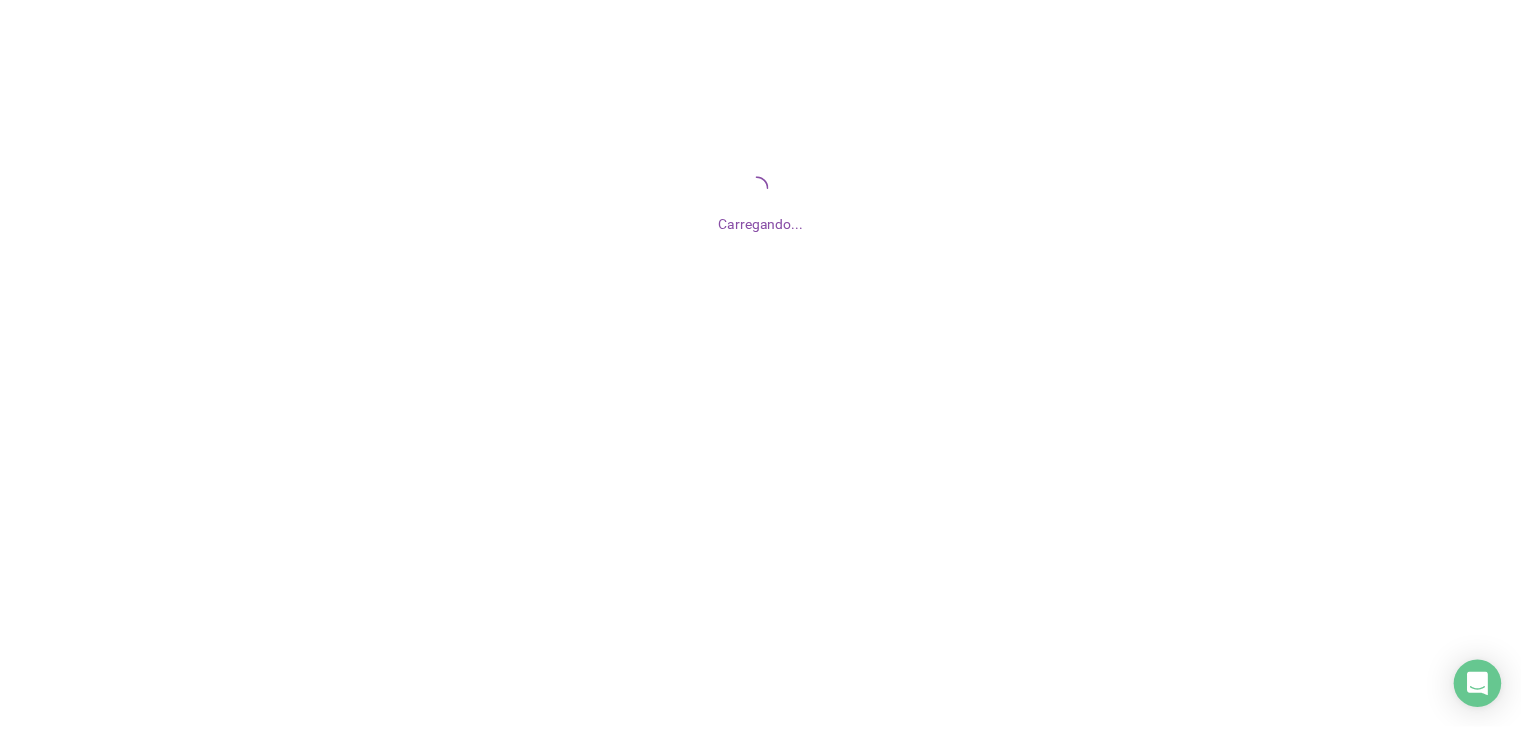 scroll, scrollTop: 0, scrollLeft: 0, axis: both 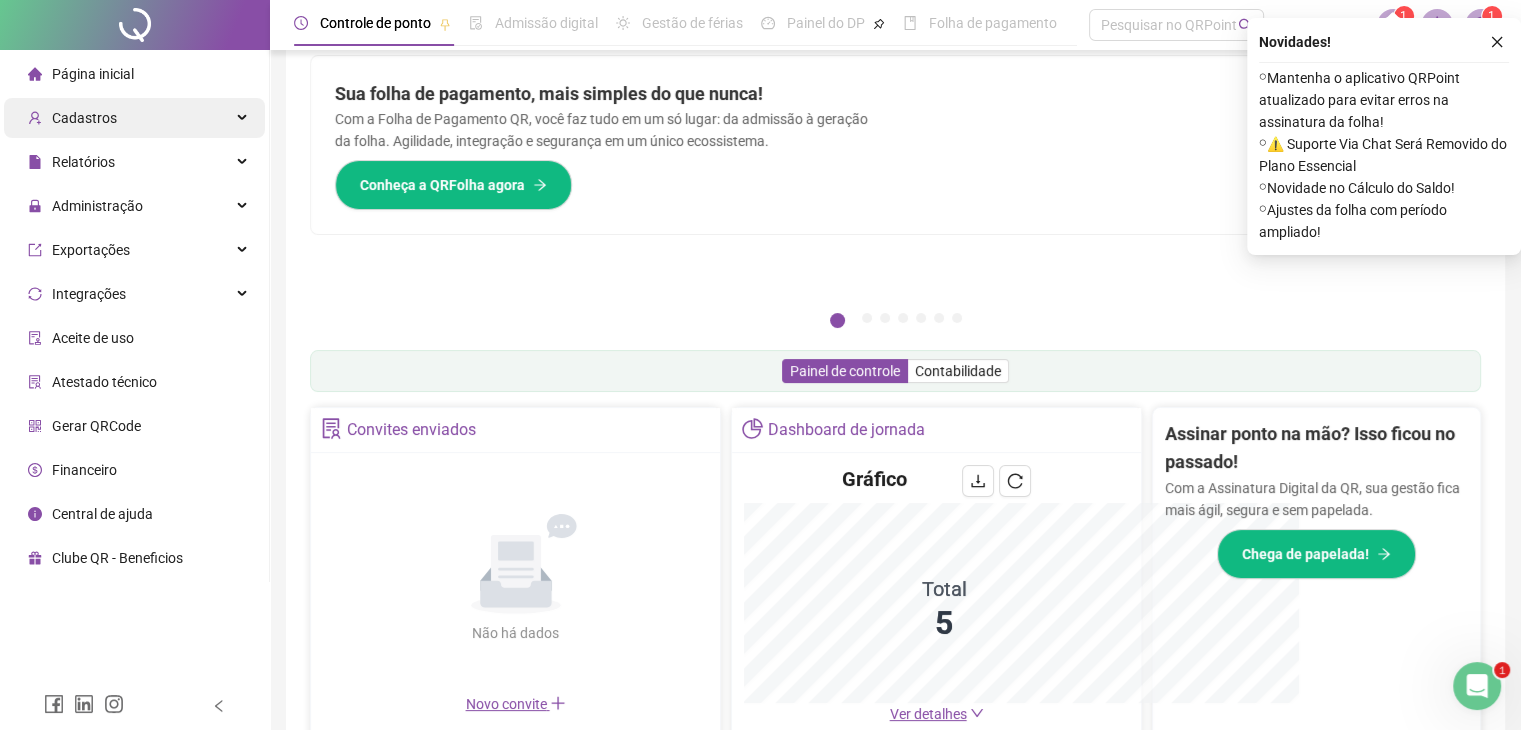click on "Cadastros" at bounding box center (84, 118) 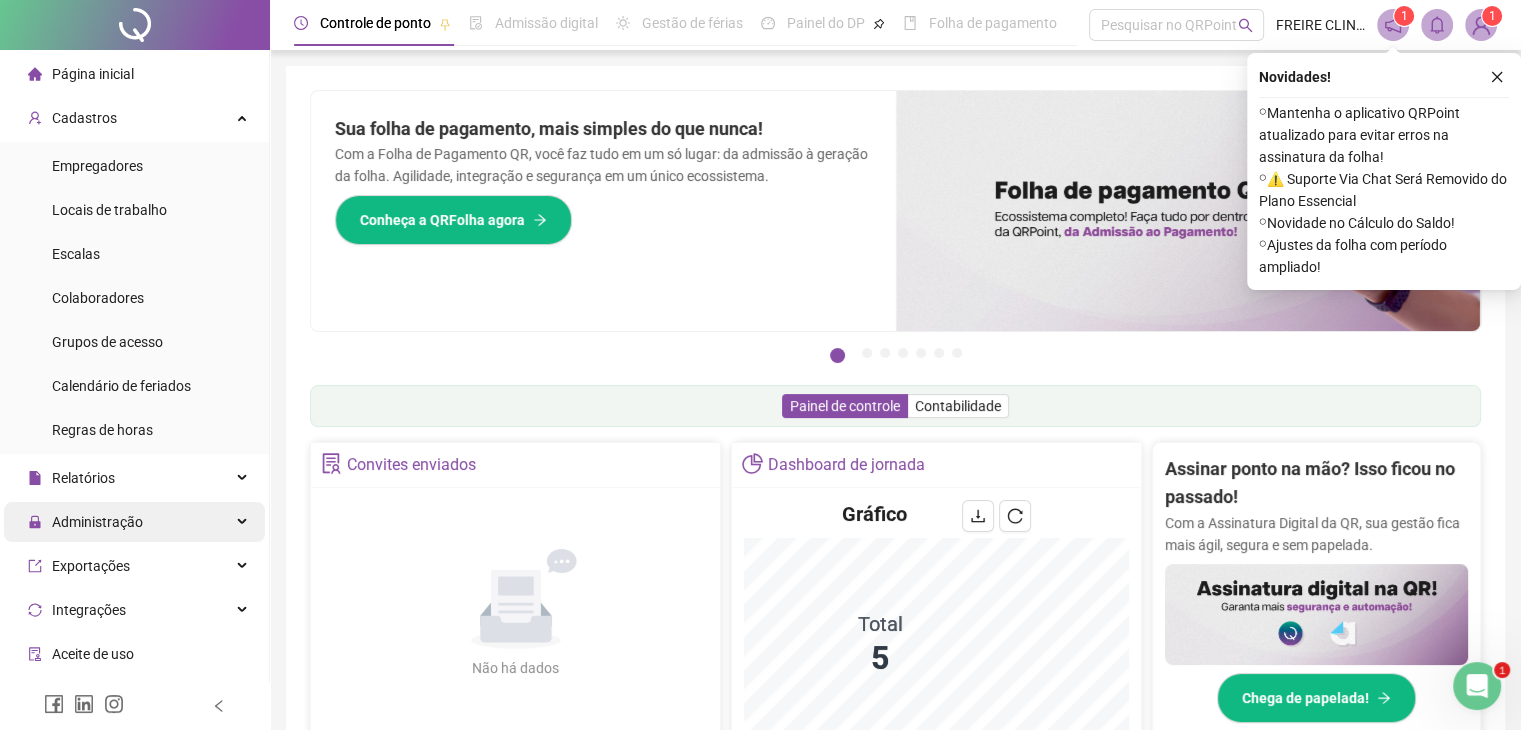 click on "Administração" at bounding box center [97, 522] 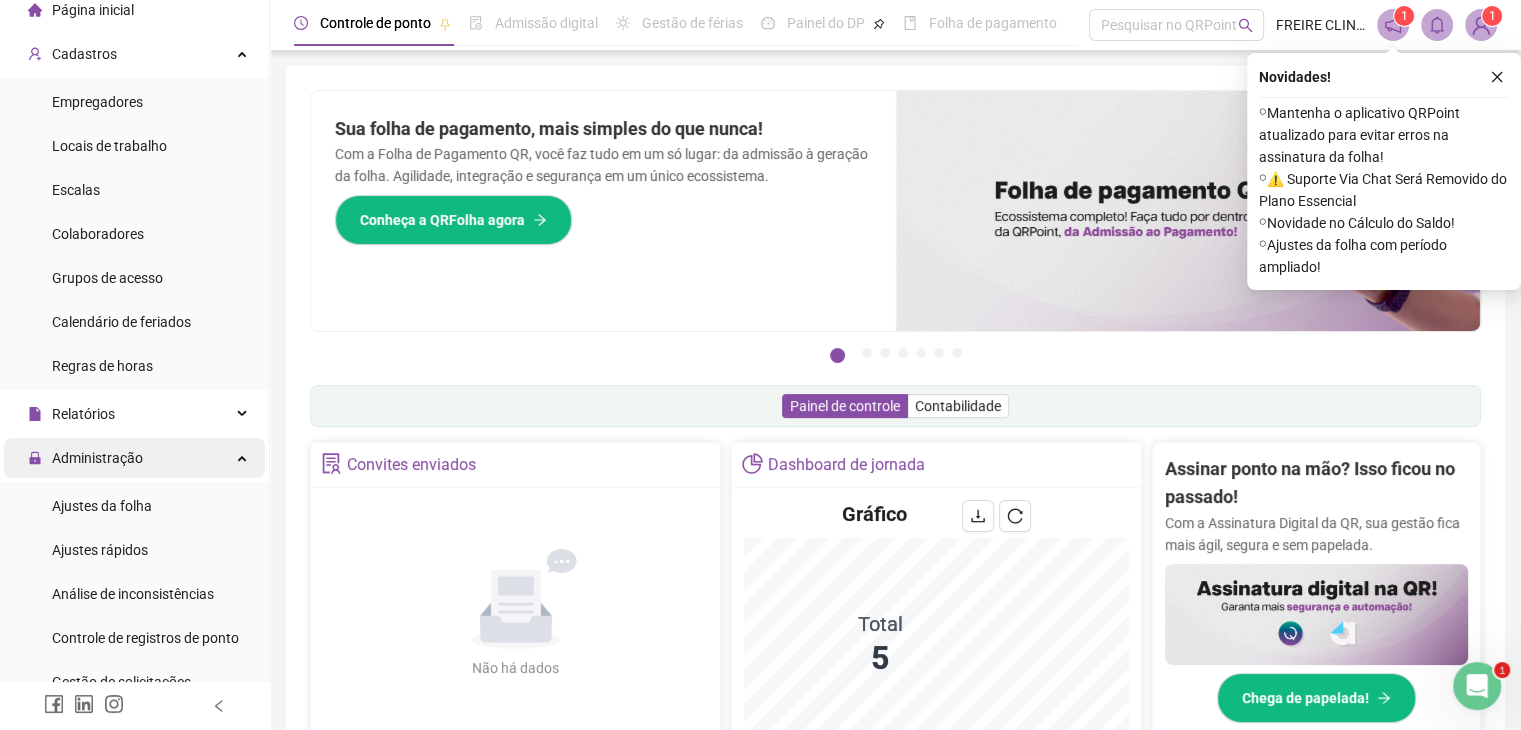scroll, scrollTop: 100, scrollLeft: 0, axis: vertical 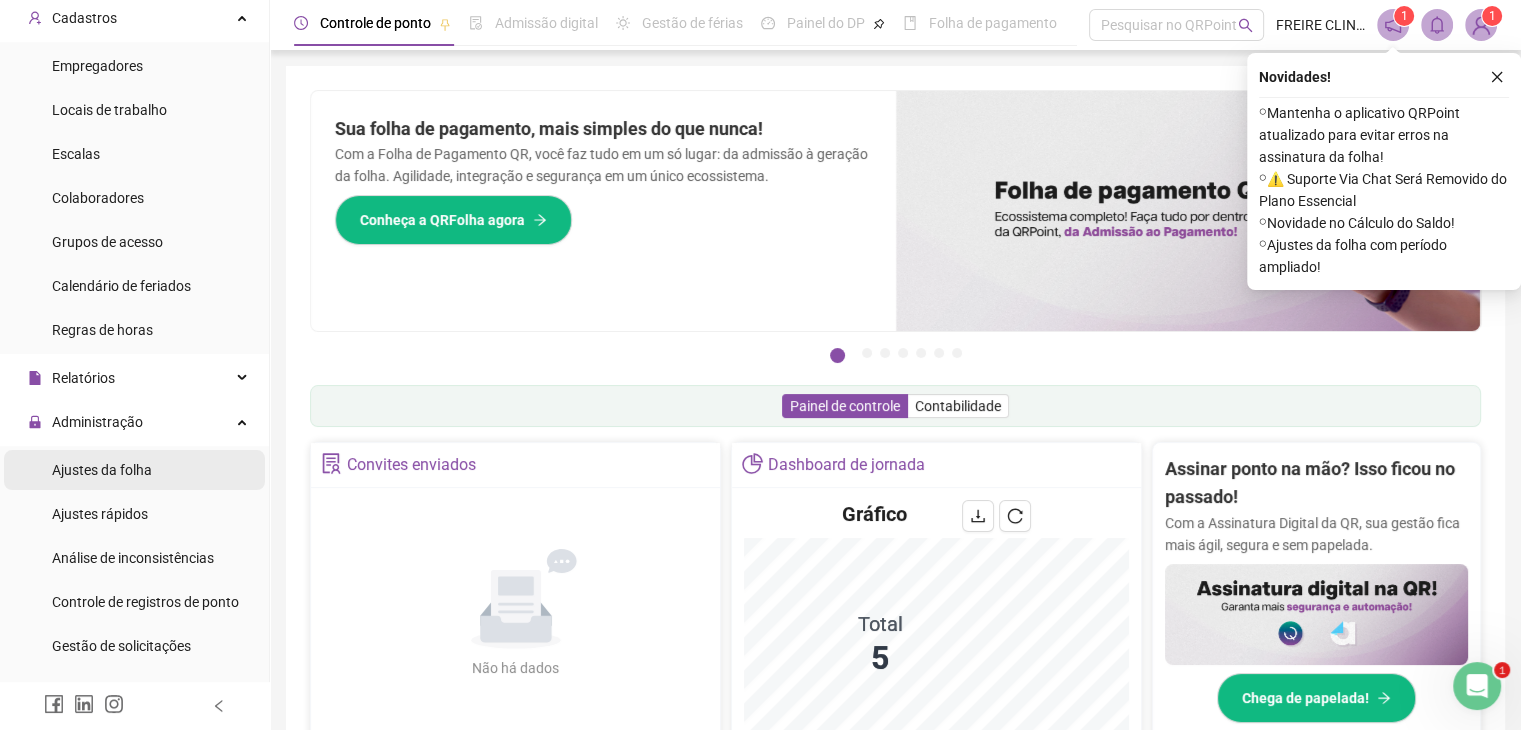 click on "Ajustes da folha" at bounding box center (102, 470) 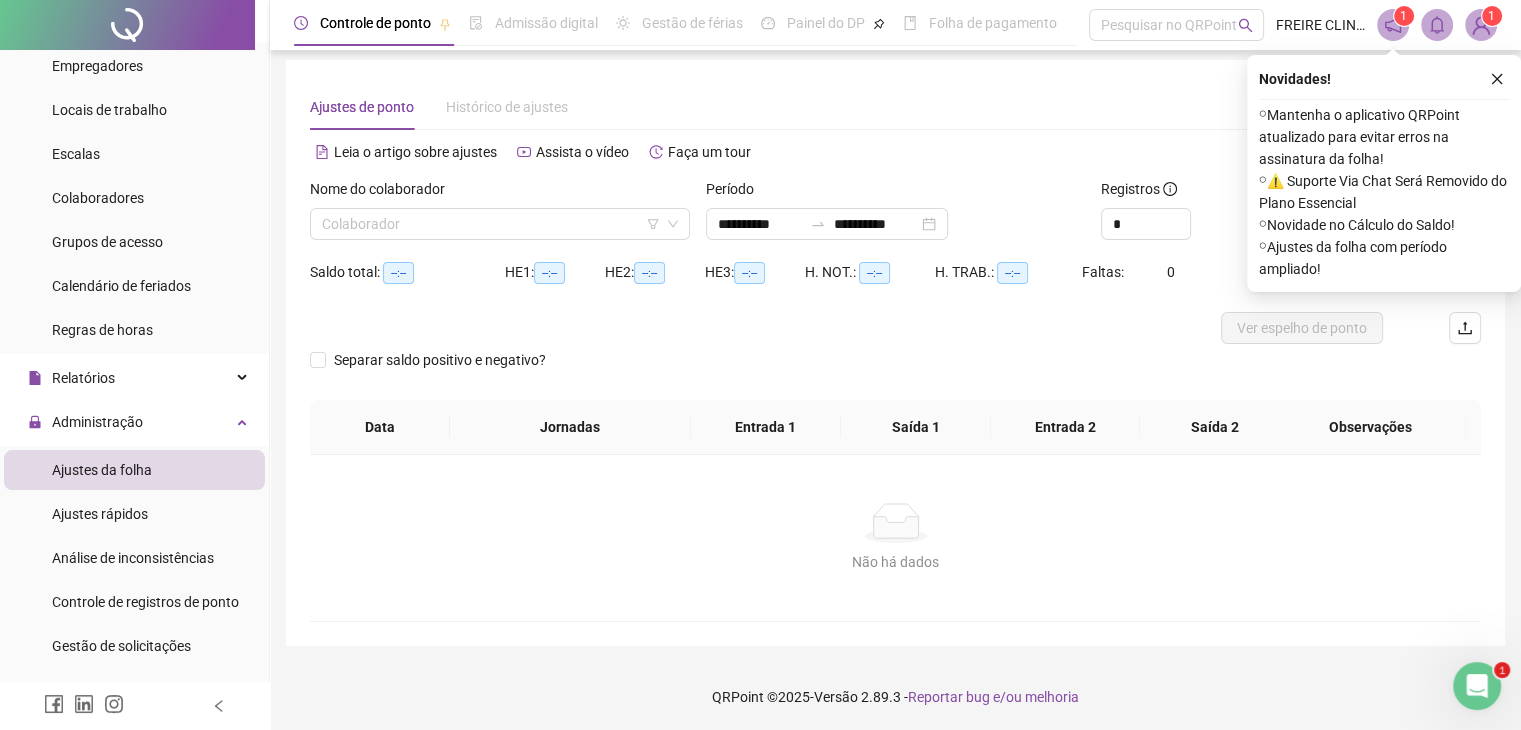 scroll, scrollTop: 8, scrollLeft: 0, axis: vertical 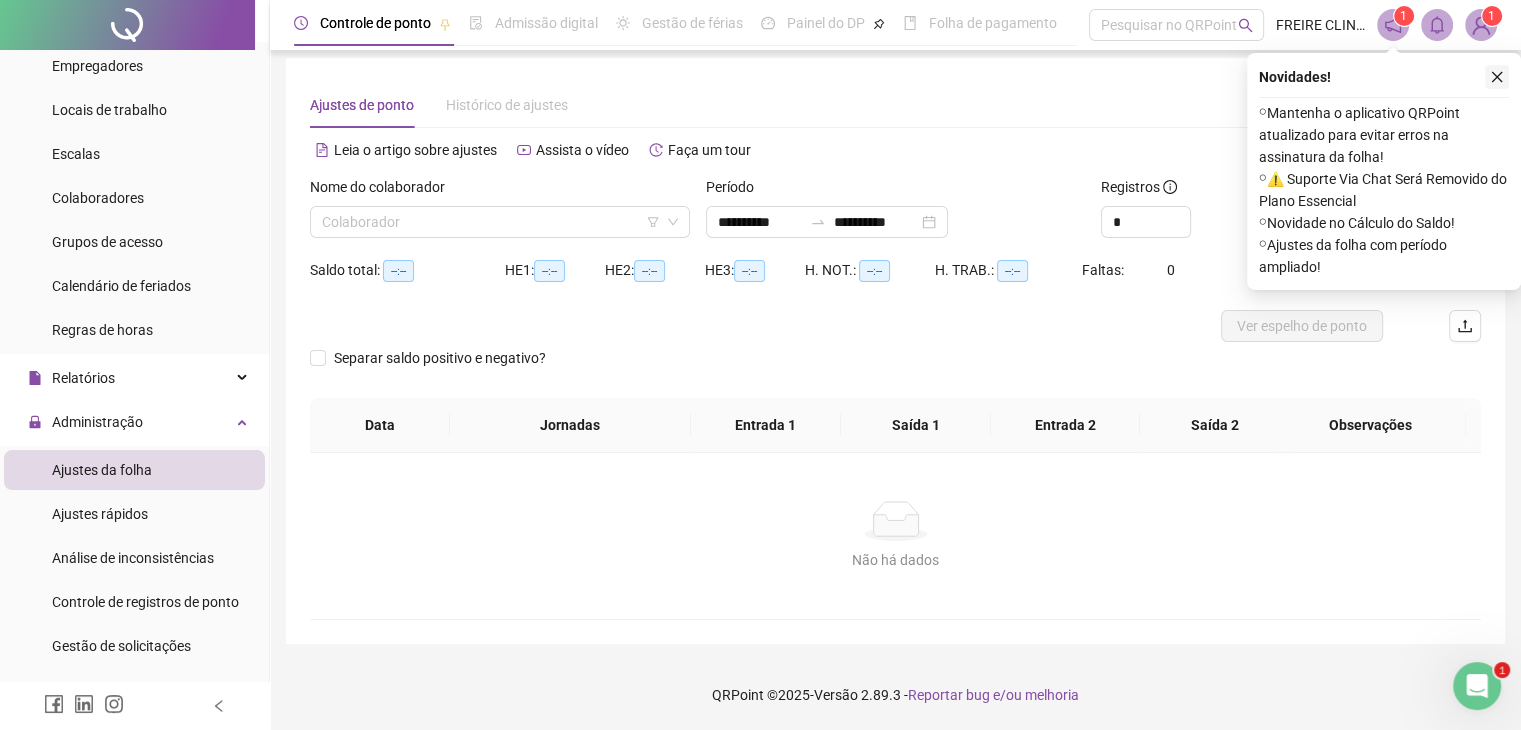click 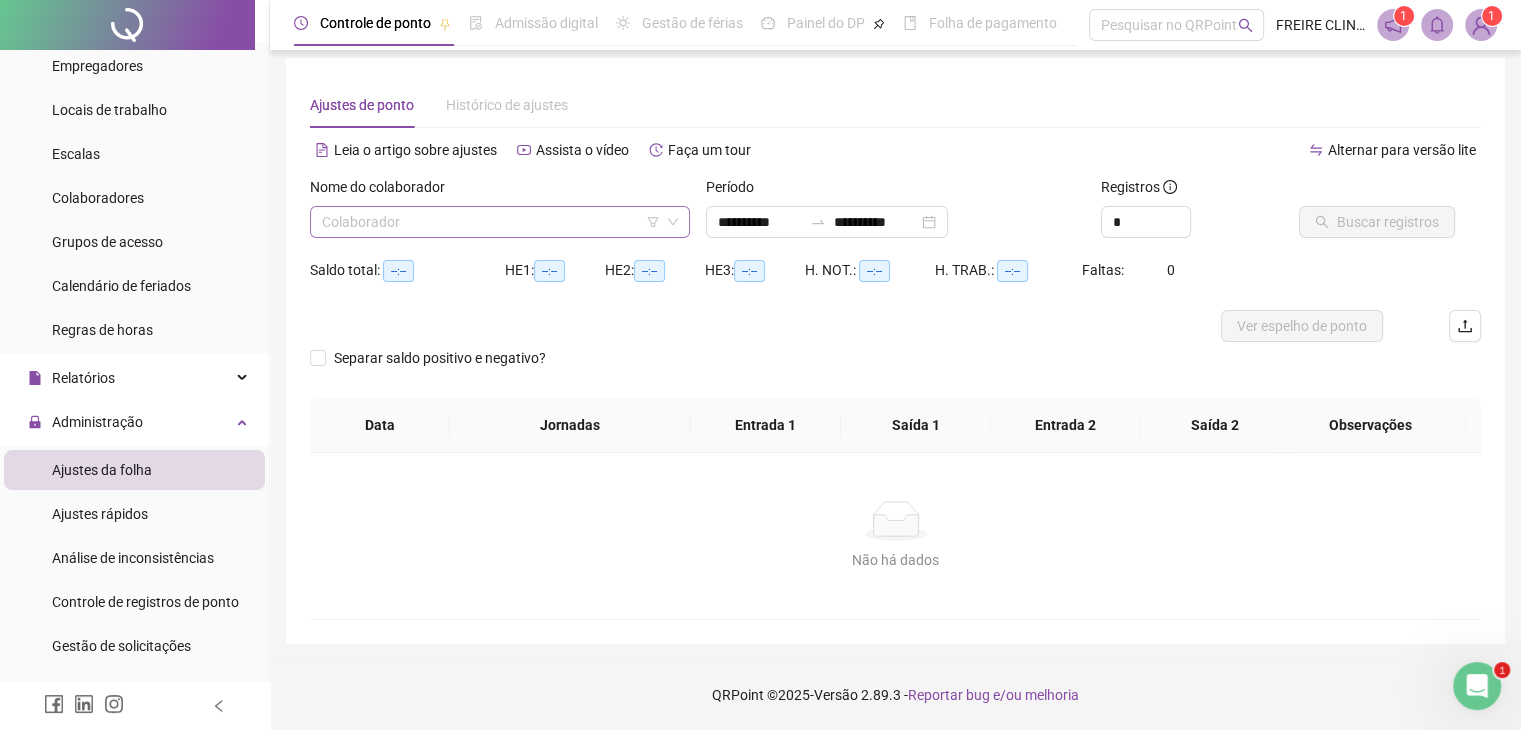 click at bounding box center [491, 222] 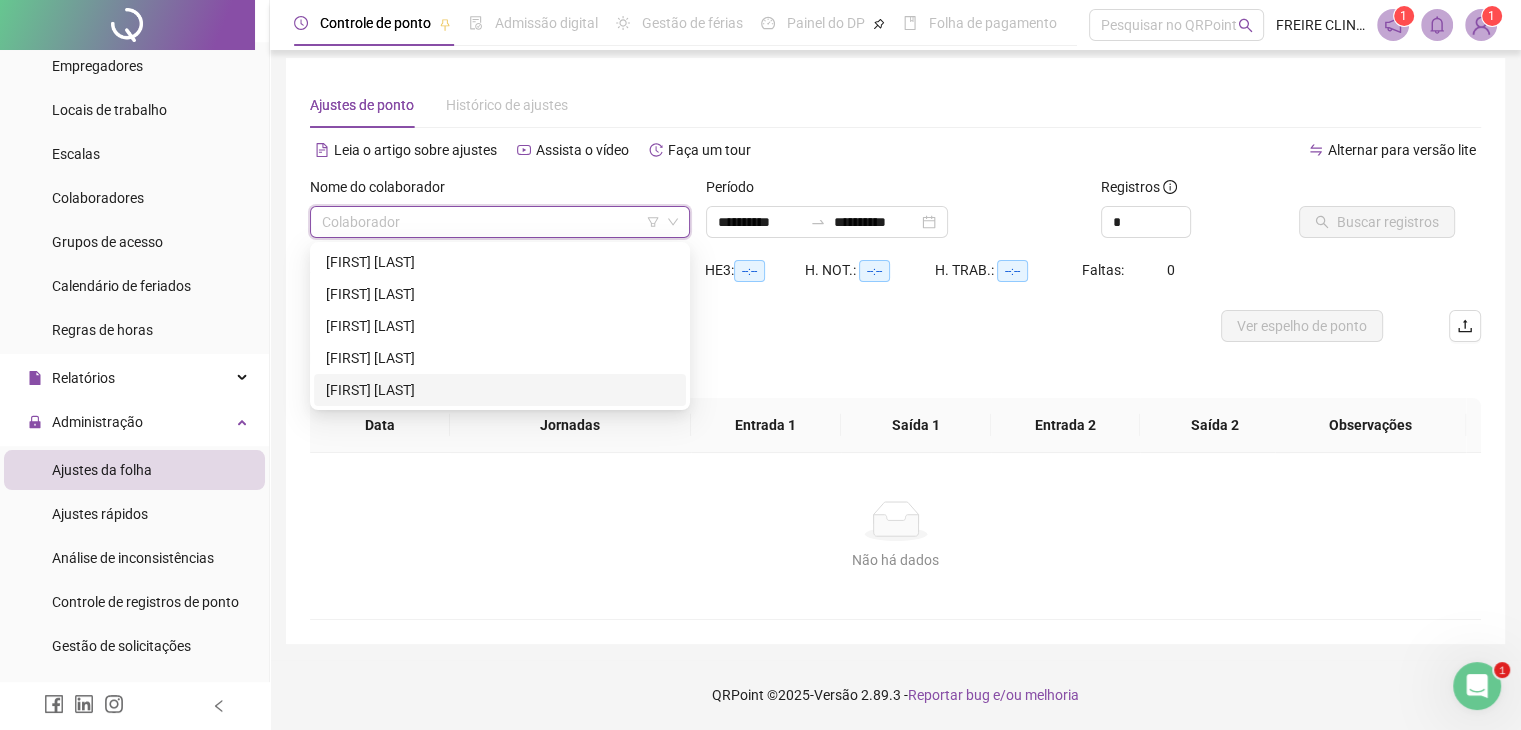 click on "[FIRST] [LAST]" at bounding box center (500, 390) 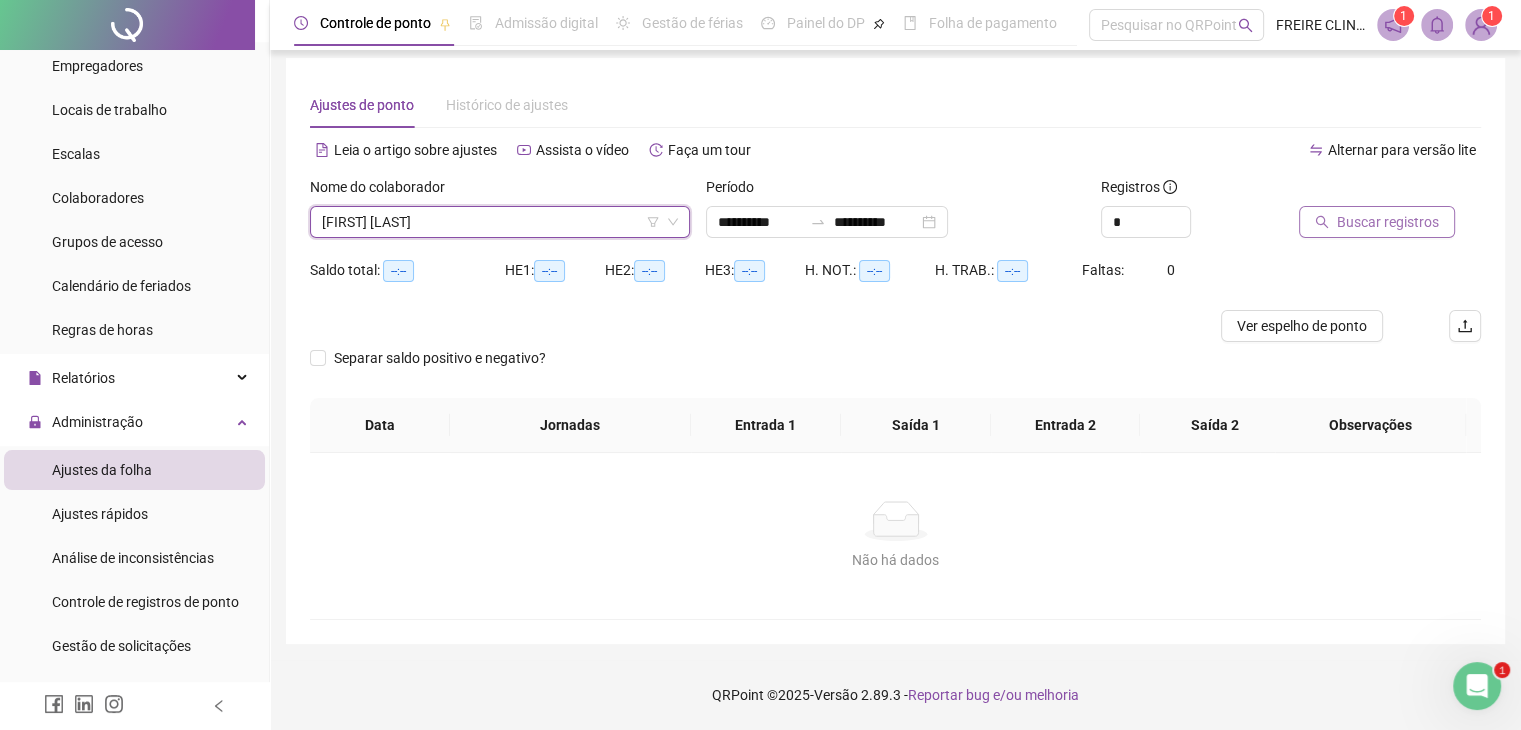 click on "Buscar registros" at bounding box center (1388, 222) 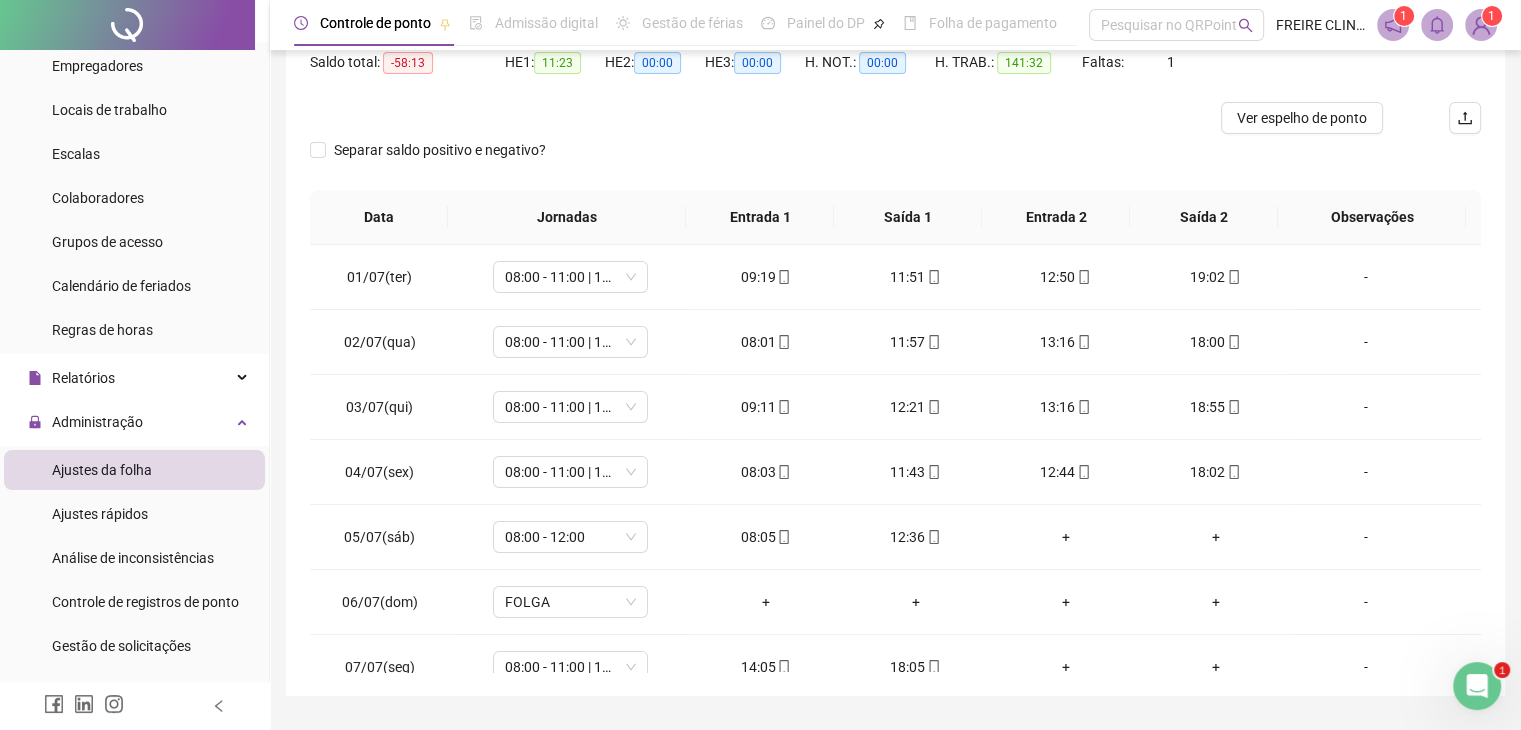 scroll, scrollTop: 268, scrollLeft: 0, axis: vertical 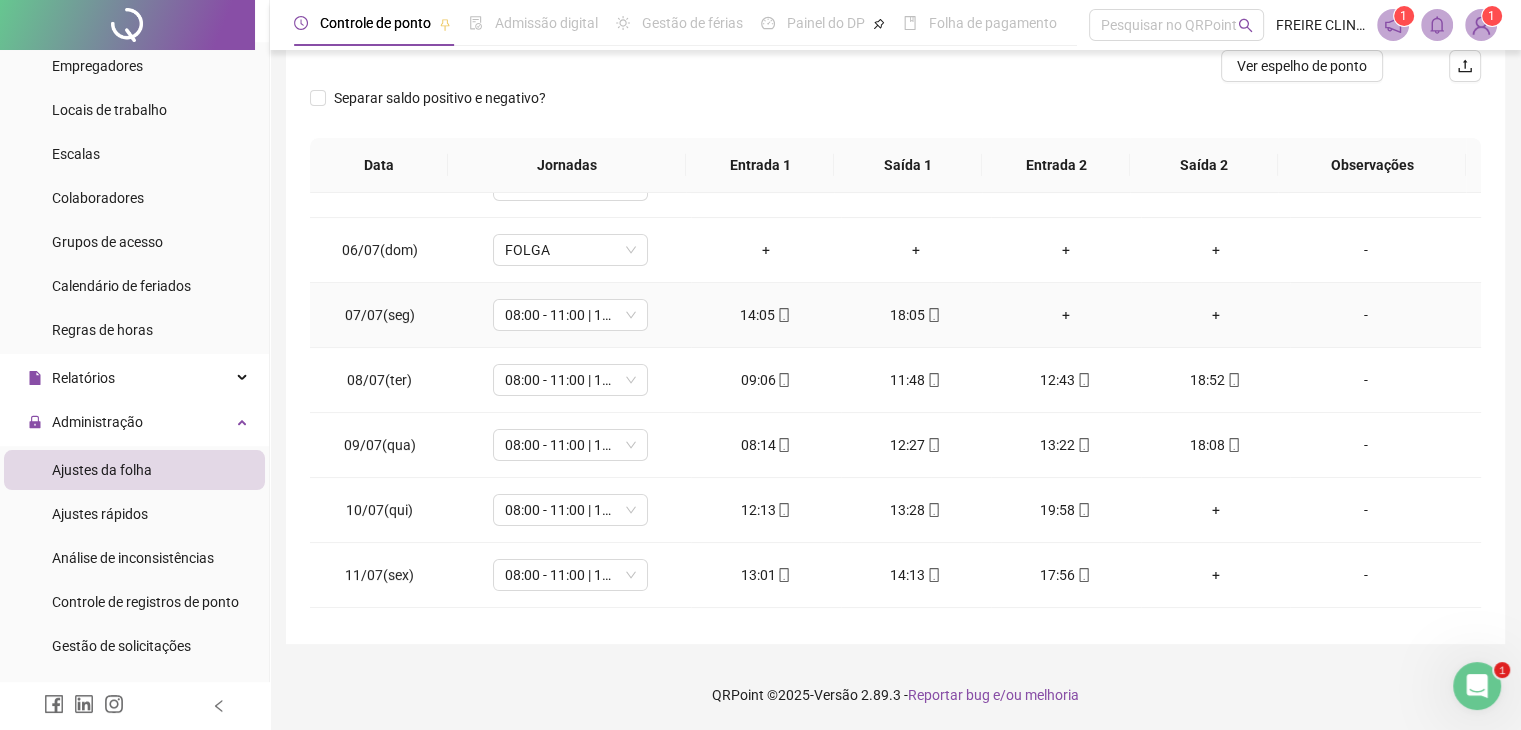 click on "18:05" at bounding box center (916, 315) 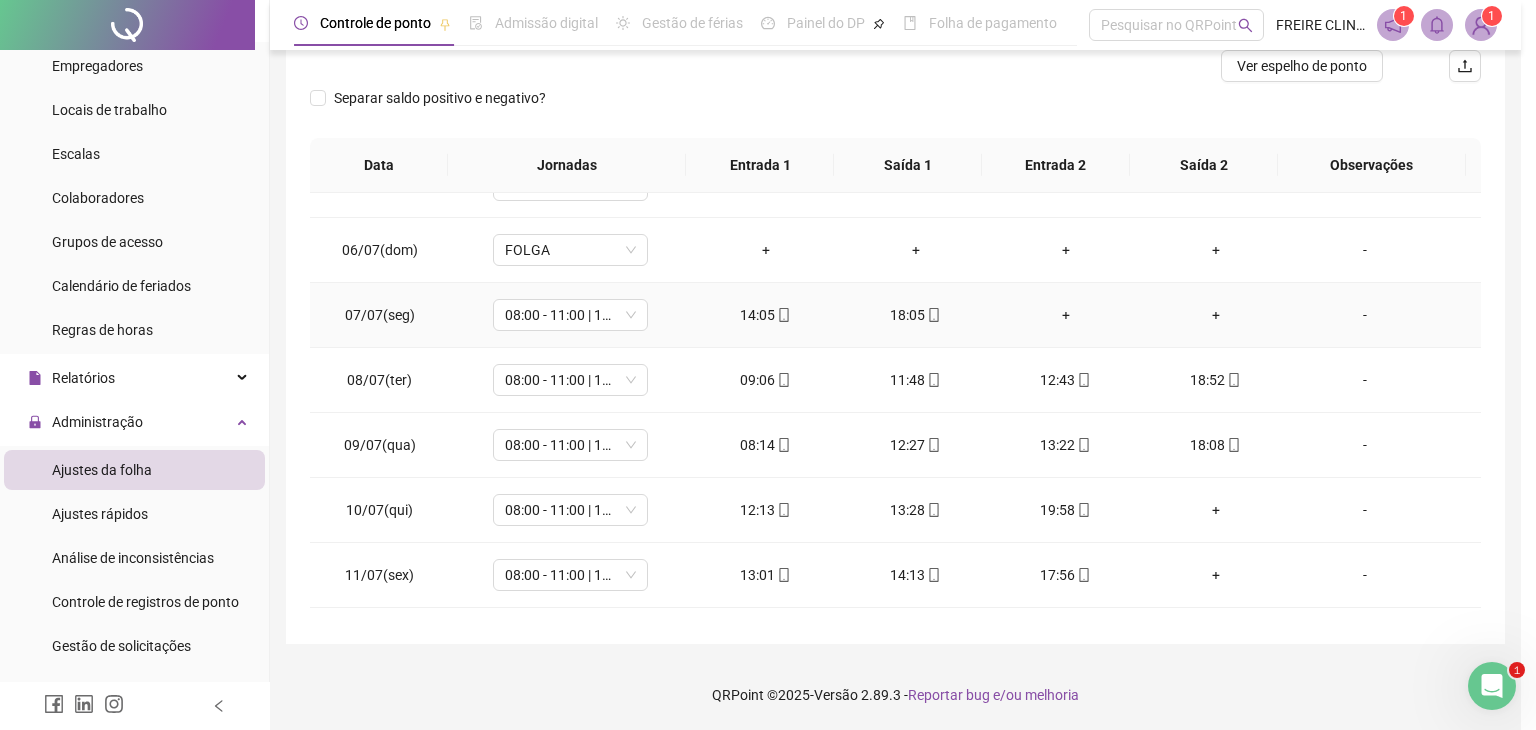 type on "**********" 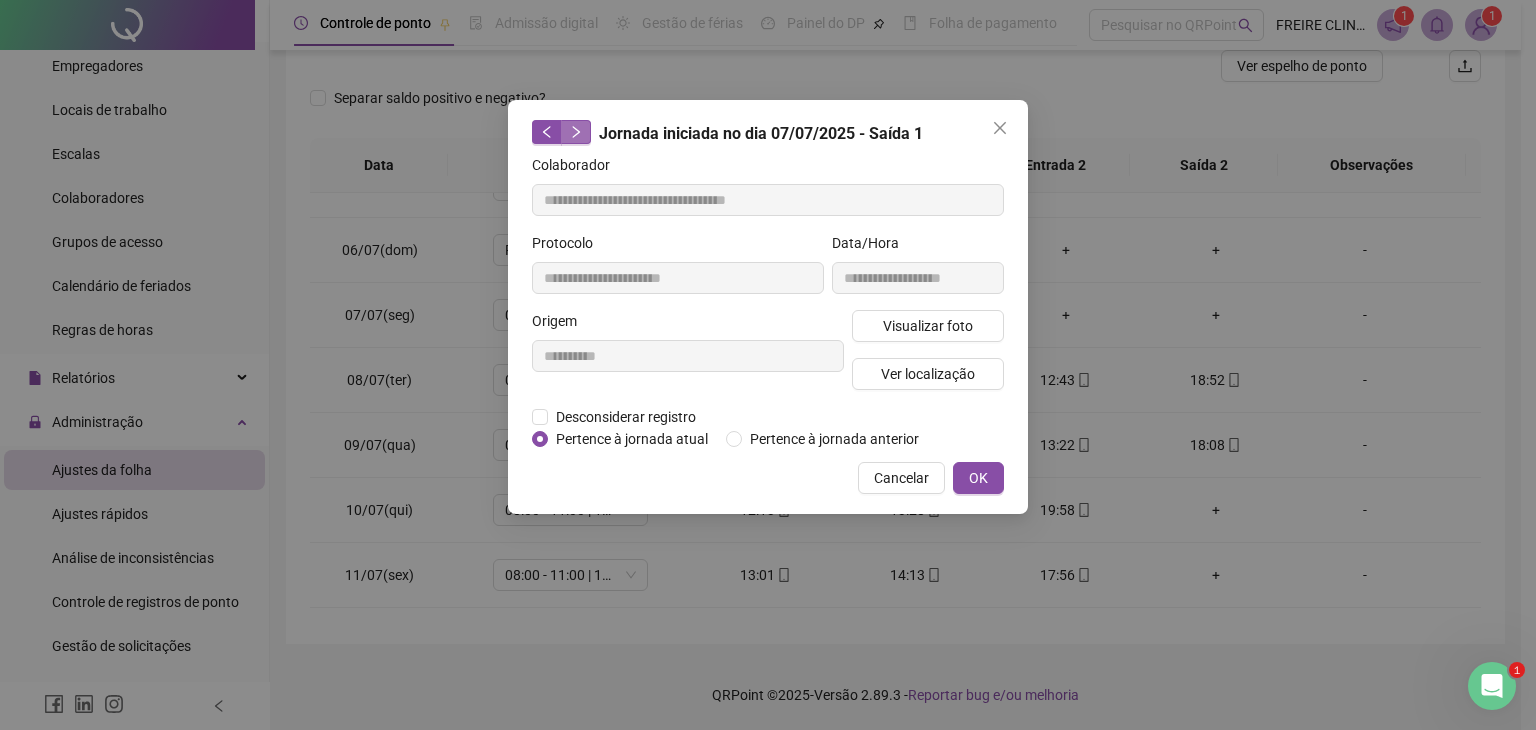 click 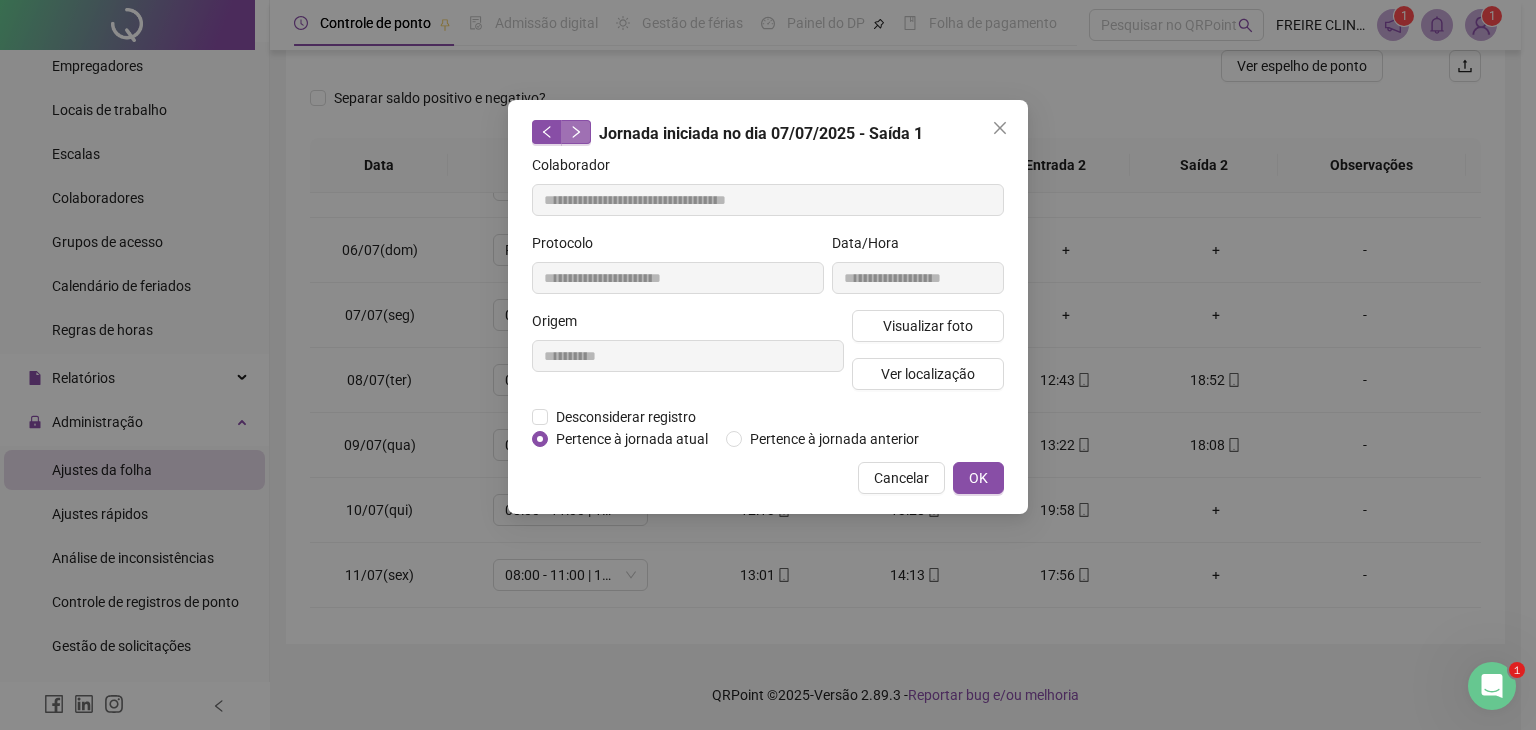 click 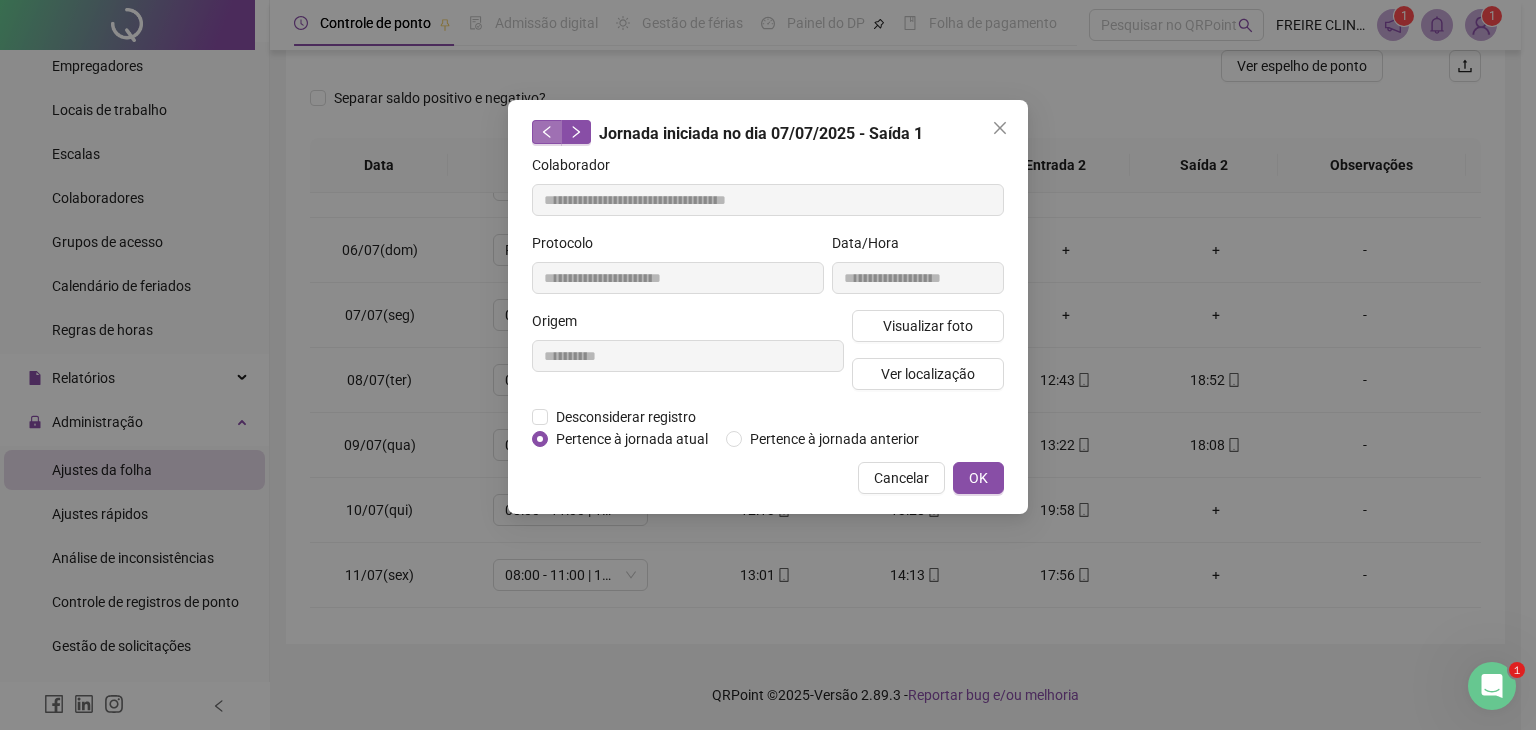 click 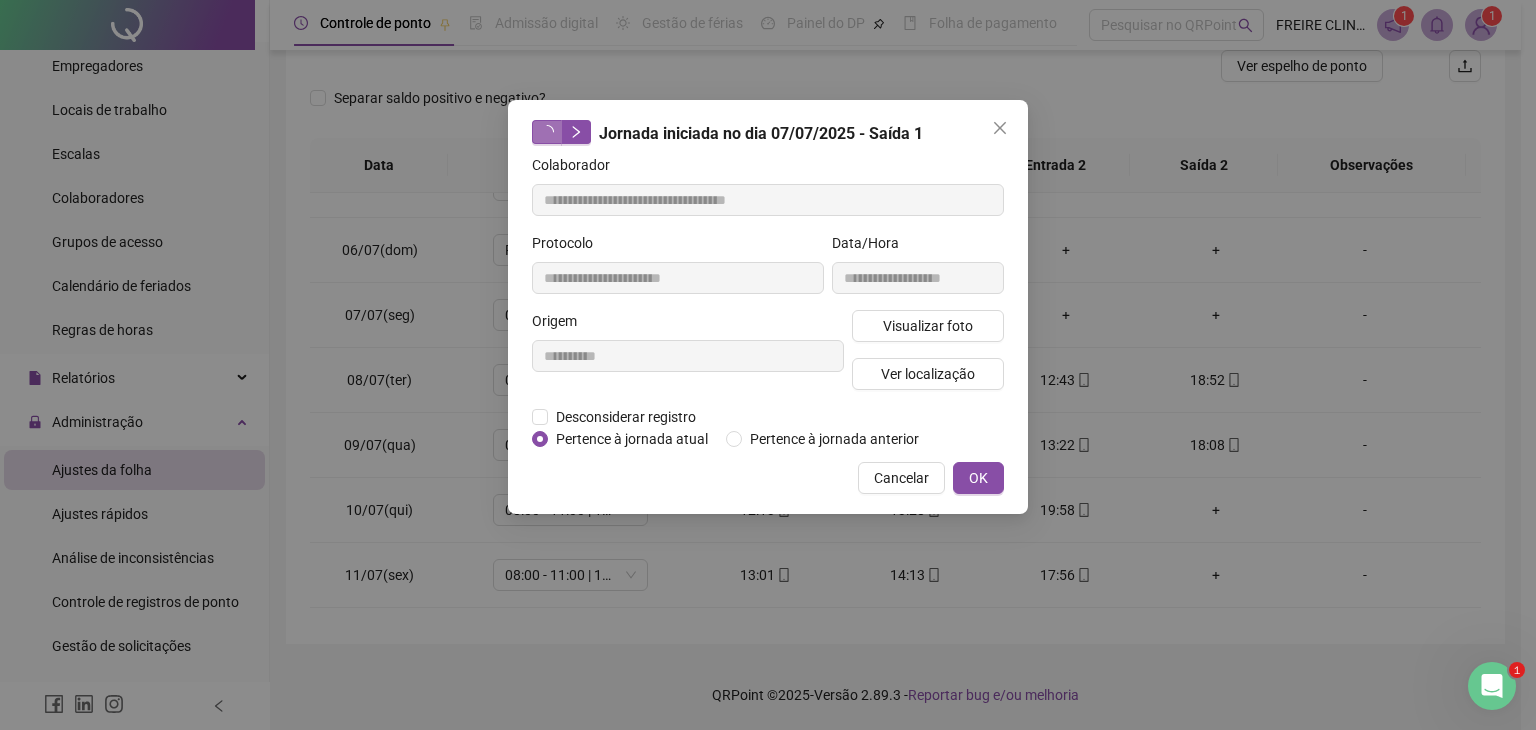 type on "**********" 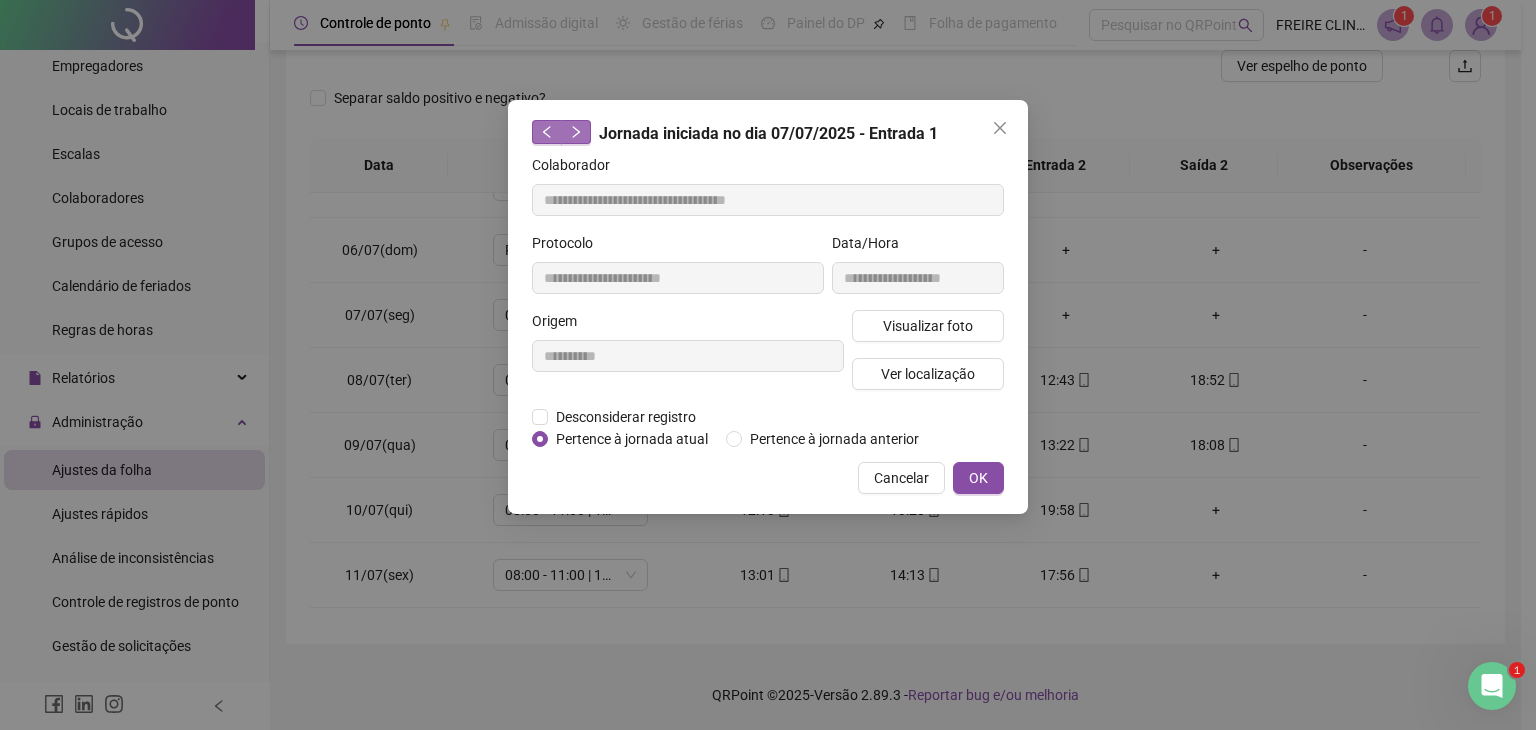click 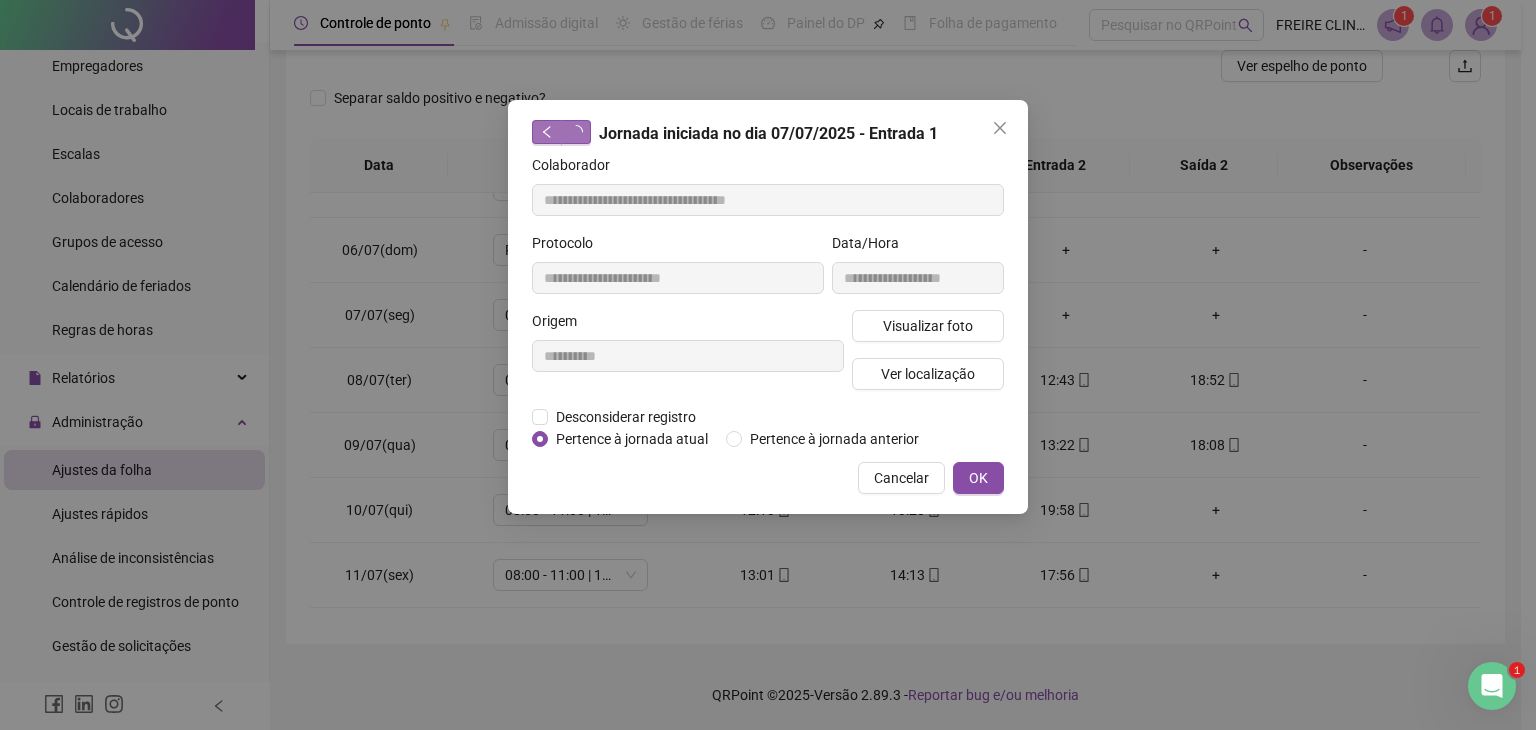 type on "**********" 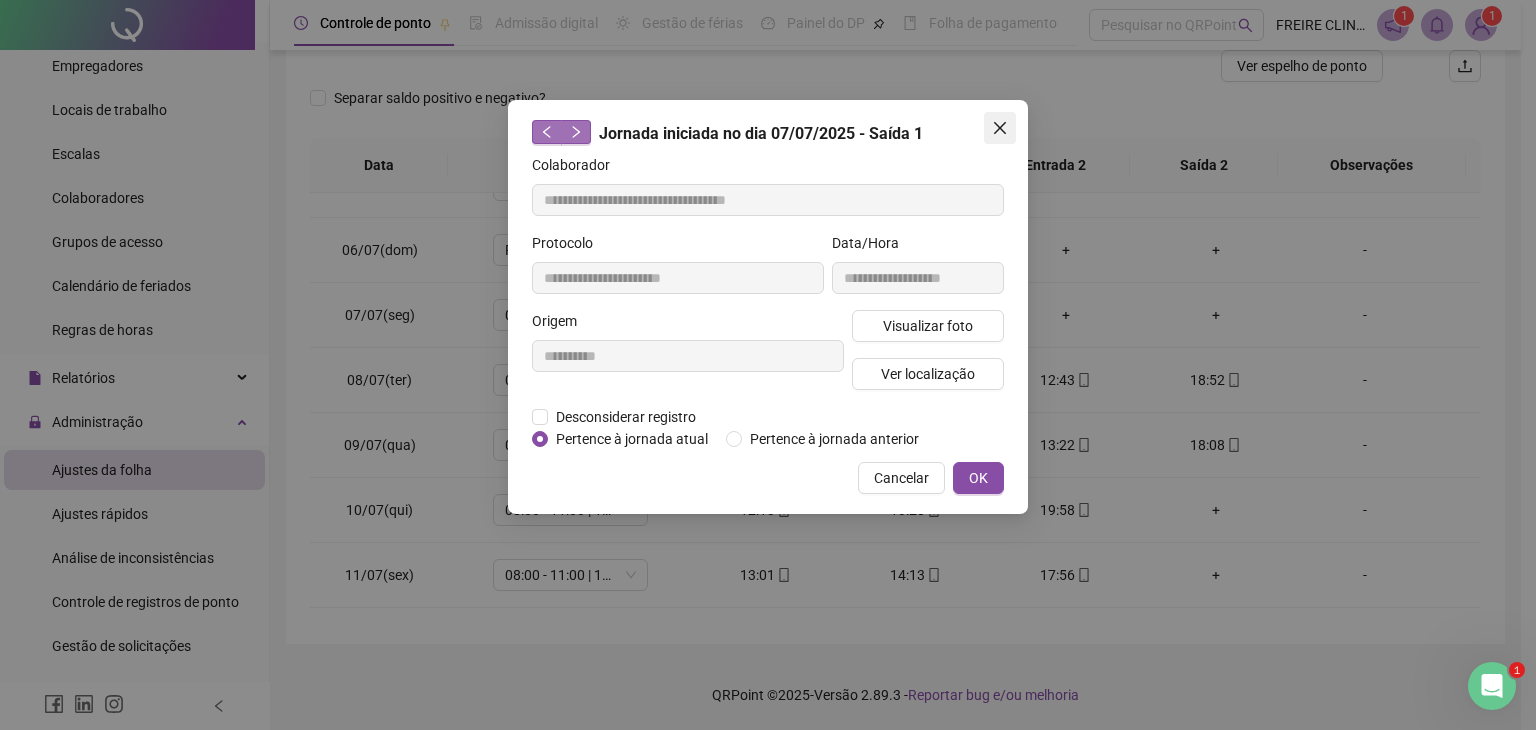 click at bounding box center [1000, 128] 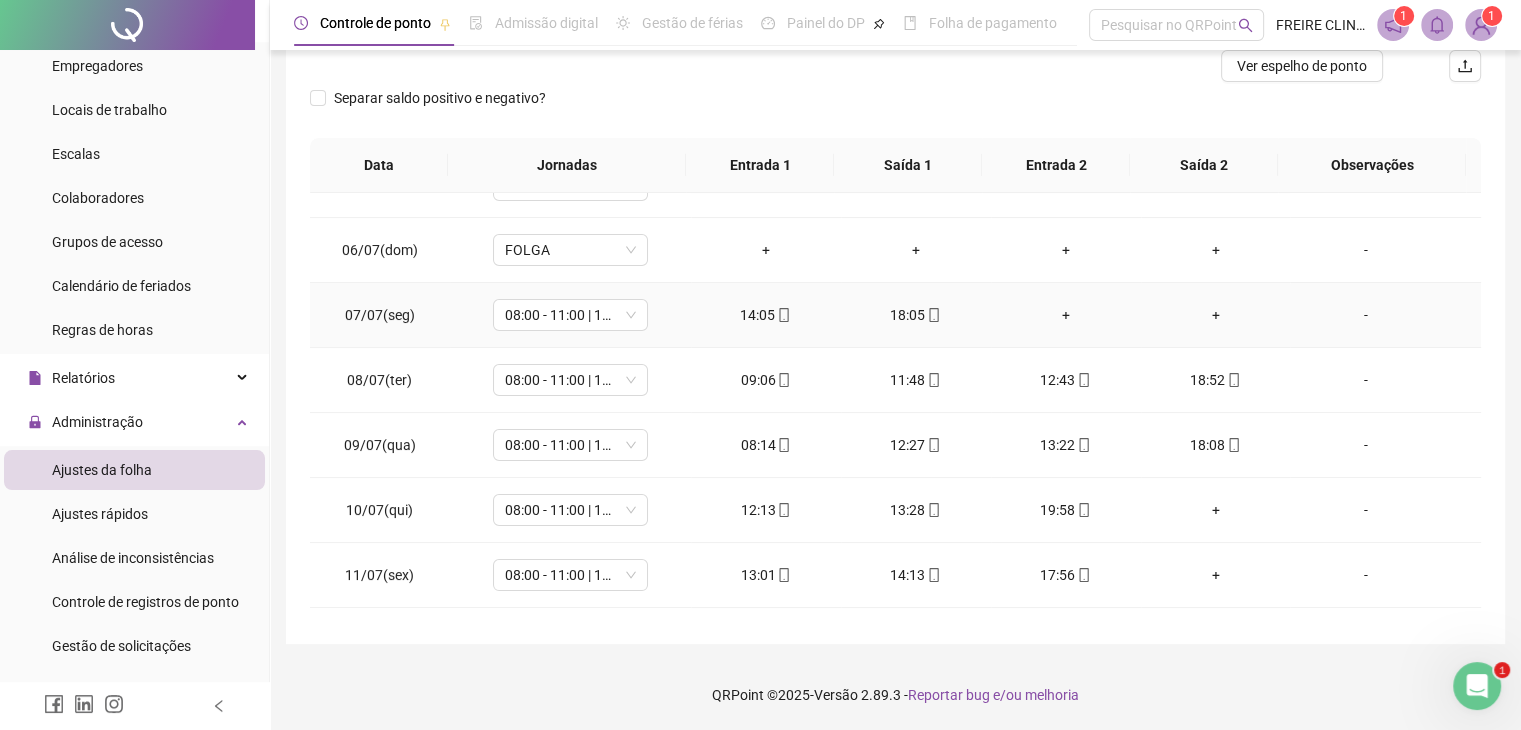click on "+" at bounding box center (1216, 315) 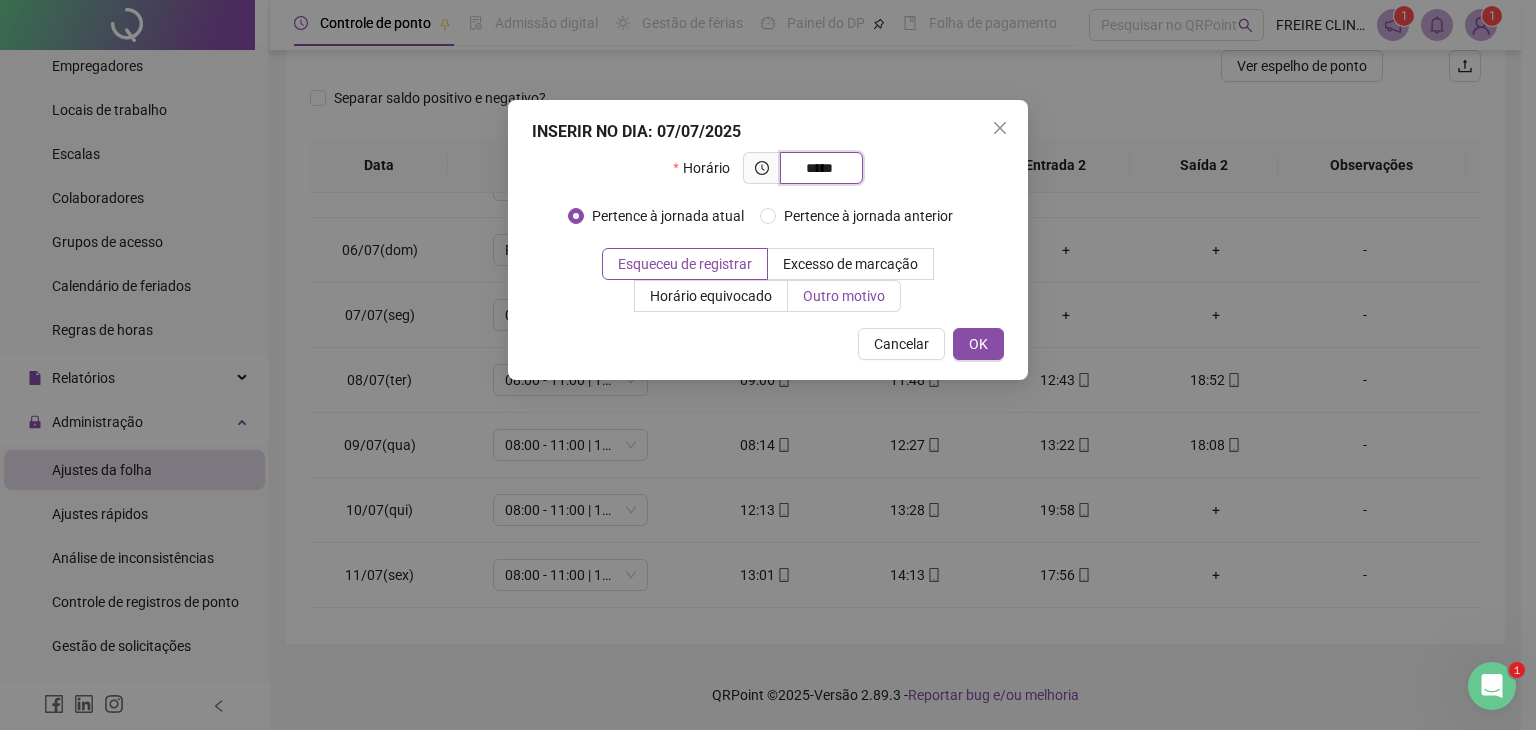 type on "*****" 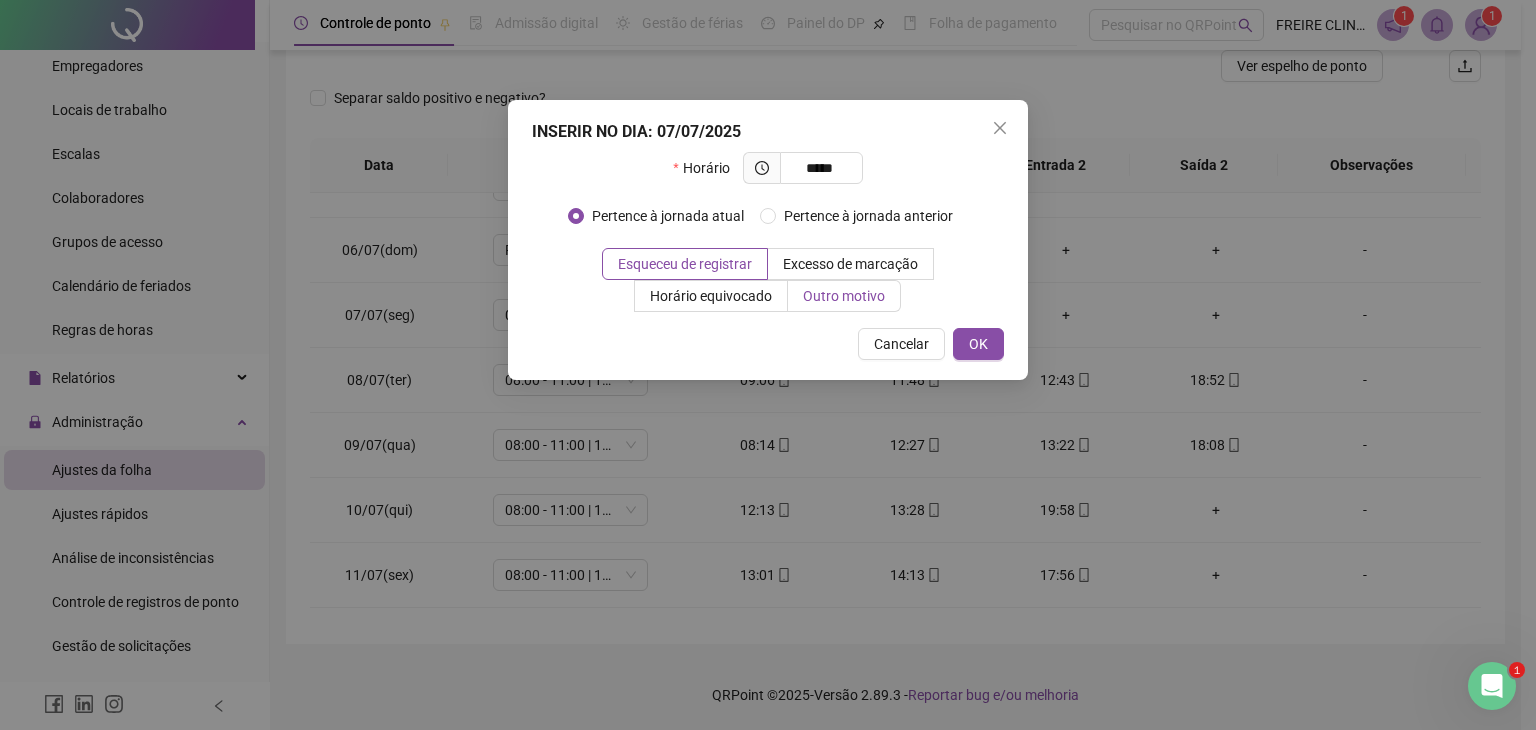 click on "Outro motivo" at bounding box center (844, 296) 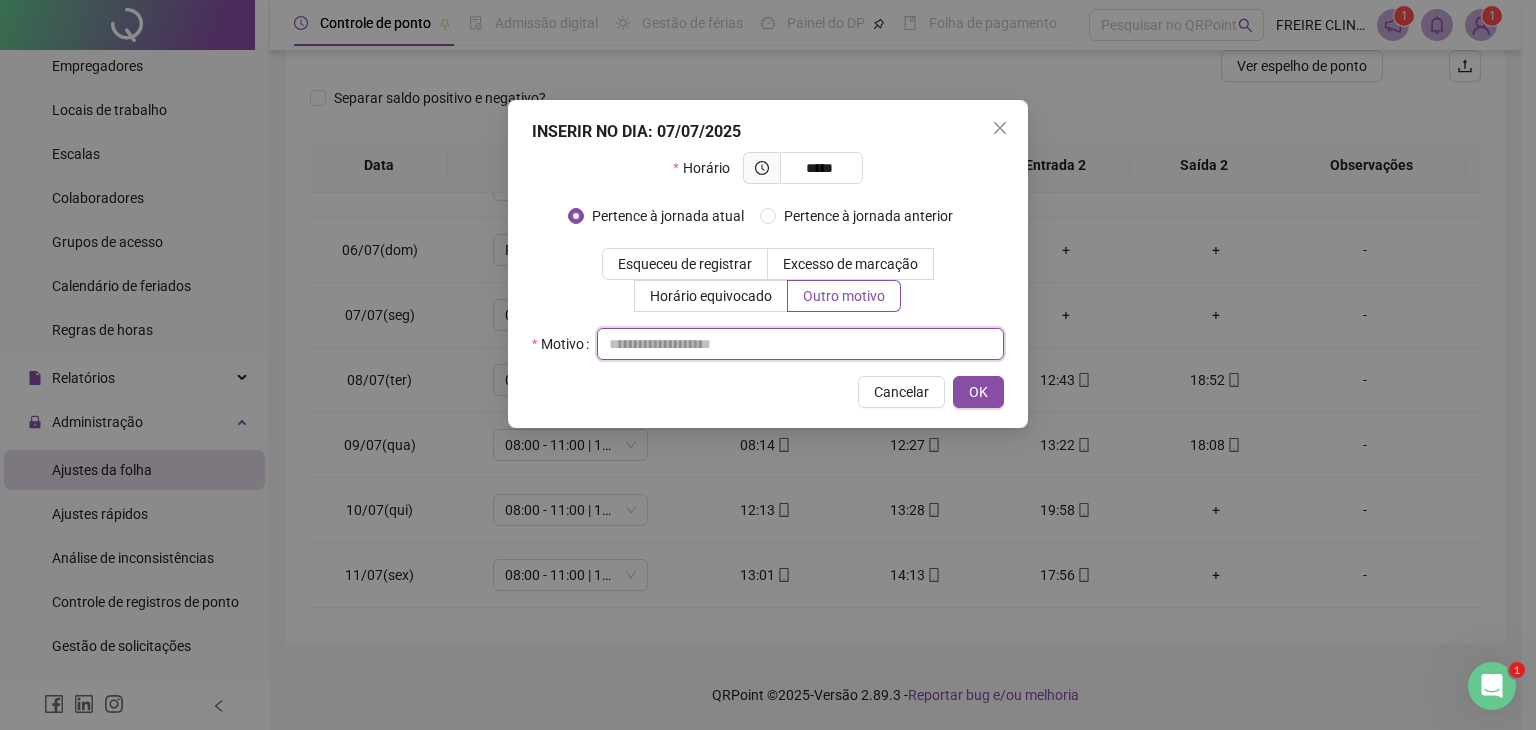 click at bounding box center [800, 344] 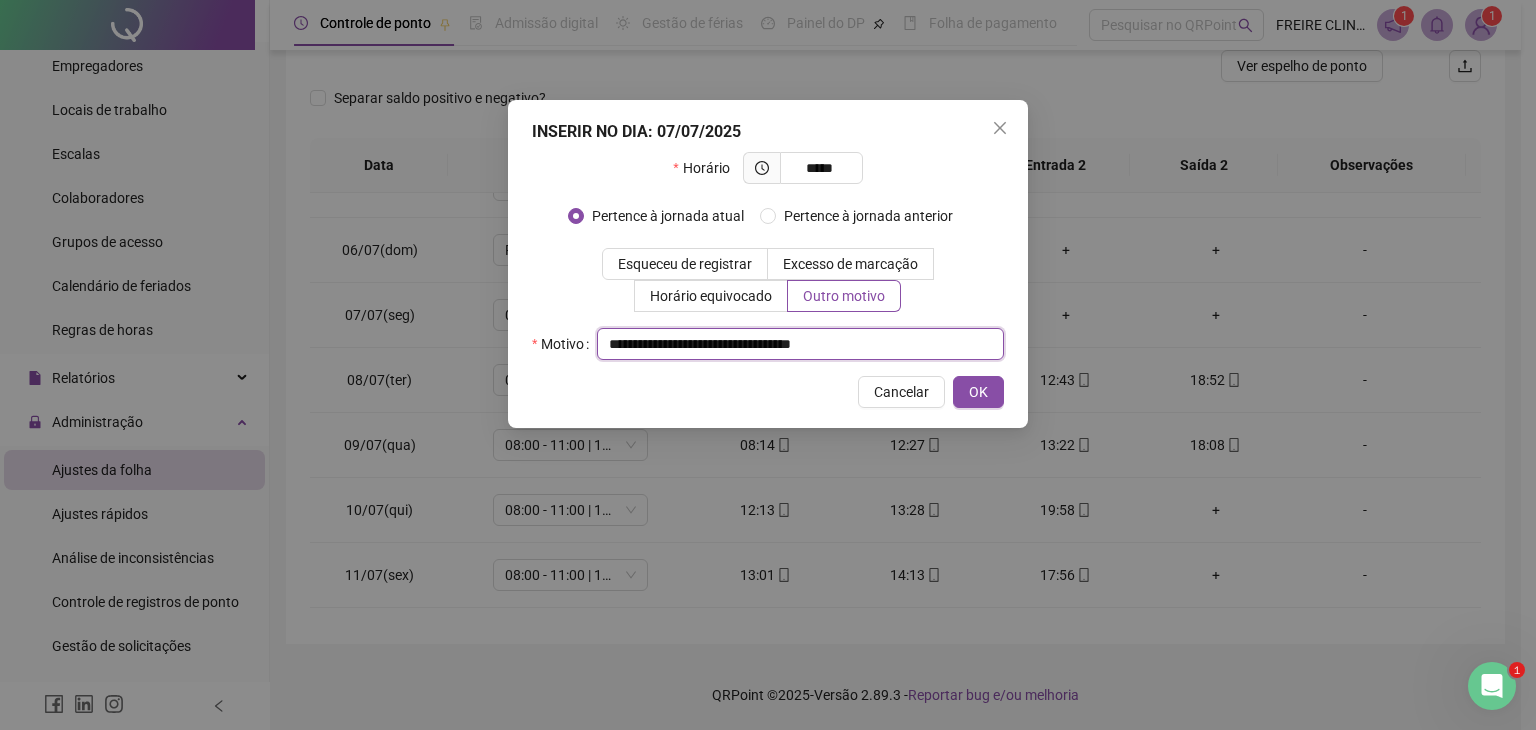 drag, startPoint x: 876, startPoint y: 349, endPoint x: 593, endPoint y: 345, distance: 283.02826 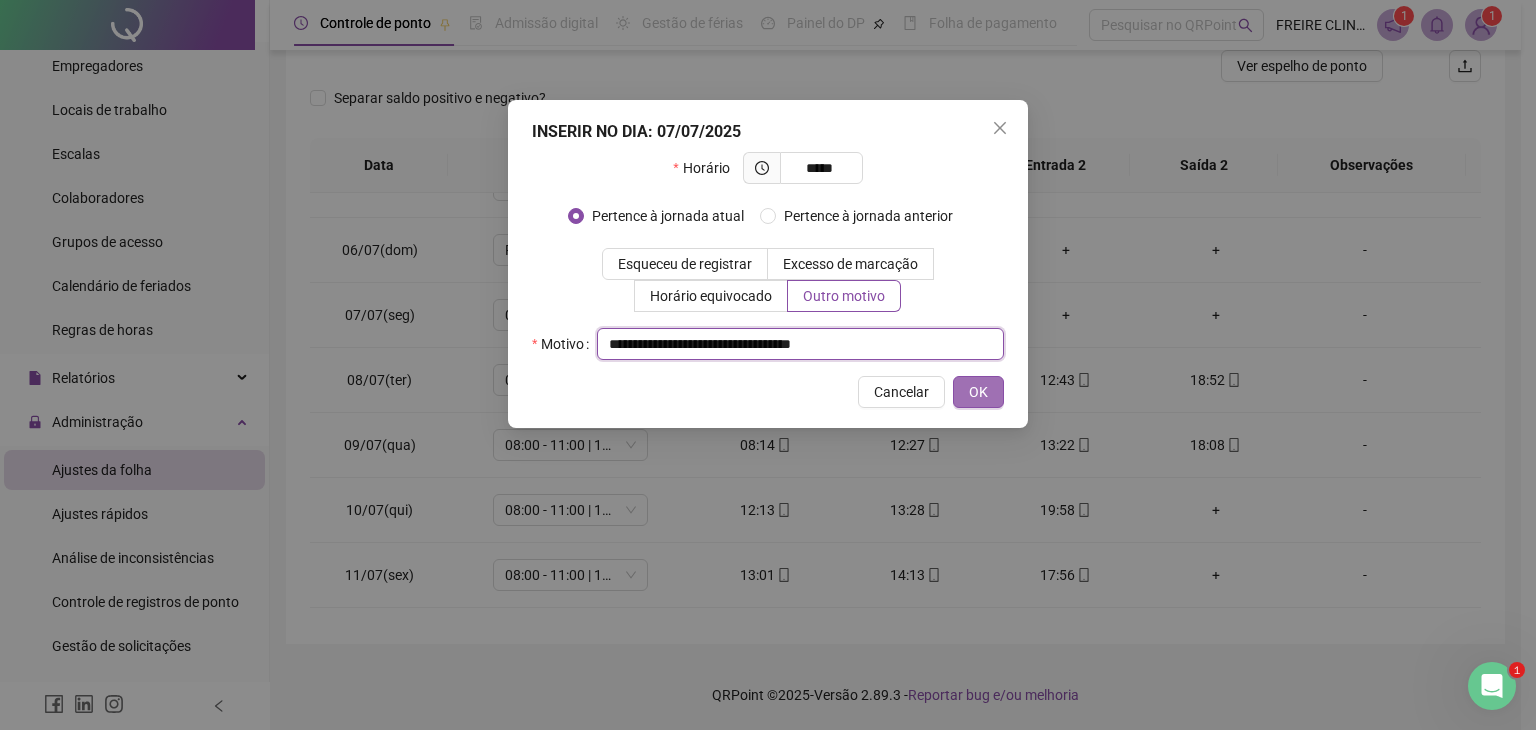 type on "**********" 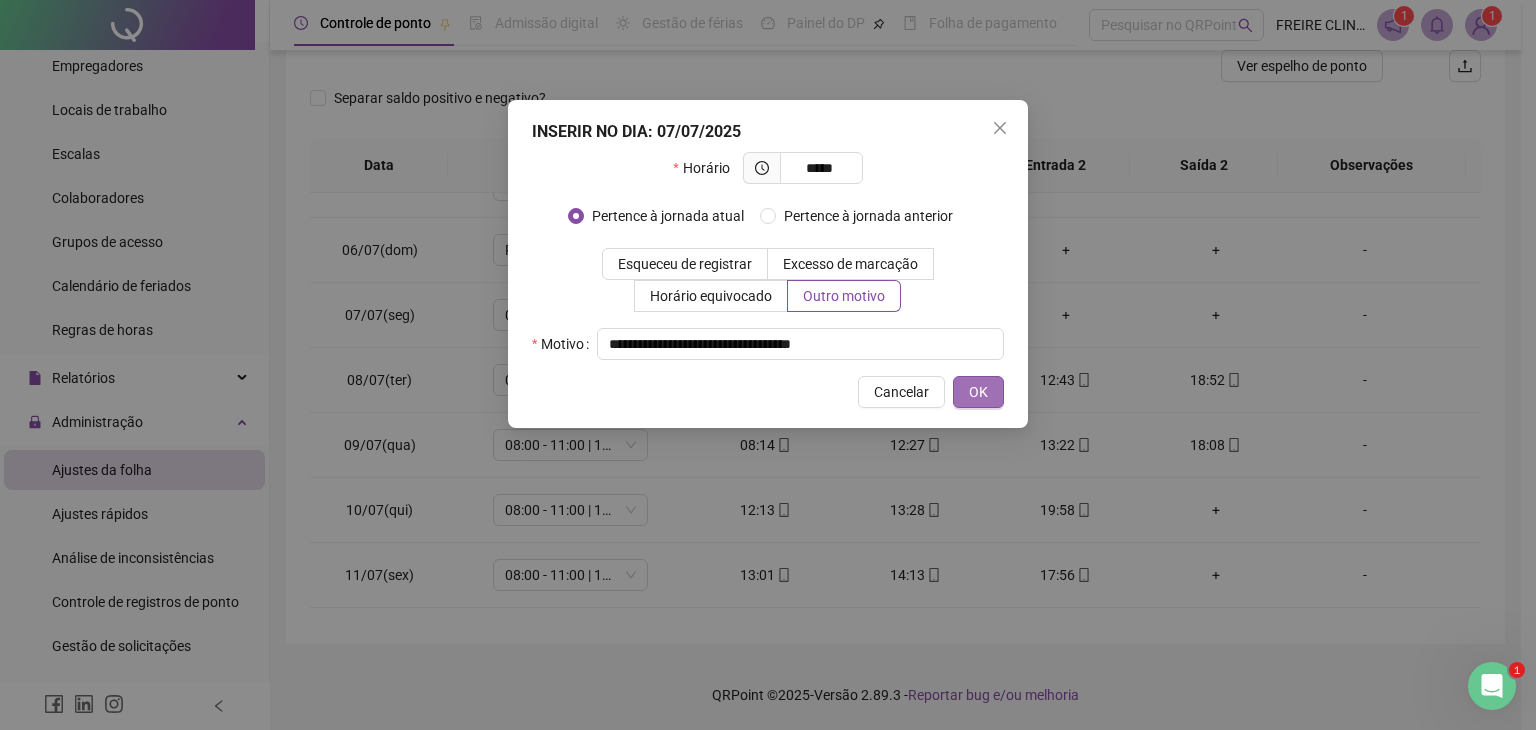 click on "OK" at bounding box center [978, 392] 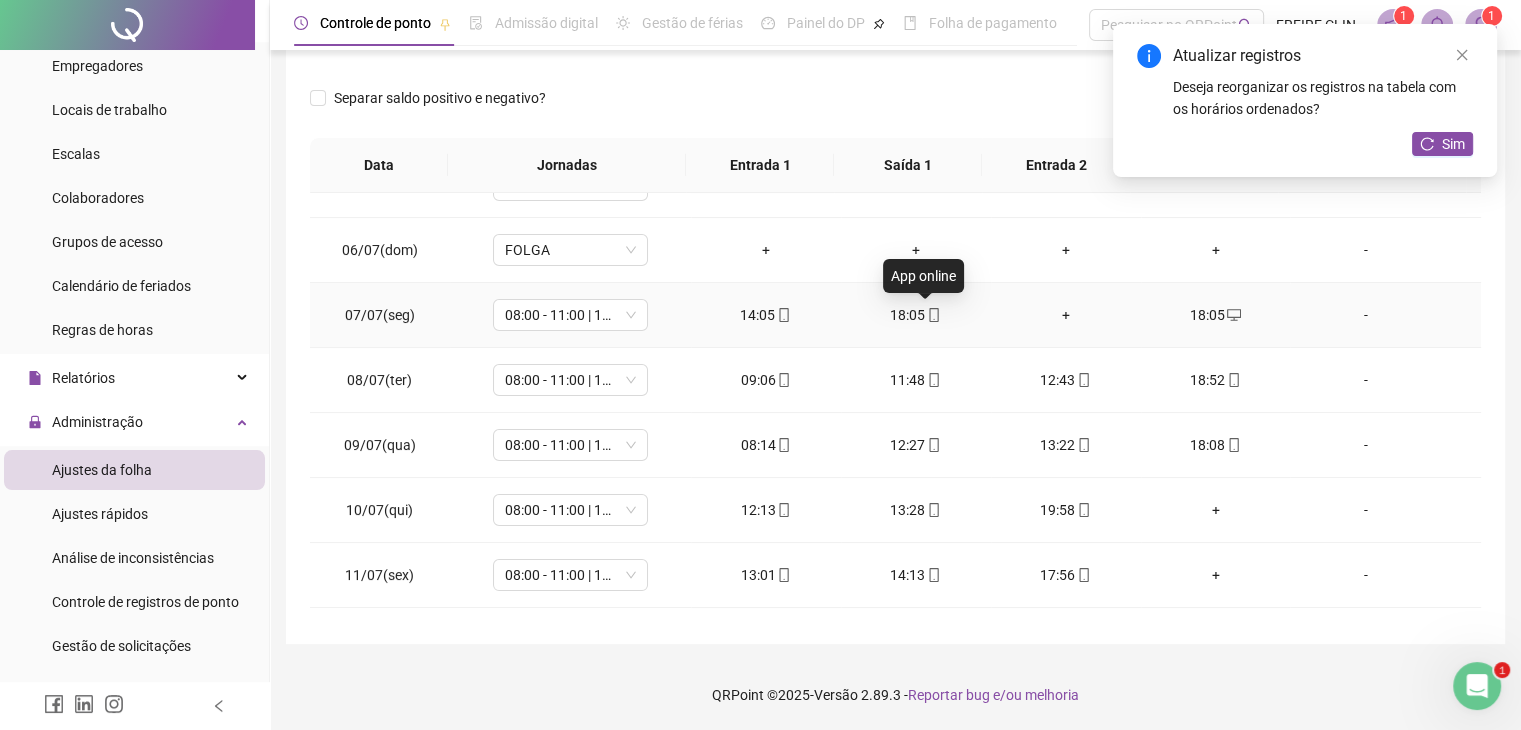 click 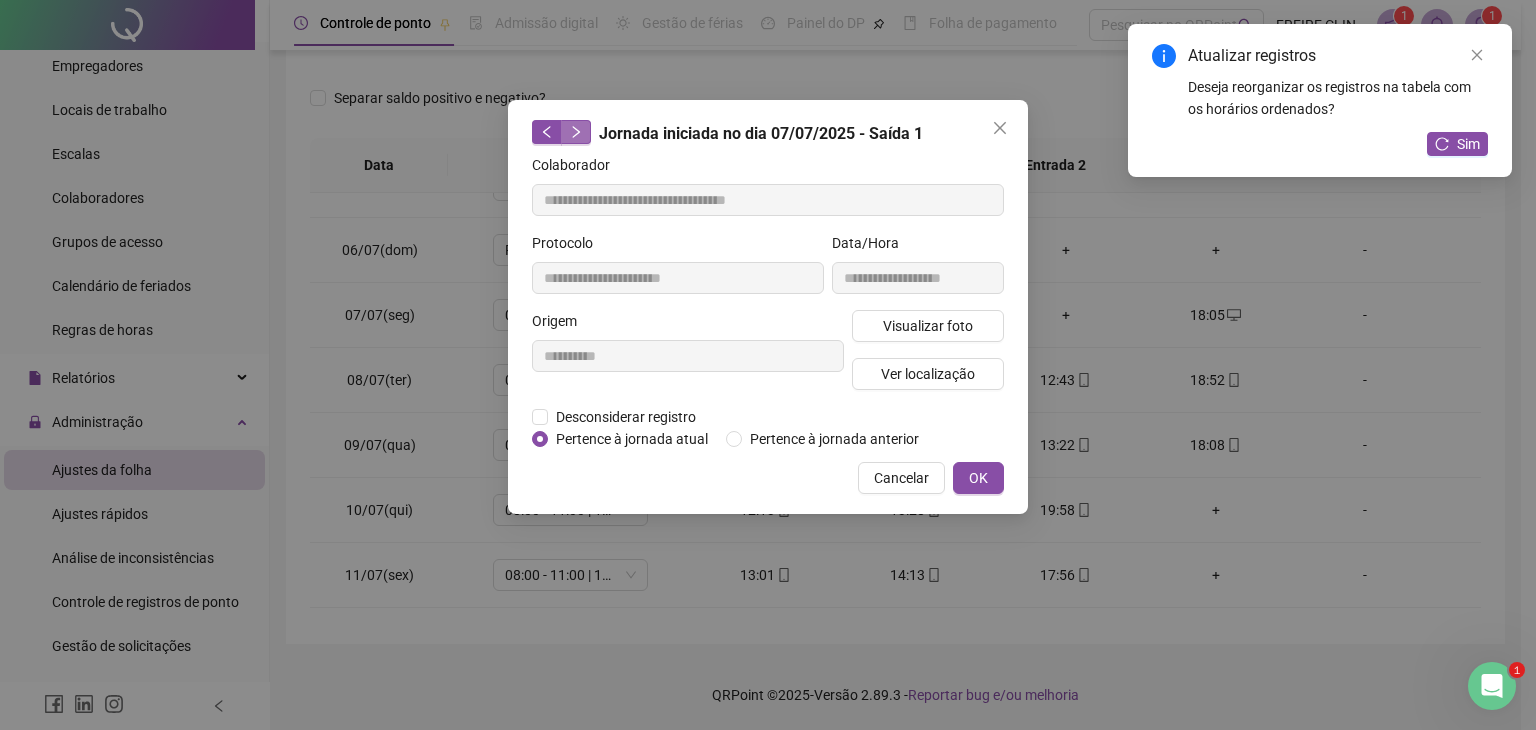 click at bounding box center [576, 132] 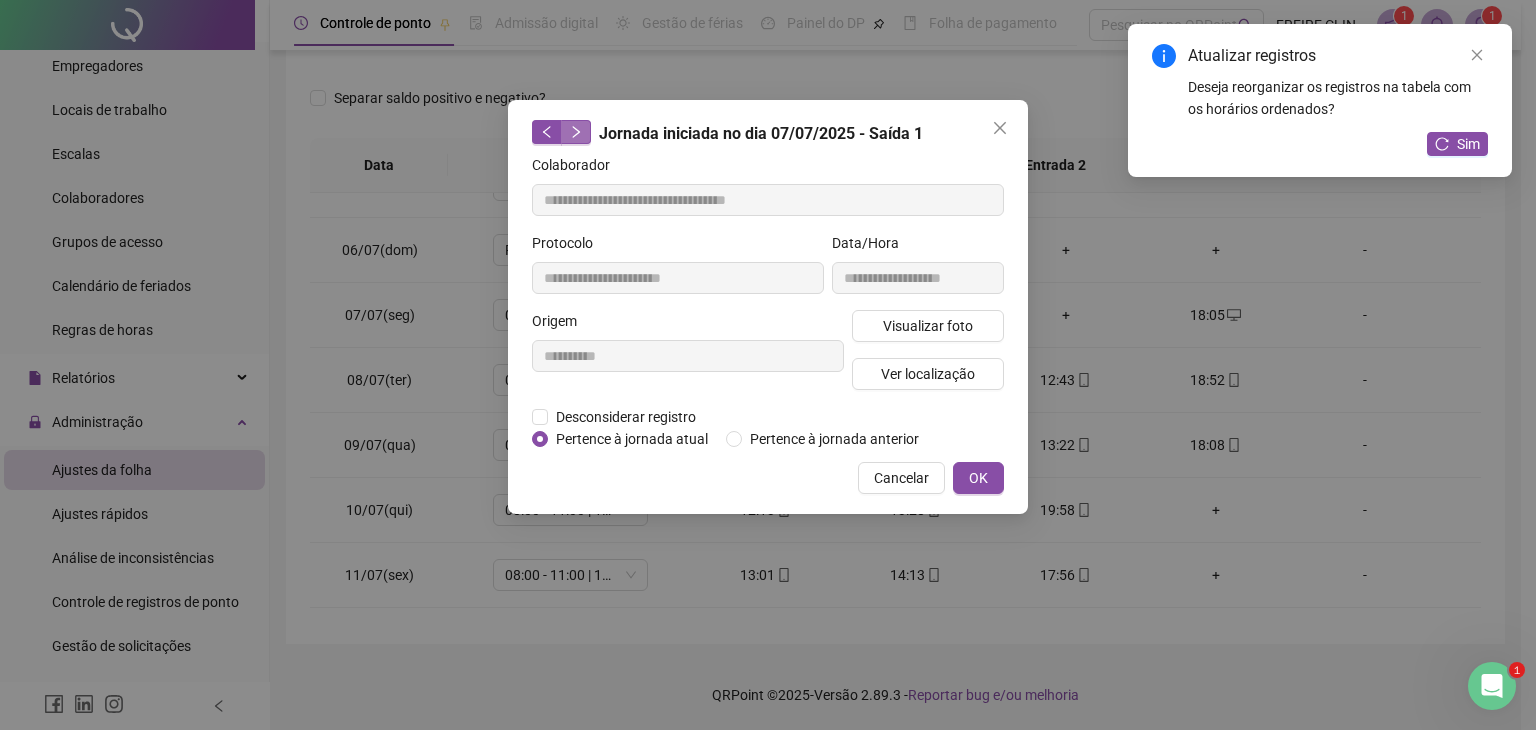 click at bounding box center (576, 132) 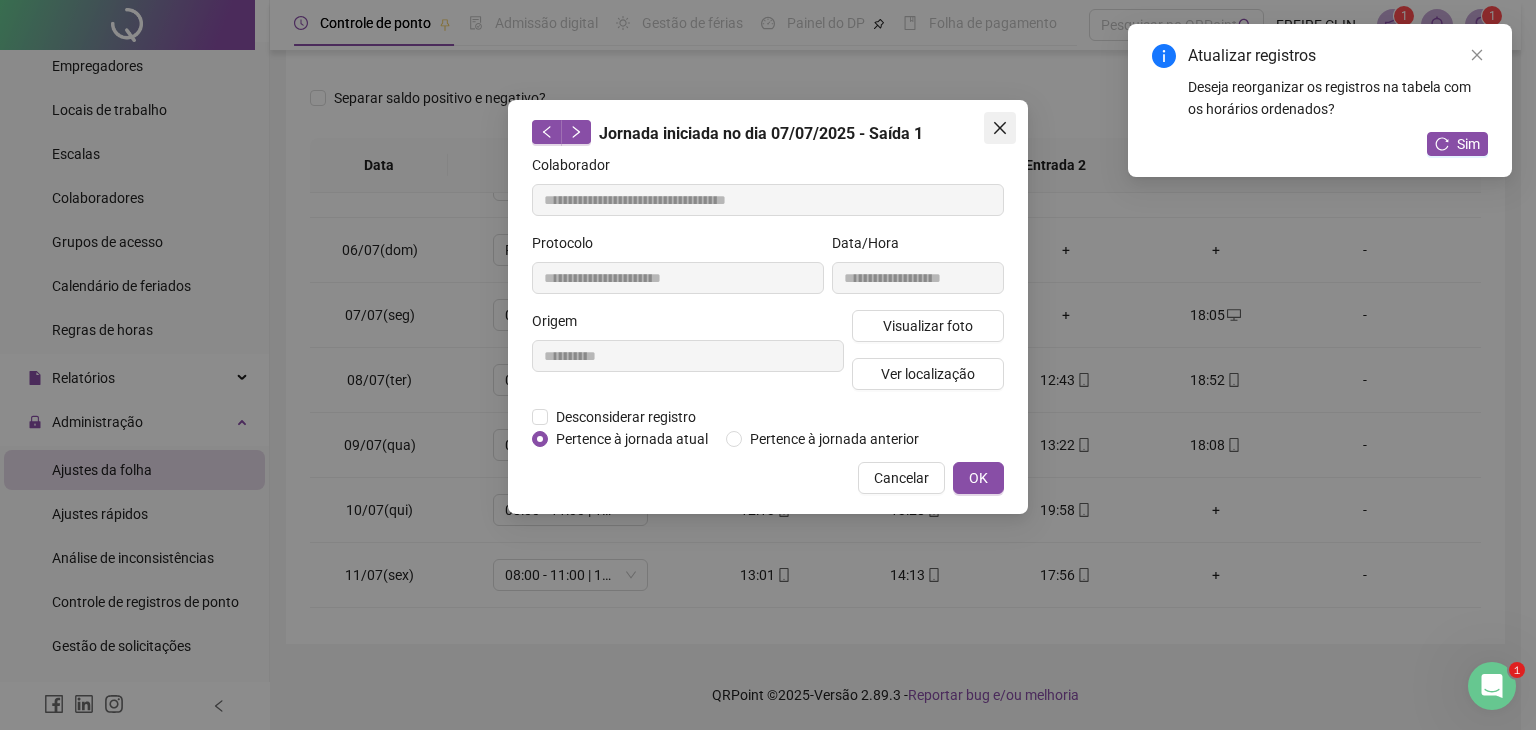 click 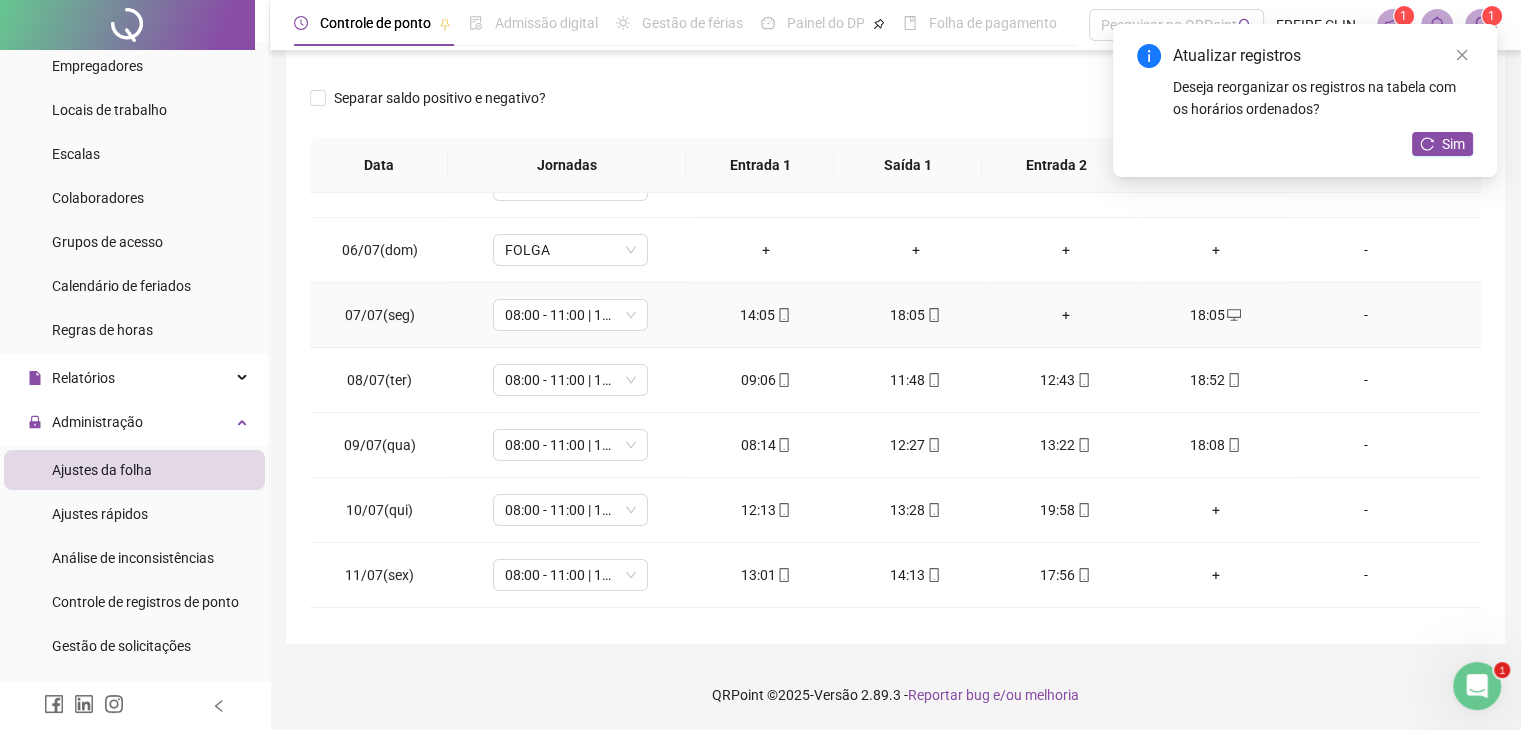 click on "+" at bounding box center (1066, 315) 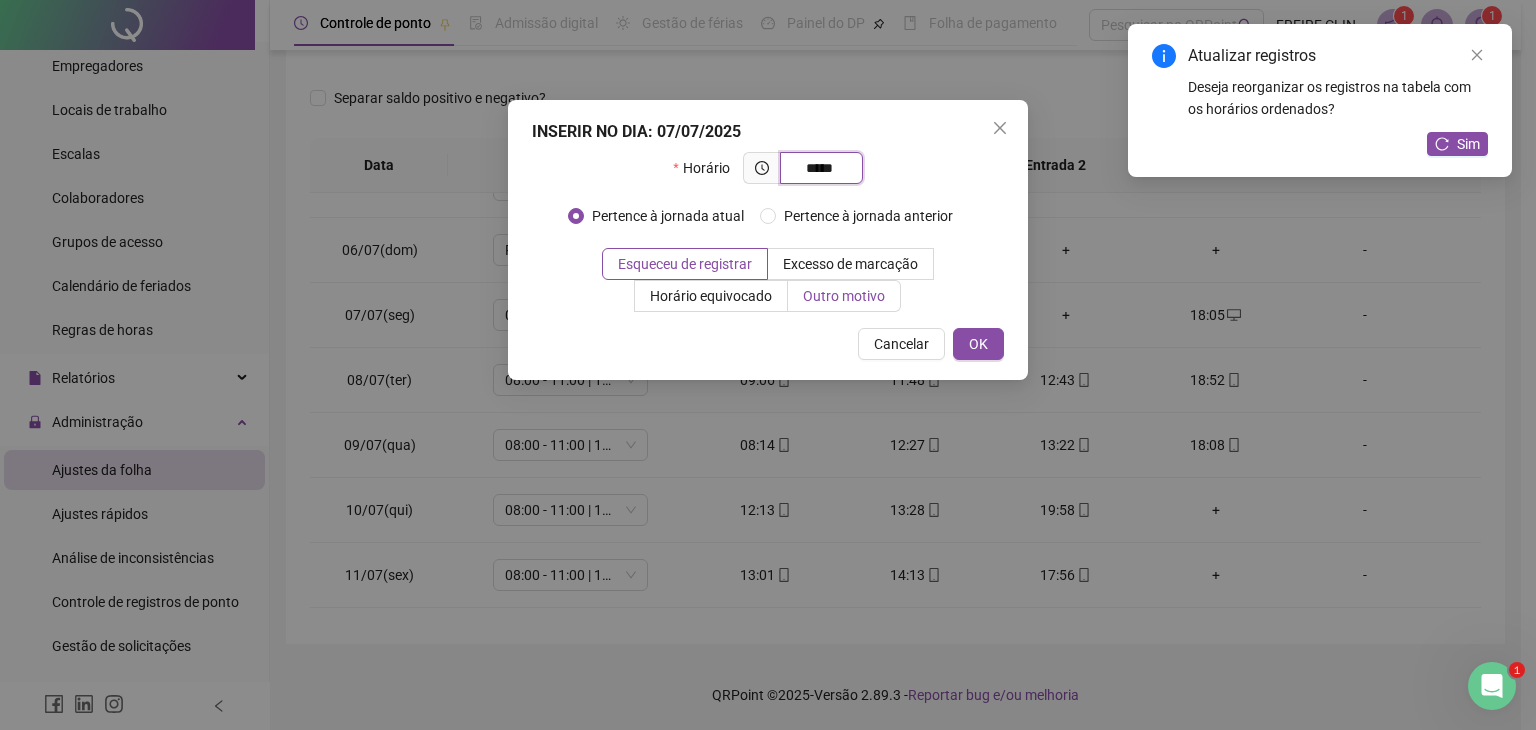 type on "*****" 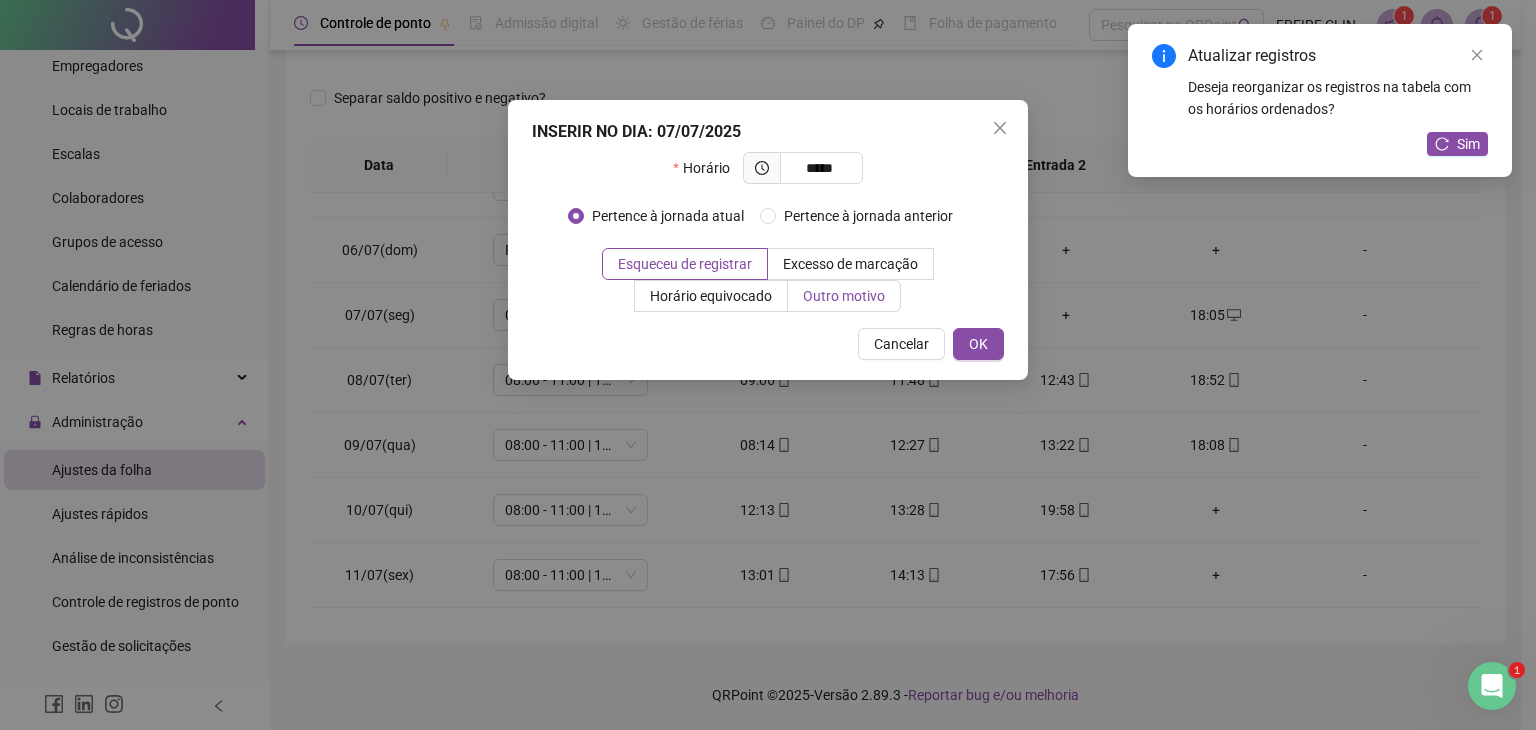 click on "Outro motivo" at bounding box center [844, 296] 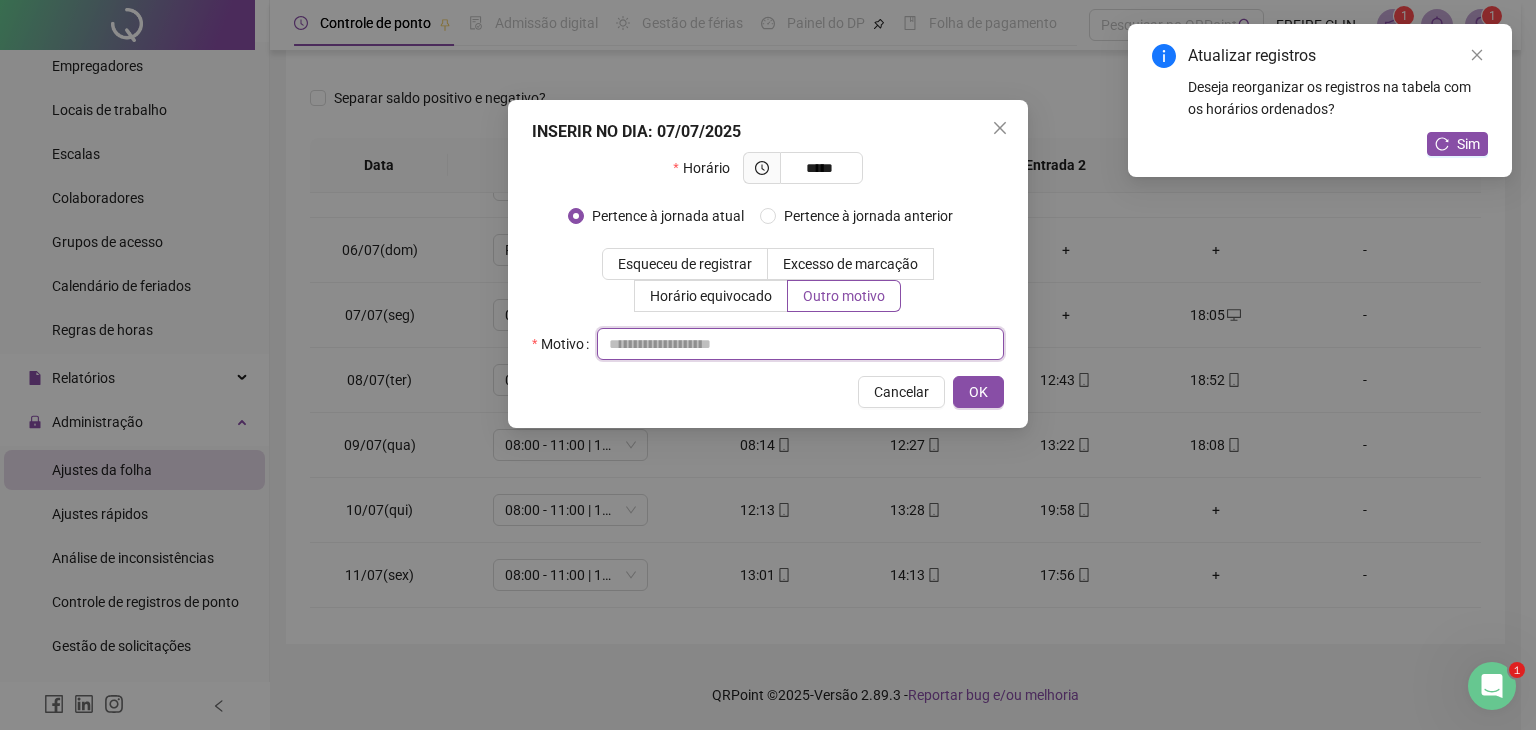 click at bounding box center [800, 344] 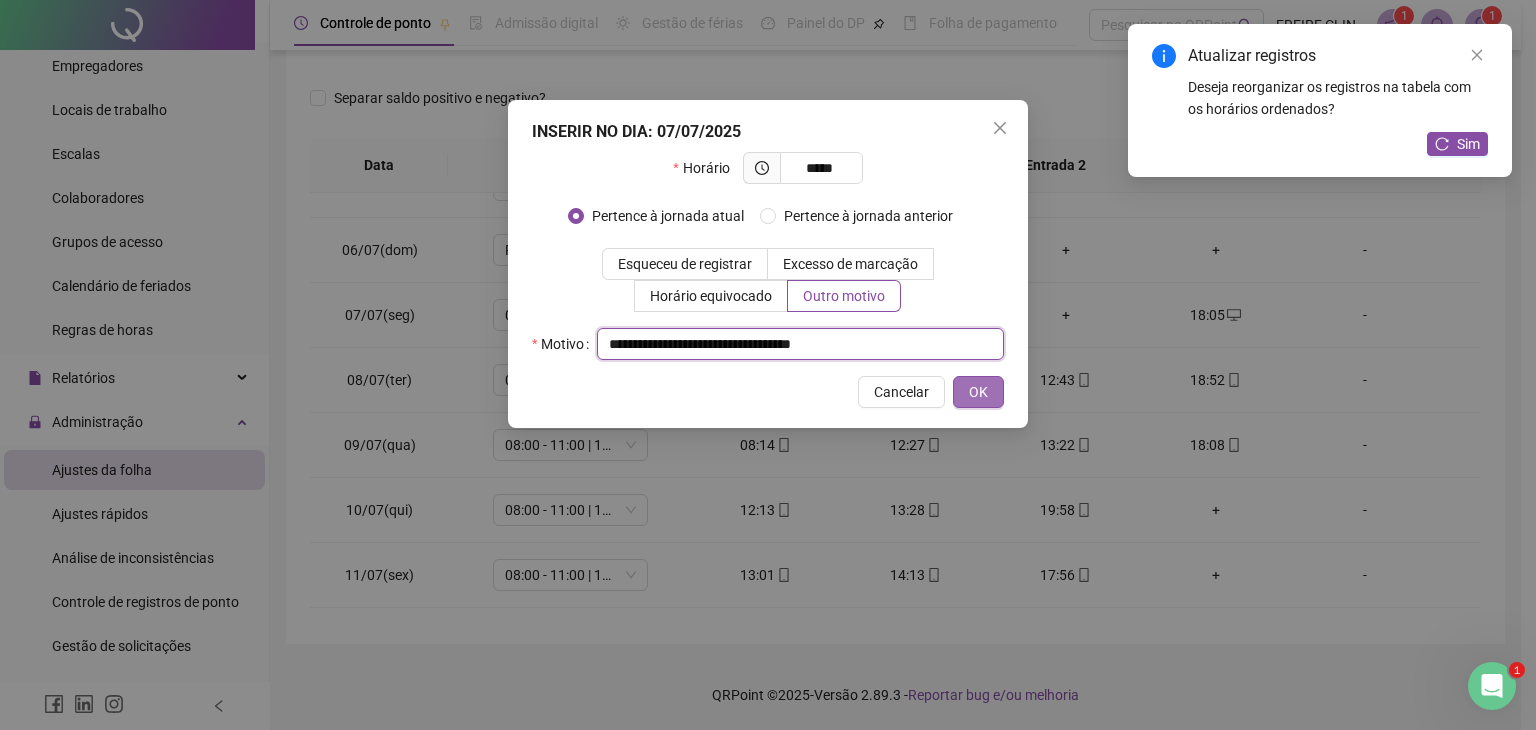 type on "**********" 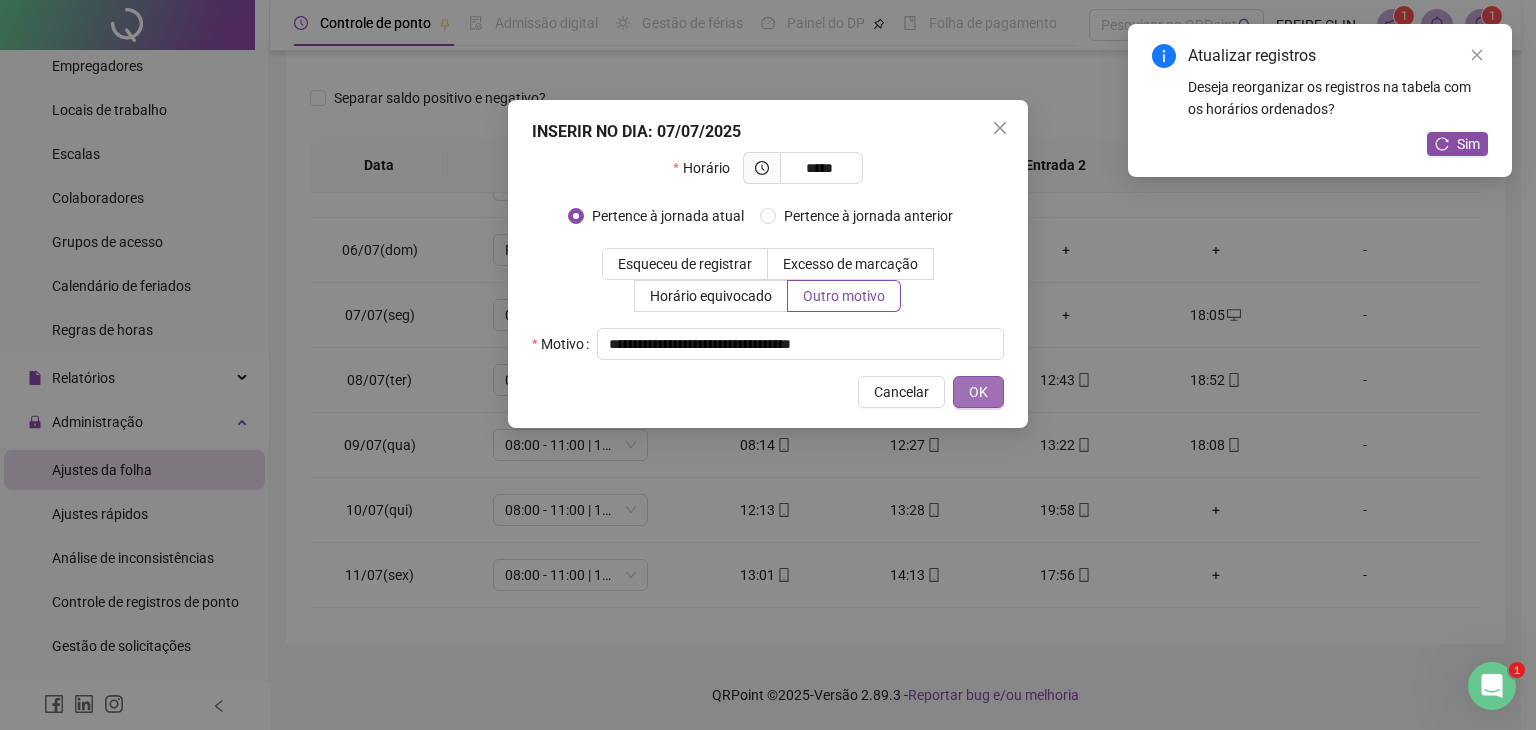 click on "OK" at bounding box center (978, 392) 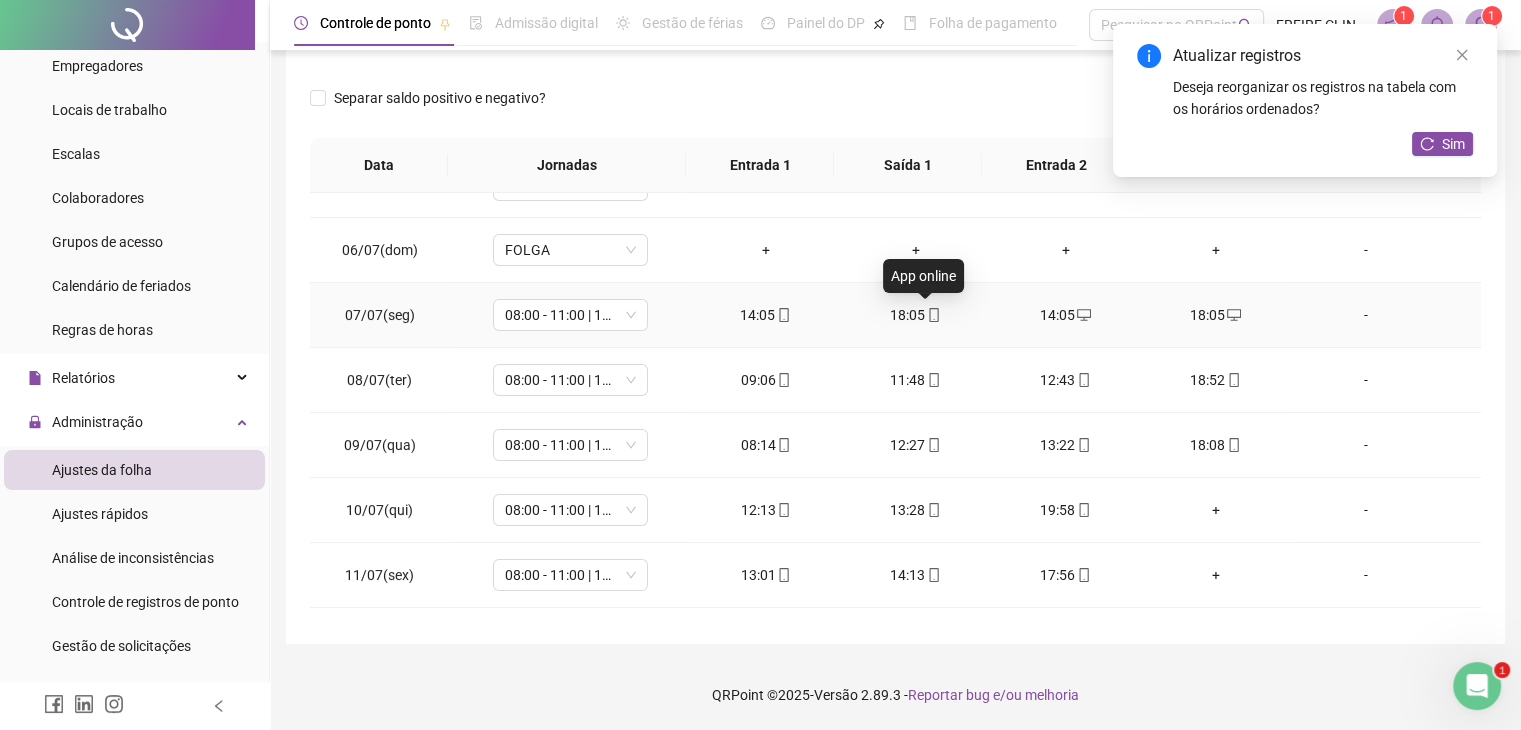 click 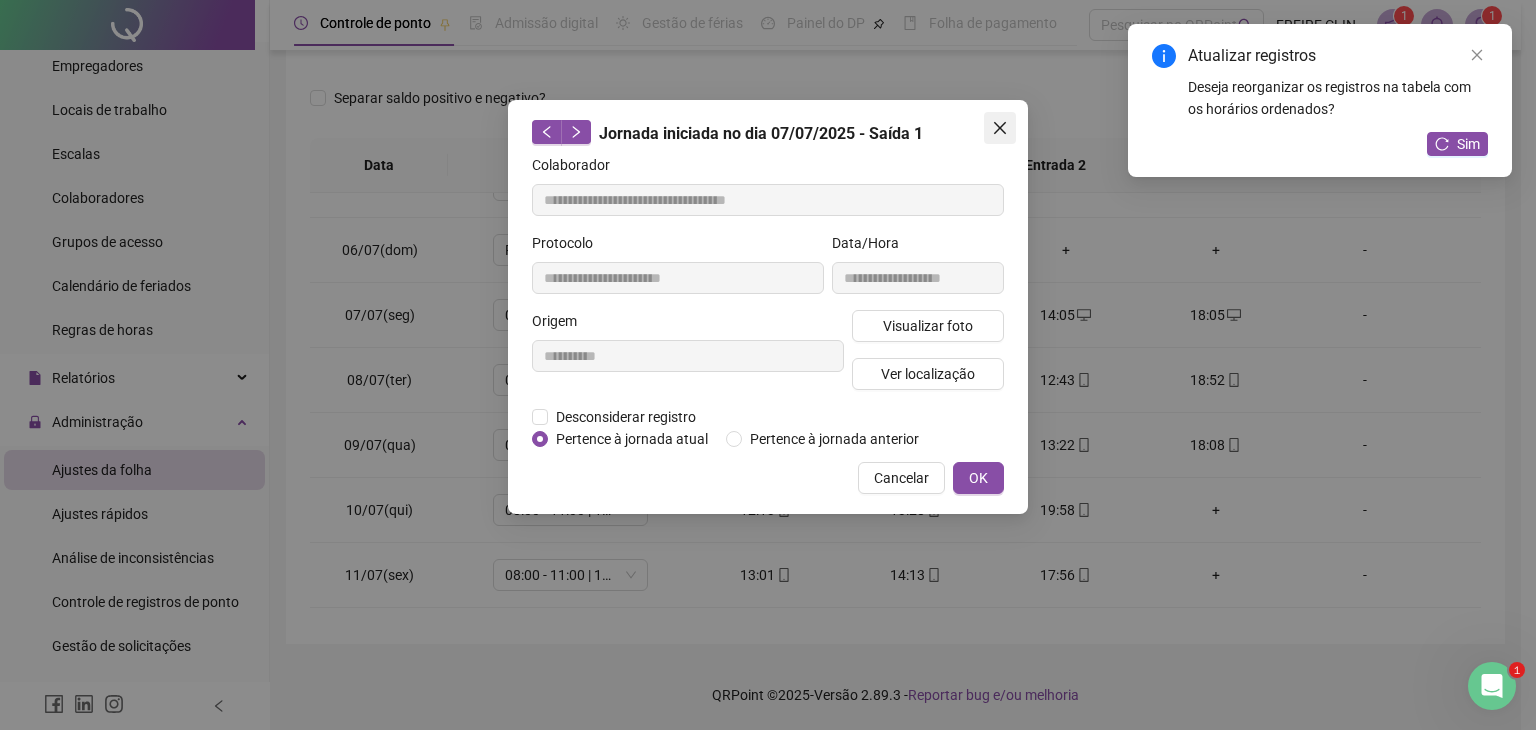 click 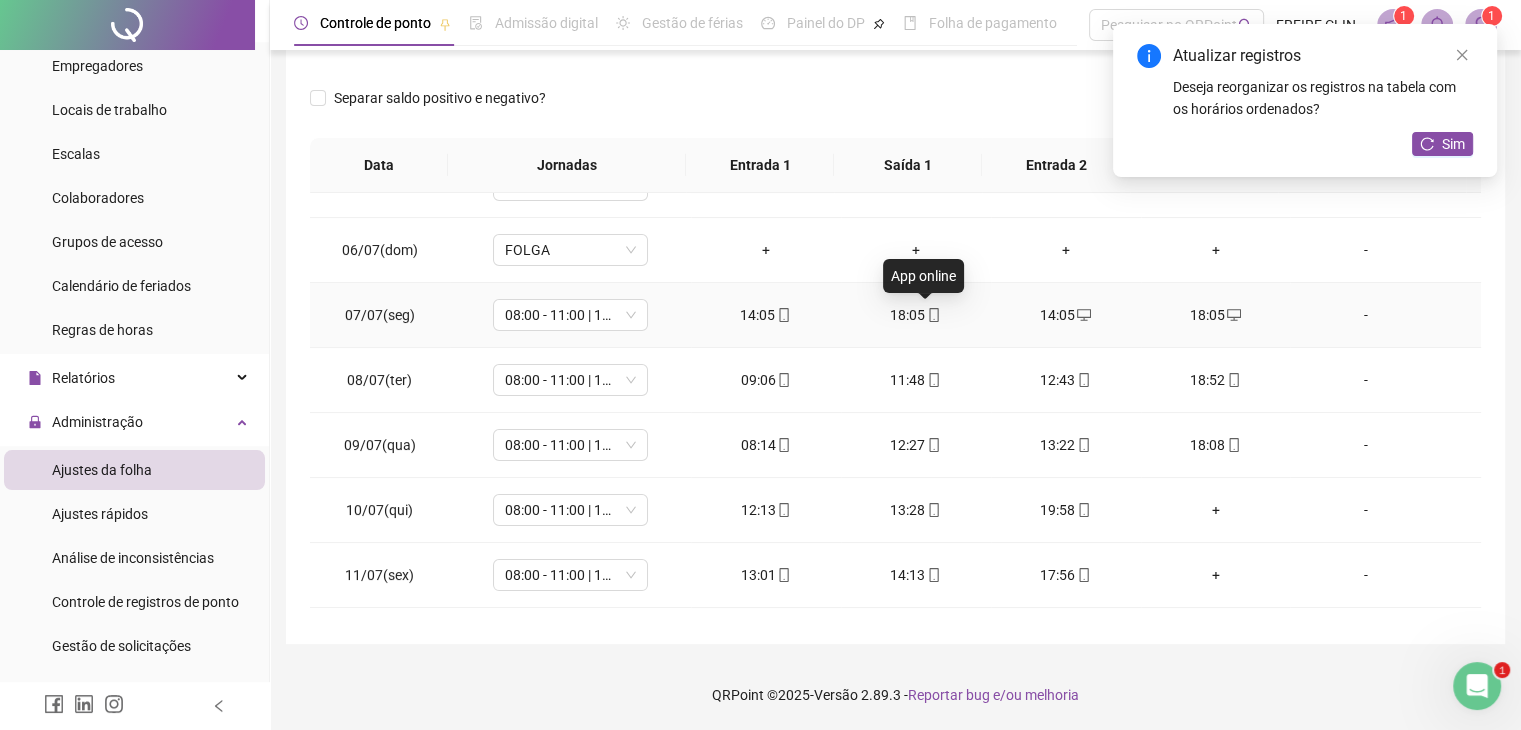 click 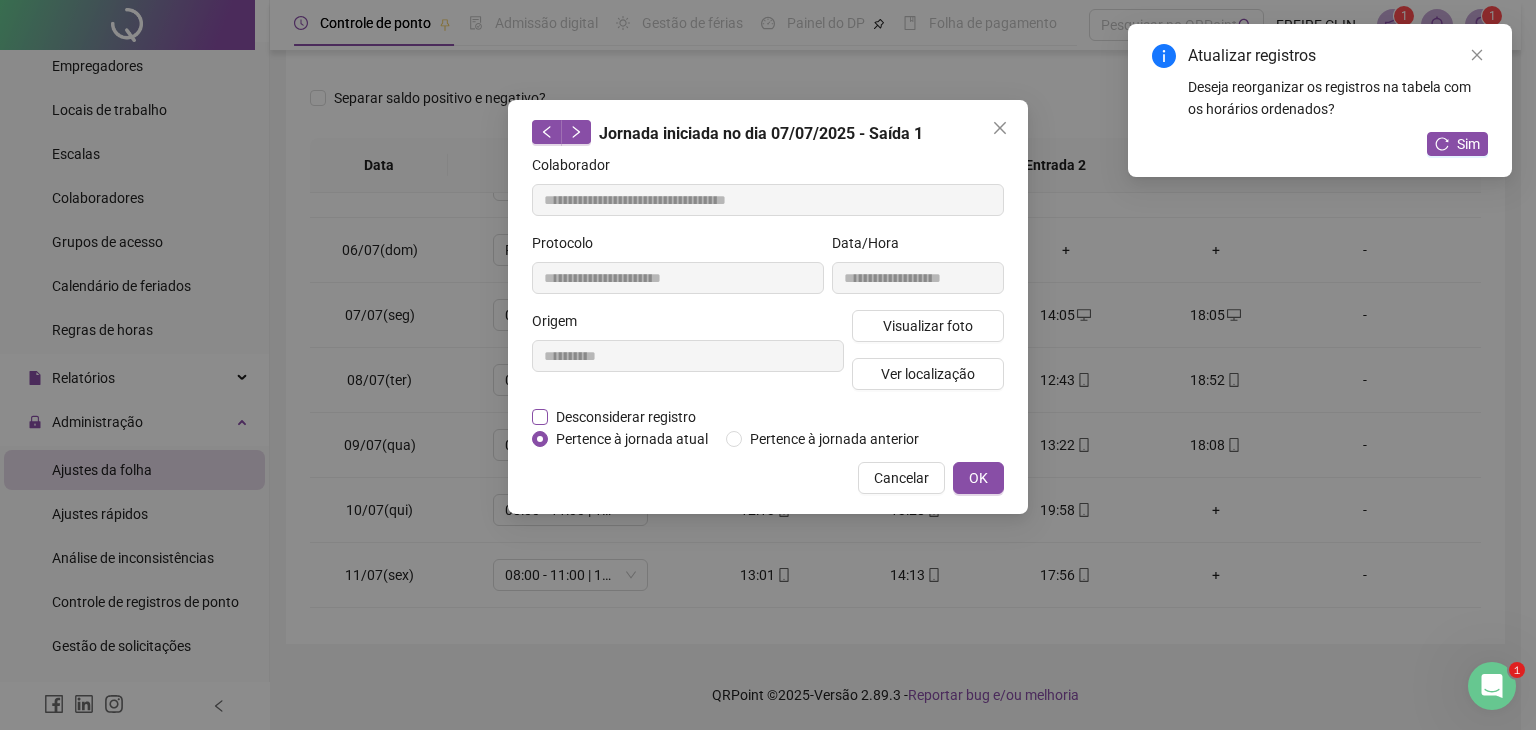 click on "Desconsiderar registro" at bounding box center (626, 417) 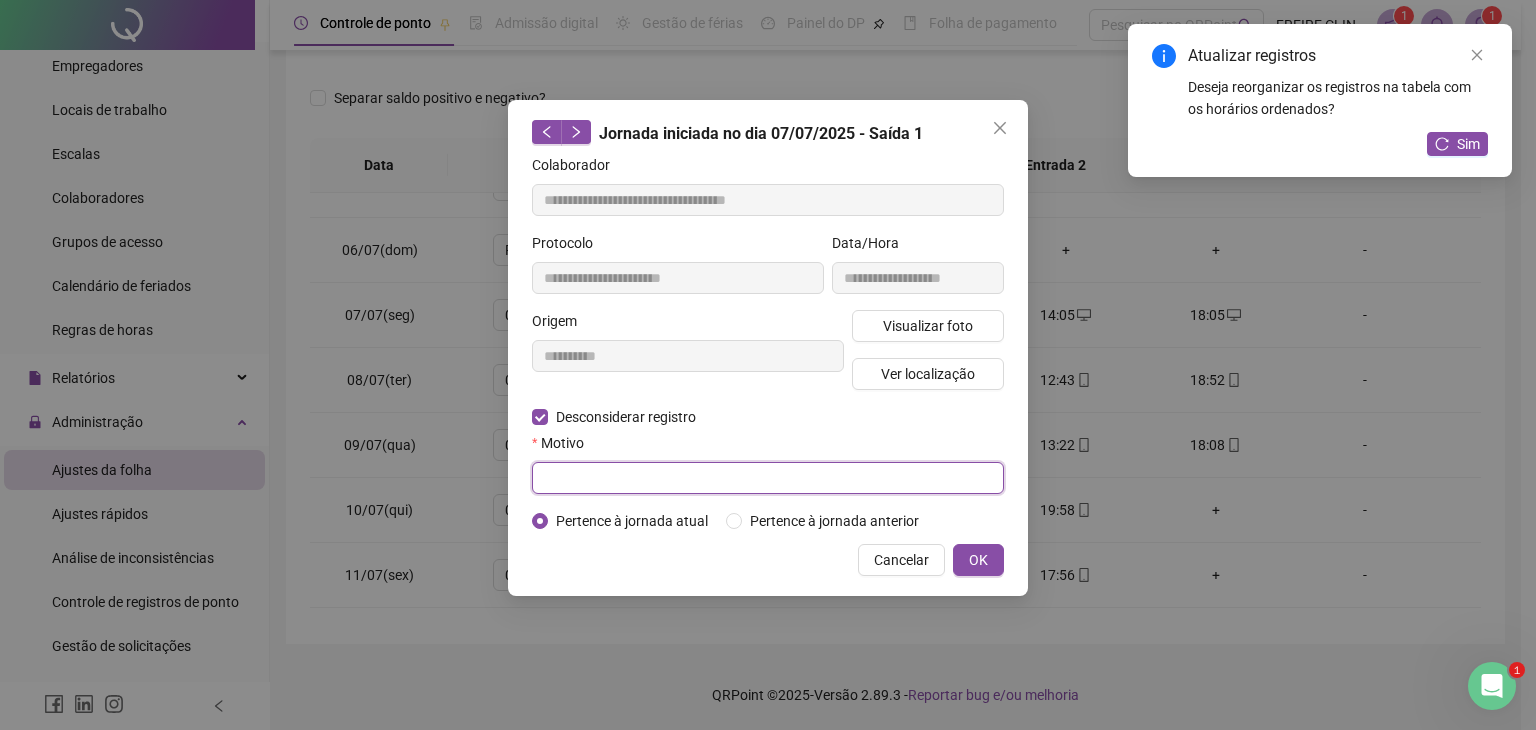 click at bounding box center (768, 478) 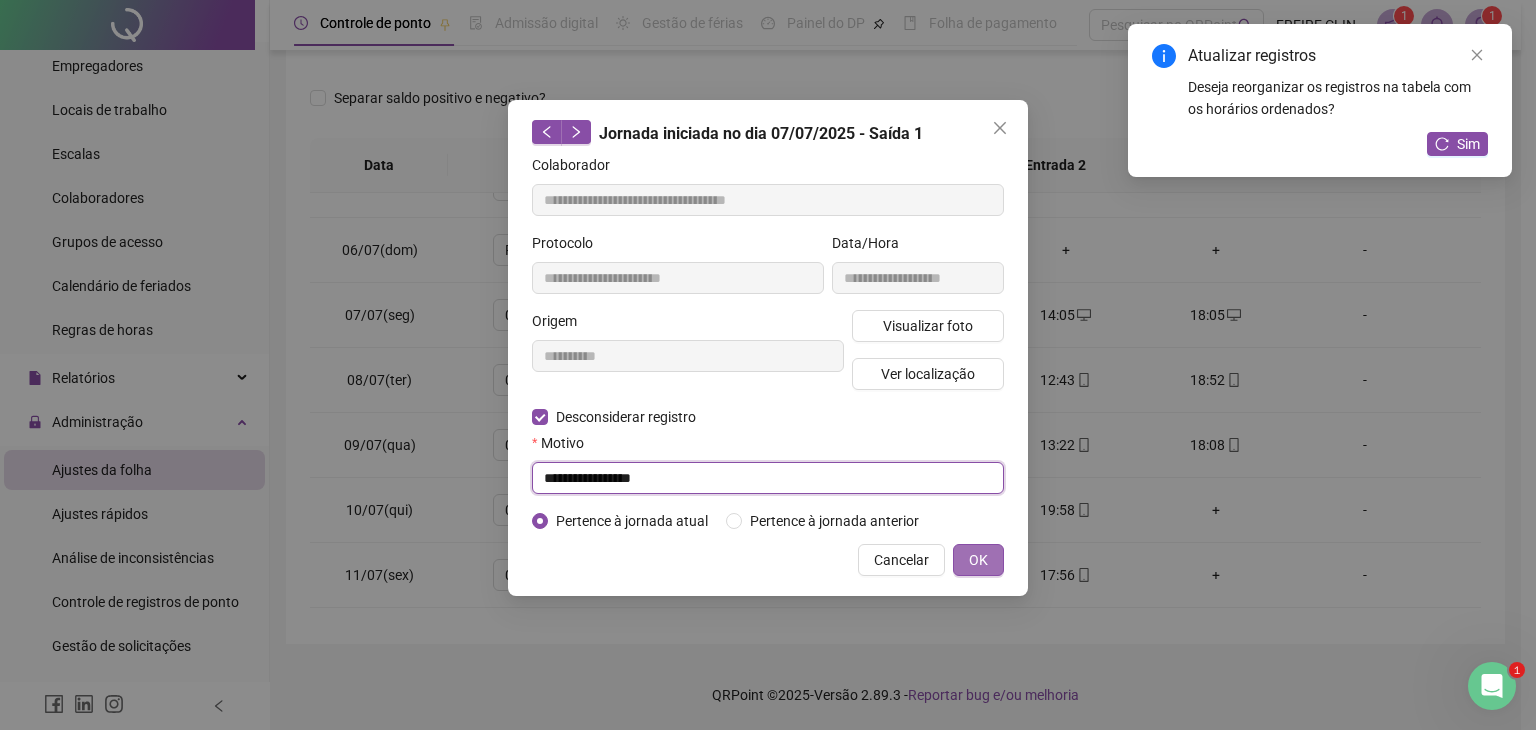 type on "**********" 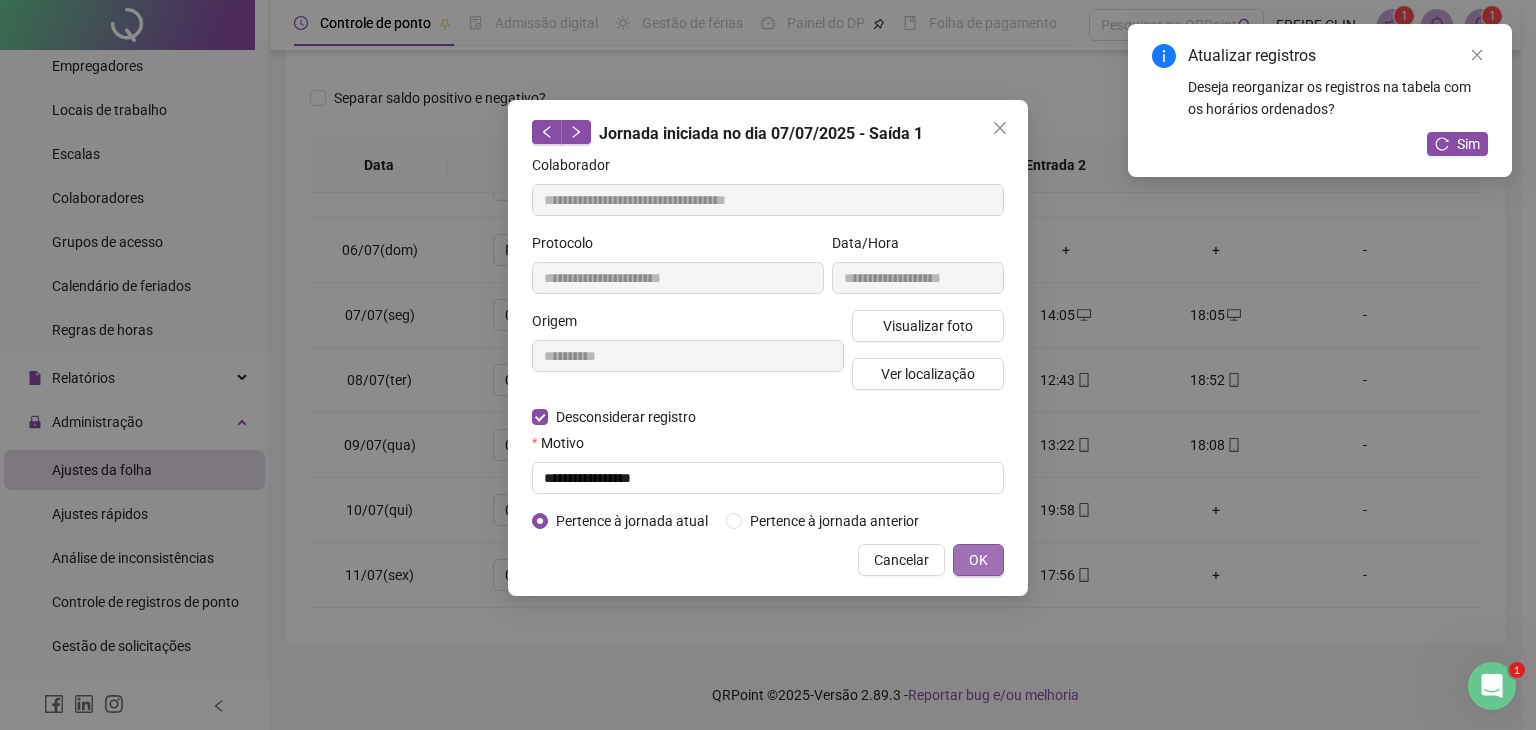 click on "OK" at bounding box center [978, 560] 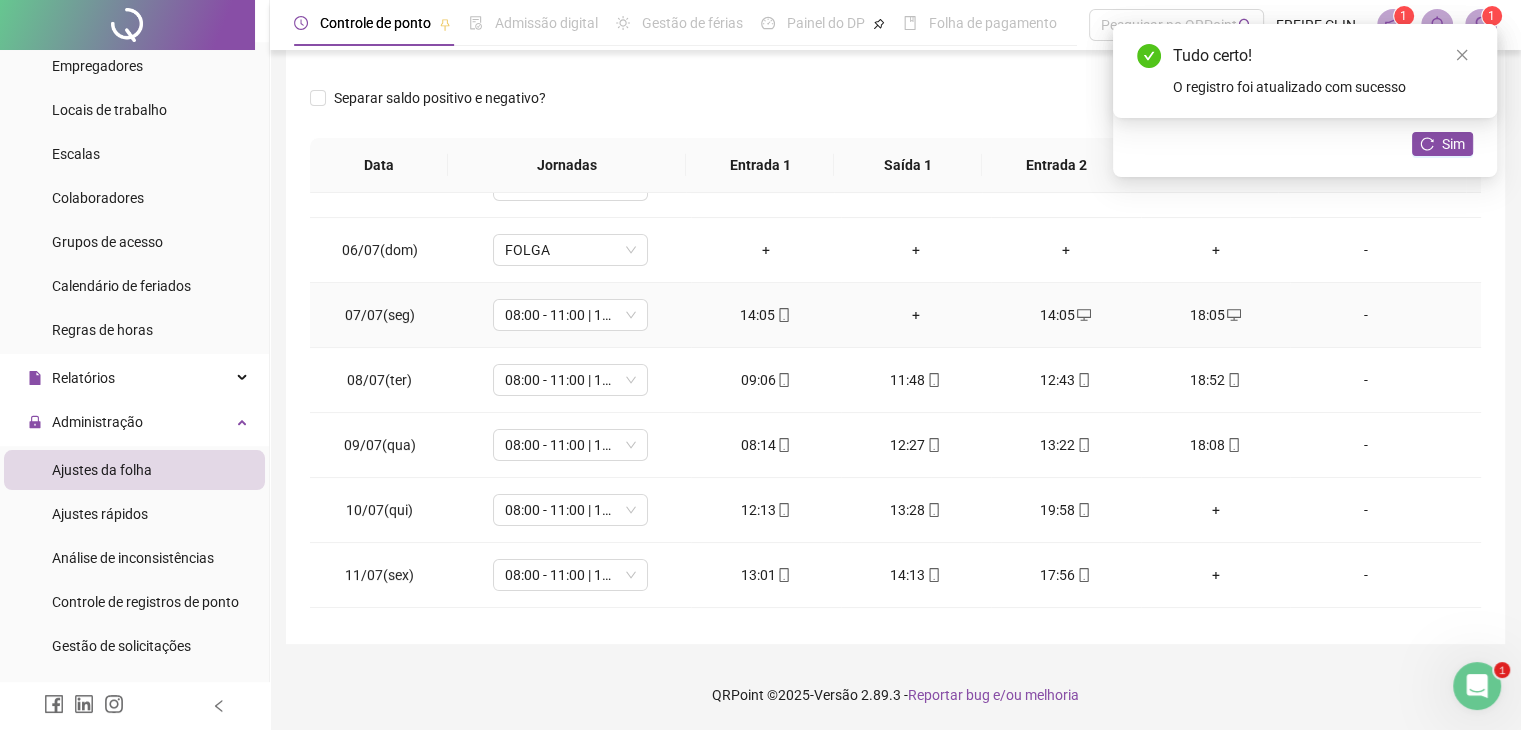 click on "+" at bounding box center [916, 315] 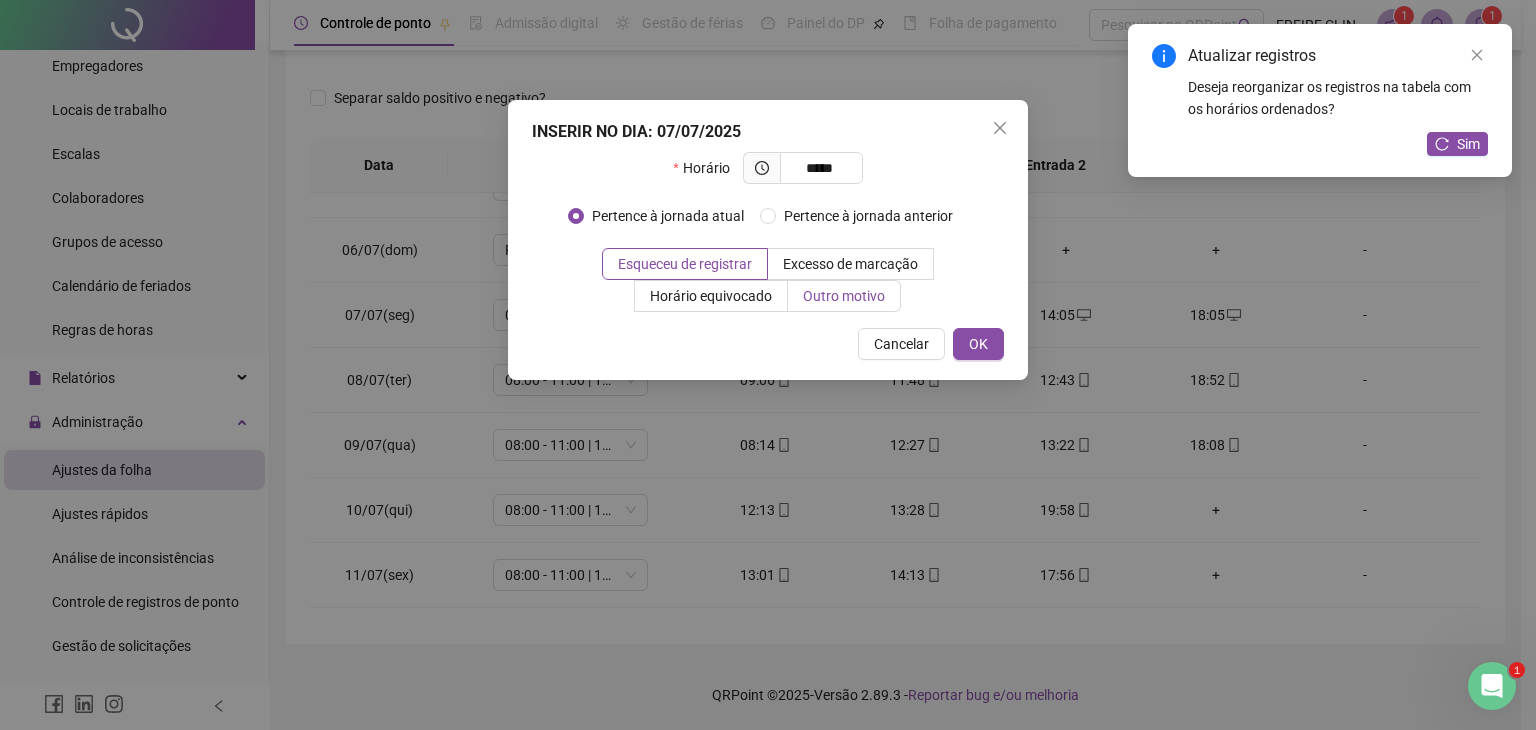 type on "*****" 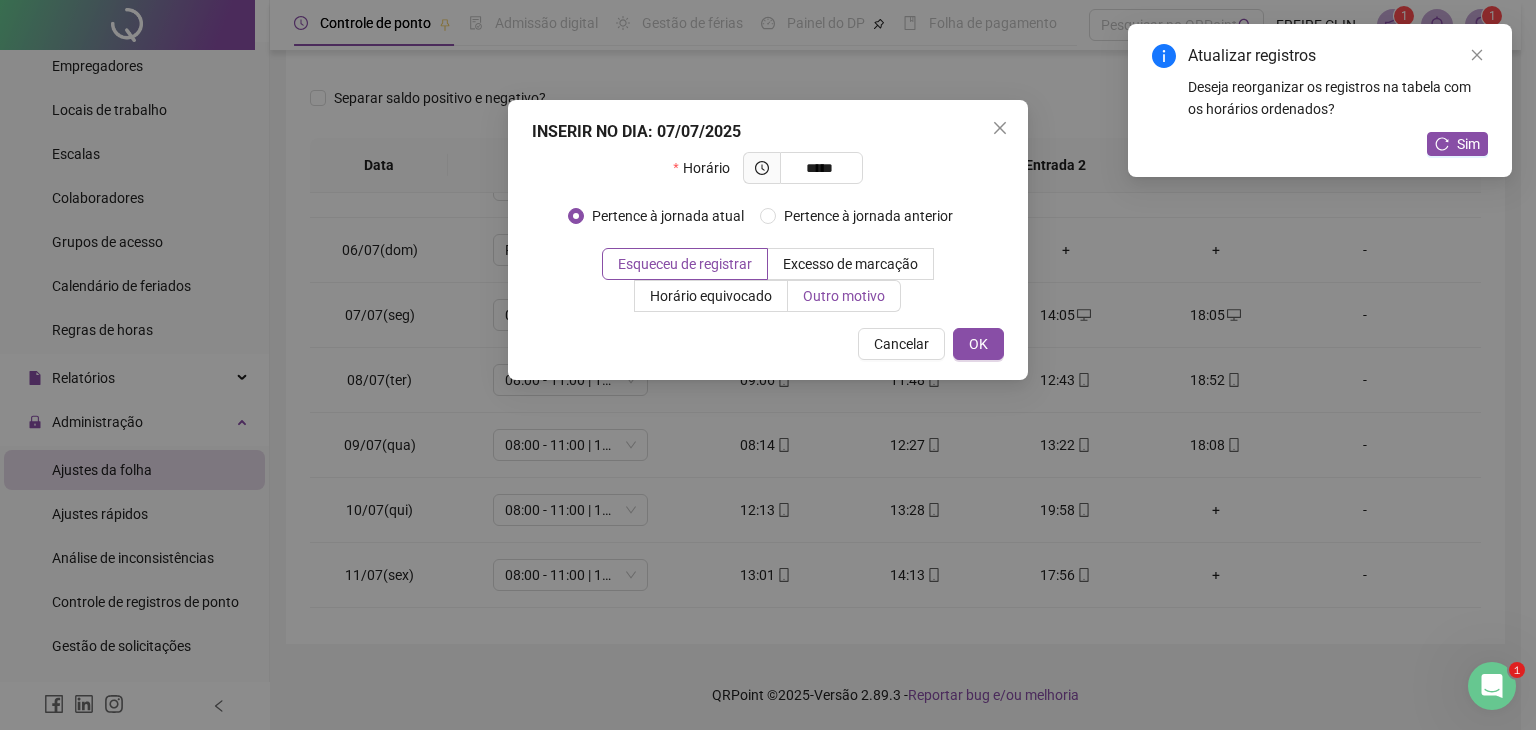 click on "Outro motivo" at bounding box center [844, 296] 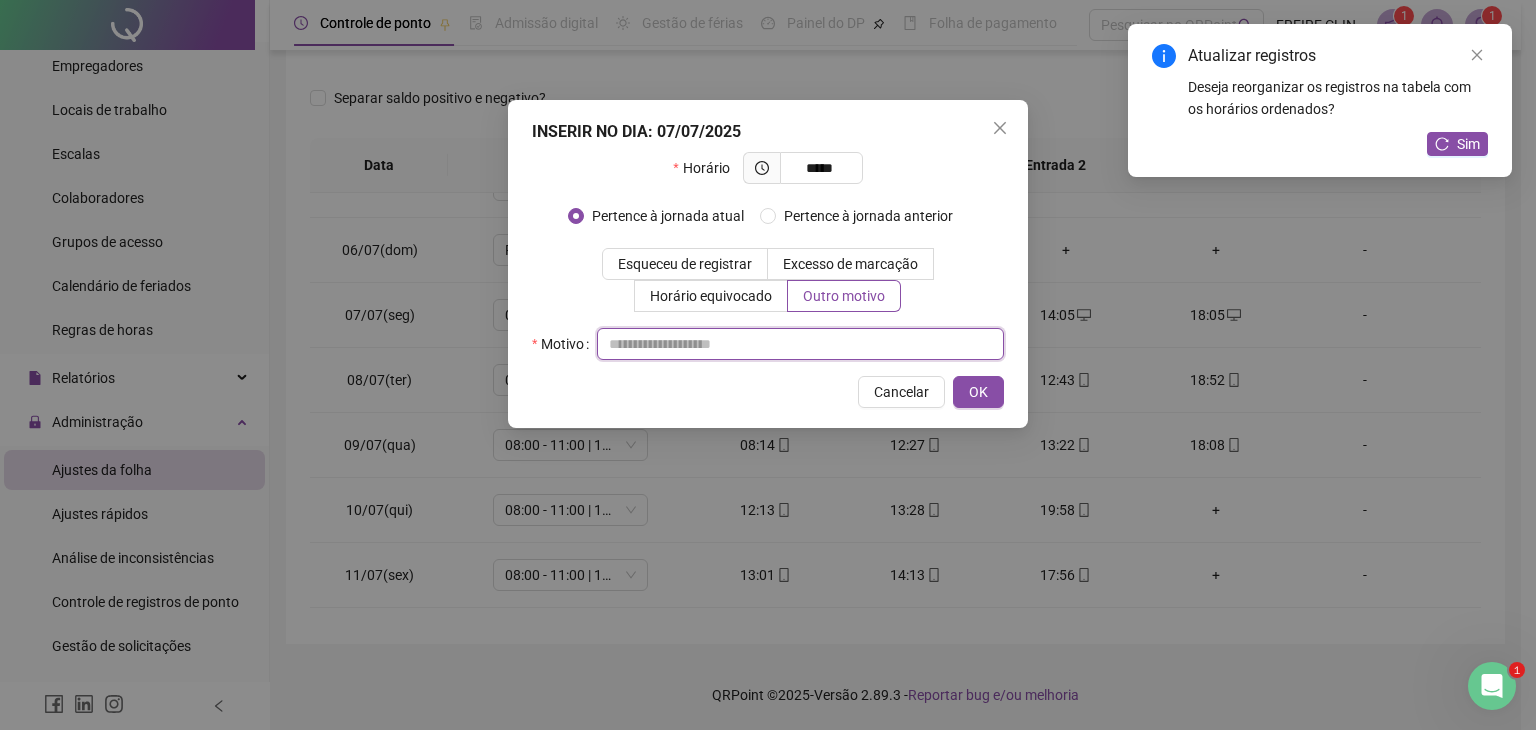 click at bounding box center [800, 344] 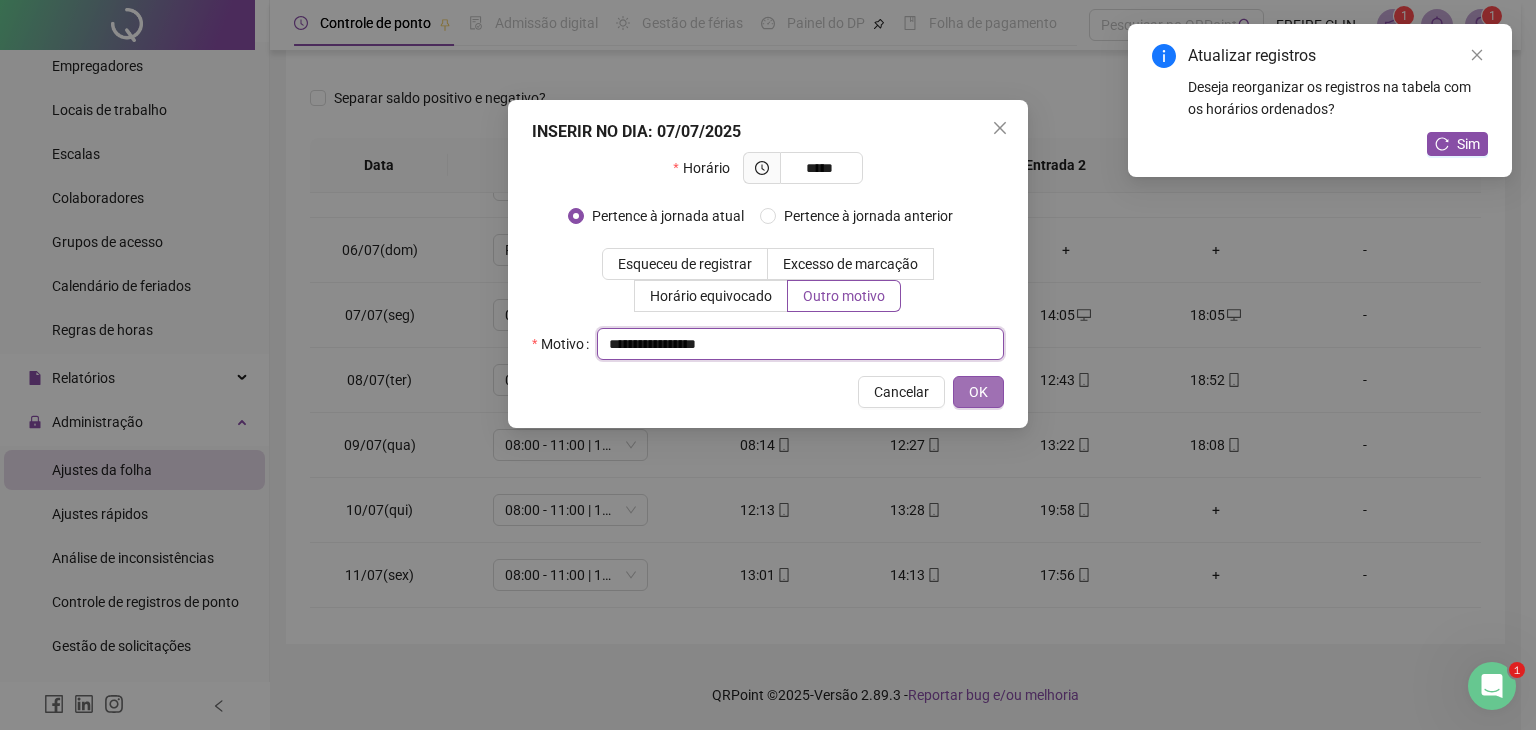 type on "**********" 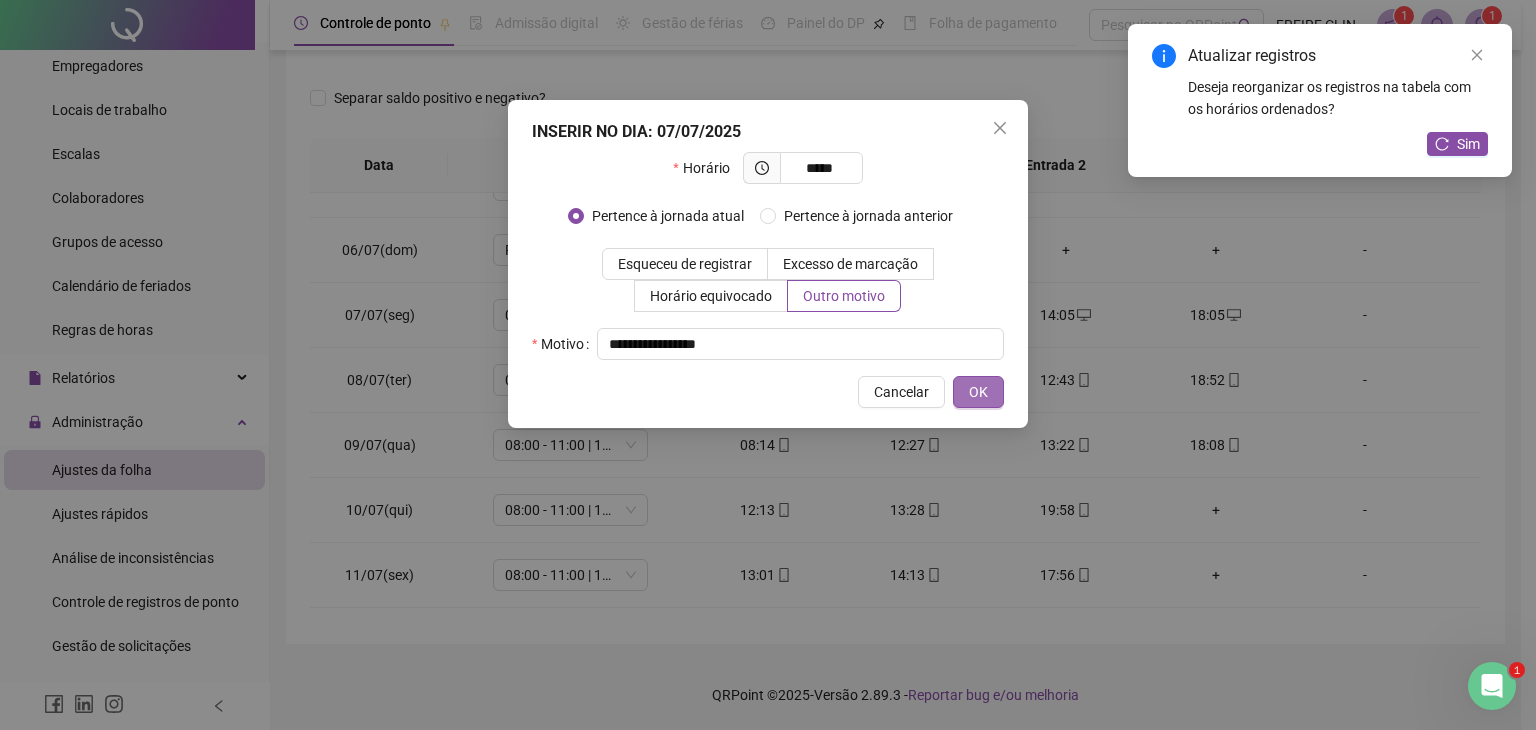click on "OK" at bounding box center [978, 392] 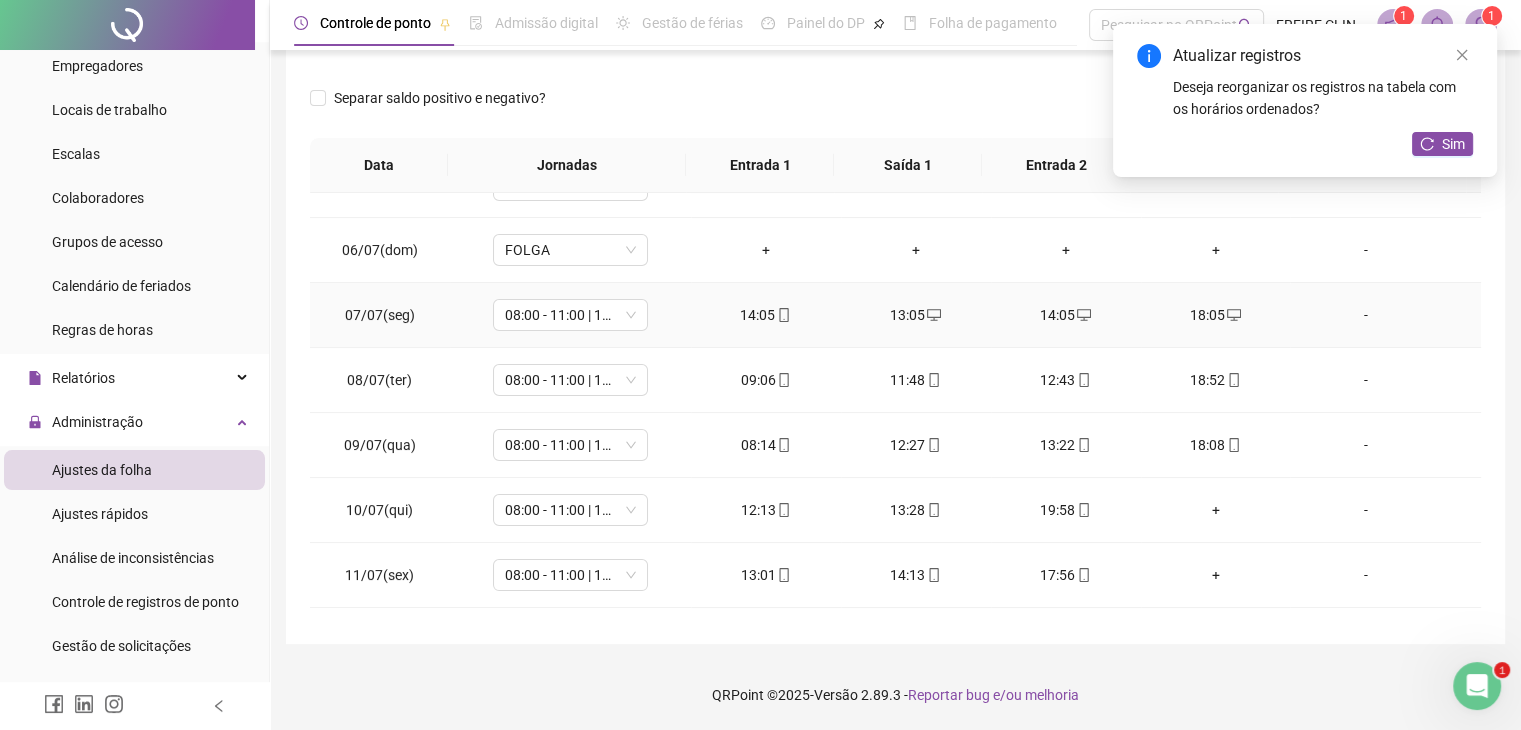 click at bounding box center (783, 315) 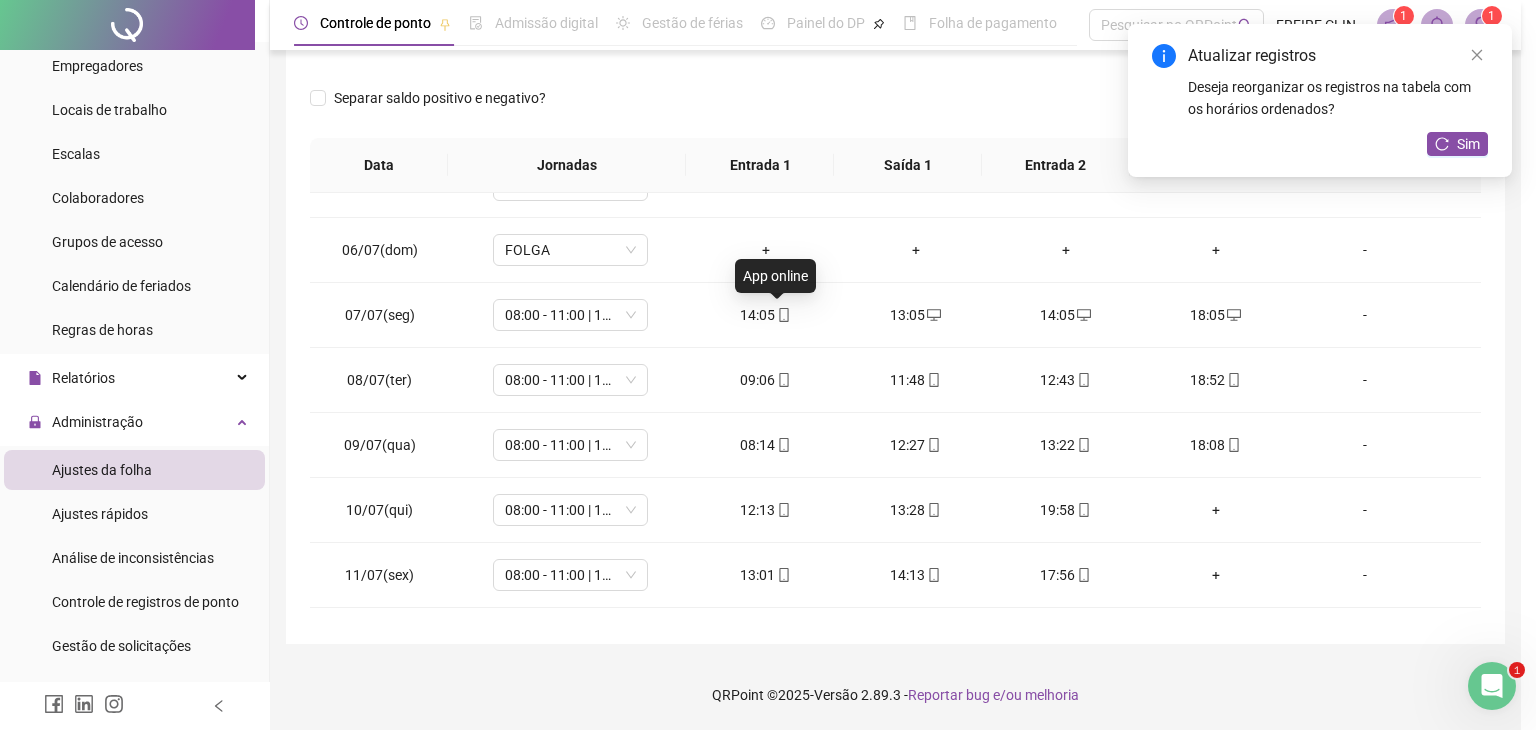 type on "**********" 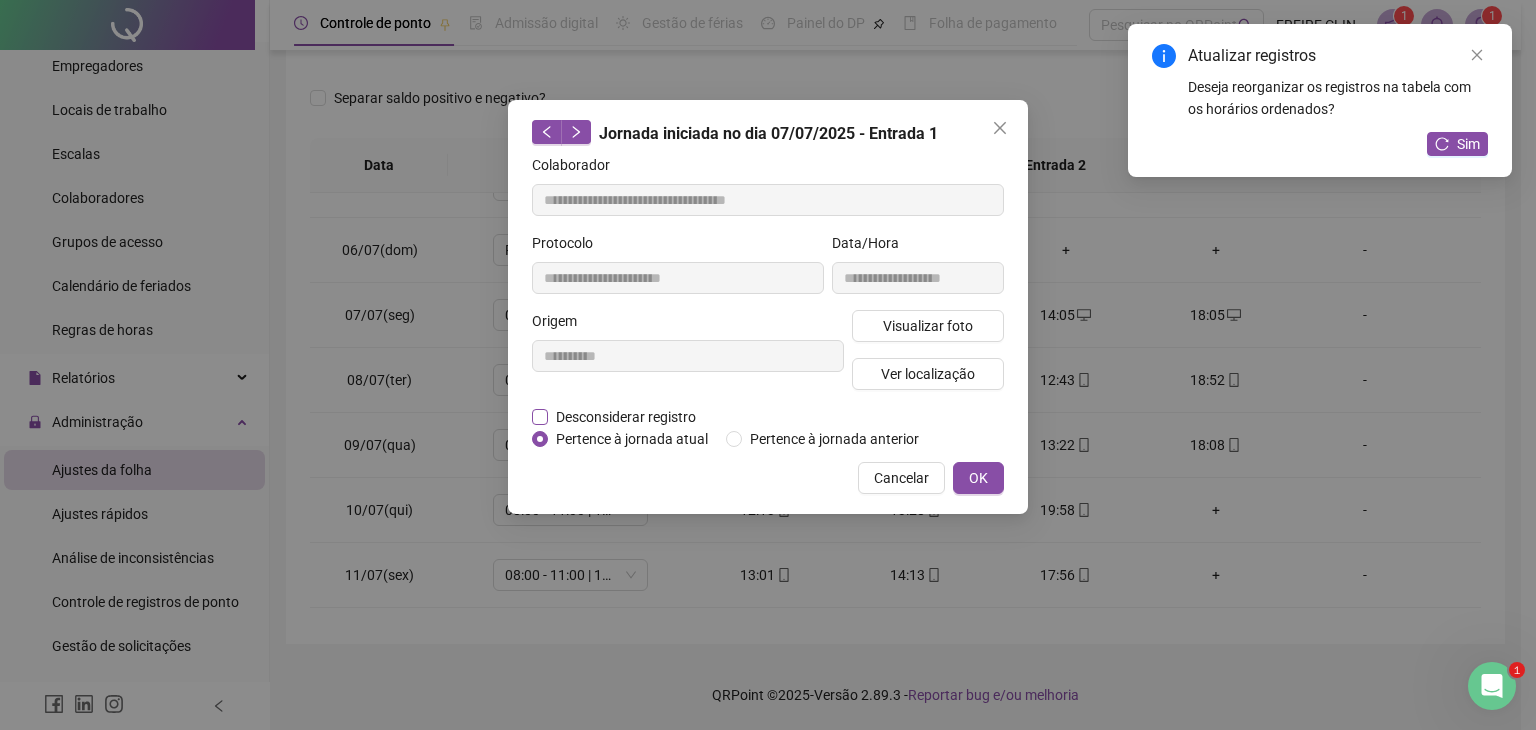 click on "Desconsiderar registro" at bounding box center (626, 417) 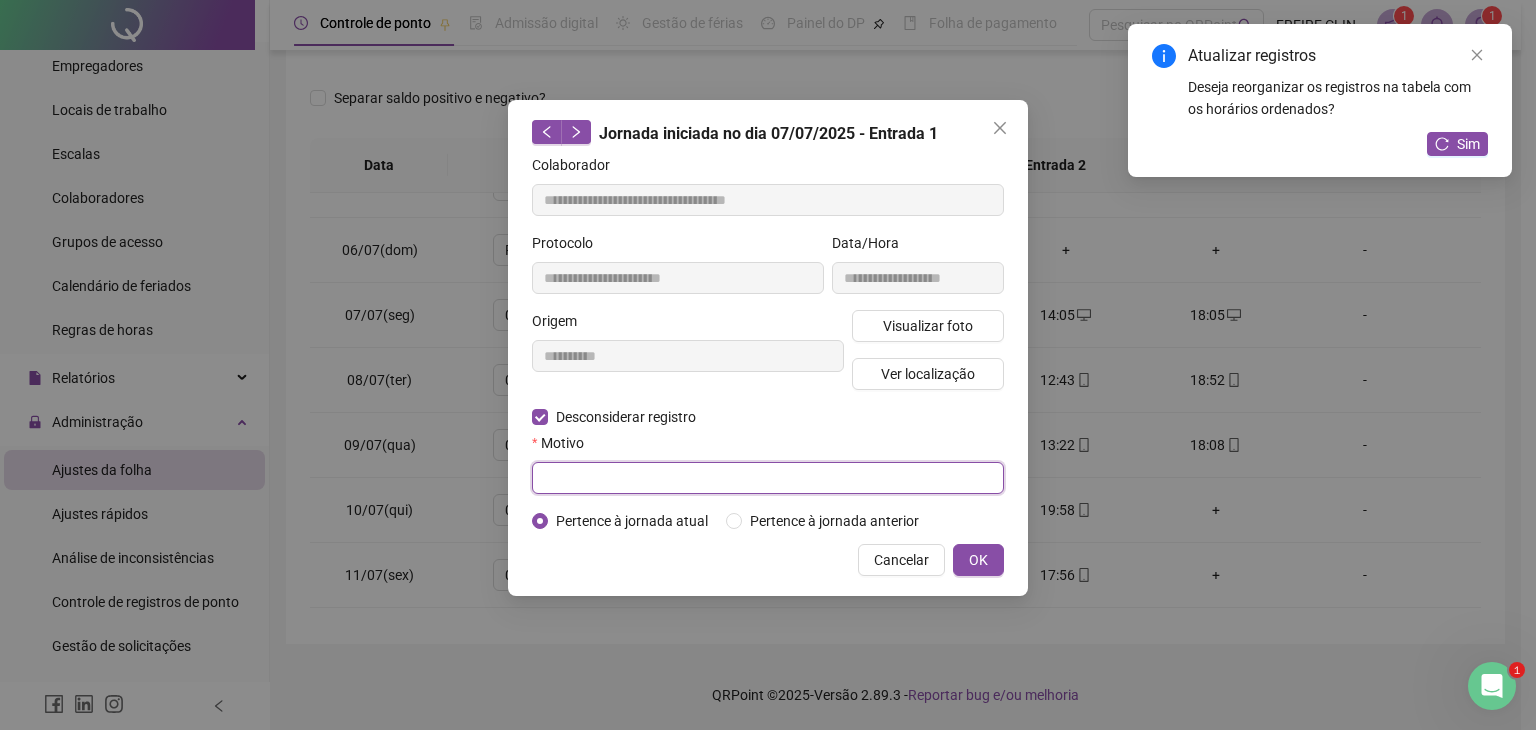 click at bounding box center (768, 478) 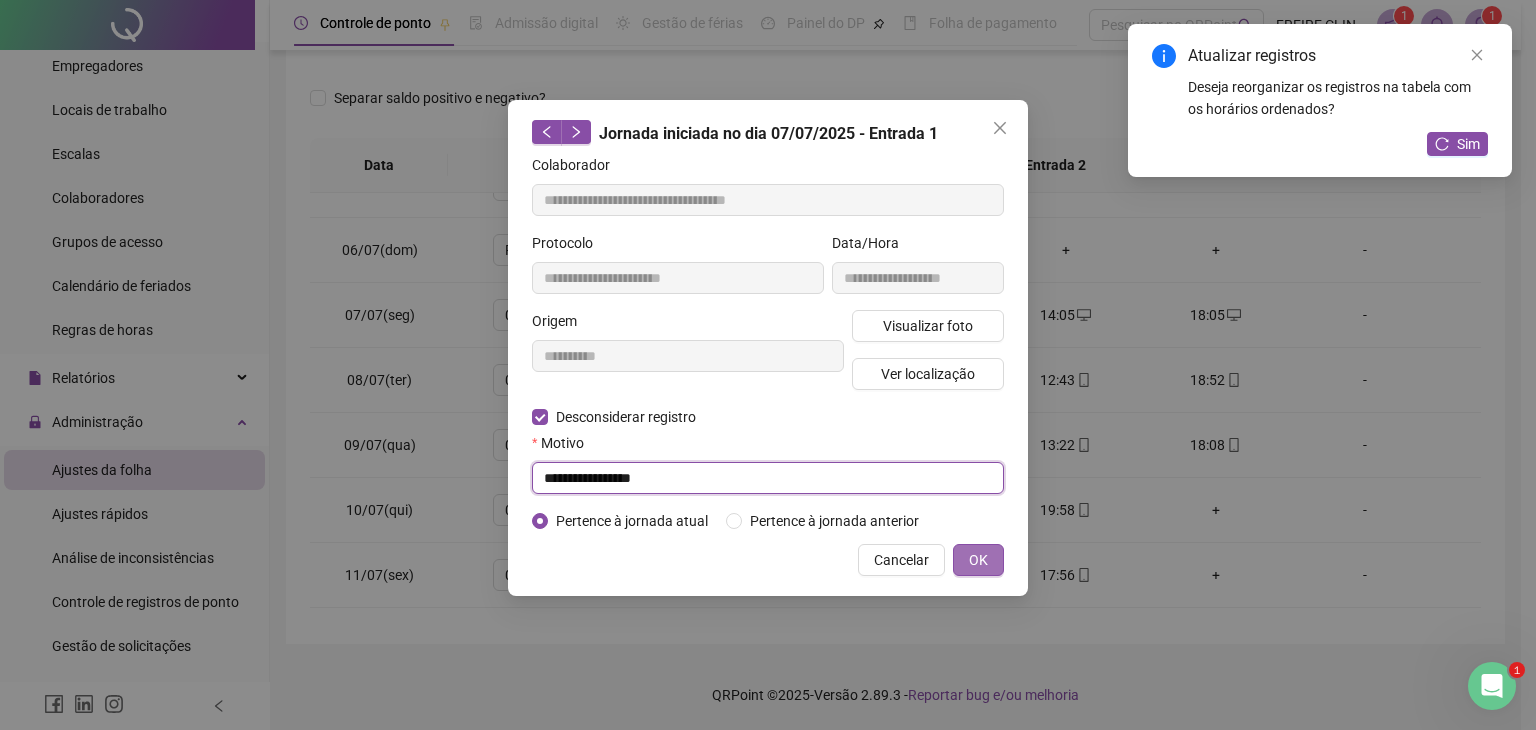 type on "**********" 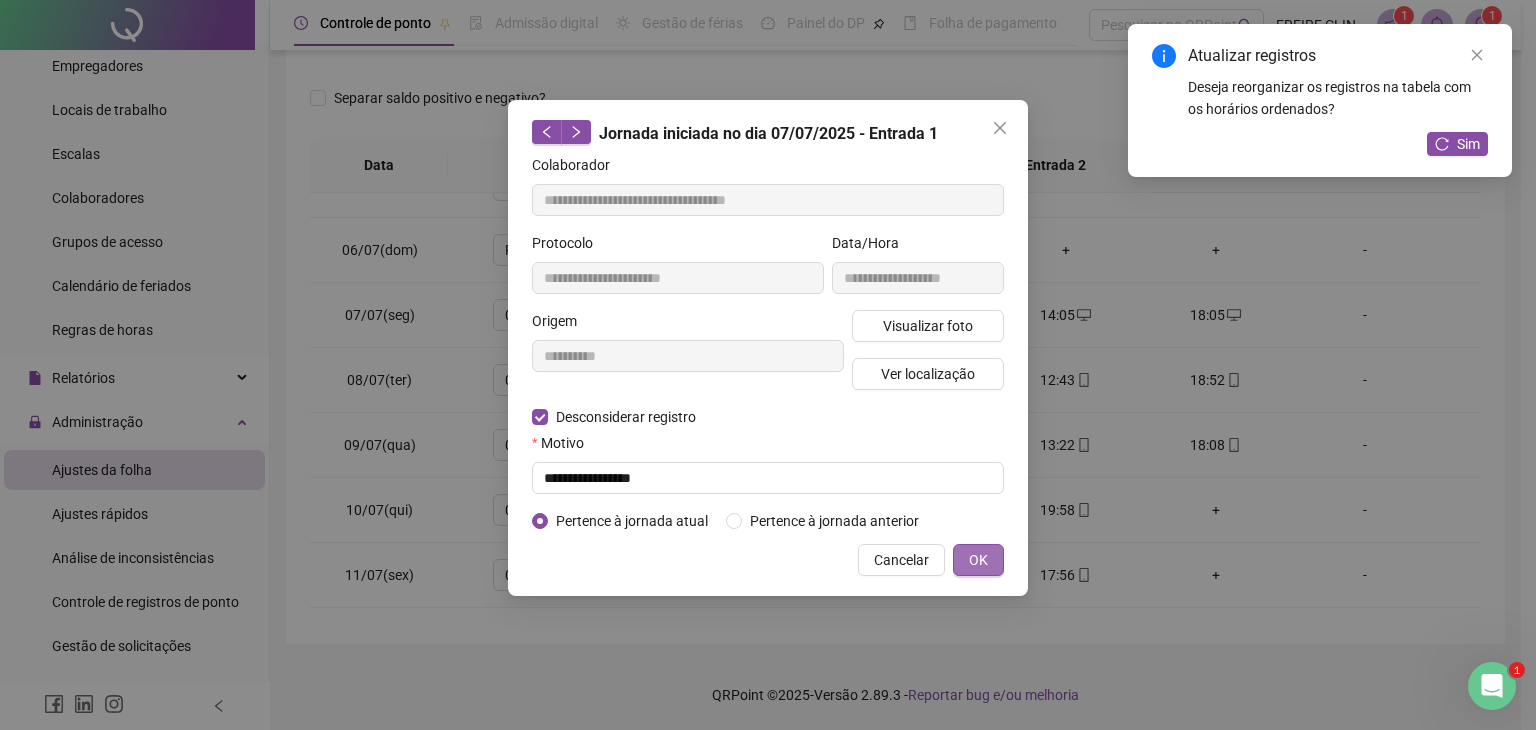 click on "OK" at bounding box center (978, 560) 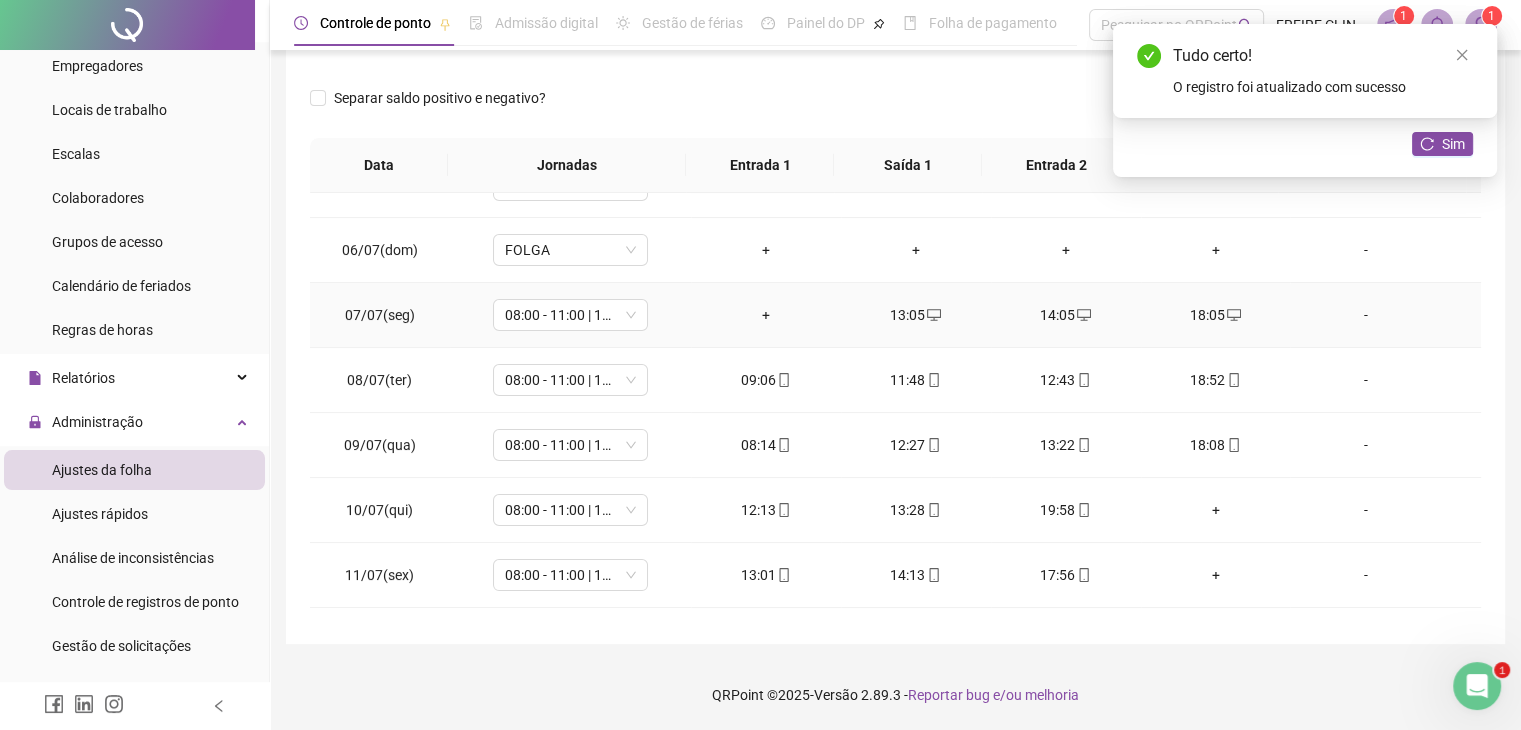 click on "+" at bounding box center [766, 315] 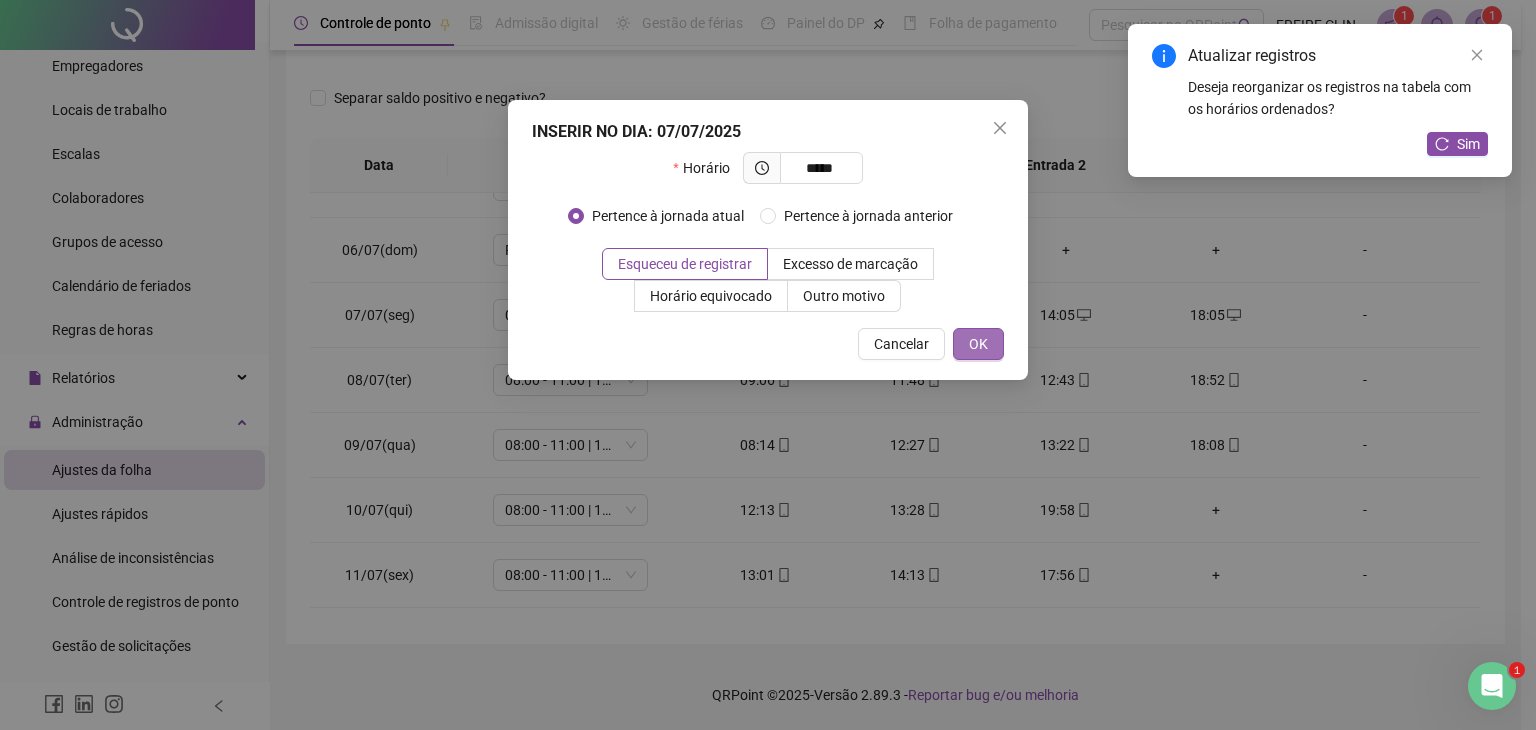 type on "*****" 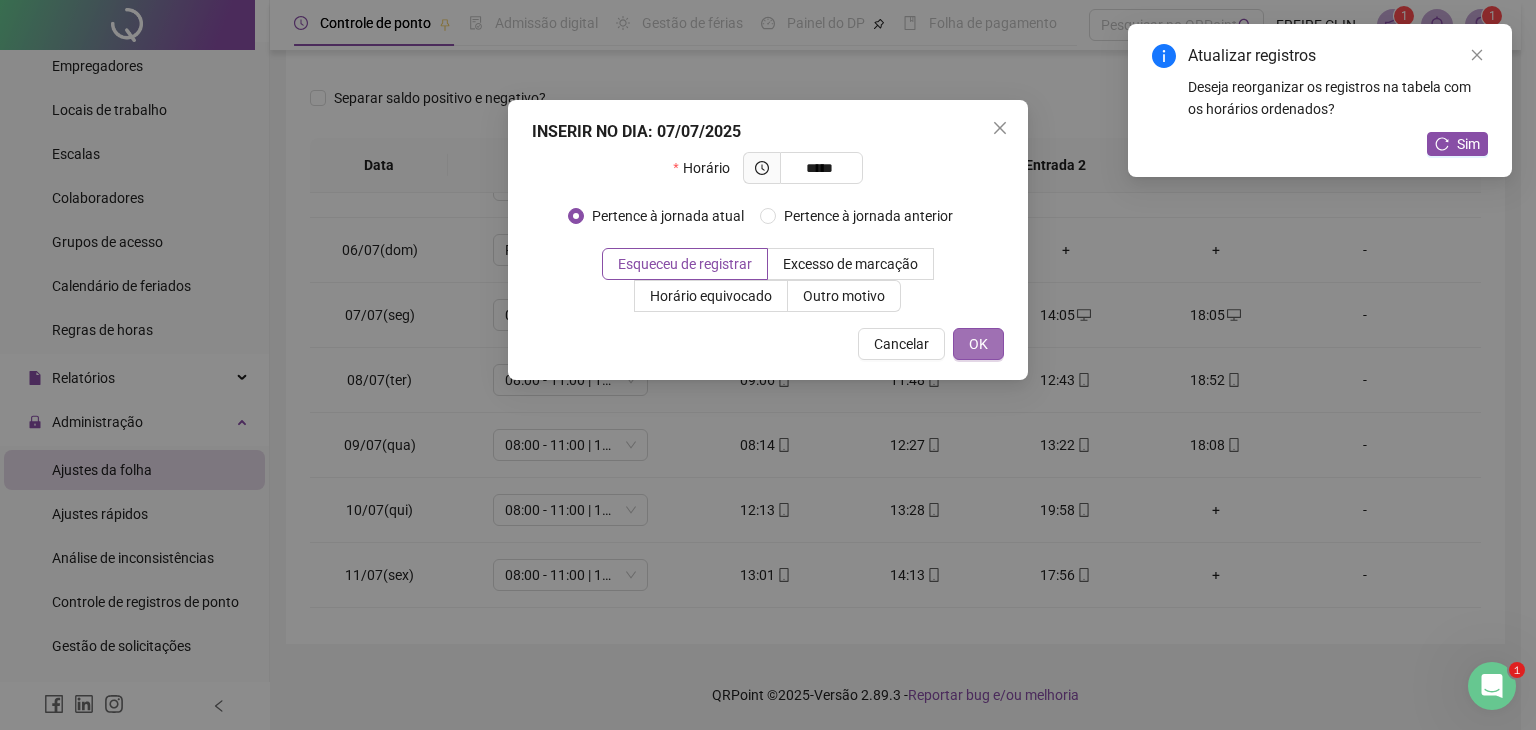 click on "OK" at bounding box center (978, 344) 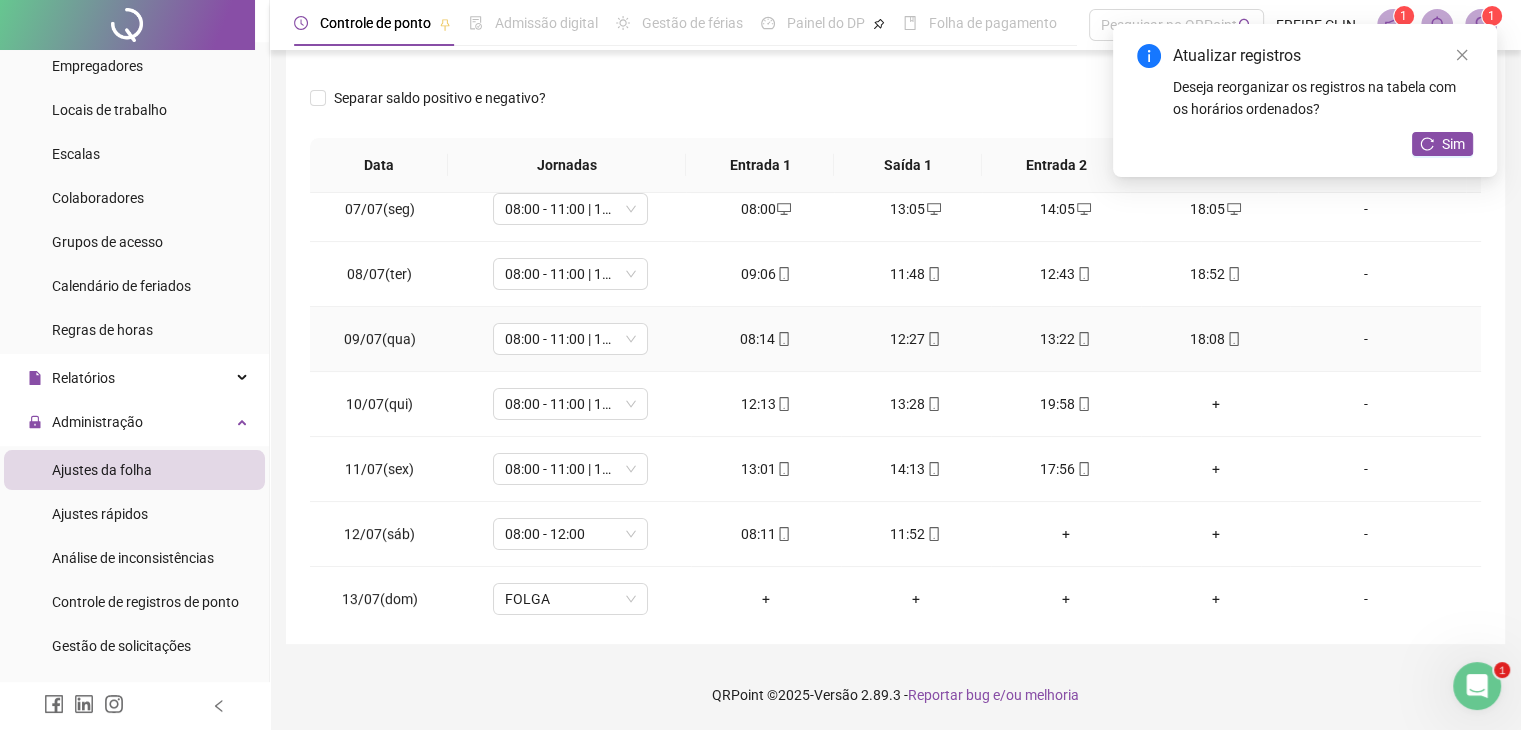 scroll, scrollTop: 500, scrollLeft: 0, axis: vertical 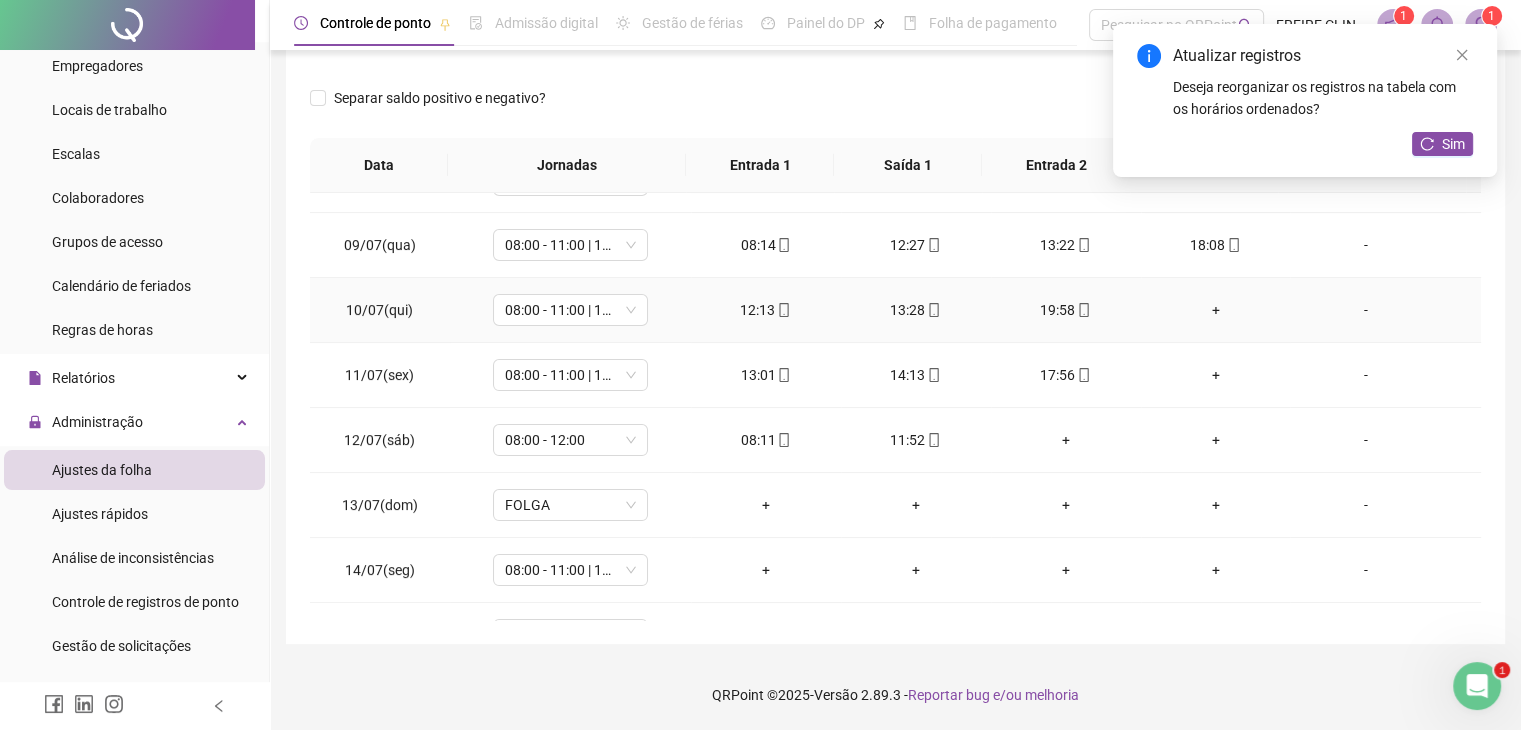 click on "19:58" at bounding box center [1066, 310] 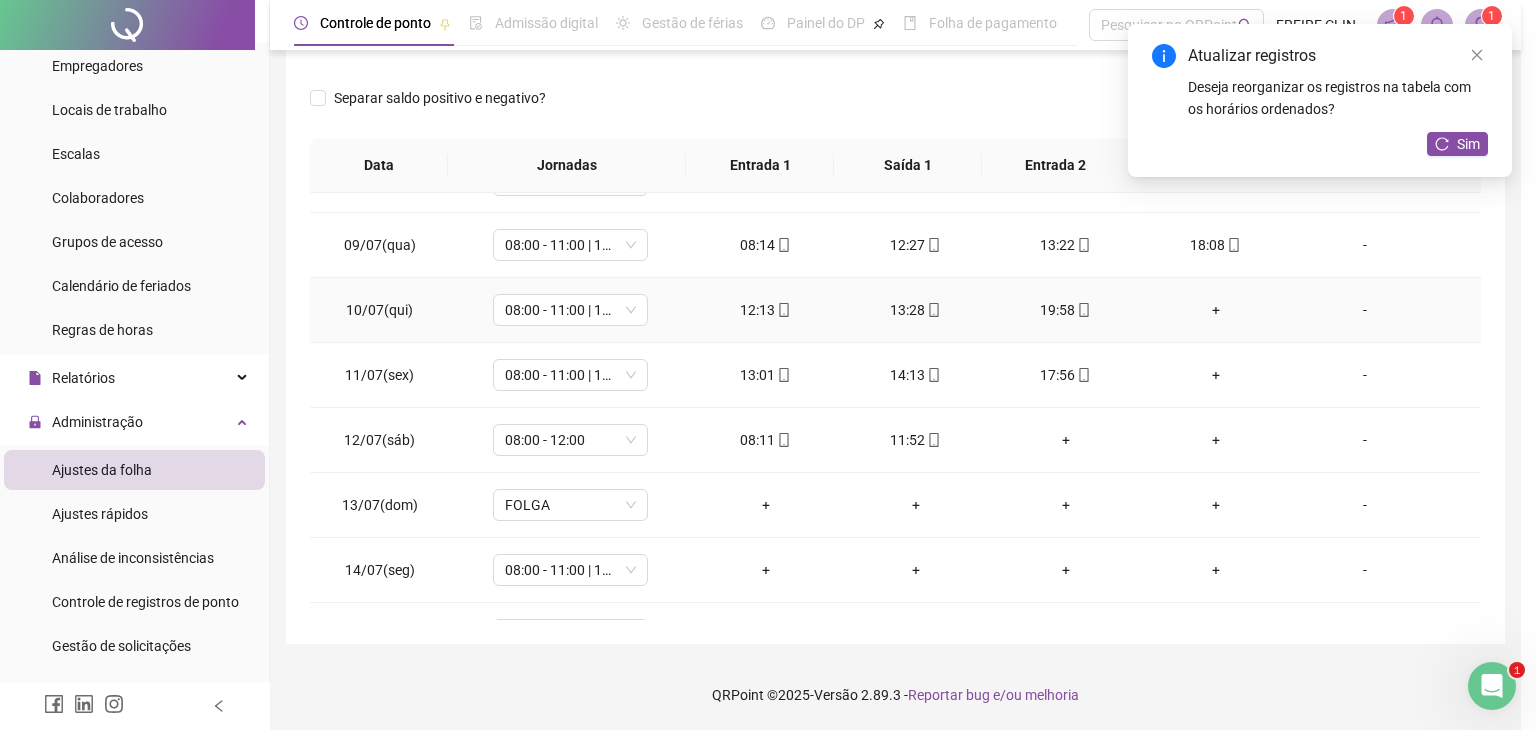 type on "**********" 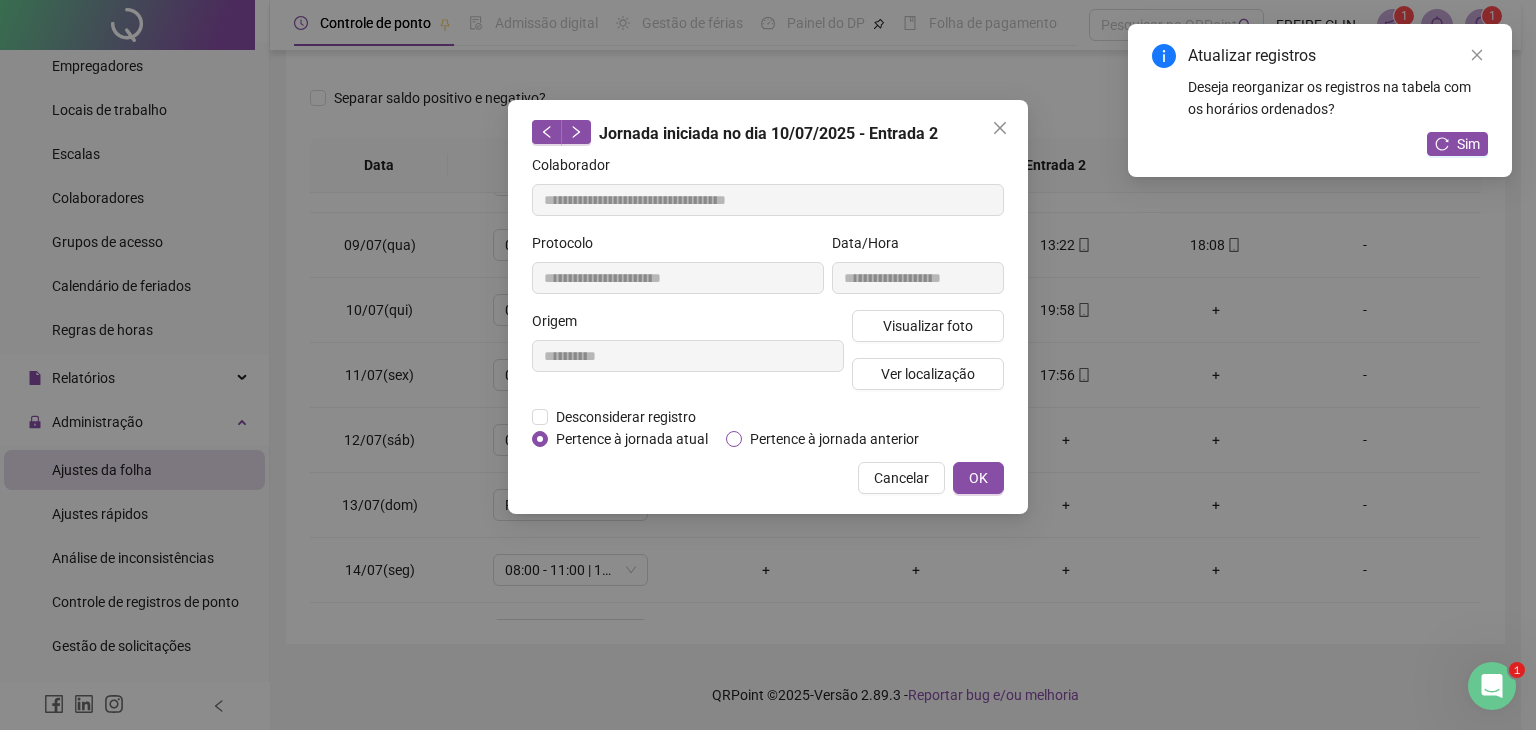 click on "Pertence à jornada anterior" at bounding box center (834, 439) 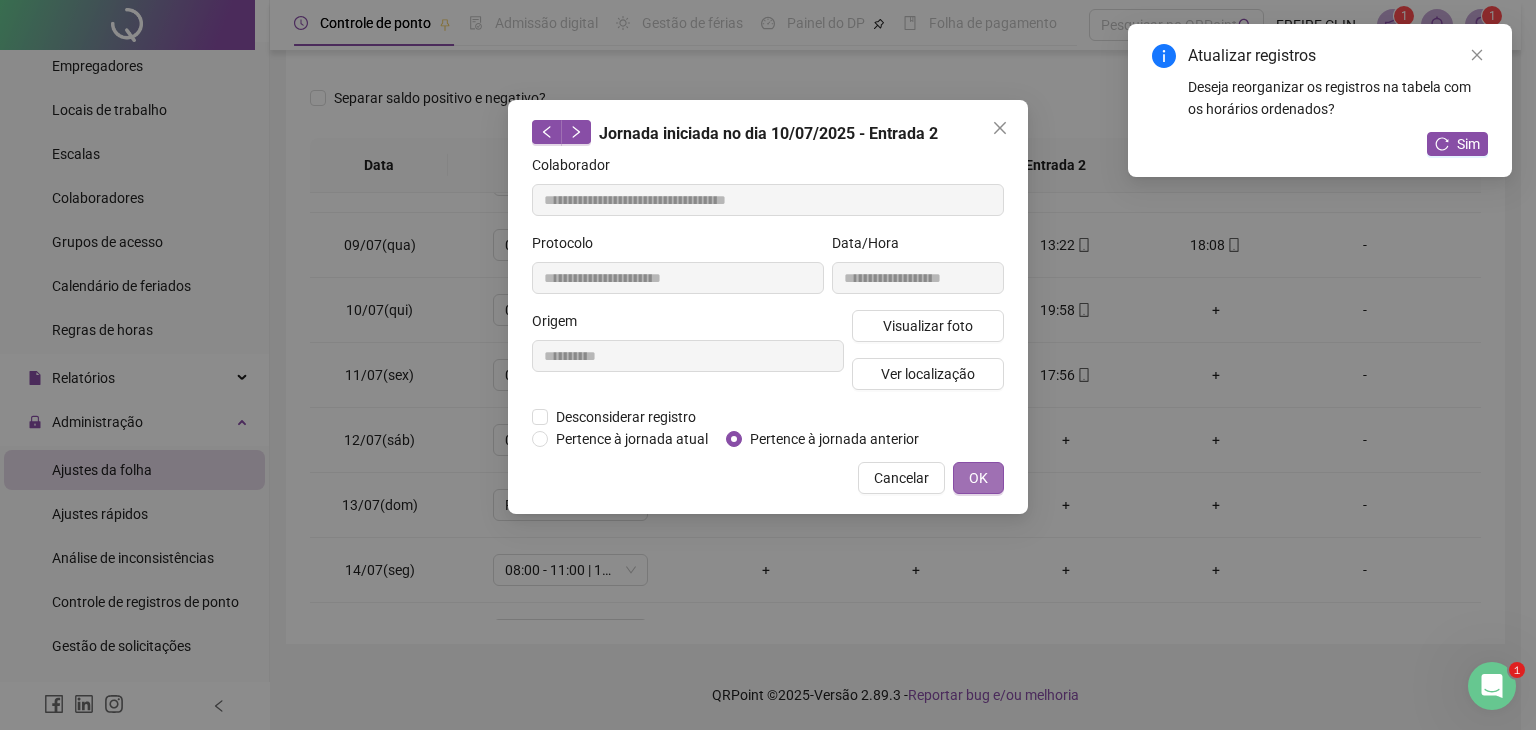 click on "OK" at bounding box center [978, 478] 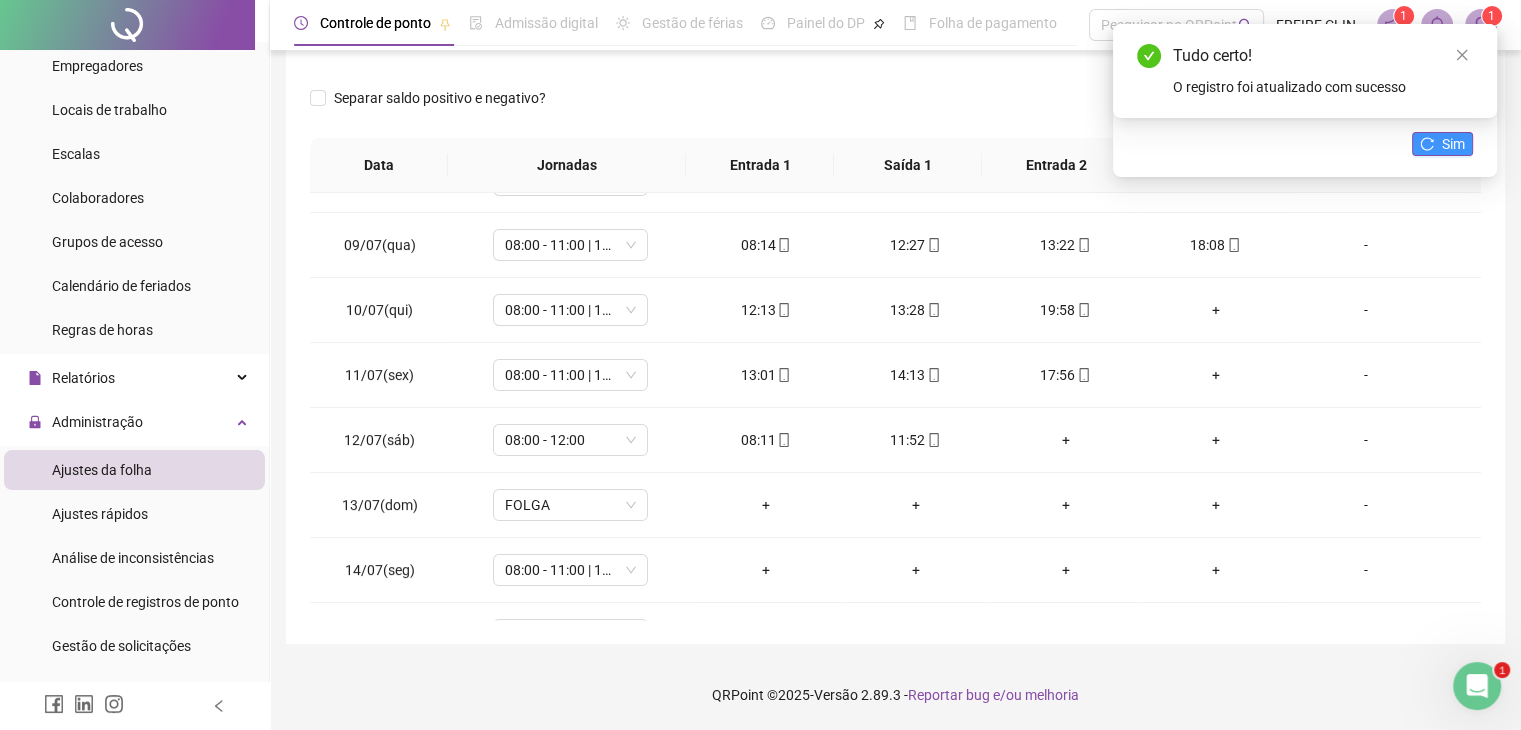 click on "Sim" at bounding box center [1453, 144] 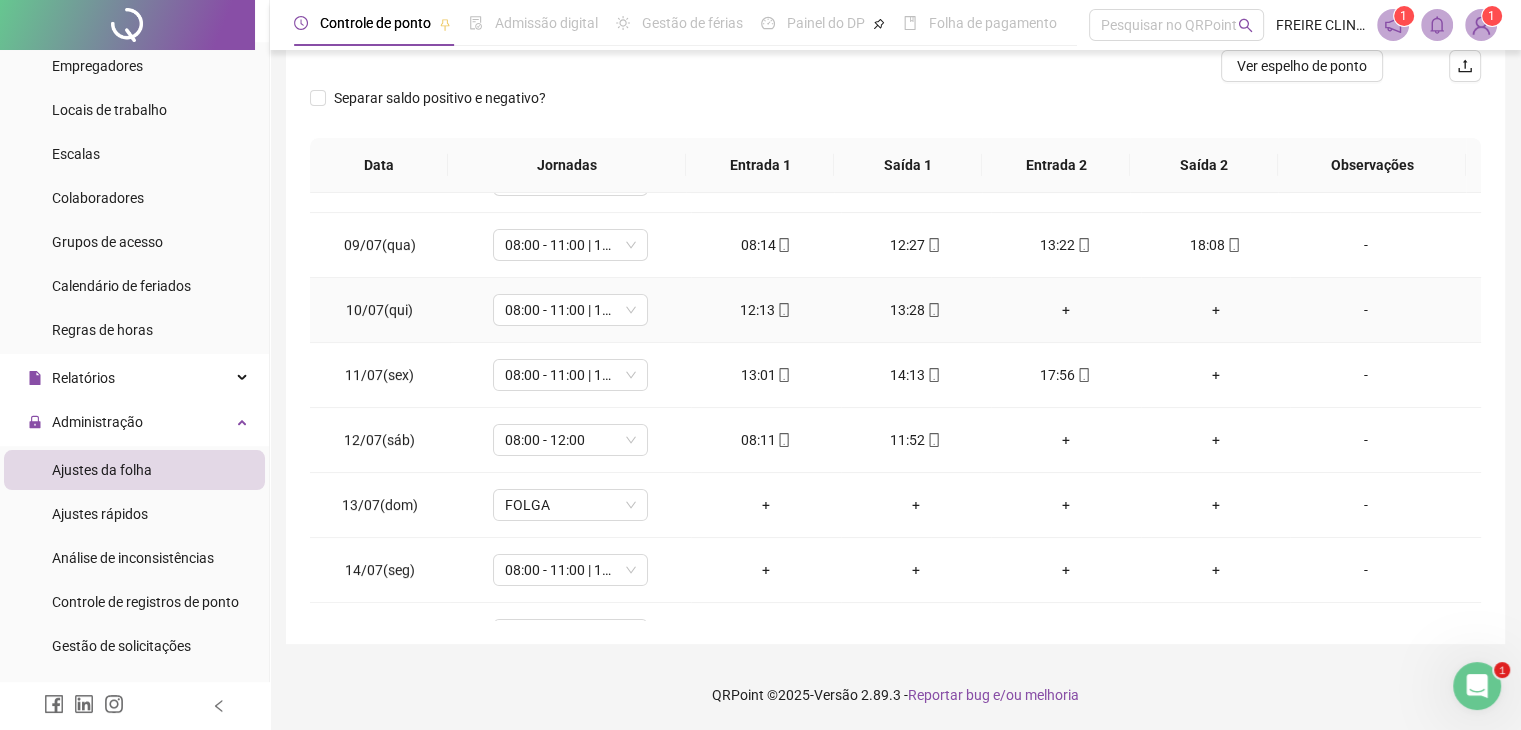 click on "+" at bounding box center [1216, 310] 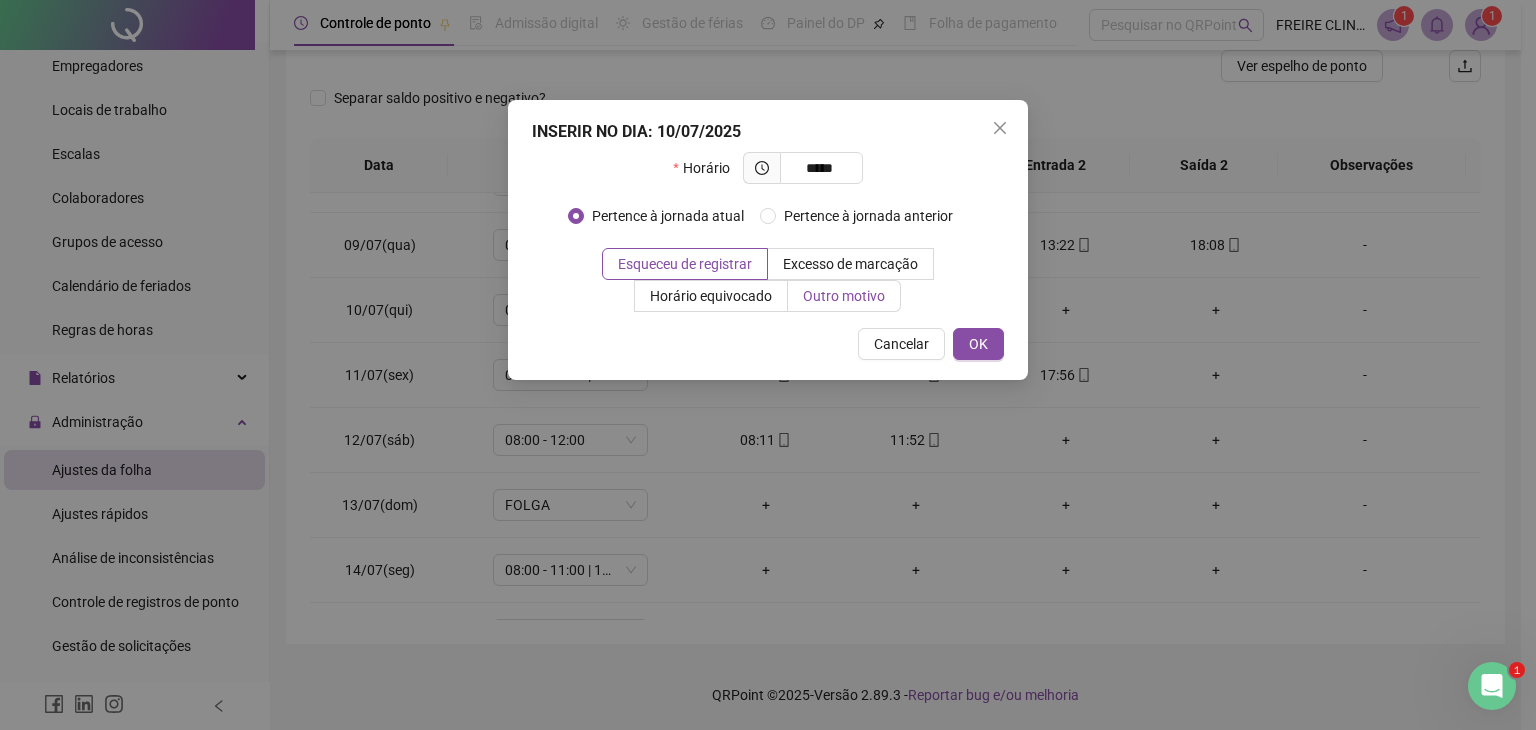 type on "*****" 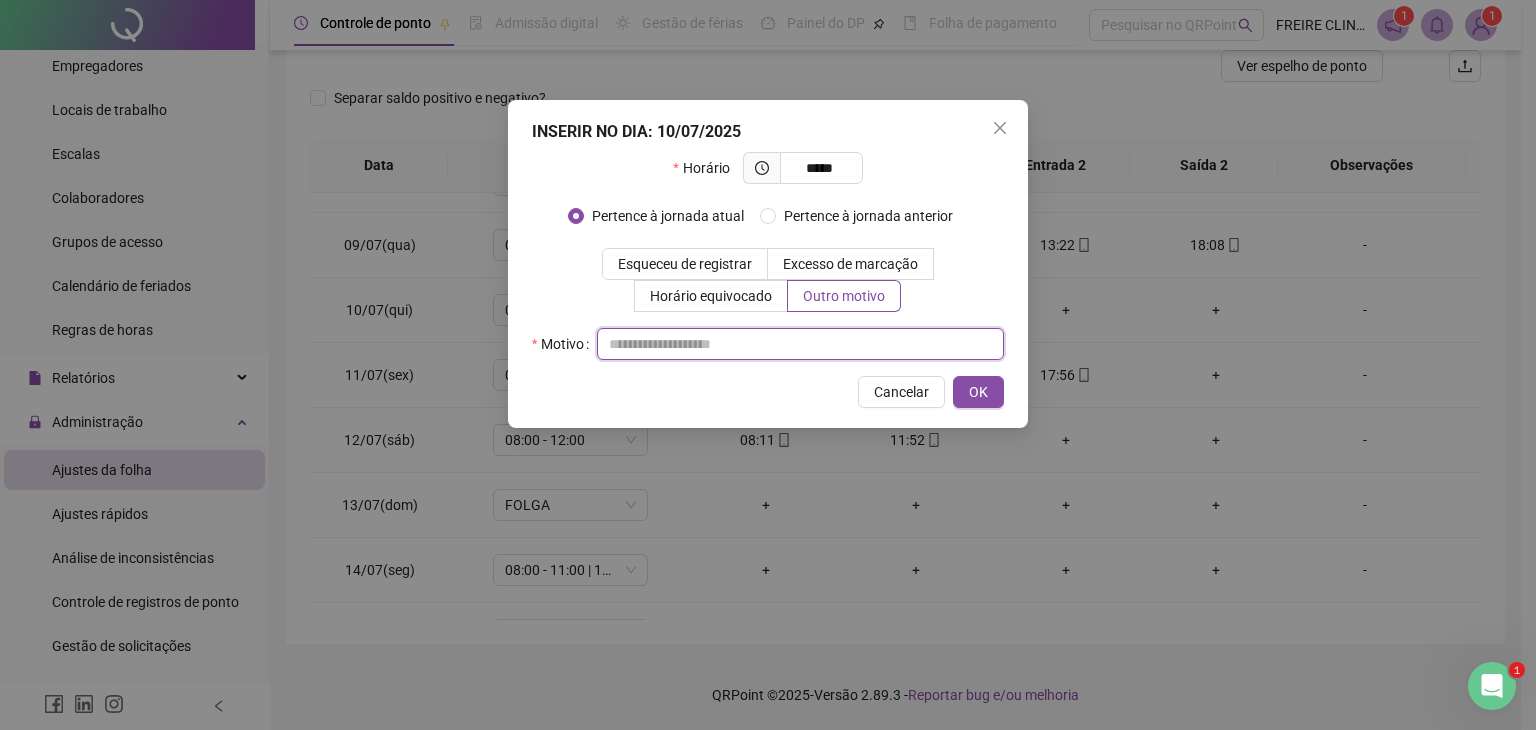 click at bounding box center (800, 344) 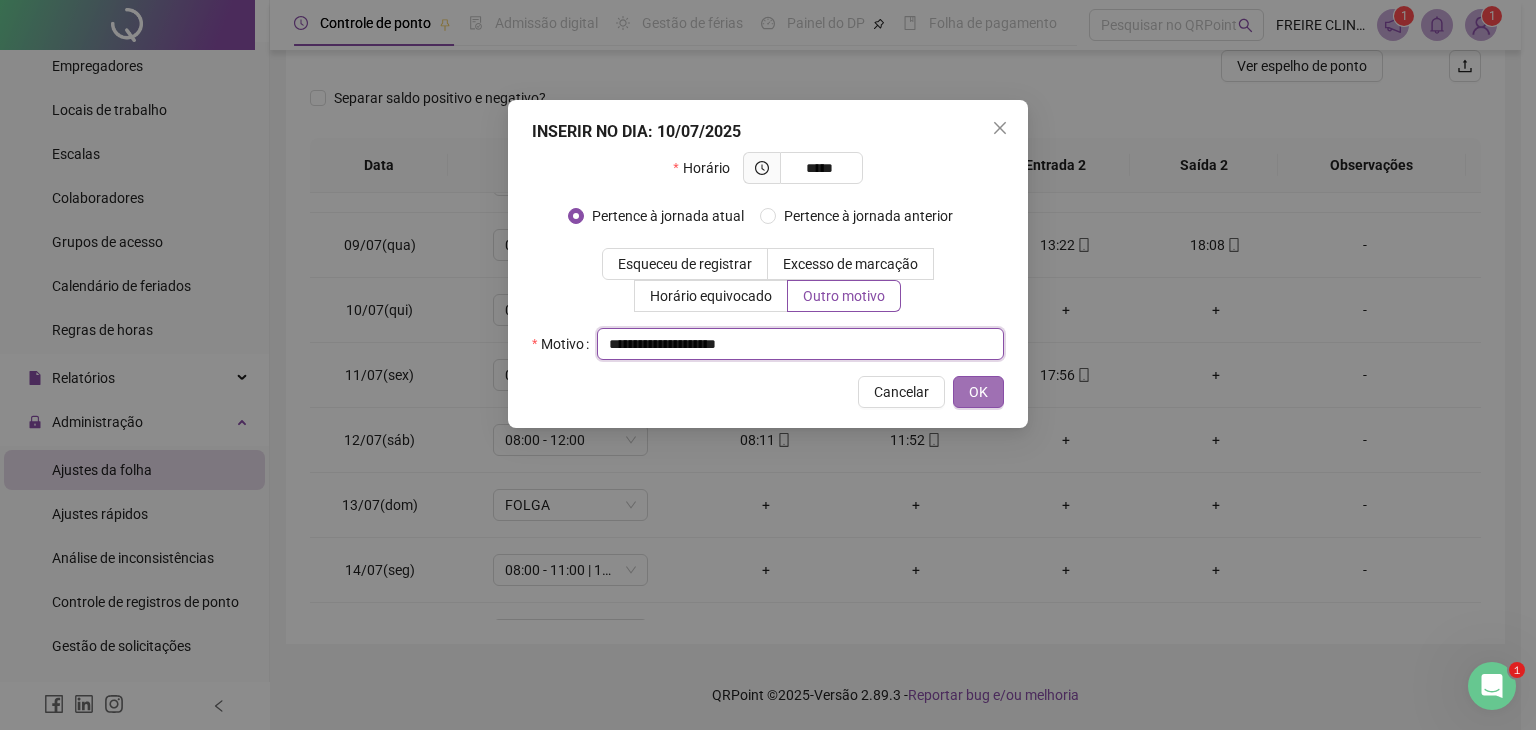 type on "**********" 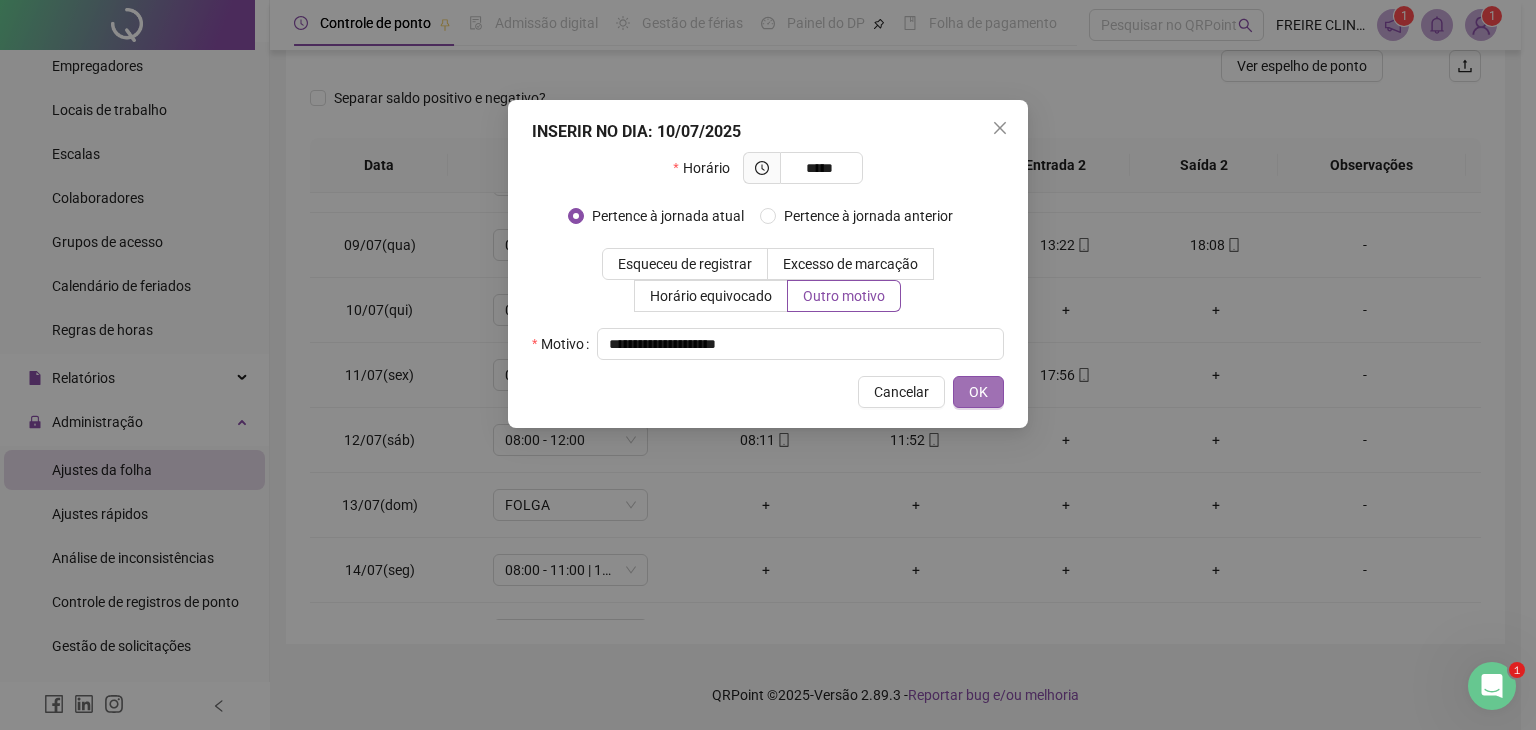 click on "OK" at bounding box center (978, 392) 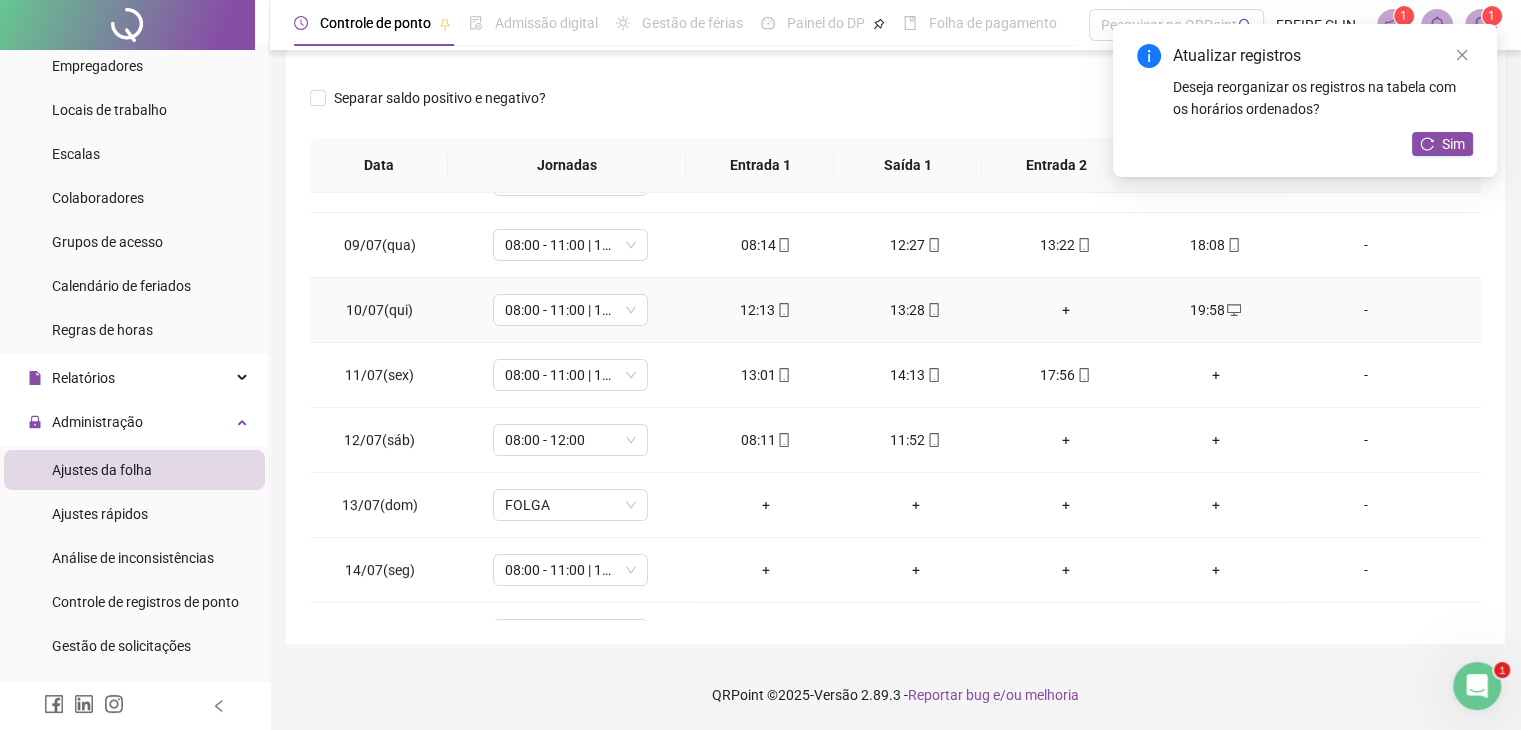 click on "+" at bounding box center [1066, 310] 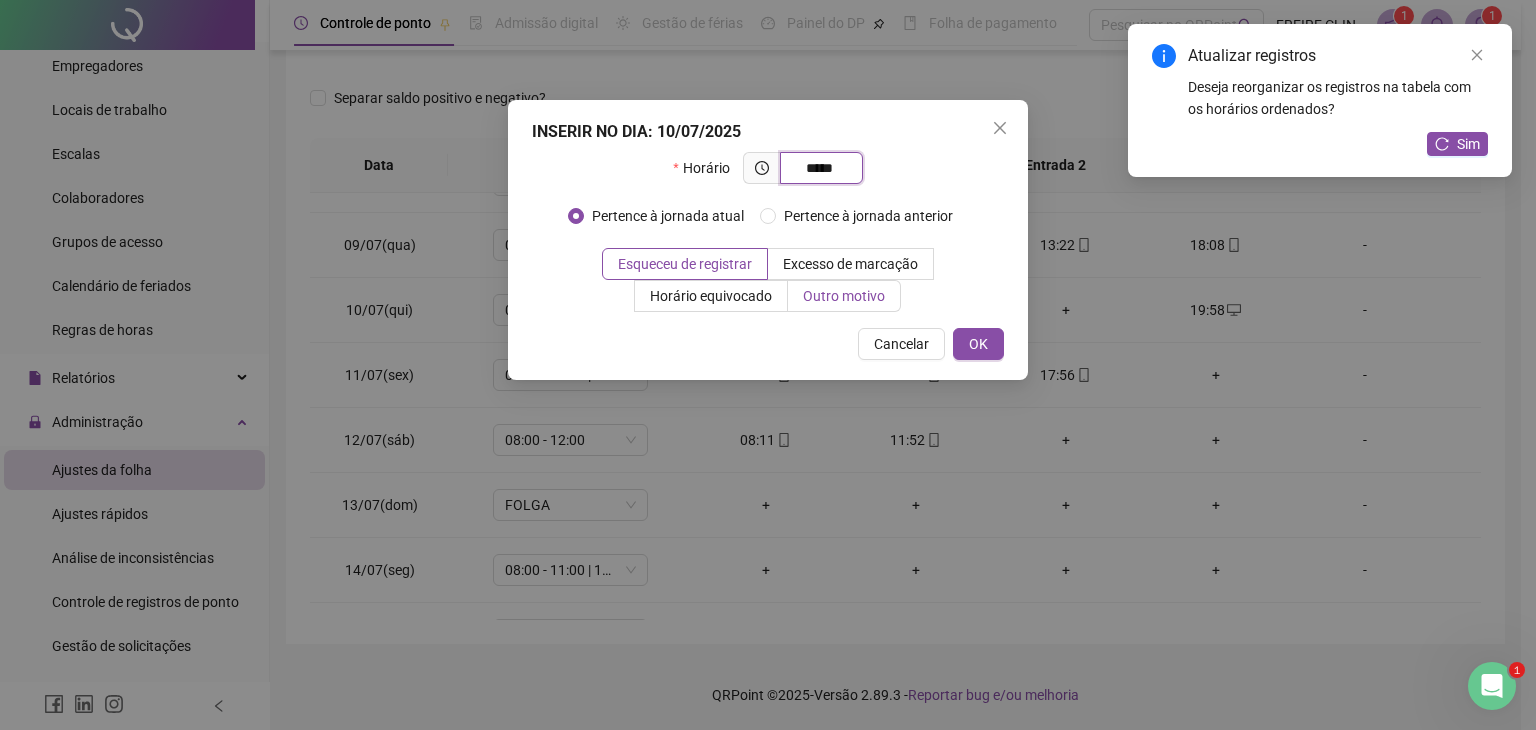 type on "*****" 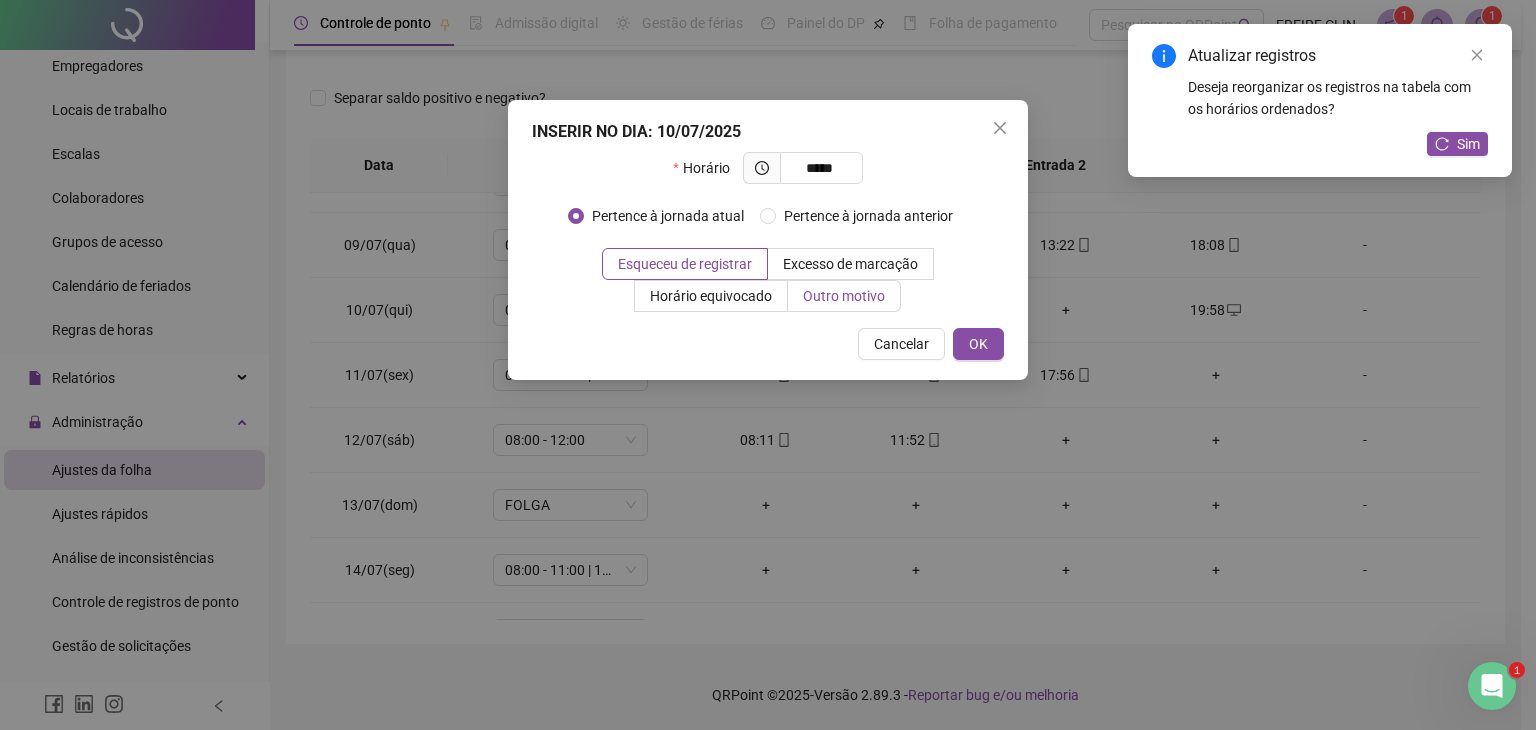 click on "Outro motivo" at bounding box center (844, 296) 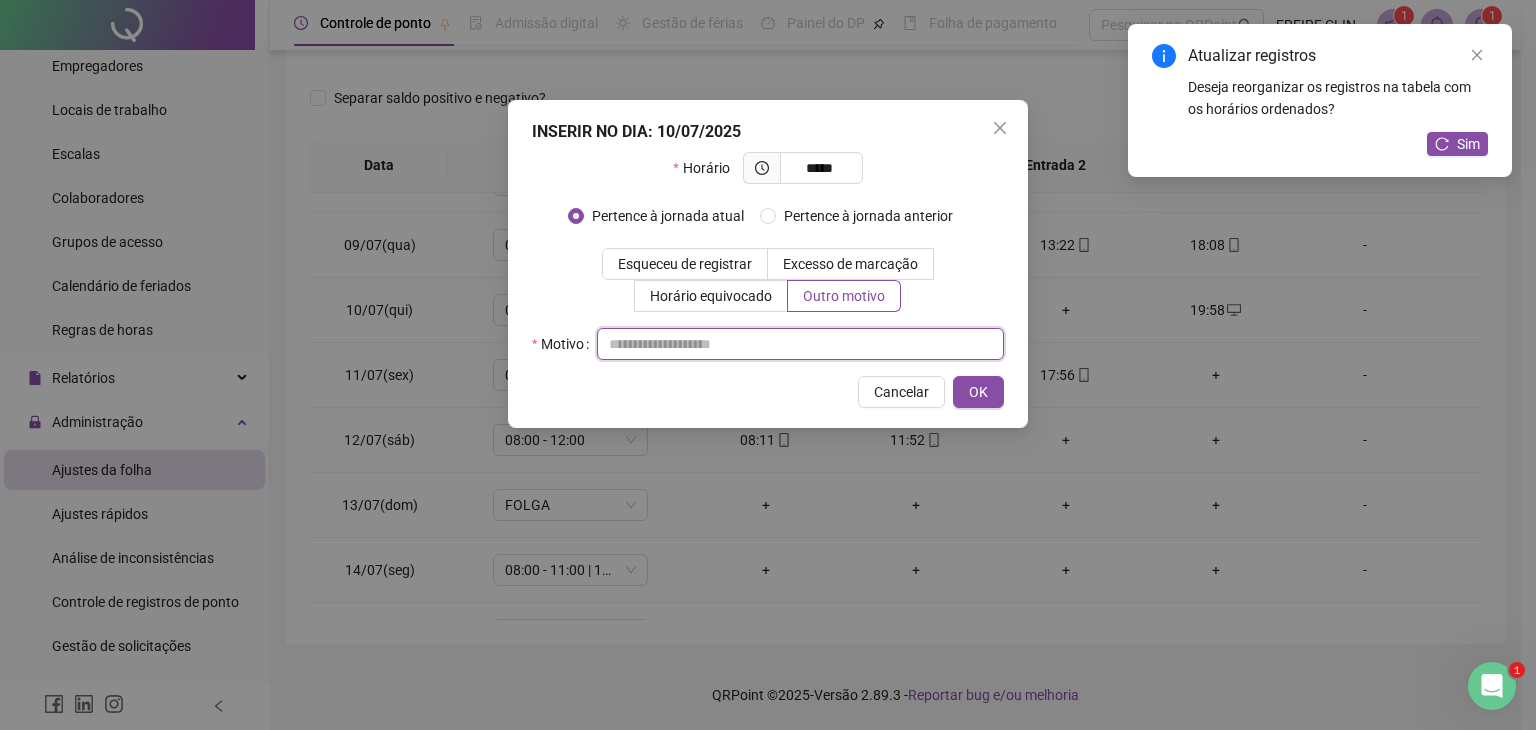 click at bounding box center [800, 344] 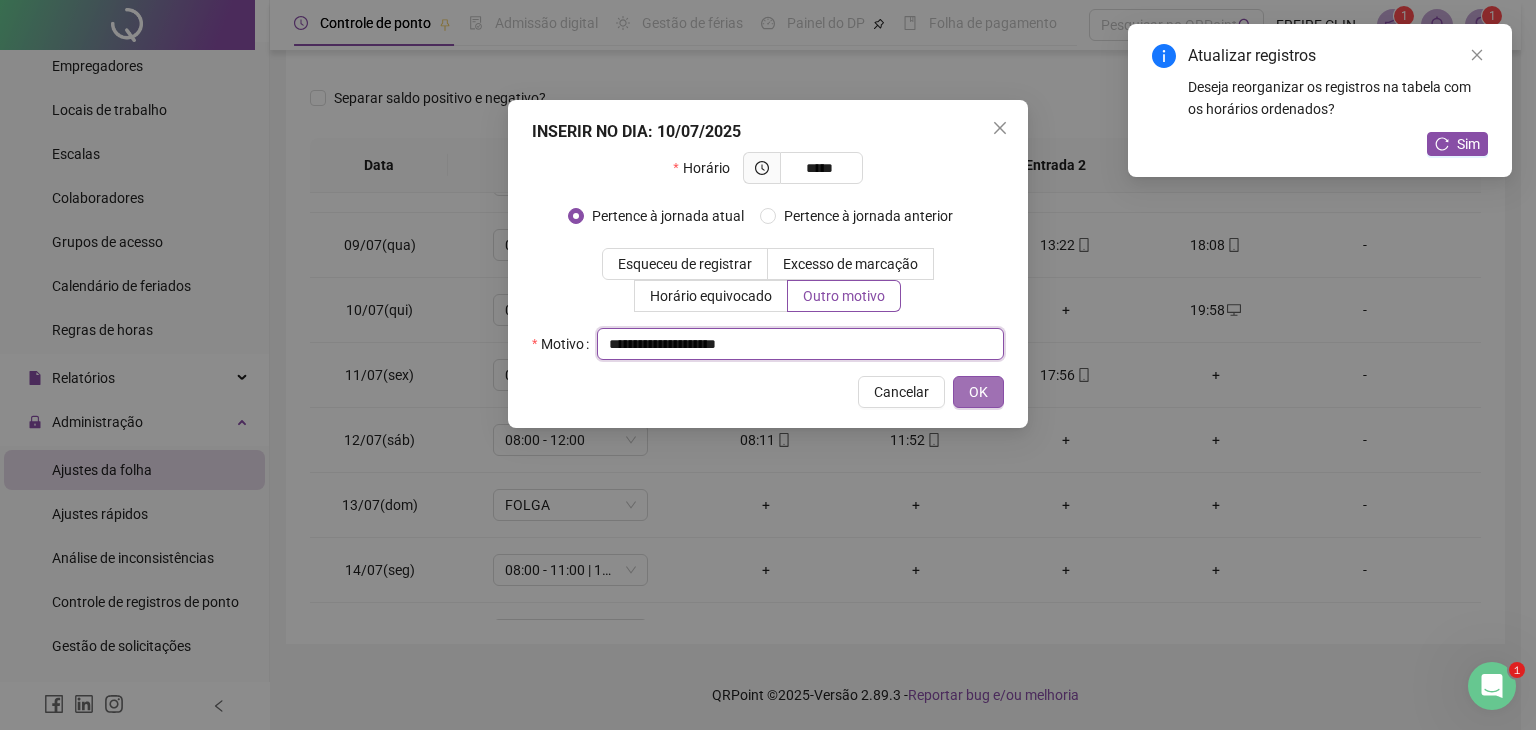 type on "**********" 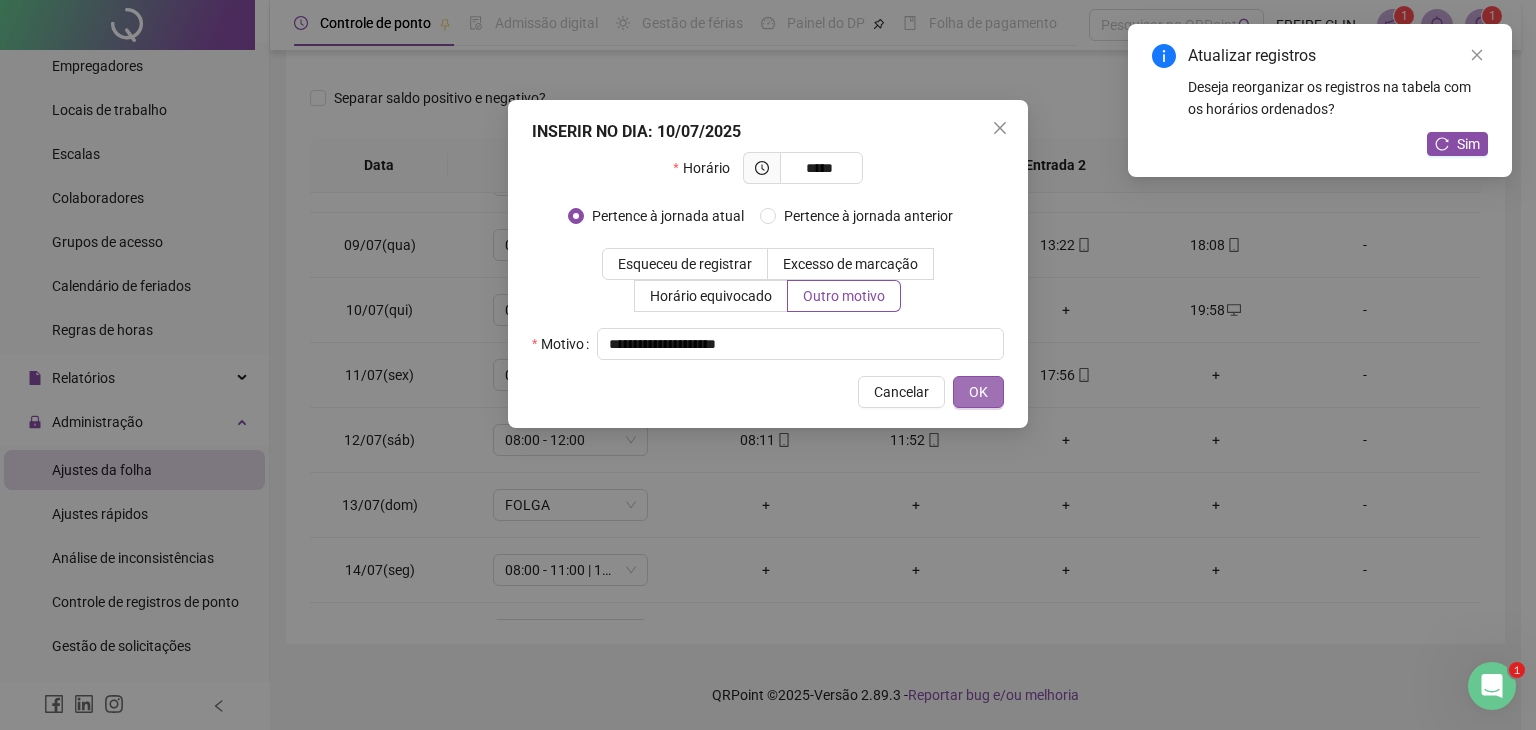click on "OK" at bounding box center [978, 392] 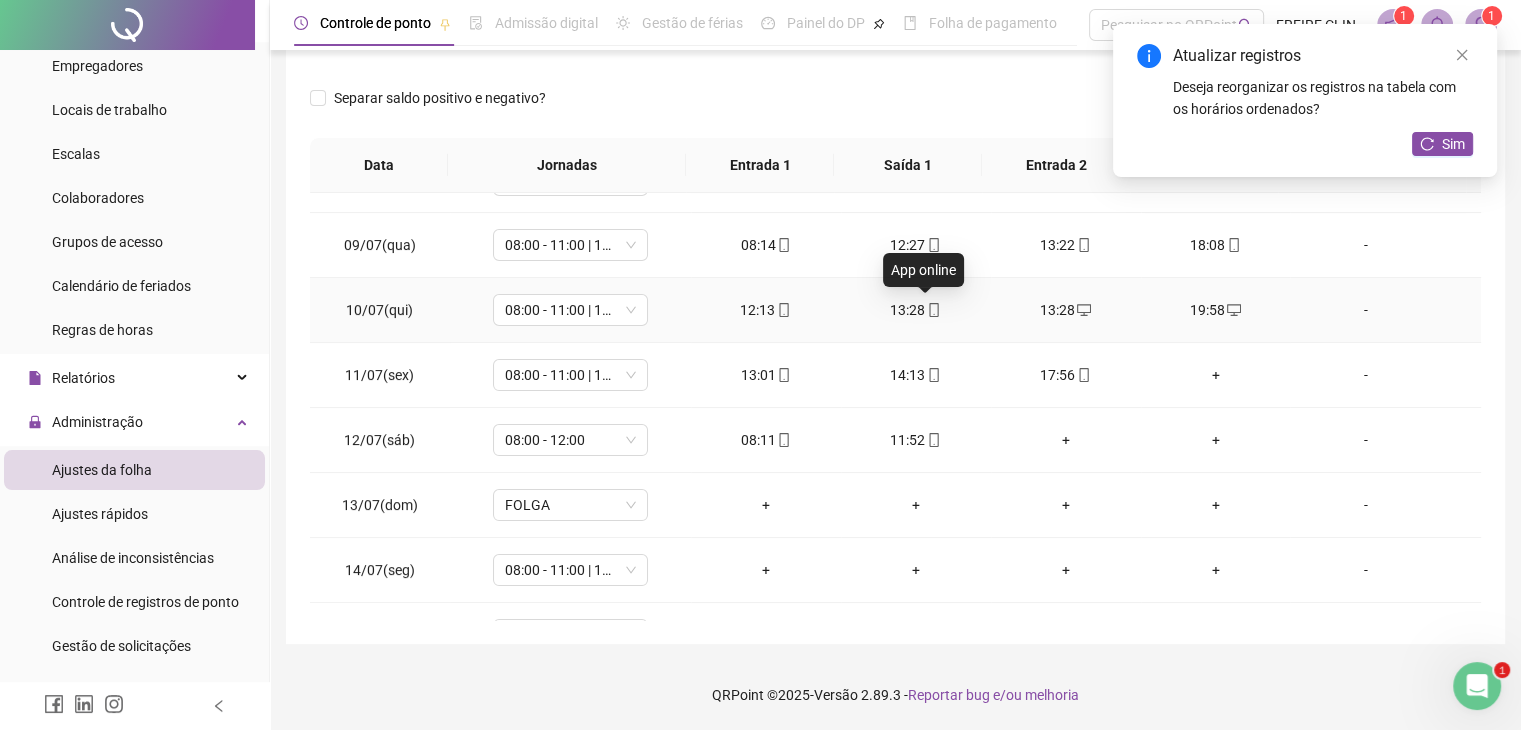 click 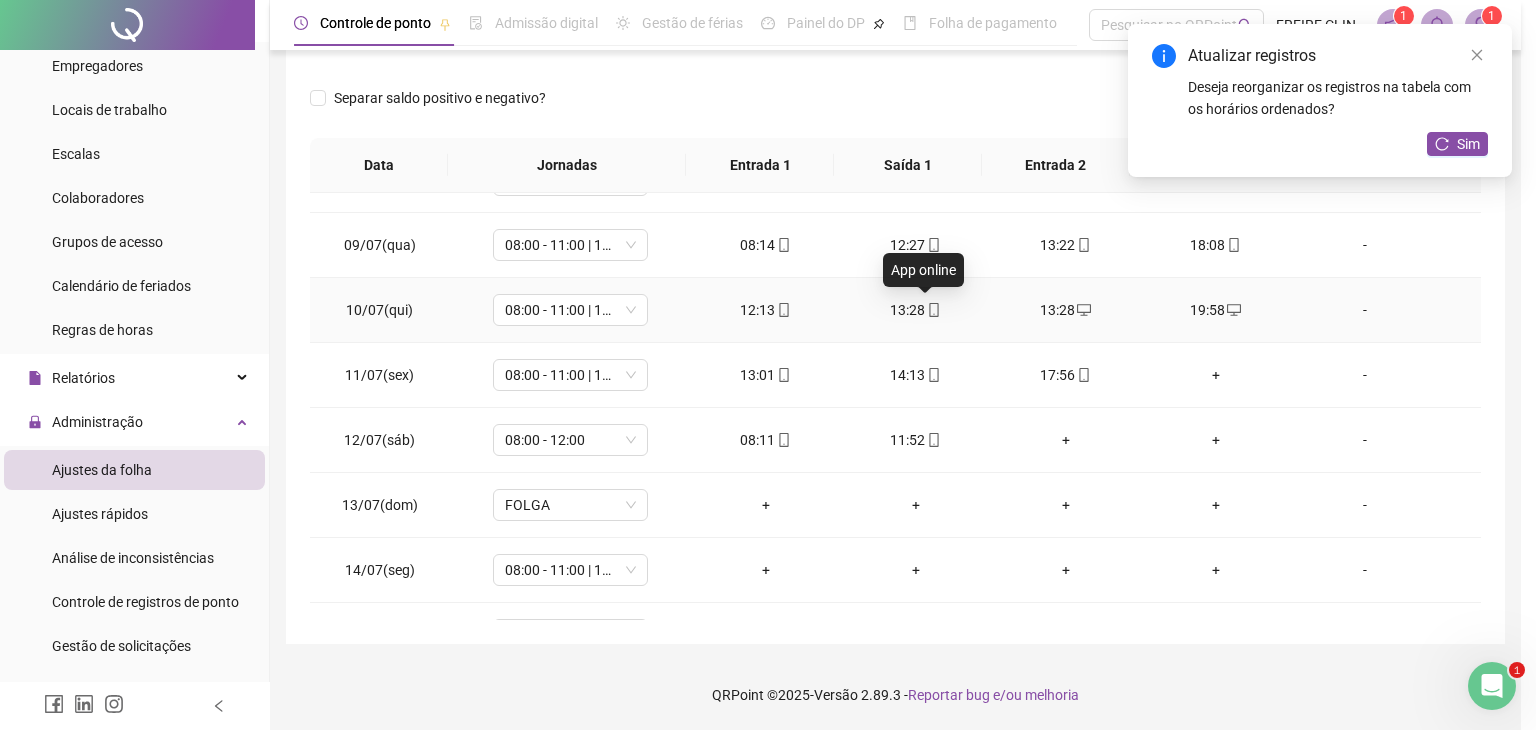 type on "**********" 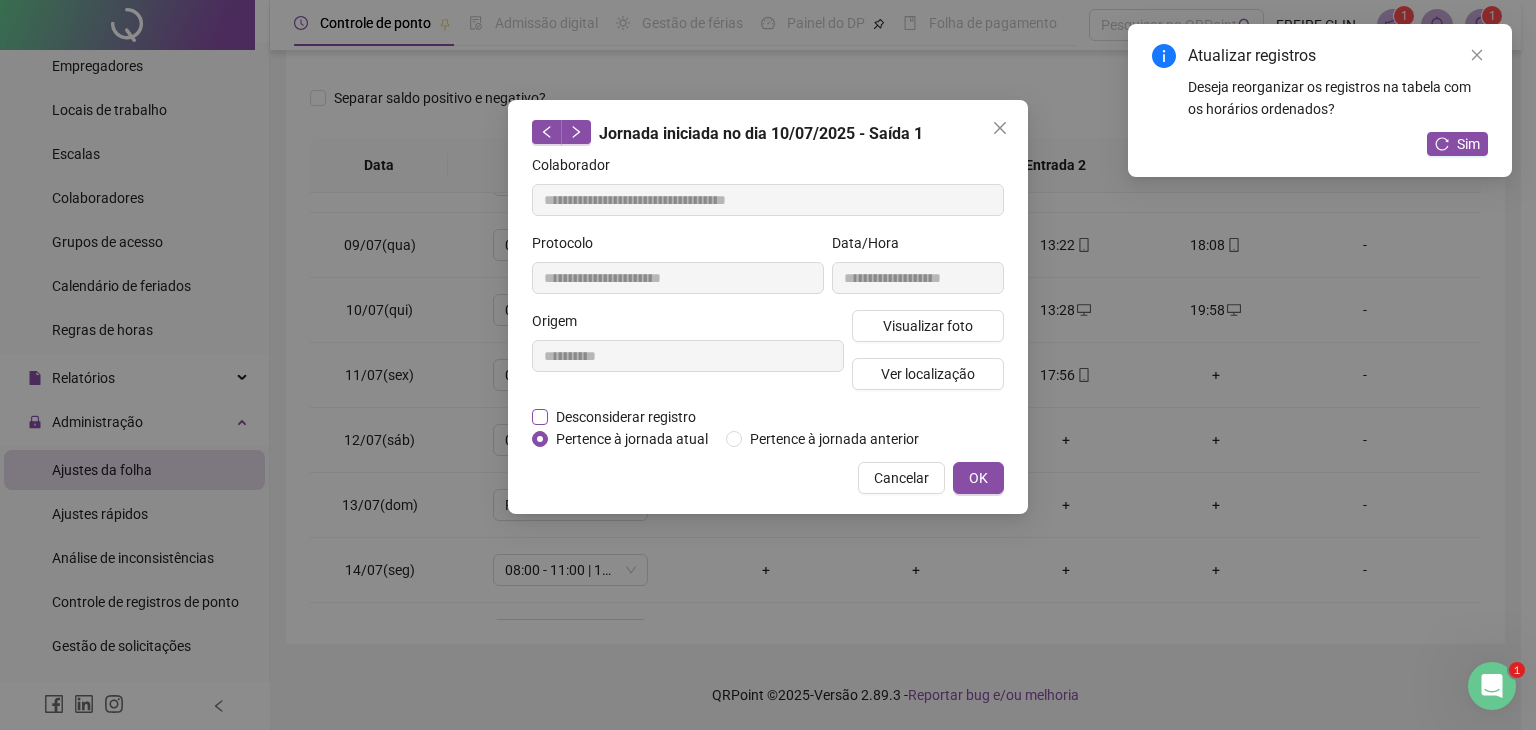 click on "Desconsiderar registro" at bounding box center (626, 417) 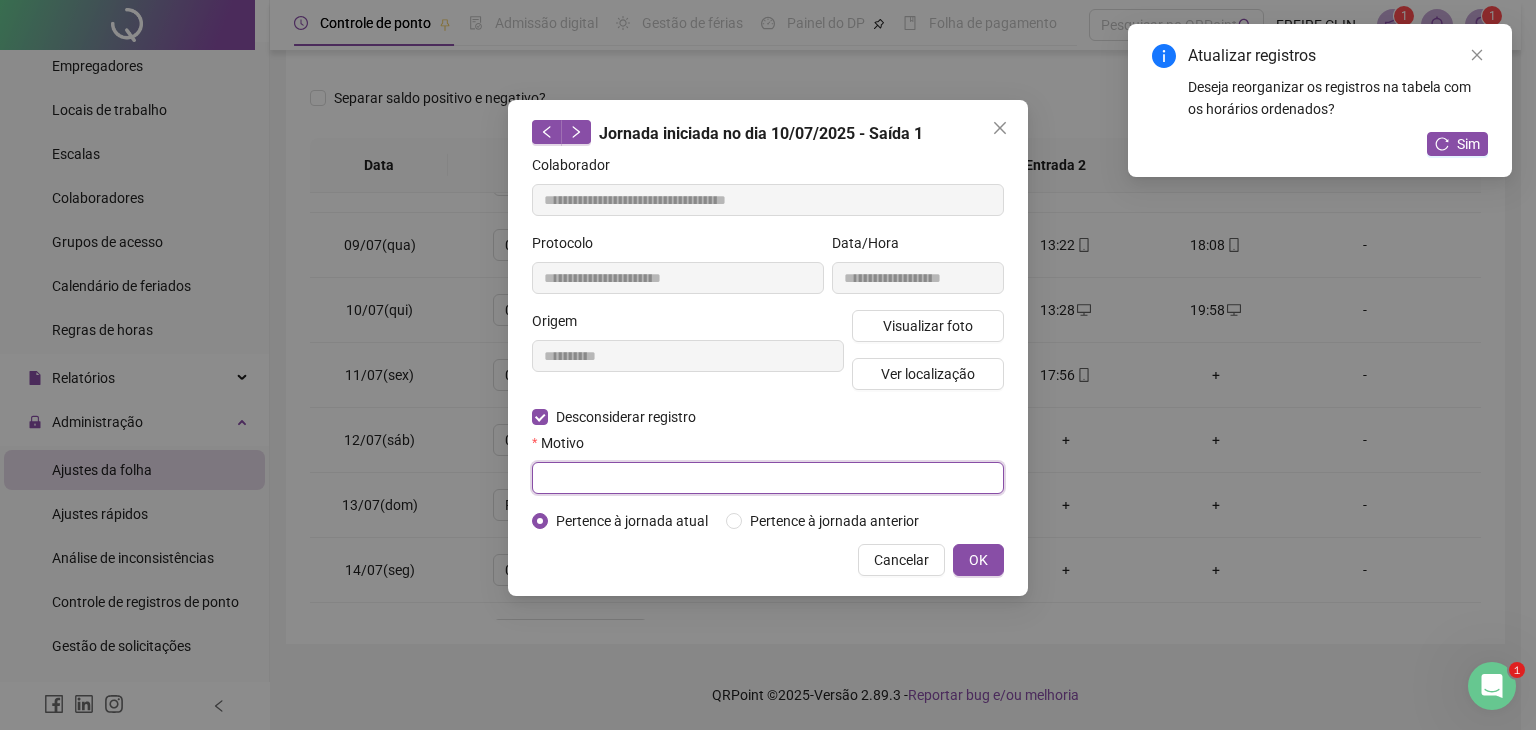 click at bounding box center [768, 478] 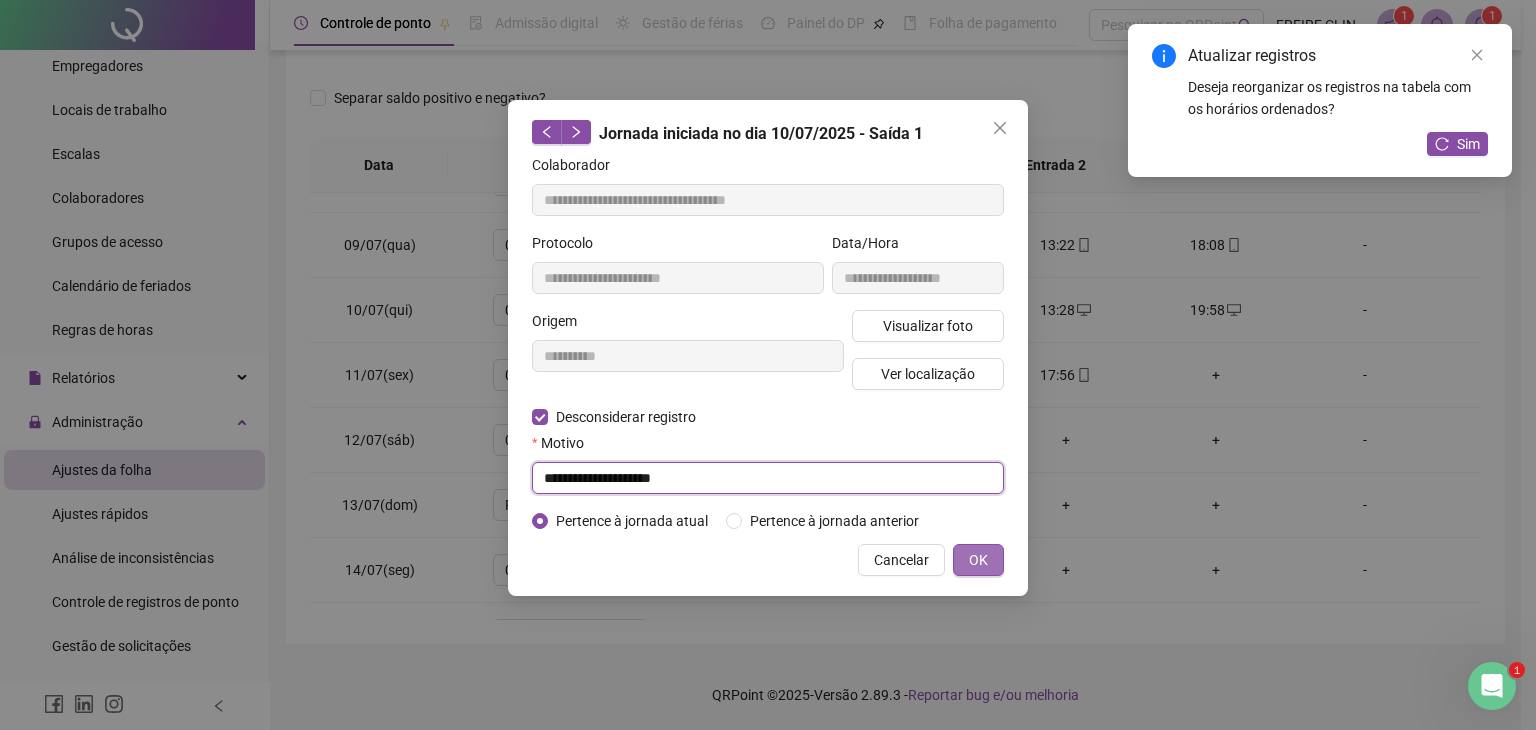 type on "**********" 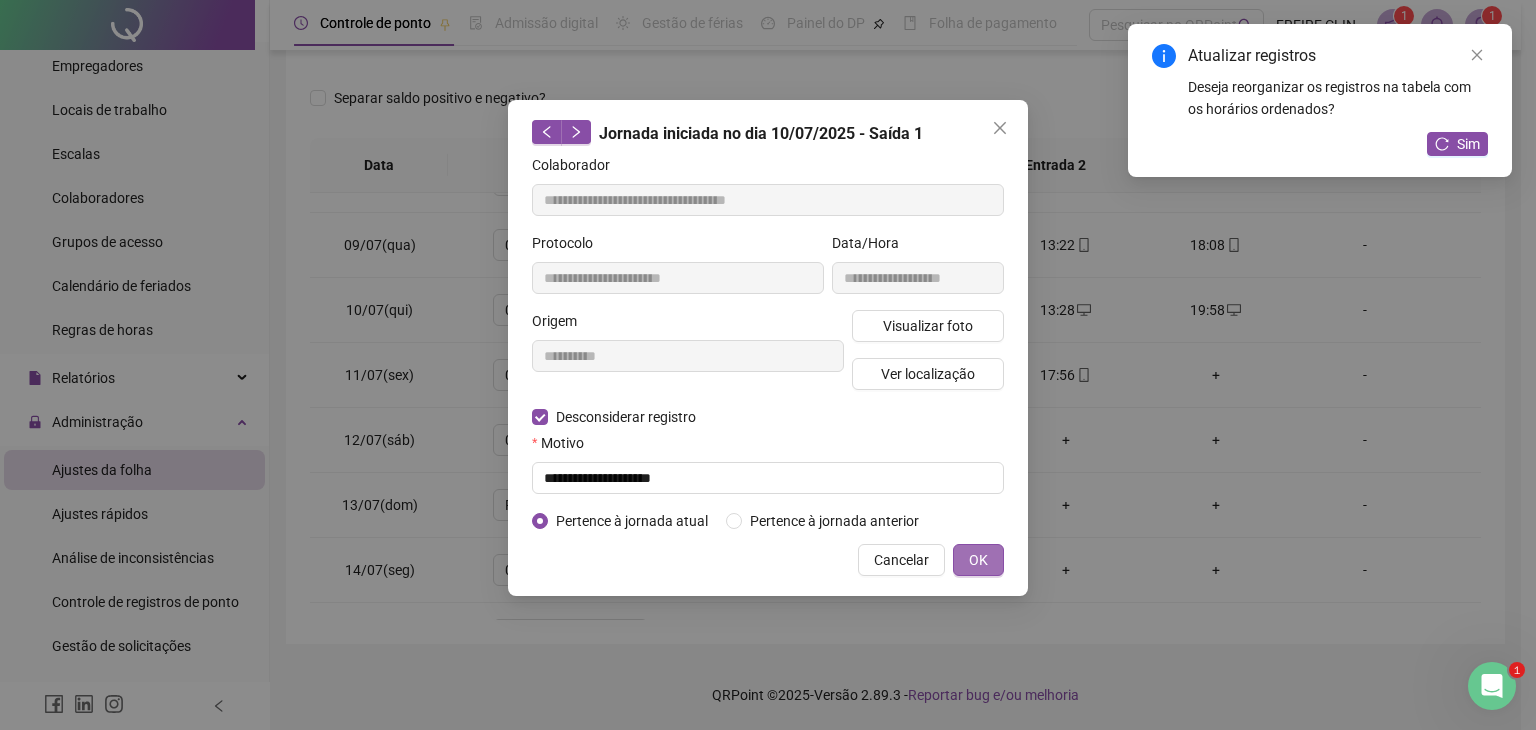 click on "OK" at bounding box center (978, 560) 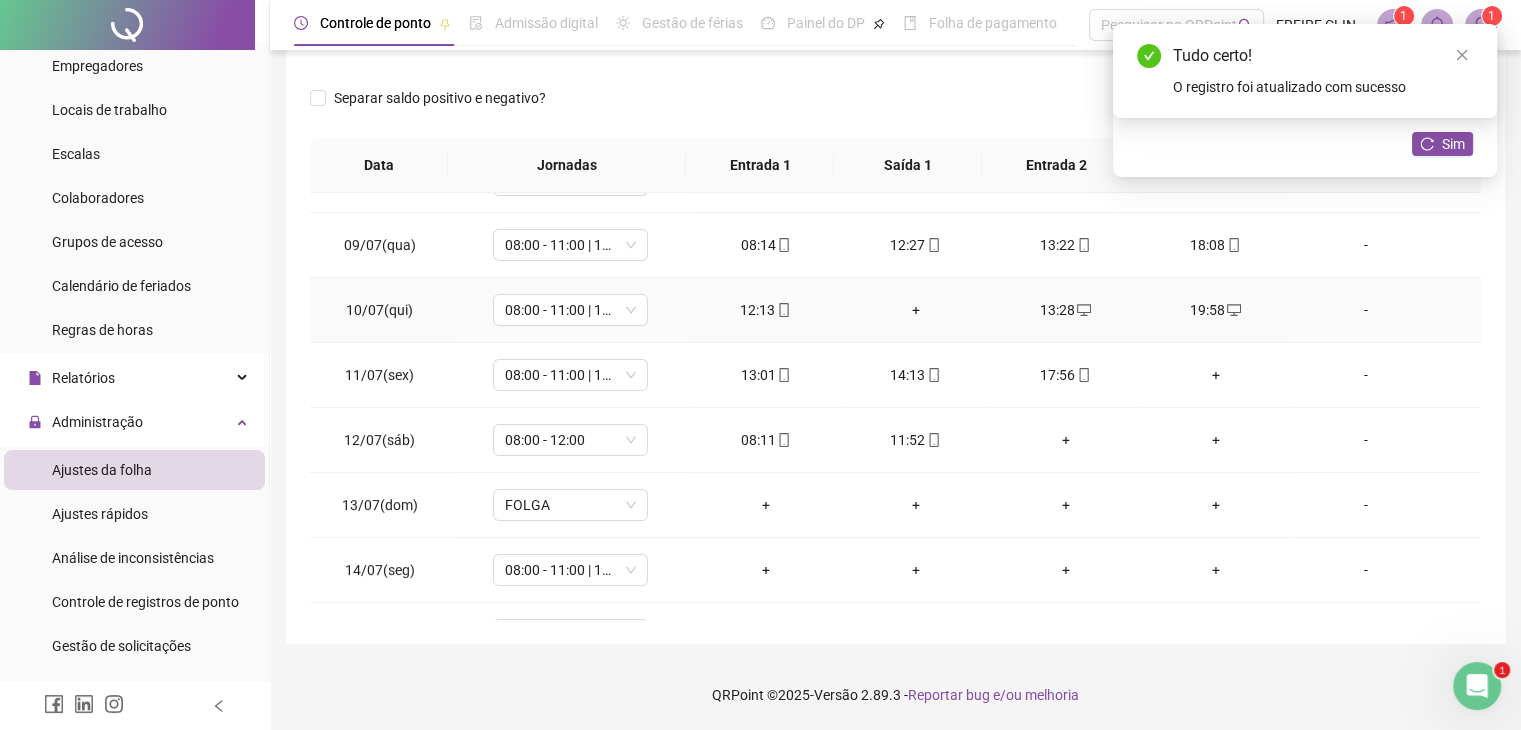 click on "+" at bounding box center (916, 310) 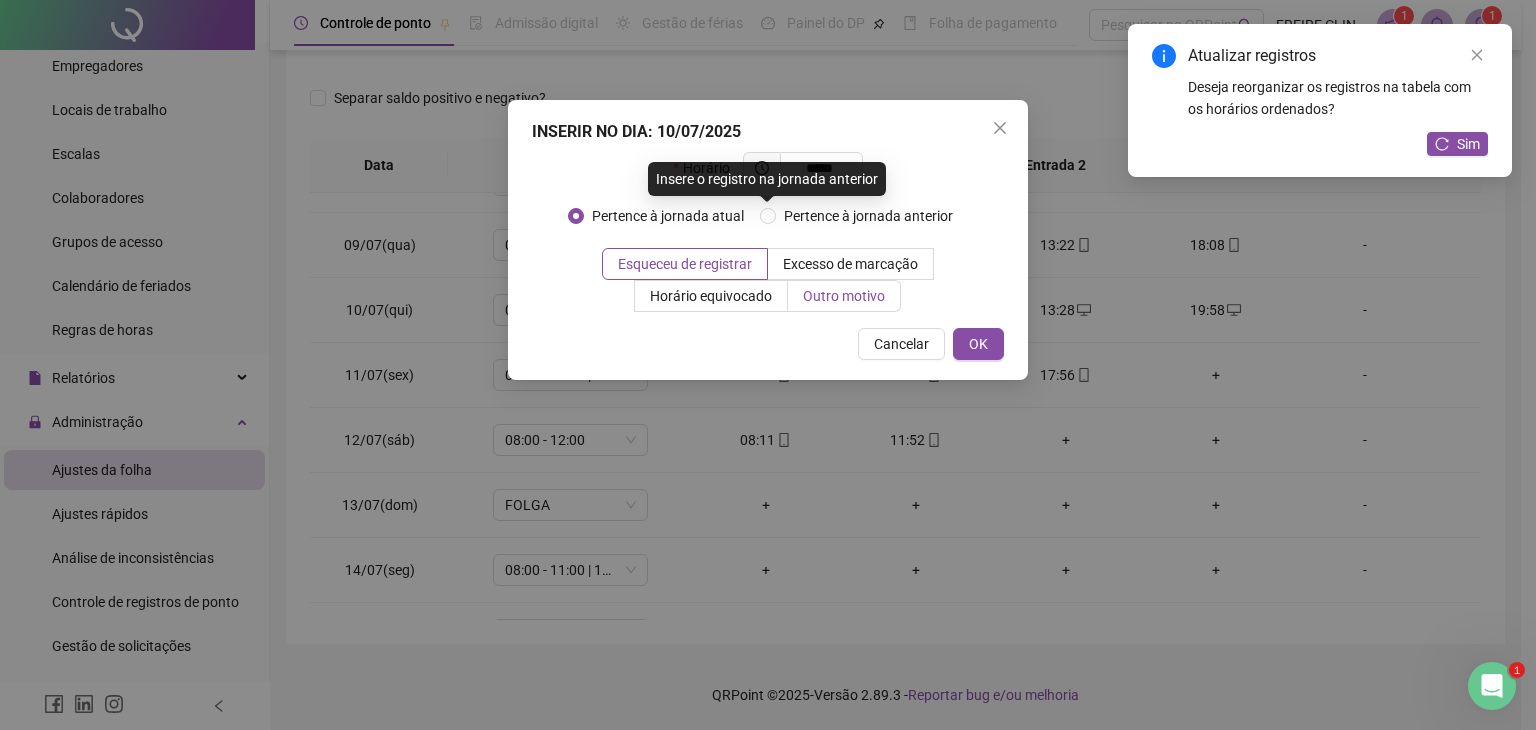type on "*****" 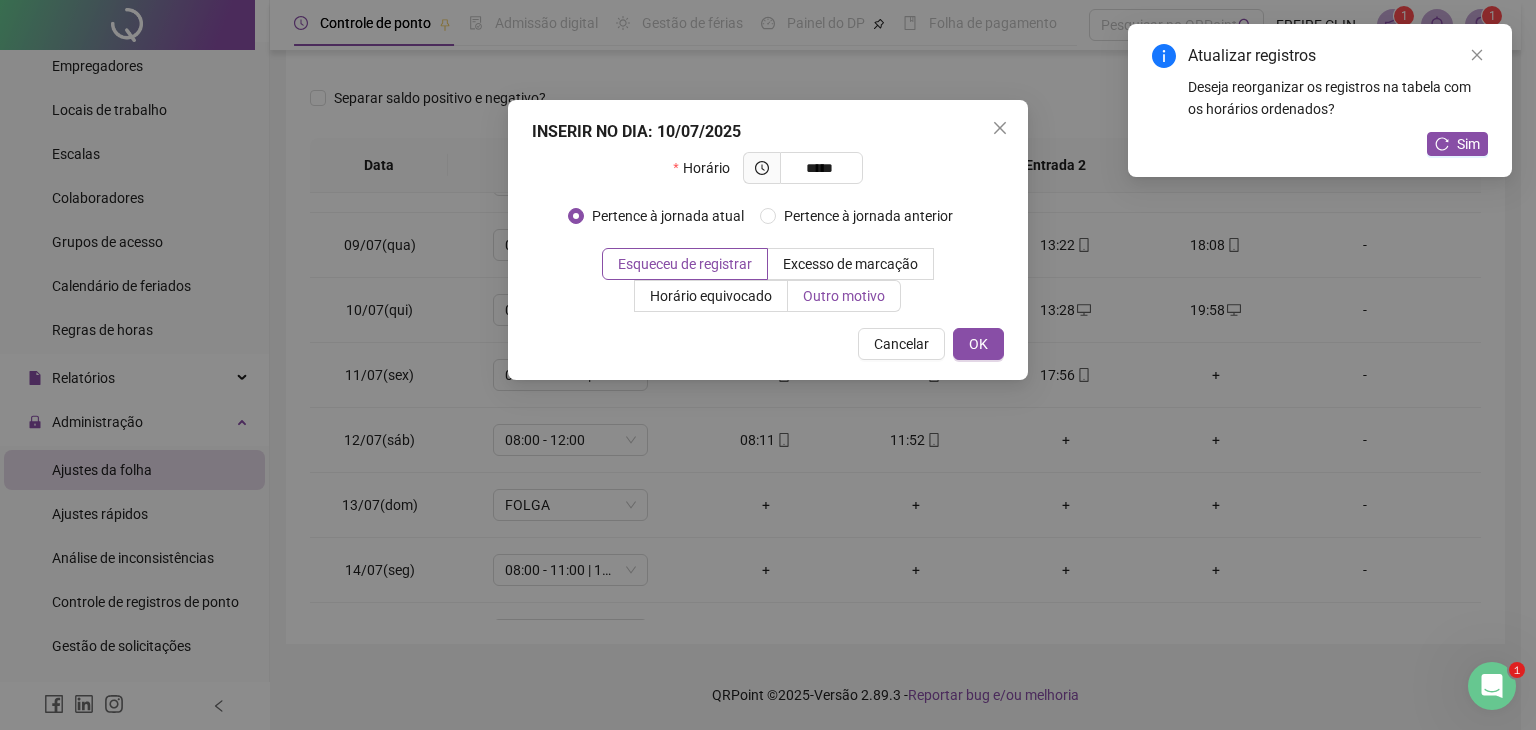 click on "Outro motivo" at bounding box center (844, 296) 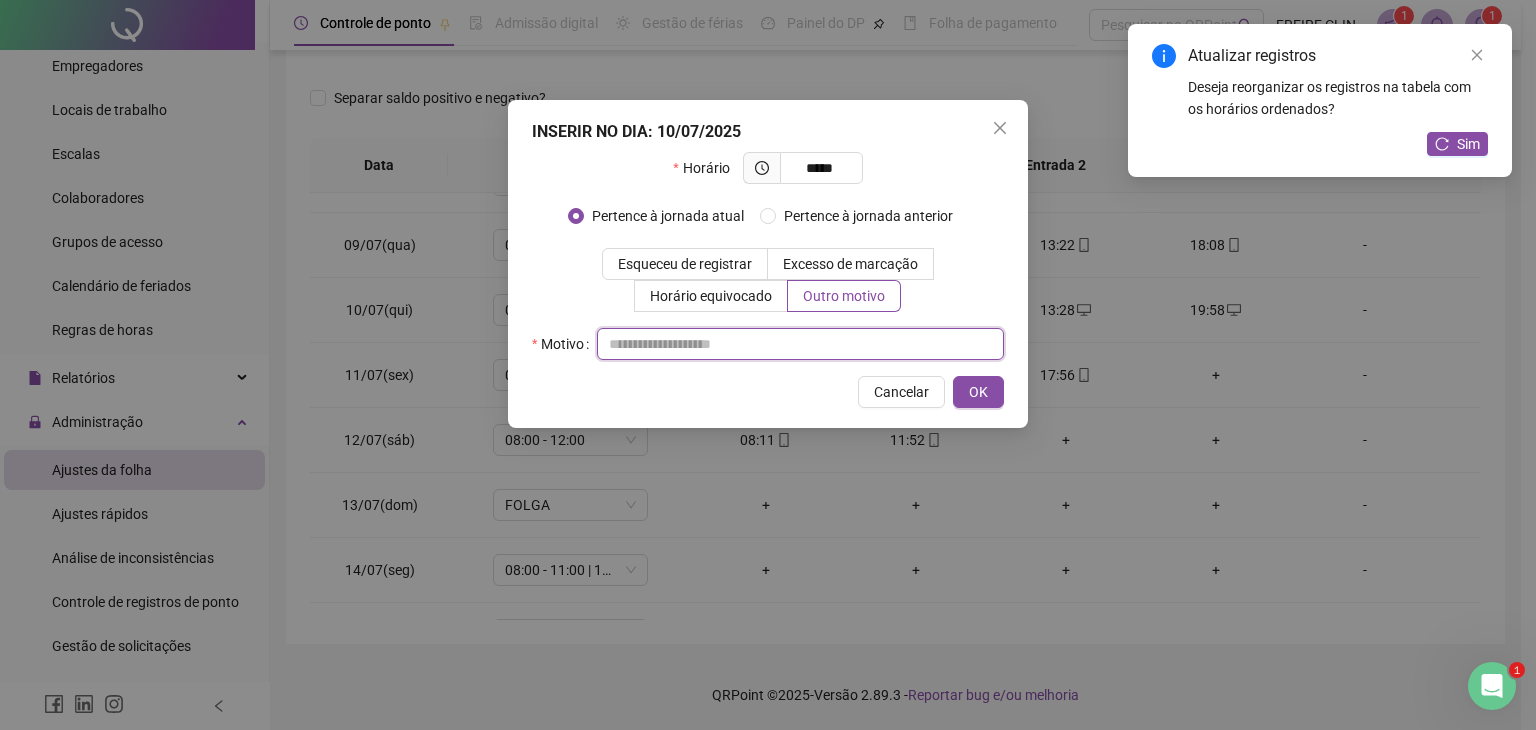 click at bounding box center (800, 344) 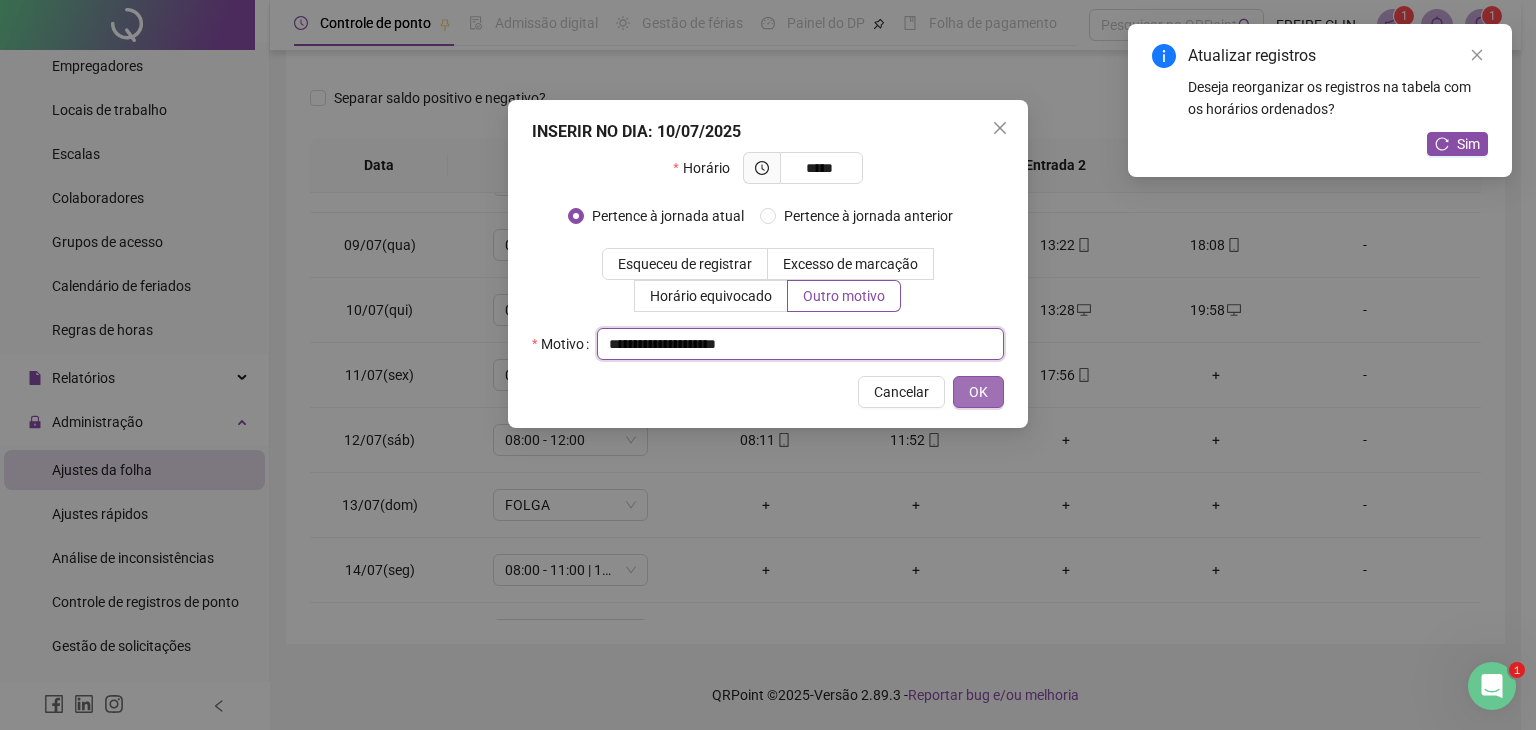 type on "**********" 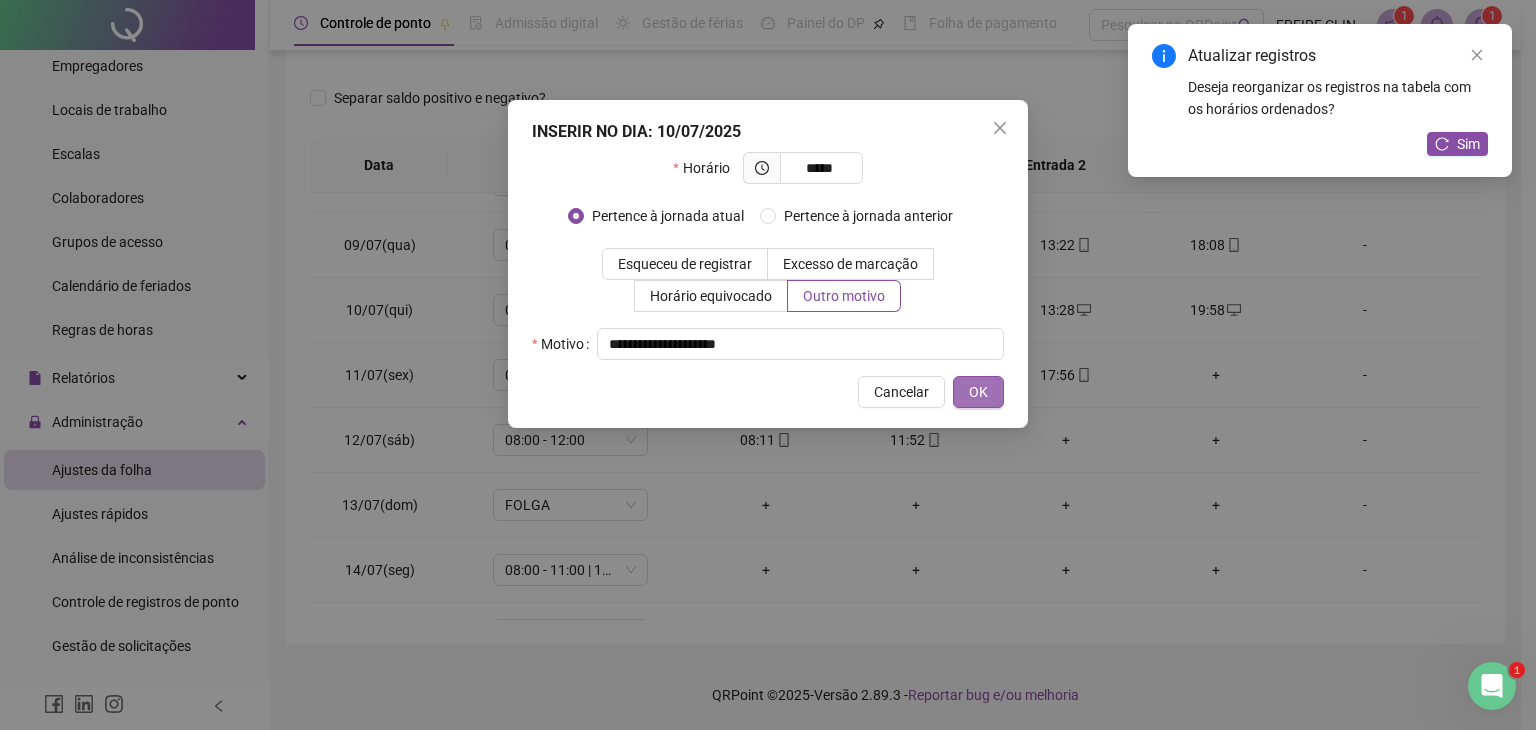 click on "OK" at bounding box center [978, 392] 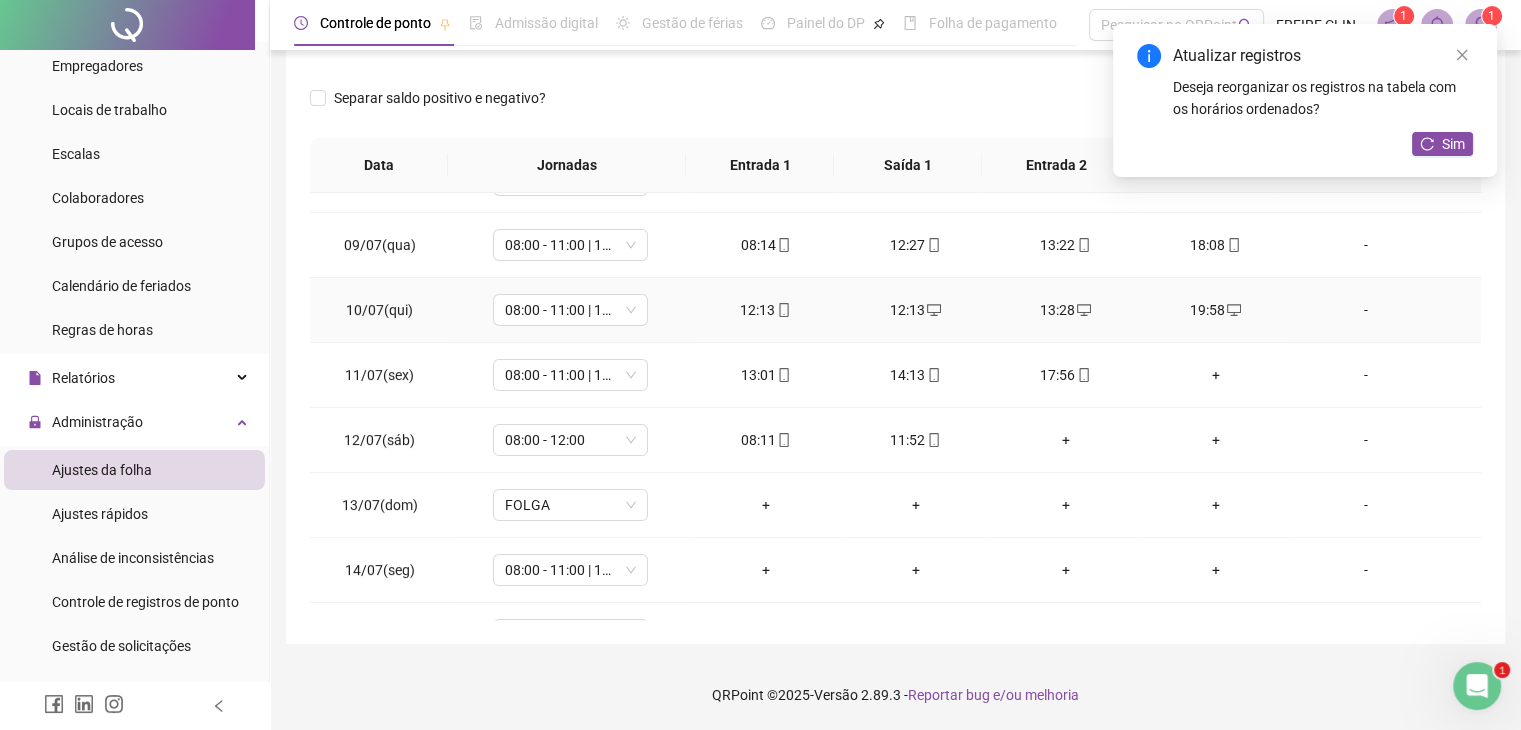 click 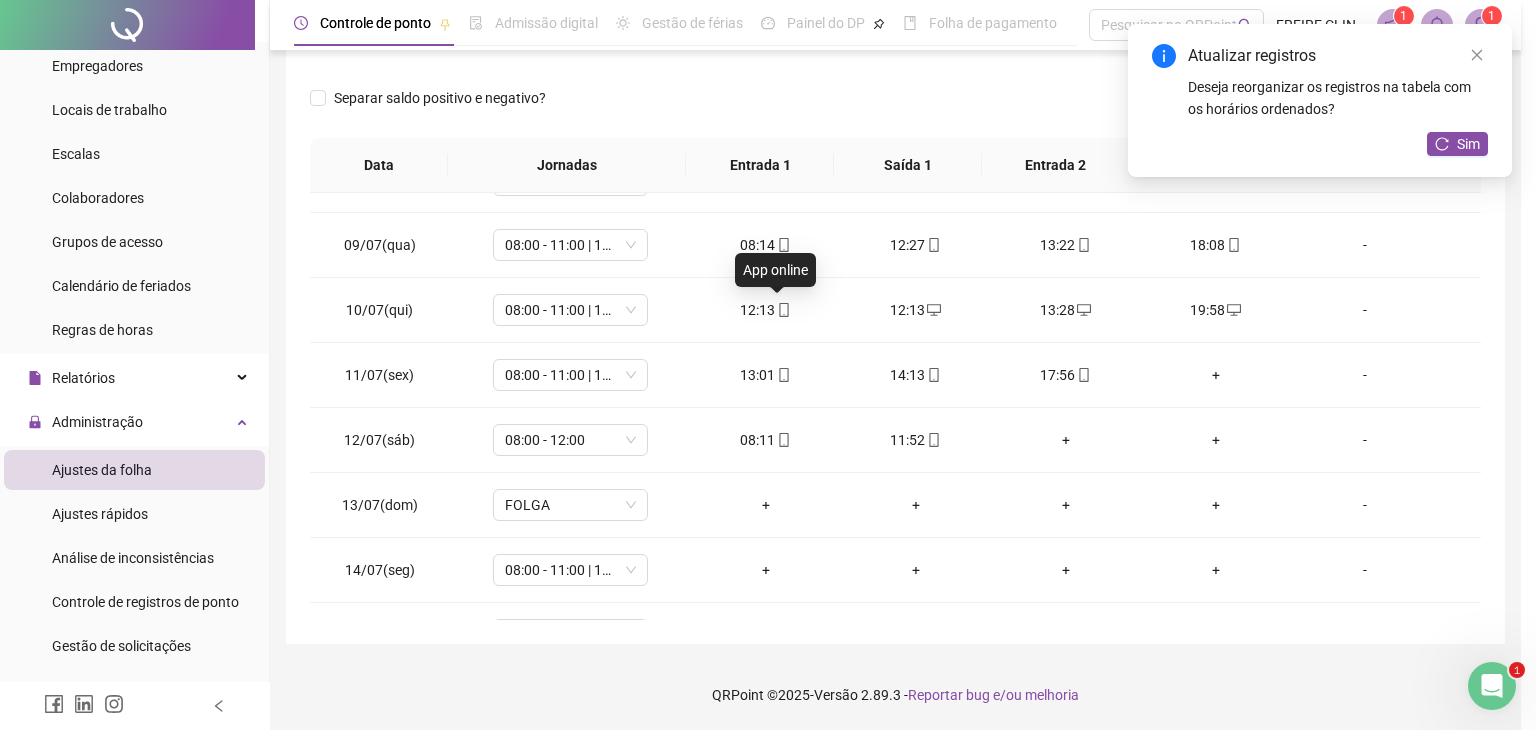 type on "**********" 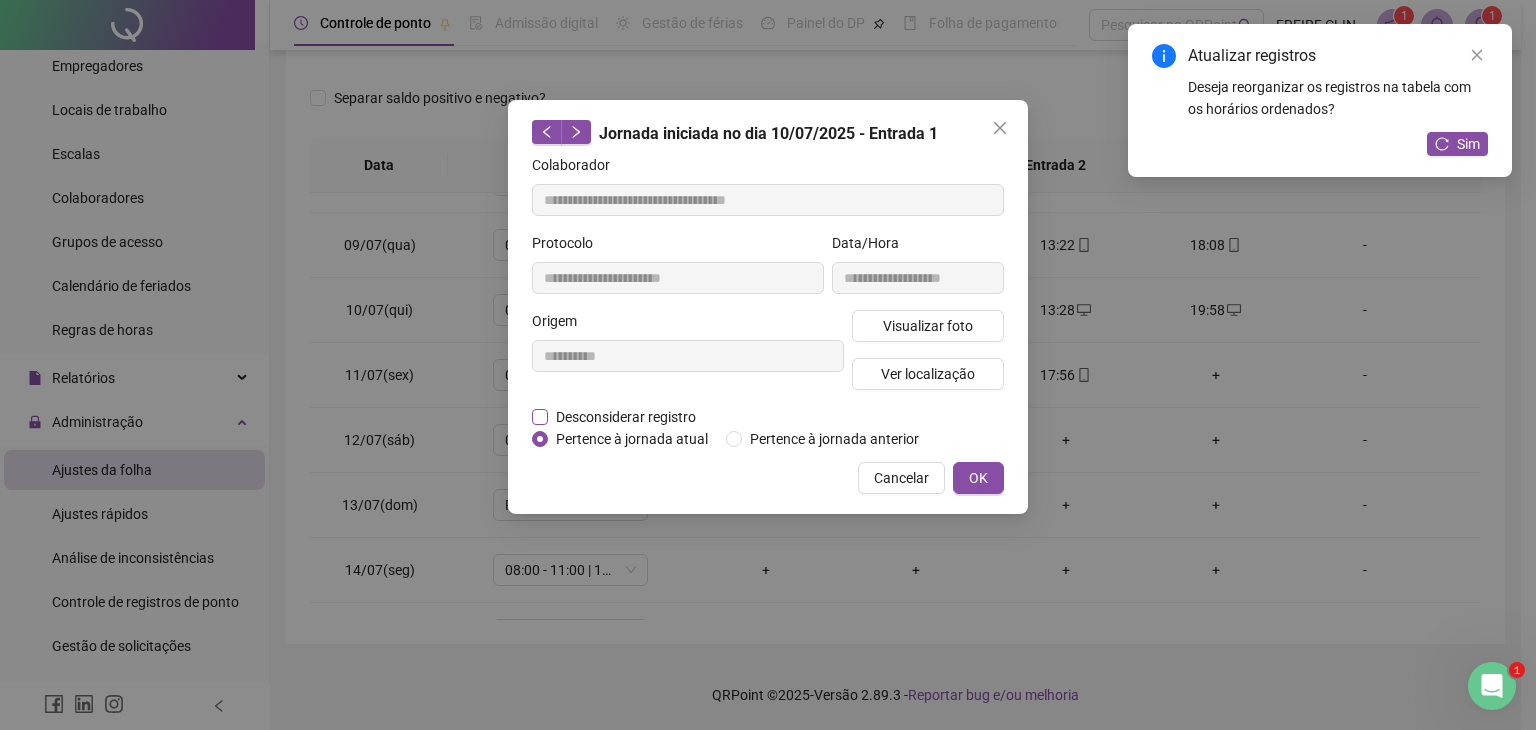click on "Desconsiderar registro" at bounding box center [626, 417] 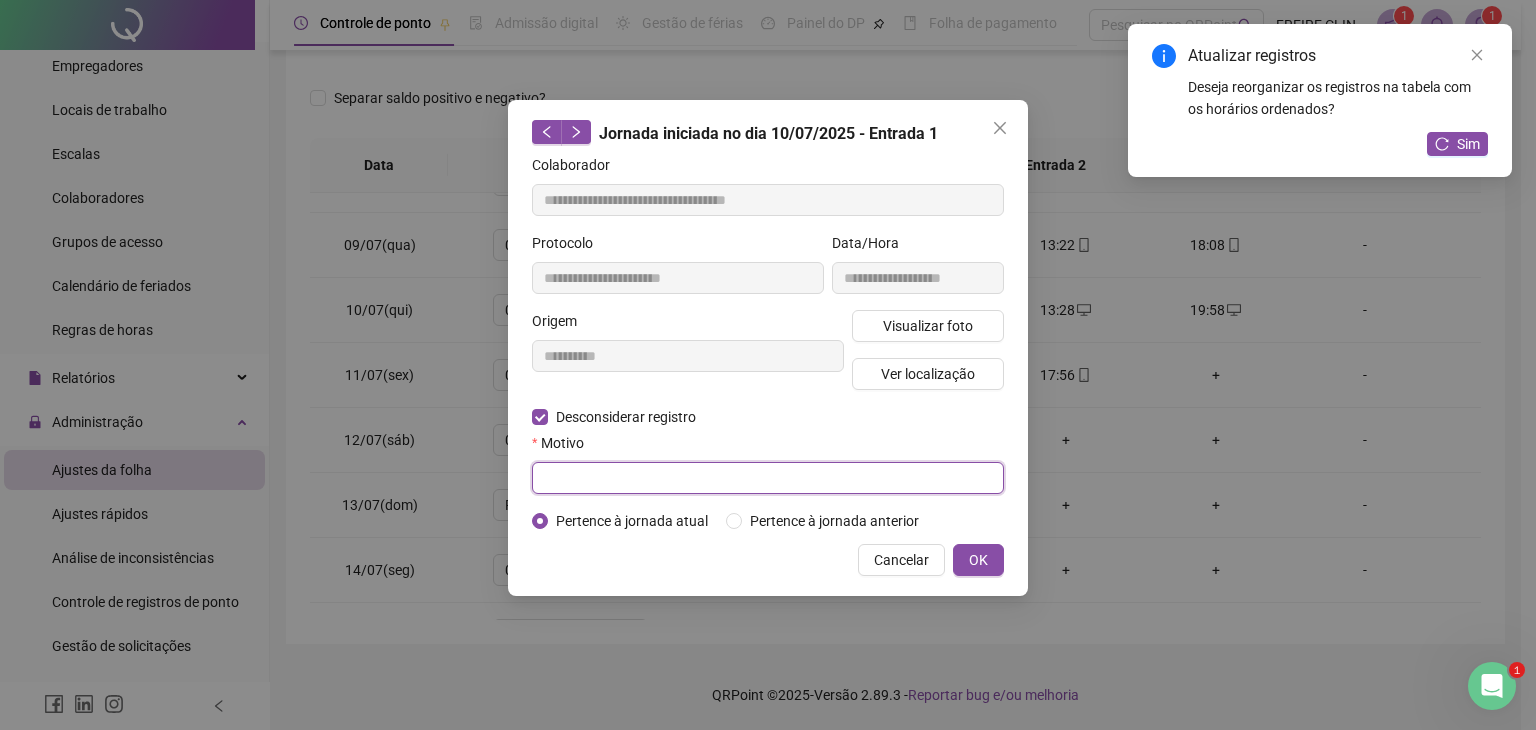 click at bounding box center [768, 478] 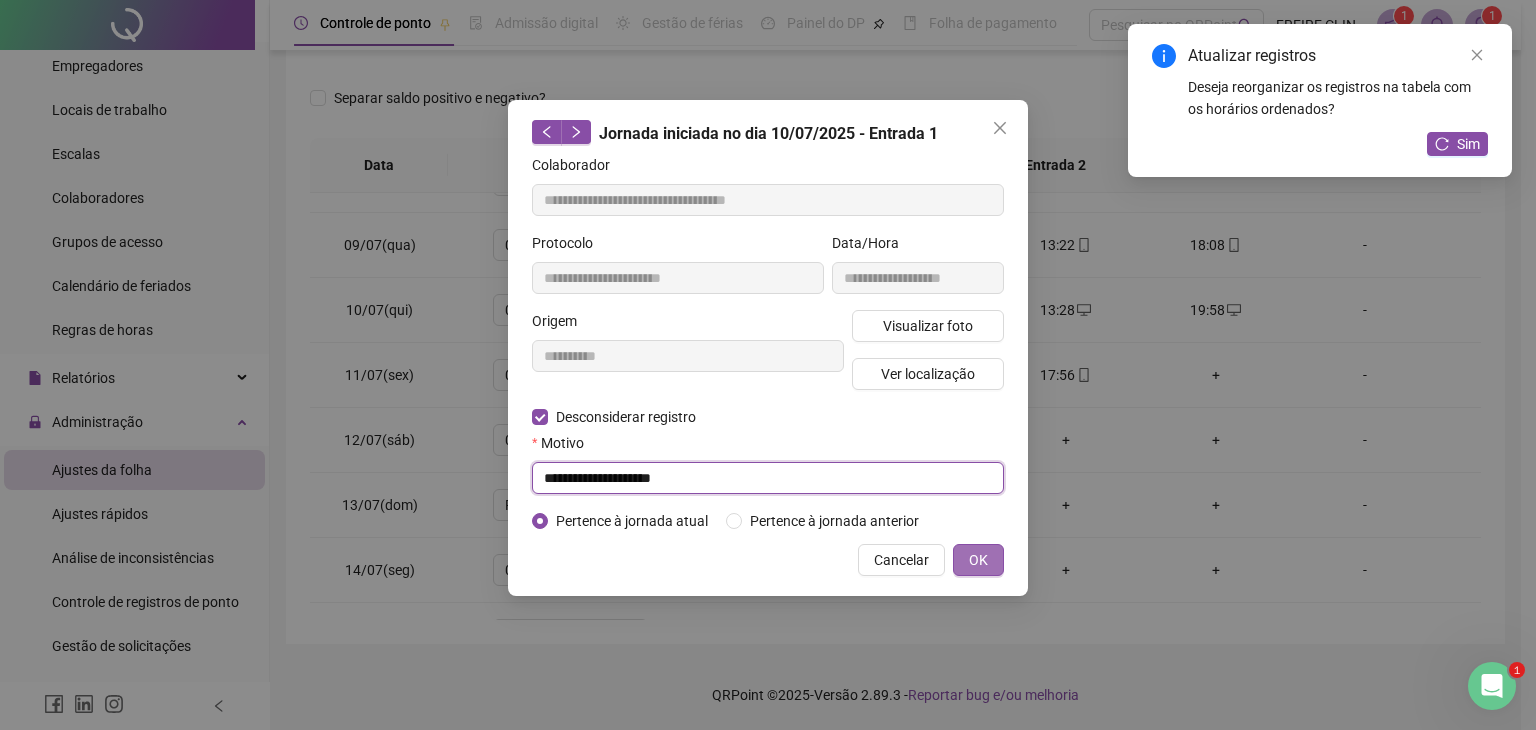 type on "**********" 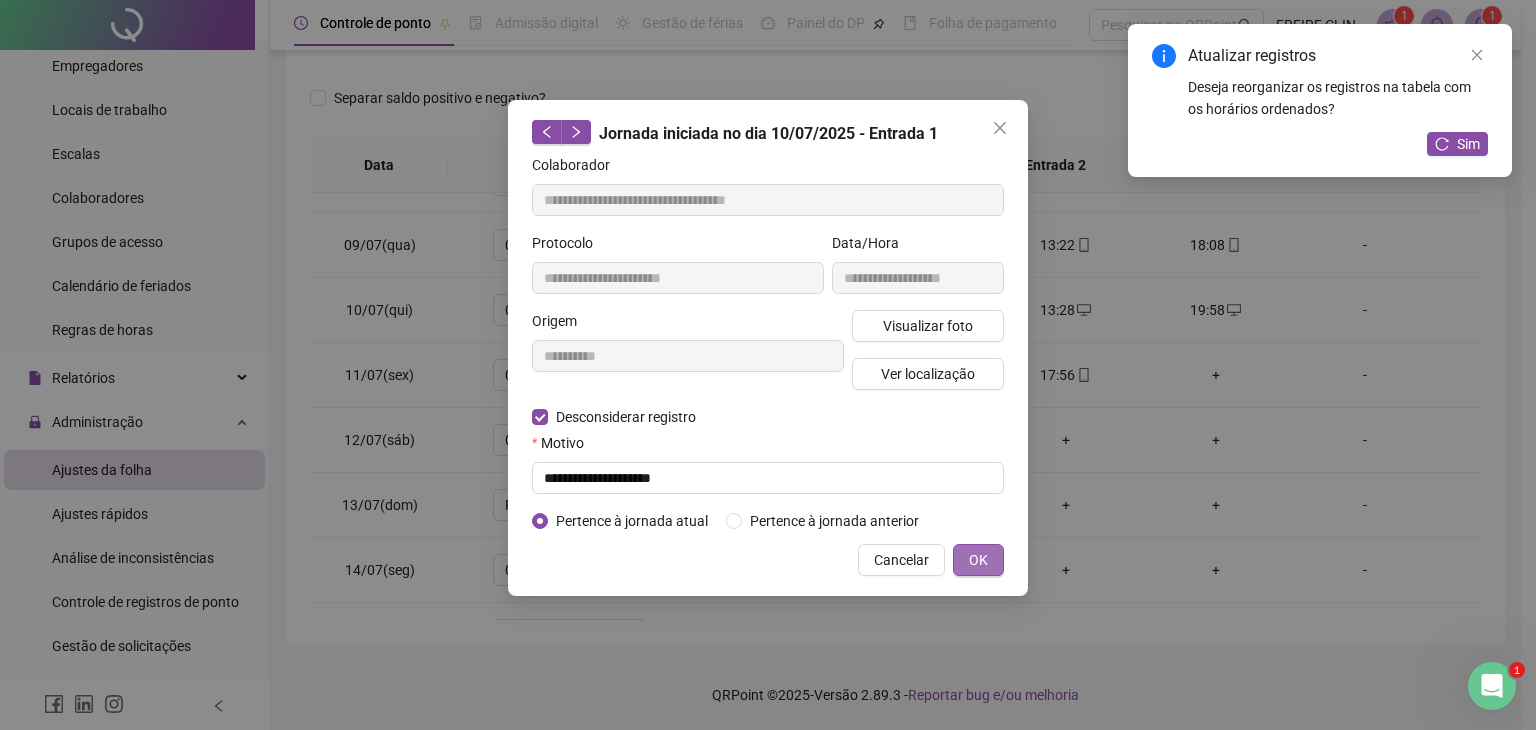 click on "OK" at bounding box center (978, 560) 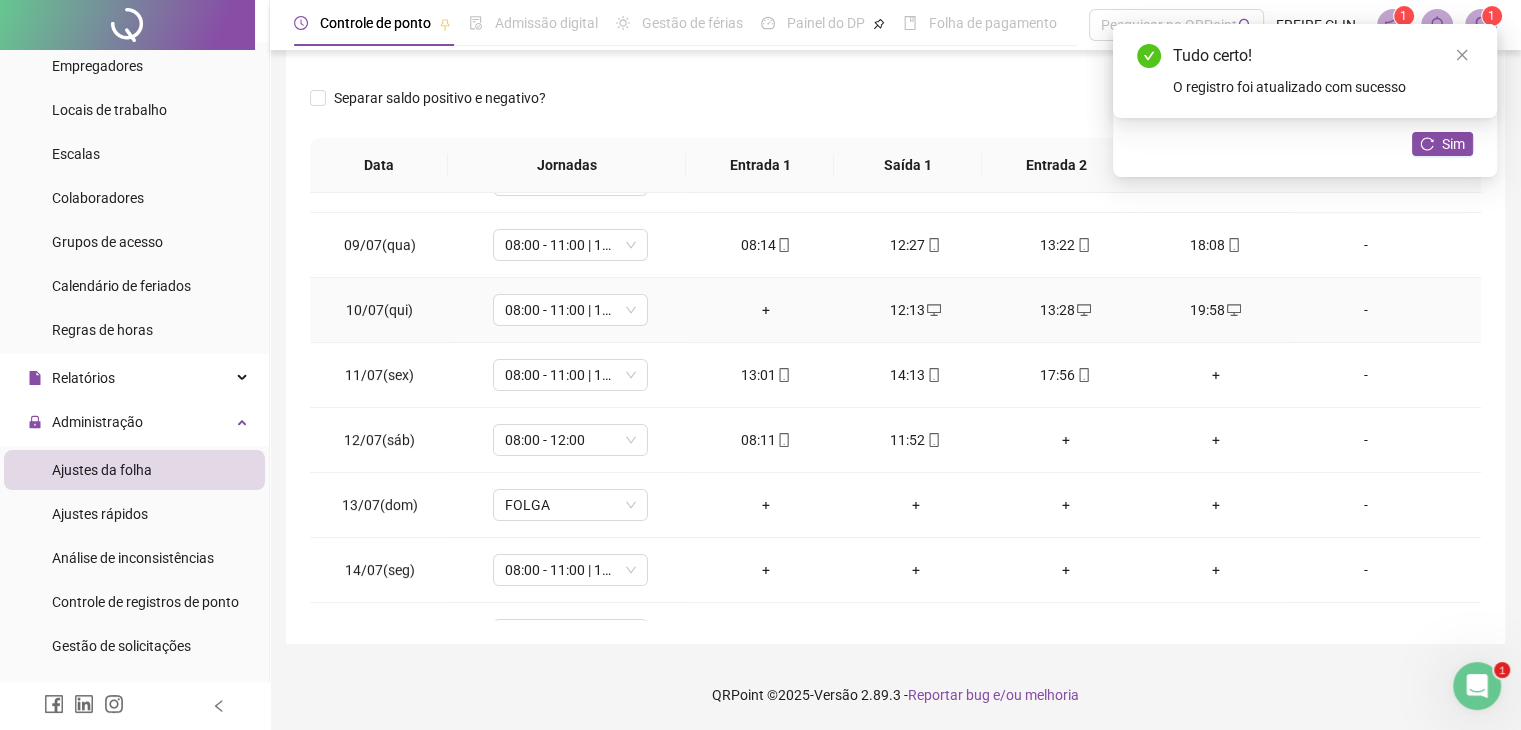 click on "+" at bounding box center (766, 310) 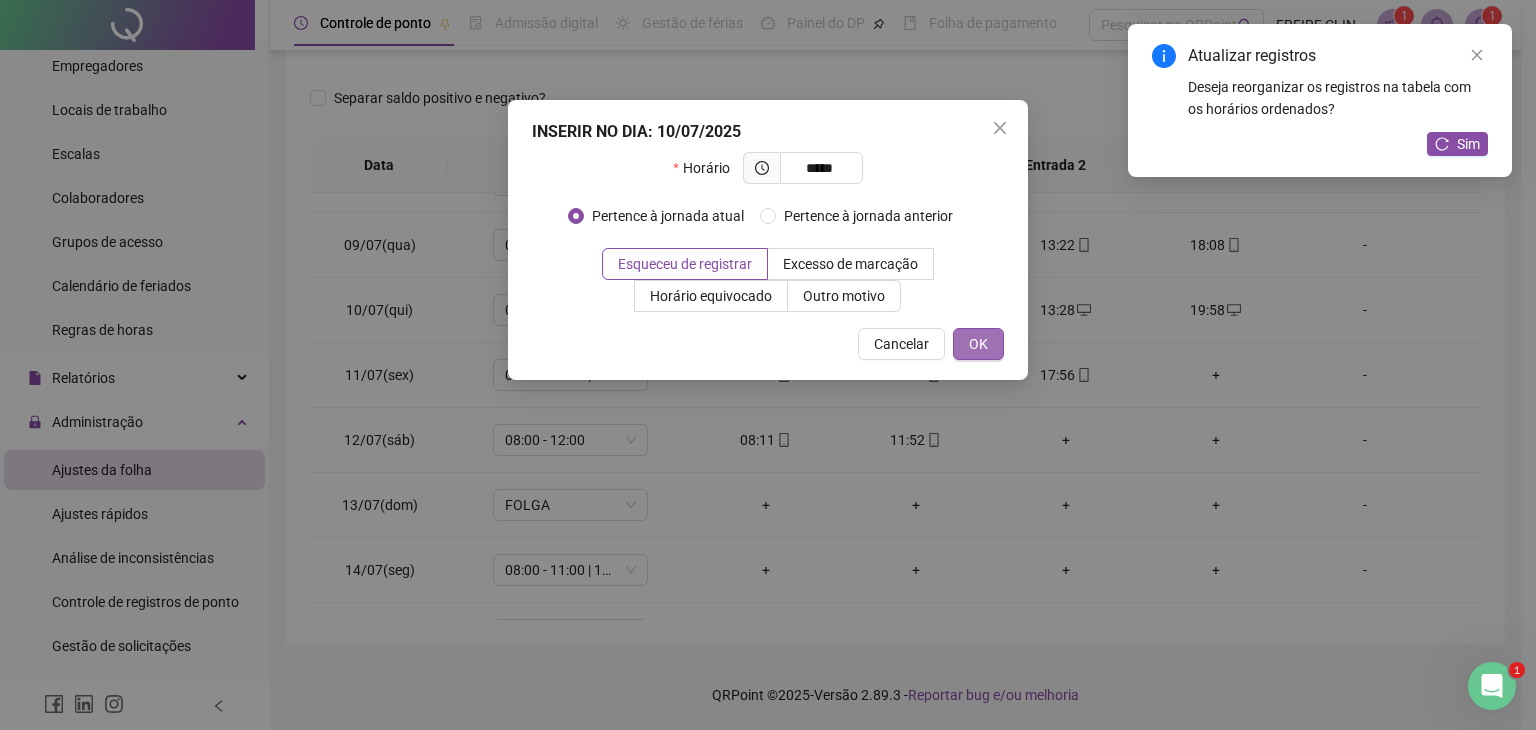 type on "*****" 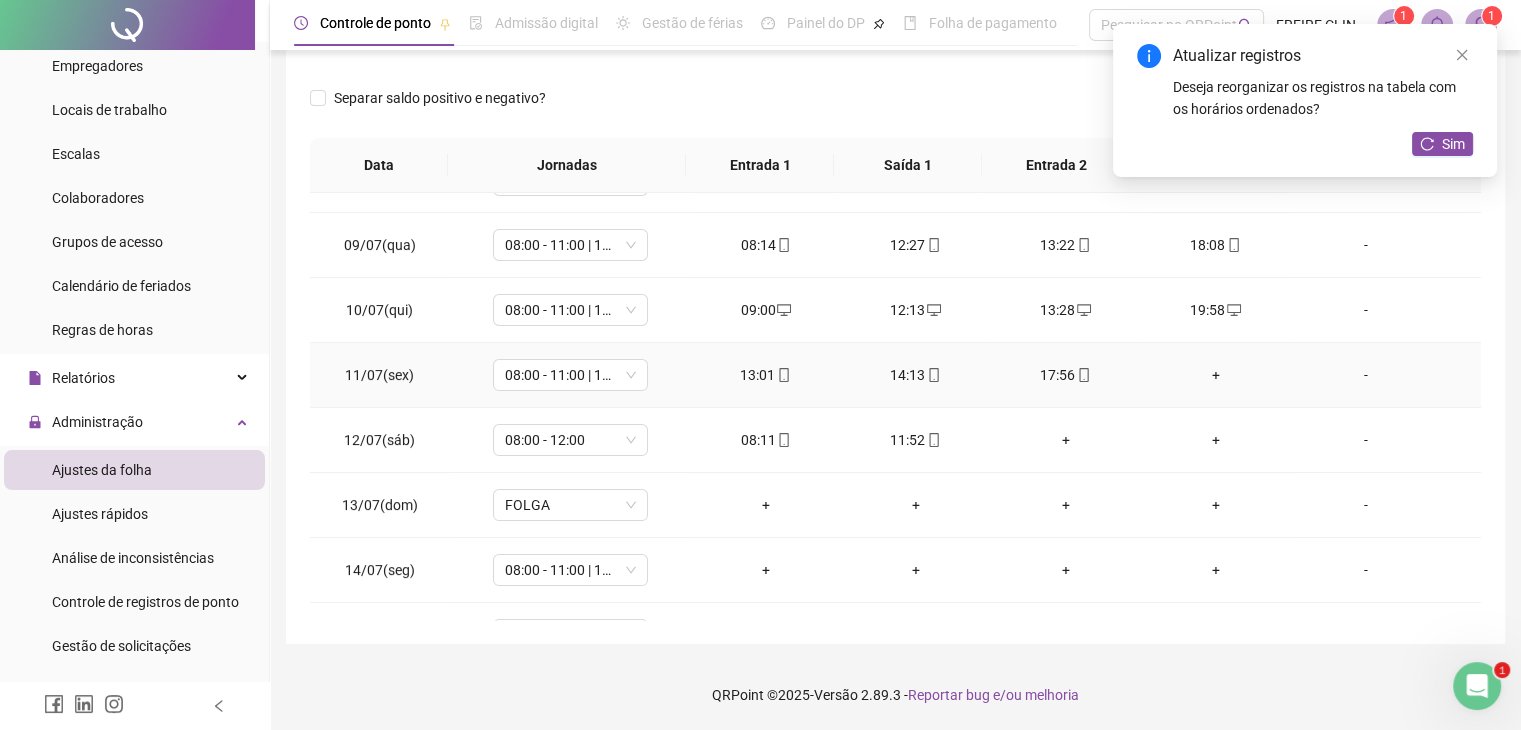 click on "+" at bounding box center (1216, 375) 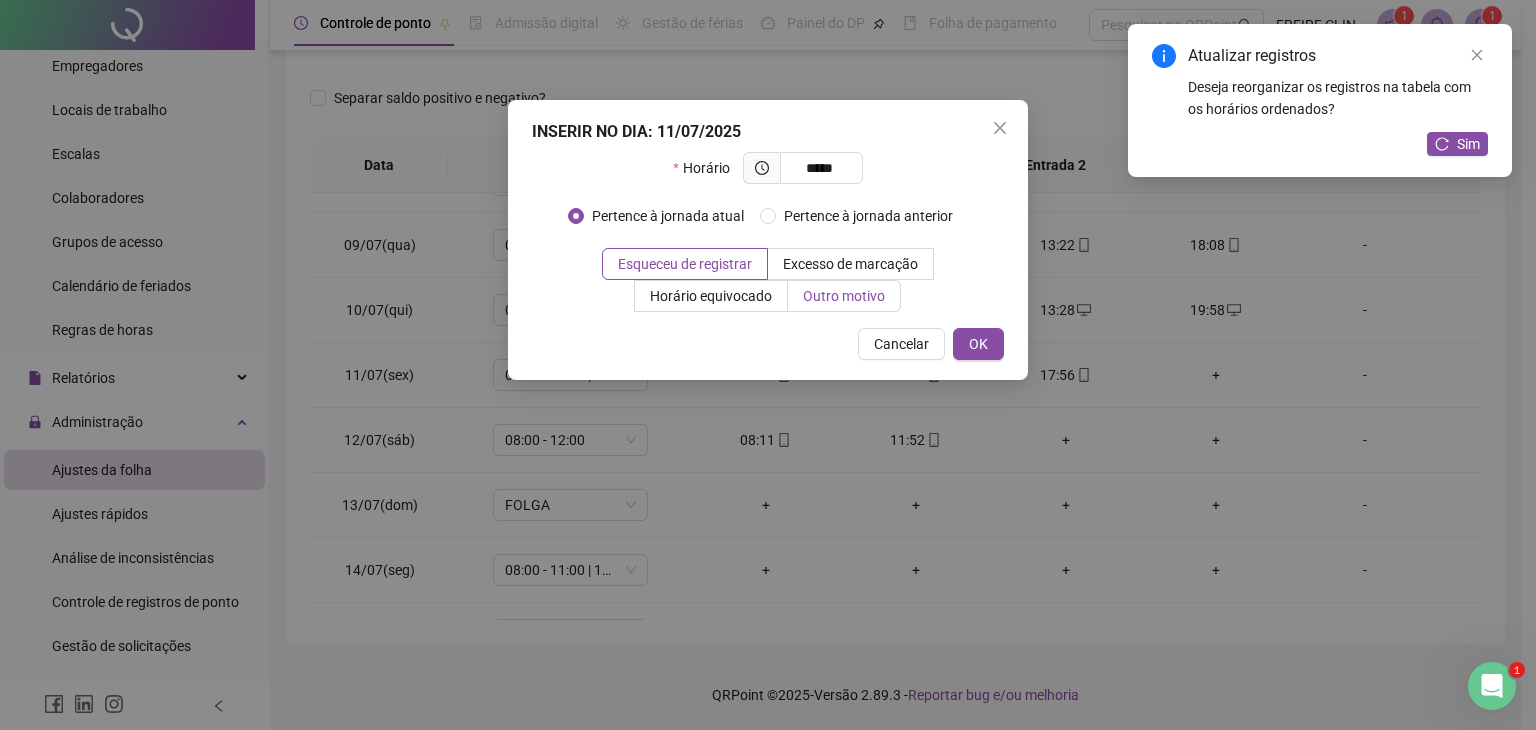 type on "*****" 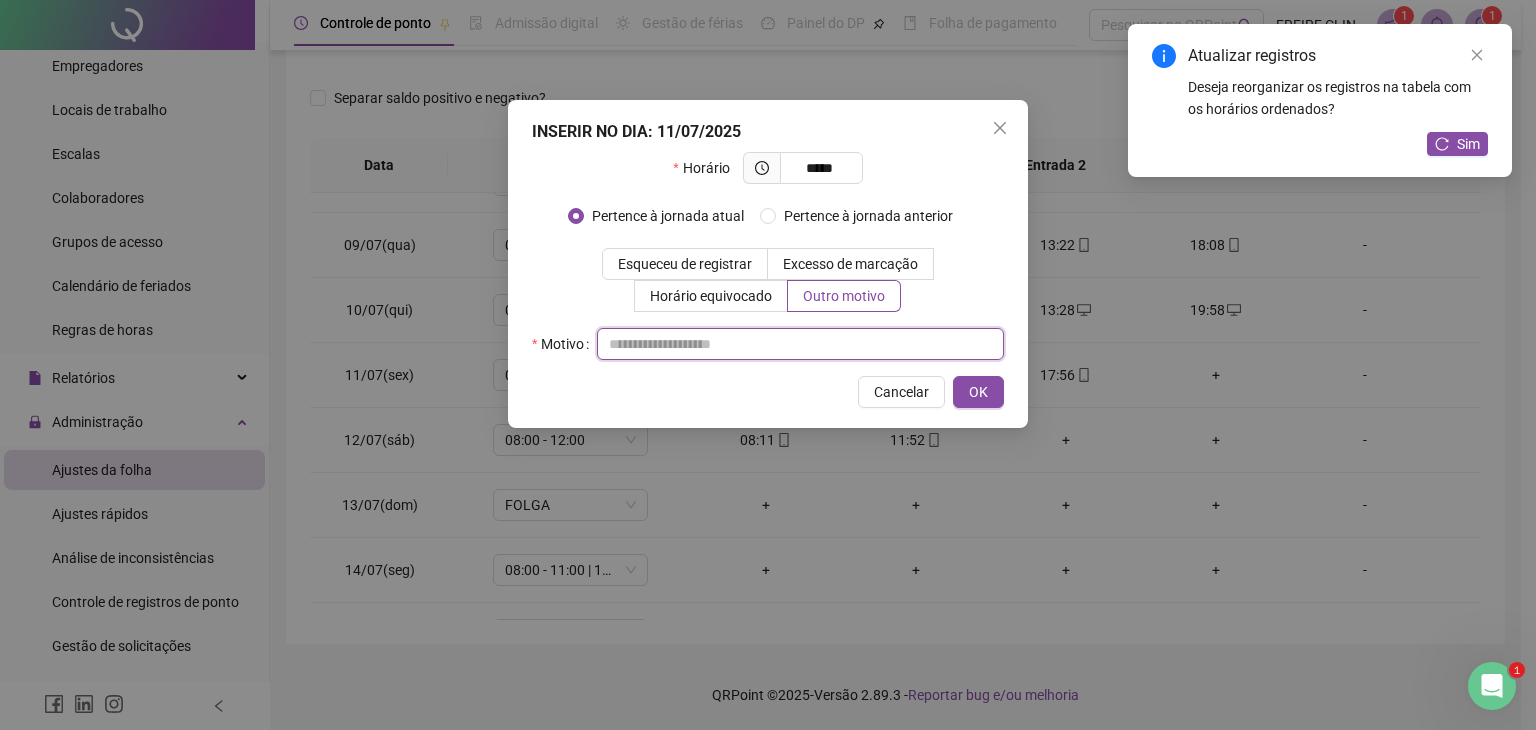 click at bounding box center [800, 344] 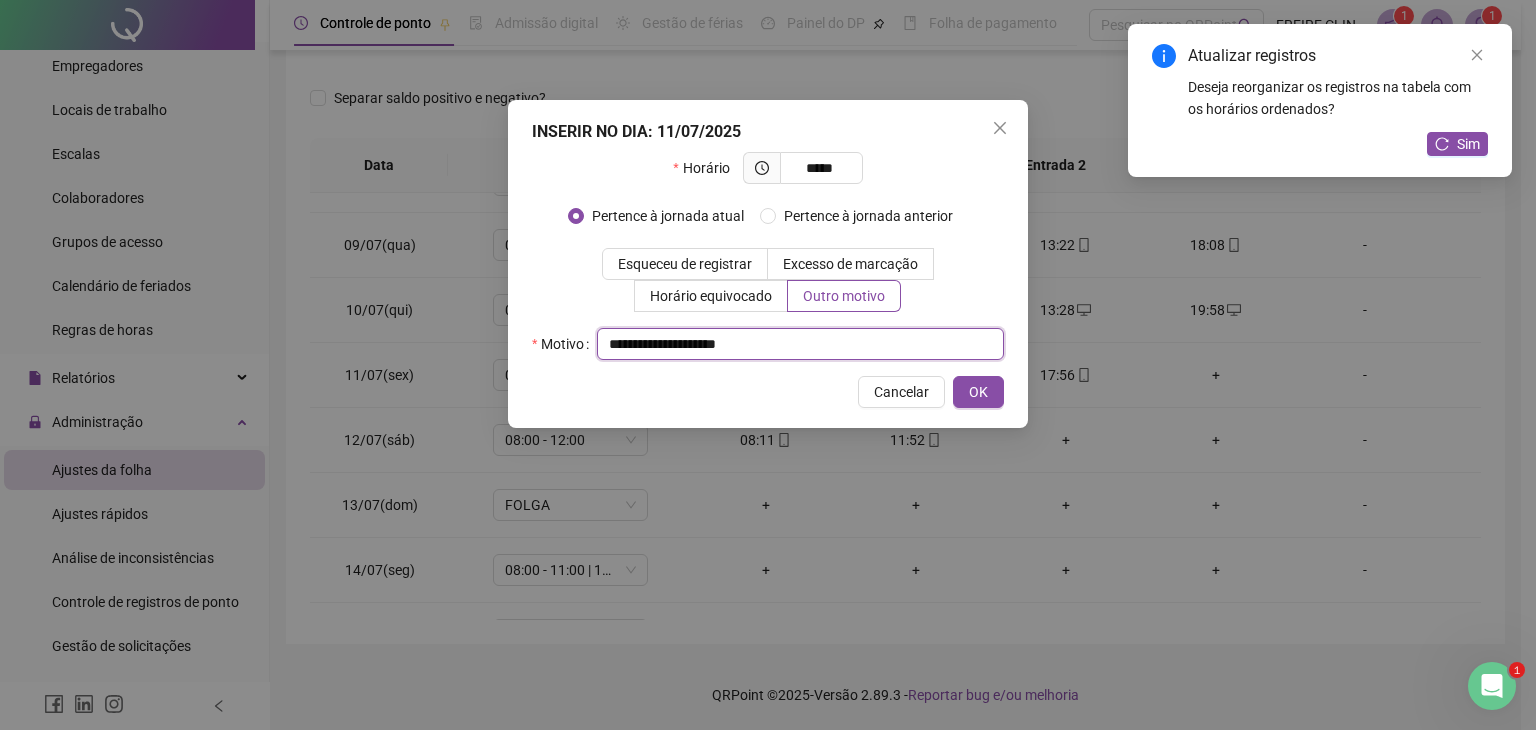 drag, startPoint x: 780, startPoint y: 333, endPoint x: 516, endPoint y: 339, distance: 264.06818 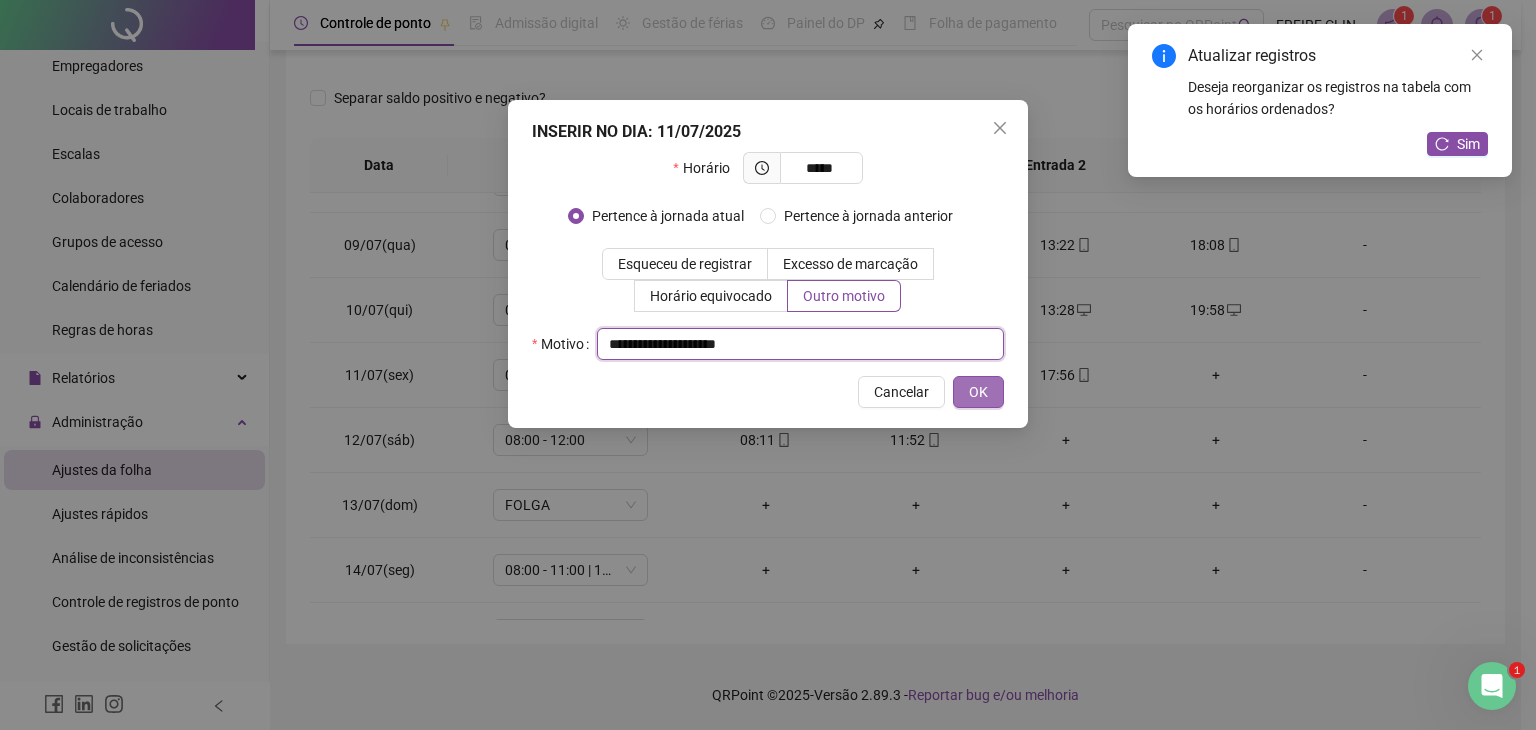 type on "**********" 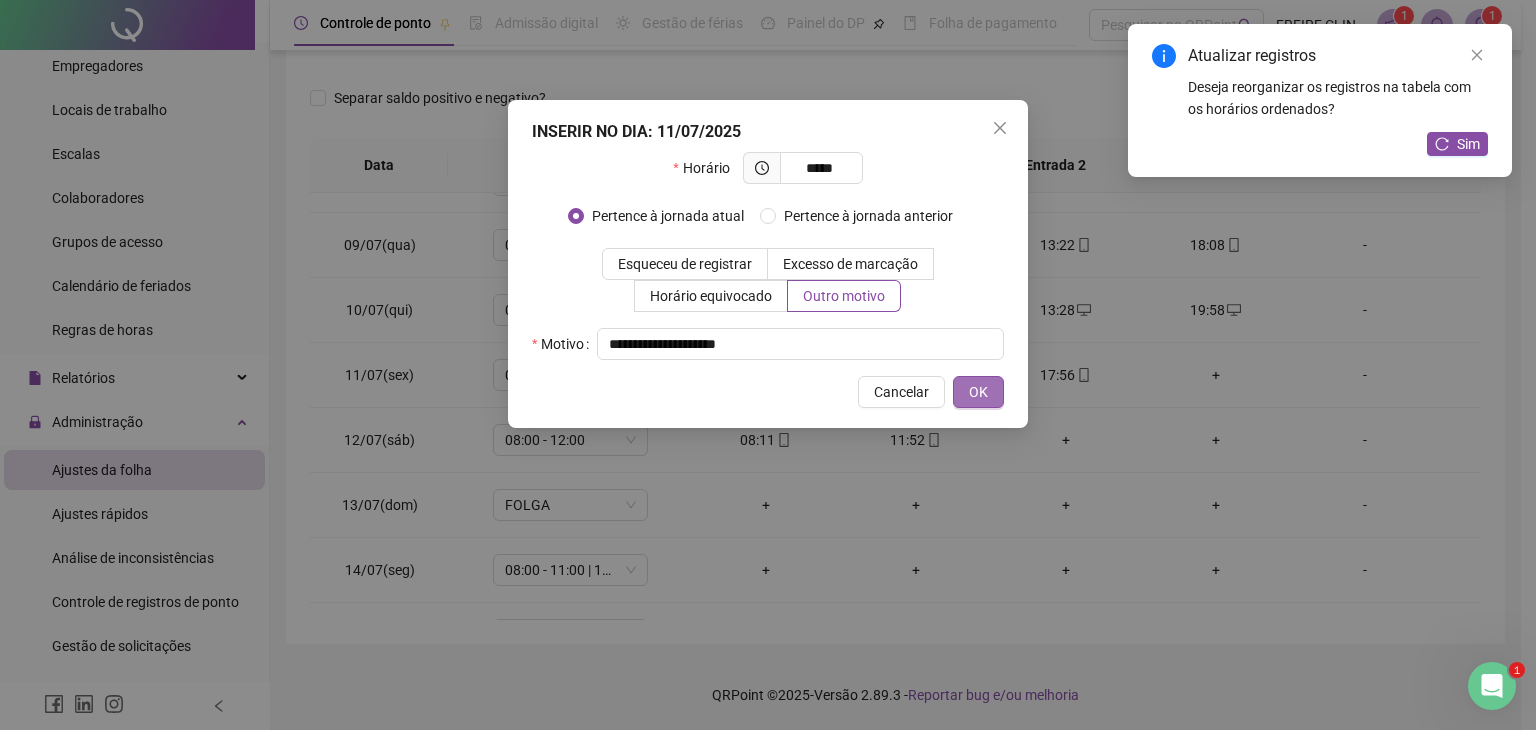 click on "OK" at bounding box center (978, 392) 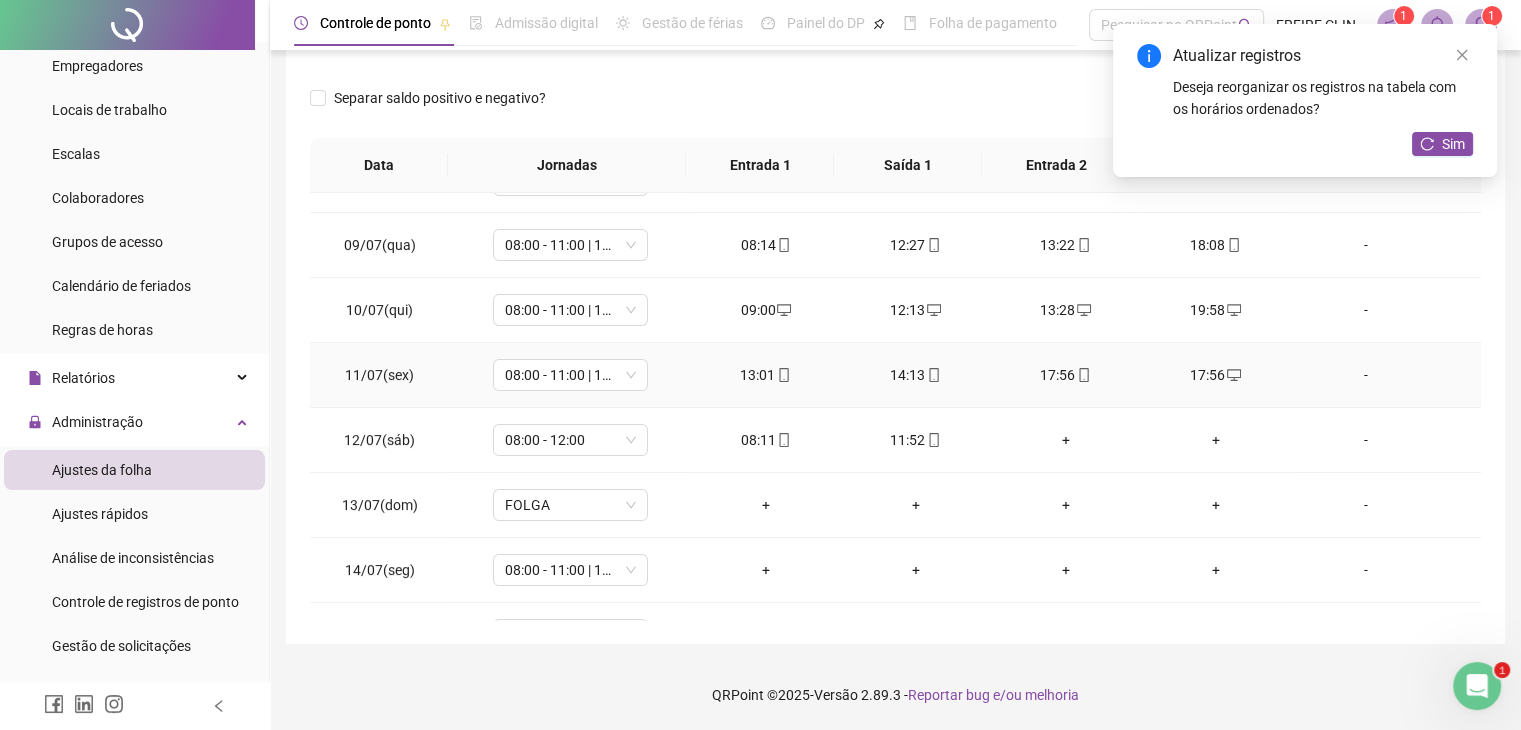 click at bounding box center [1083, 375] 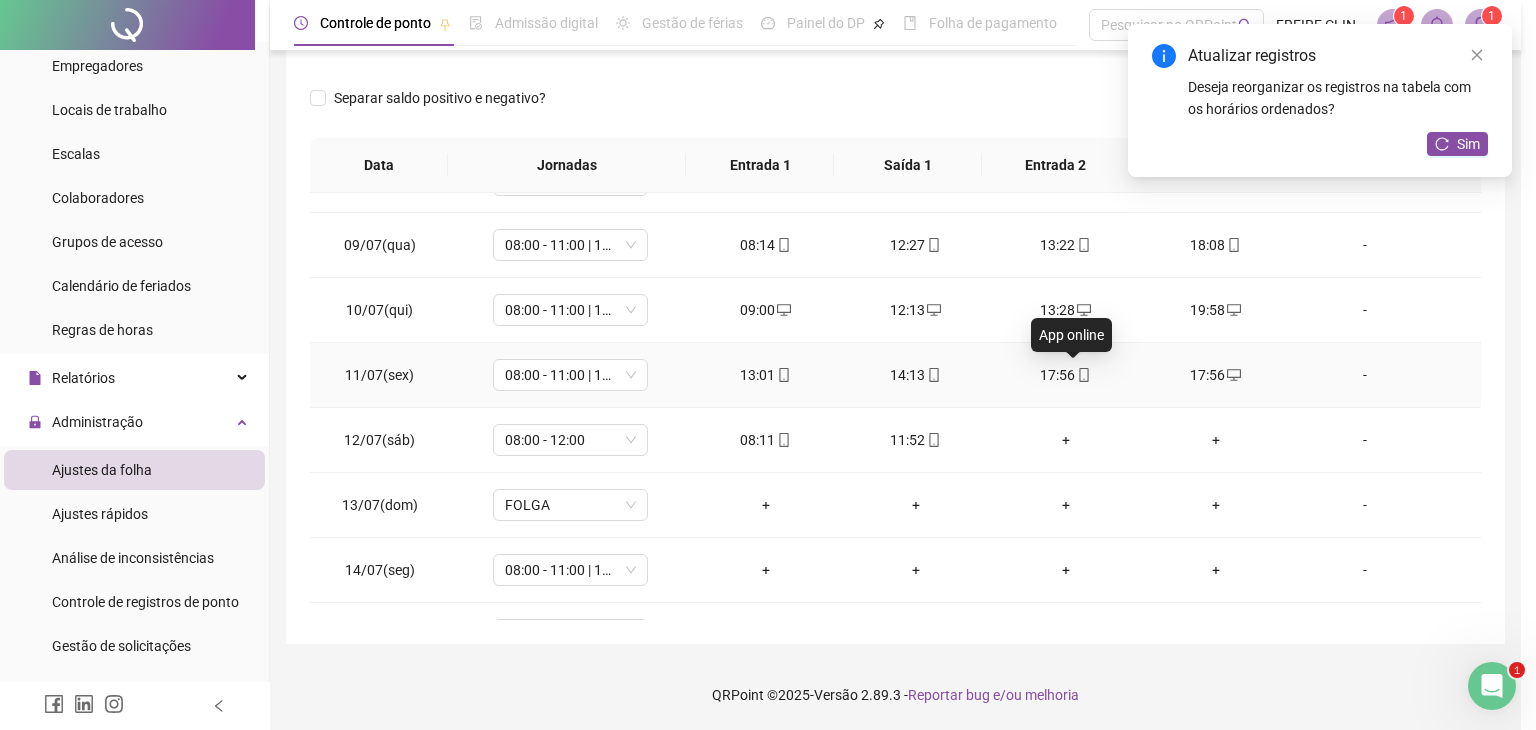 type on "**********" 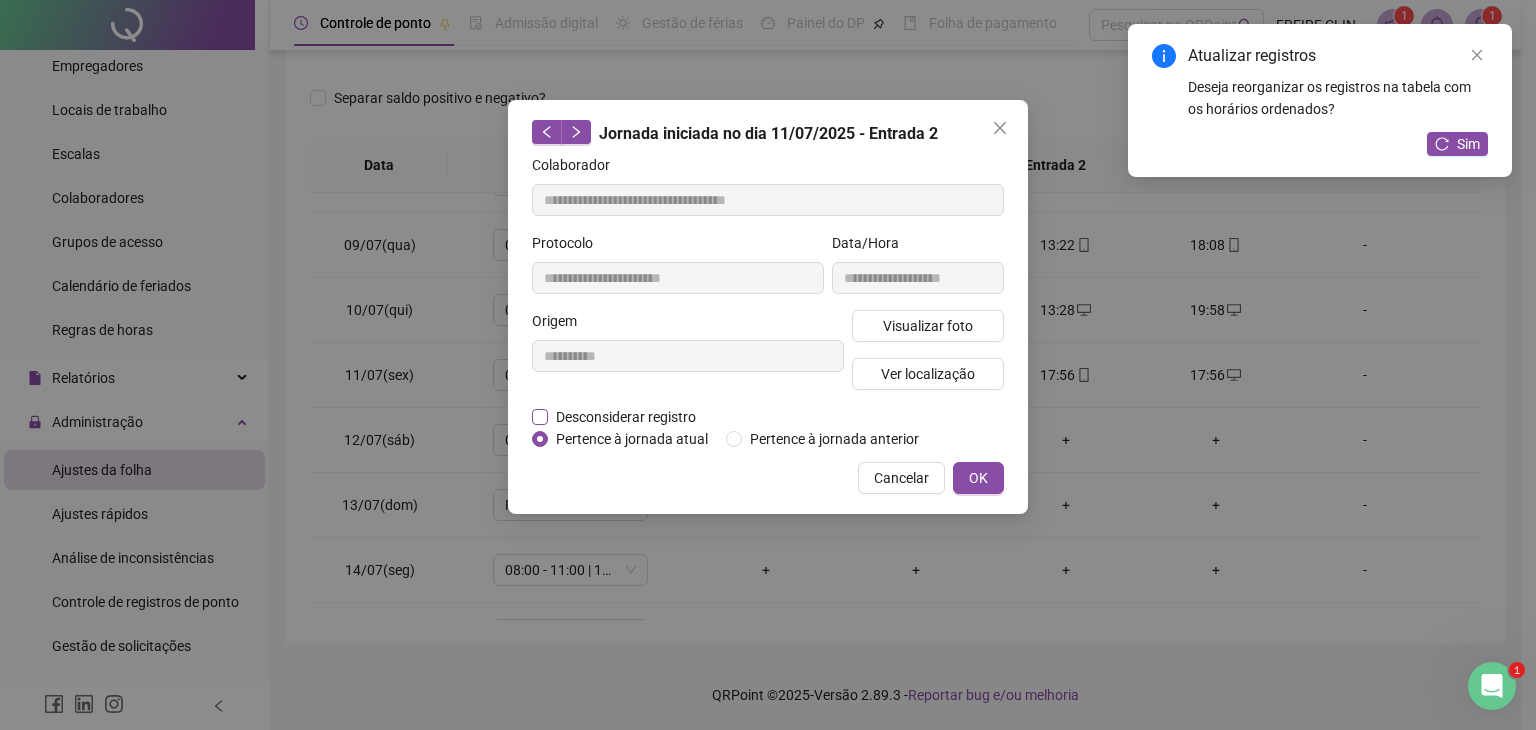 click on "Desconsiderar registro" at bounding box center (626, 417) 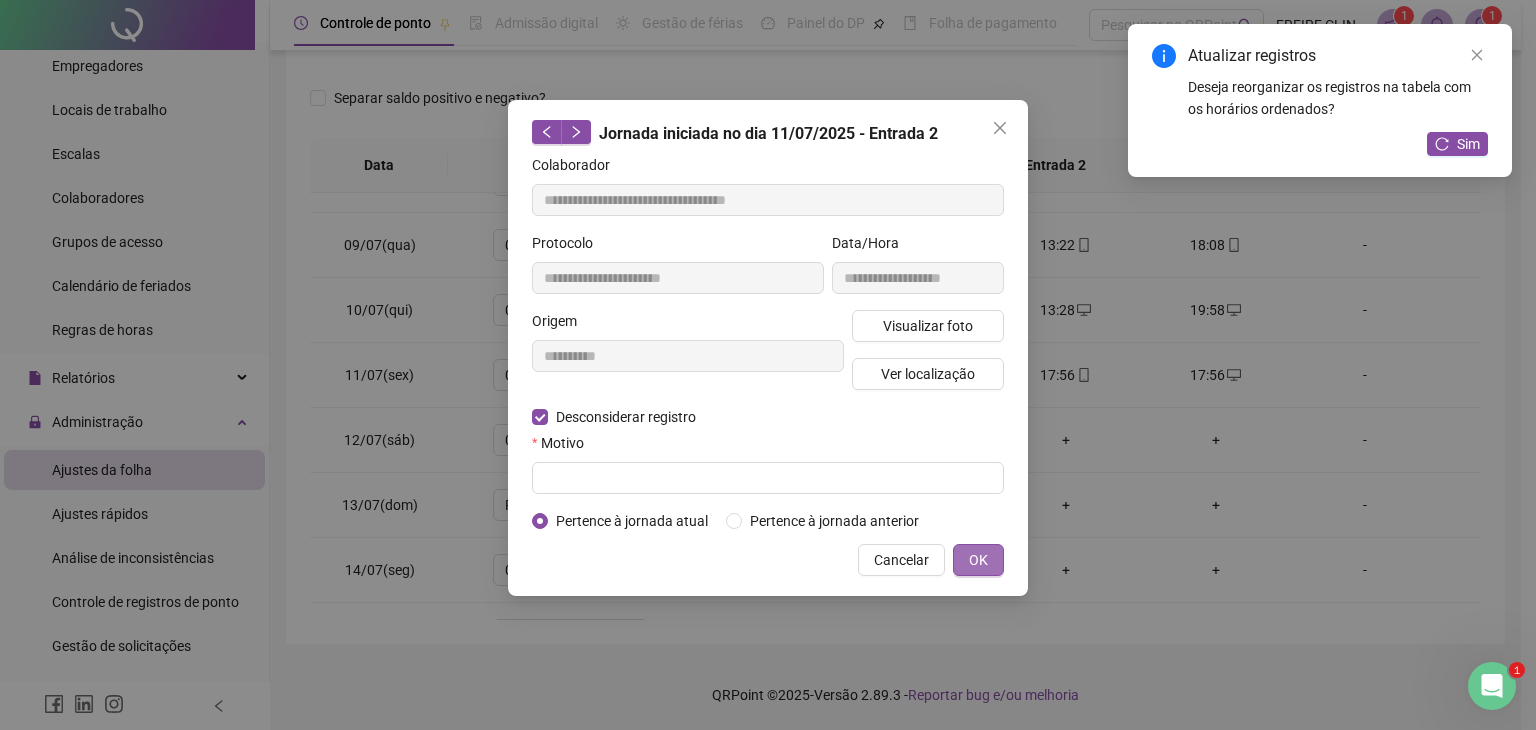click on "OK" at bounding box center [978, 560] 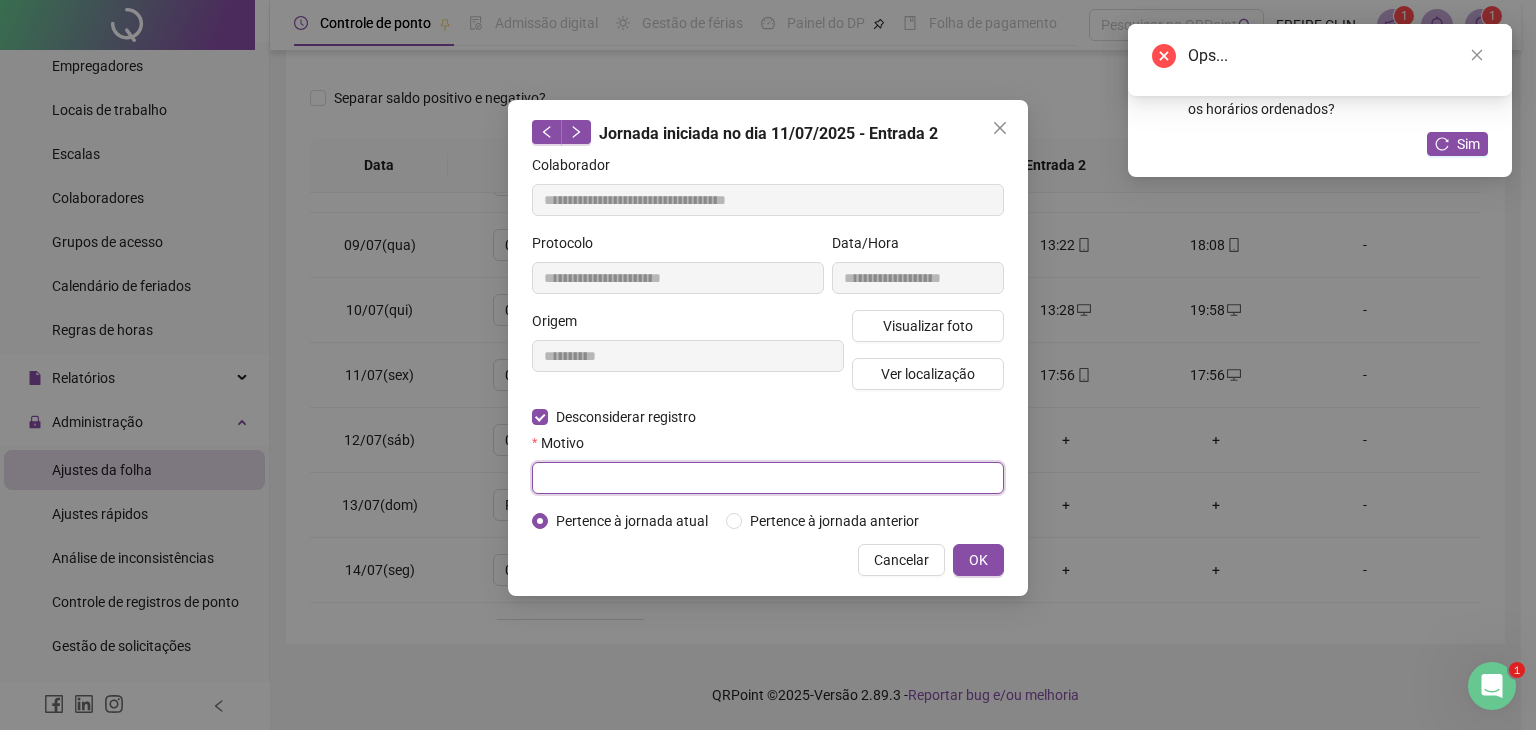 click at bounding box center (768, 478) 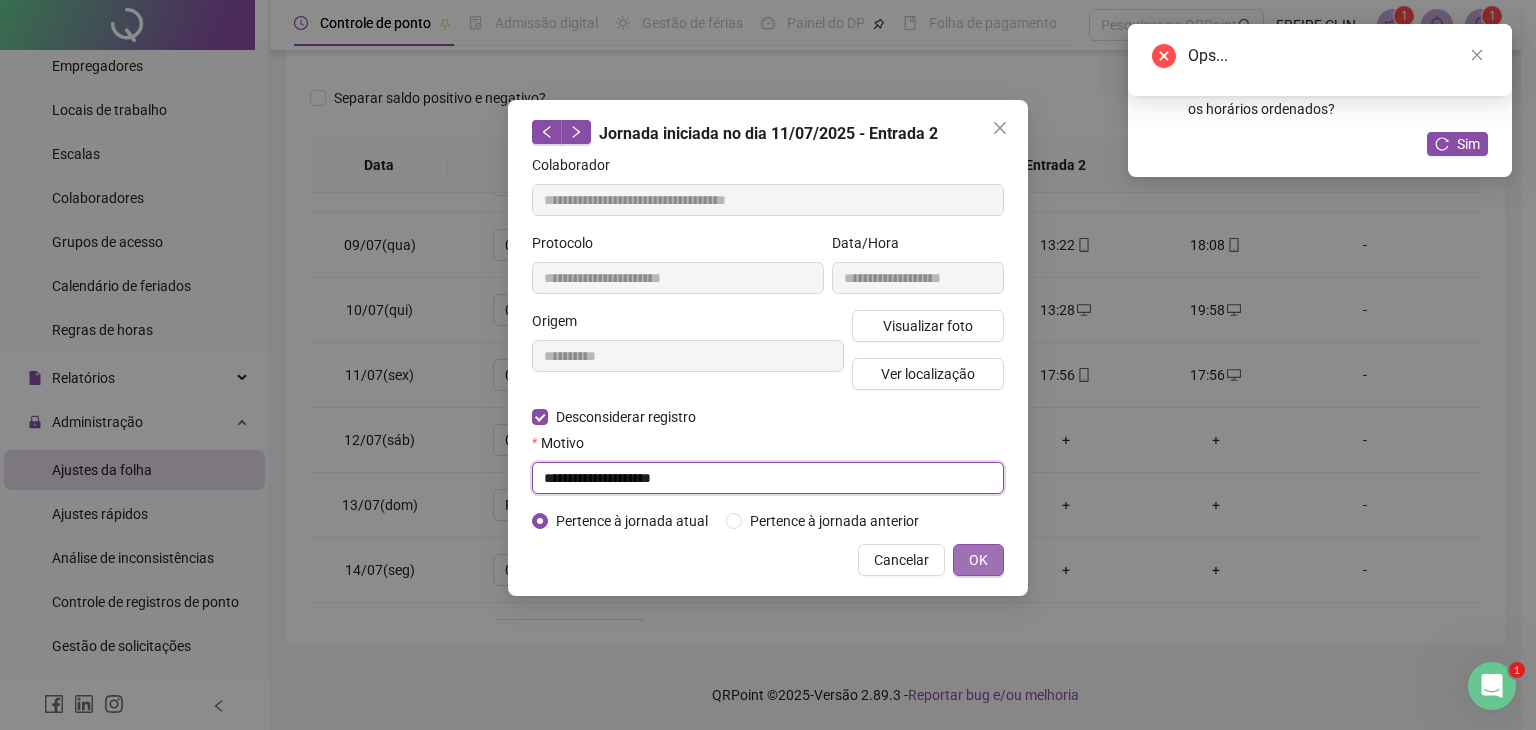 type on "**********" 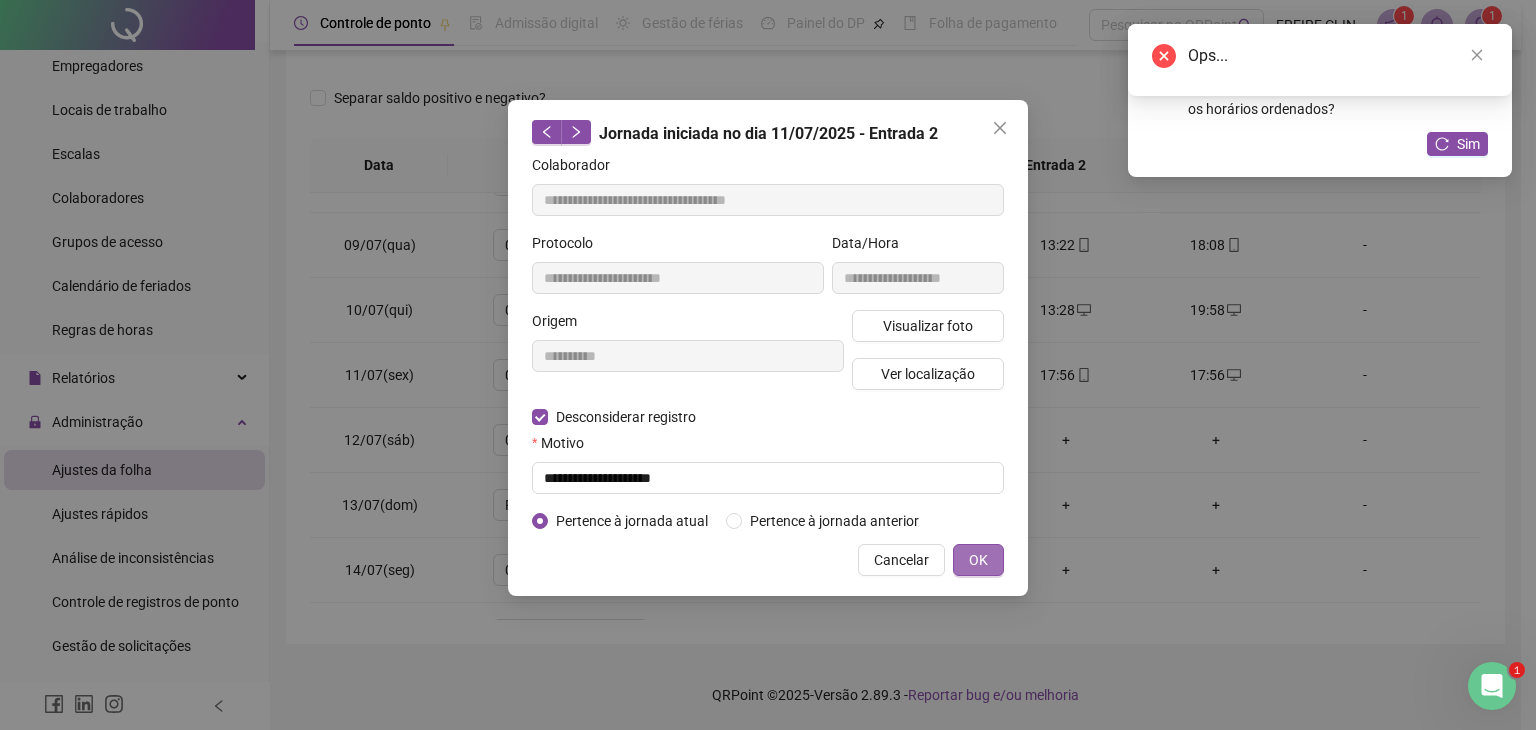 click on "OK" at bounding box center [978, 560] 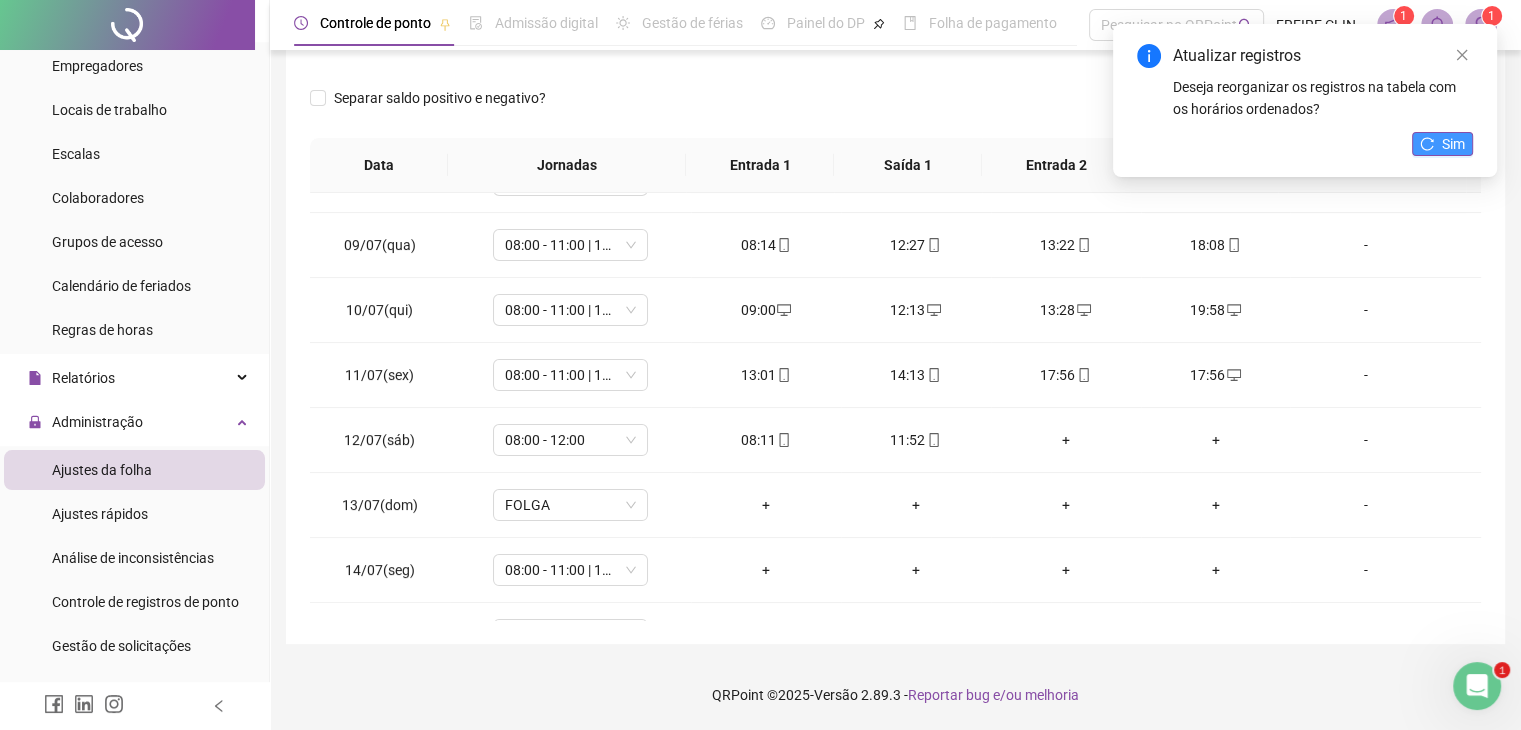 click on "Sim" at bounding box center (1453, 144) 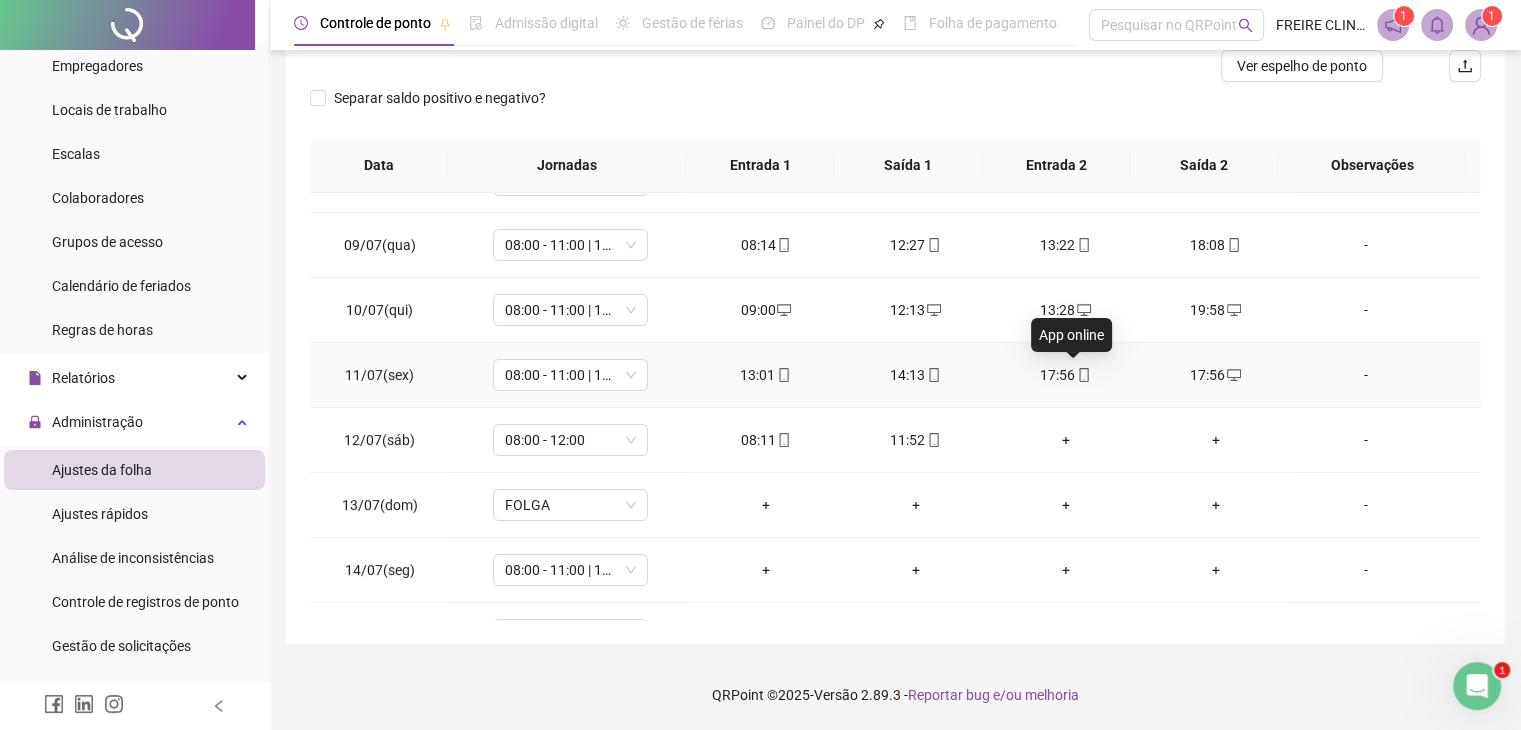 click 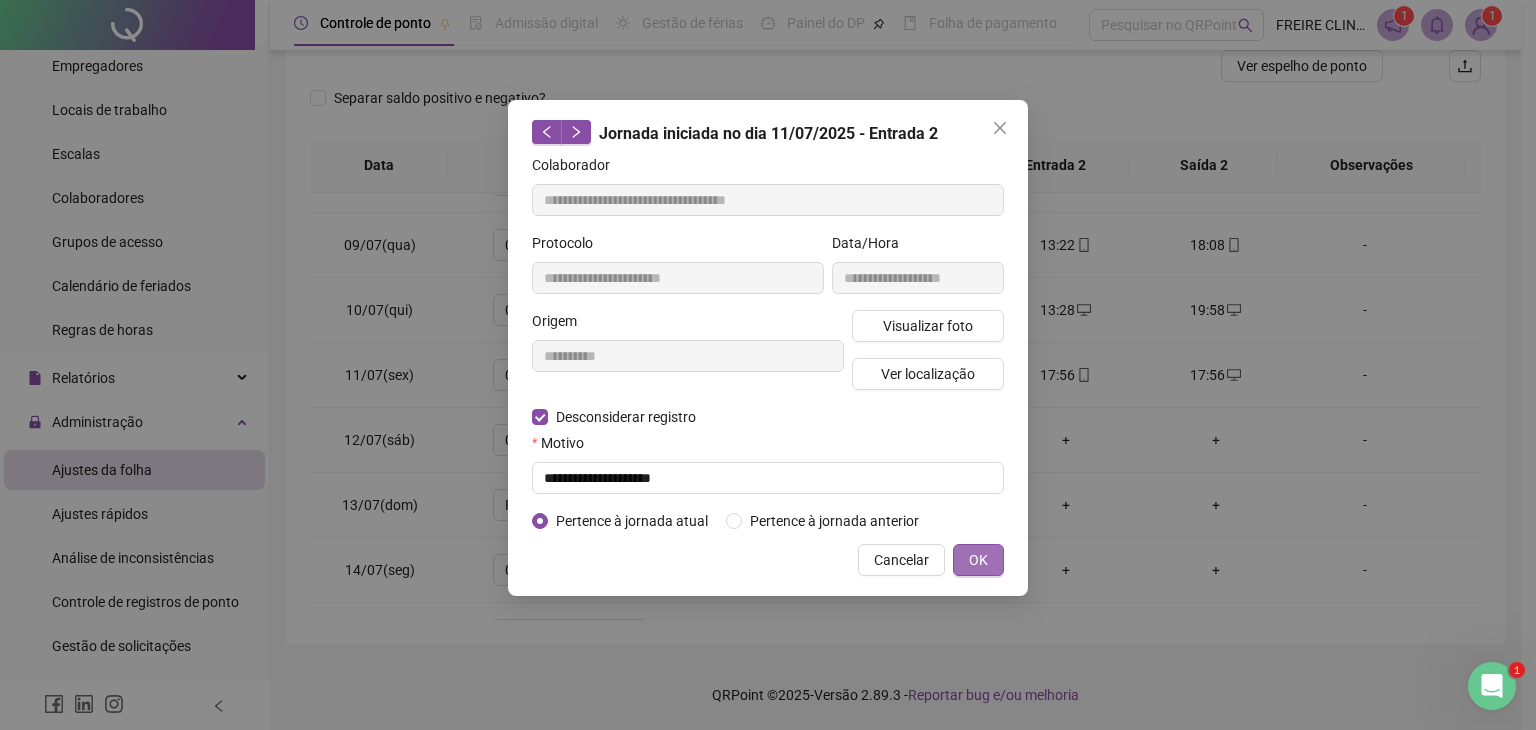 click on "OK" at bounding box center (978, 560) 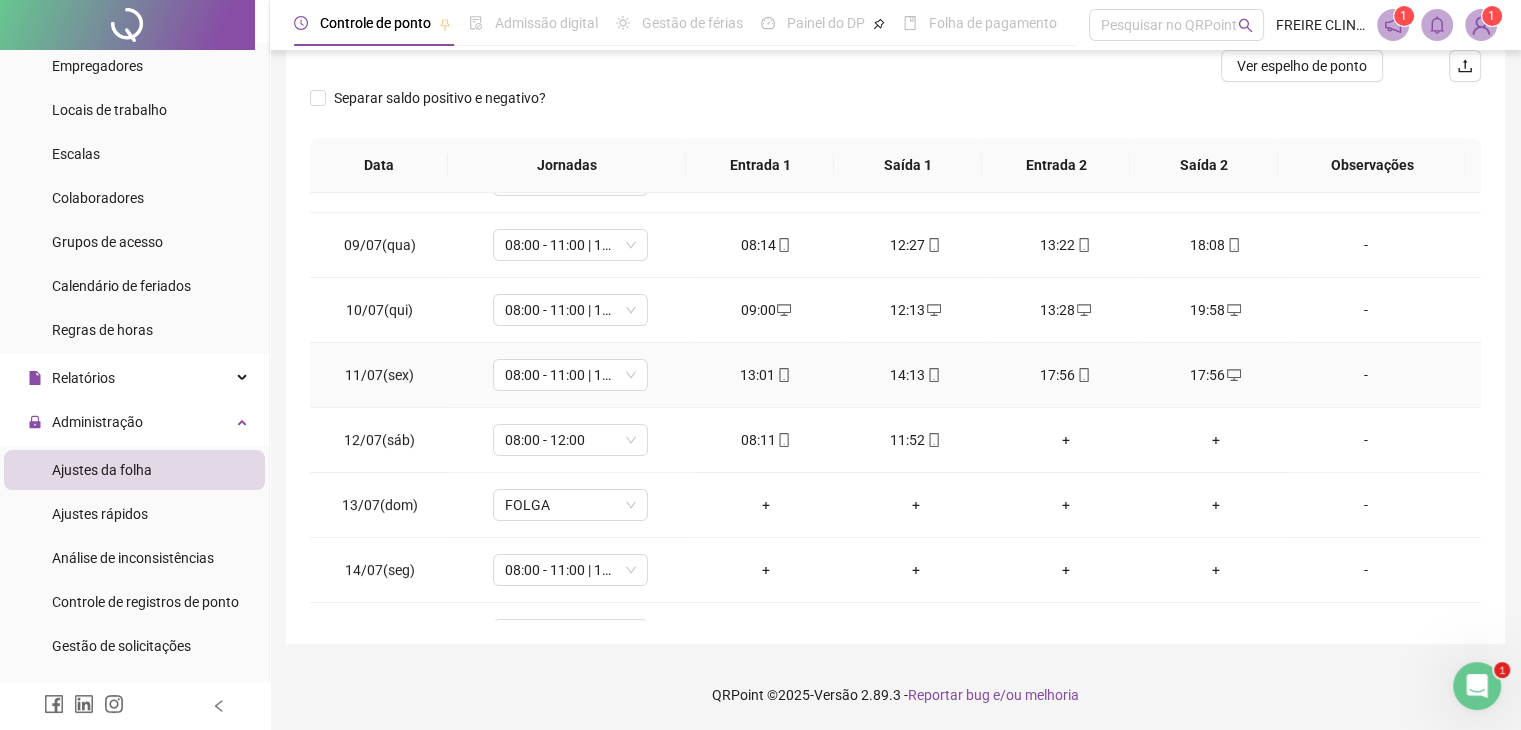 click on "17:56" at bounding box center (1066, 375) 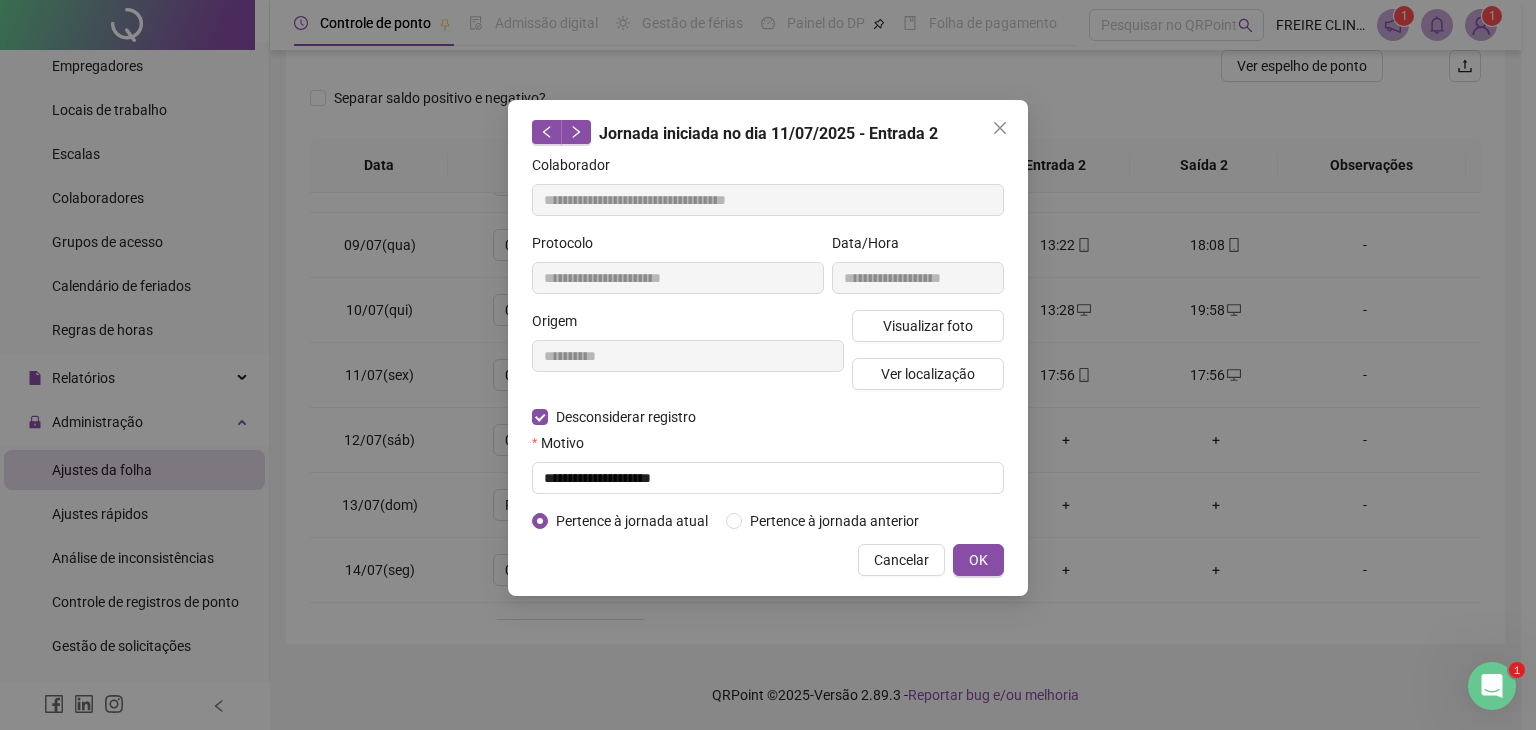 click on "Pertence à jornada atual" at bounding box center (632, 521) 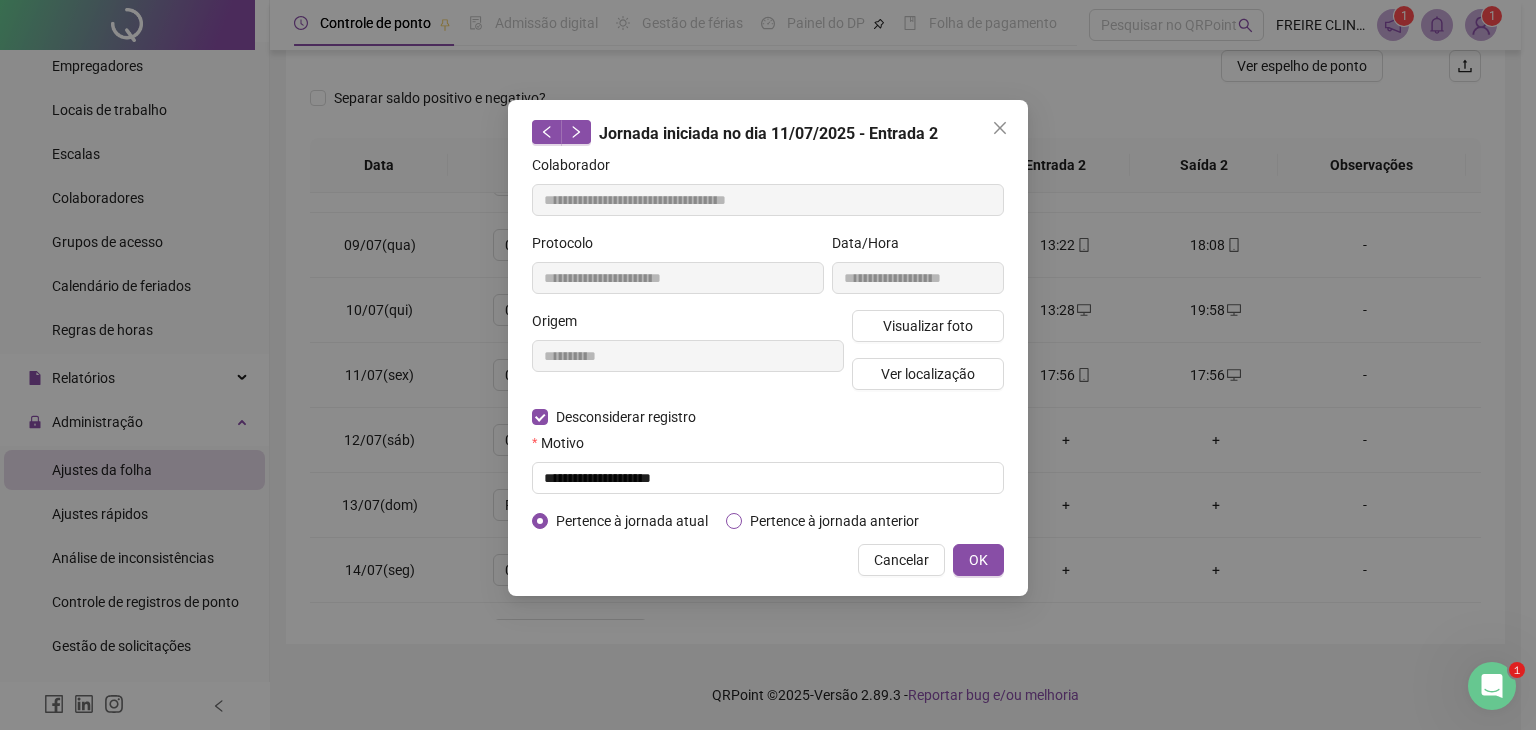 click on "Pertence à jornada anterior" at bounding box center [834, 521] 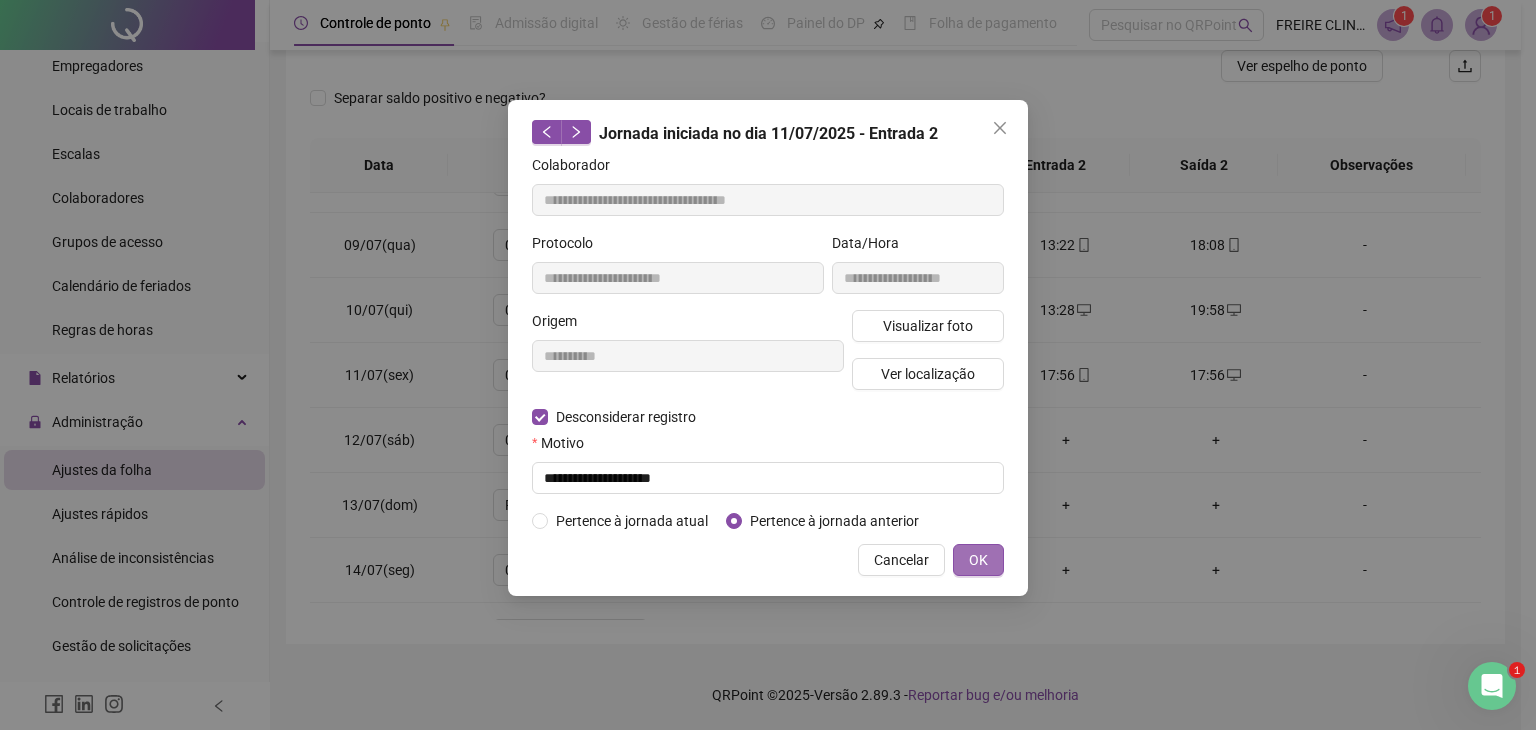 click on "OK" at bounding box center (978, 560) 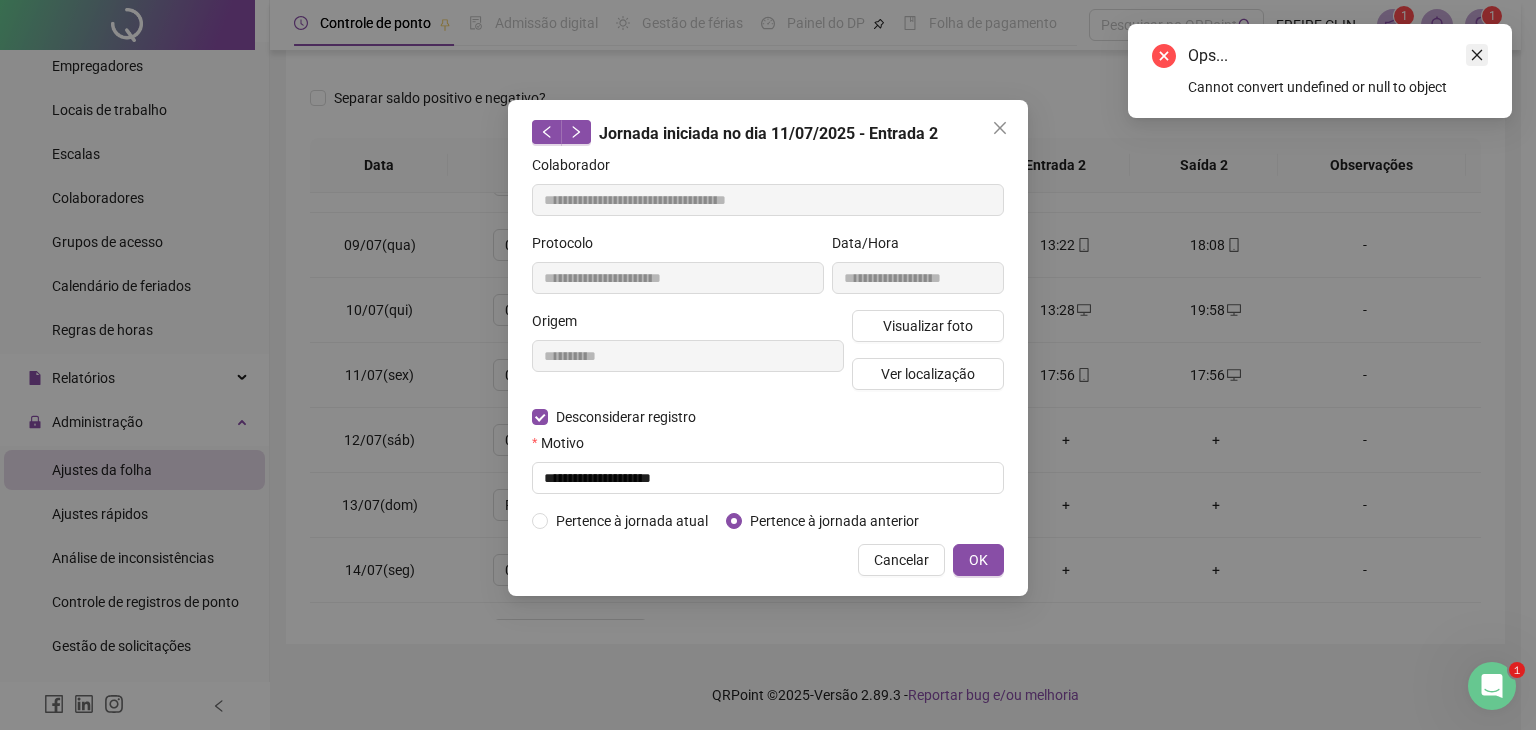 click 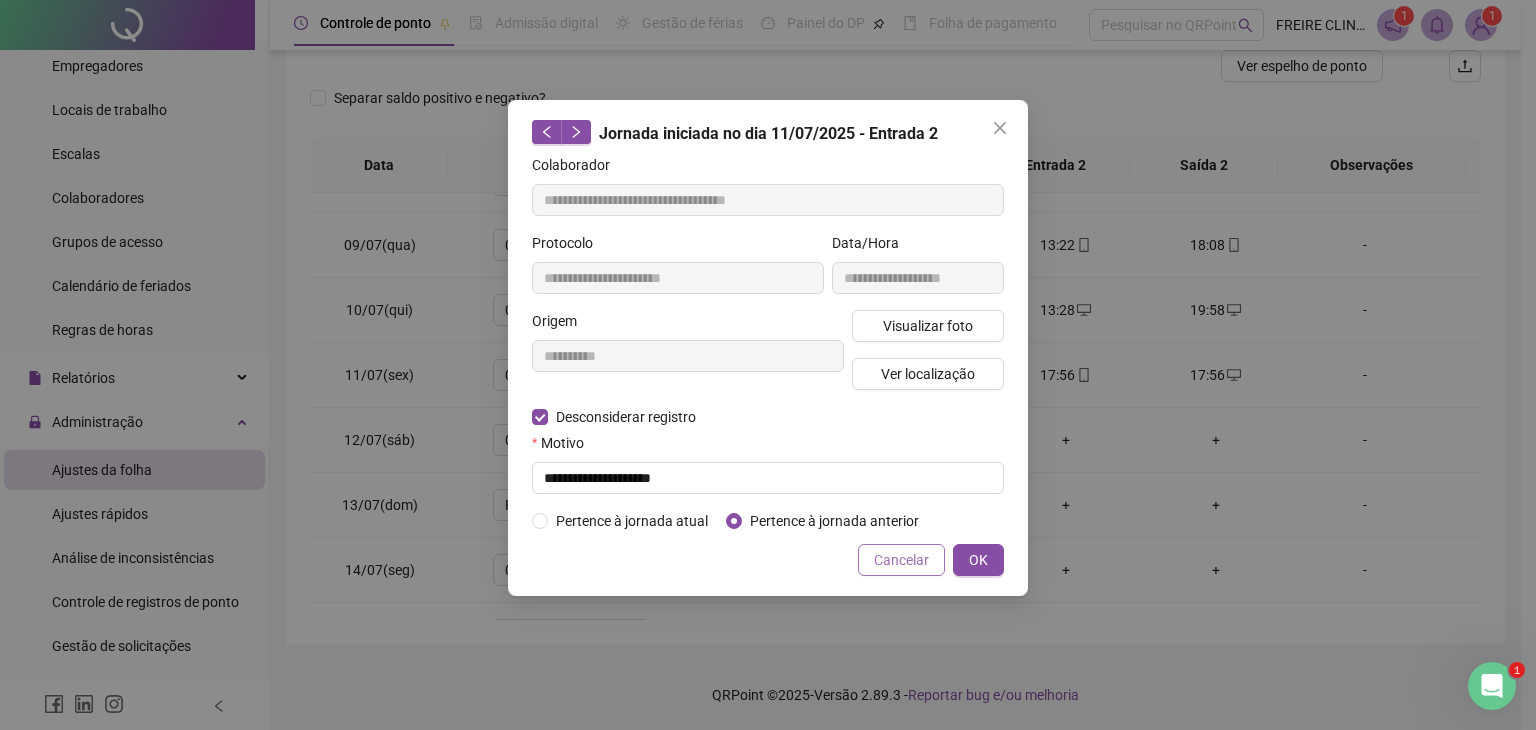click on "Cancelar" at bounding box center [901, 560] 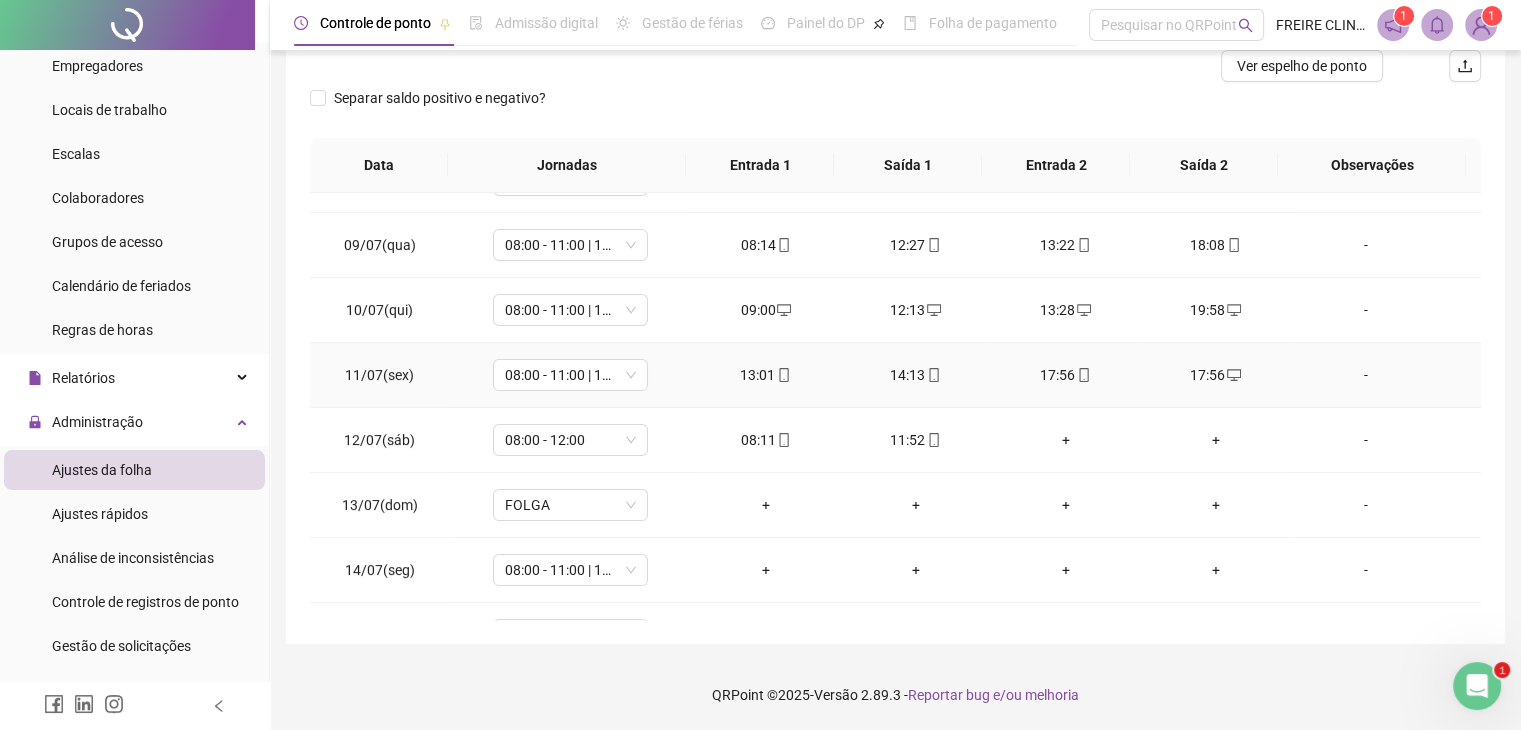 click on "17:56" at bounding box center [1066, 375] 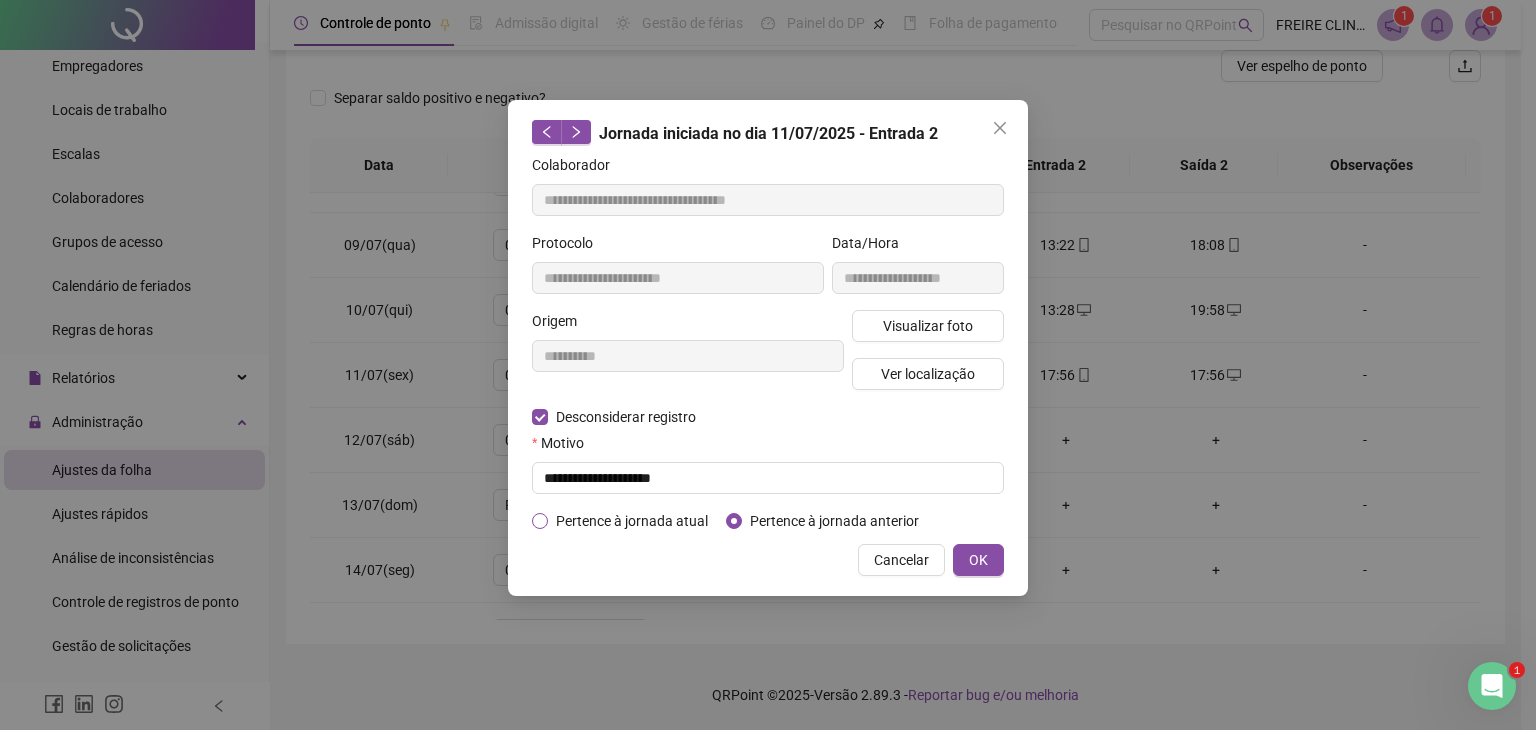 click on "Pertence à jornada atual" at bounding box center [632, 521] 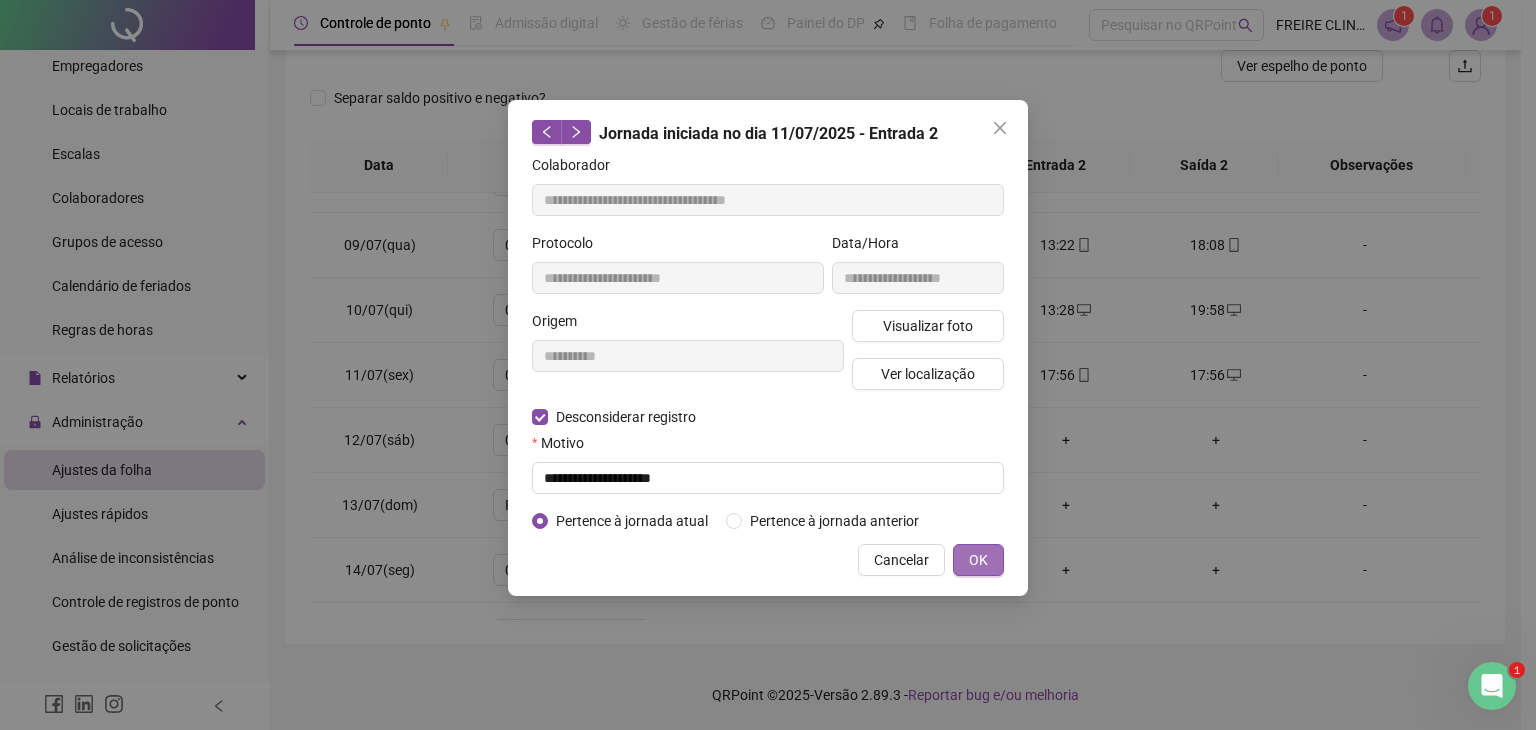 click on "OK" at bounding box center (978, 560) 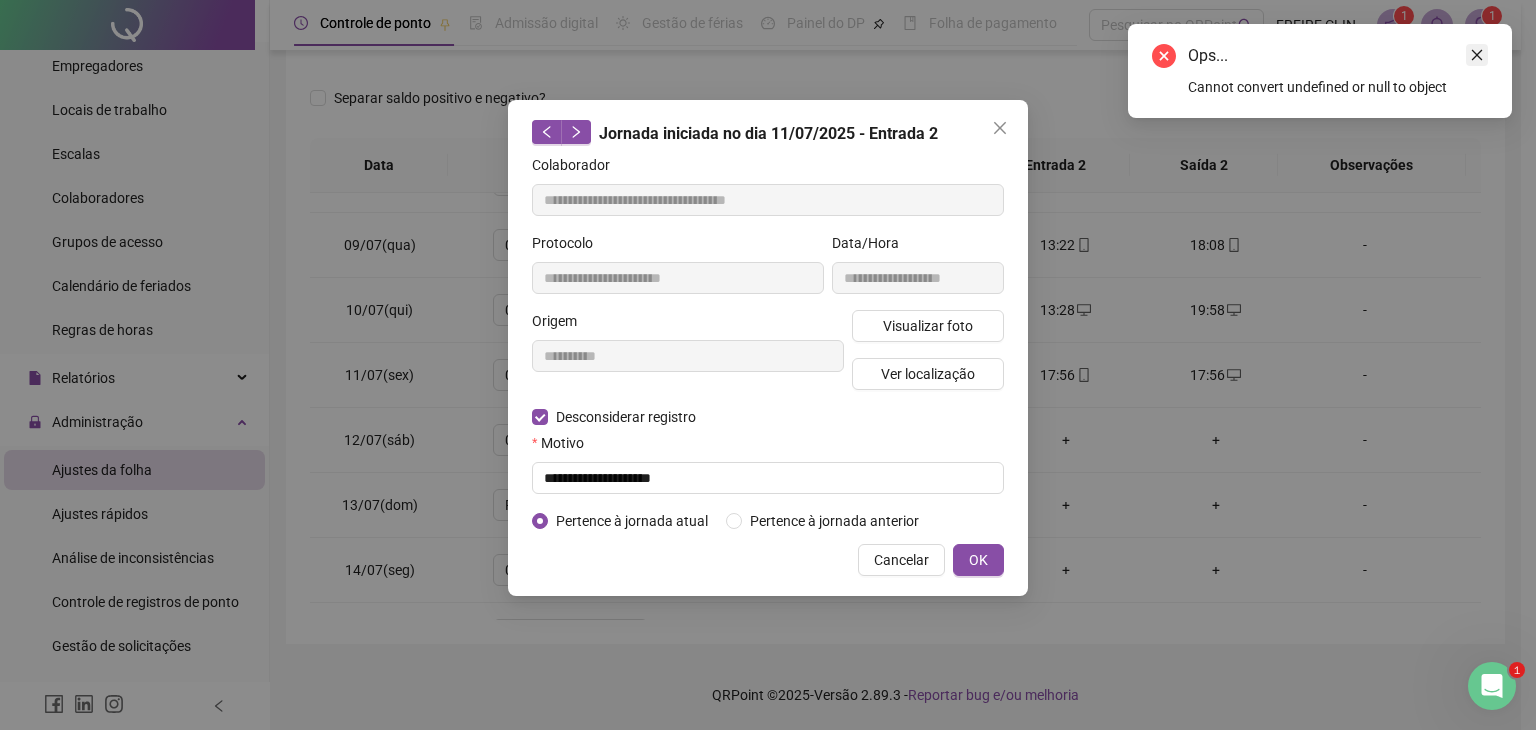 click 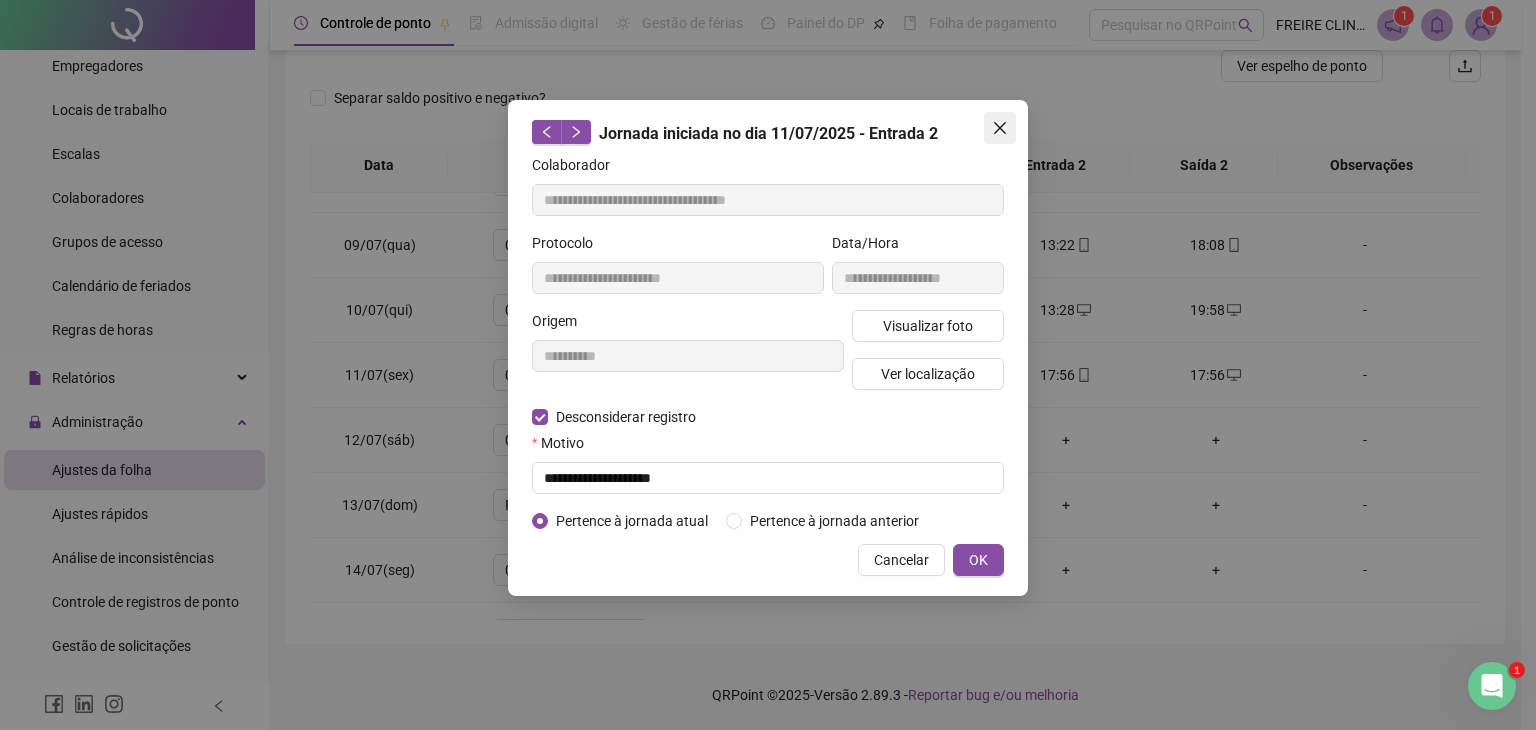 click at bounding box center (1000, 128) 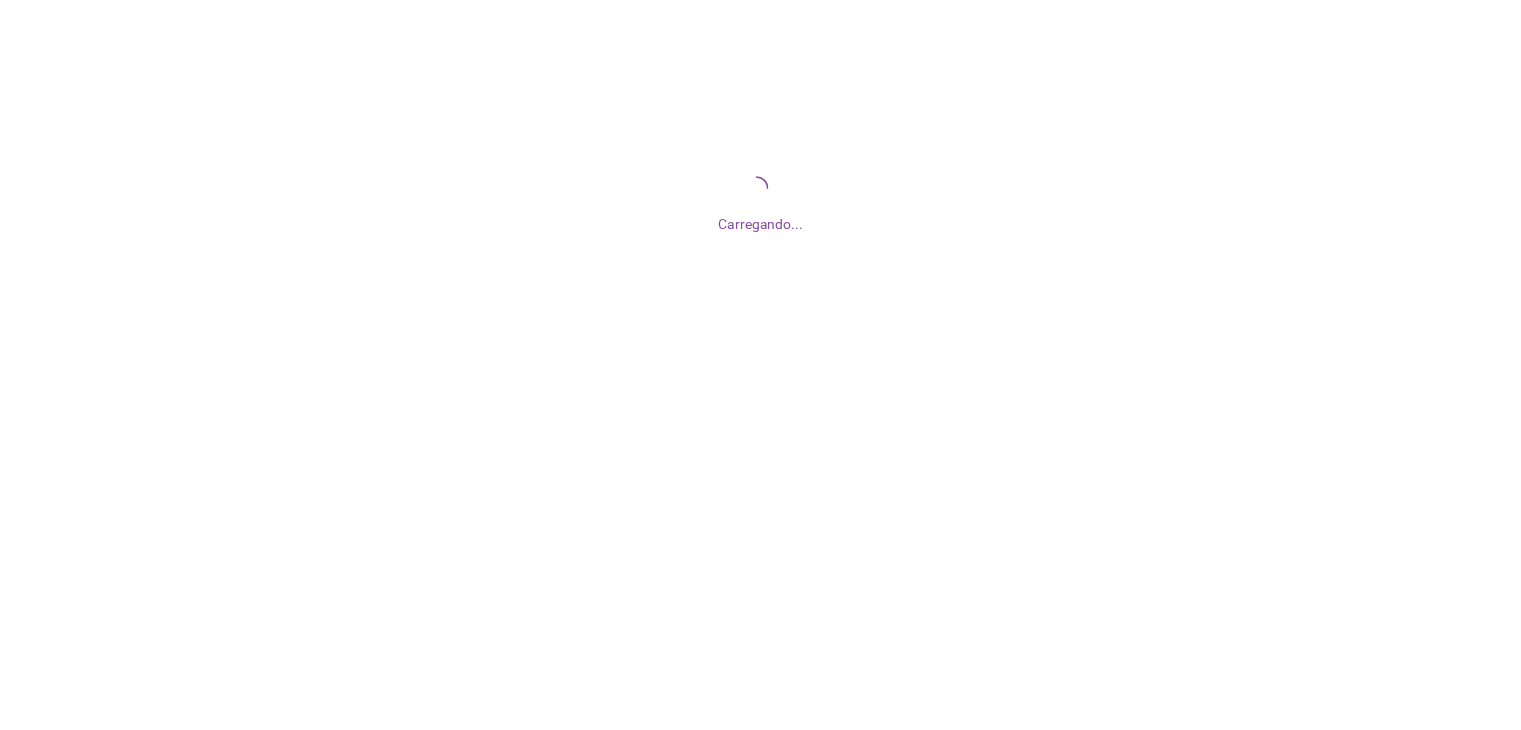 scroll, scrollTop: 0, scrollLeft: 0, axis: both 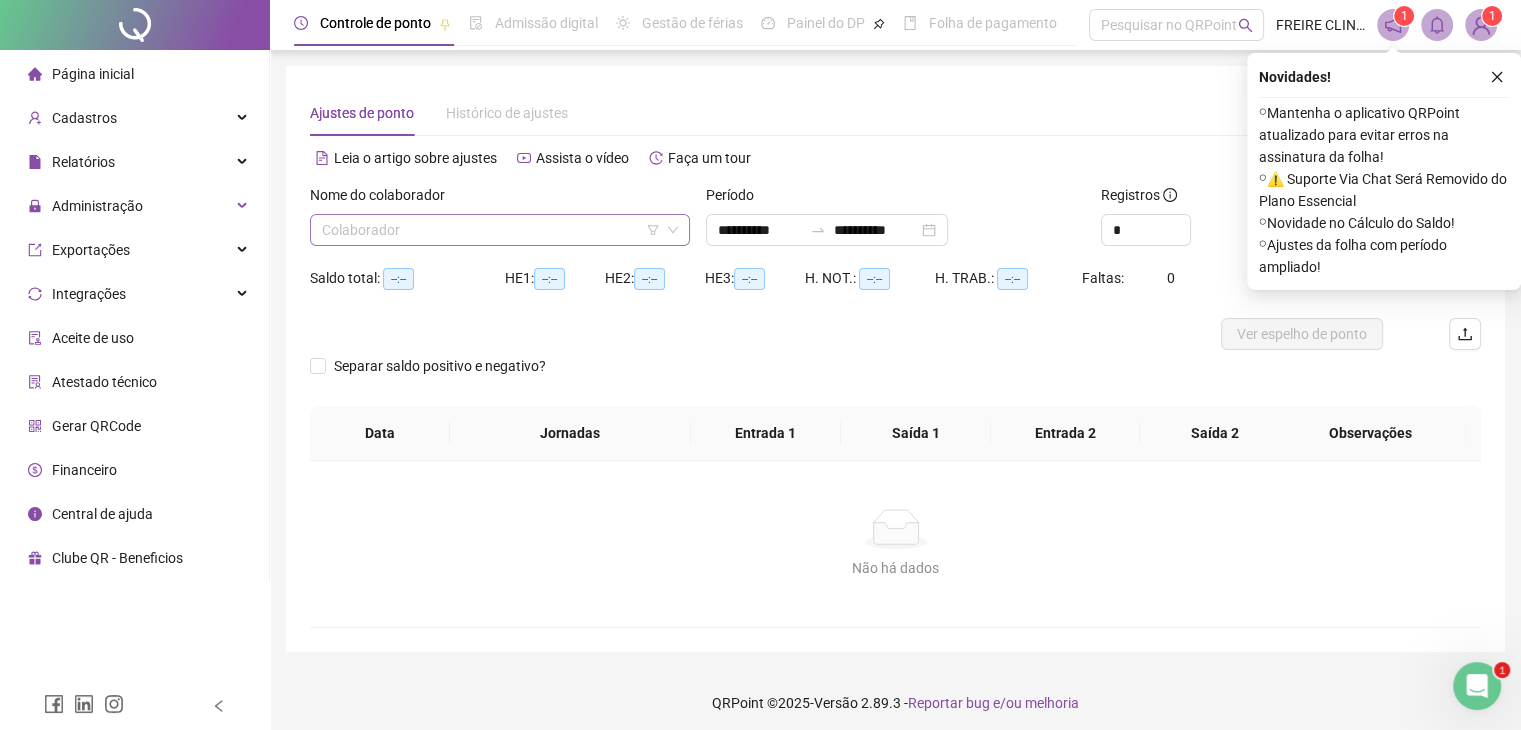 click at bounding box center [491, 230] 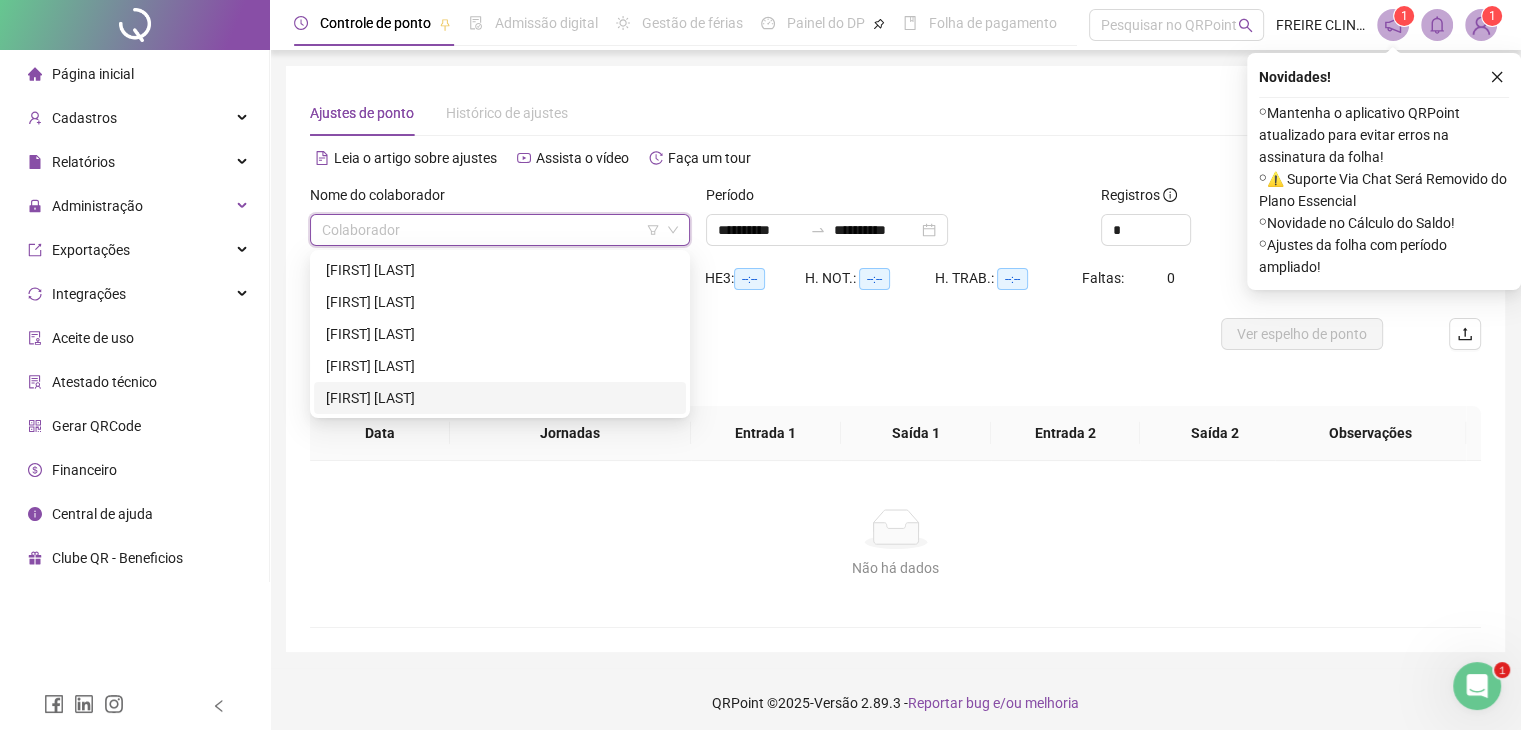 click on "[FIRST] [LAST]" at bounding box center (500, 398) 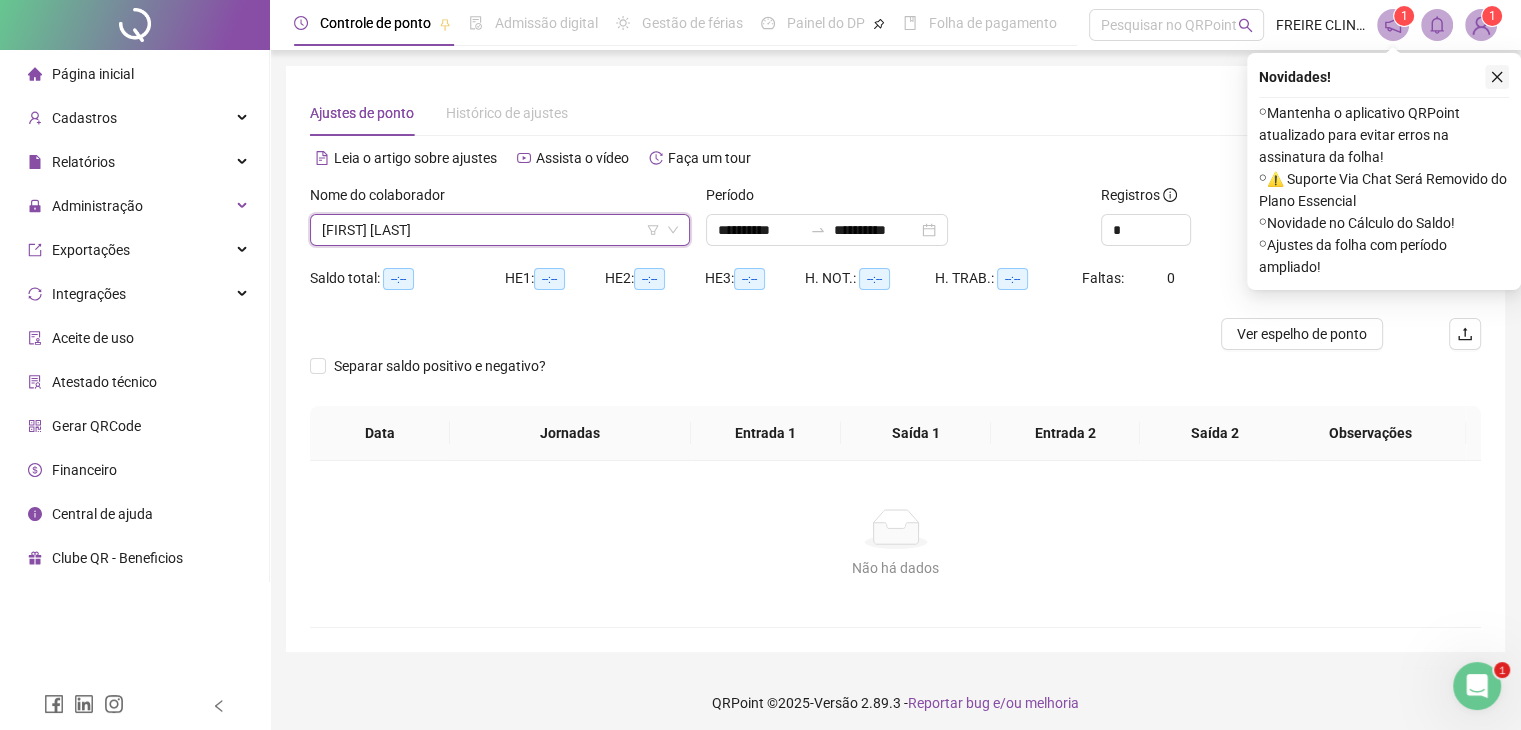 click 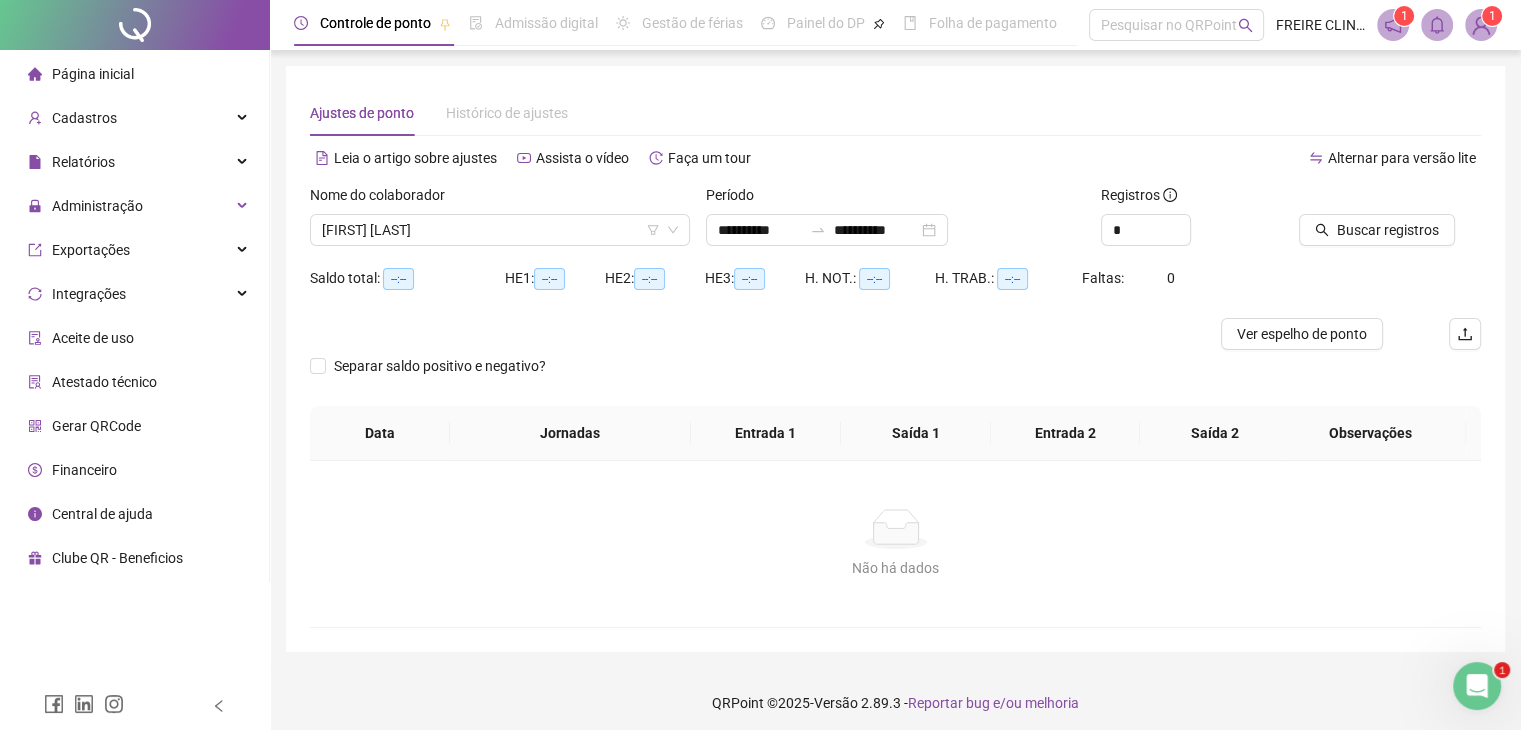 click at bounding box center [1365, 199] 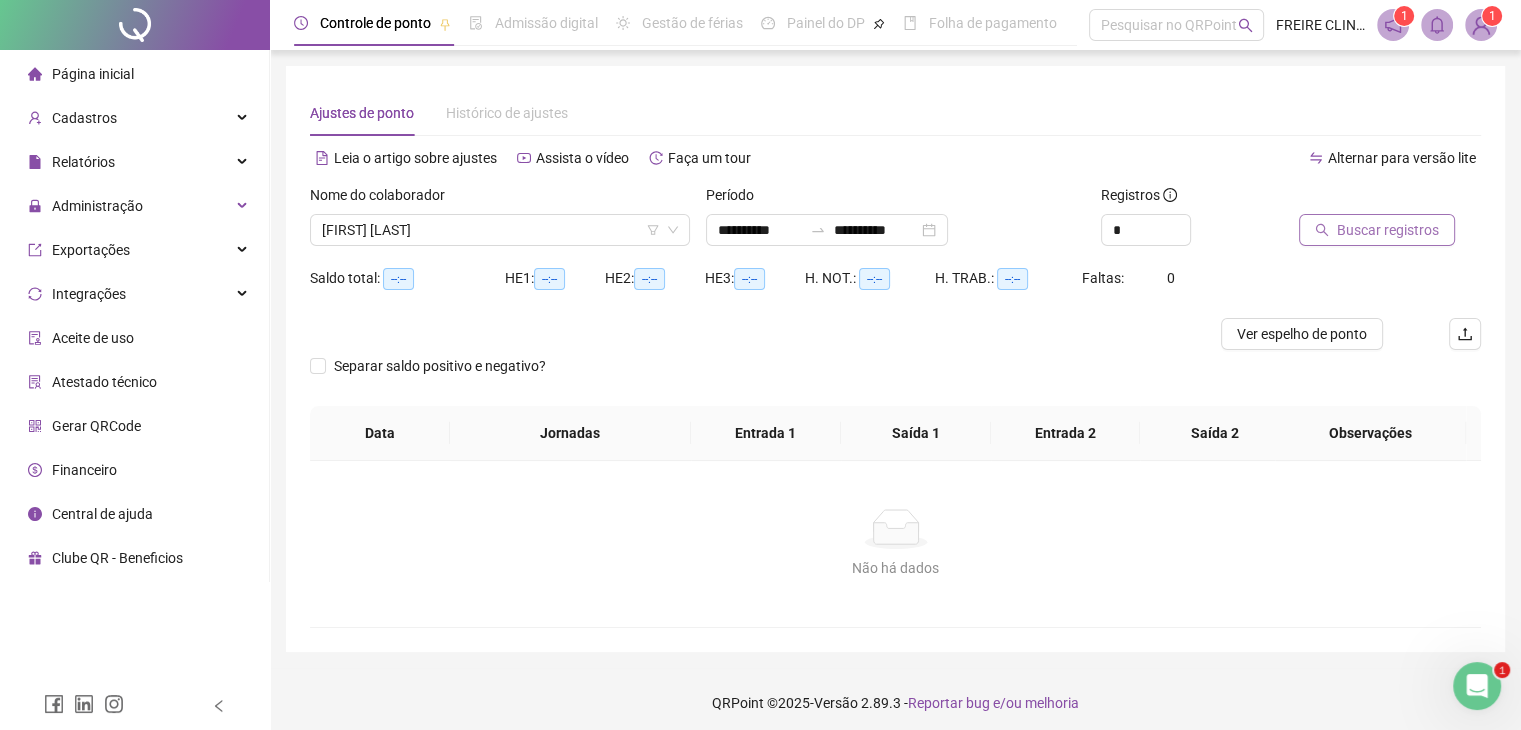 click 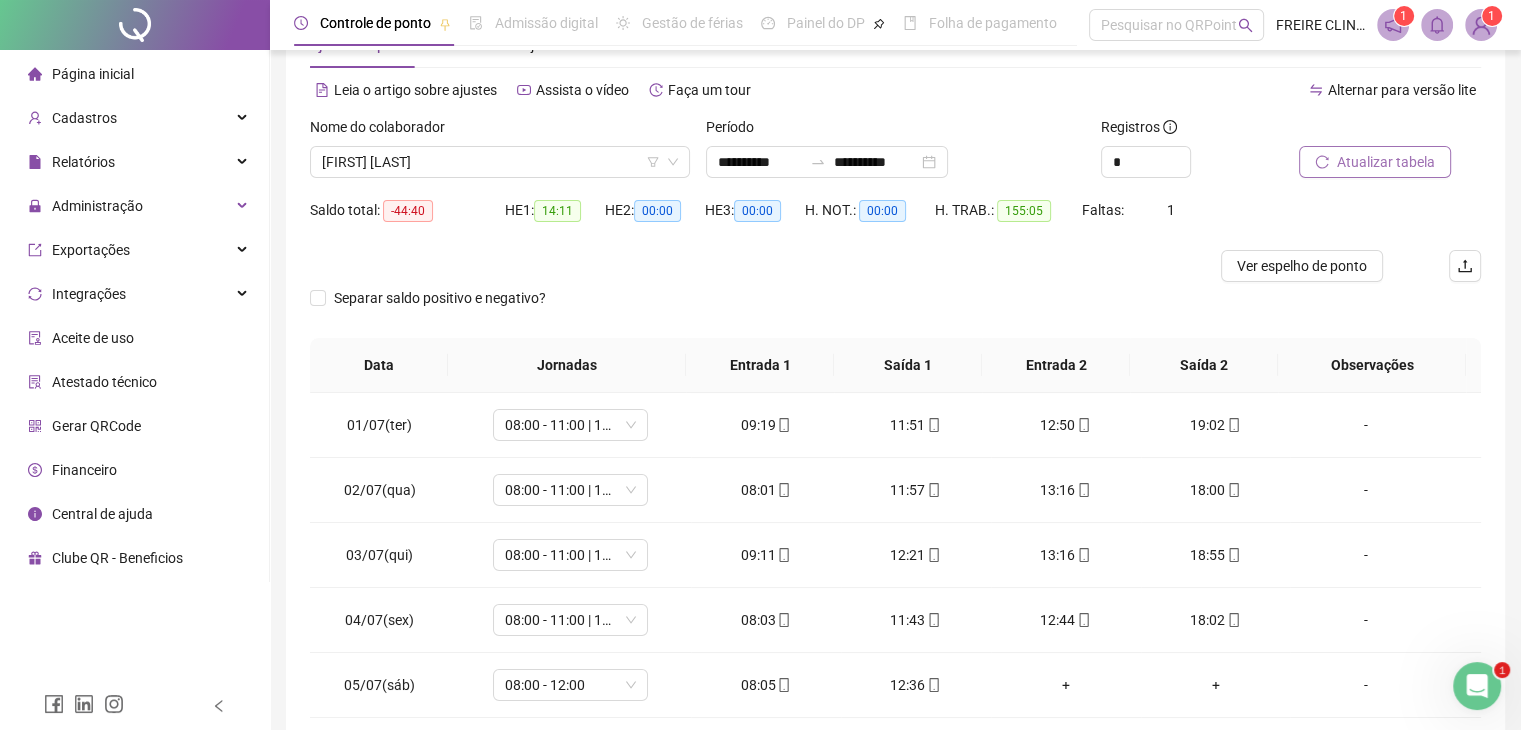 scroll, scrollTop: 268, scrollLeft: 0, axis: vertical 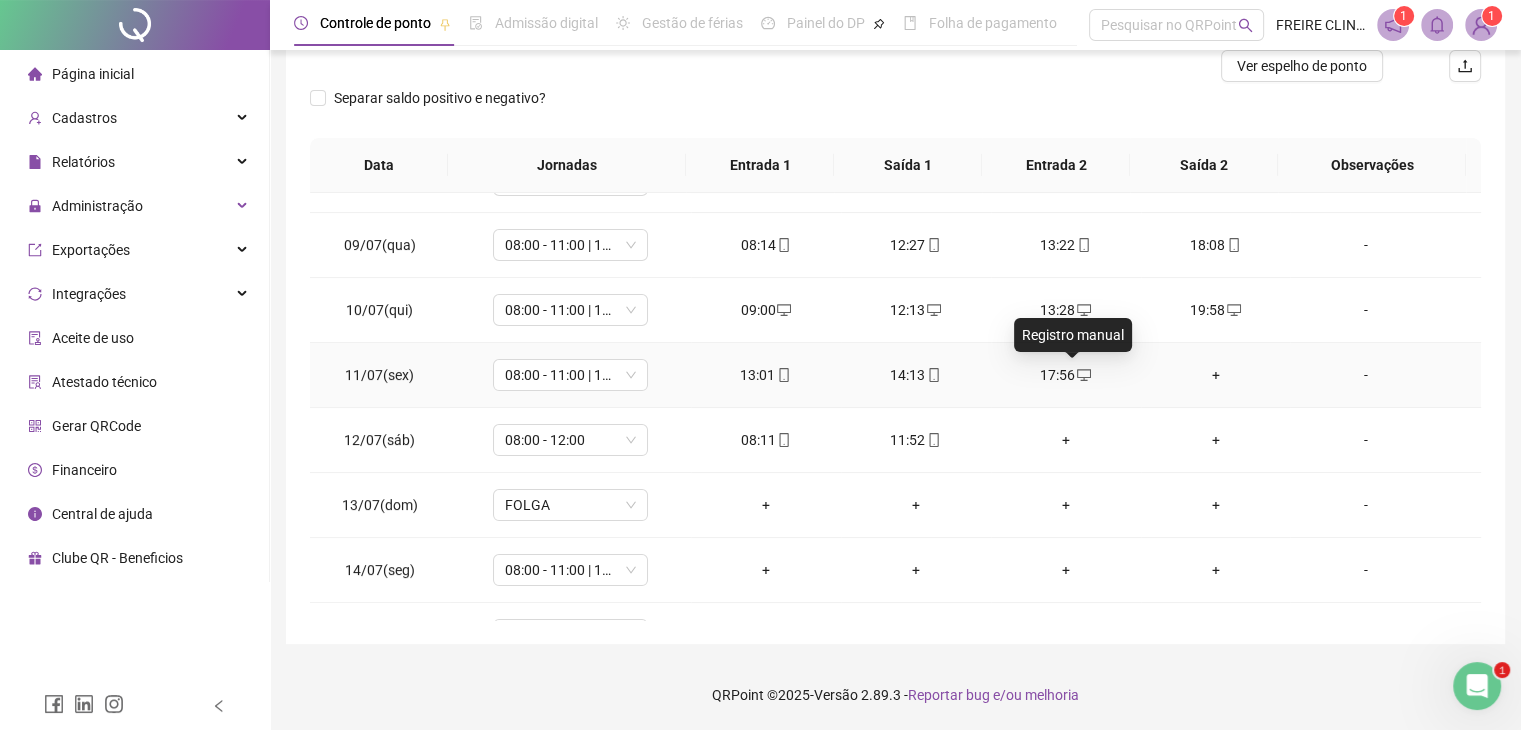 click 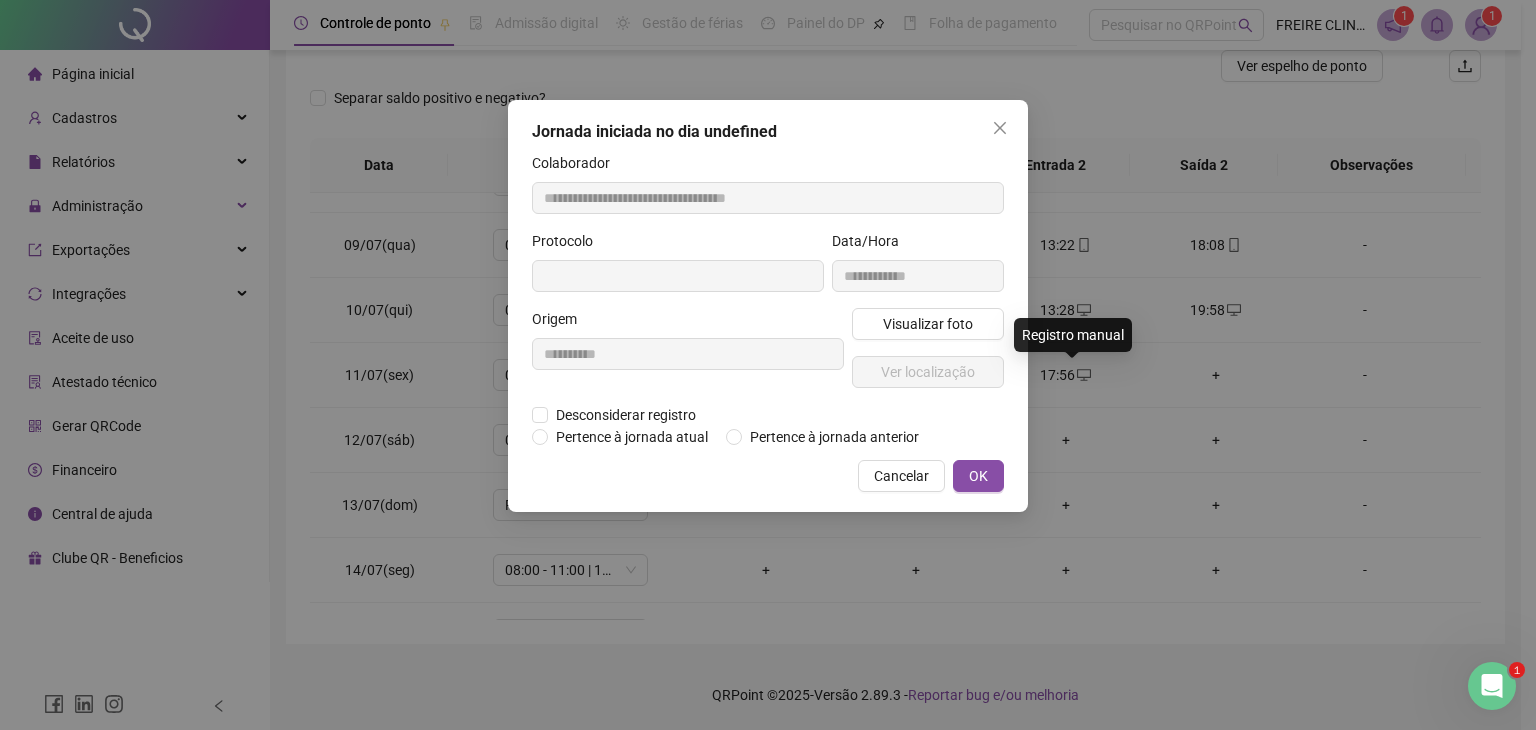 type on "**********" 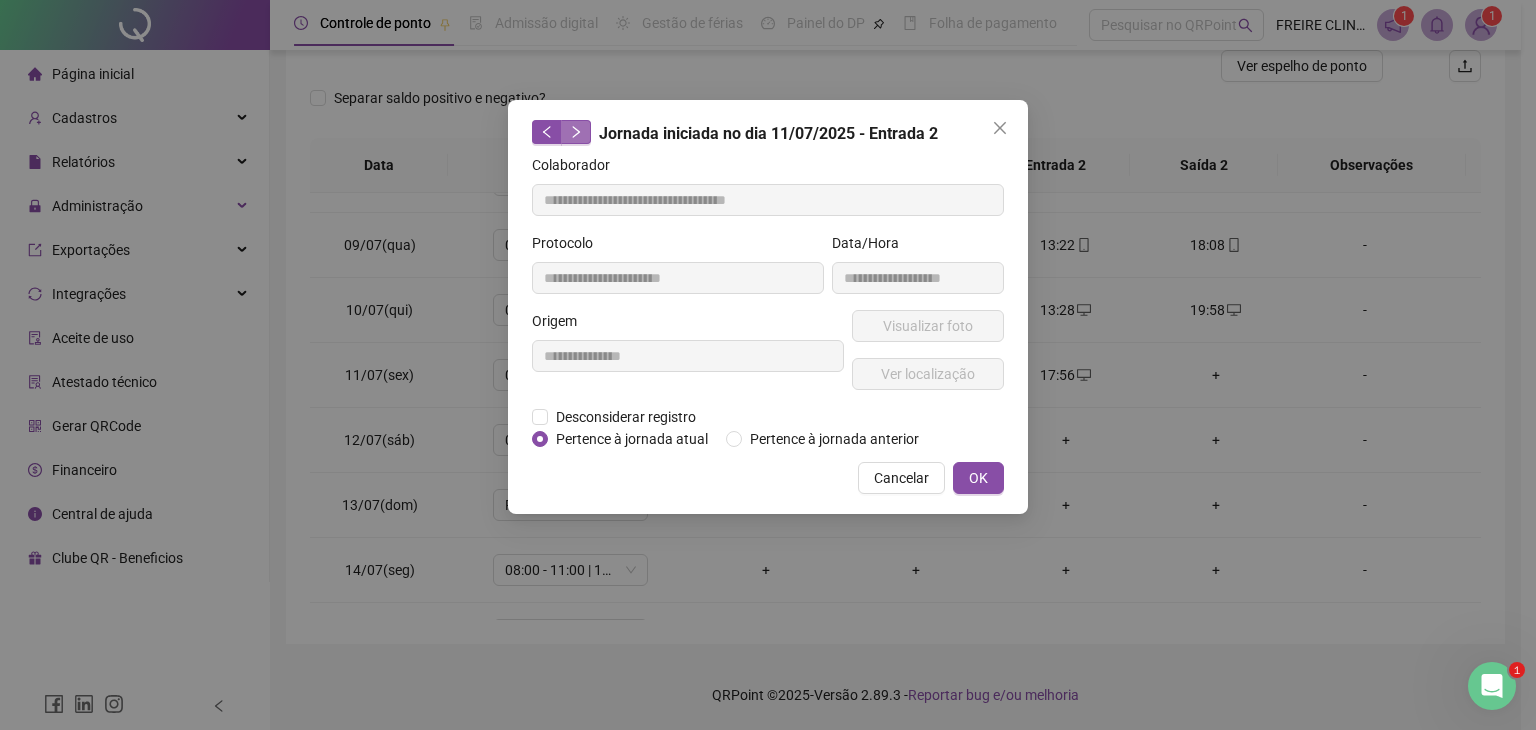 click 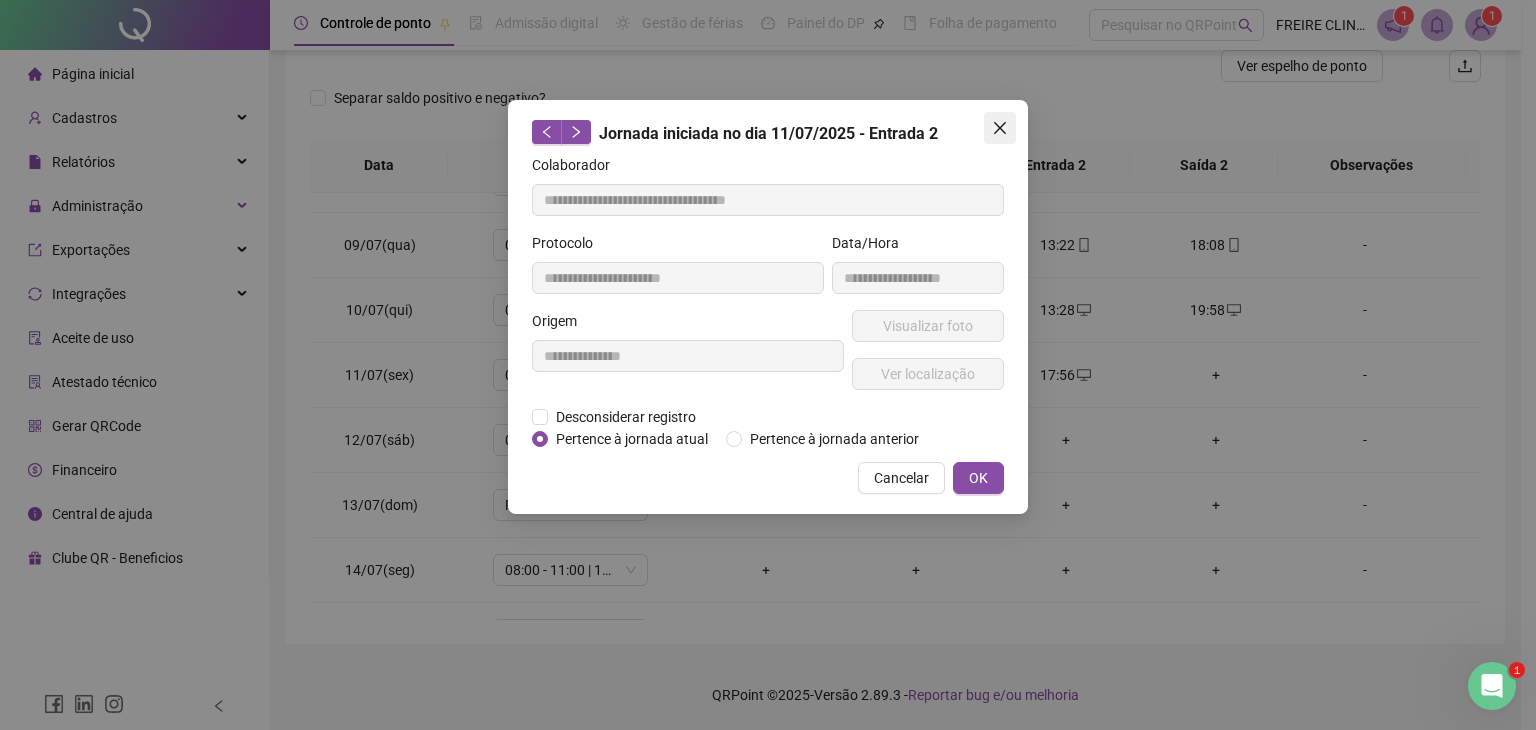 click at bounding box center (1000, 128) 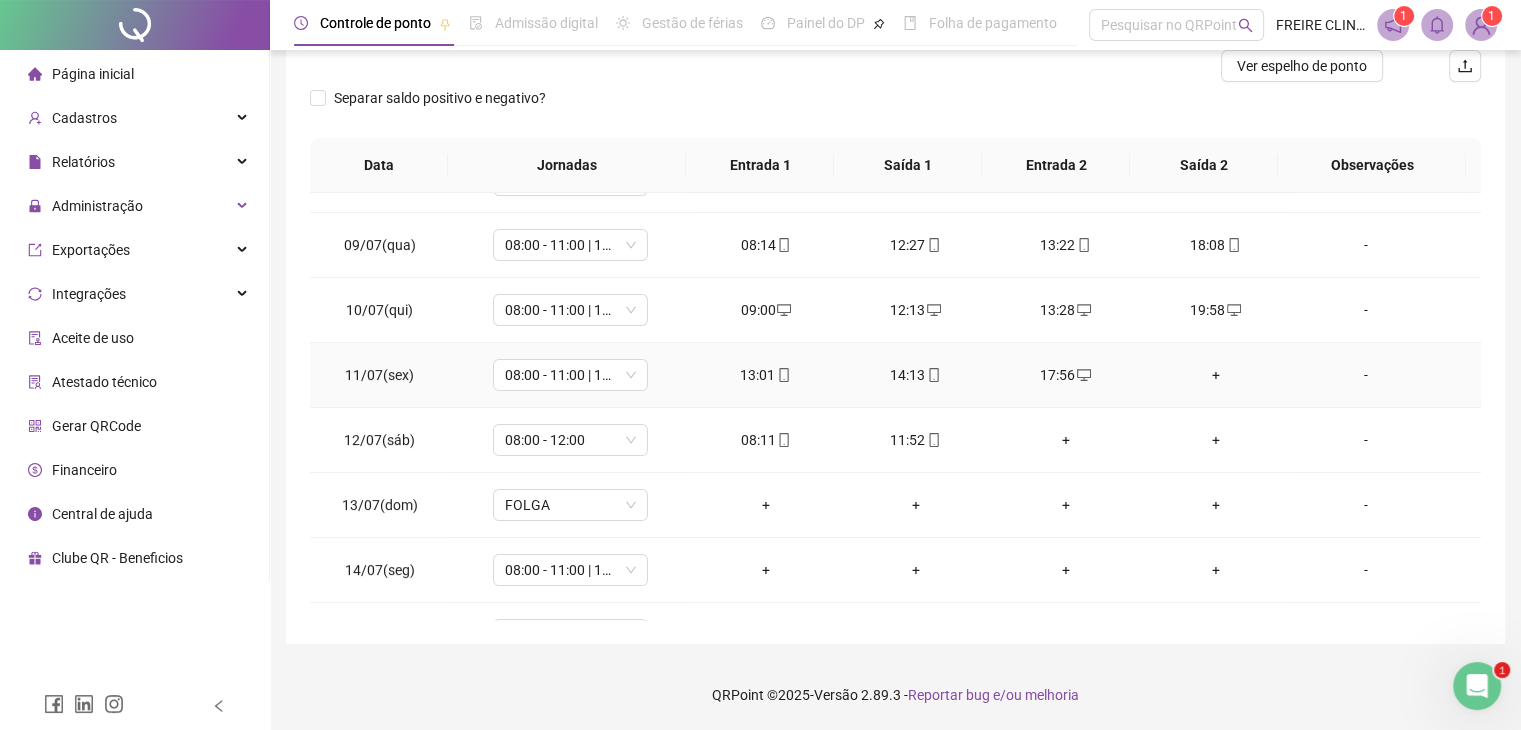 click on "+" at bounding box center (1216, 375) 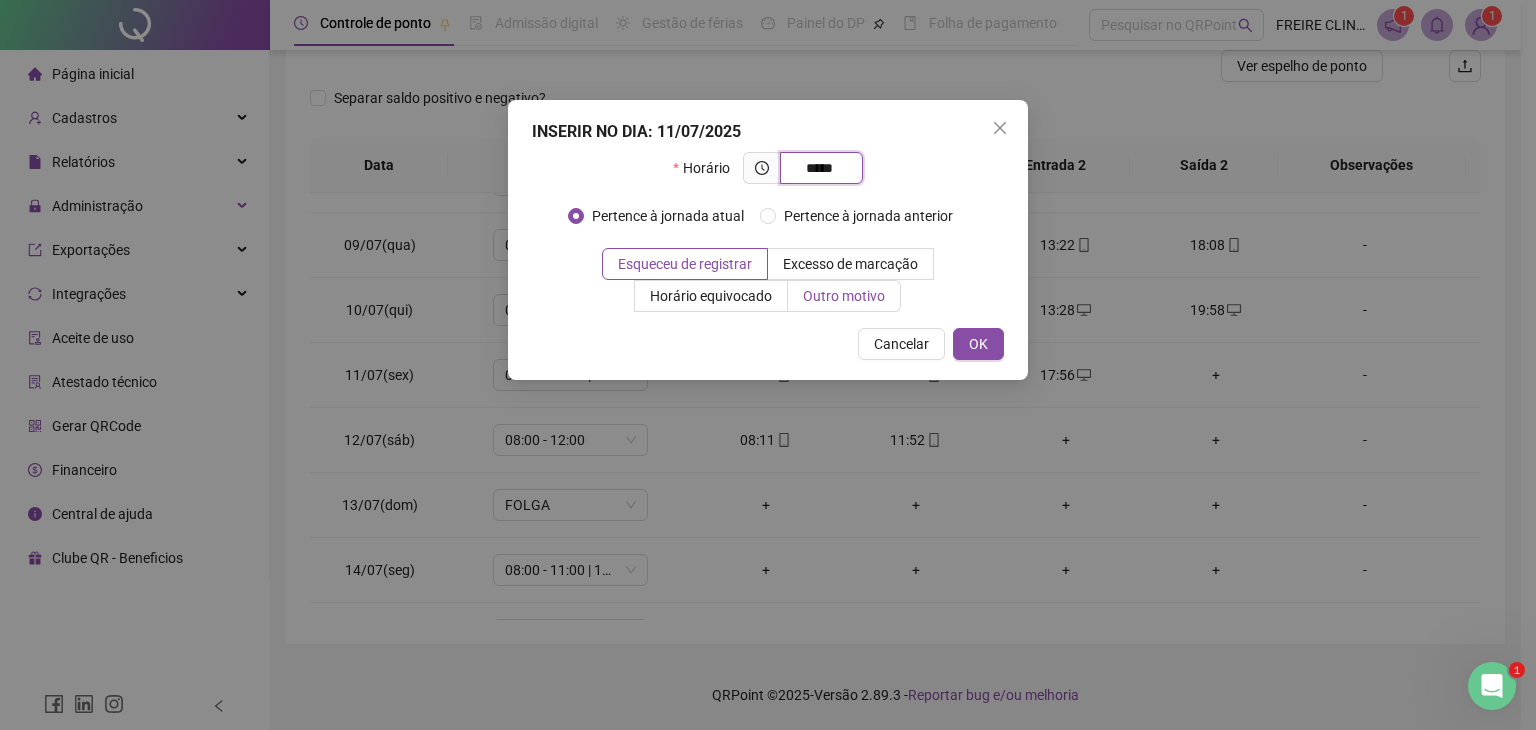 type on "*****" 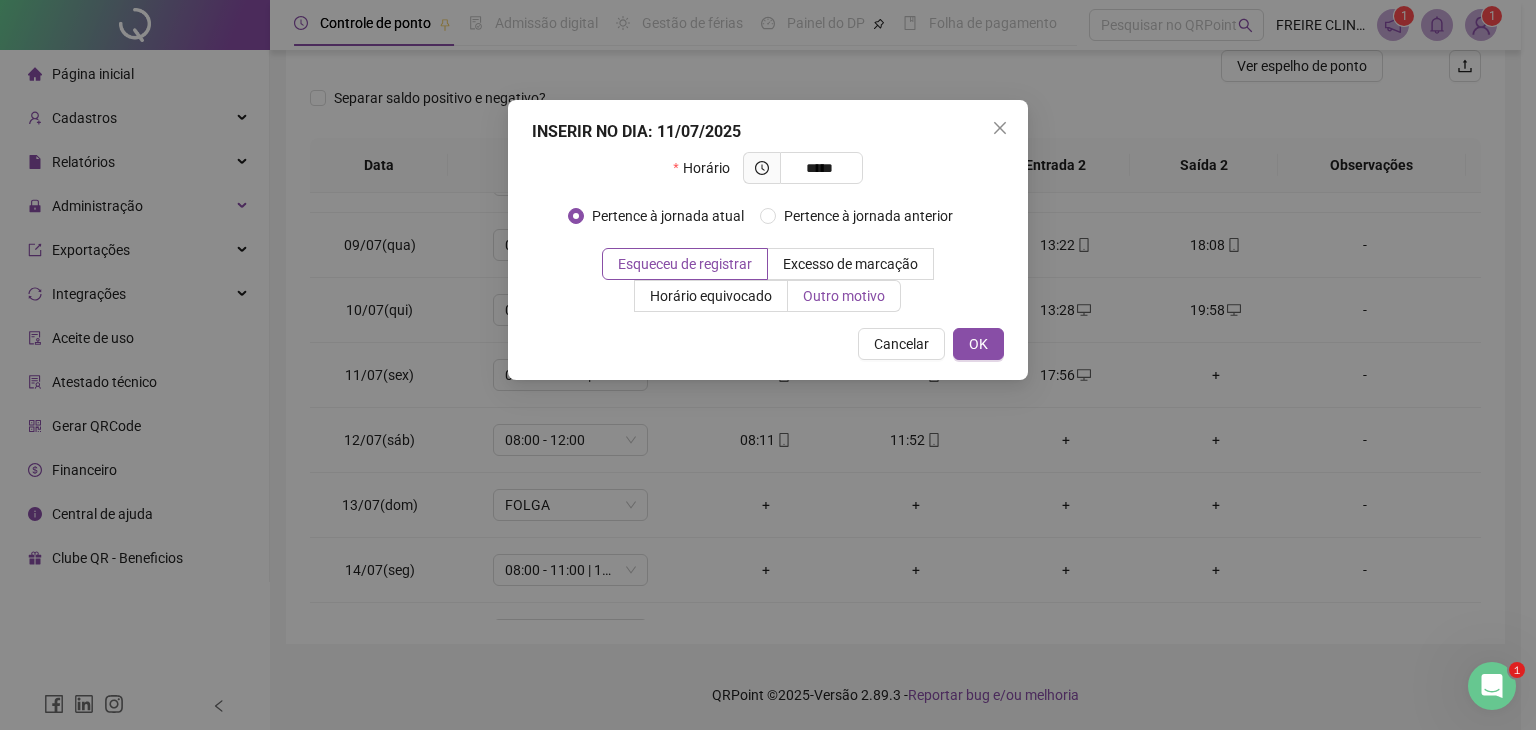click on "Outro motivo" at bounding box center (844, 296) 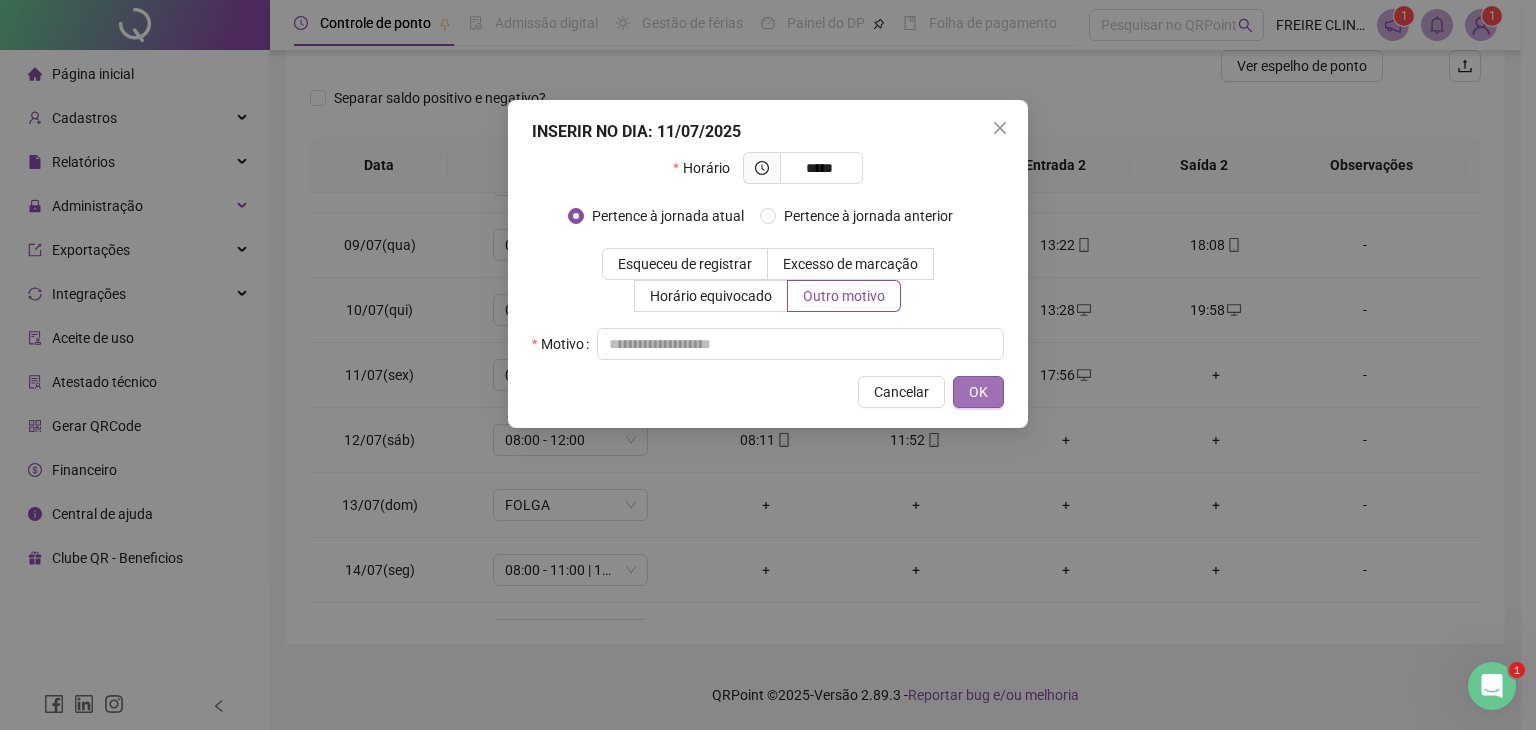 click on "OK" at bounding box center [978, 392] 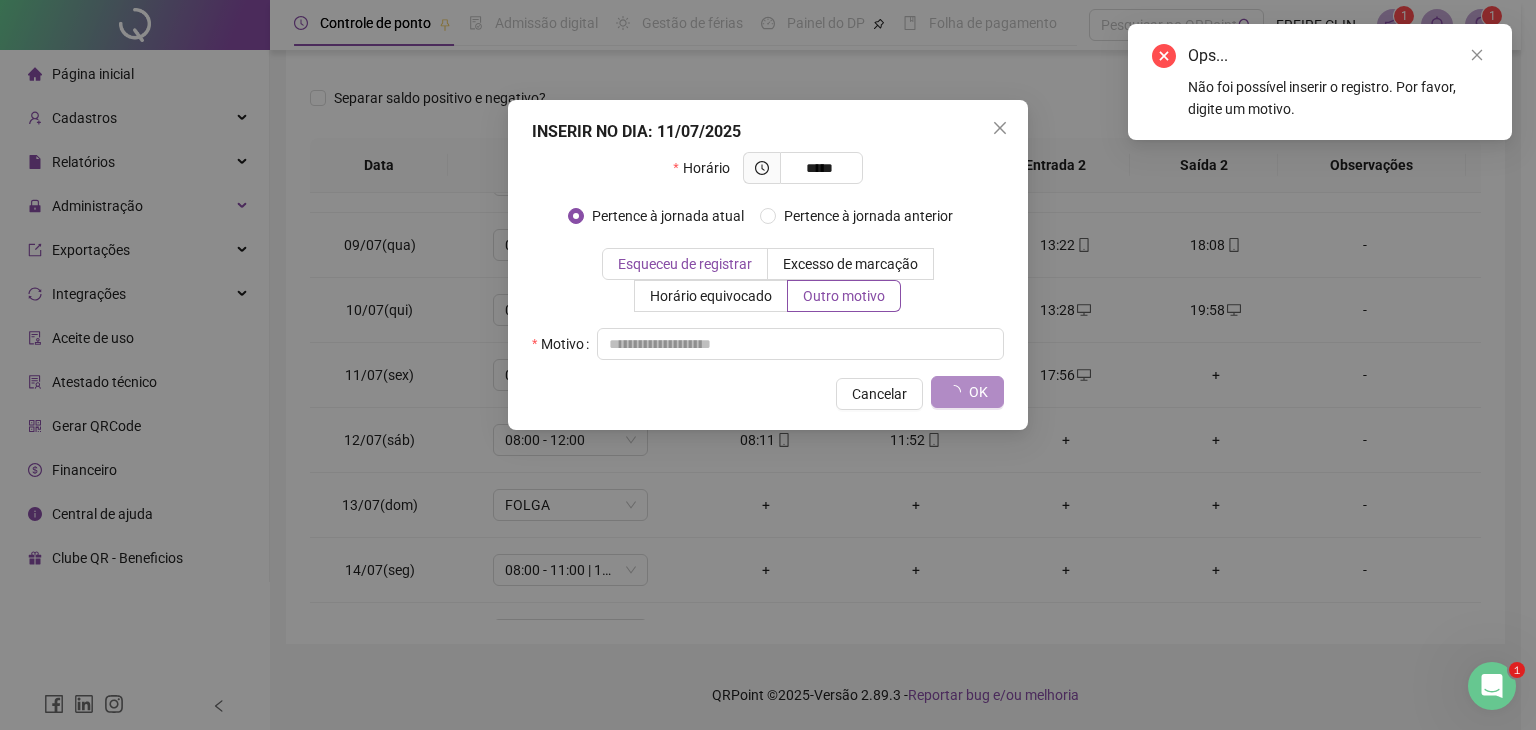 click on "Esqueceu de registrar" at bounding box center (685, 264) 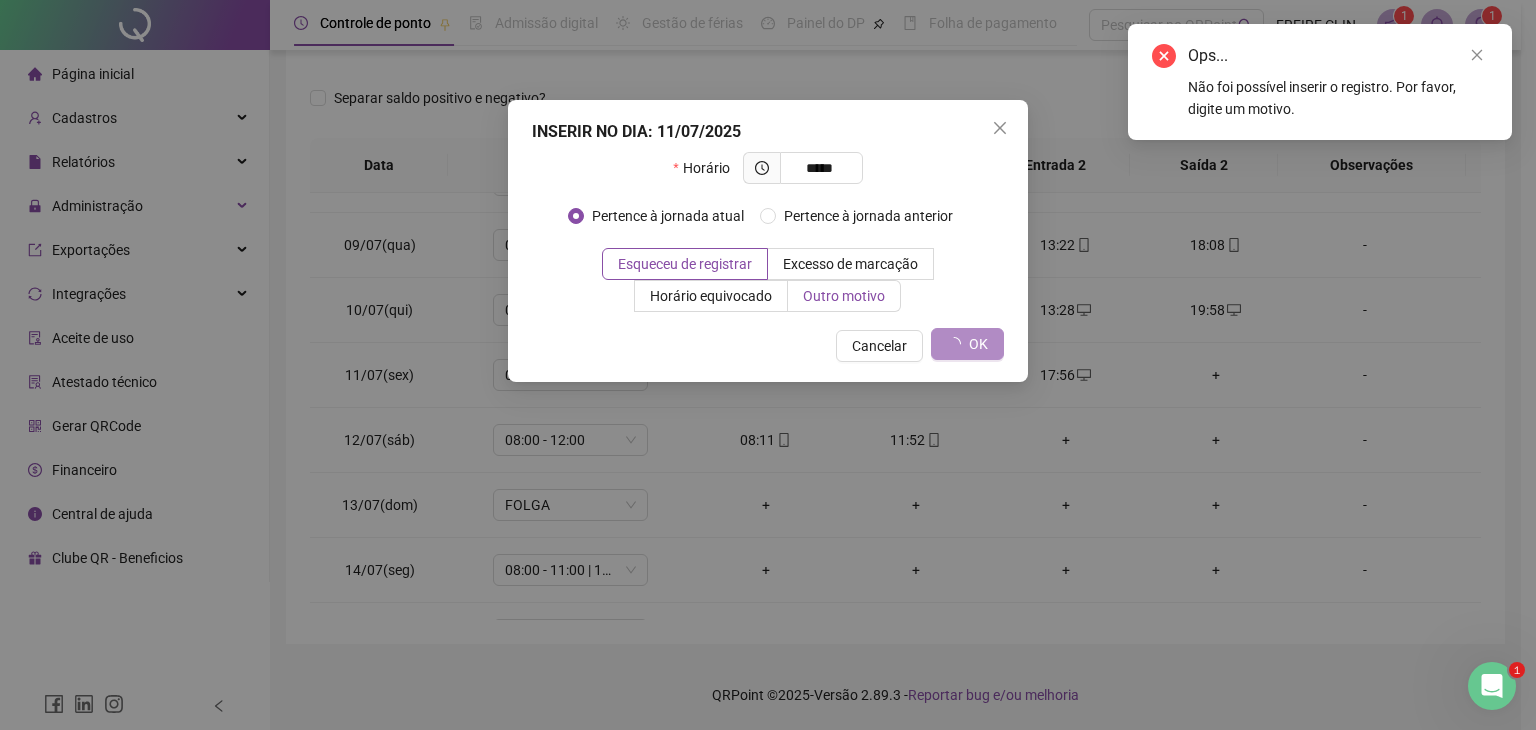 click on "Outro motivo" at bounding box center (844, 296) 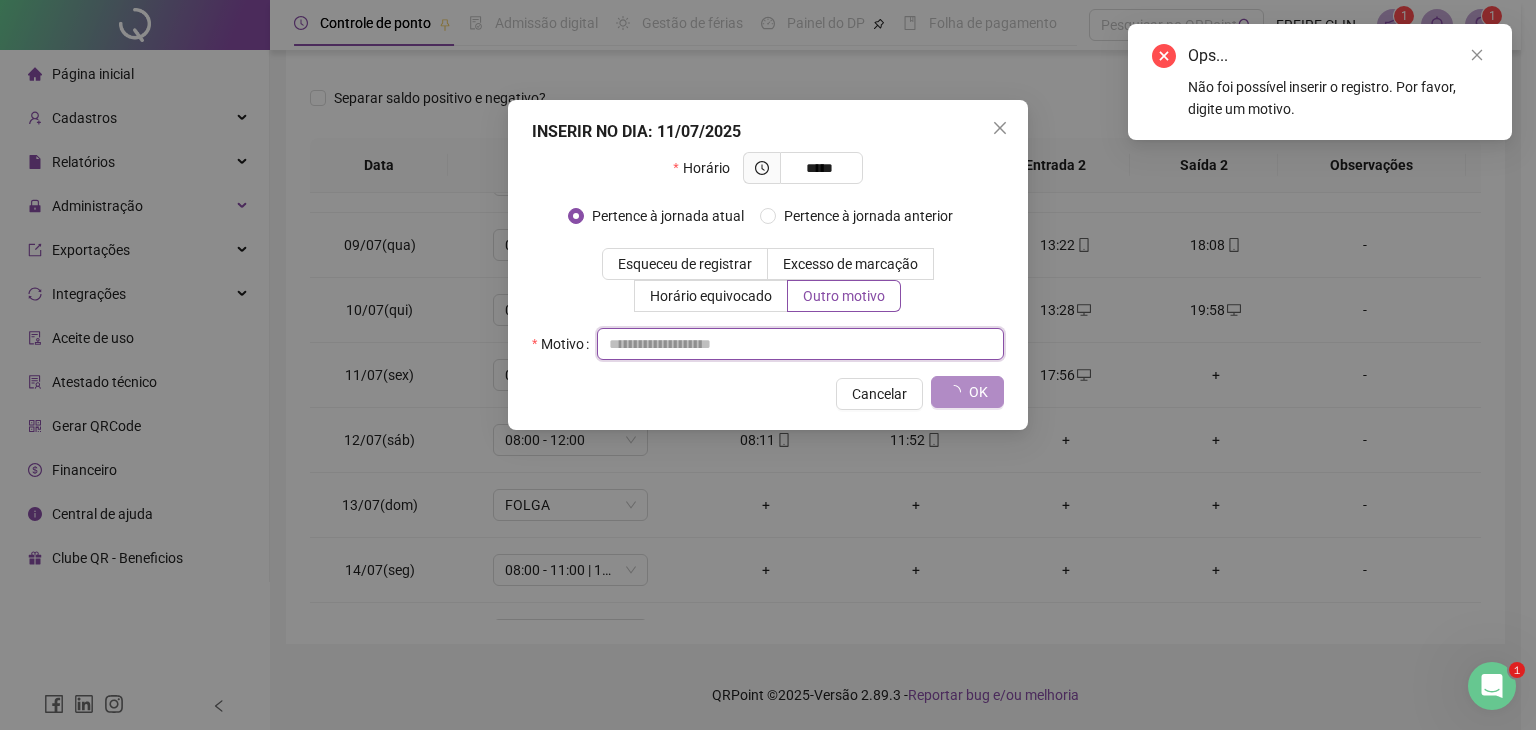 click at bounding box center (800, 344) 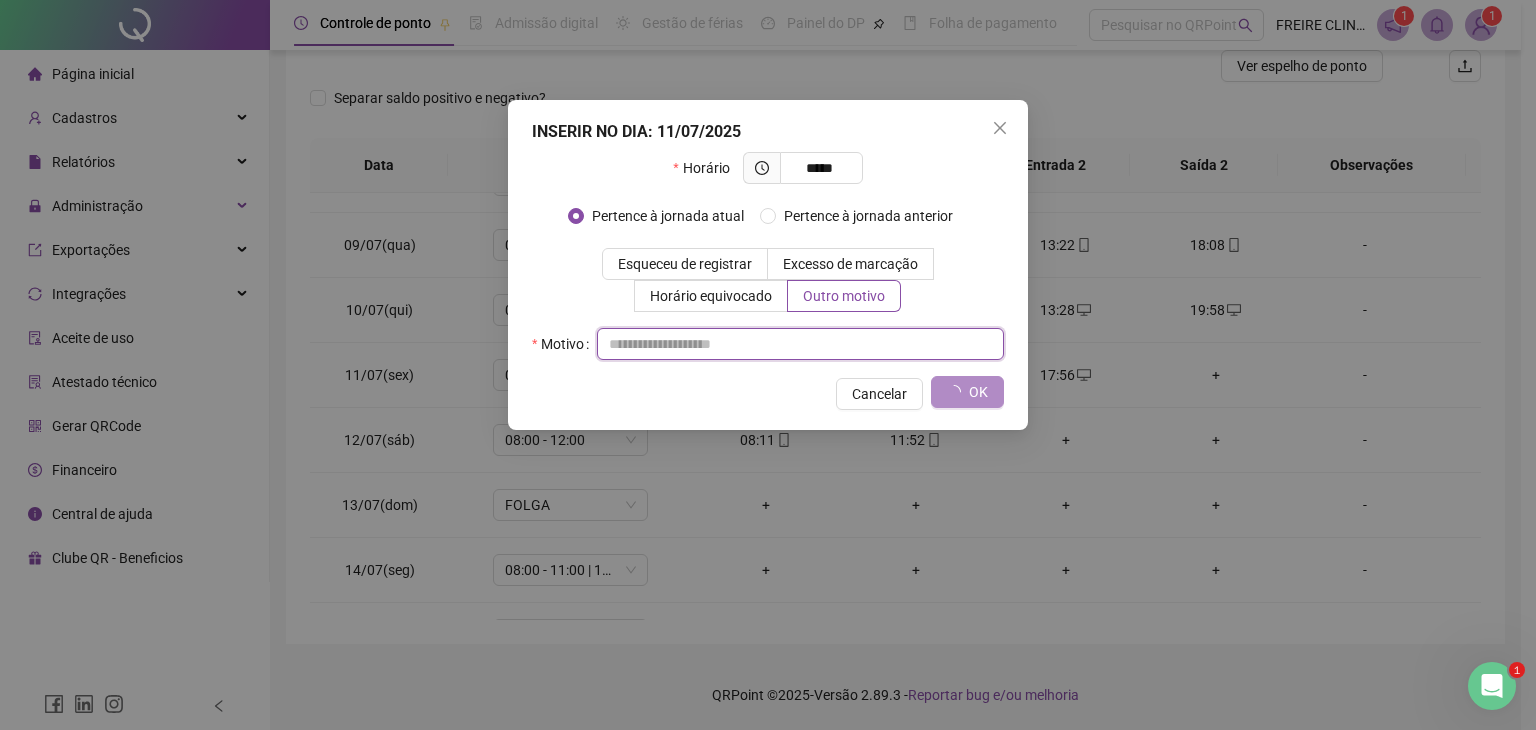 paste on "**********" 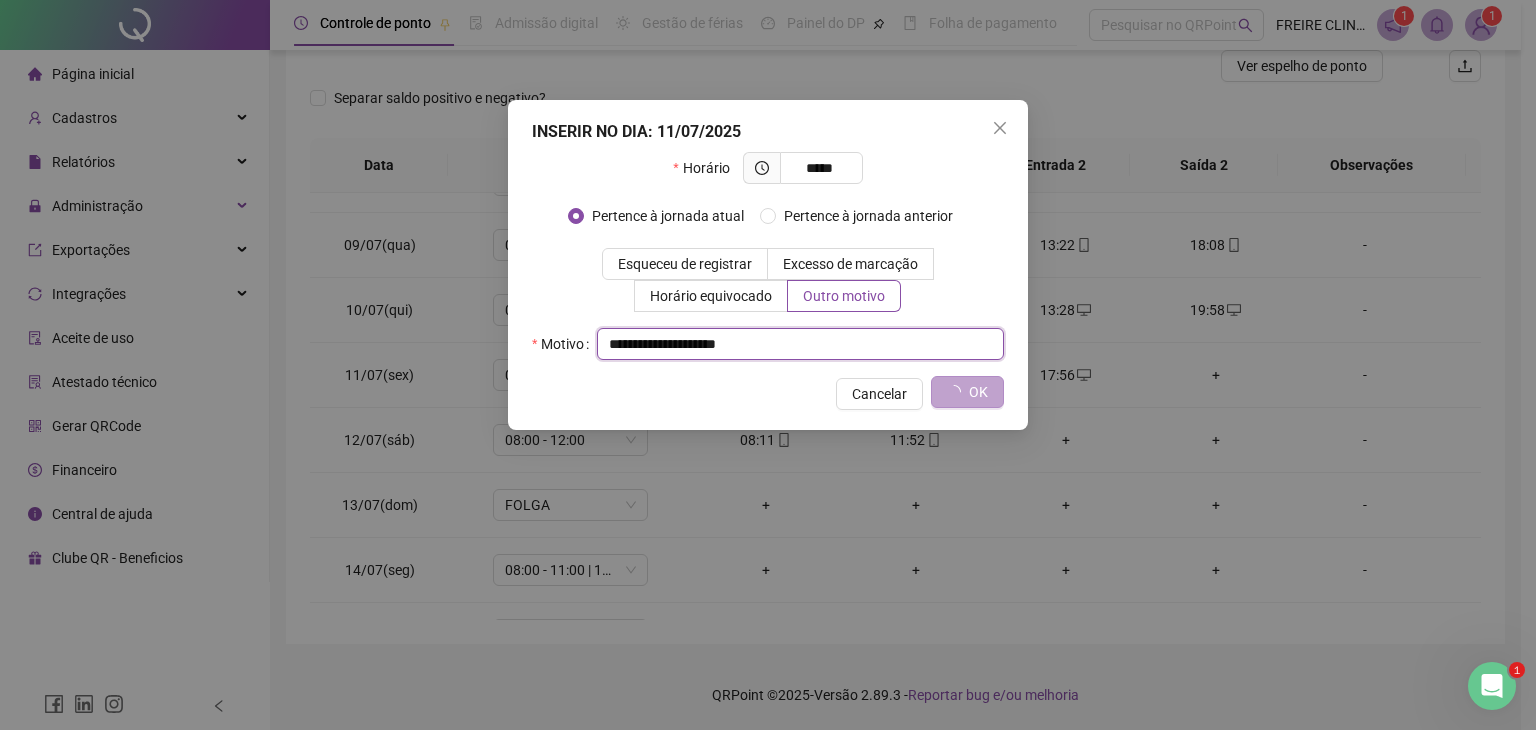type on "**********" 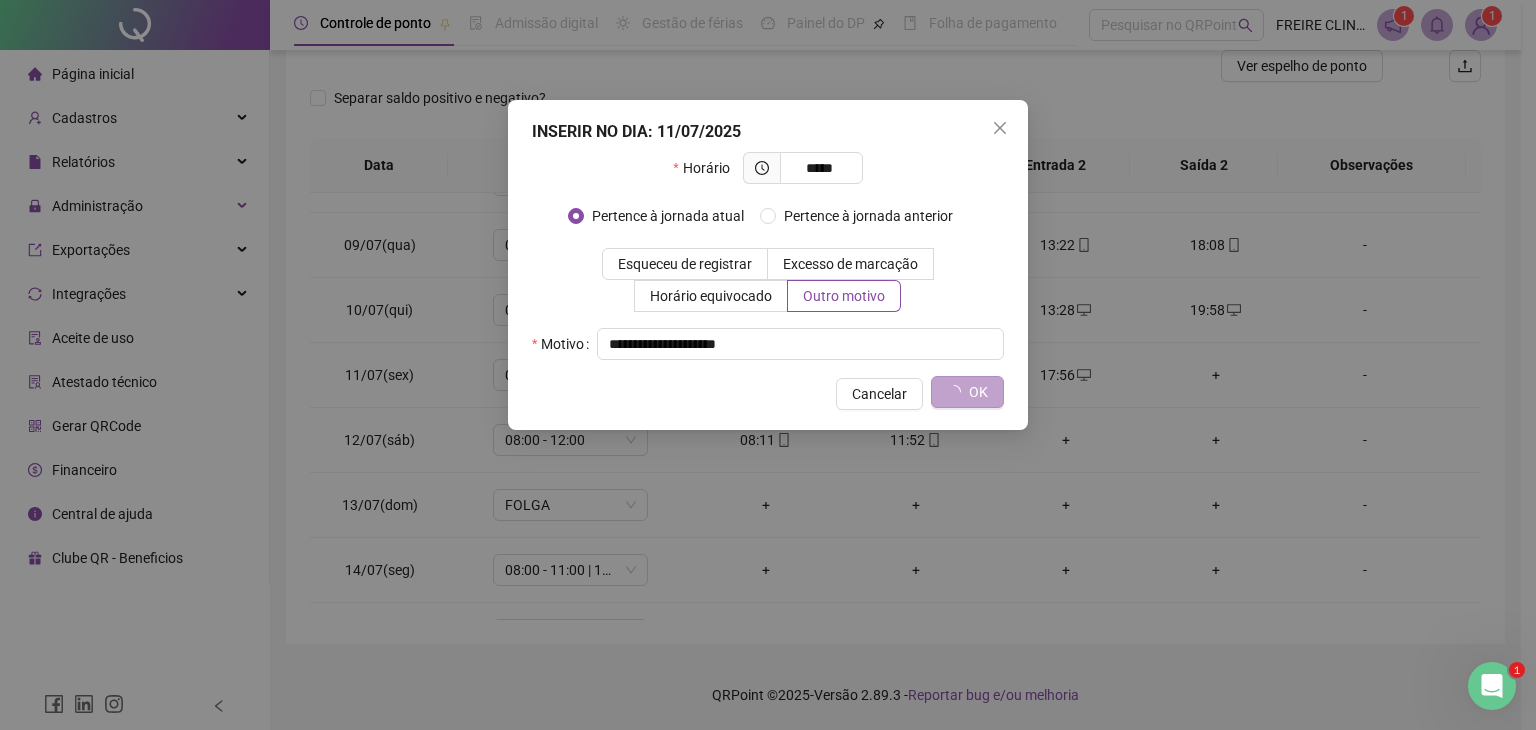 click on "OK" at bounding box center [978, 392] 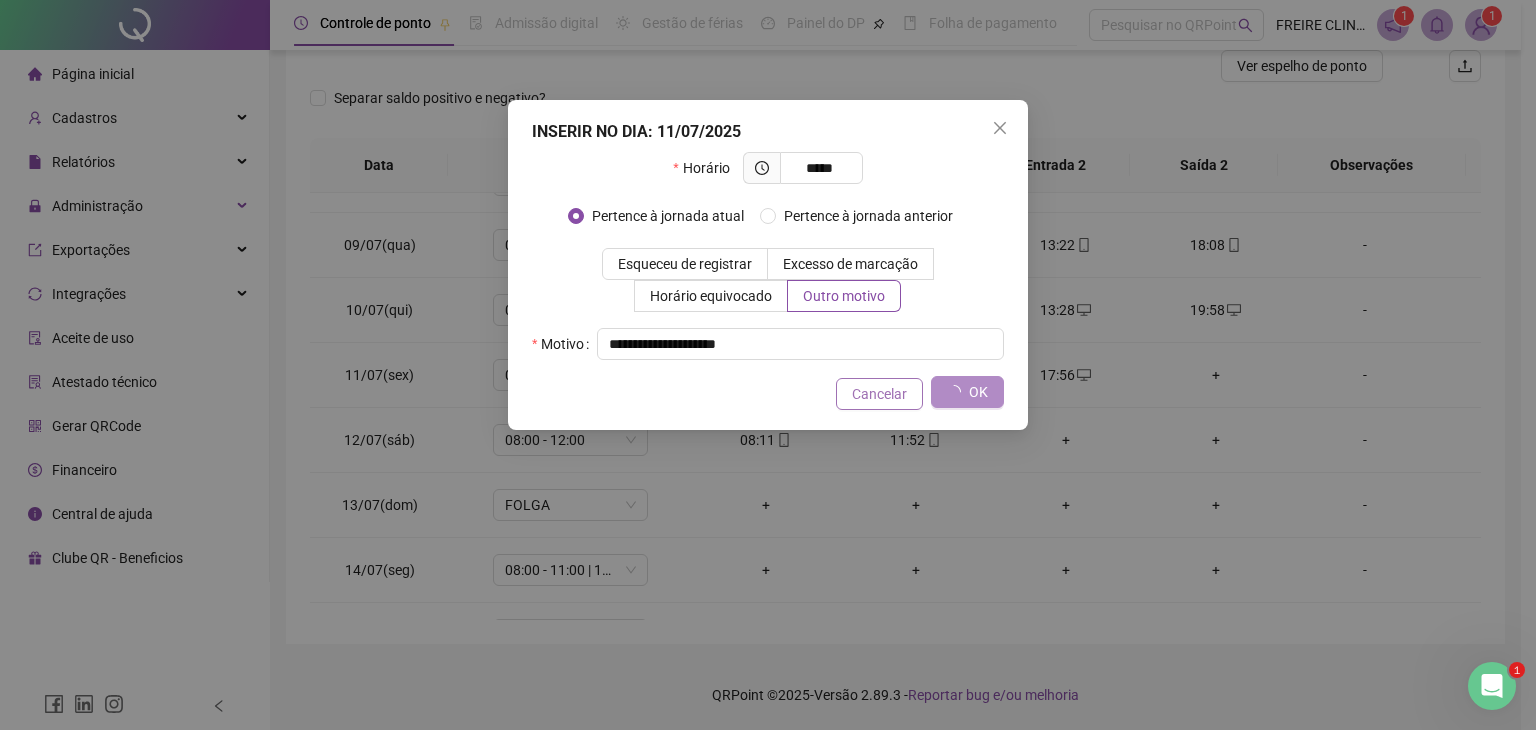 click on "Cancelar" at bounding box center (879, 394) 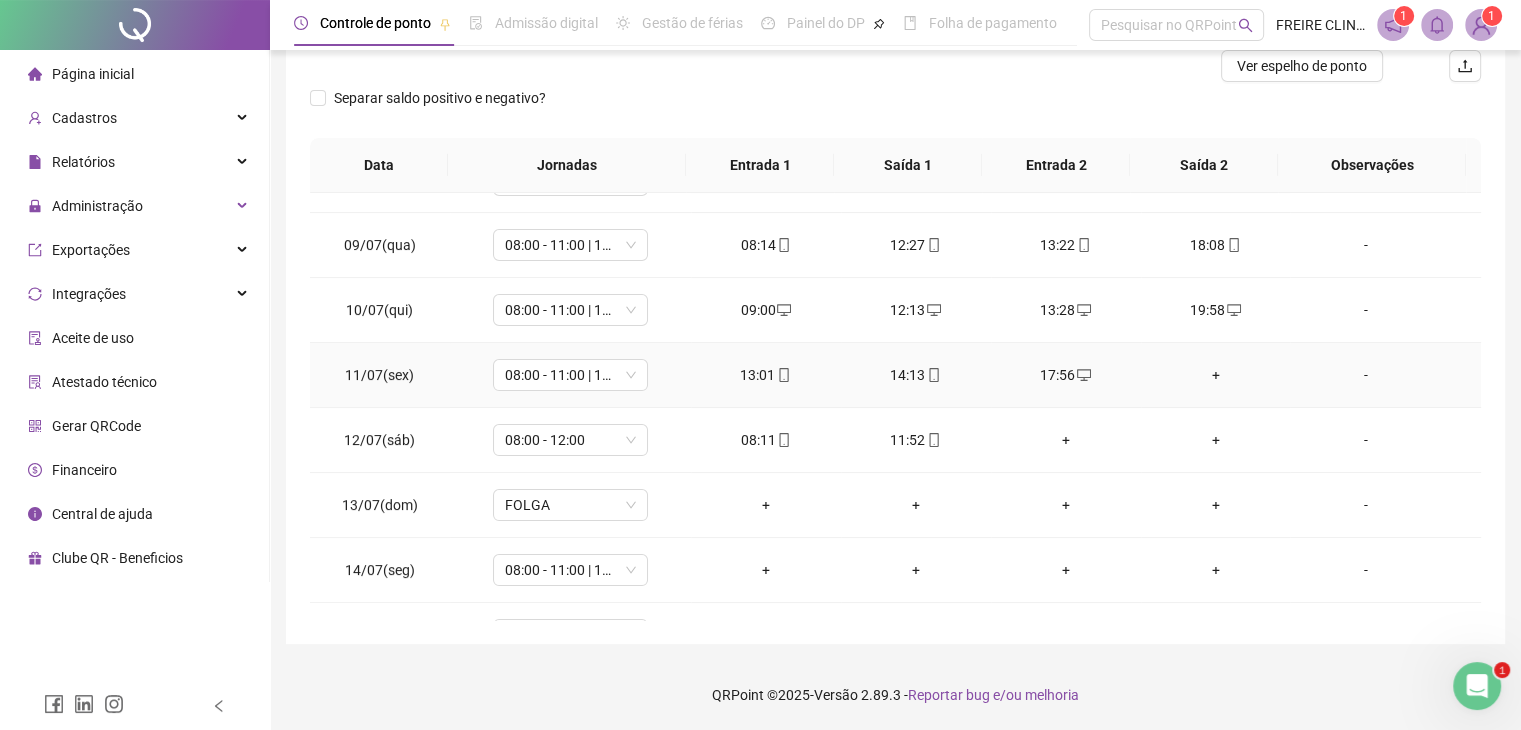 click on "+" at bounding box center [1216, 375] 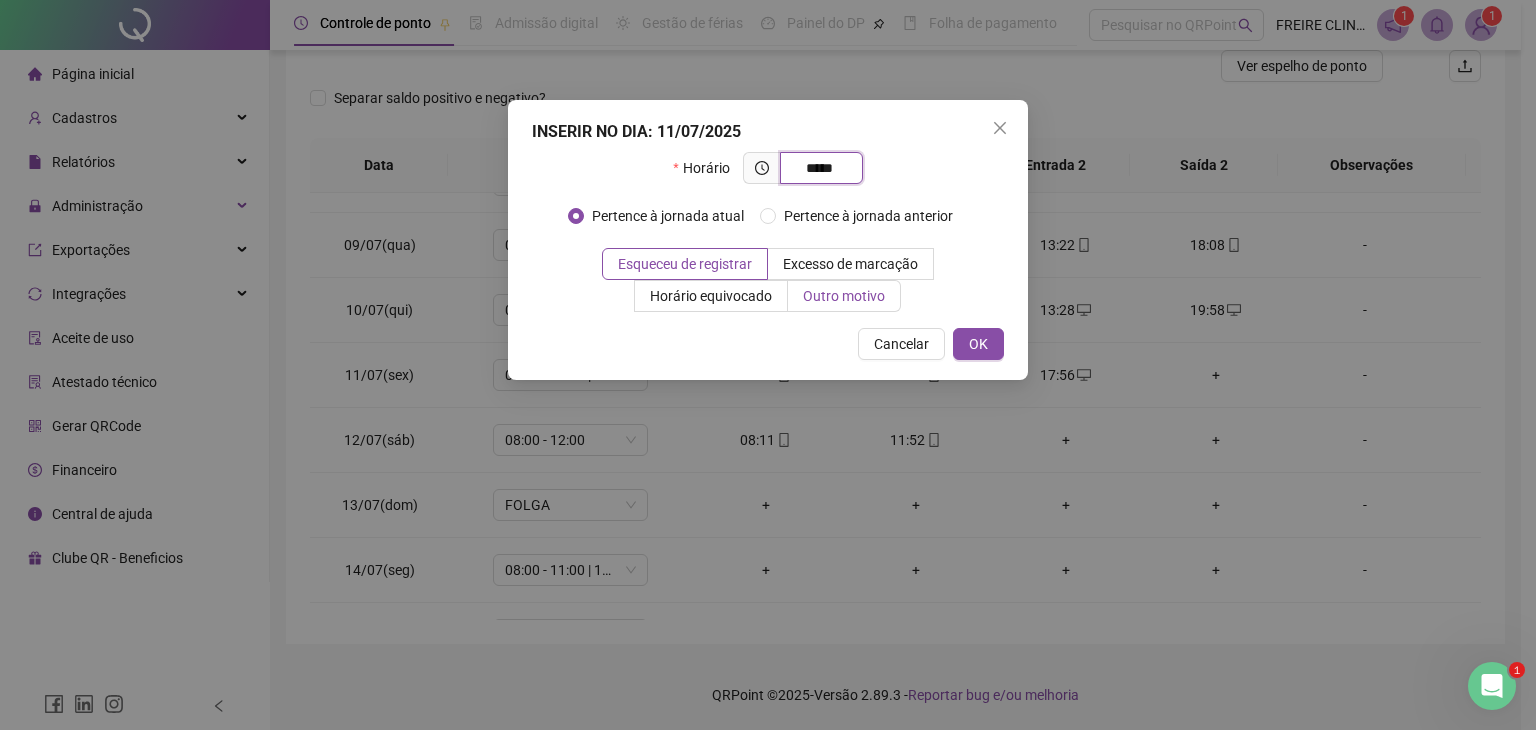 type on "*****" 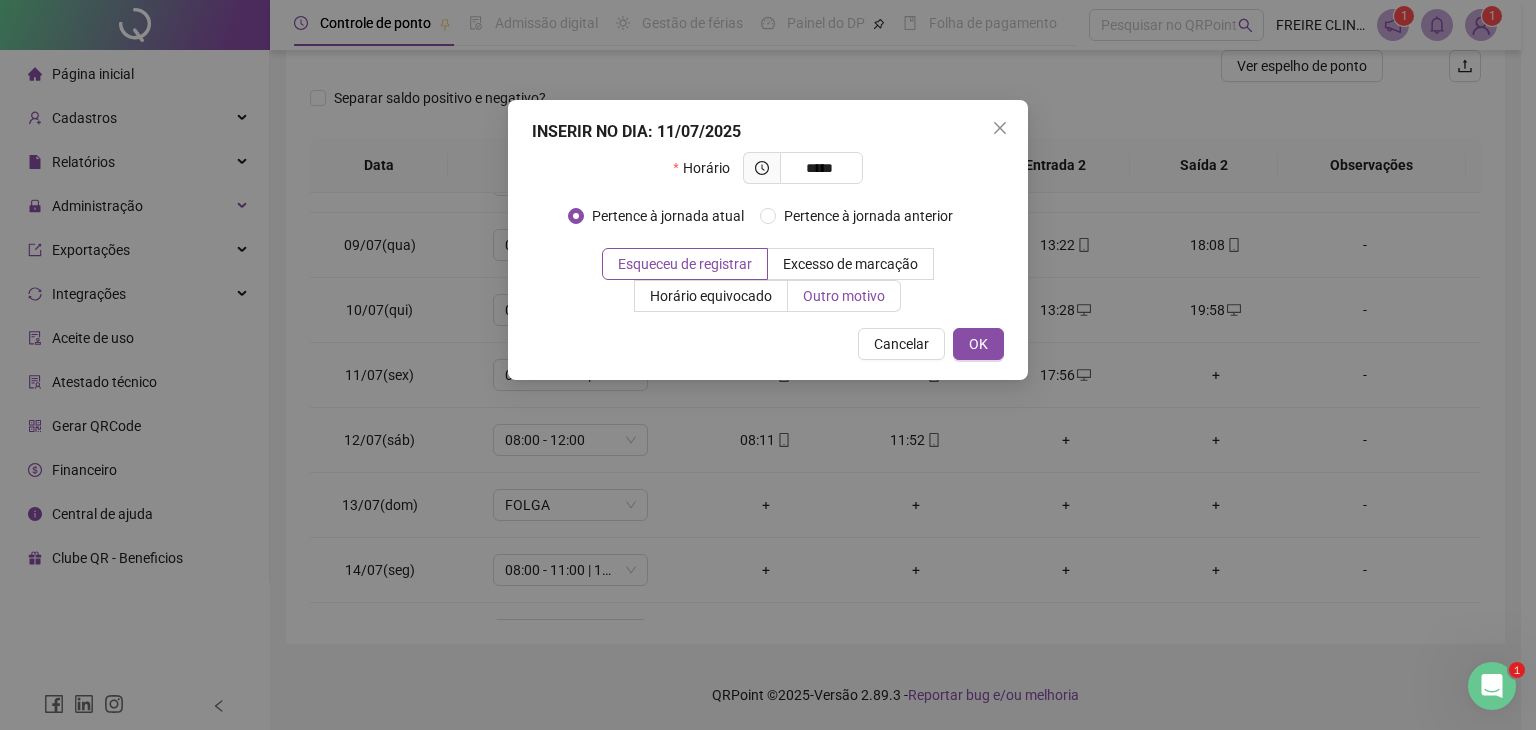 click on "Outro motivo" at bounding box center [844, 296] 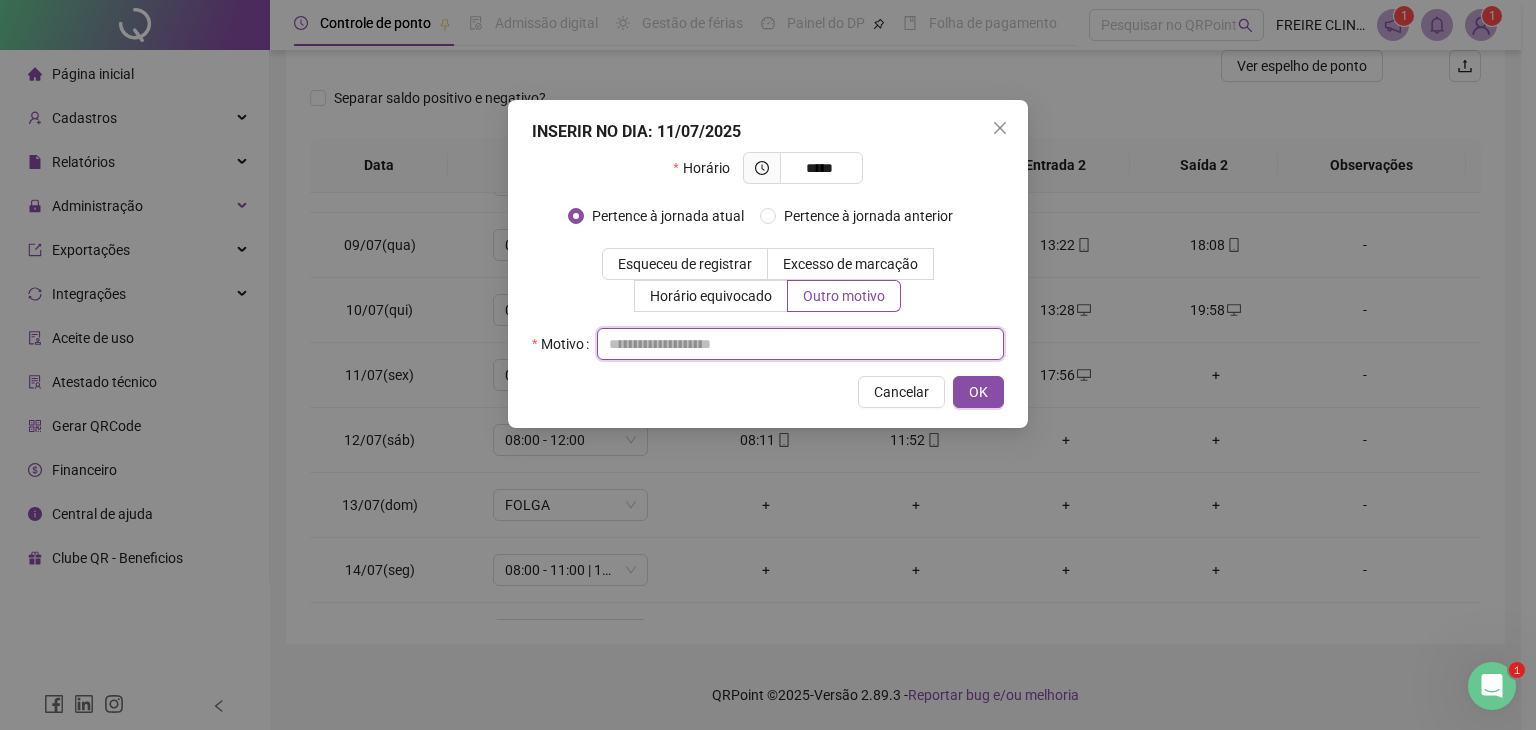 click at bounding box center [800, 344] 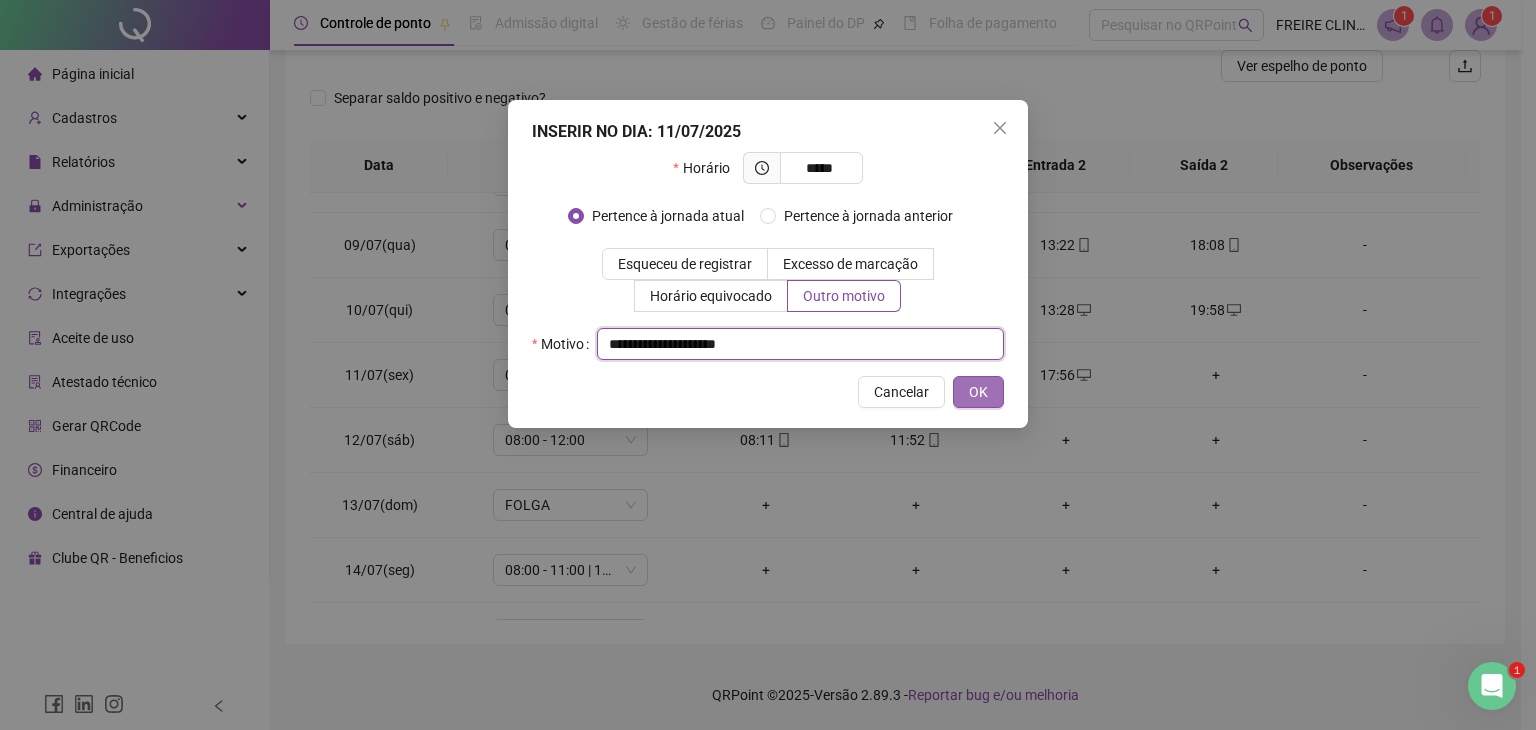 type on "**********" 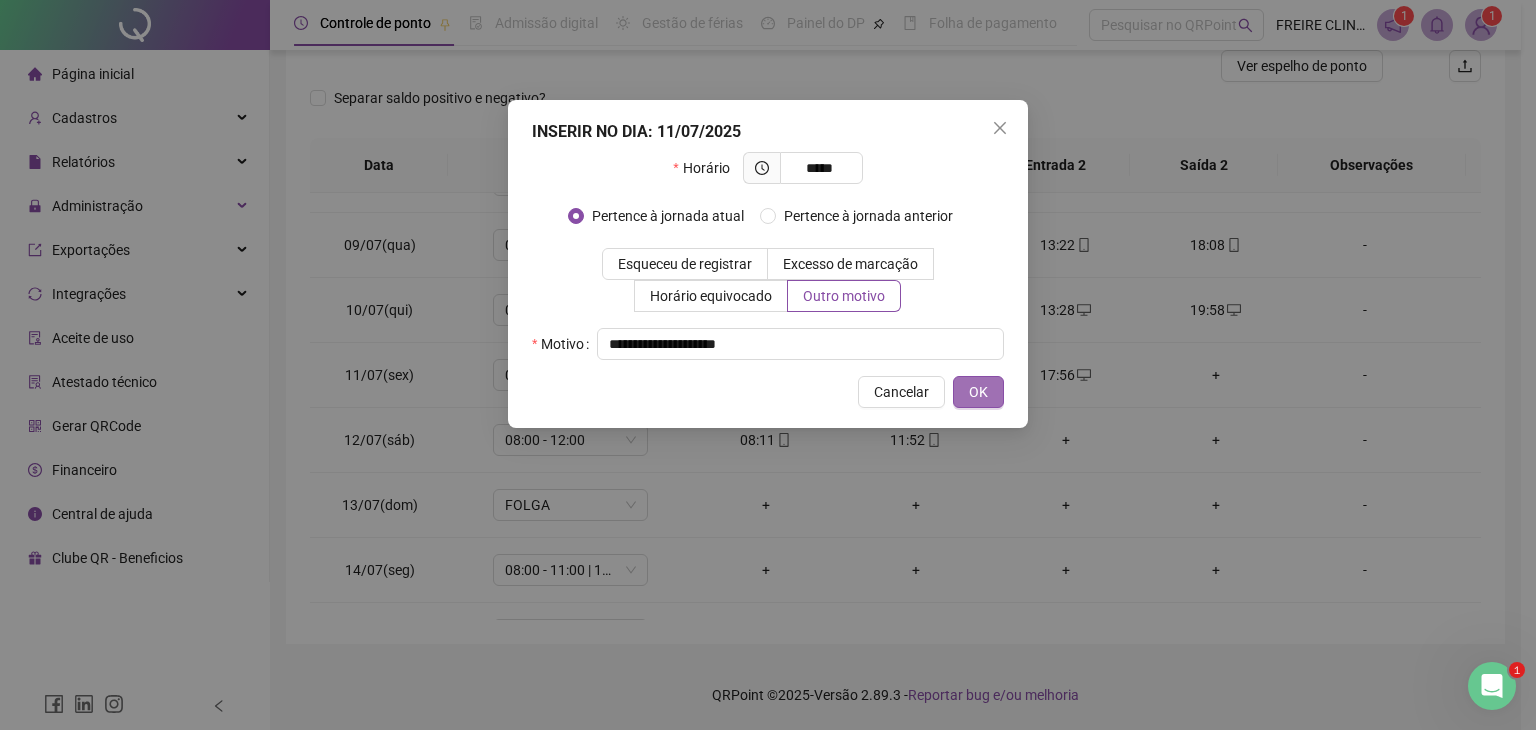 click on "OK" at bounding box center (978, 392) 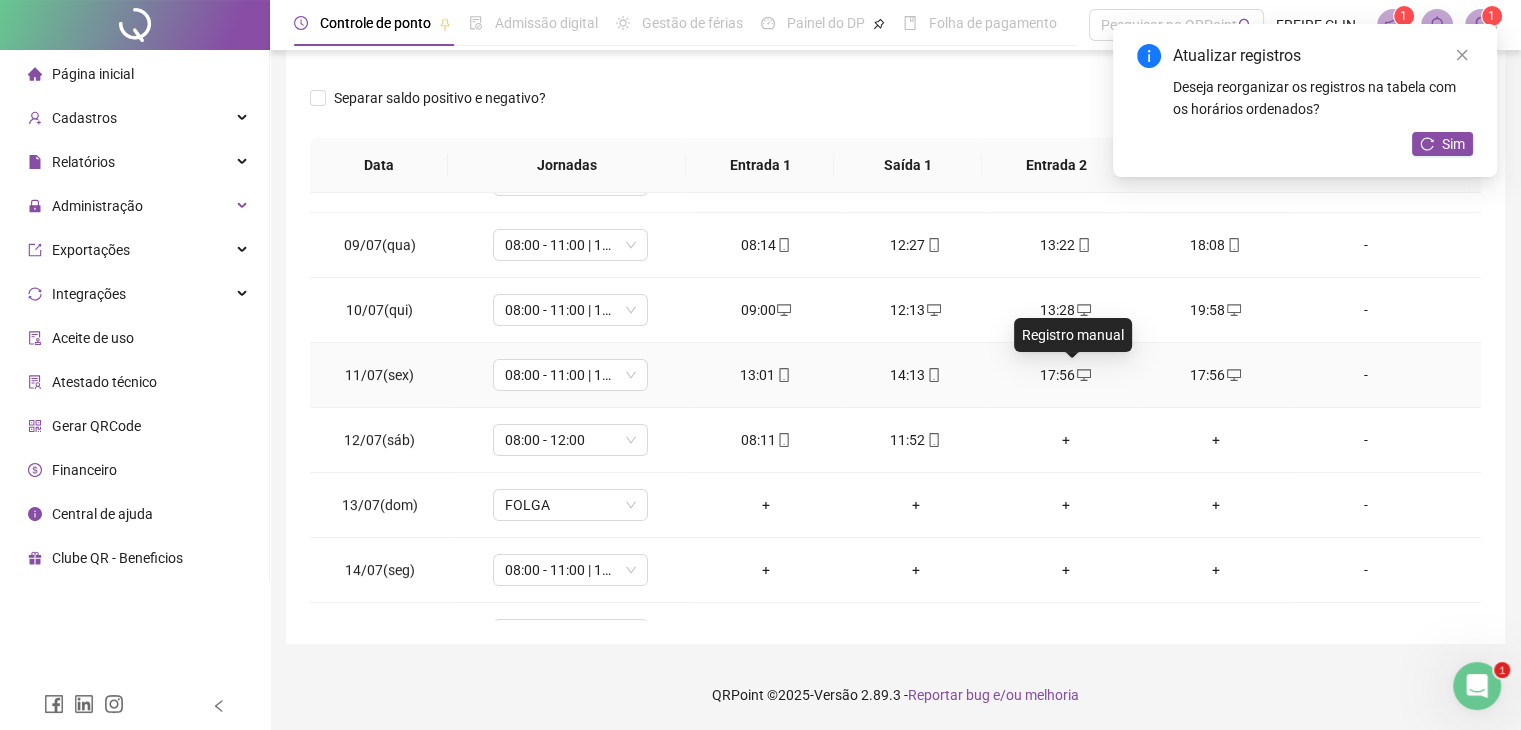 click at bounding box center [1083, 375] 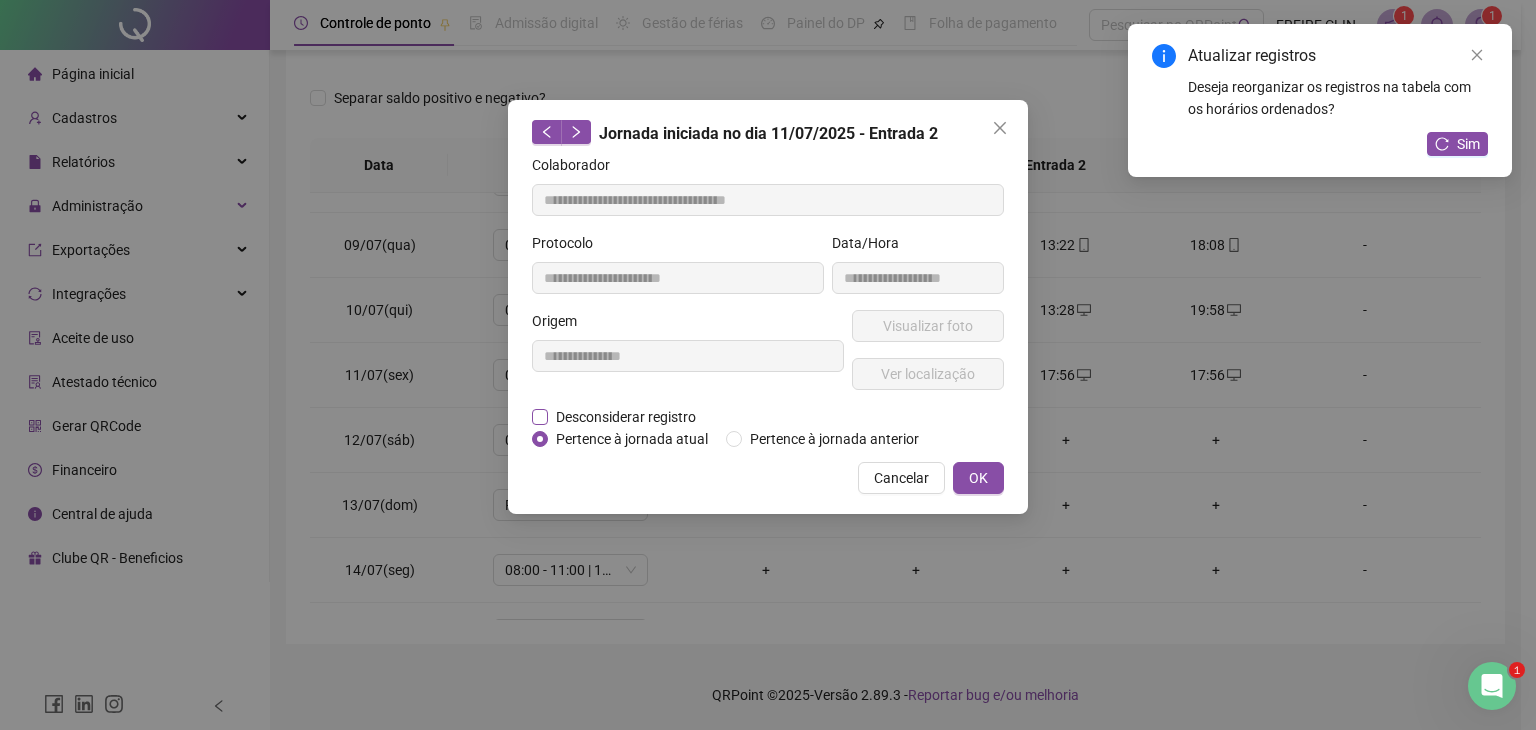 click on "Desconsiderar registro" at bounding box center (626, 417) 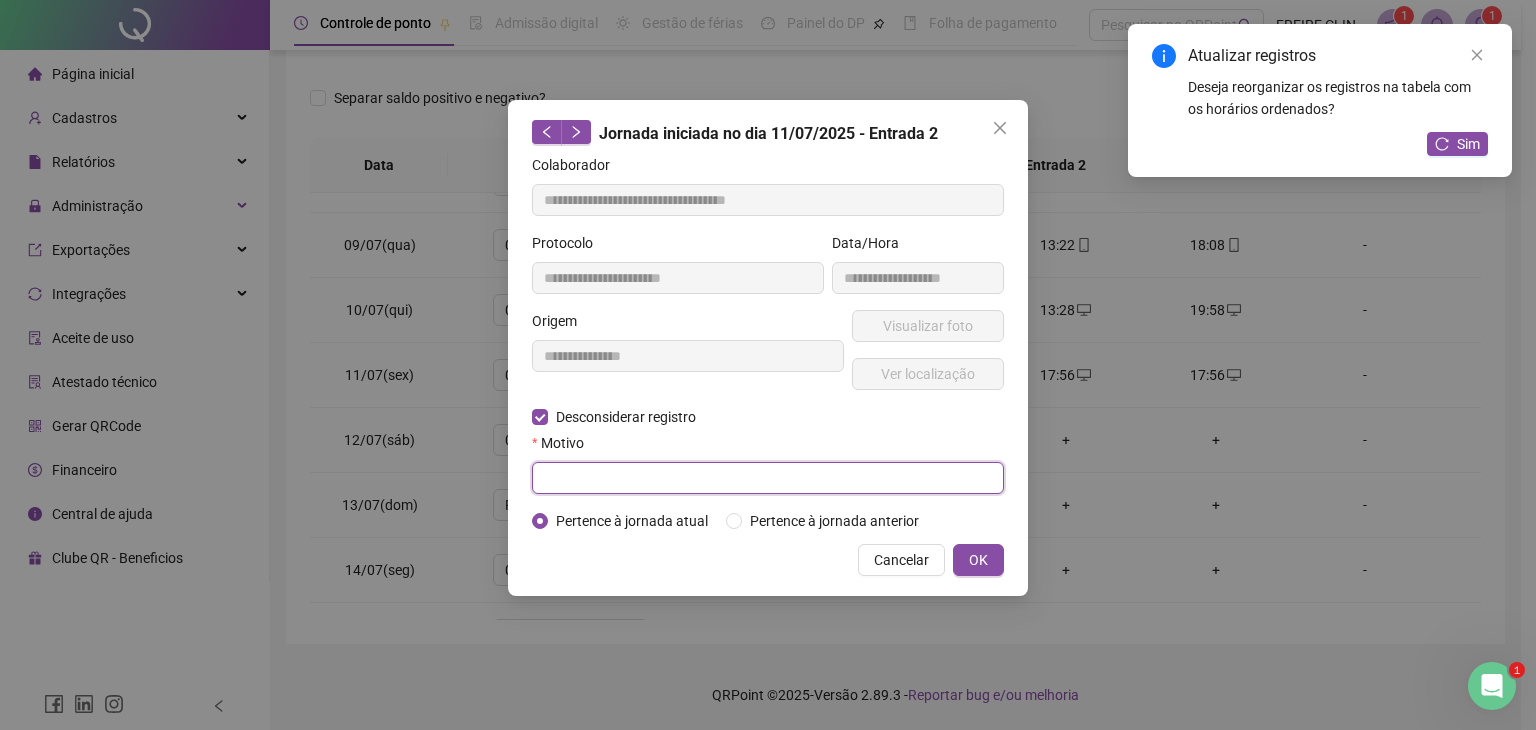 click at bounding box center (768, 478) 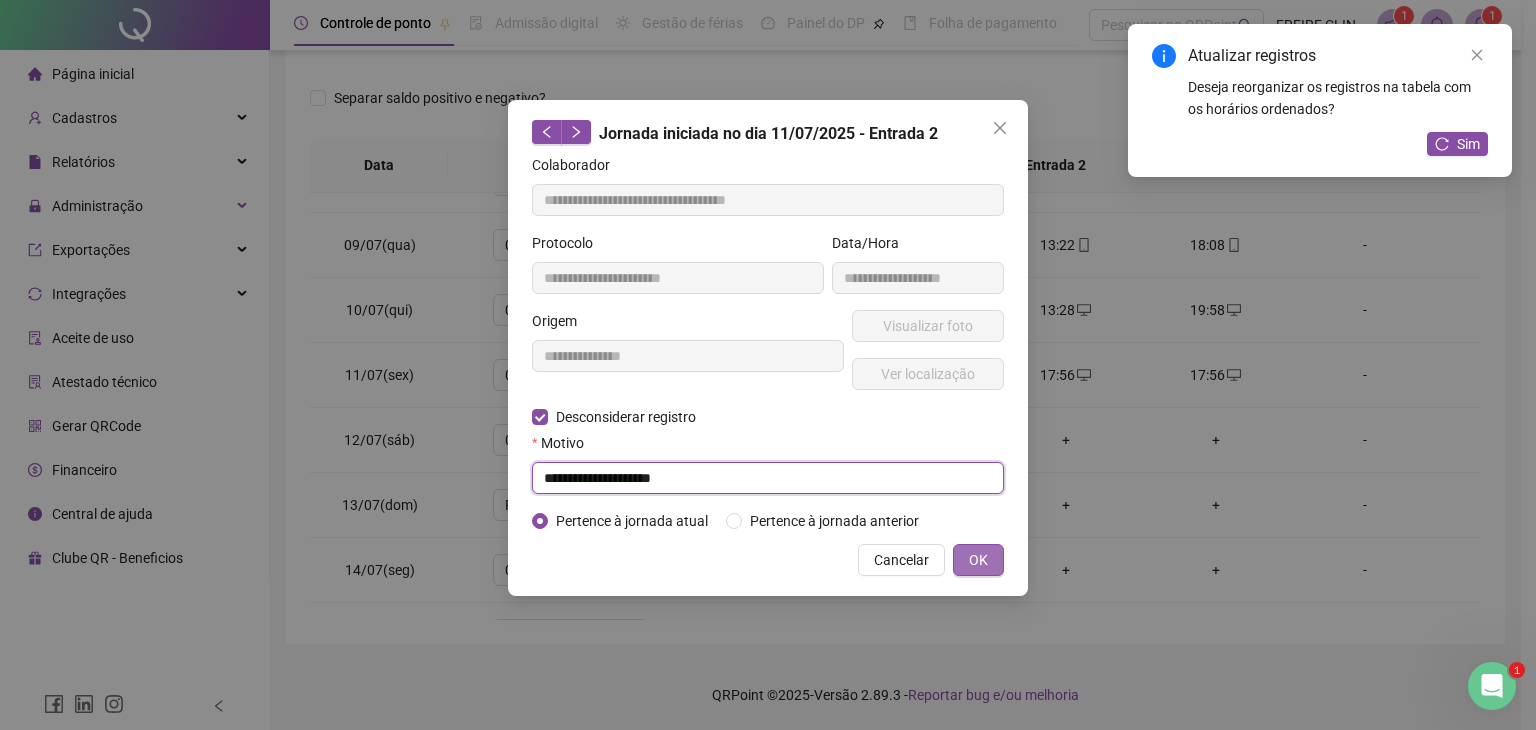 type on "**********" 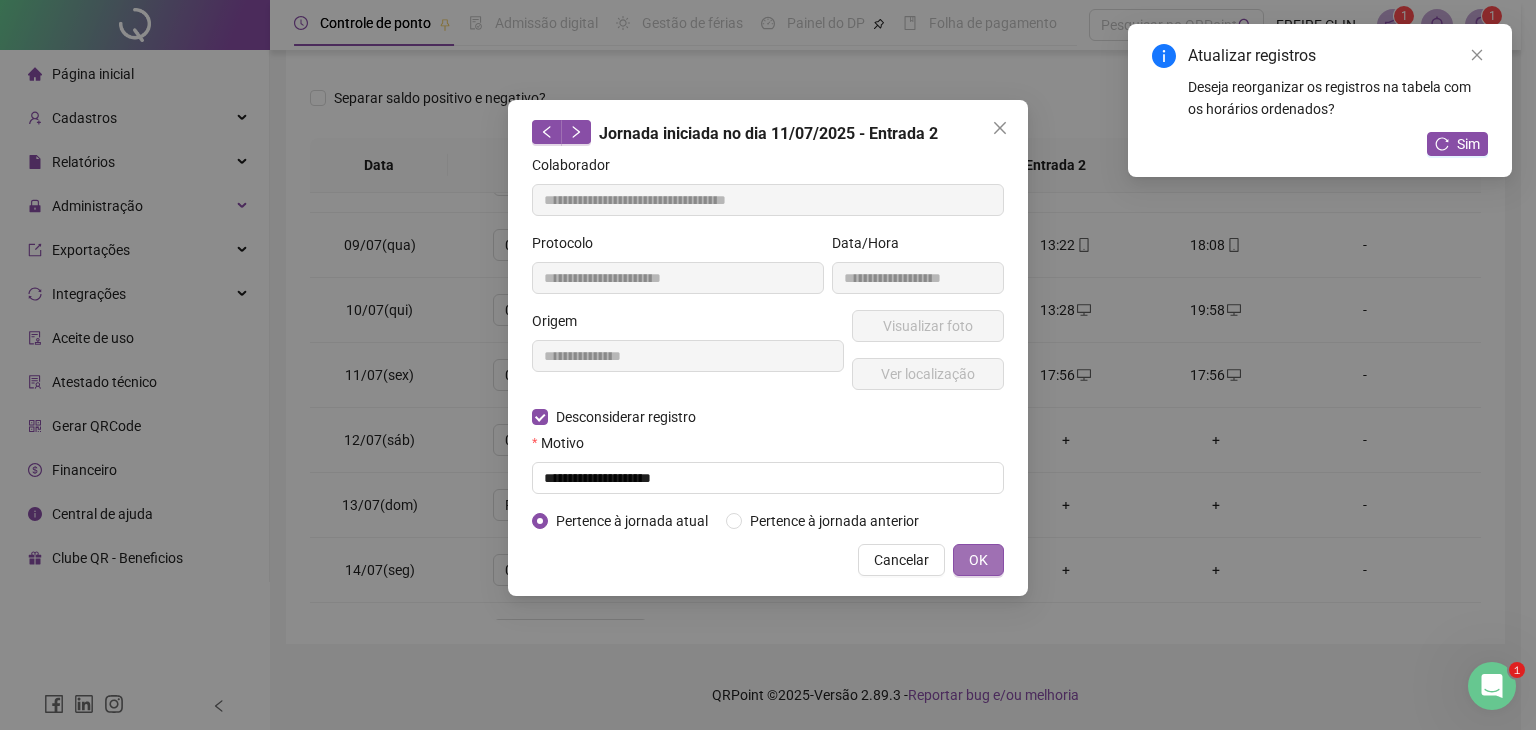 click on "OK" at bounding box center (978, 560) 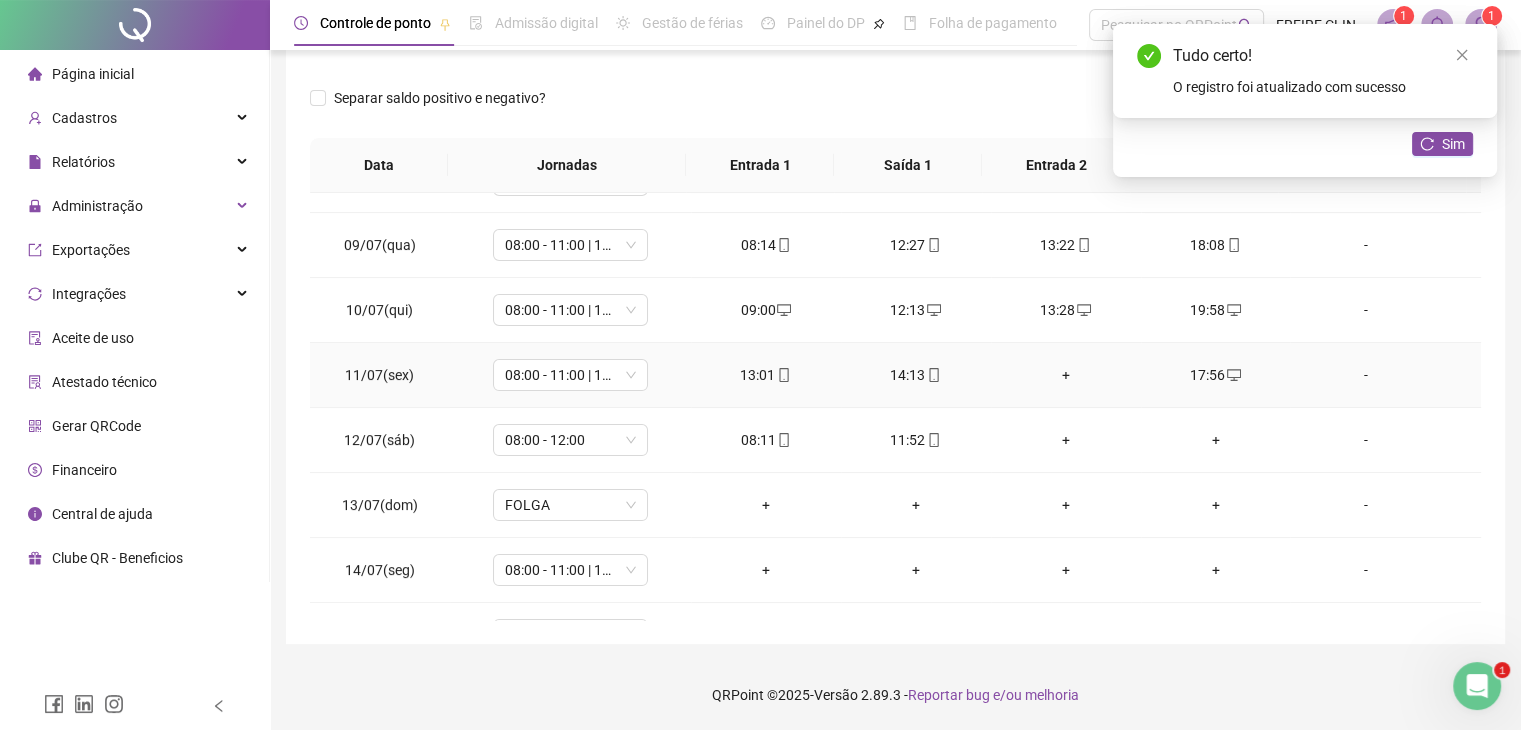click on "+" at bounding box center (1066, 375) 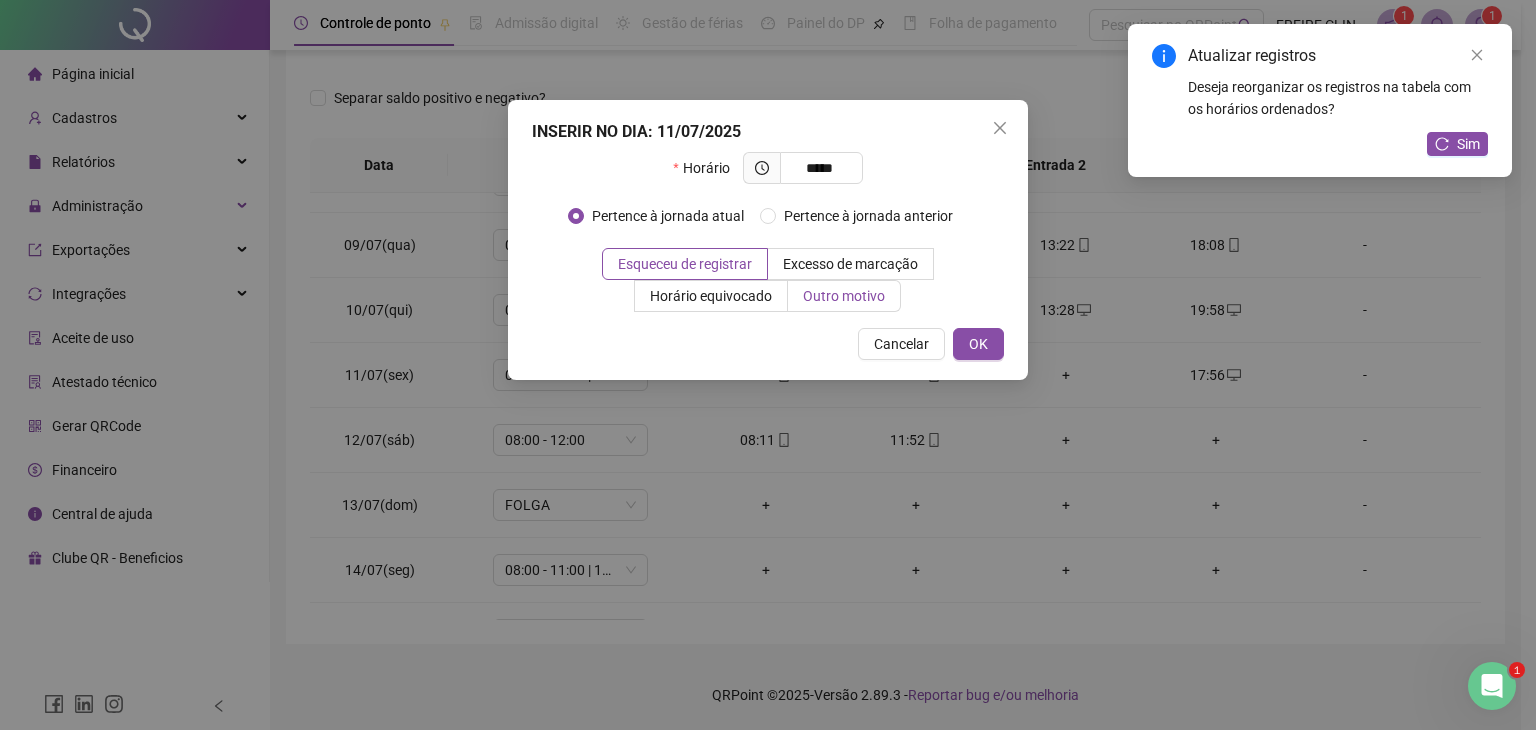 type on "*****" 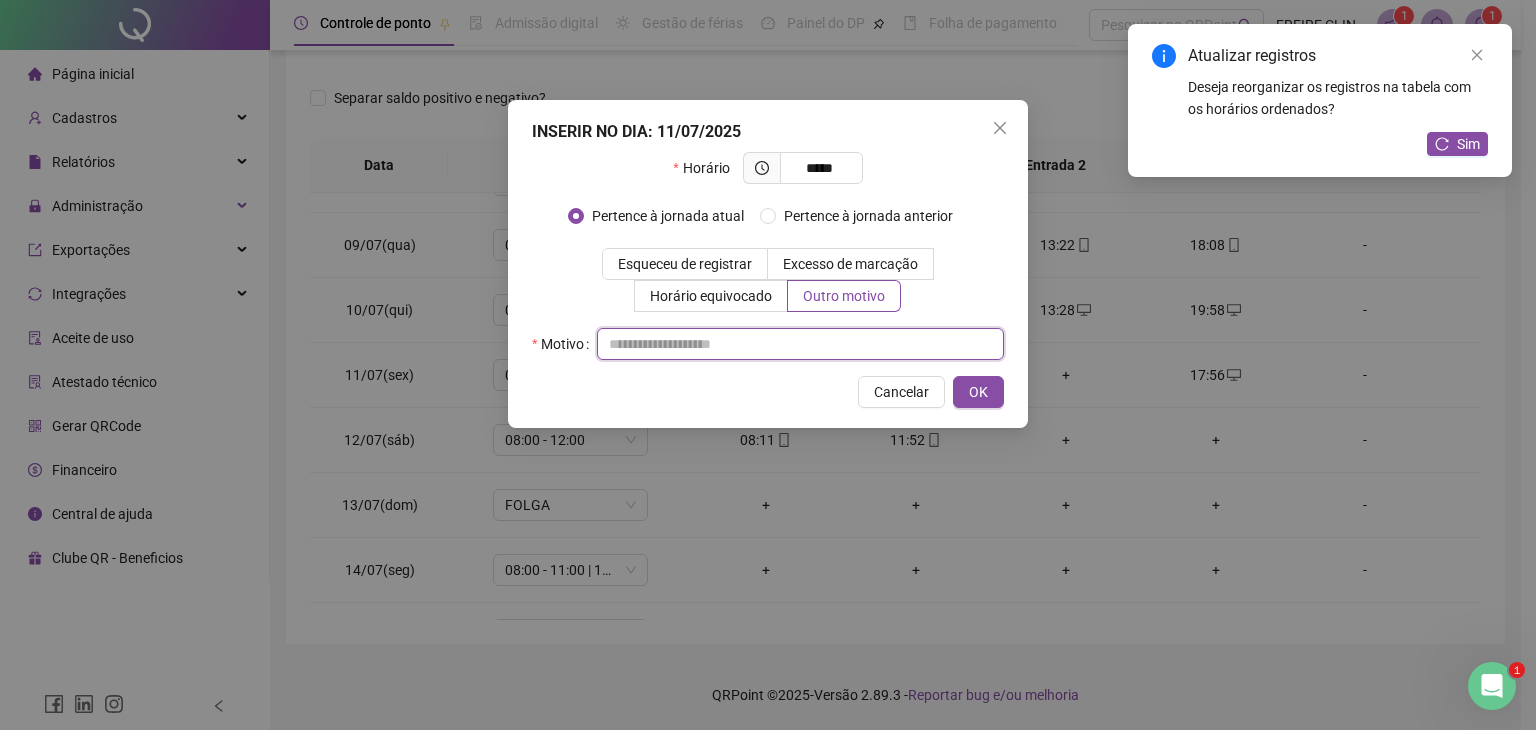 click at bounding box center (800, 344) 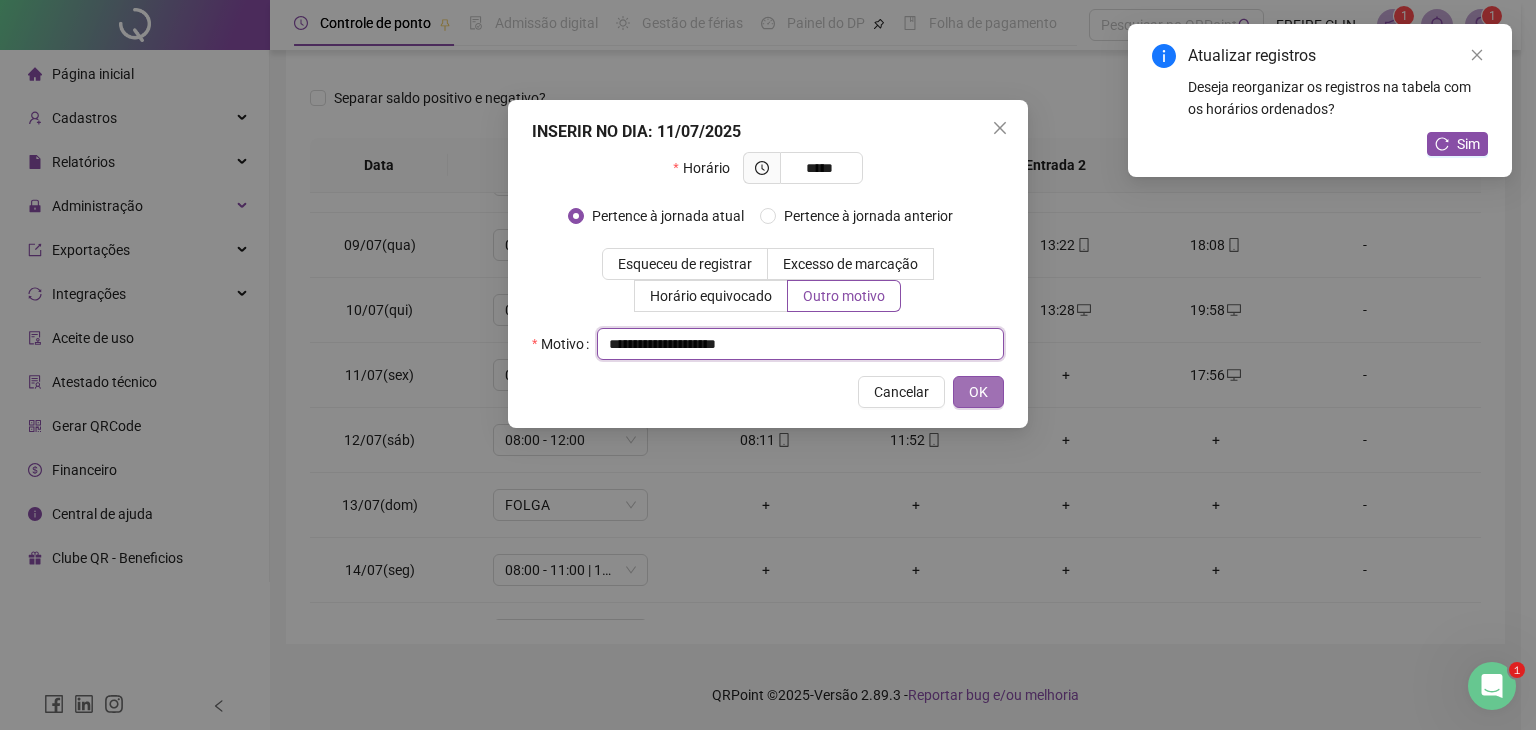 type on "**********" 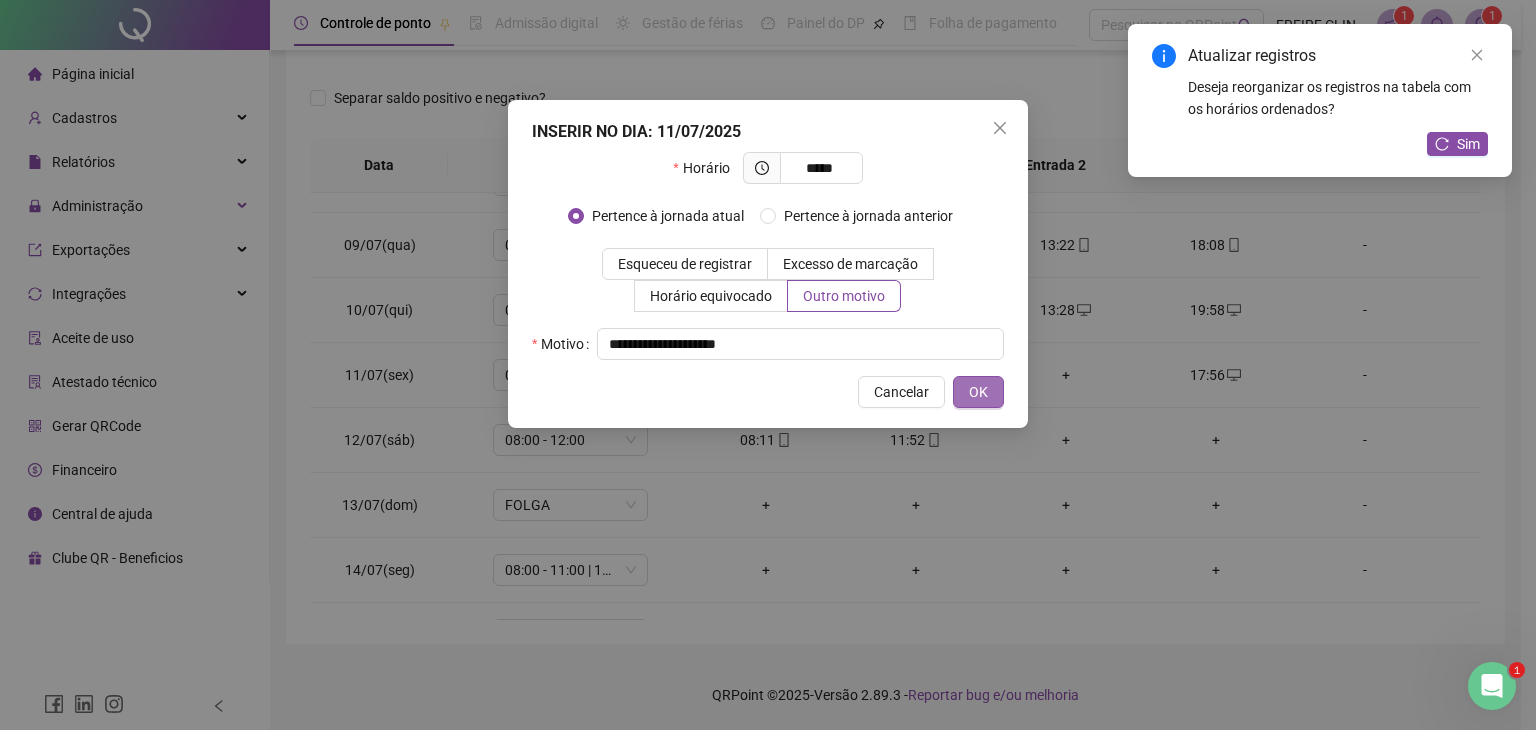 click on "OK" at bounding box center (978, 392) 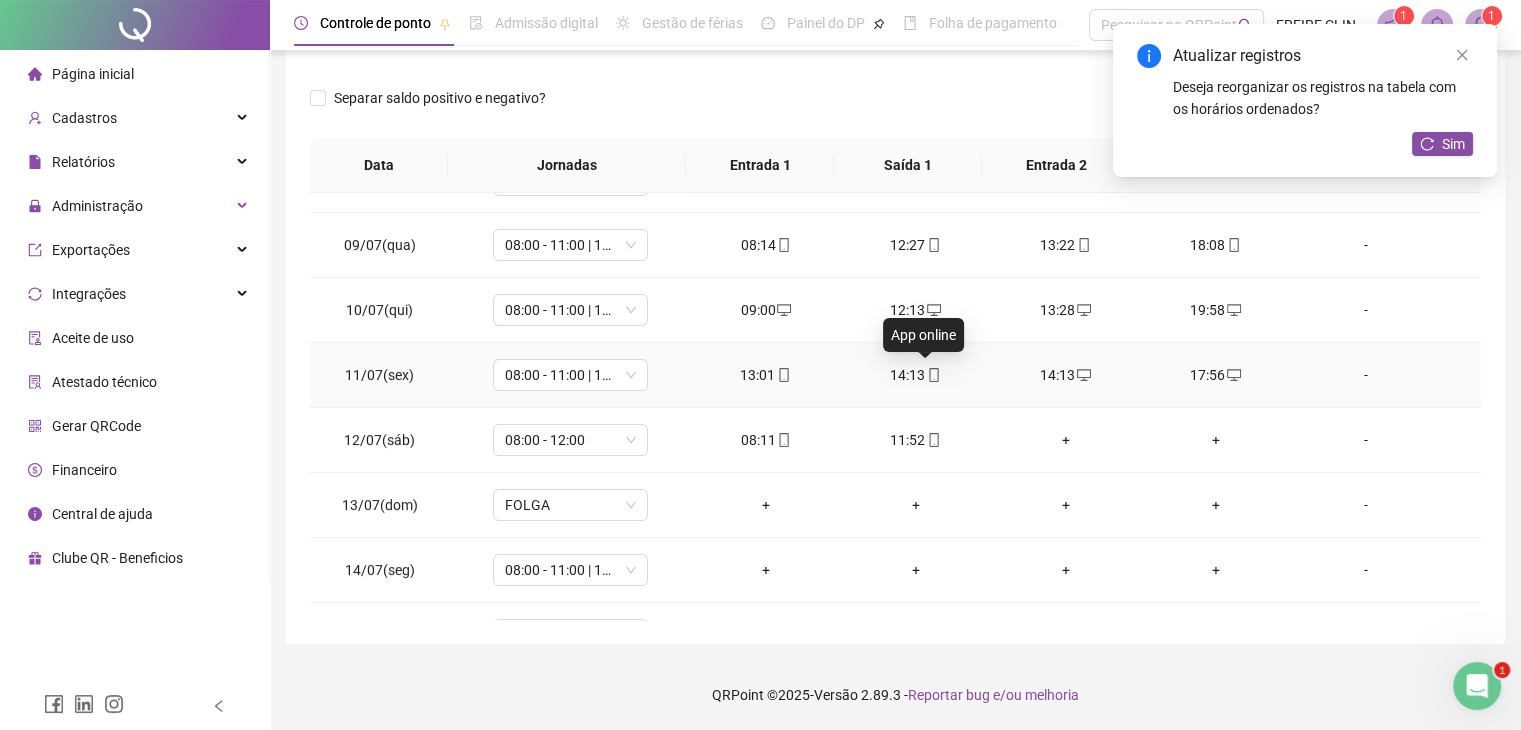 click 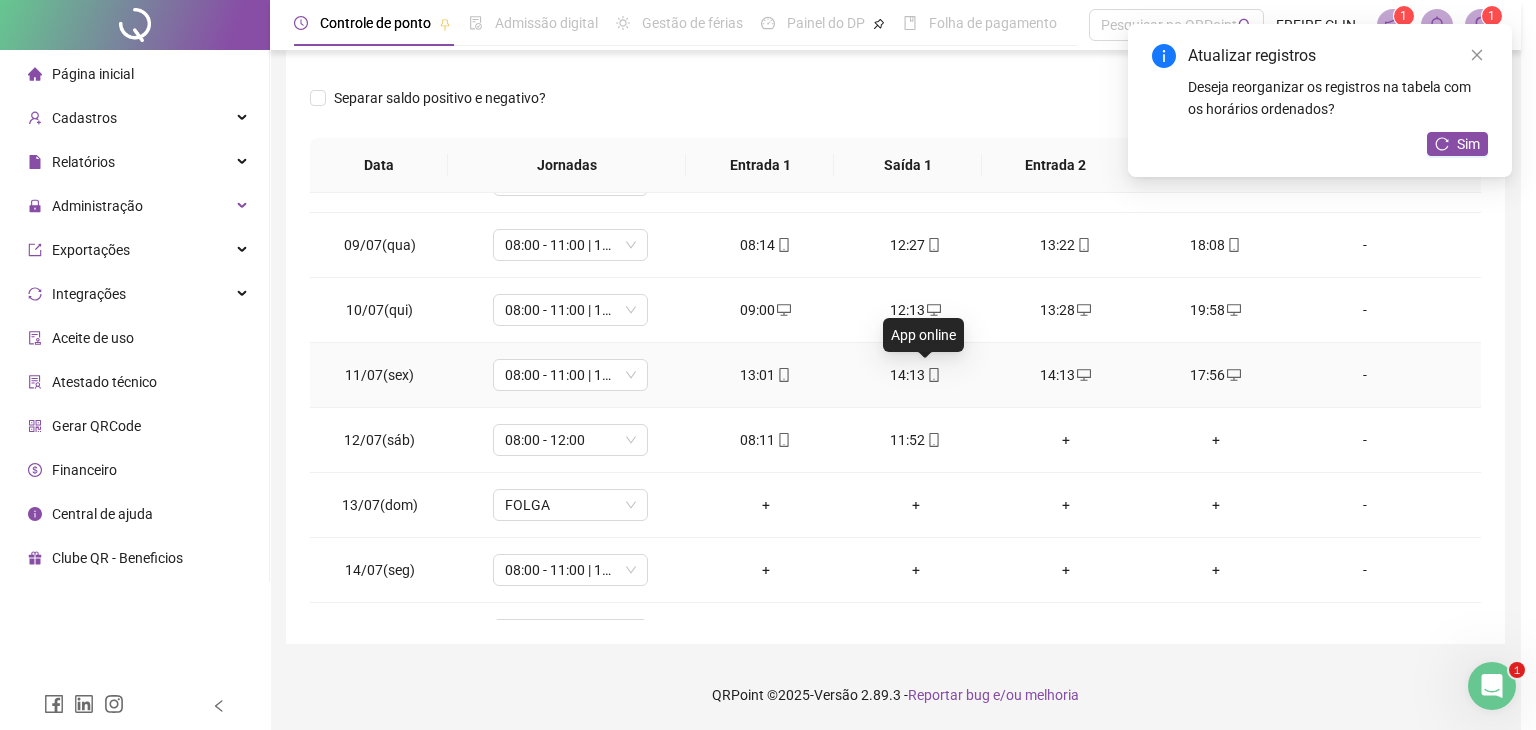 type on "**********" 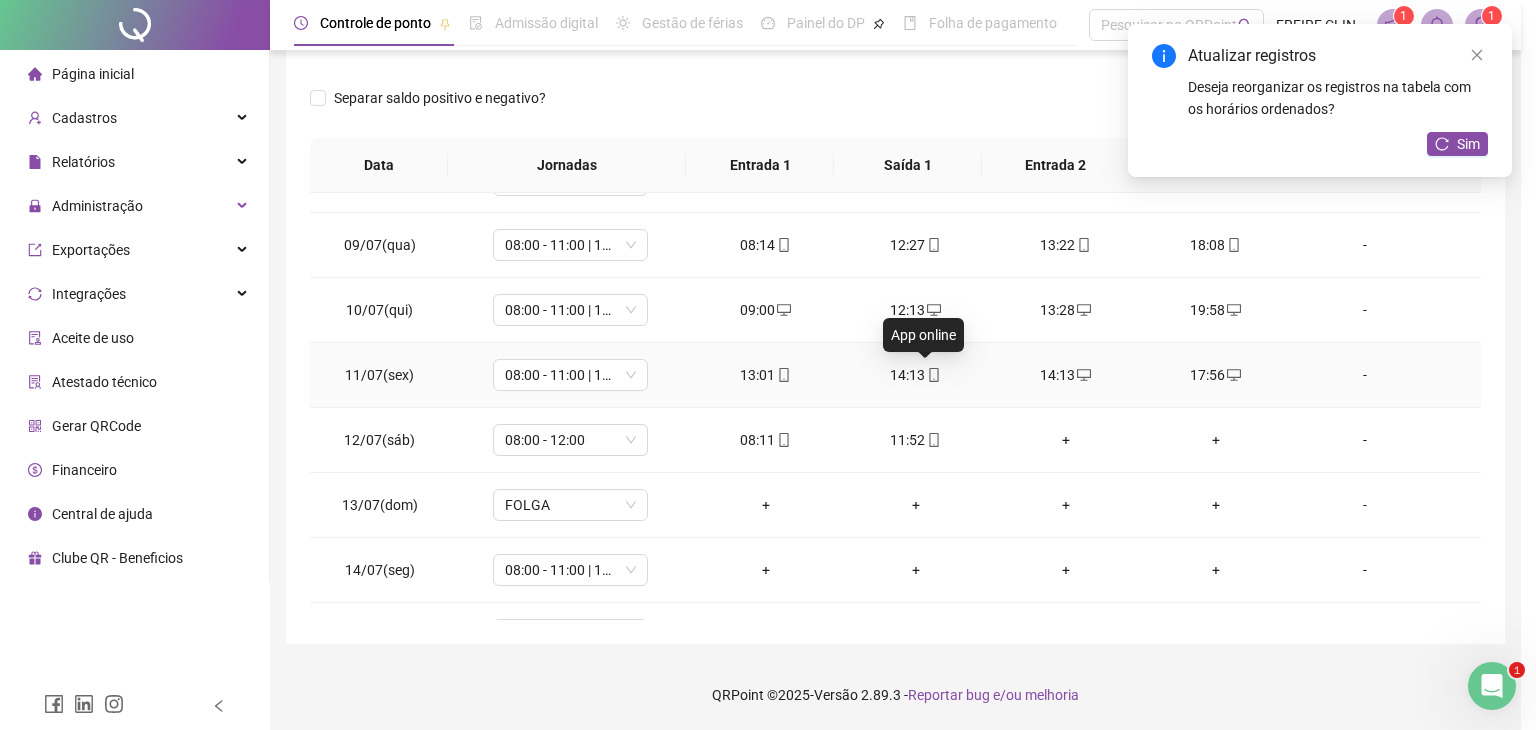 type on "**********" 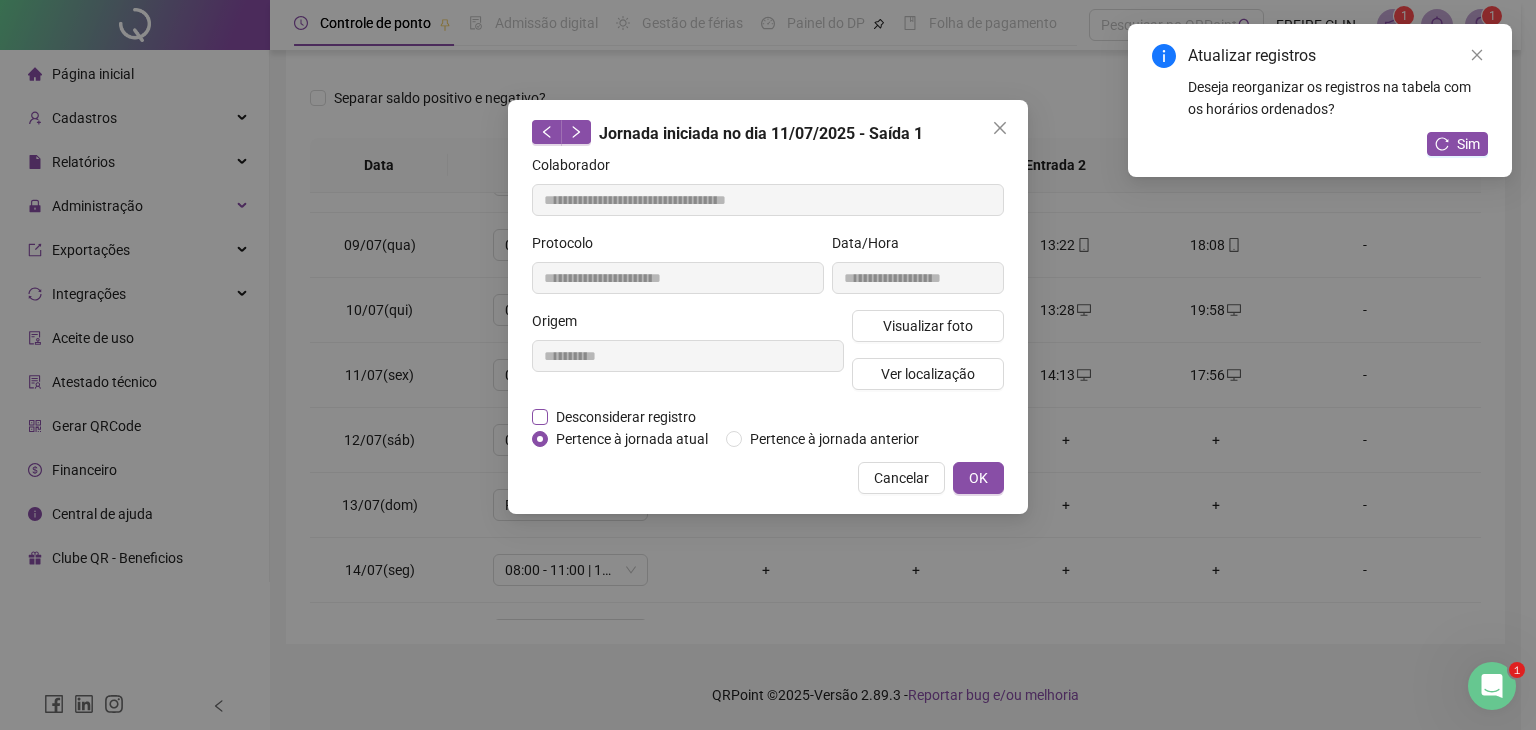 click on "Desconsiderar registro" at bounding box center (626, 417) 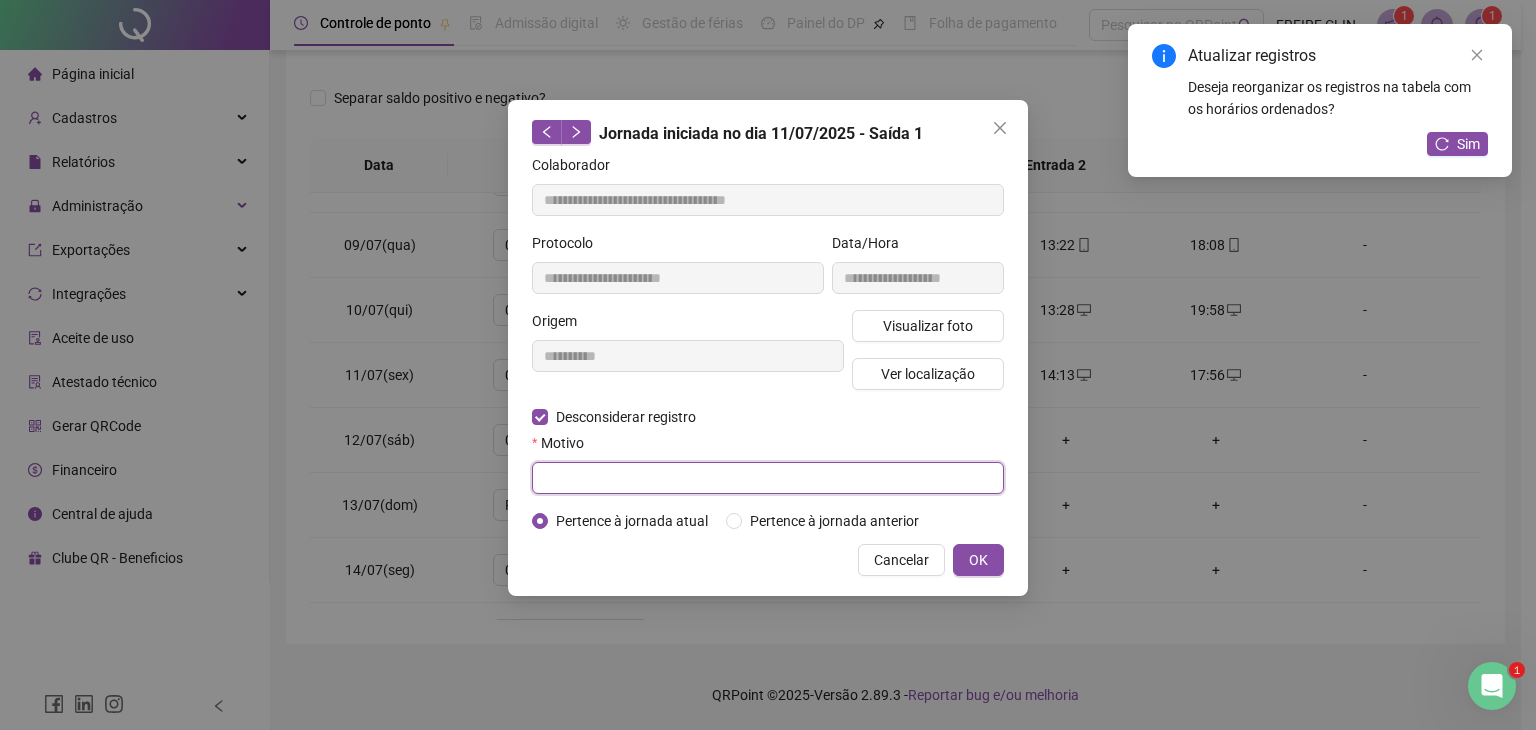 click at bounding box center [768, 478] 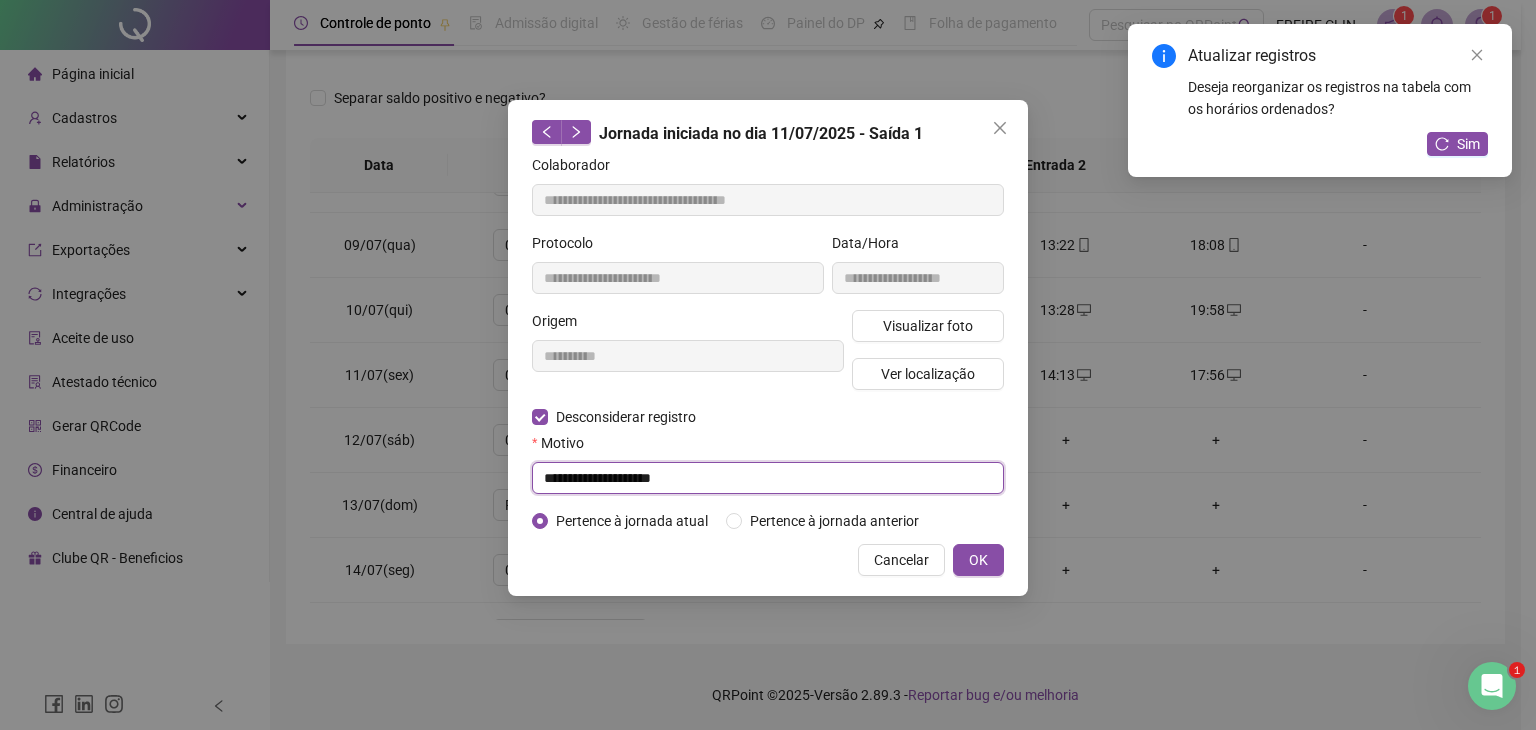 type on "**********" 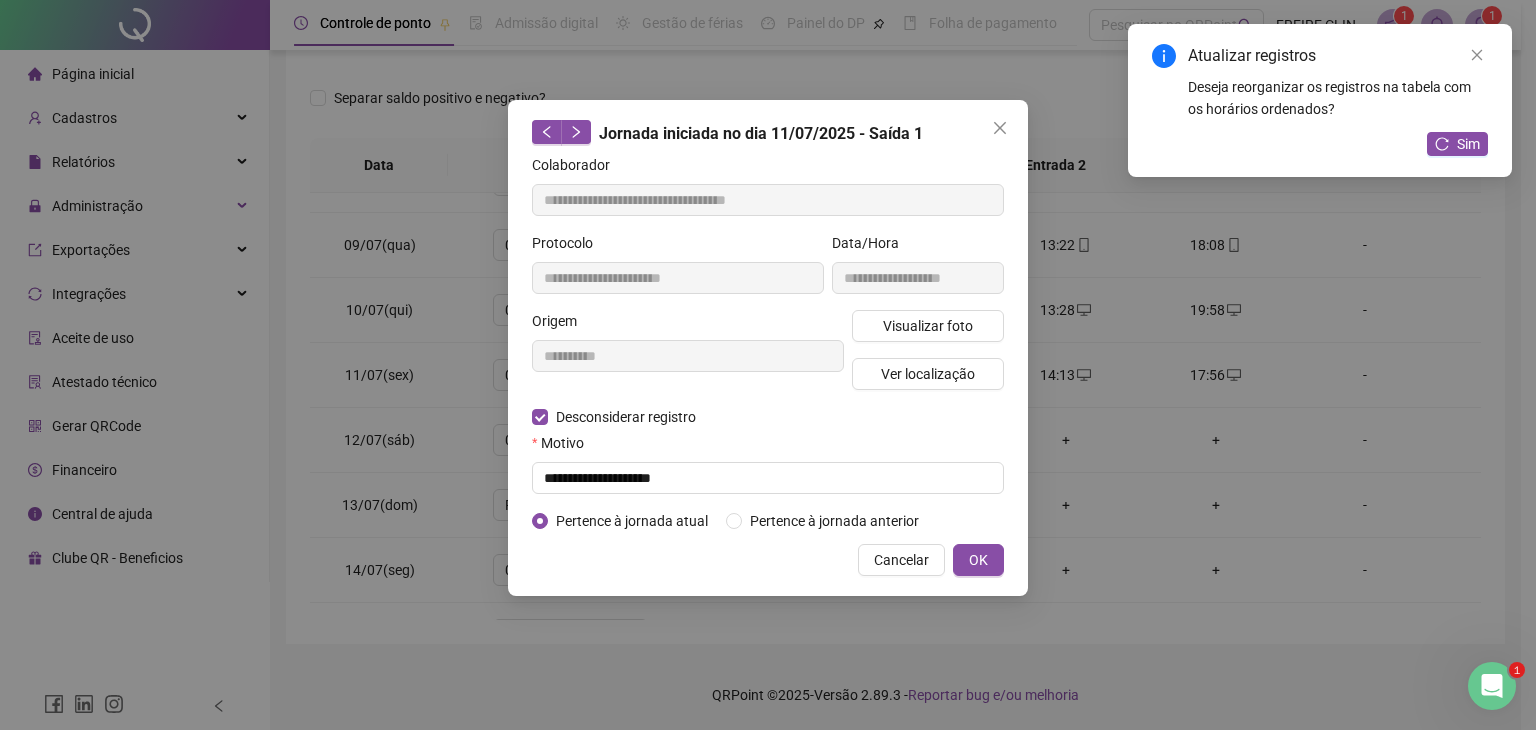 click on "**********" at bounding box center (768, 348) 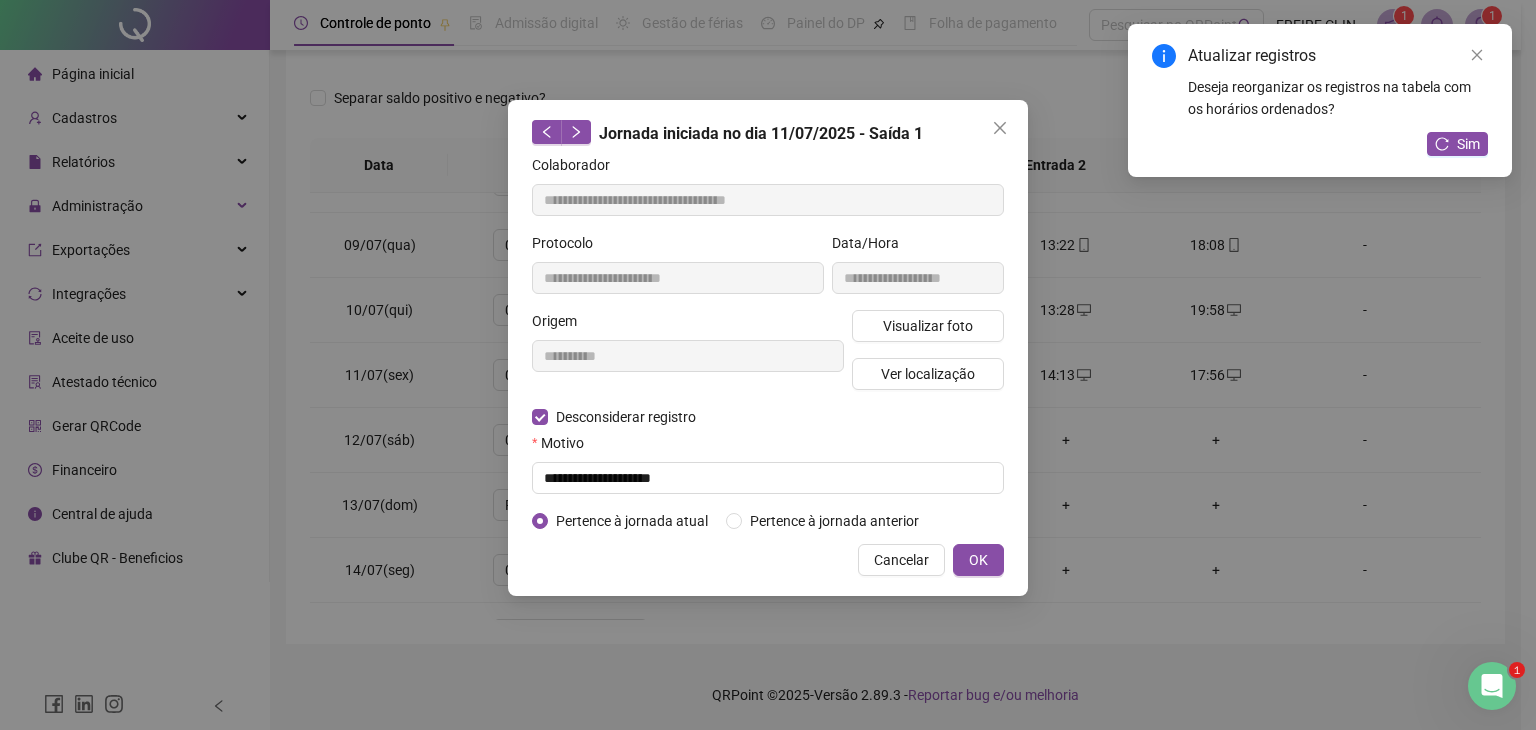 drag, startPoint x: 989, startPoint y: 557, endPoint x: 975, endPoint y: 530, distance: 30.413813 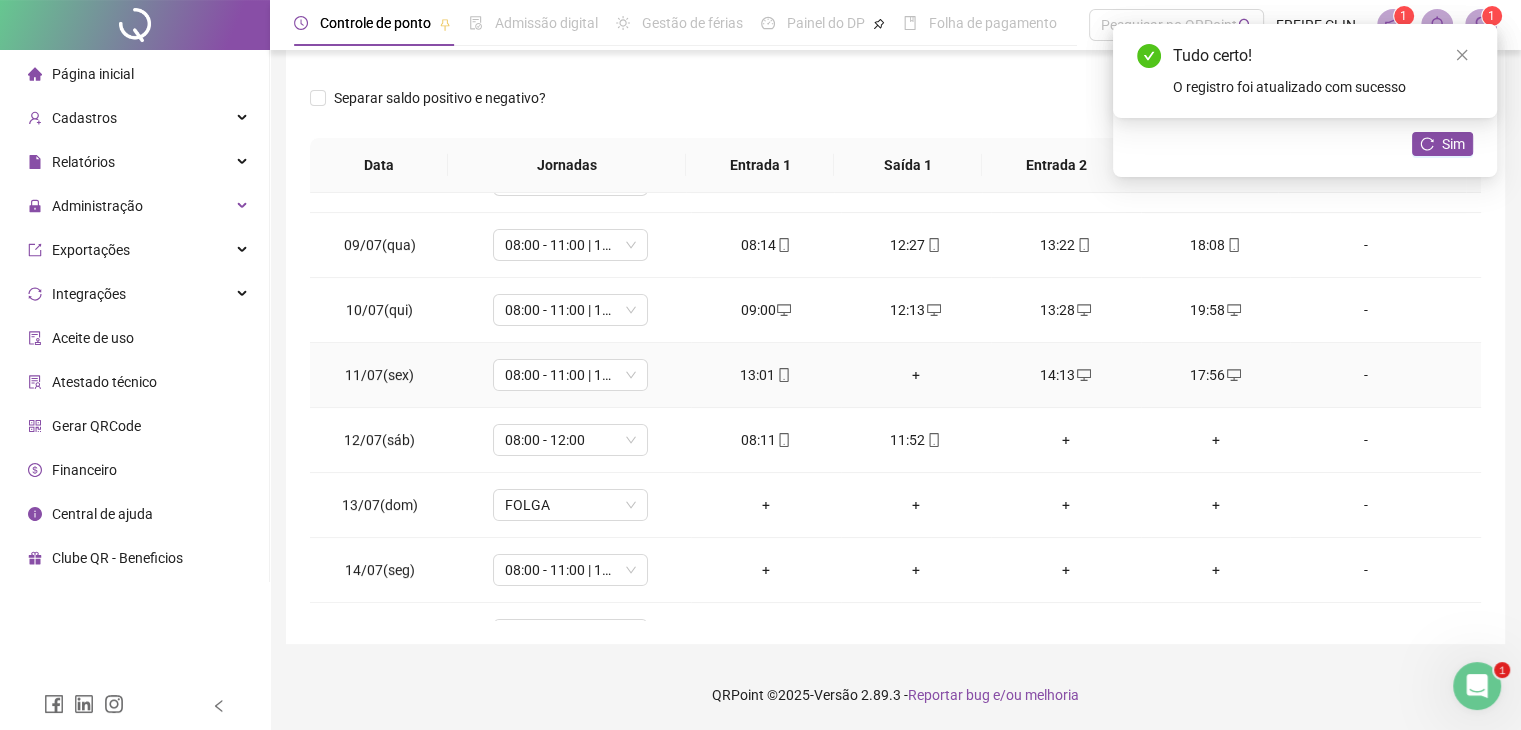 click on "+" at bounding box center [916, 375] 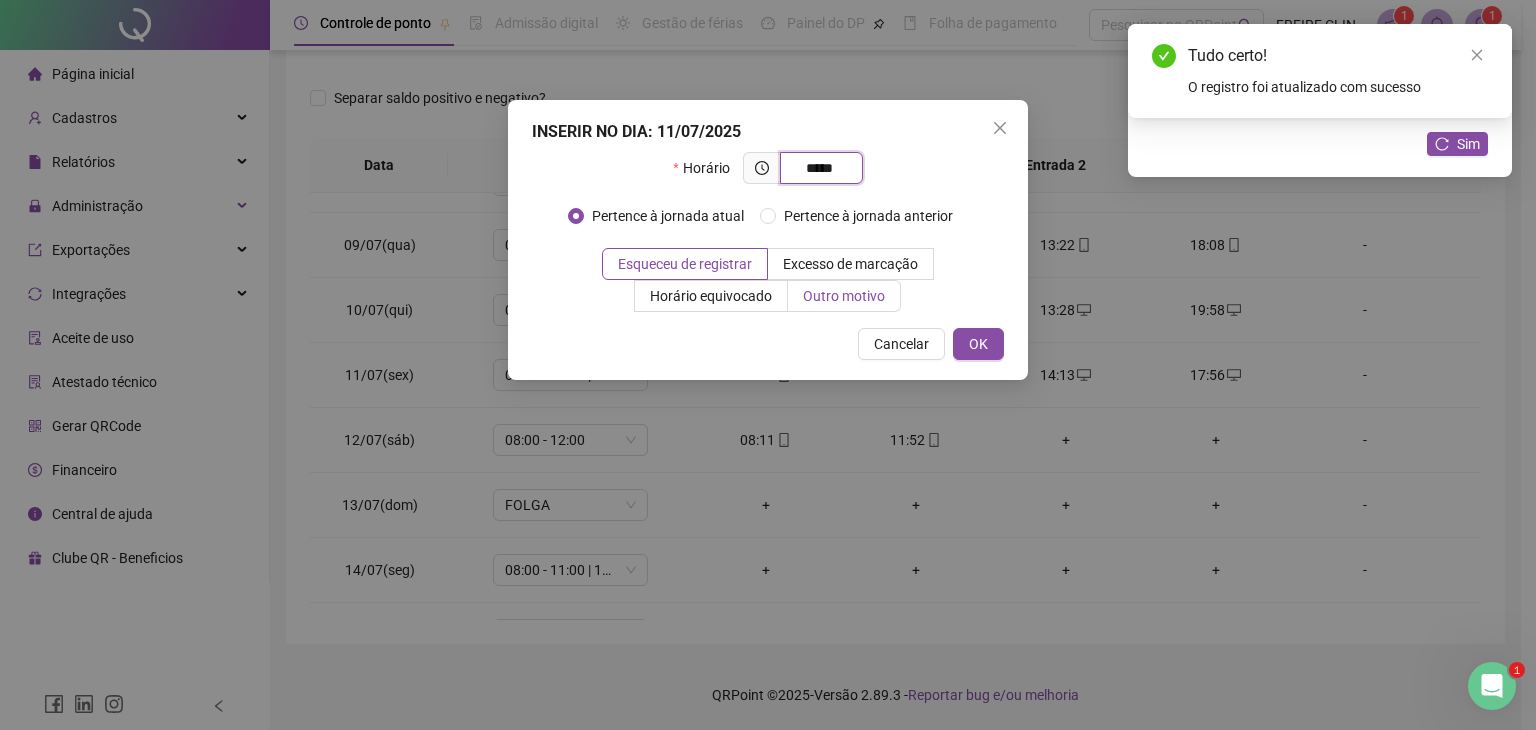type on "*****" 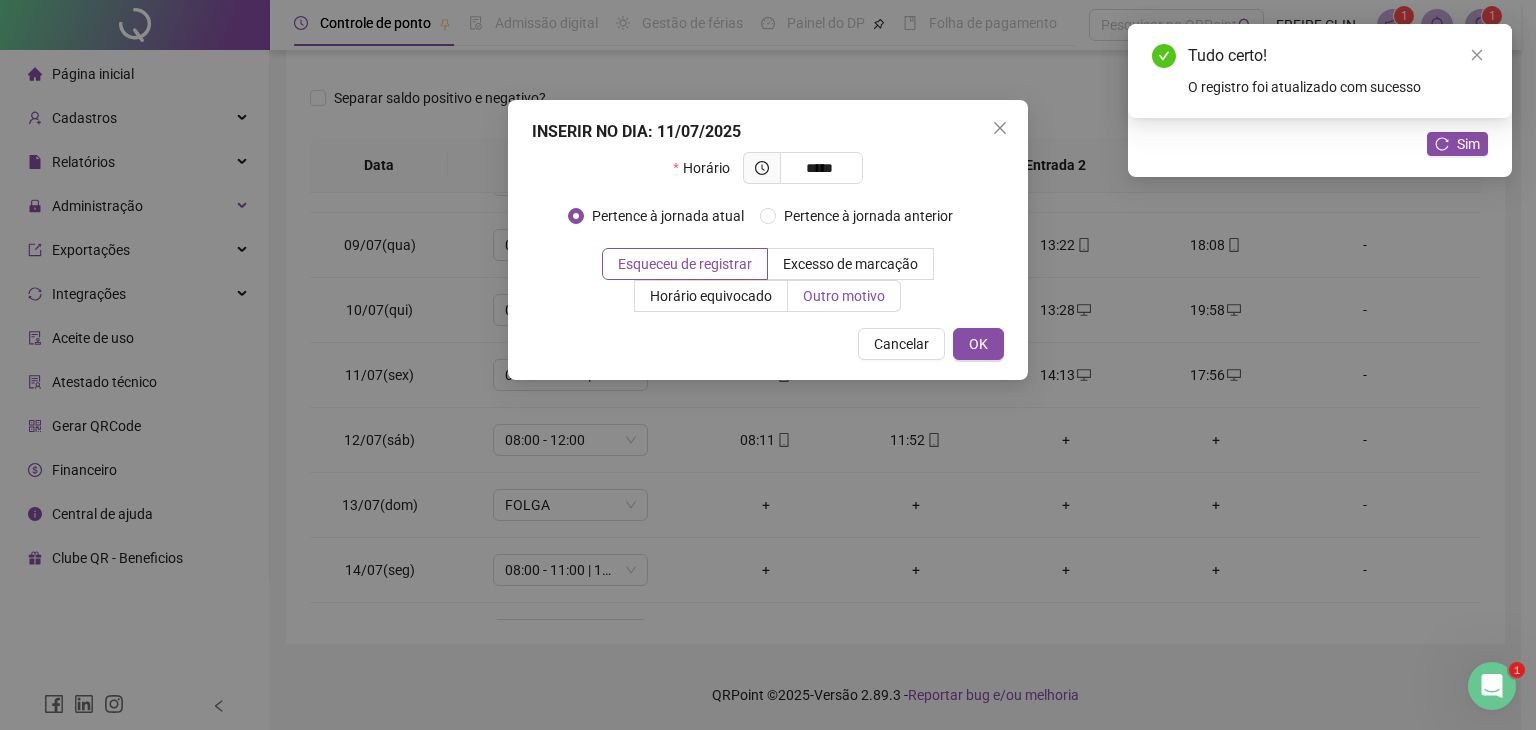 click on "Outro motivo" at bounding box center [844, 296] 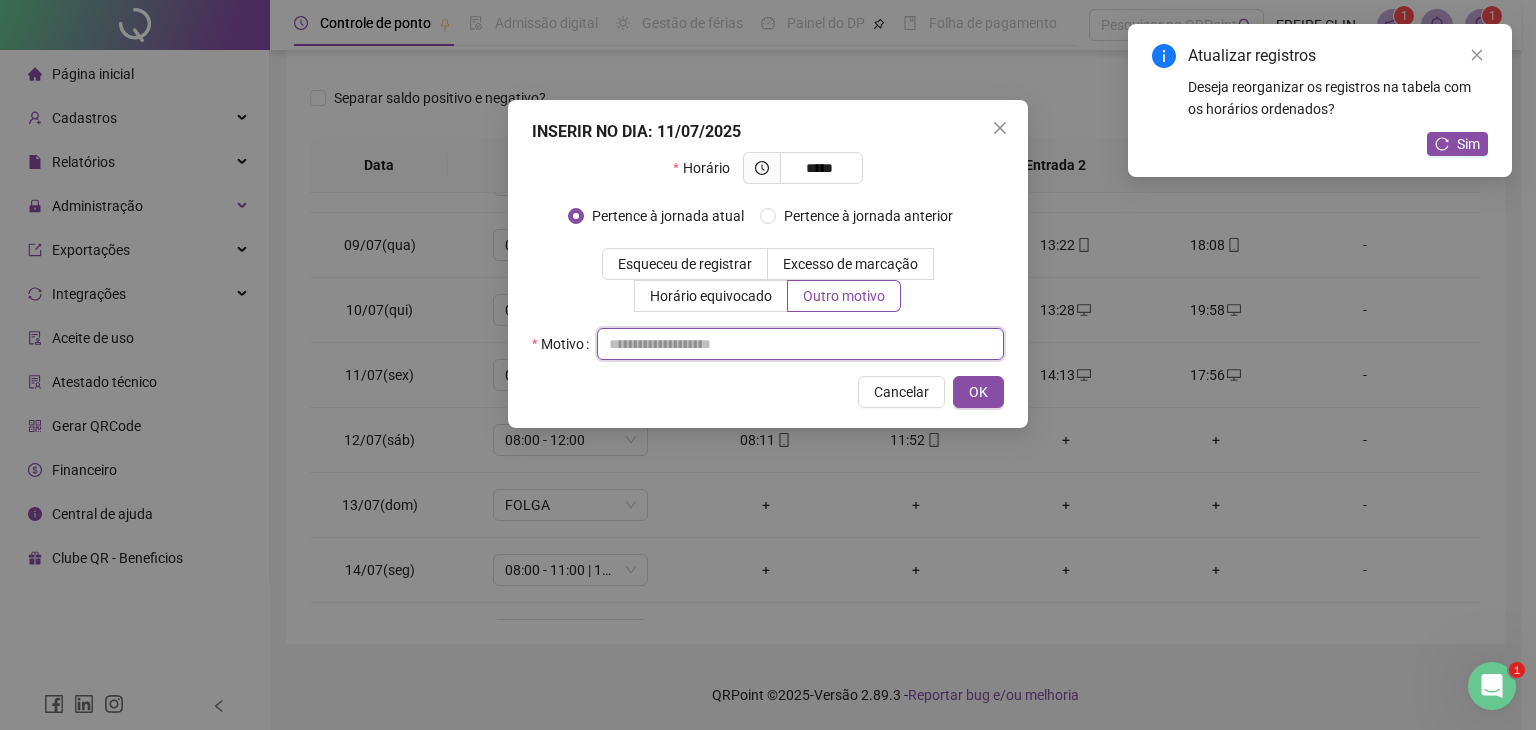 click at bounding box center [800, 344] 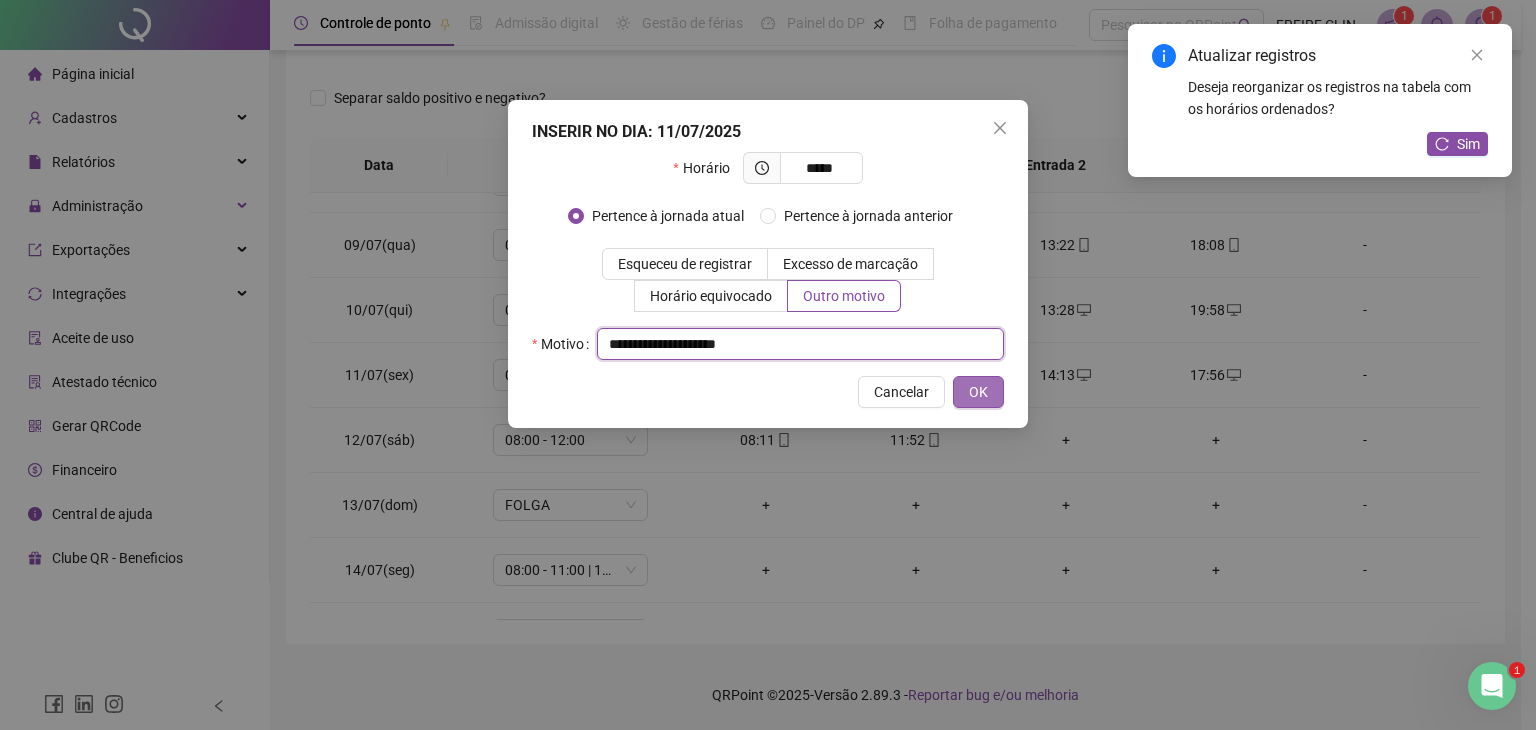 type on "**********" 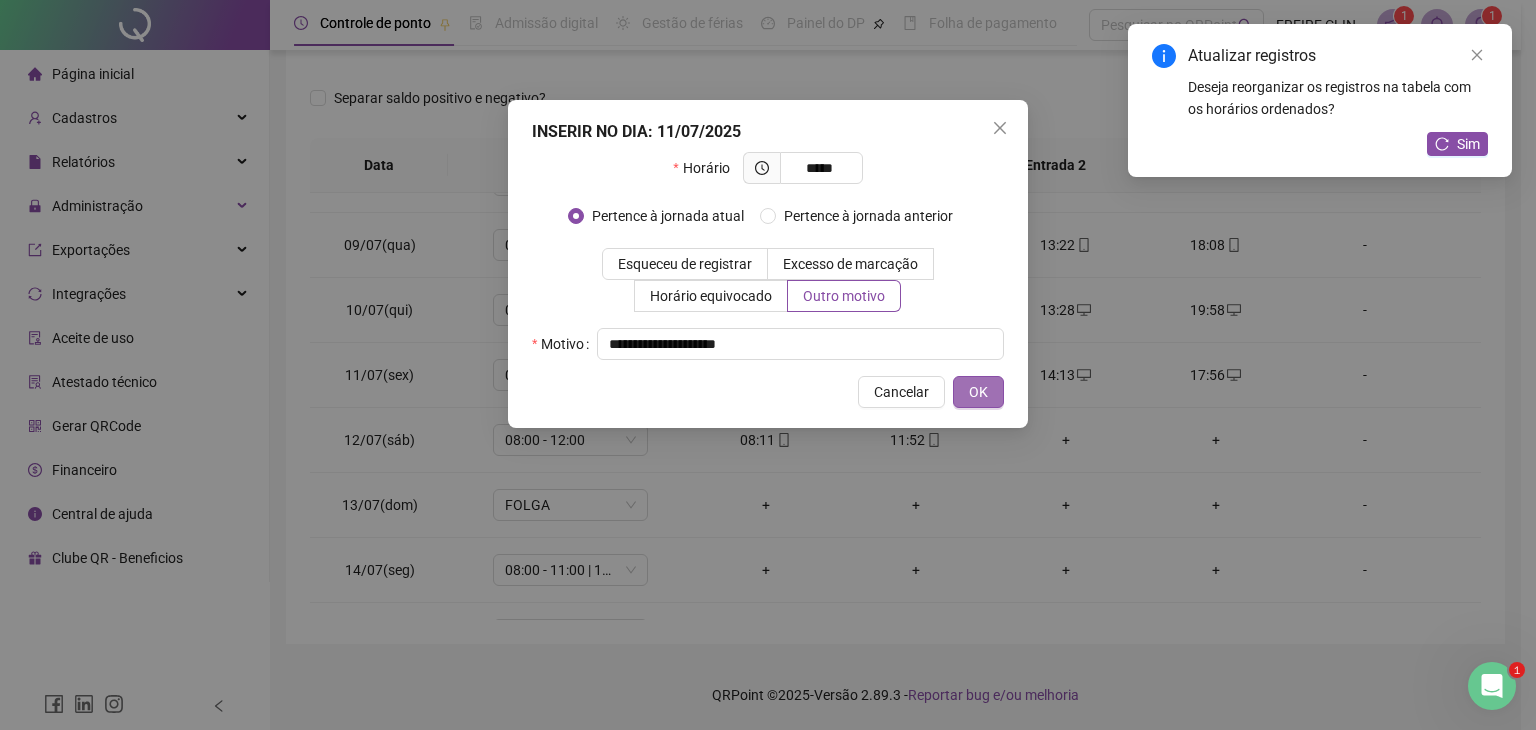 click on "OK" at bounding box center [978, 392] 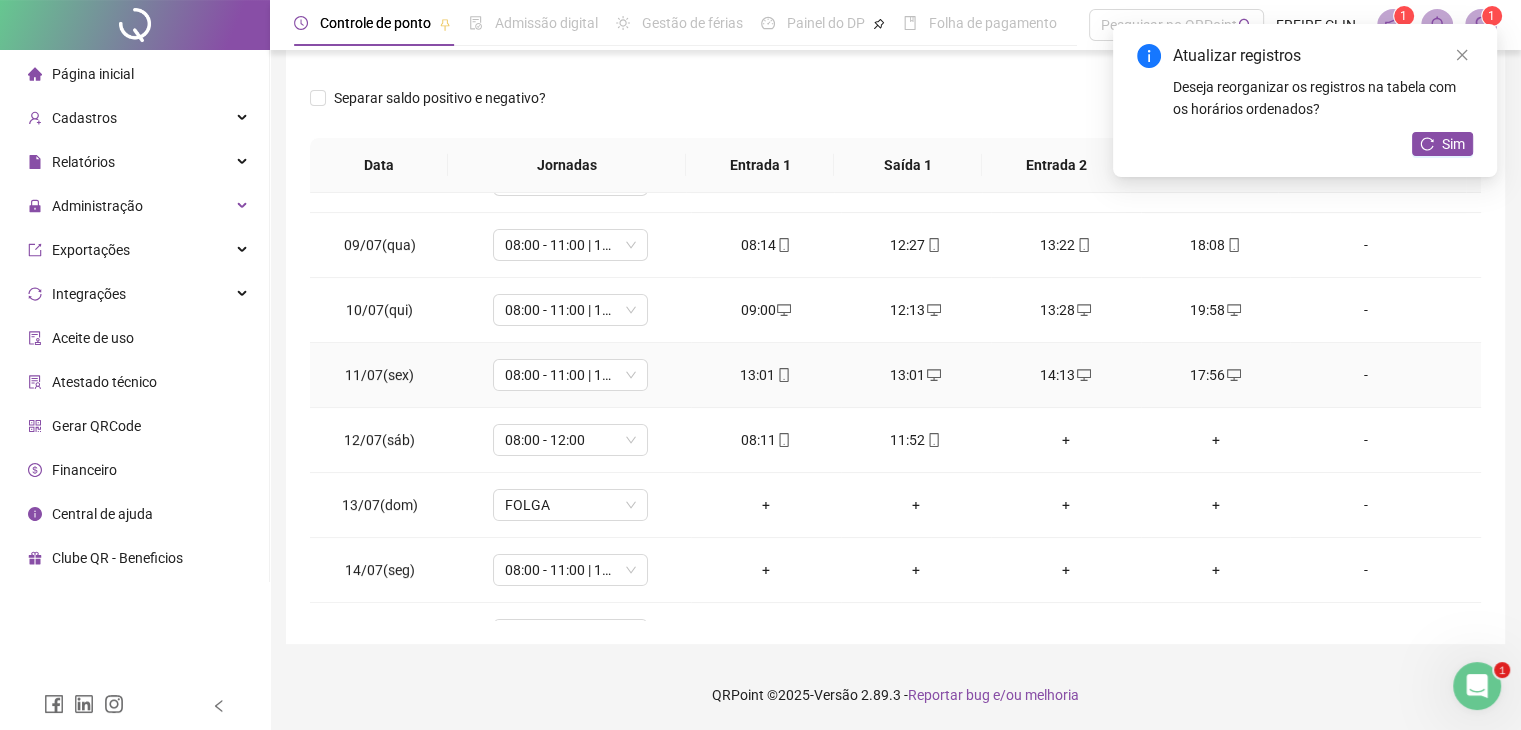 click on "13:01" at bounding box center (766, 375) 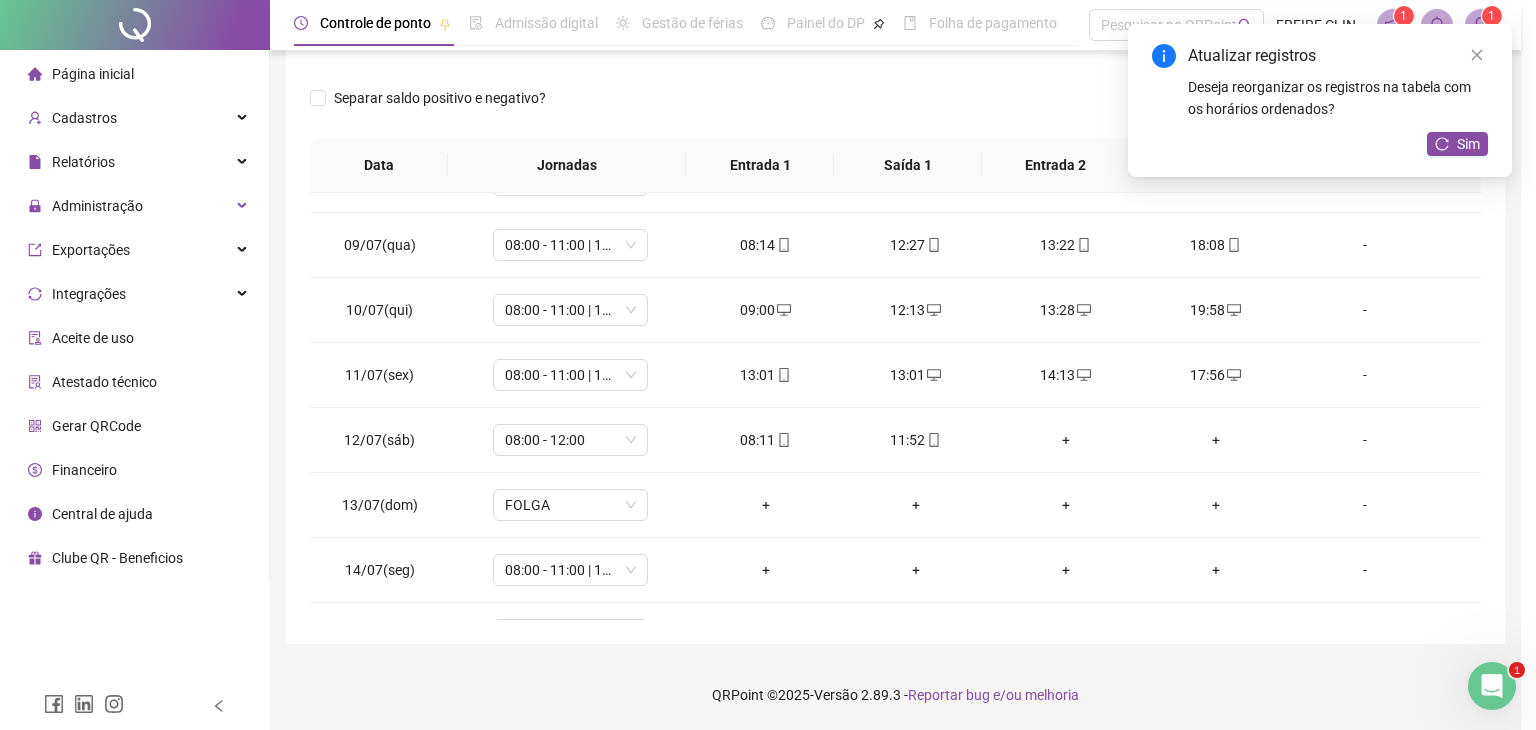 type on "**********" 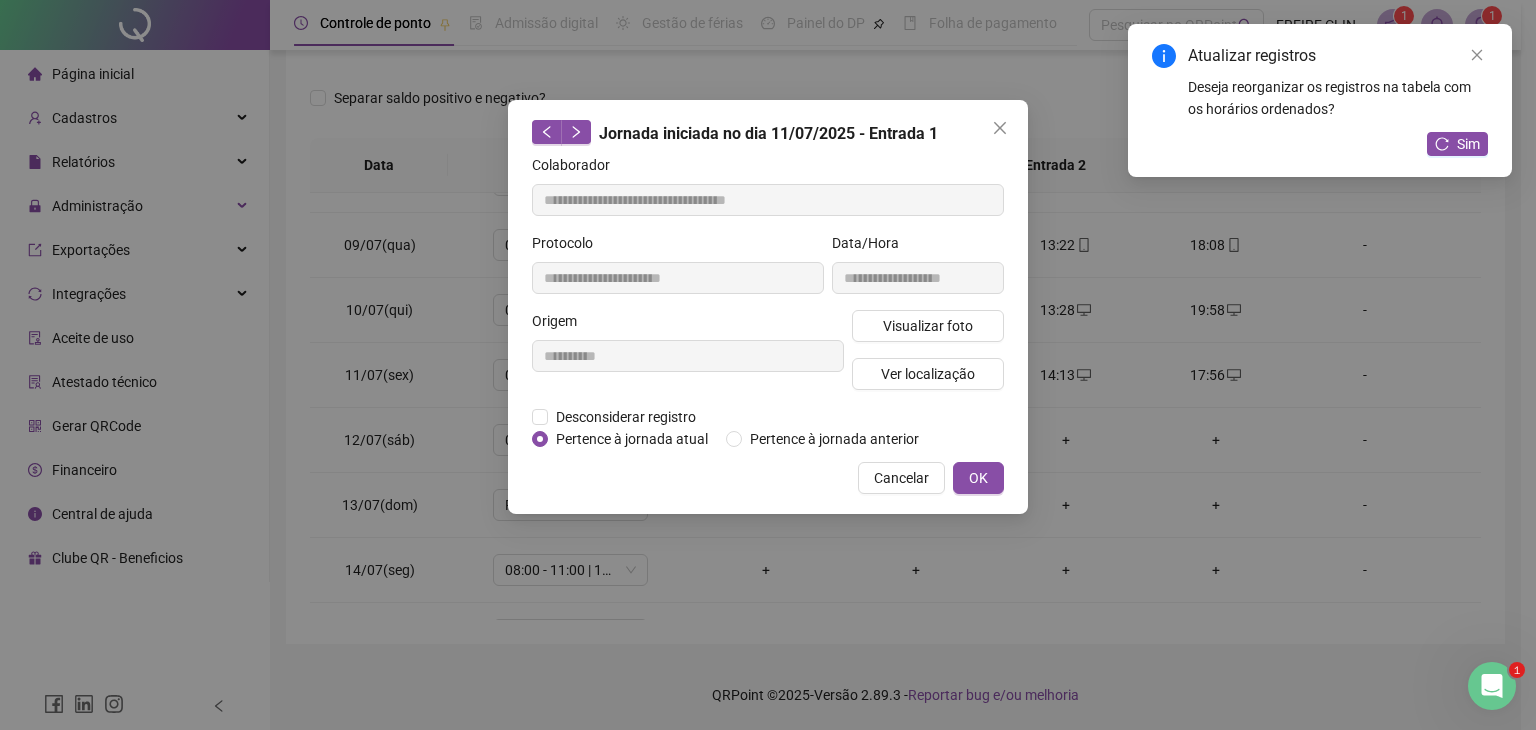 click on "Pertence à jornada atual" at bounding box center (632, 439) 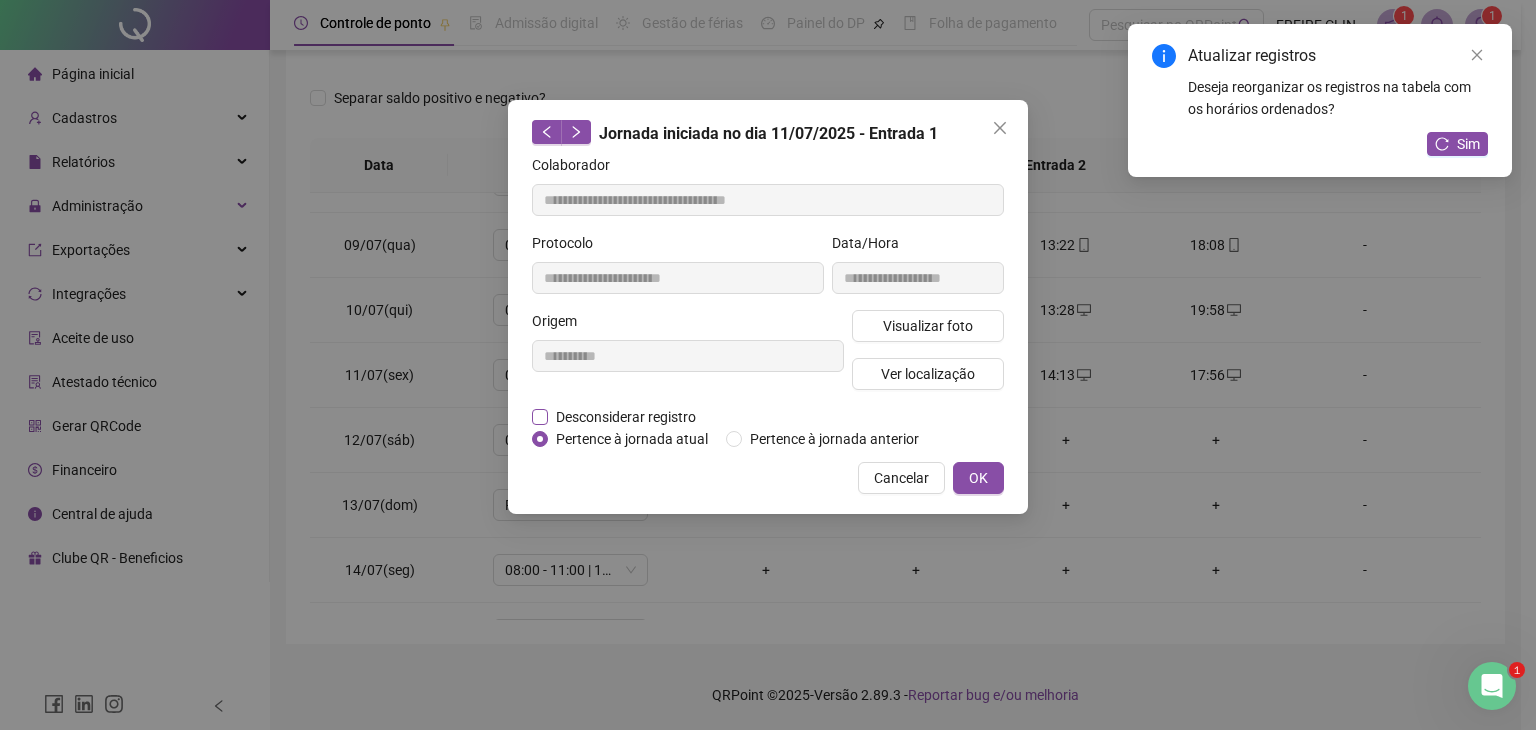 click on "Desconsiderar registro" at bounding box center [626, 417] 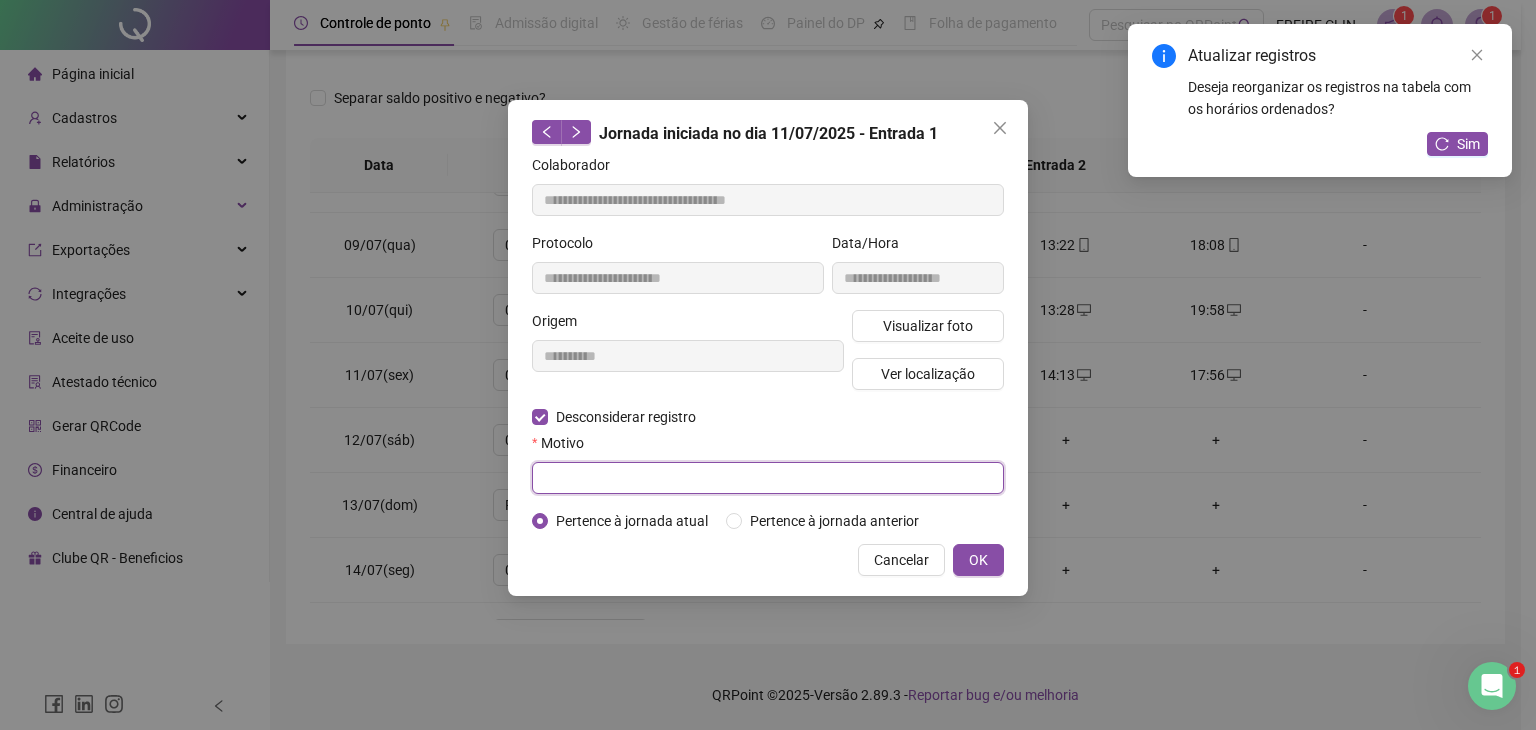 click at bounding box center [768, 478] 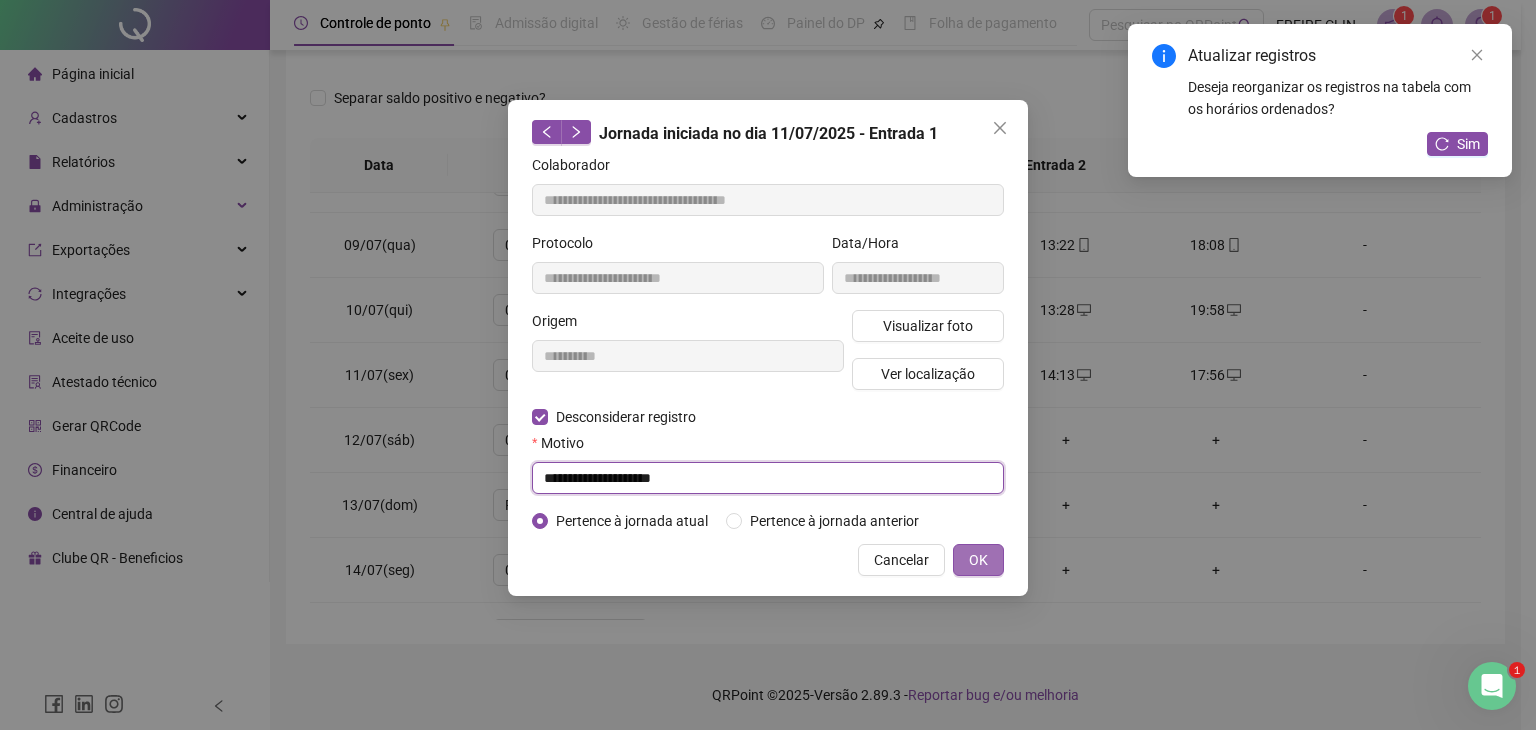 type on "**********" 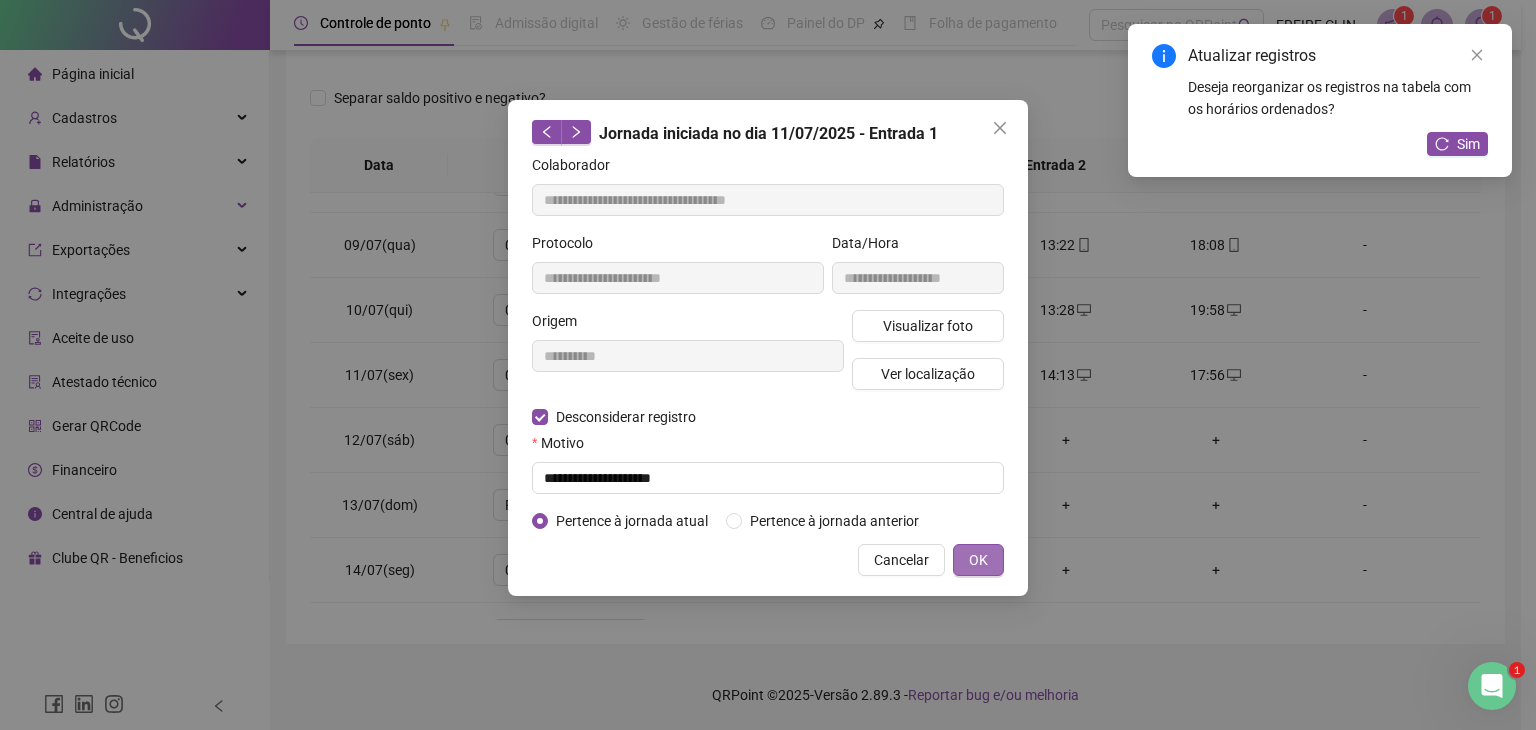 click on "OK" at bounding box center (978, 560) 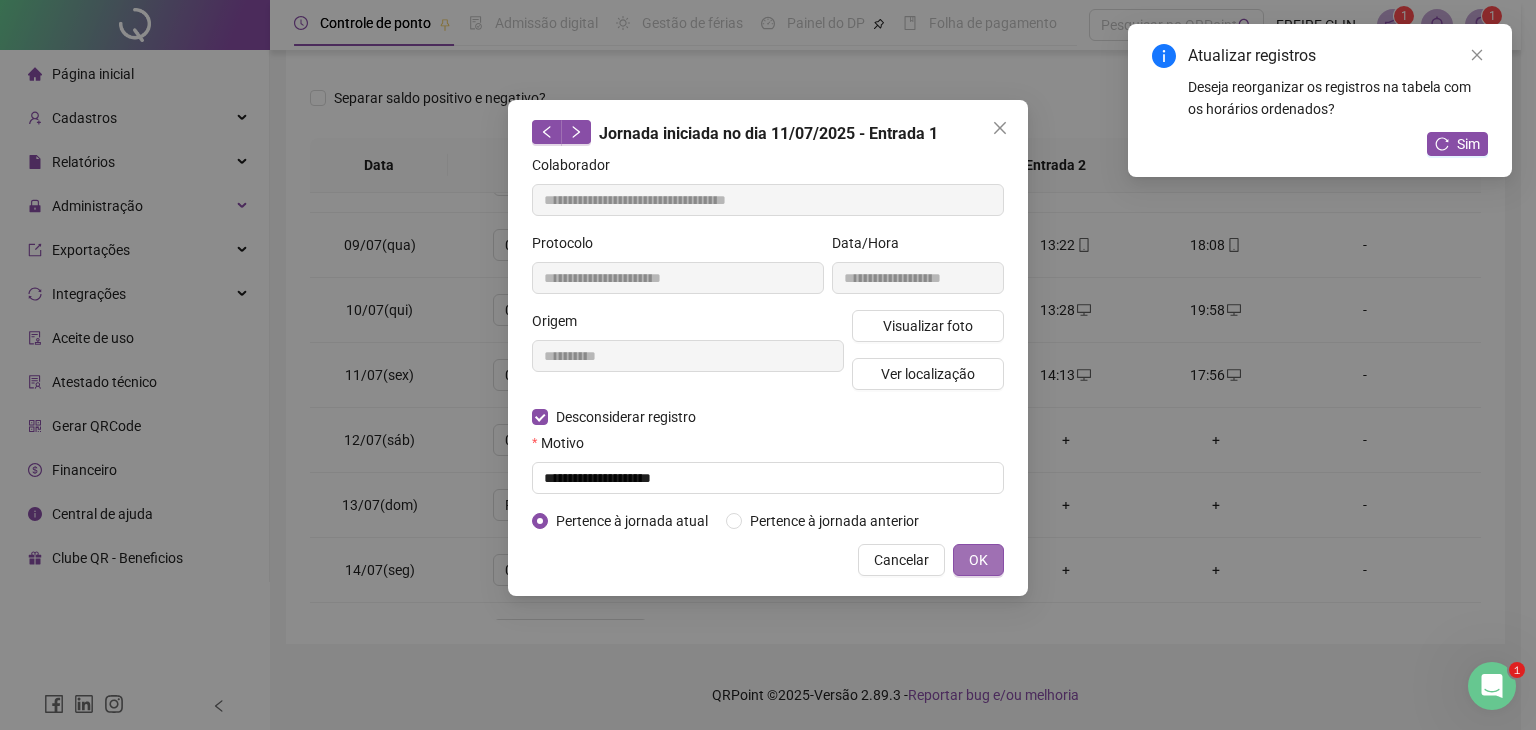 click on "OK" at bounding box center [978, 560] 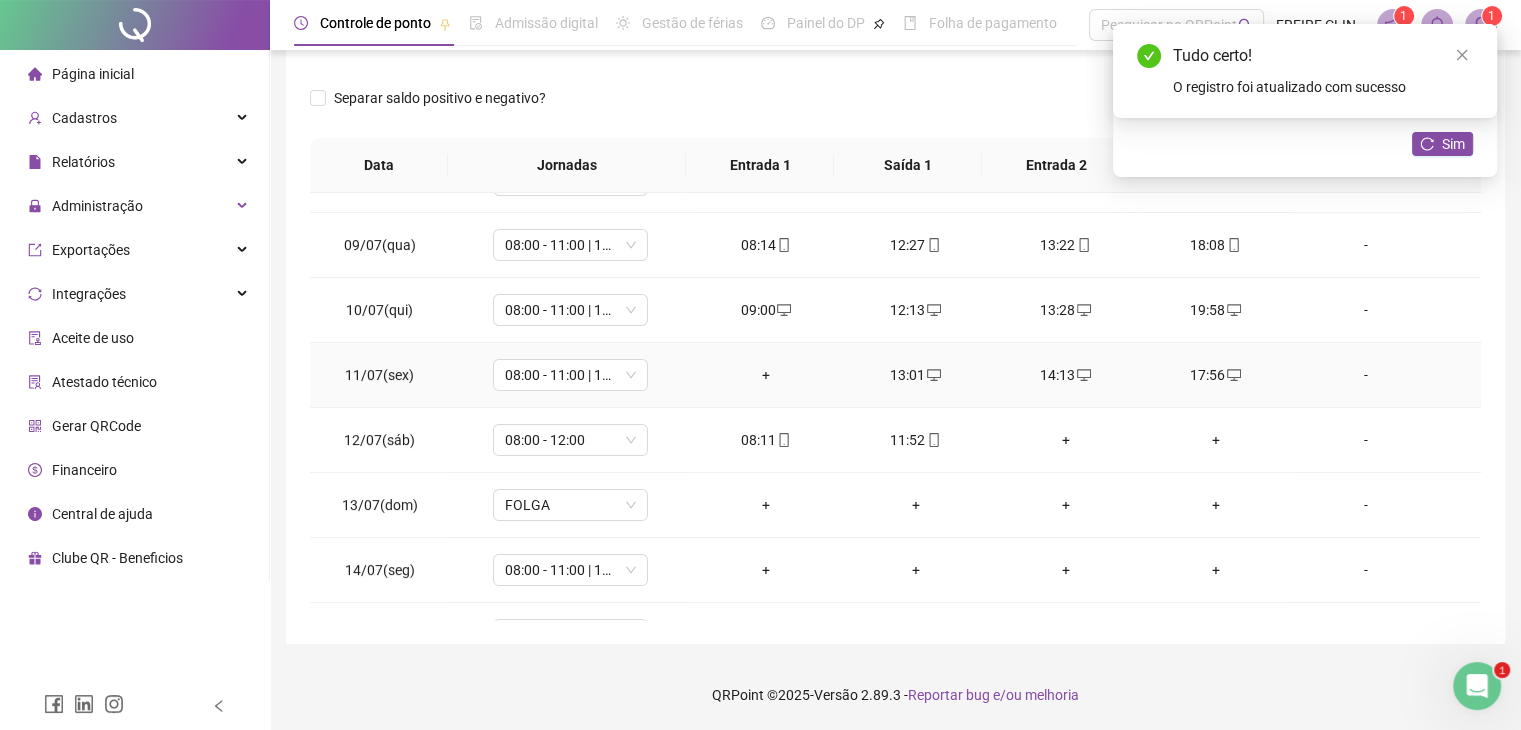 click on "+" at bounding box center [766, 375] 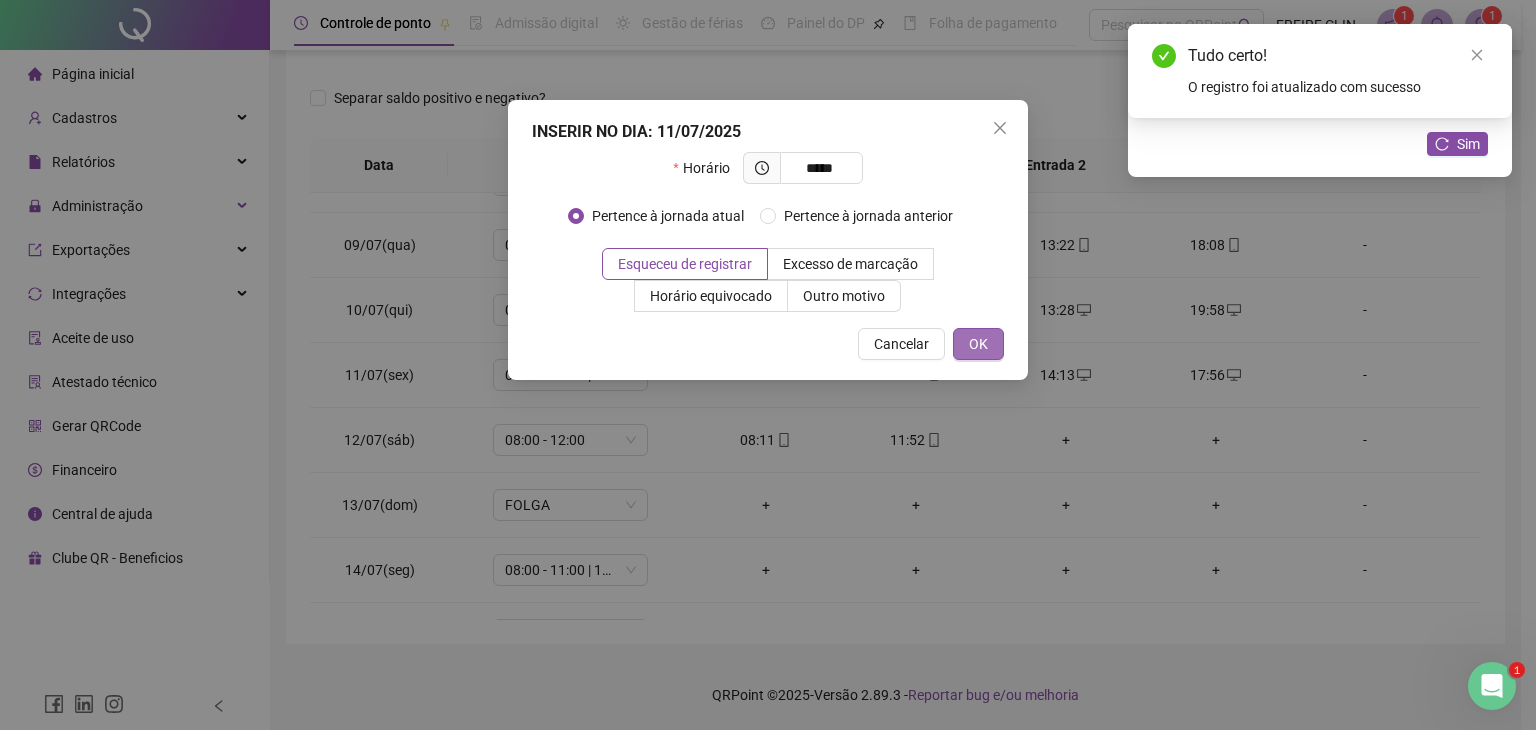 type on "*****" 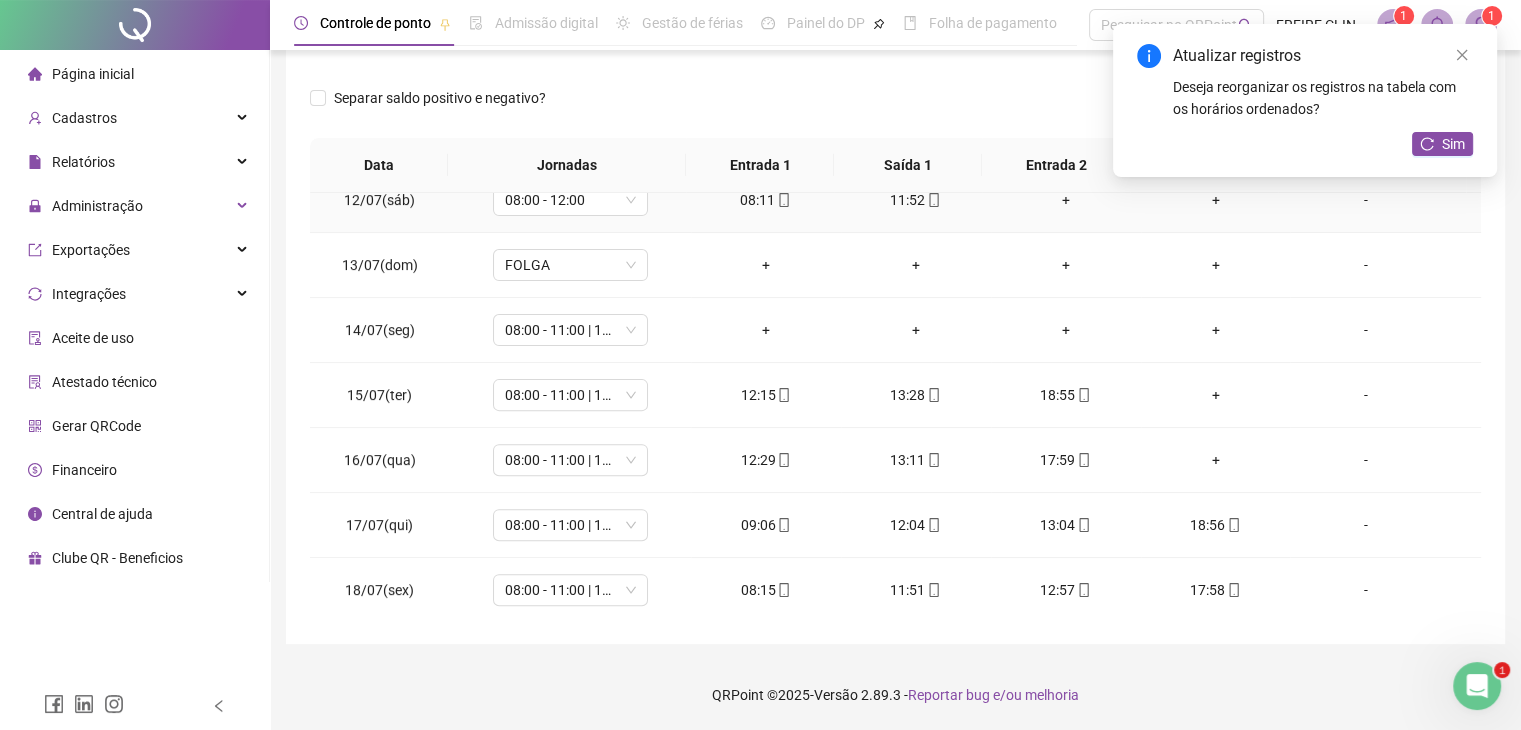 scroll, scrollTop: 800, scrollLeft: 0, axis: vertical 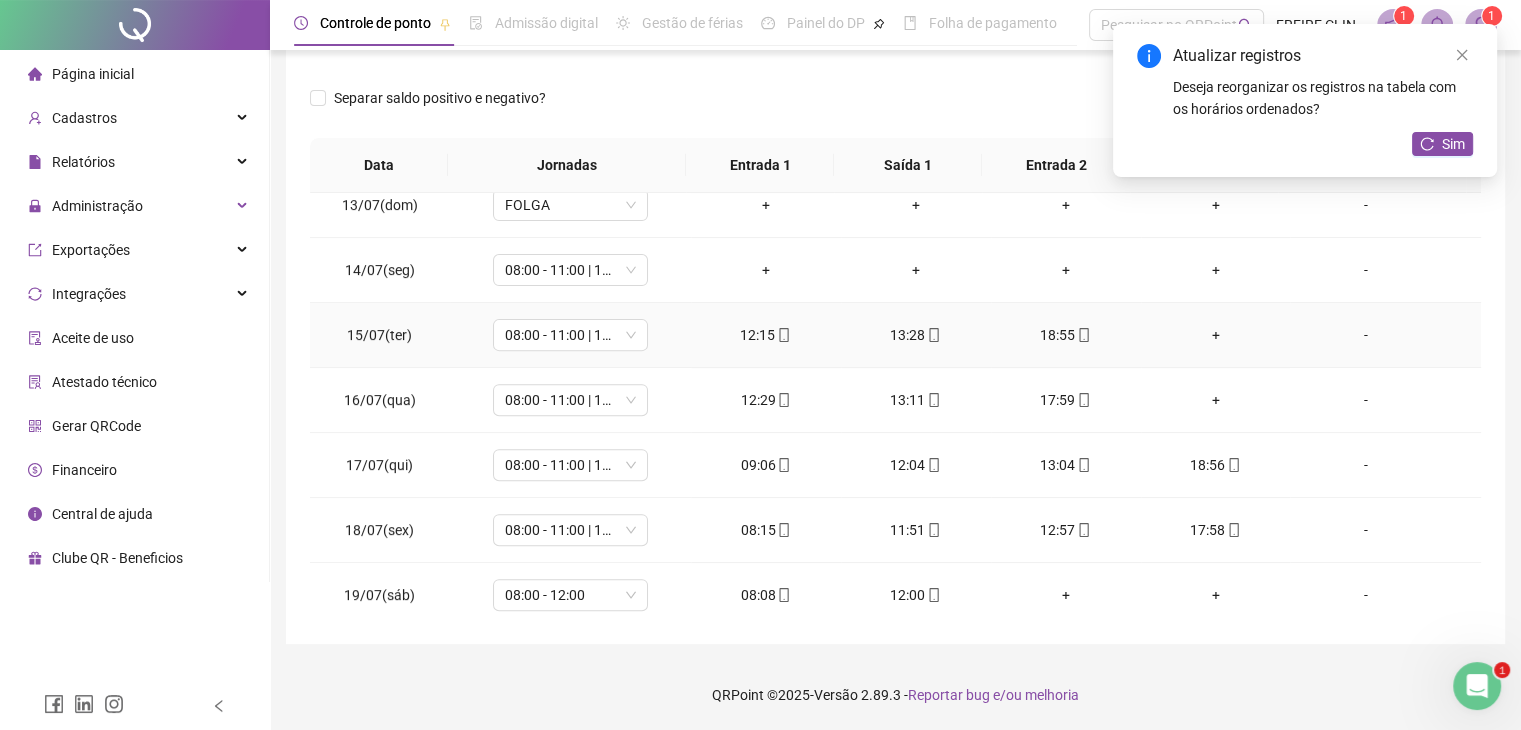 click on "+" at bounding box center (1216, 335) 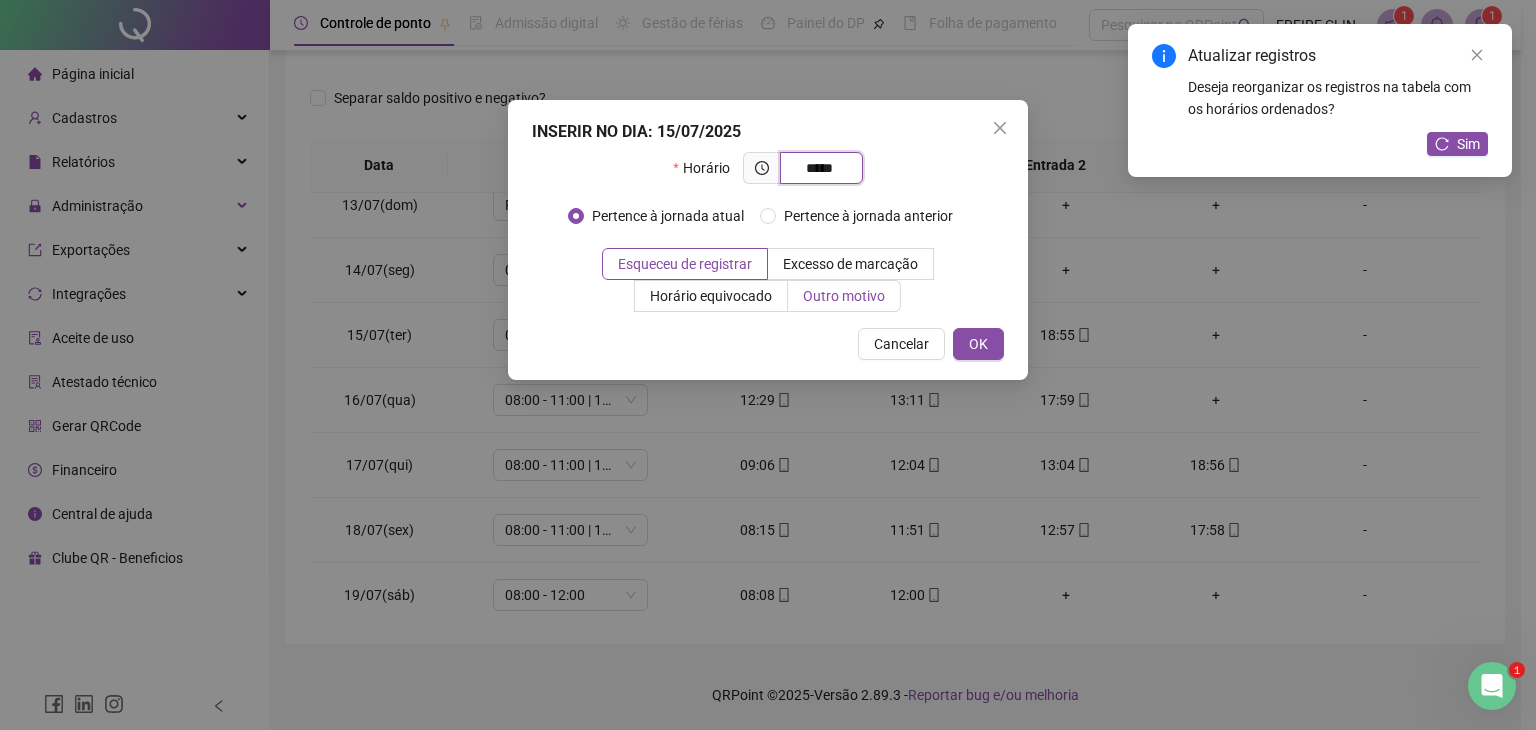 type on "*****" 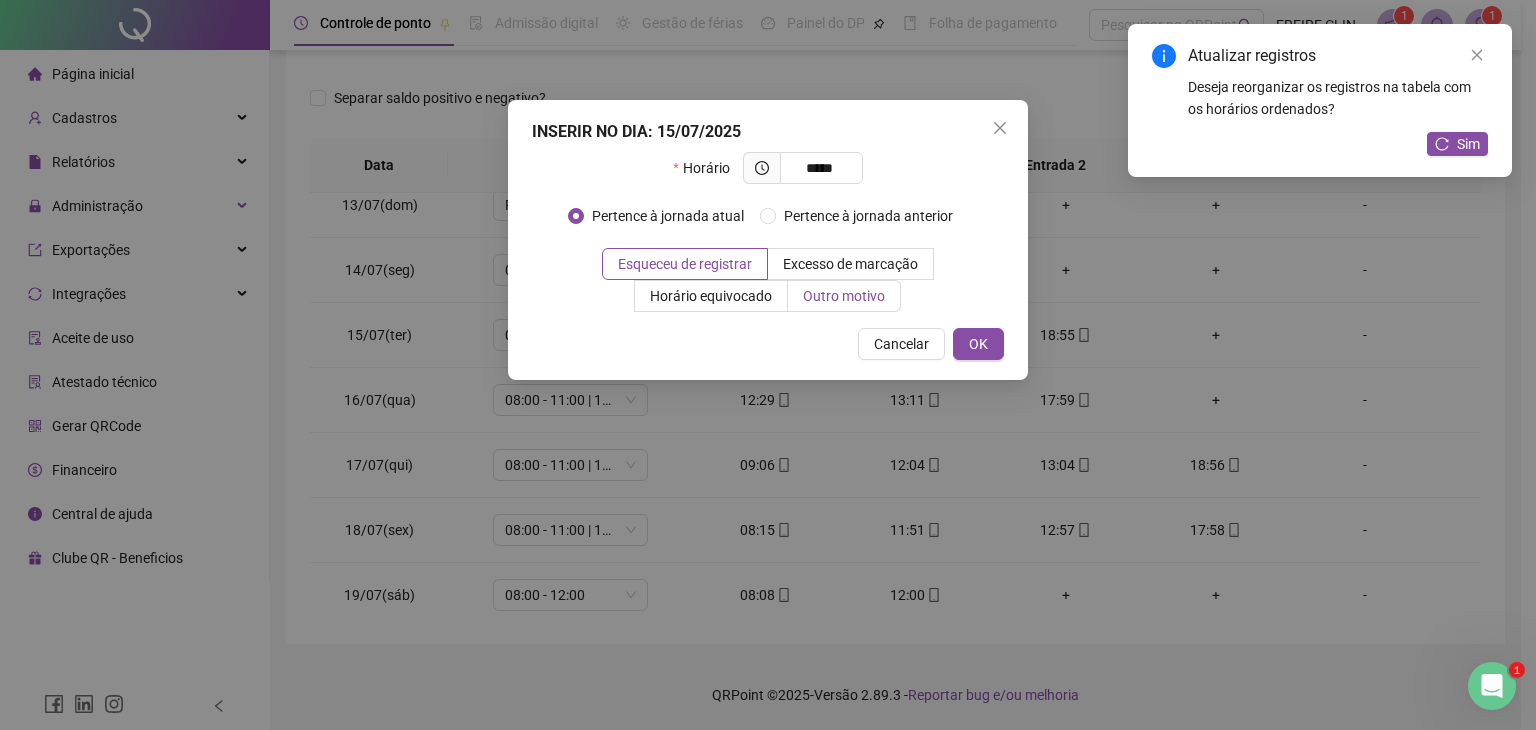click on "Outro motivo" at bounding box center [844, 296] 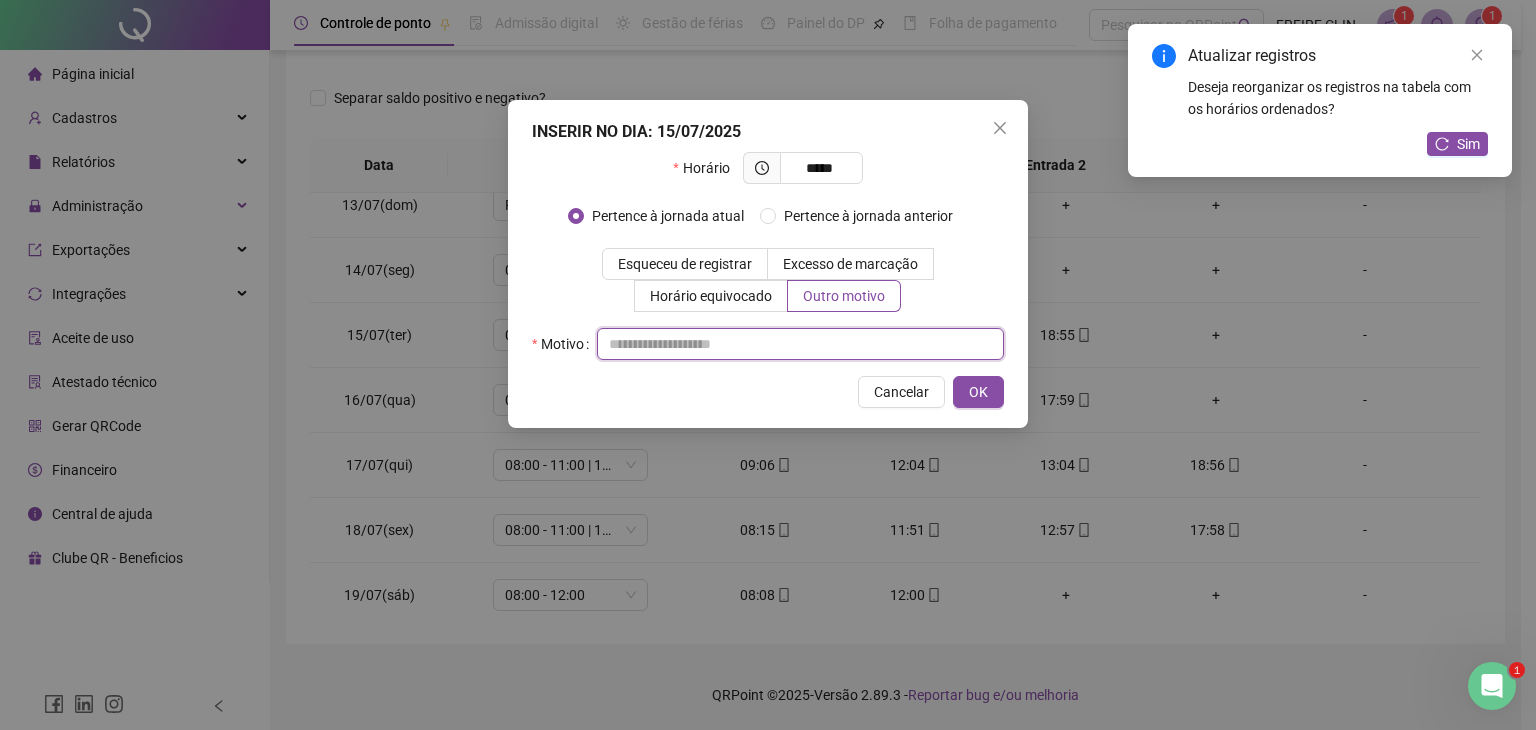 click at bounding box center [800, 344] 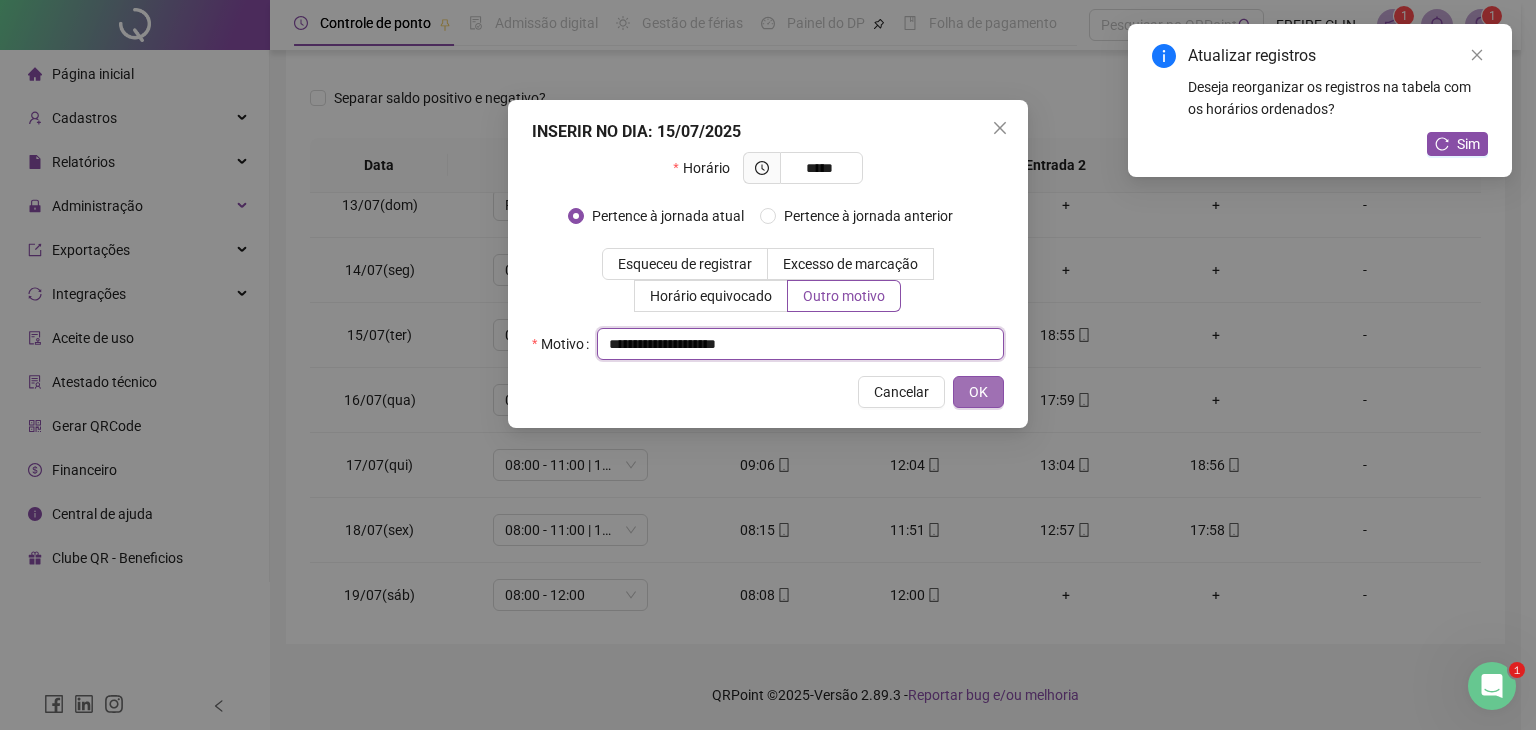 type on "**********" 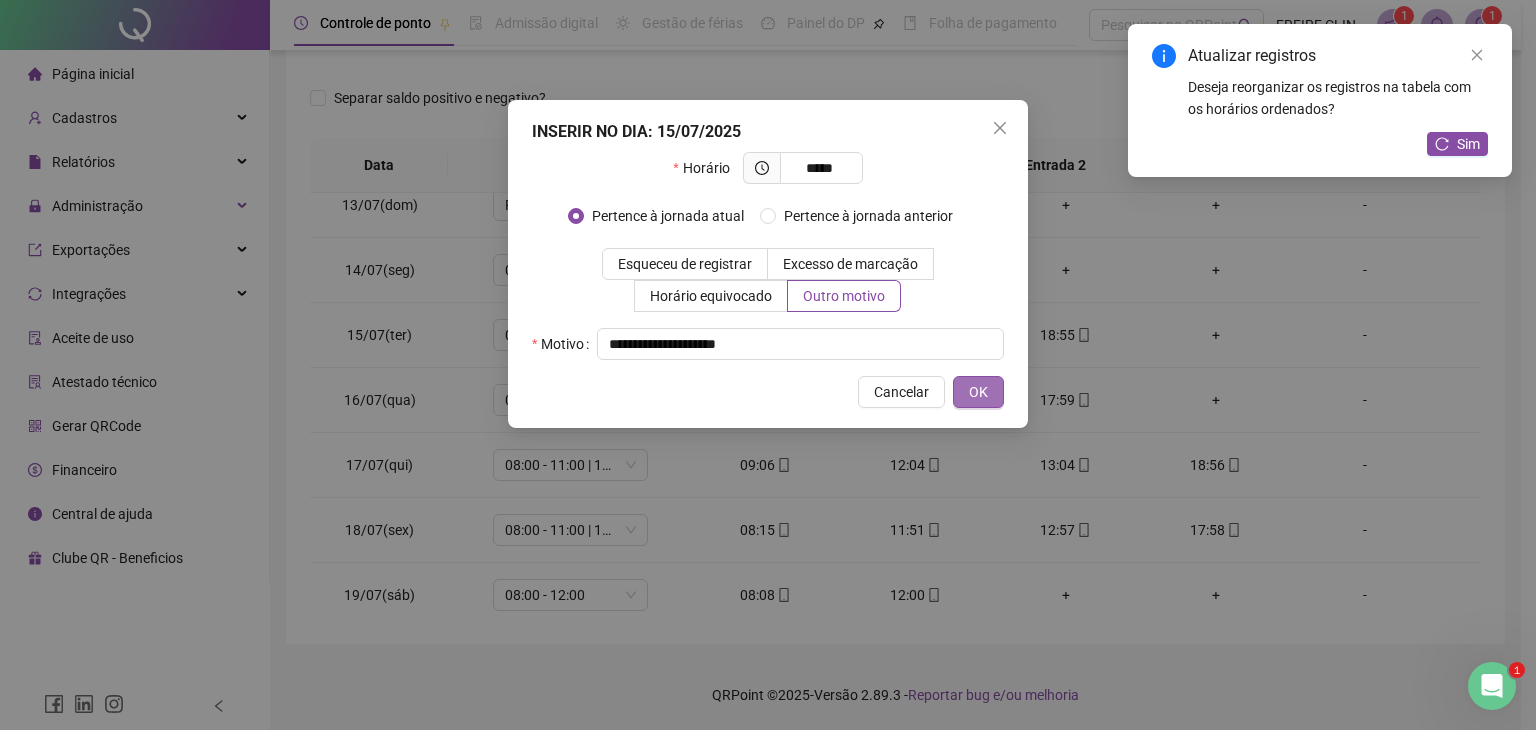 click on "OK" at bounding box center [978, 392] 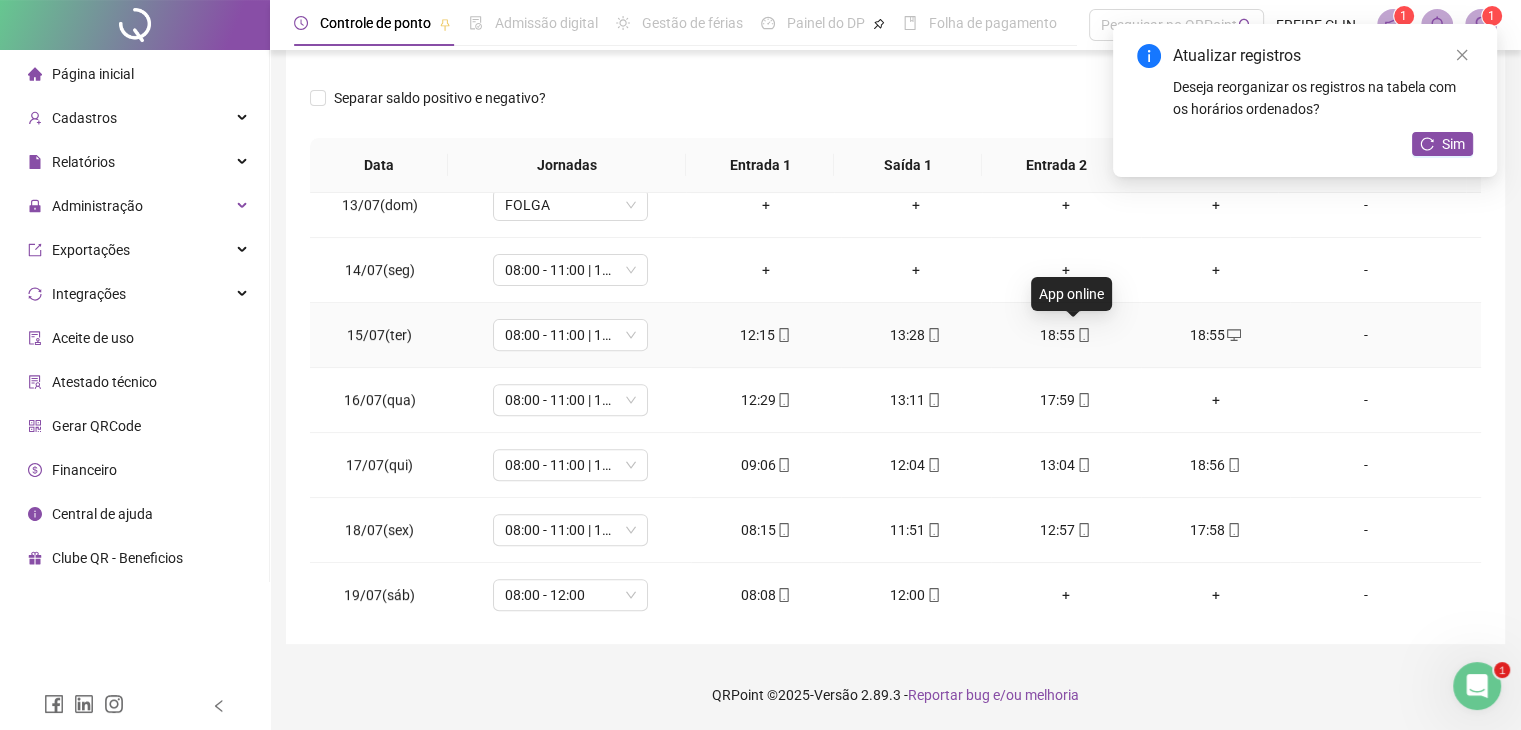 click 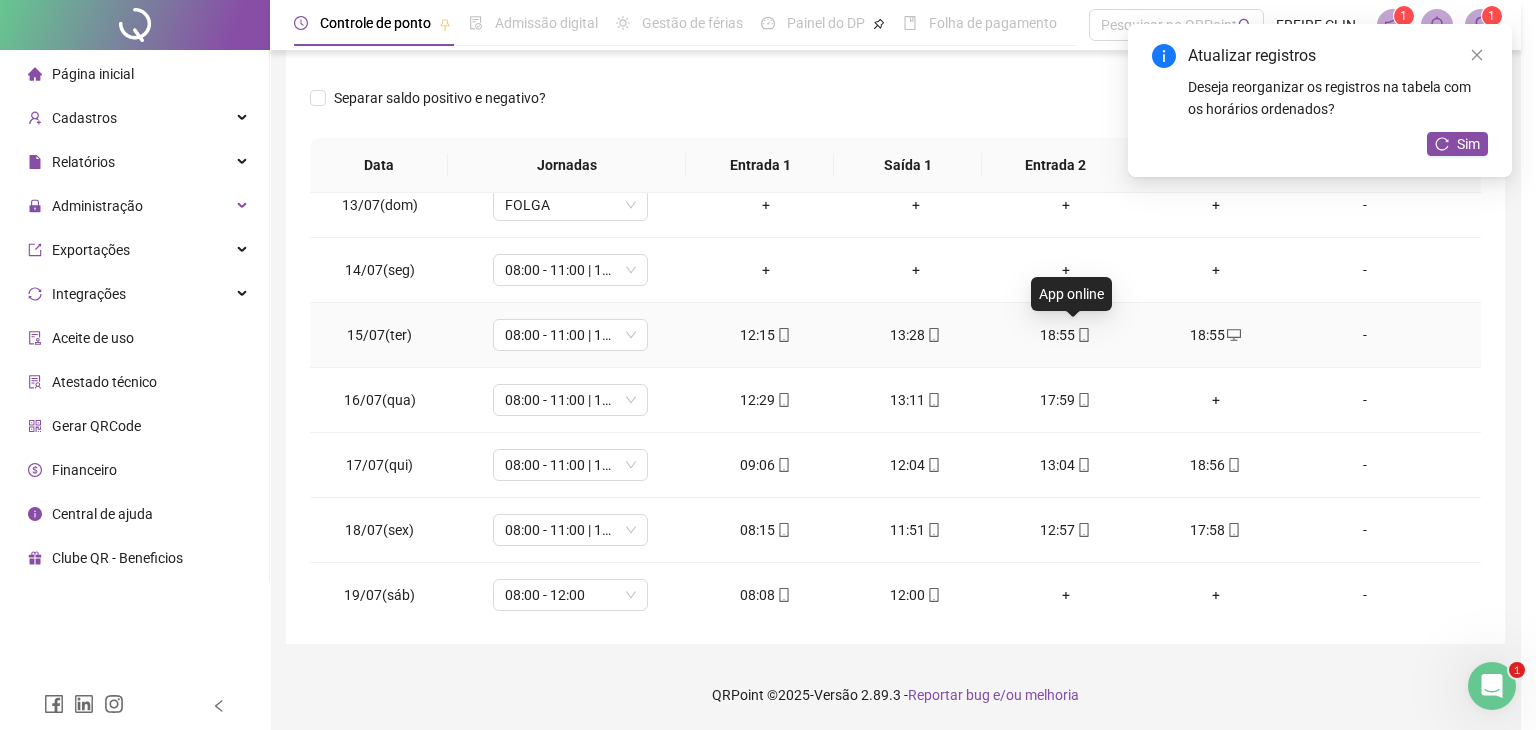 type on "**********" 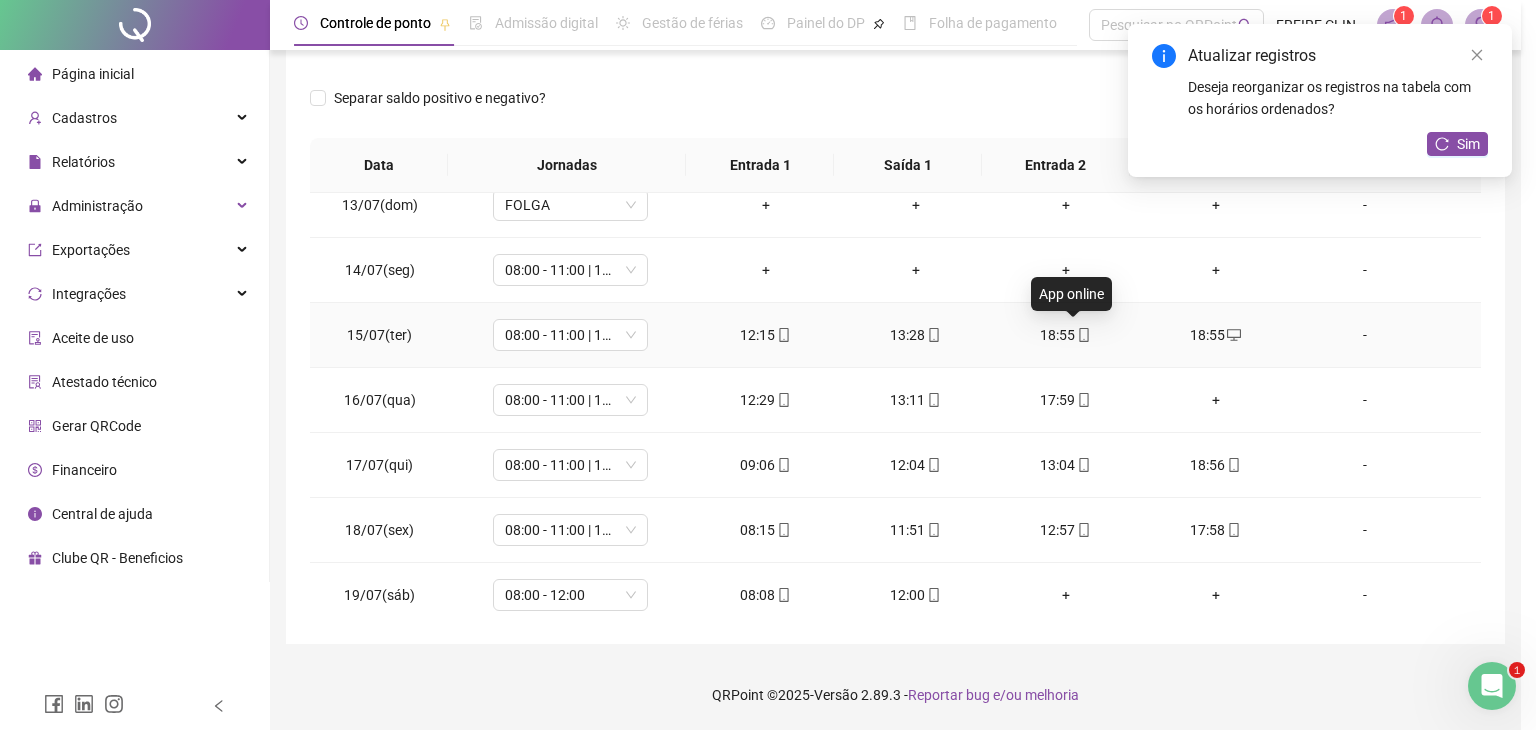 type on "**********" 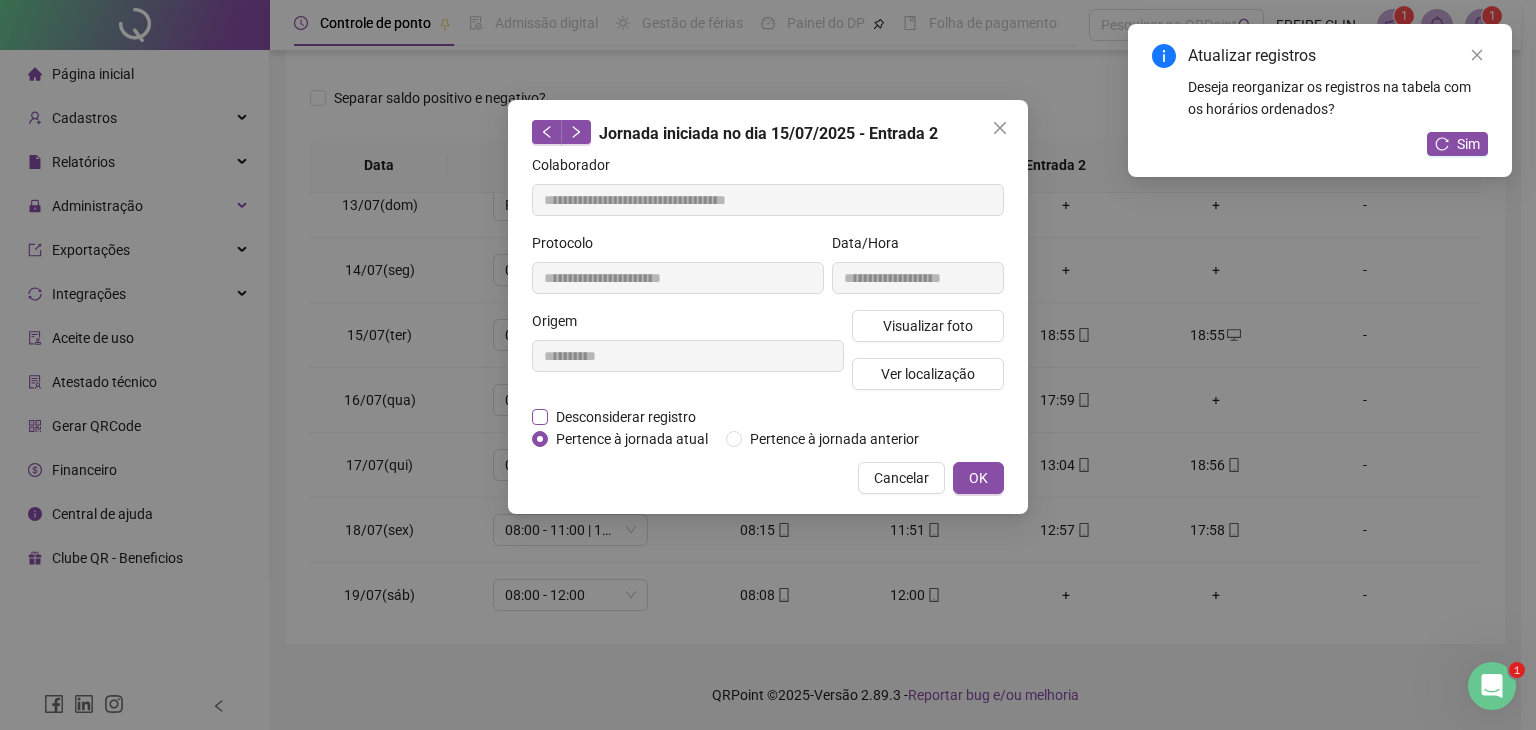 click on "Desconsiderar registro" at bounding box center (626, 417) 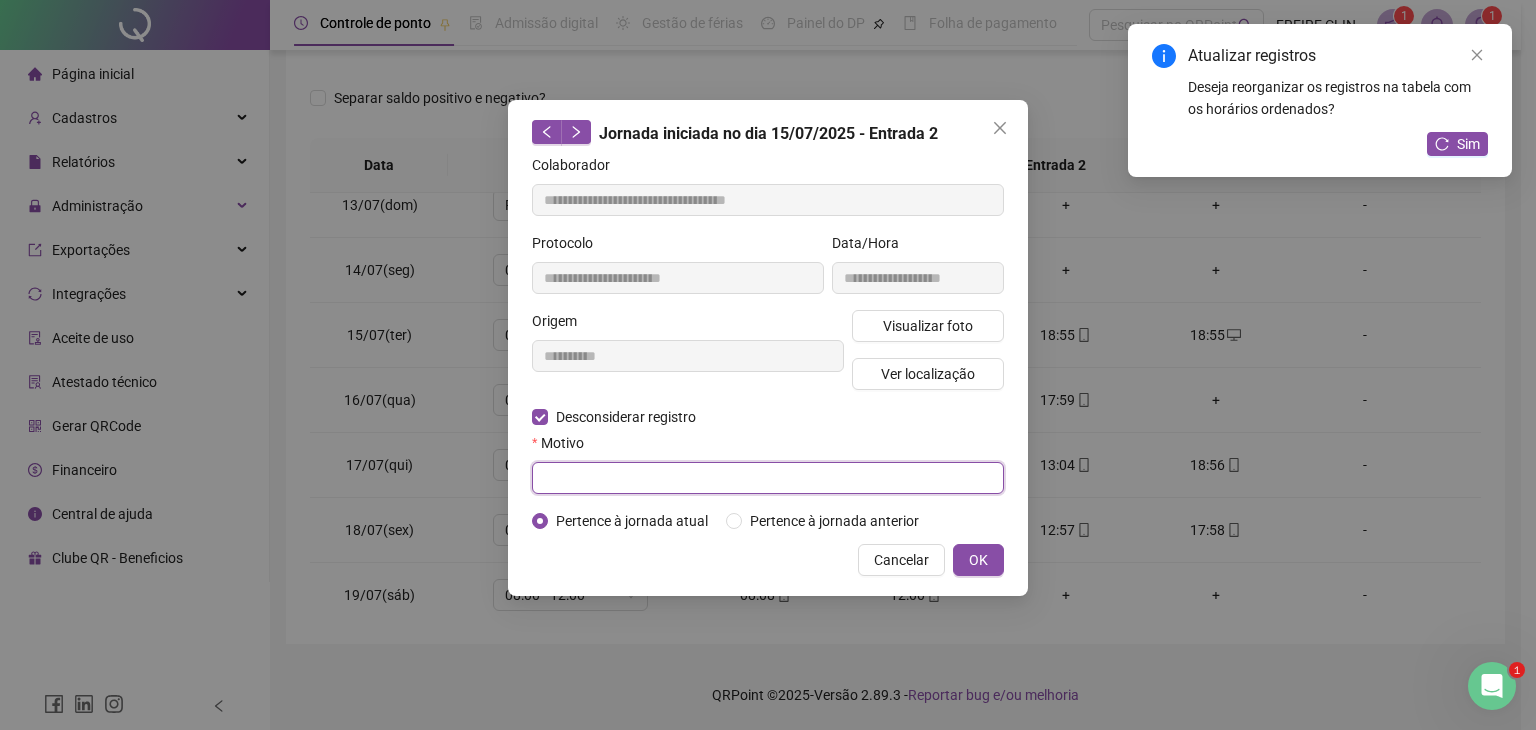 click at bounding box center (768, 478) 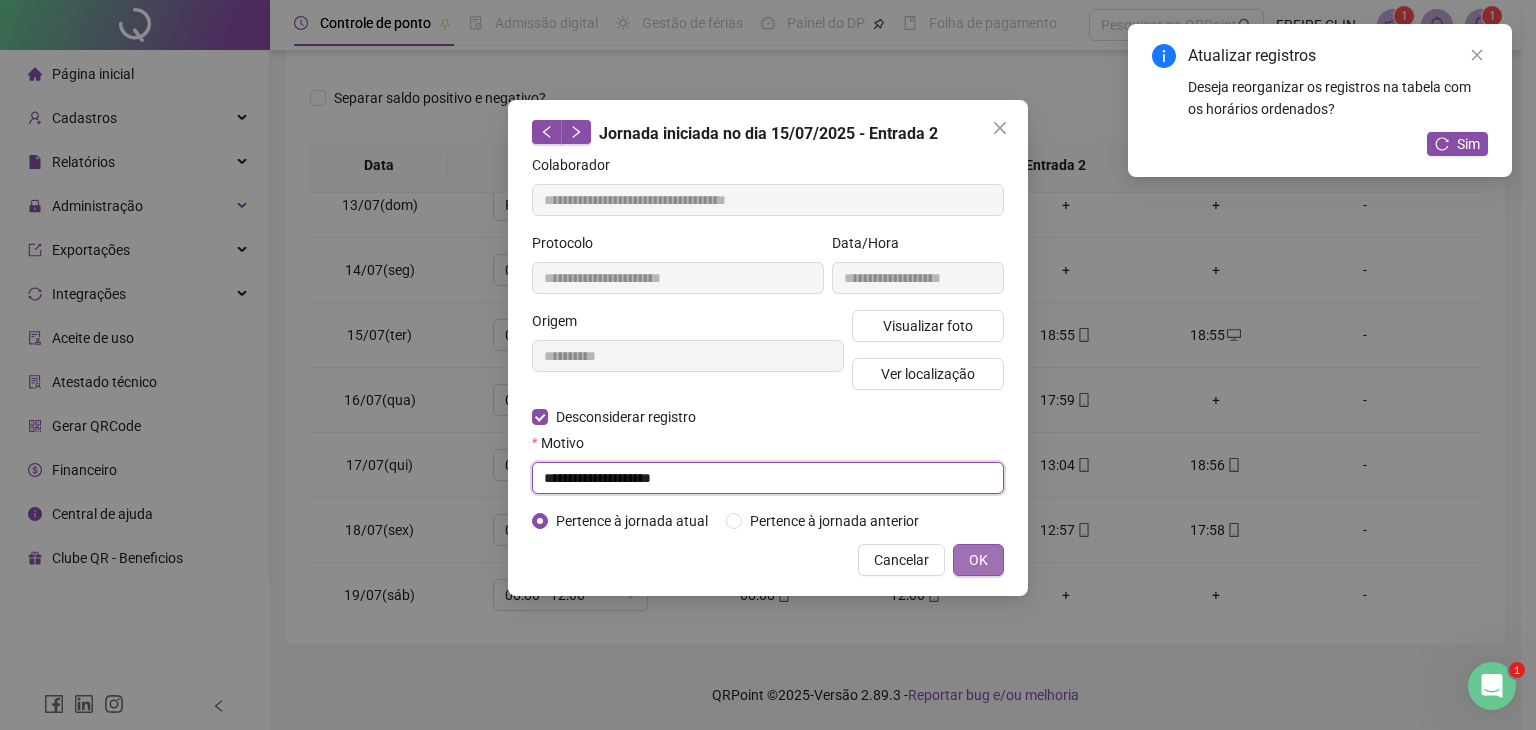 type on "**********" 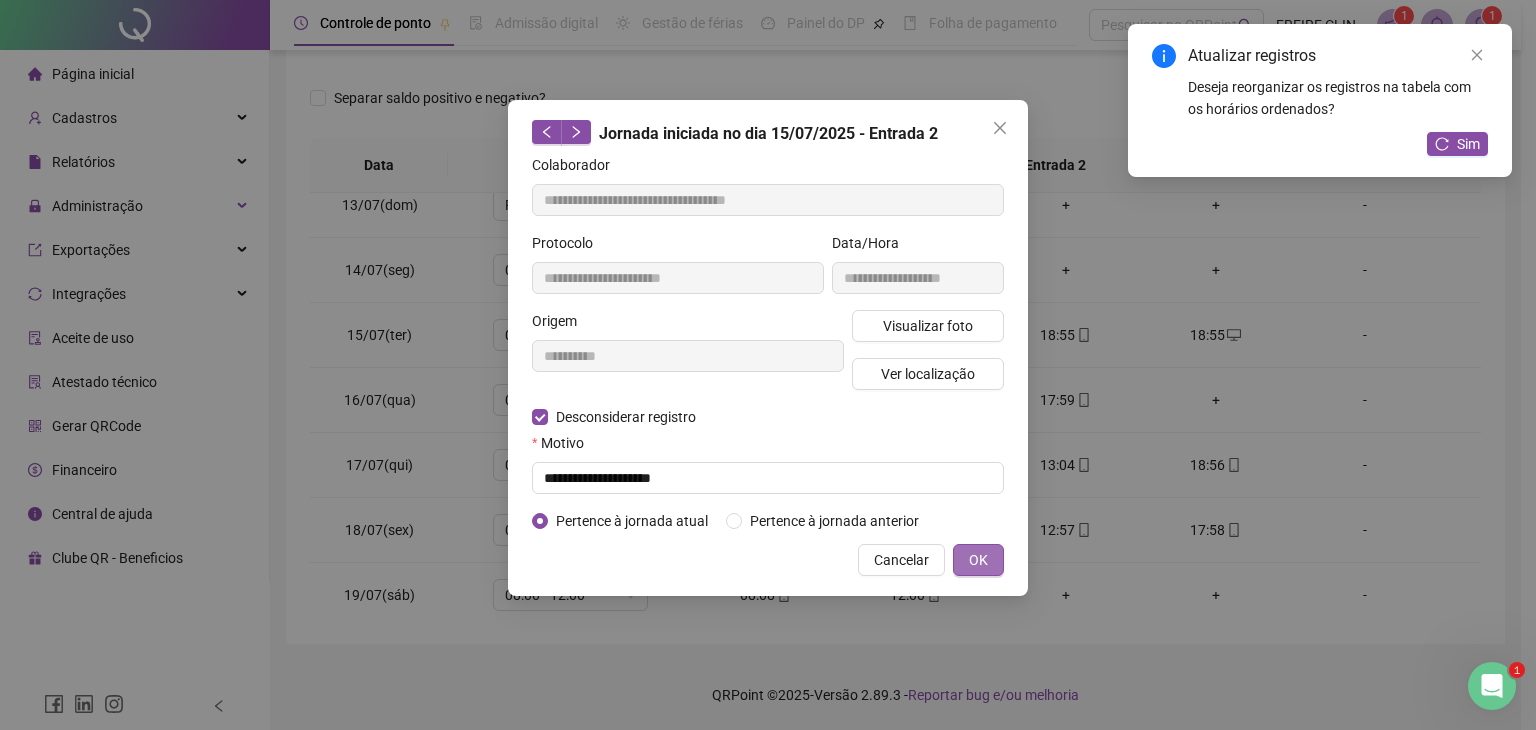 click on "OK" at bounding box center (978, 560) 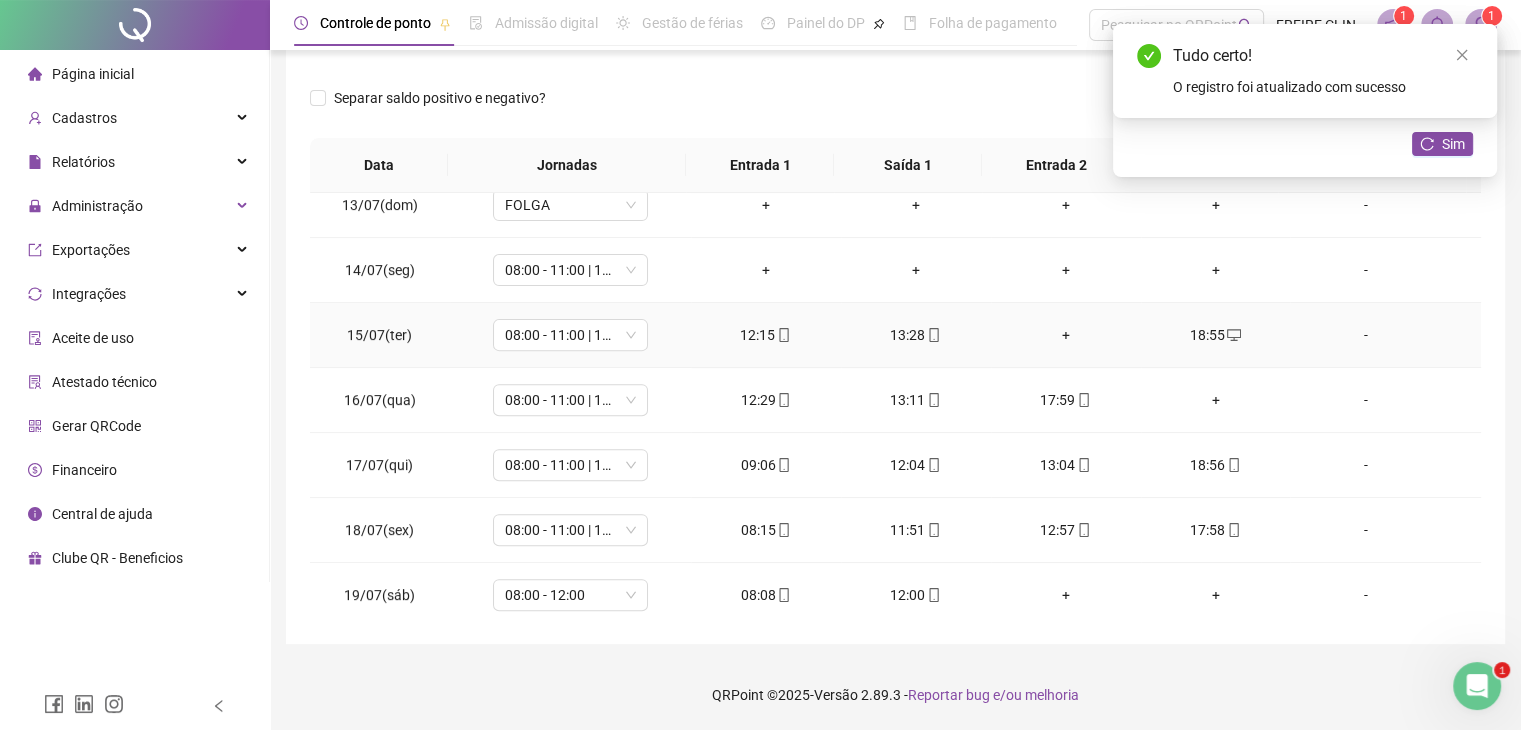click on "+" at bounding box center (1066, 335) 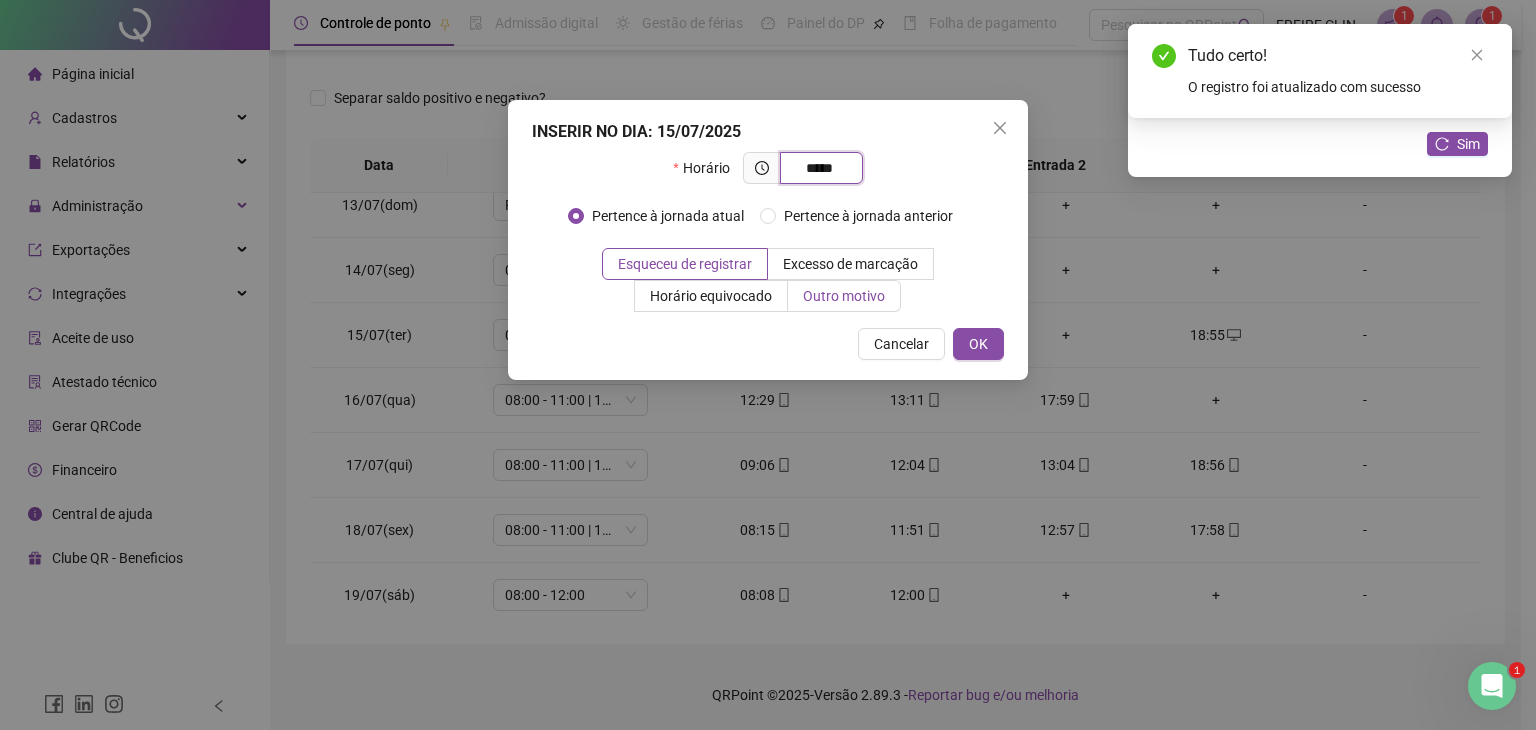 type on "*****" 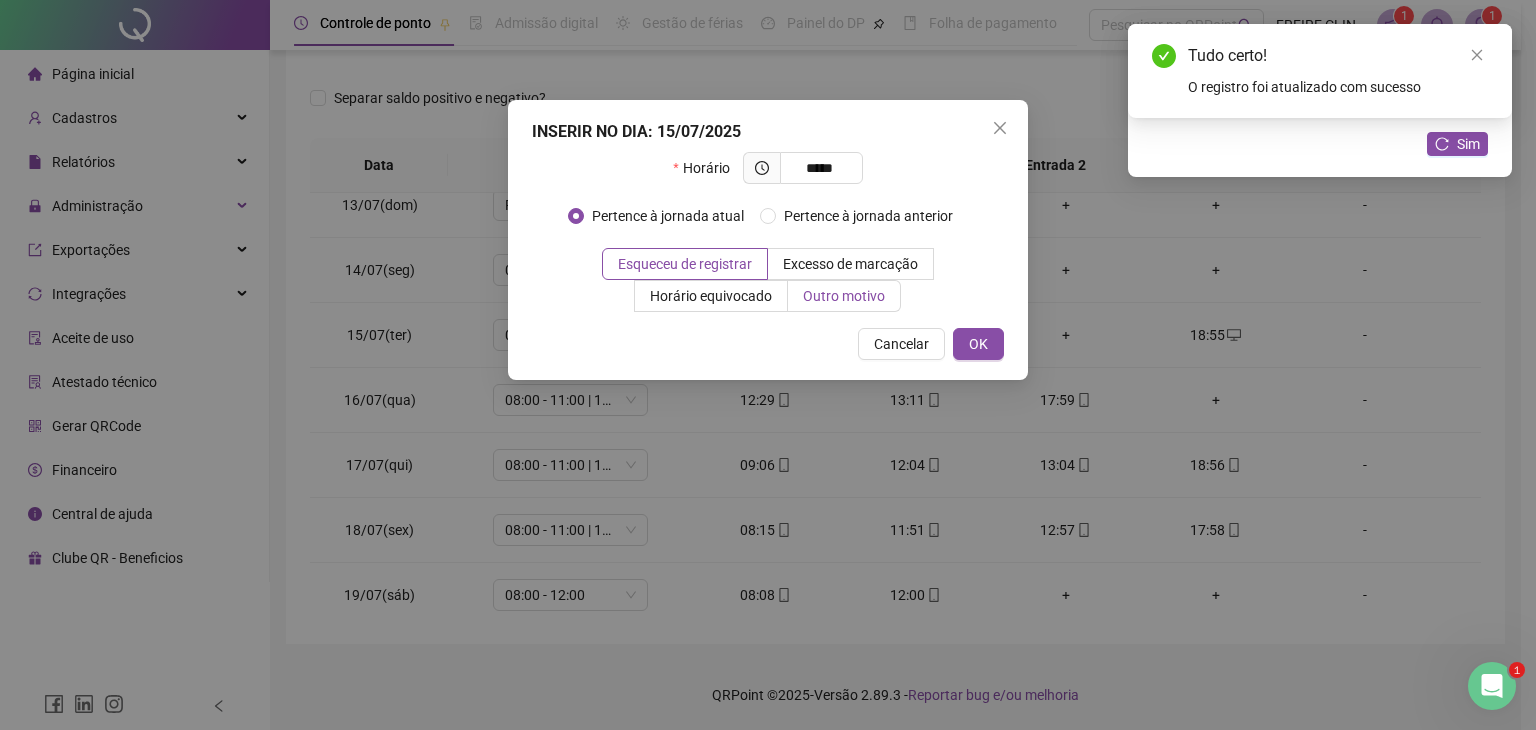 click on "Outro motivo" at bounding box center [844, 296] 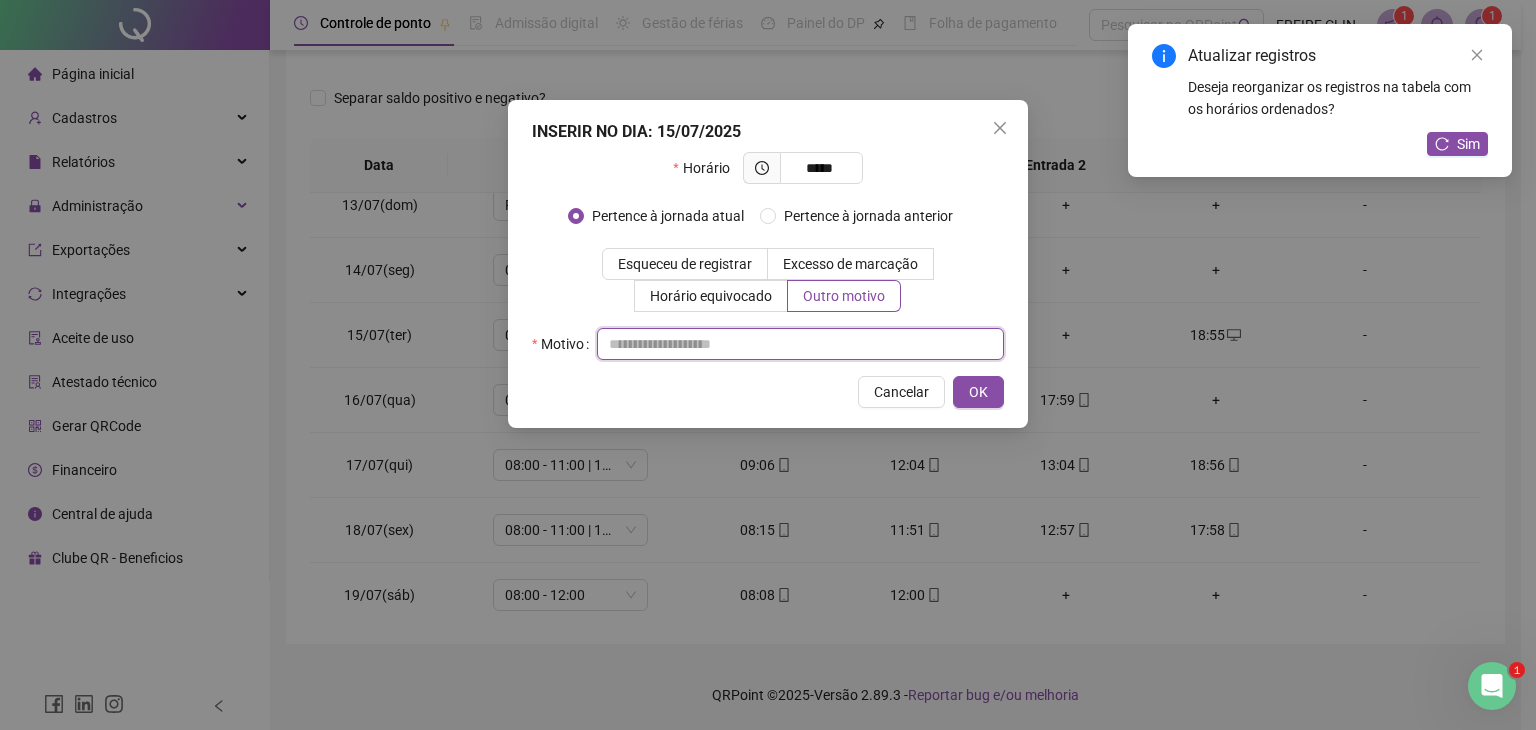 click at bounding box center [800, 344] 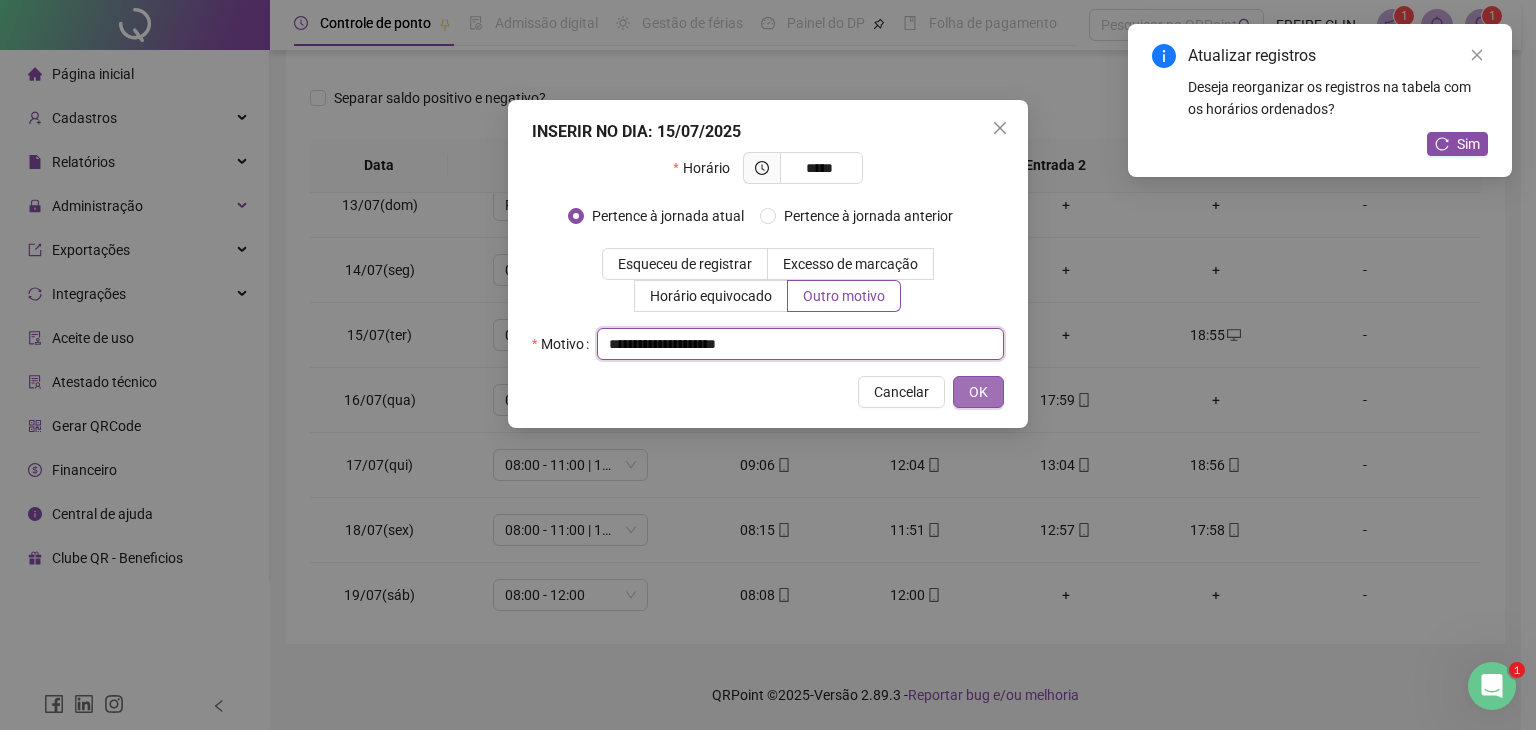 type on "**********" 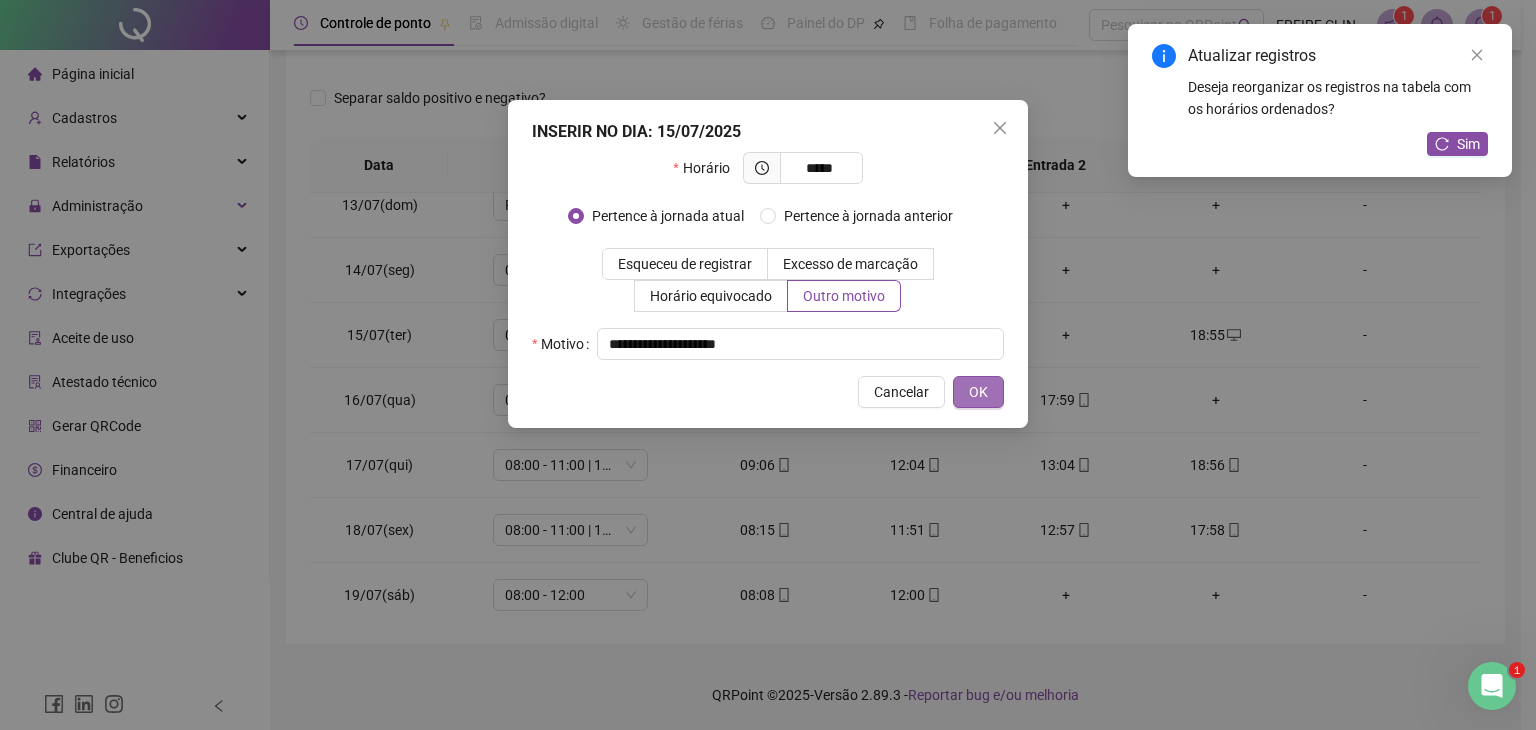 click on "OK" at bounding box center [978, 392] 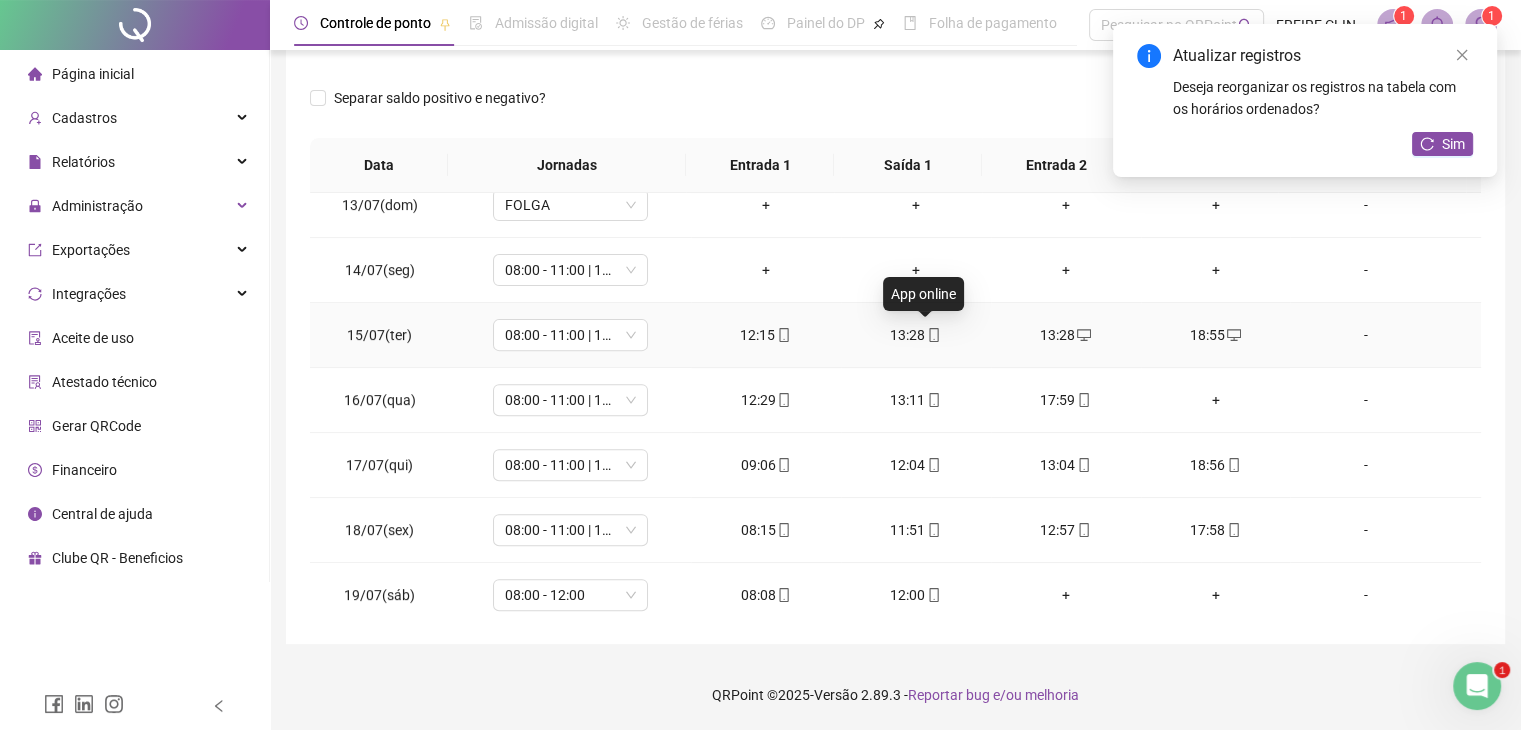 click 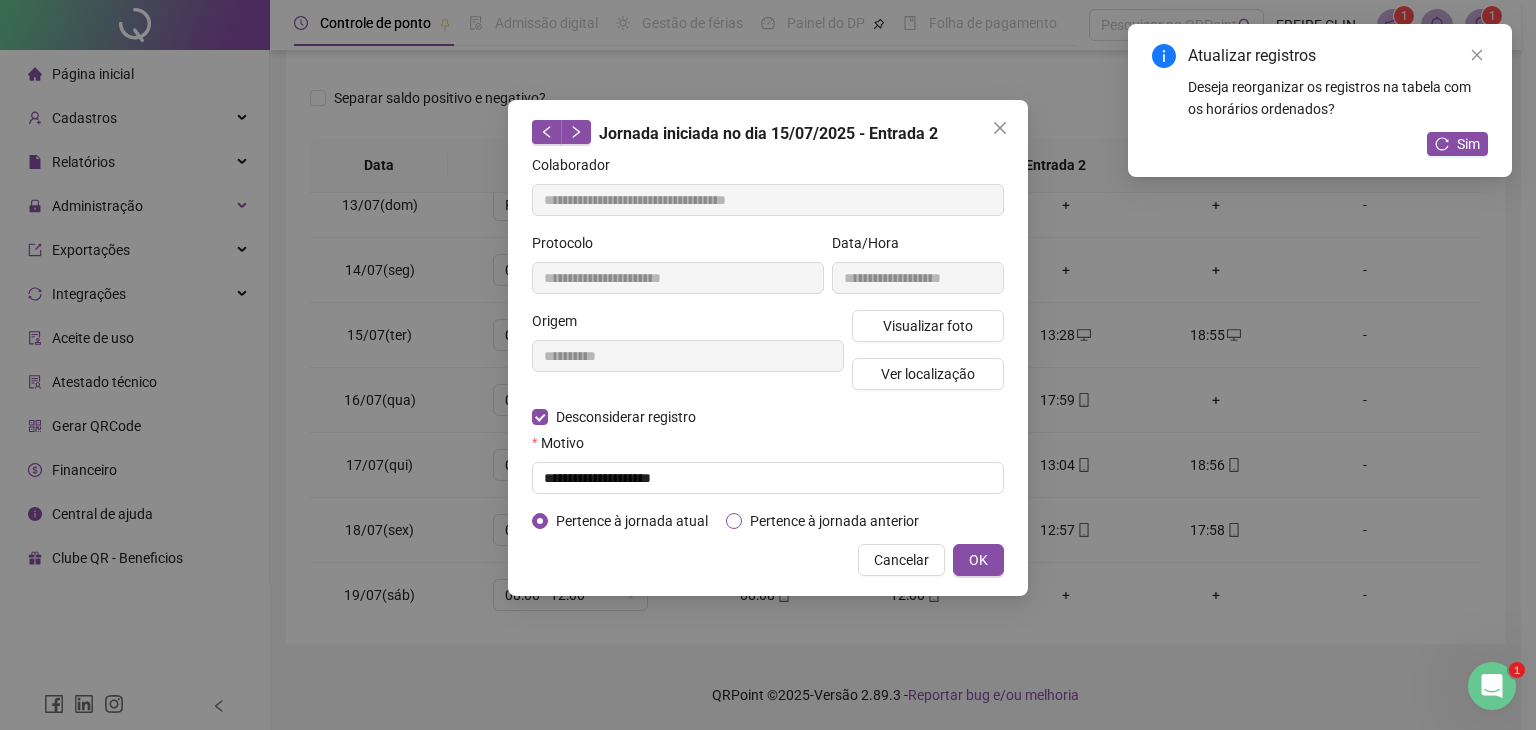 type on "**********" 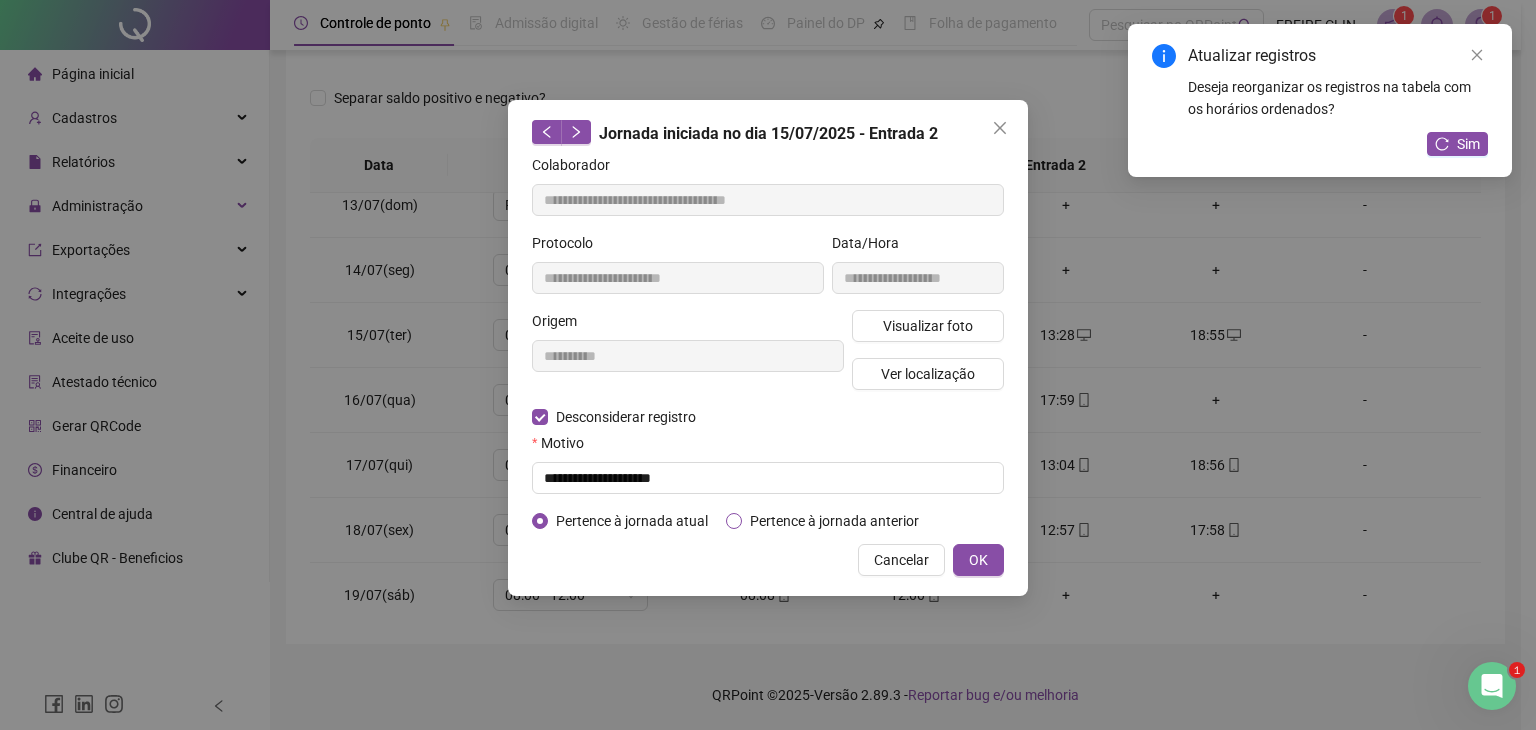 type on "**********" 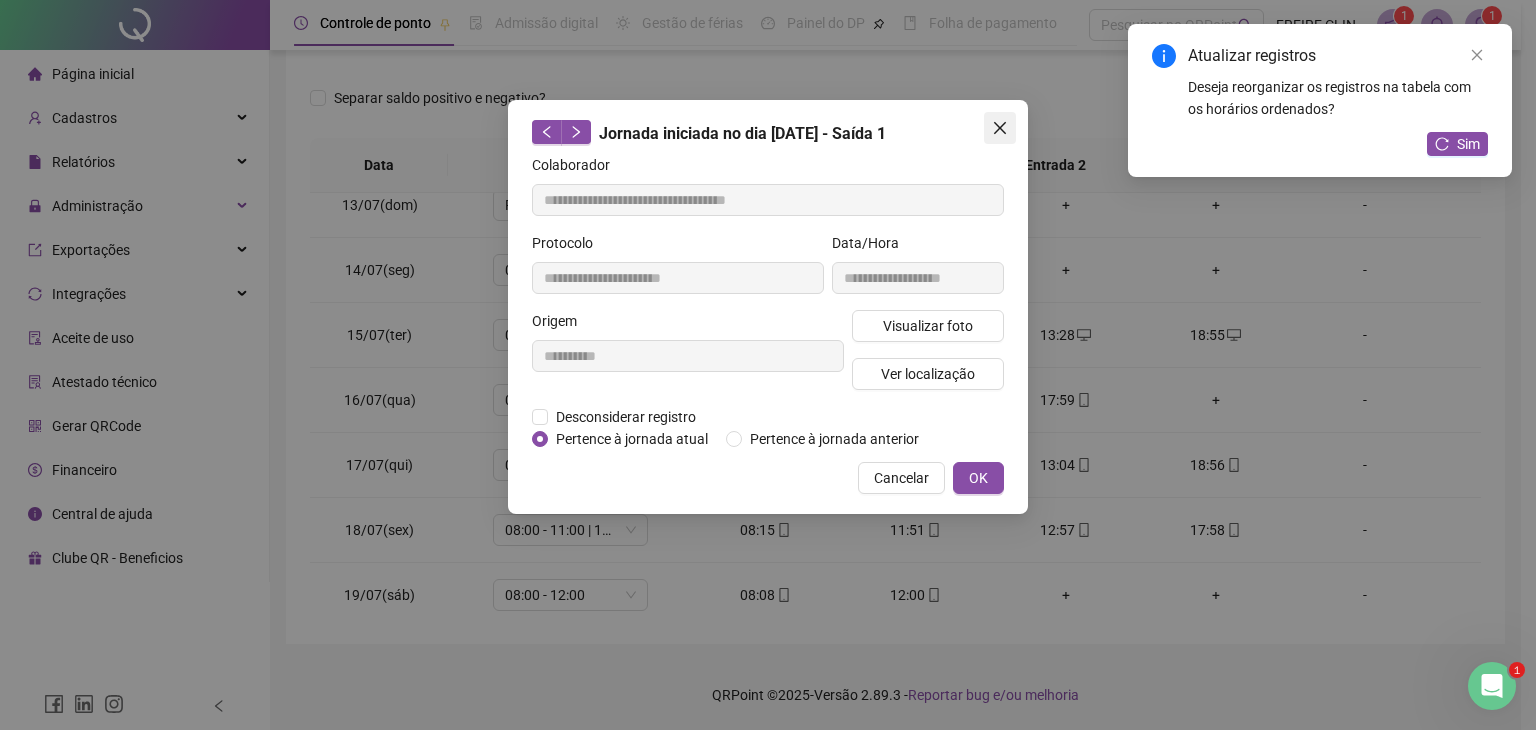 click 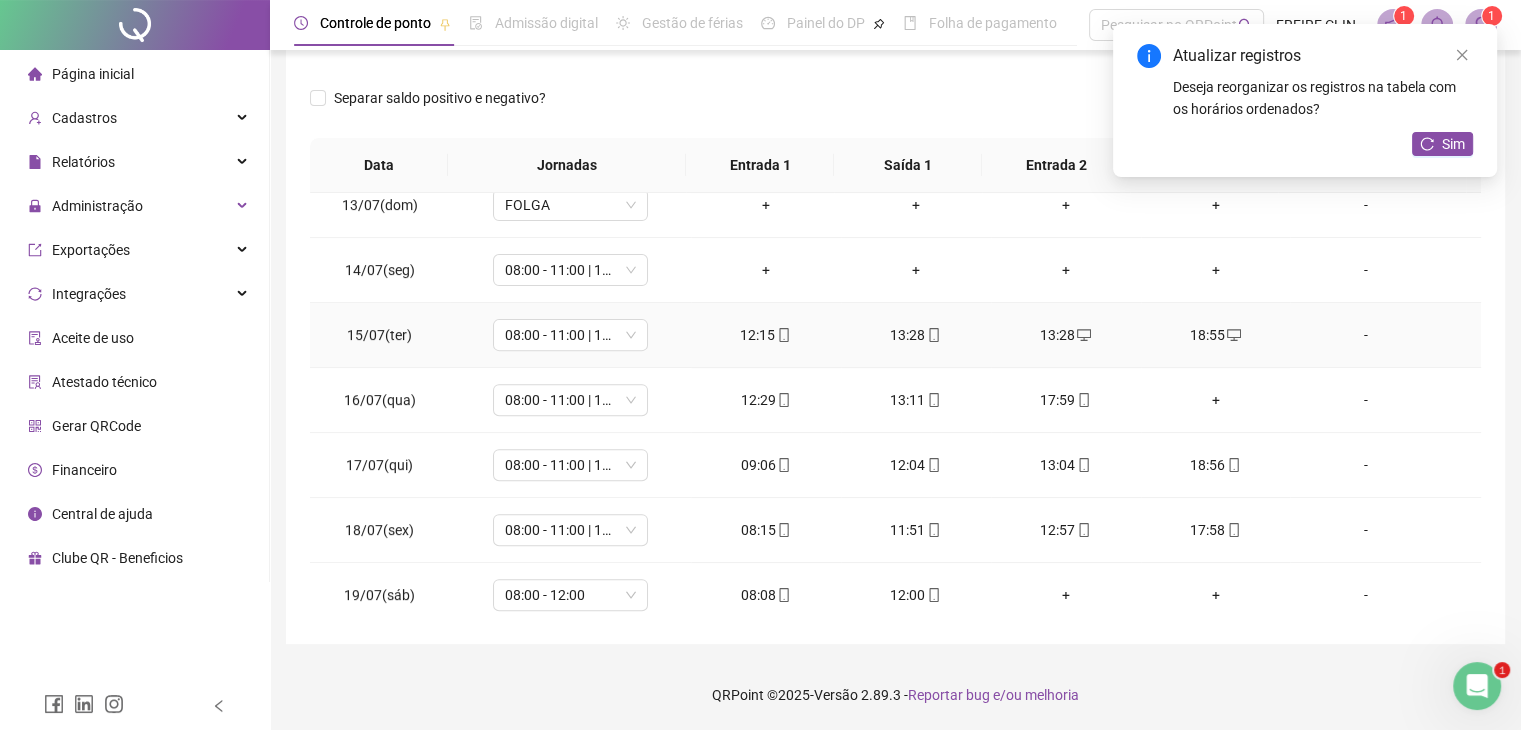 click 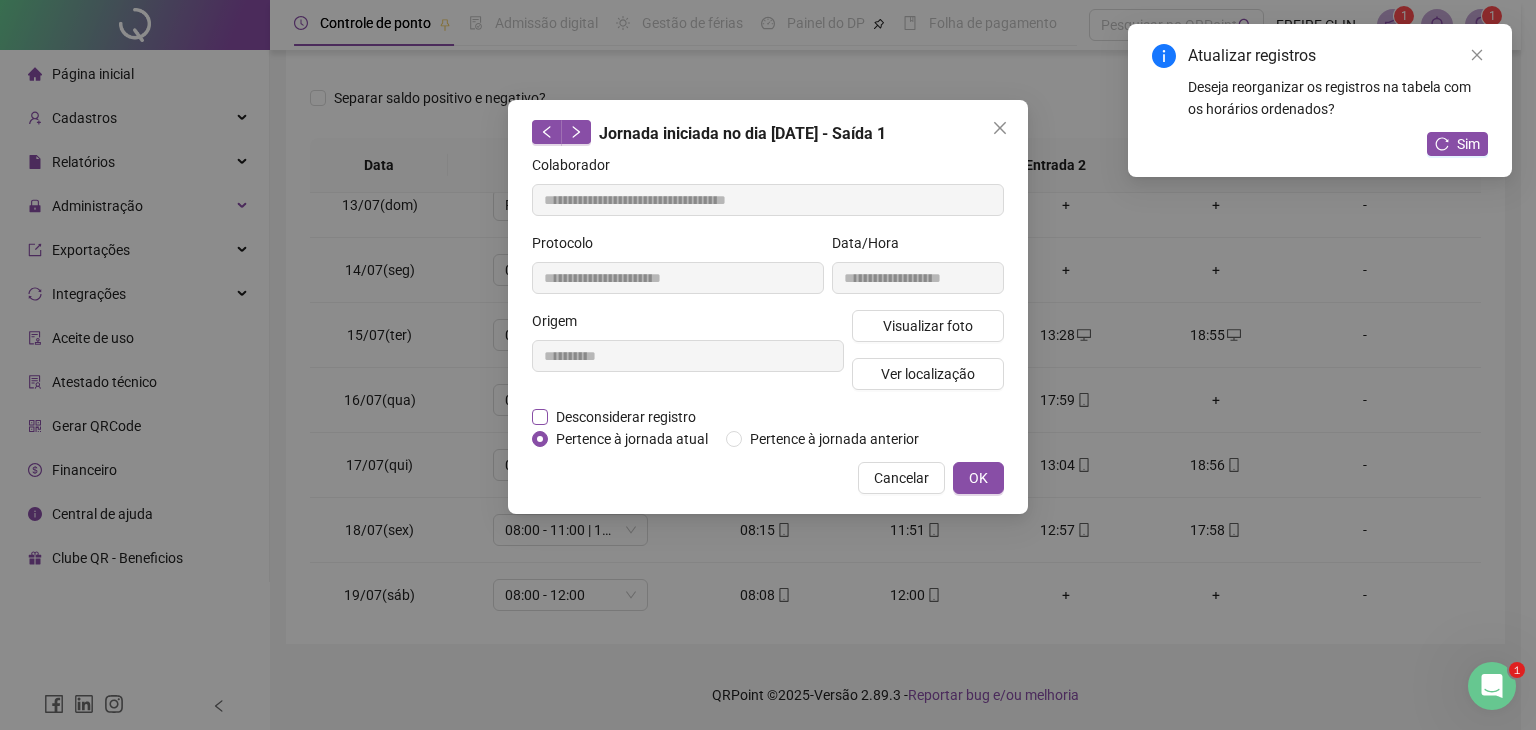 click on "Desconsiderar registro" at bounding box center (626, 417) 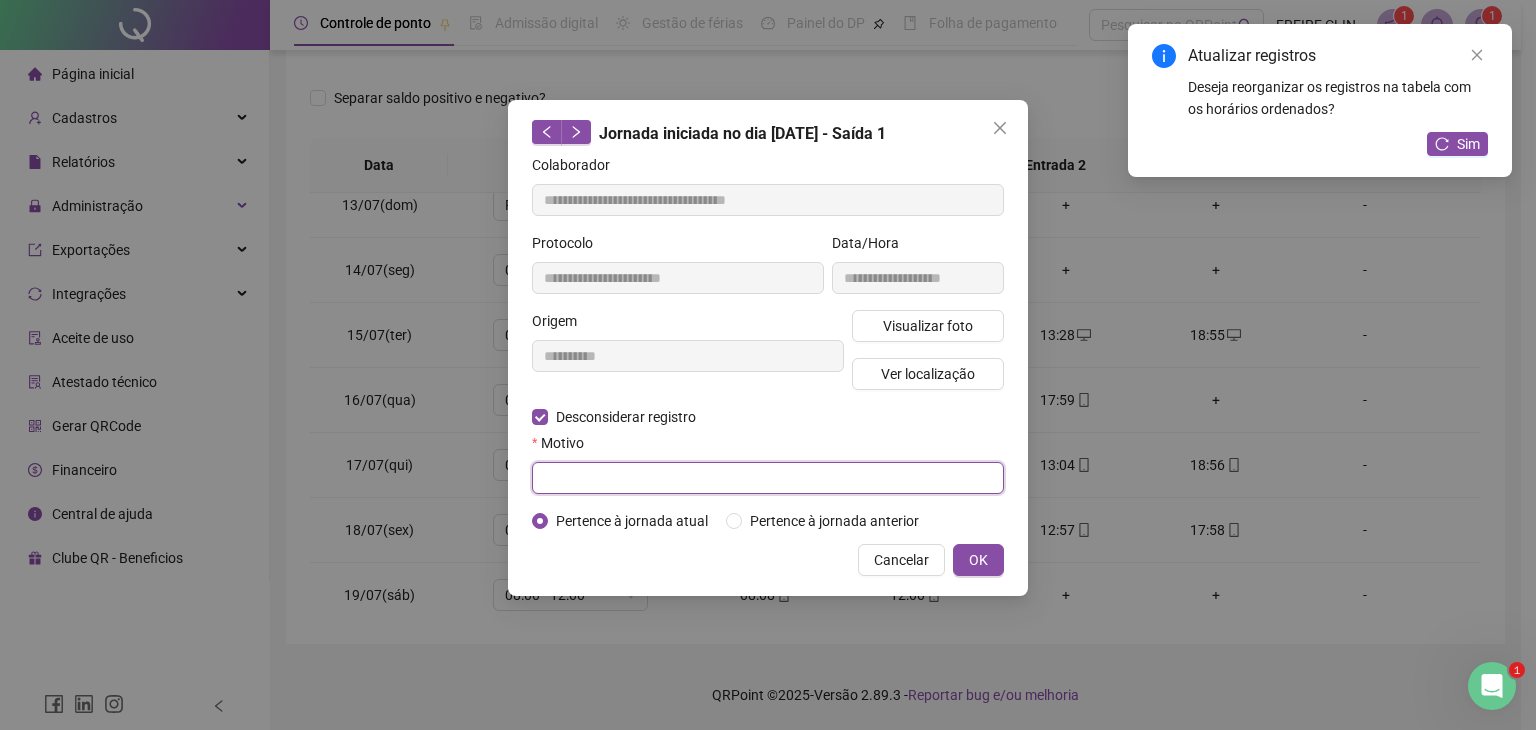 click at bounding box center [768, 478] 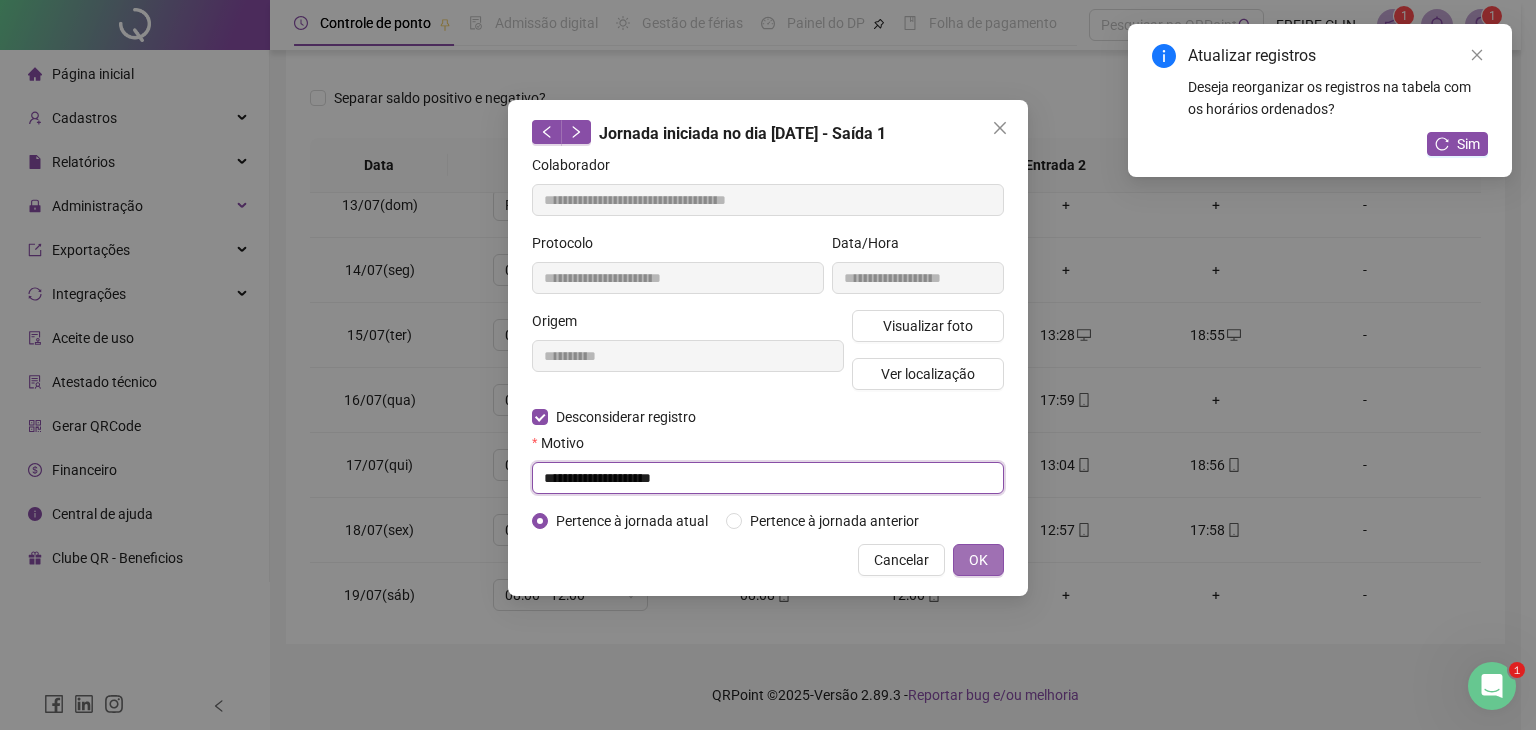 type on "**********" 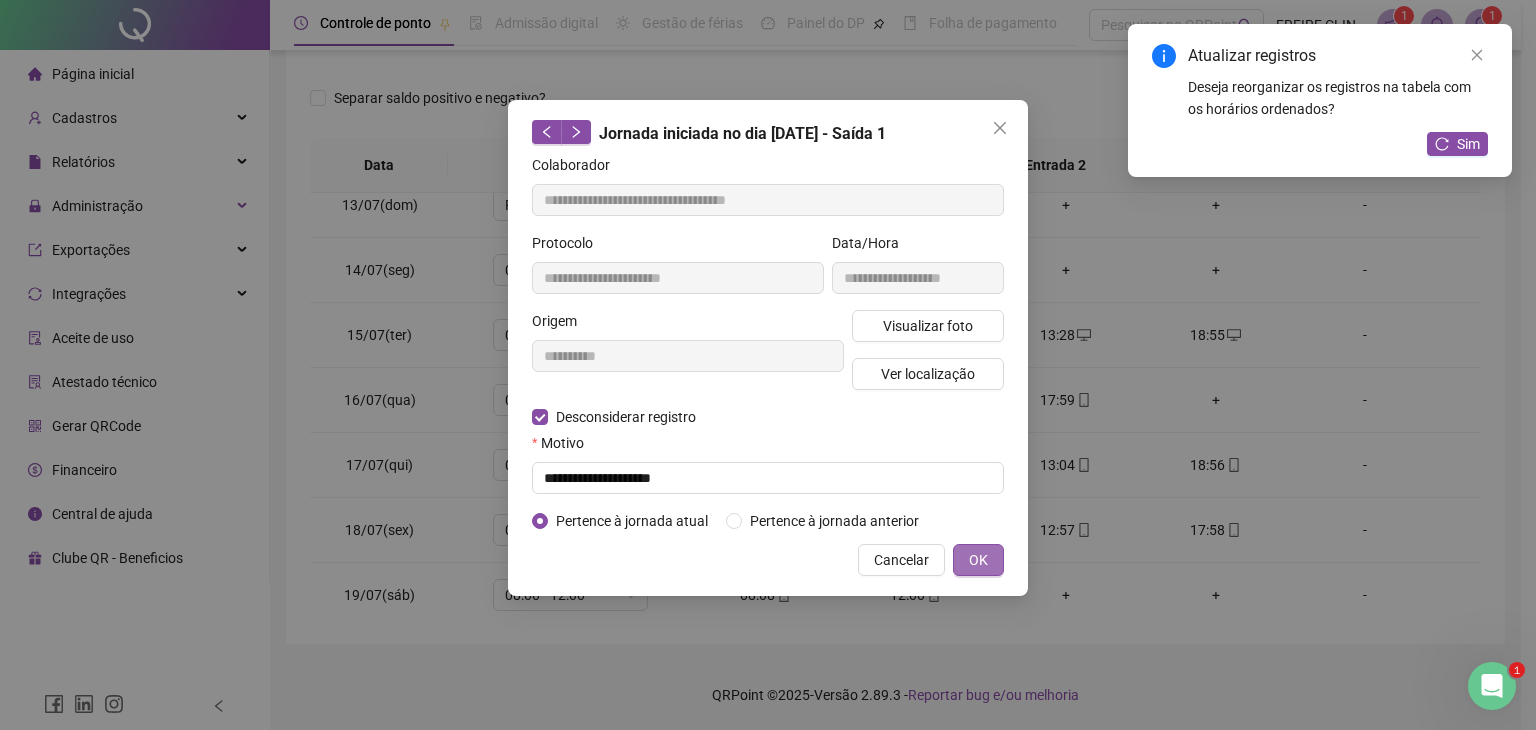 click on "OK" at bounding box center [978, 560] 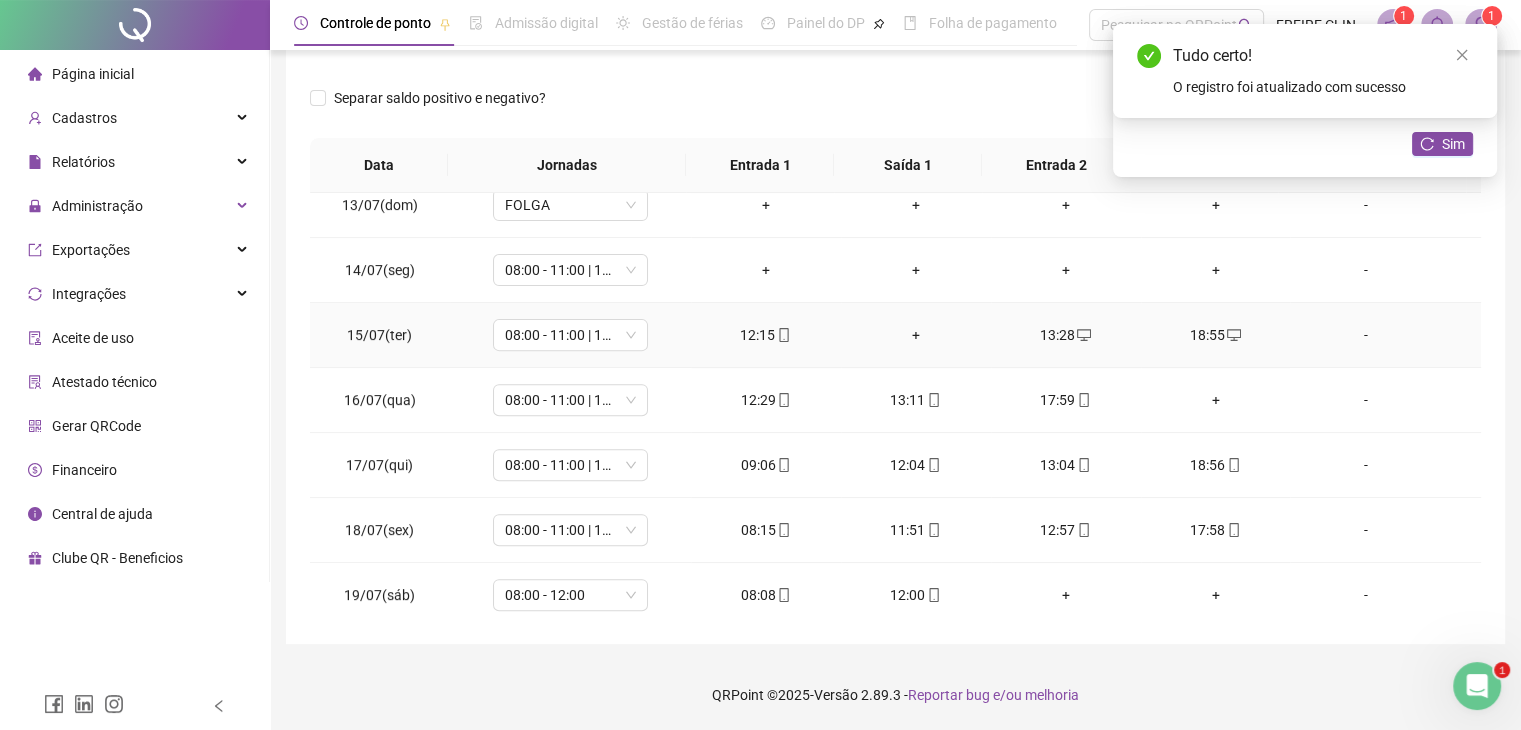click on "+" at bounding box center (916, 335) 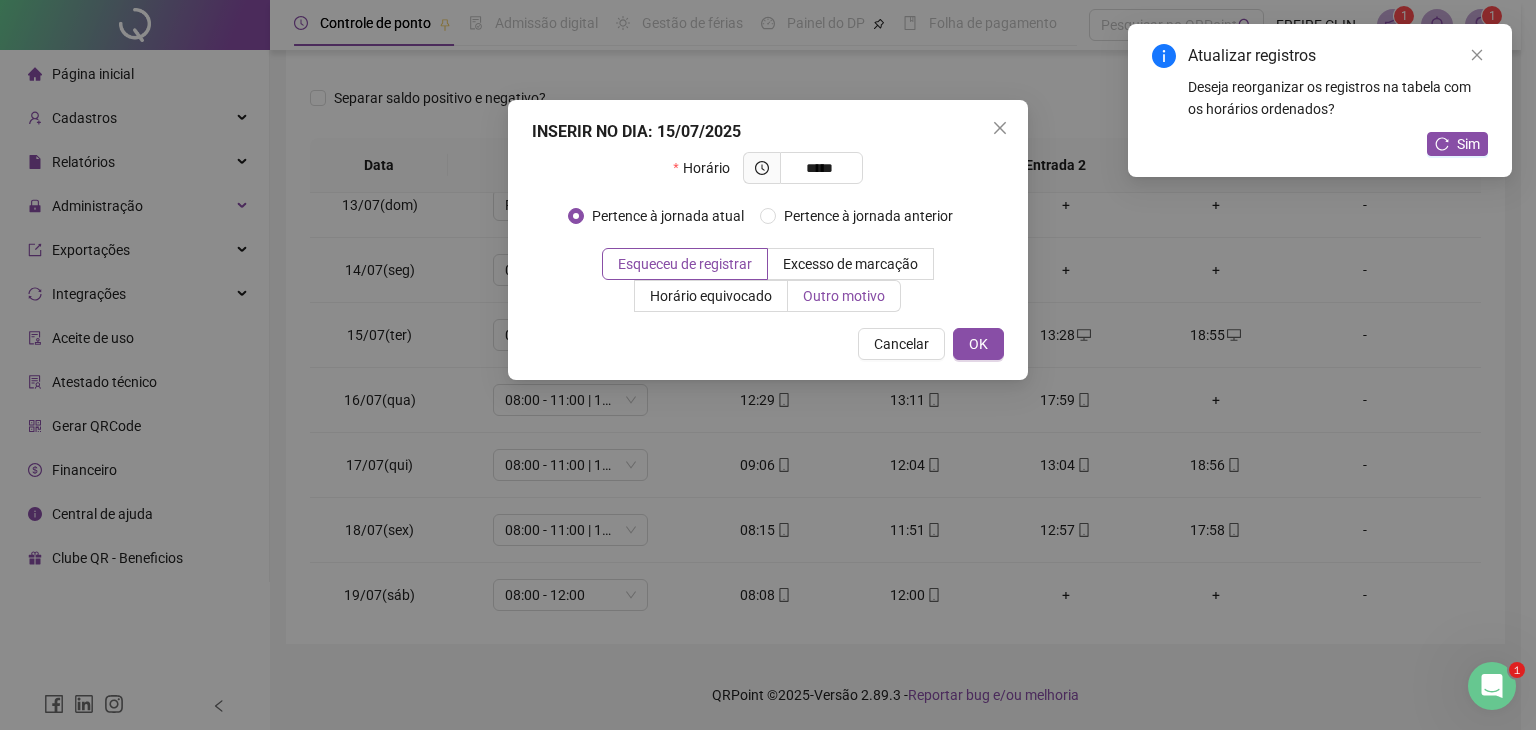 type on "*****" 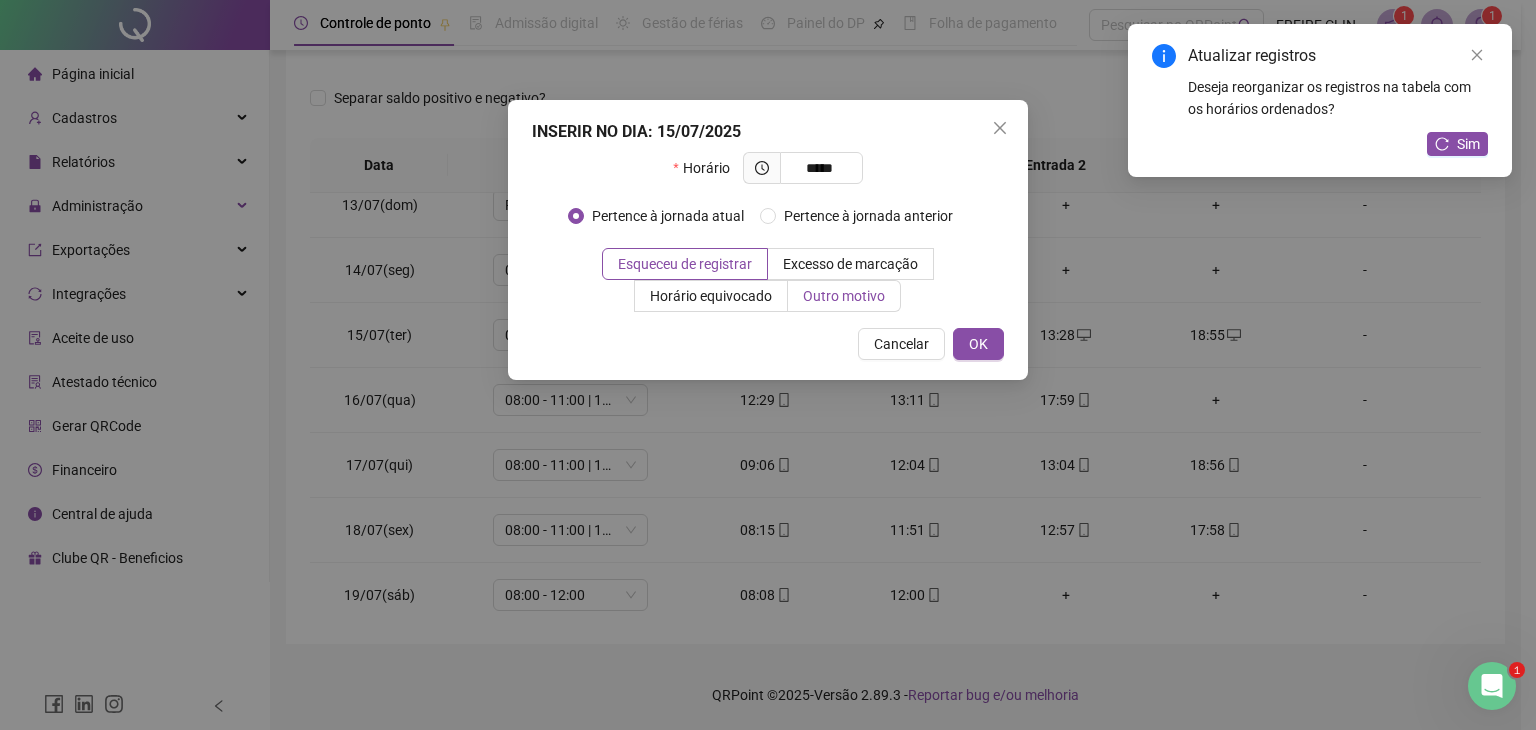 click on "Outro motivo" at bounding box center [844, 296] 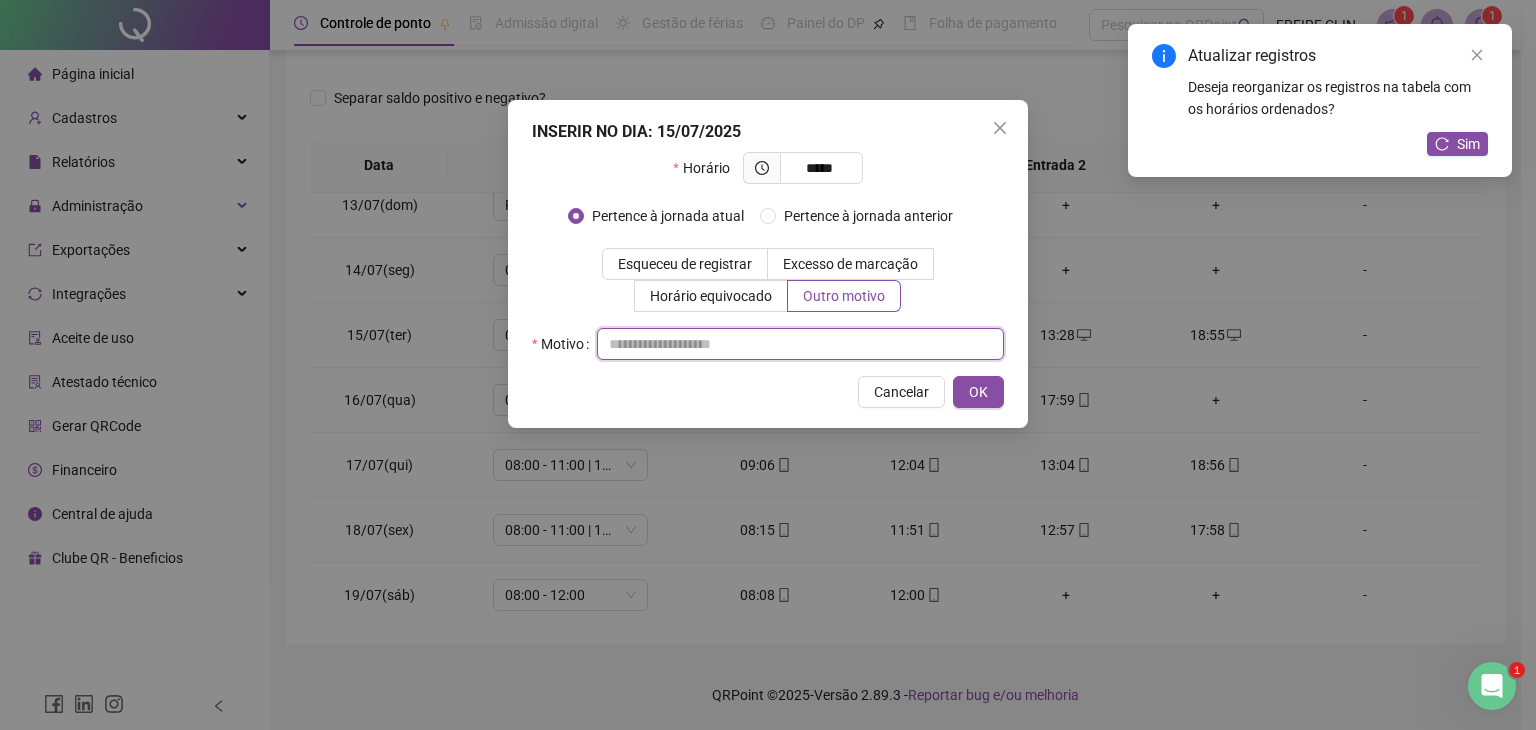 click at bounding box center [800, 344] 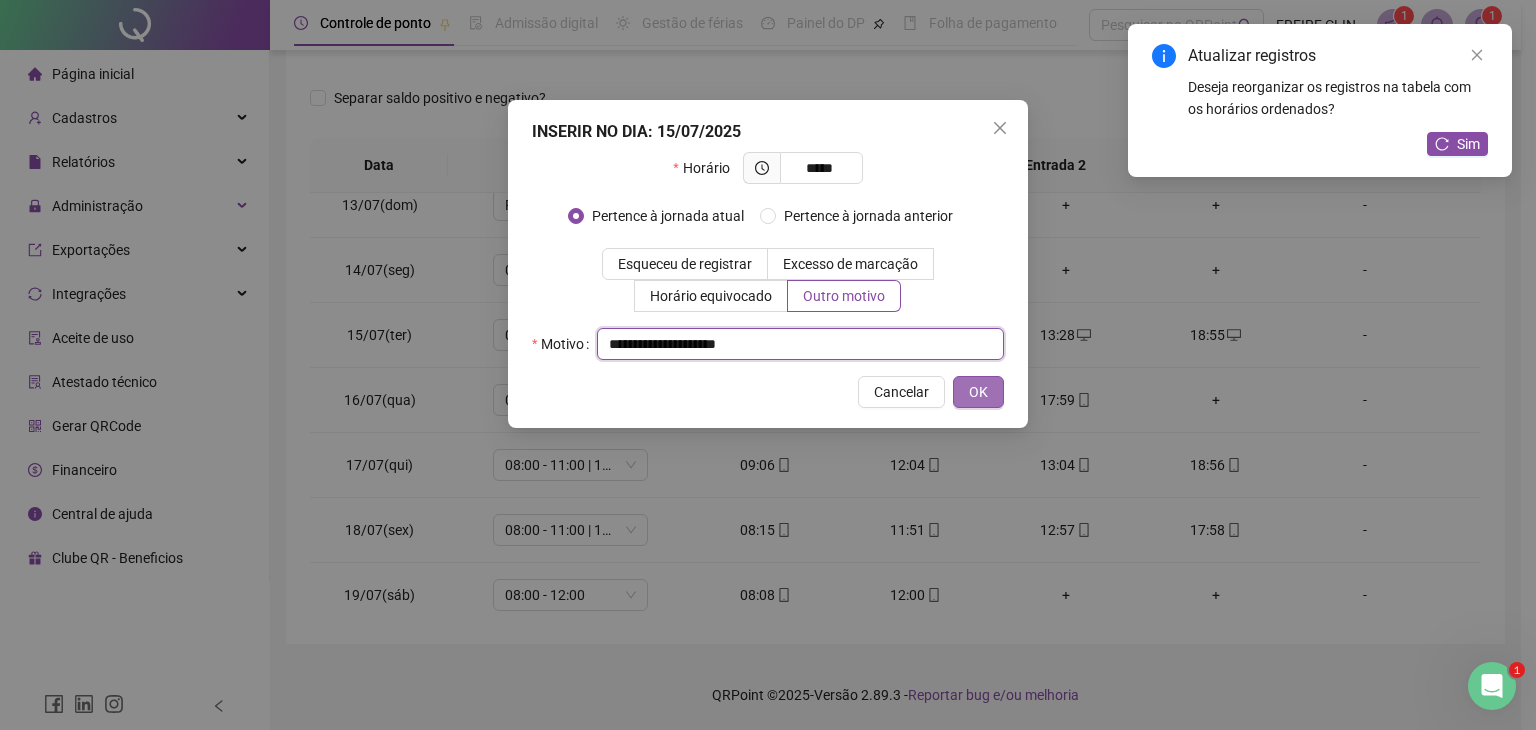 type on "**********" 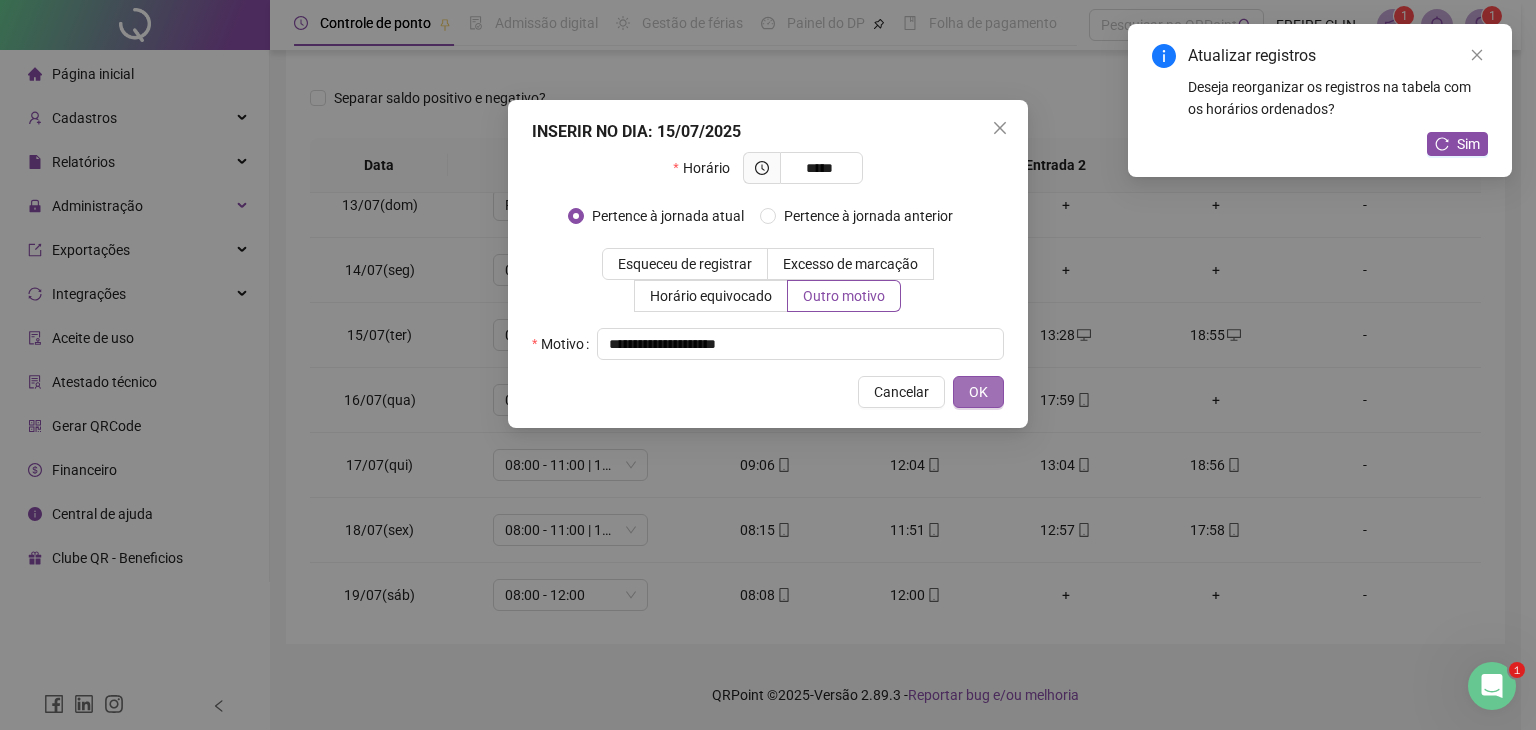 click on "OK" at bounding box center (978, 392) 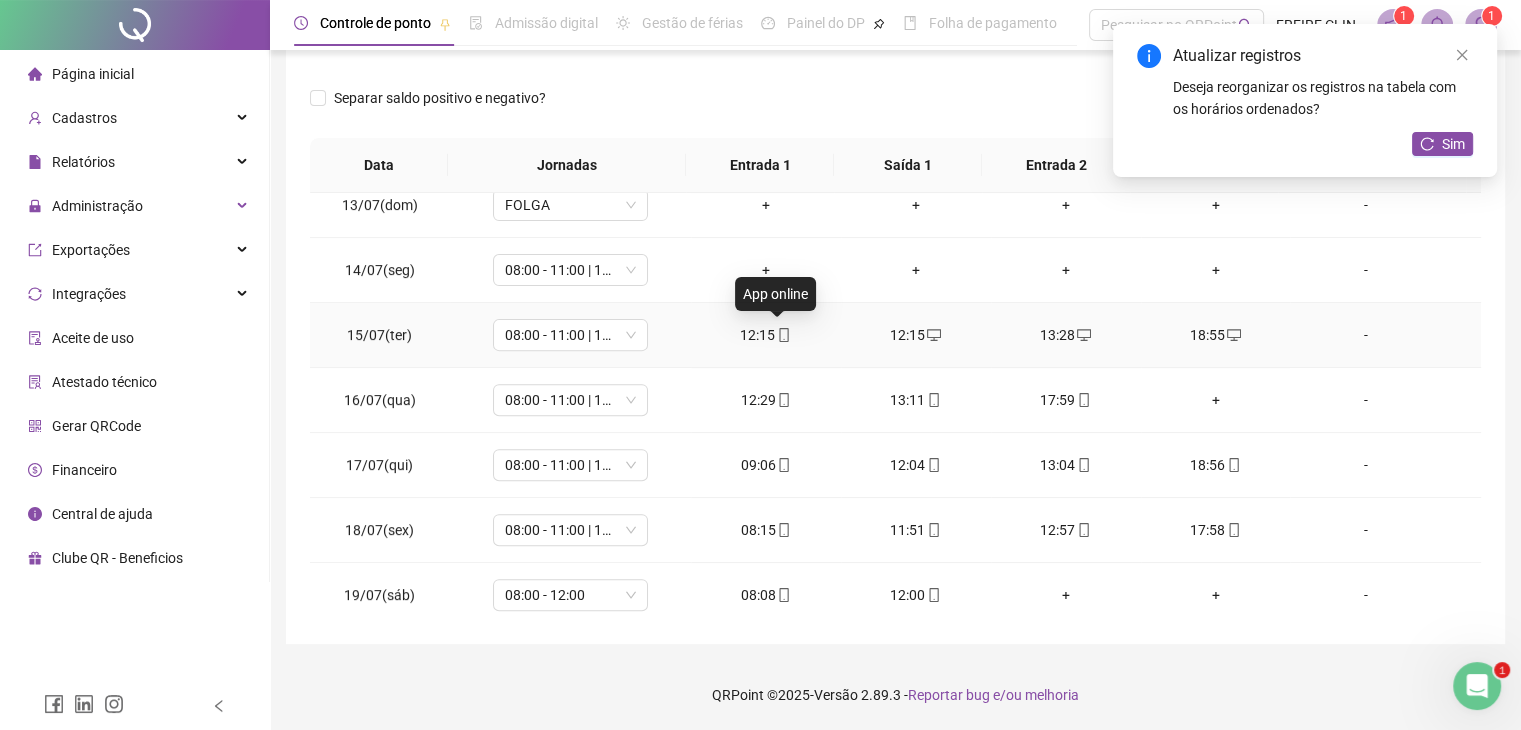 click at bounding box center (783, 335) 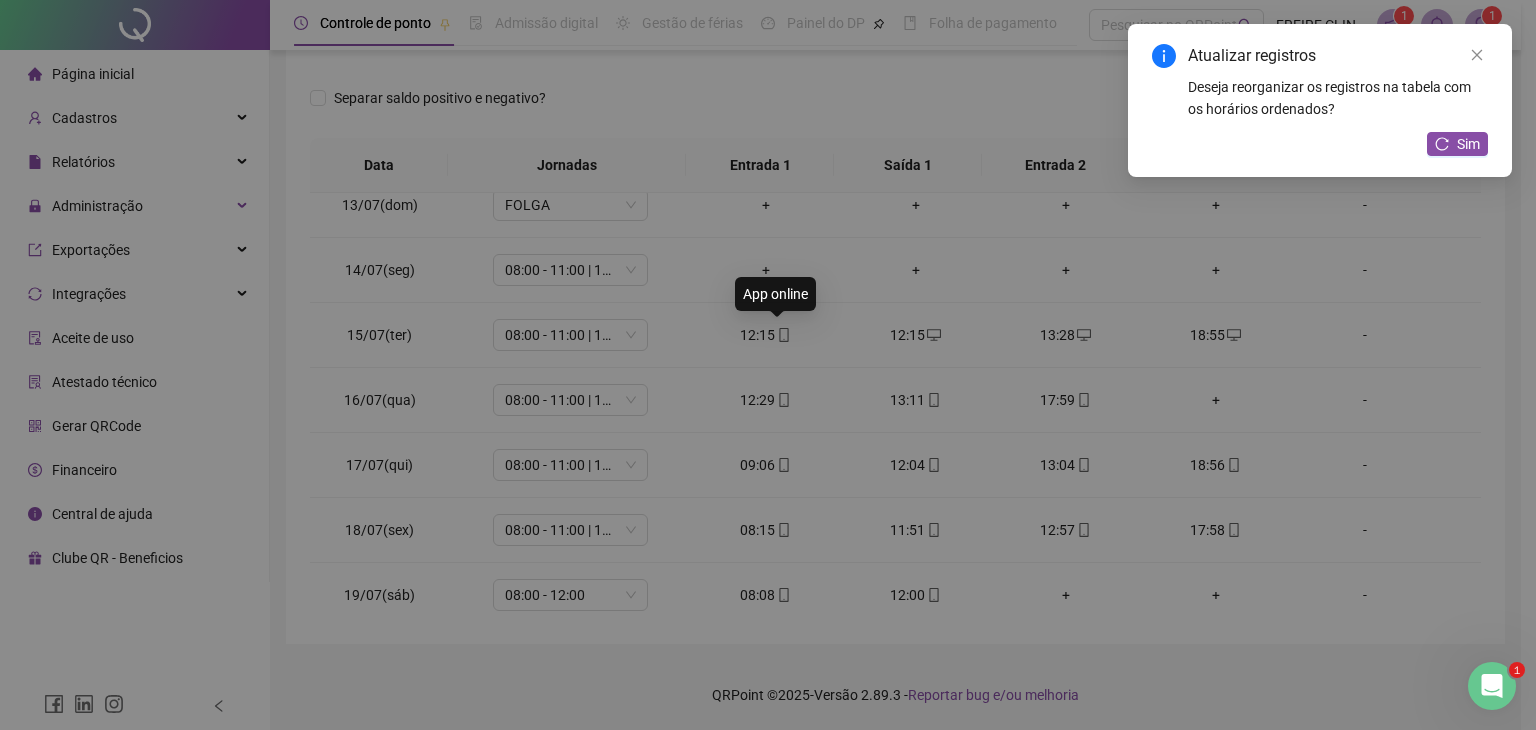 type on "**********" 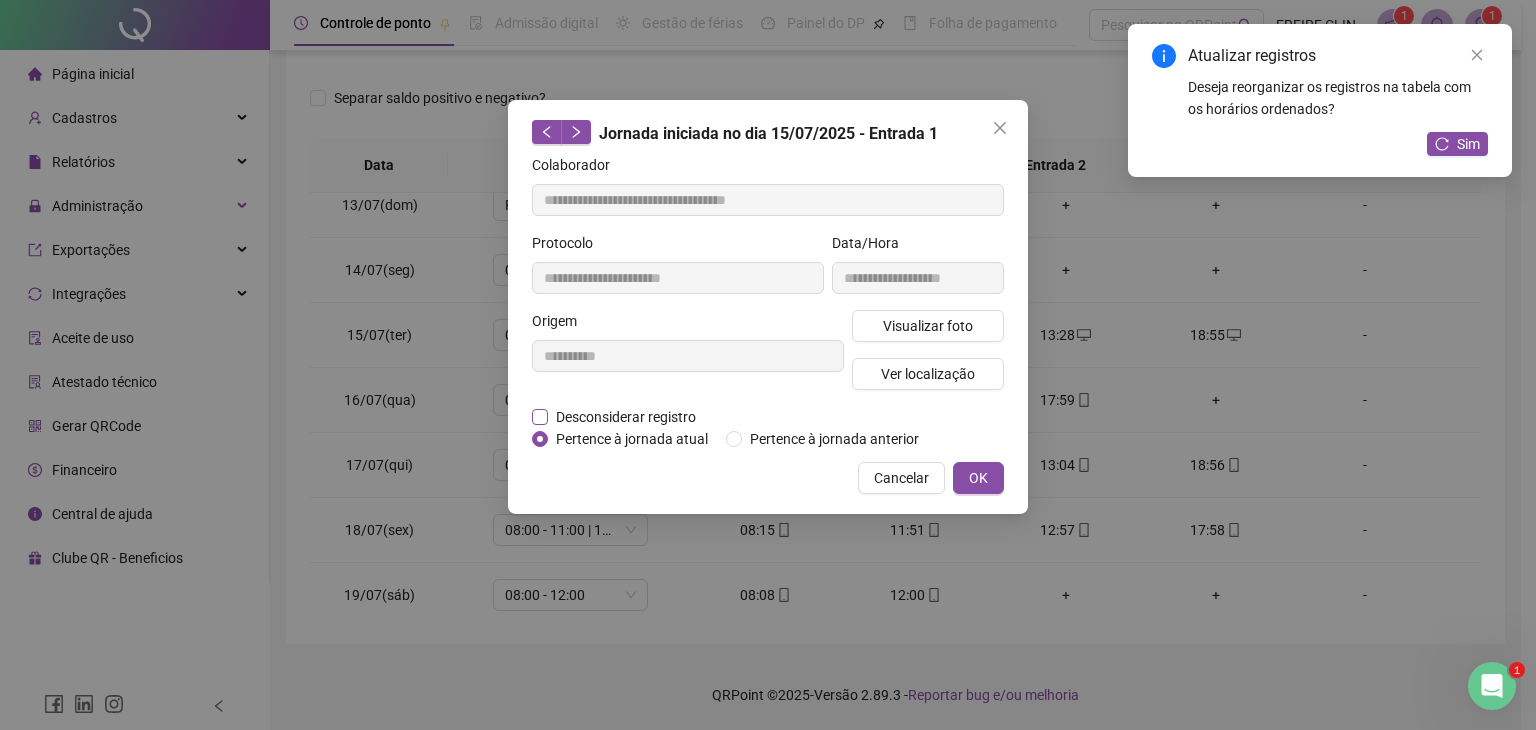 click on "Desconsiderar registro" at bounding box center [626, 417] 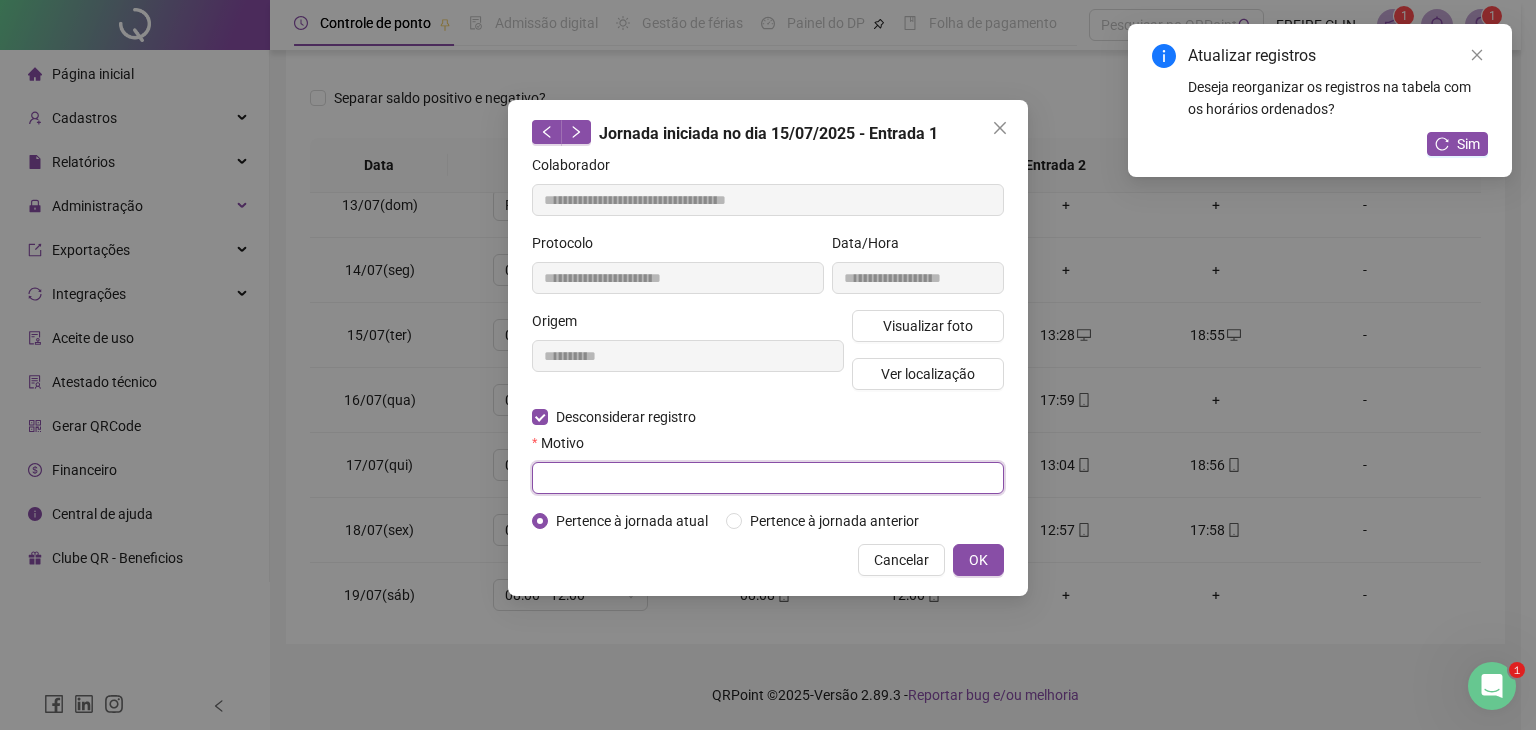 click at bounding box center (768, 478) 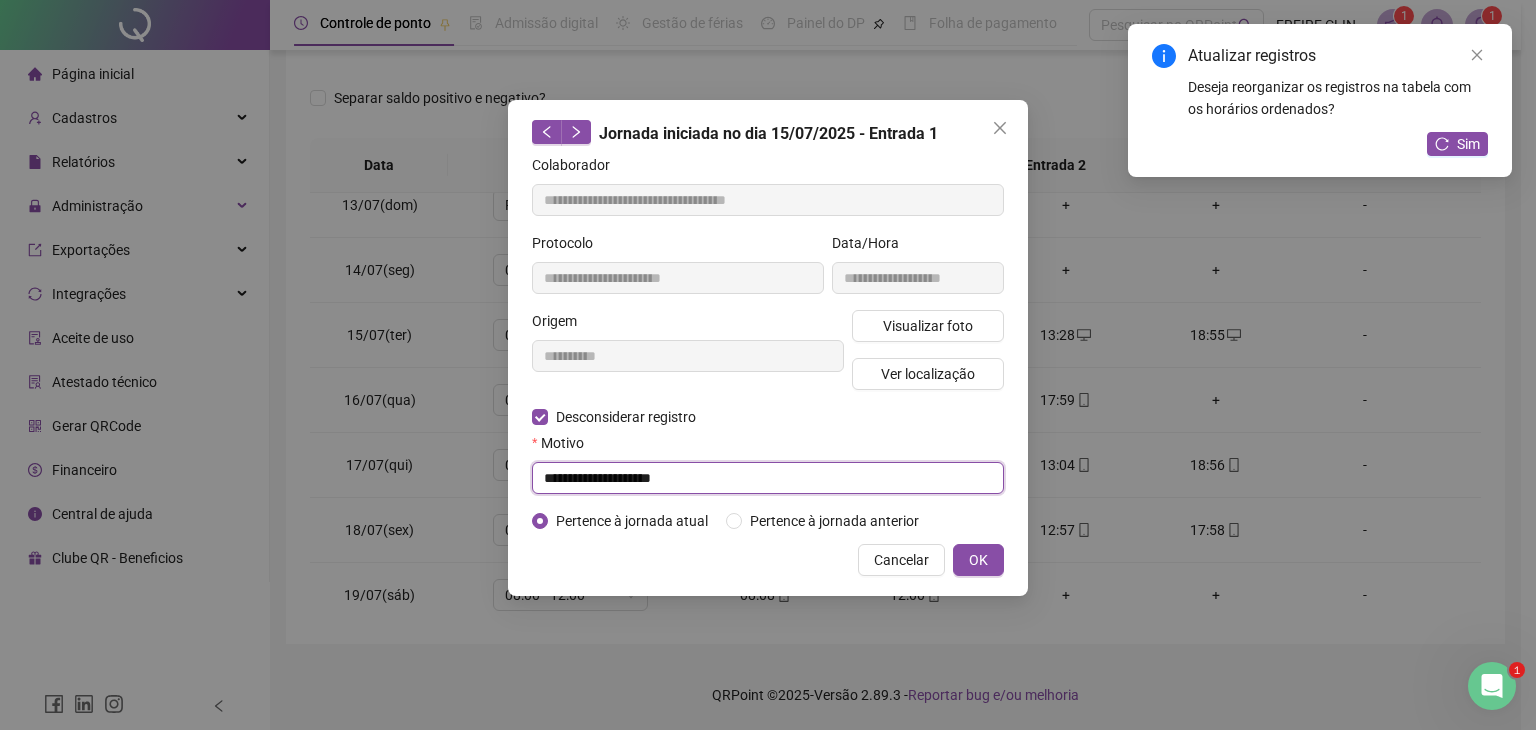 type on "**********" 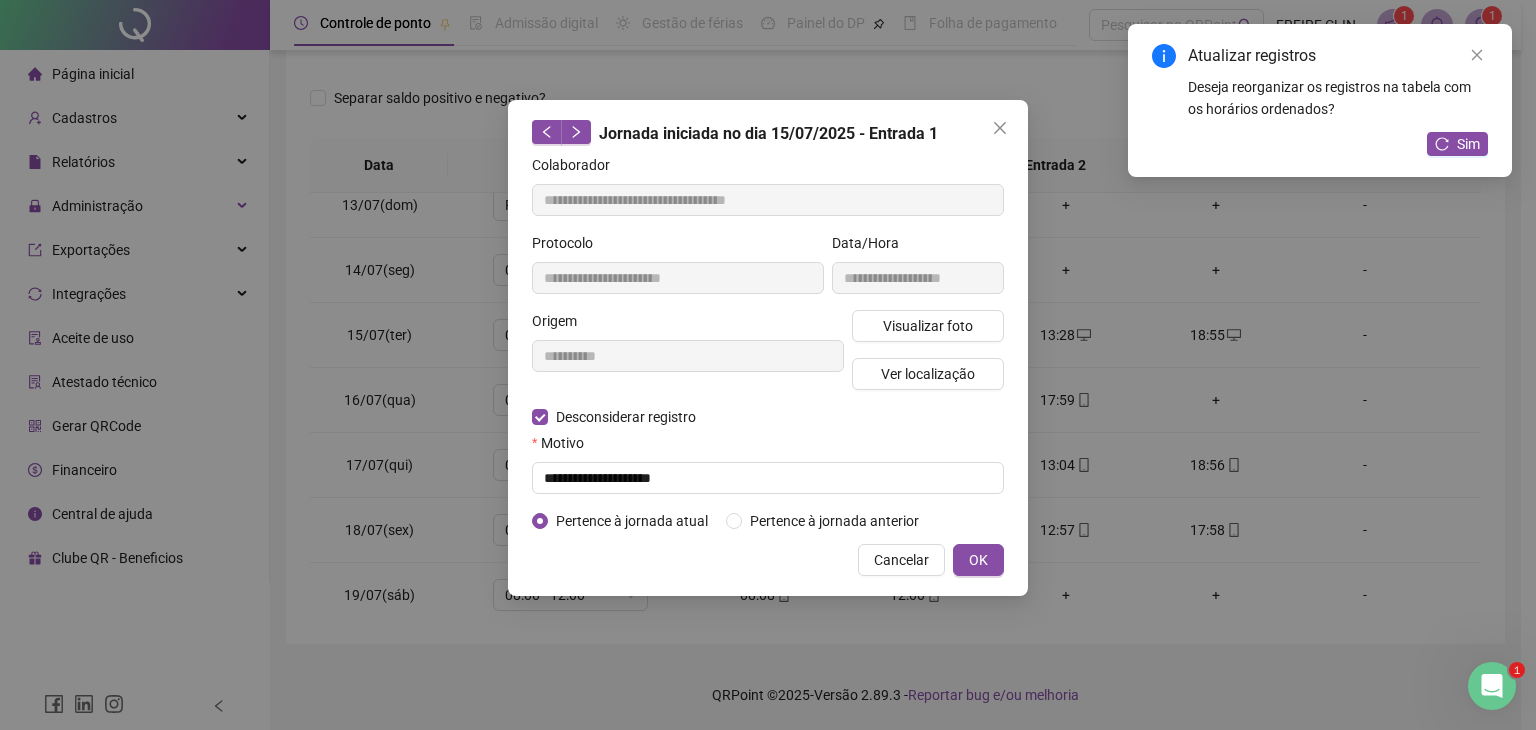 drag, startPoint x: 1004, startPoint y: 561, endPoint x: 971, endPoint y: 557, distance: 33.24154 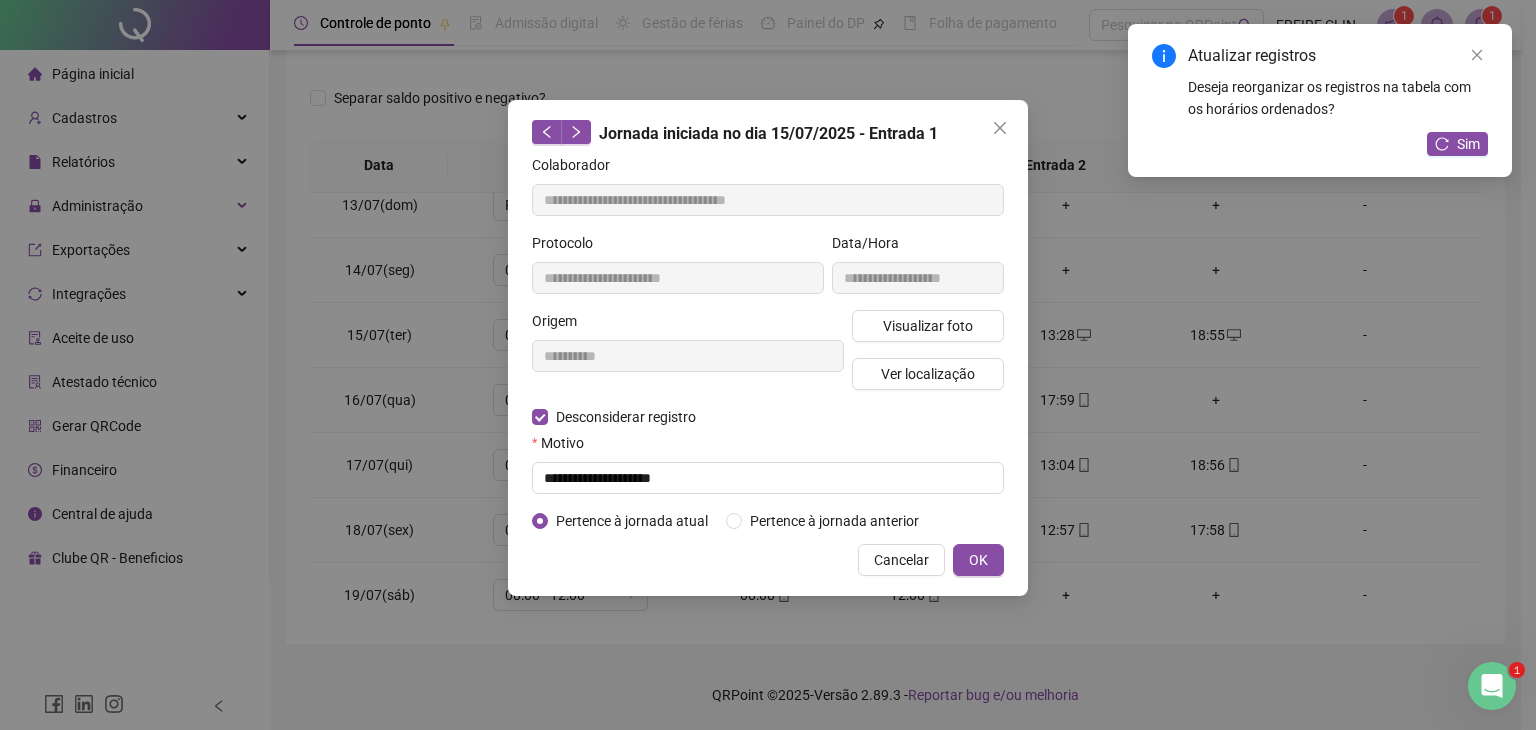 click on "**********" at bounding box center [768, 348] 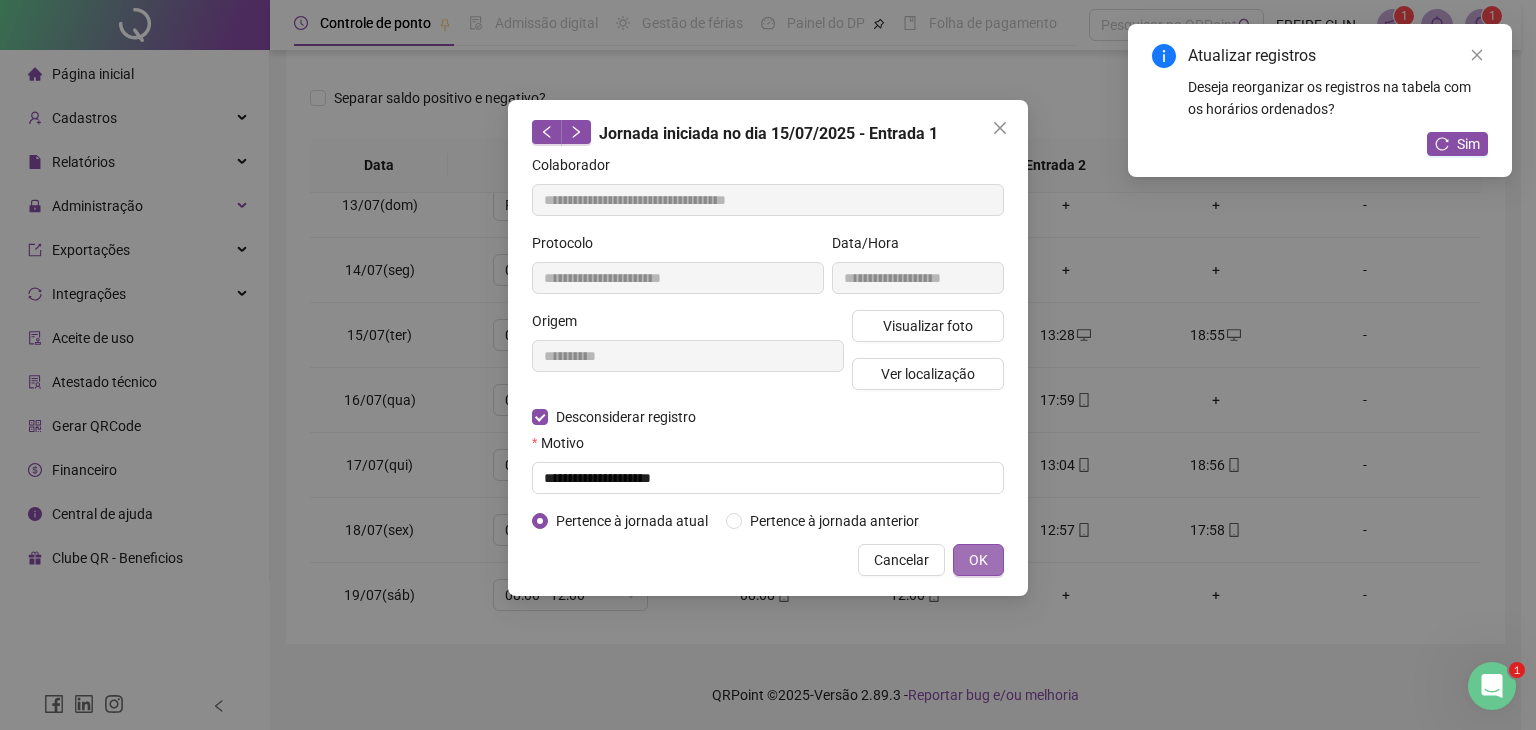 click on "OK" at bounding box center [978, 560] 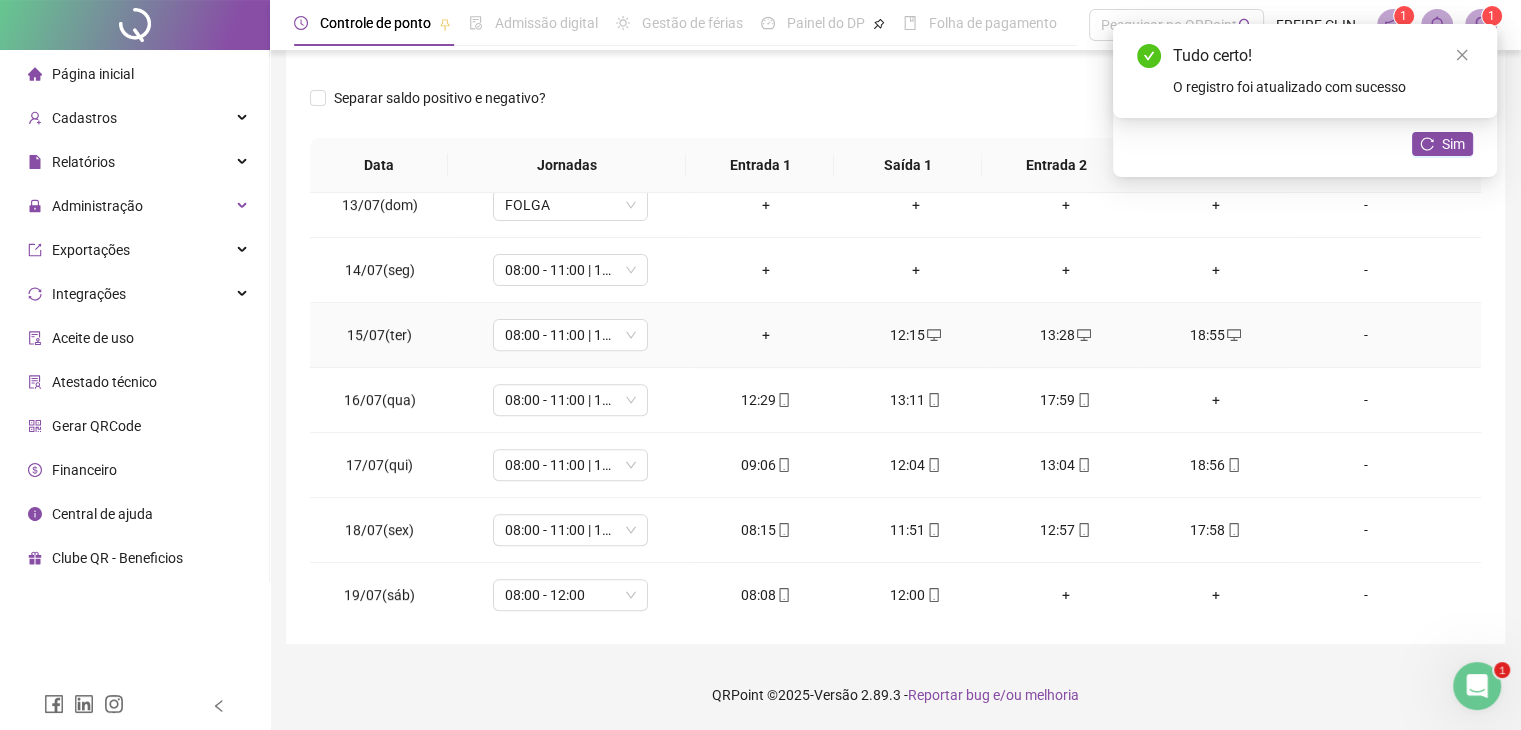 click on "+" at bounding box center [766, 335] 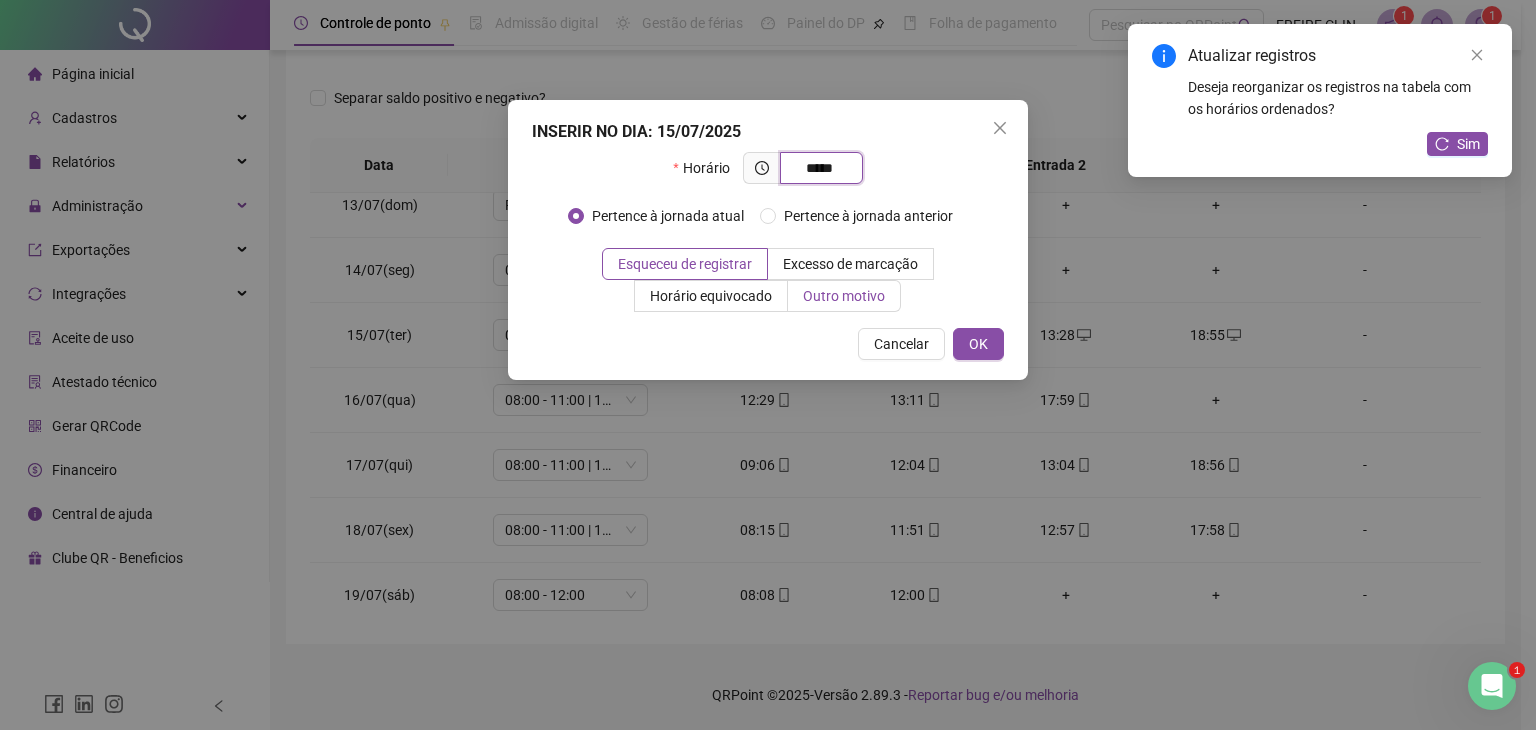 type on "*****" 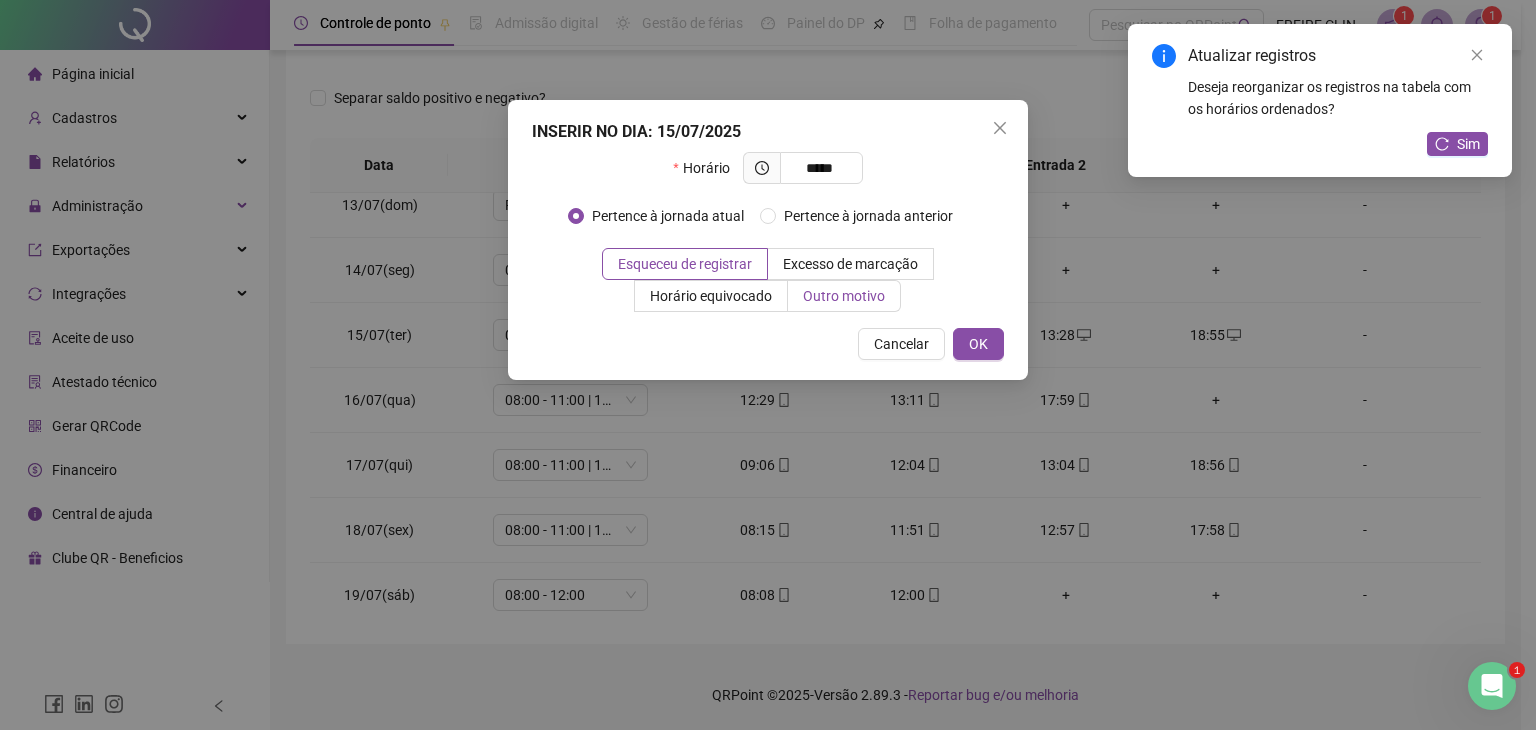 click on "Outro motivo" at bounding box center (844, 296) 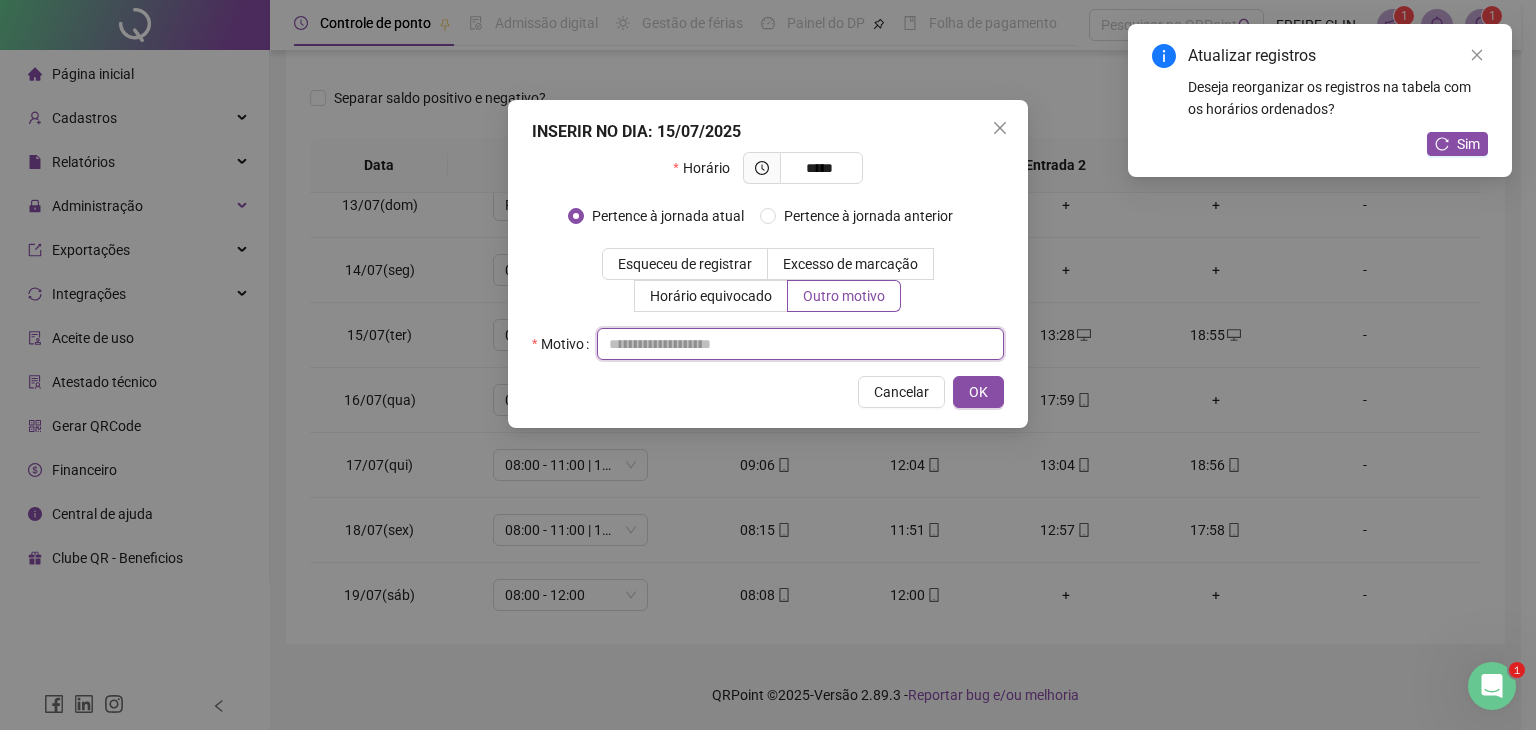 click at bounding box center (800, 344) 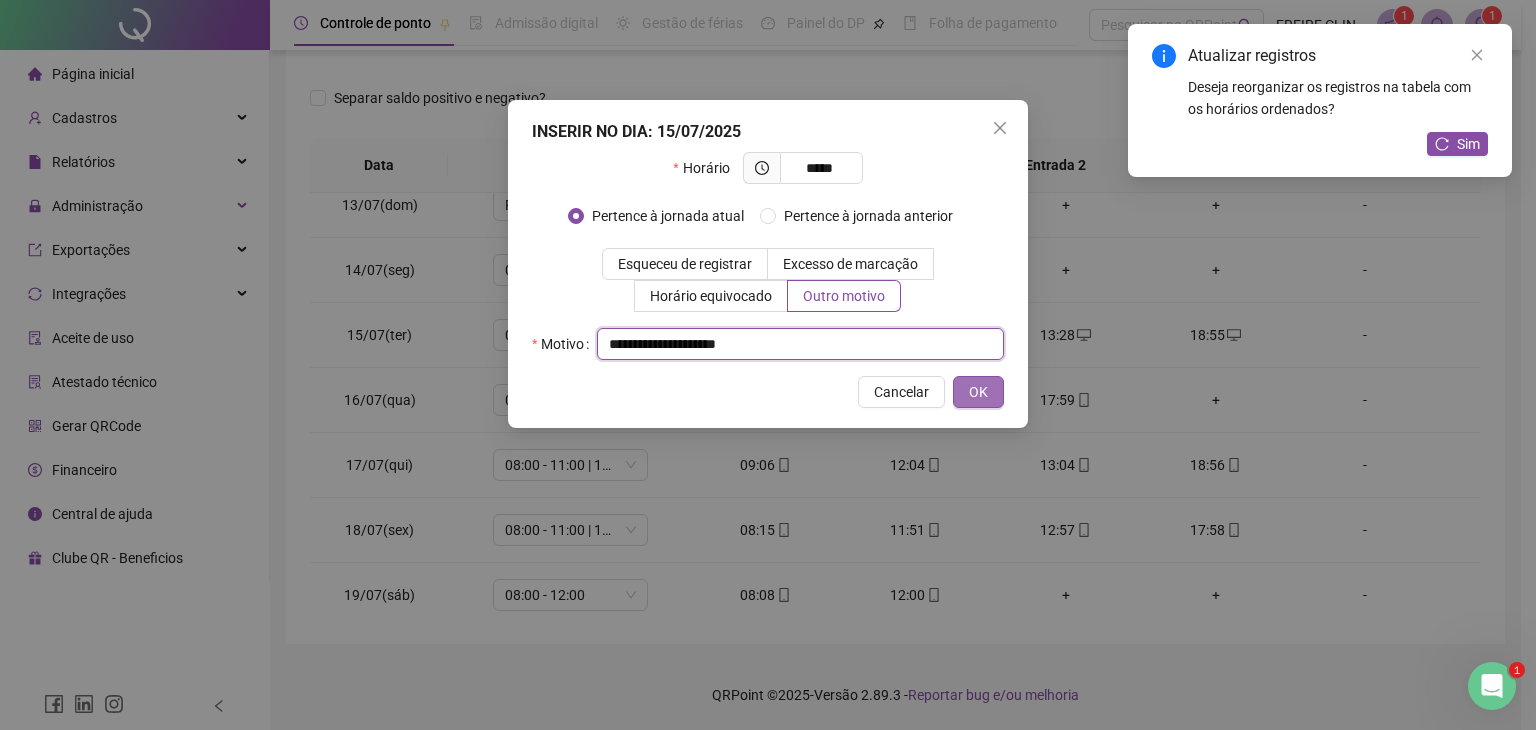type on "**********" 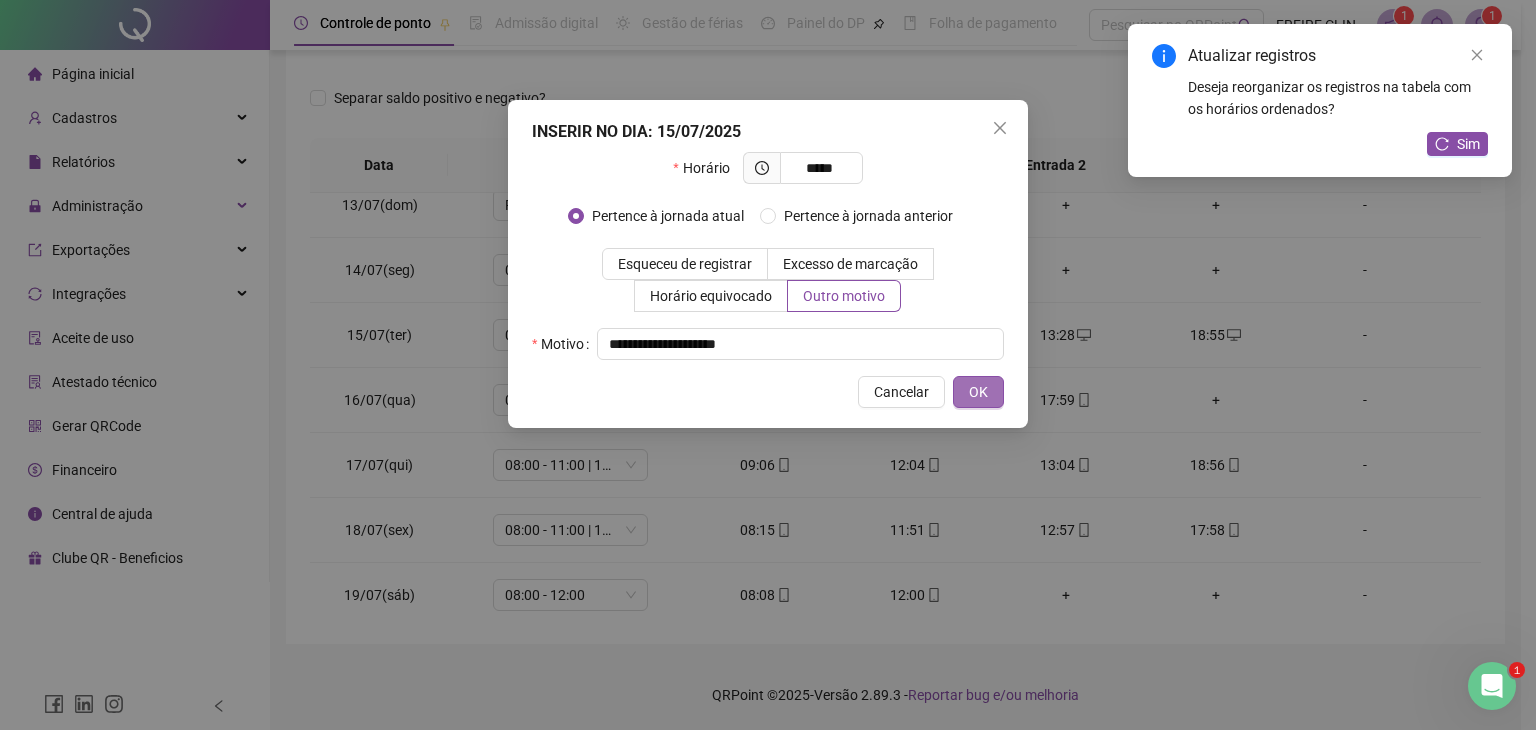click on "OK" at bounding box center (978, 392) 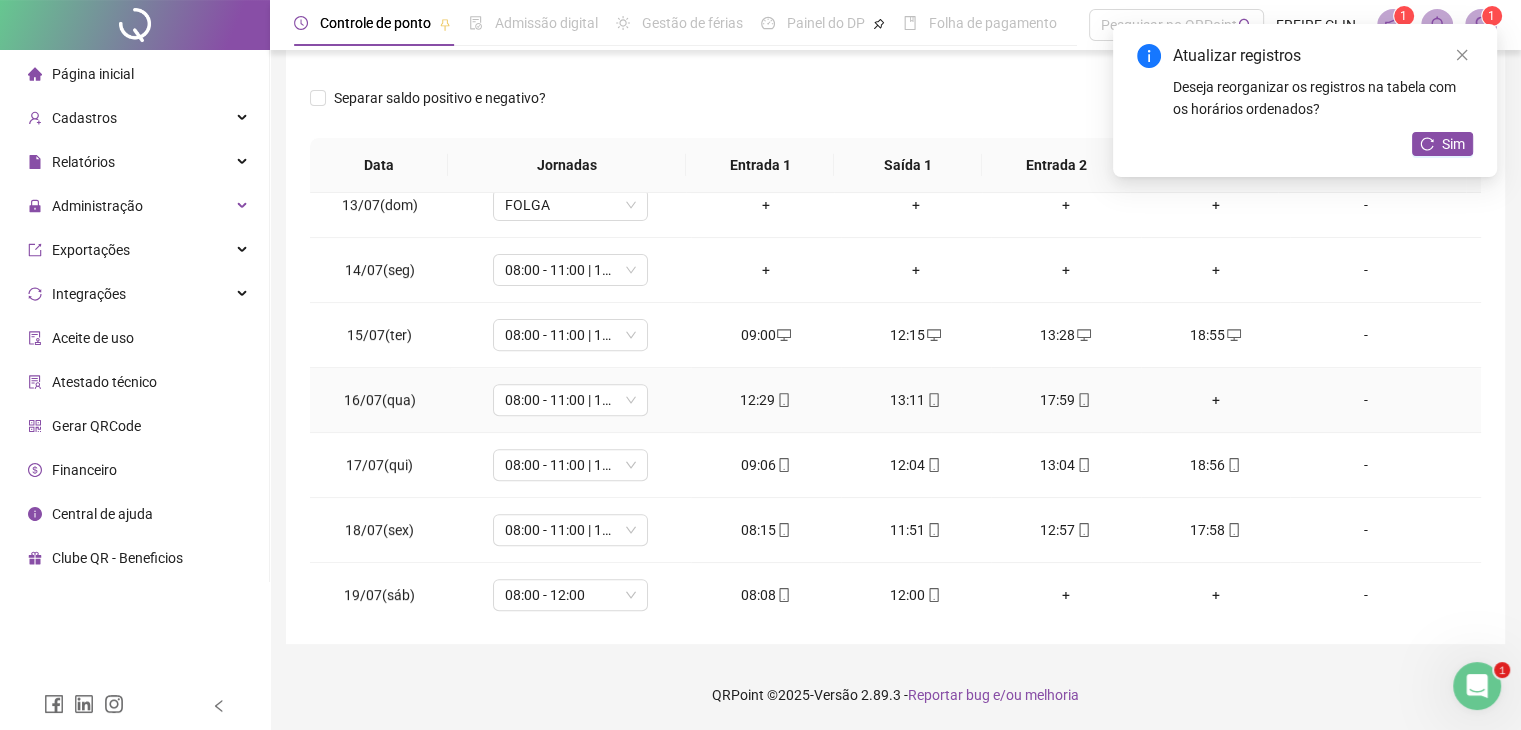 click on "+" at bounding box center [1216, 400] 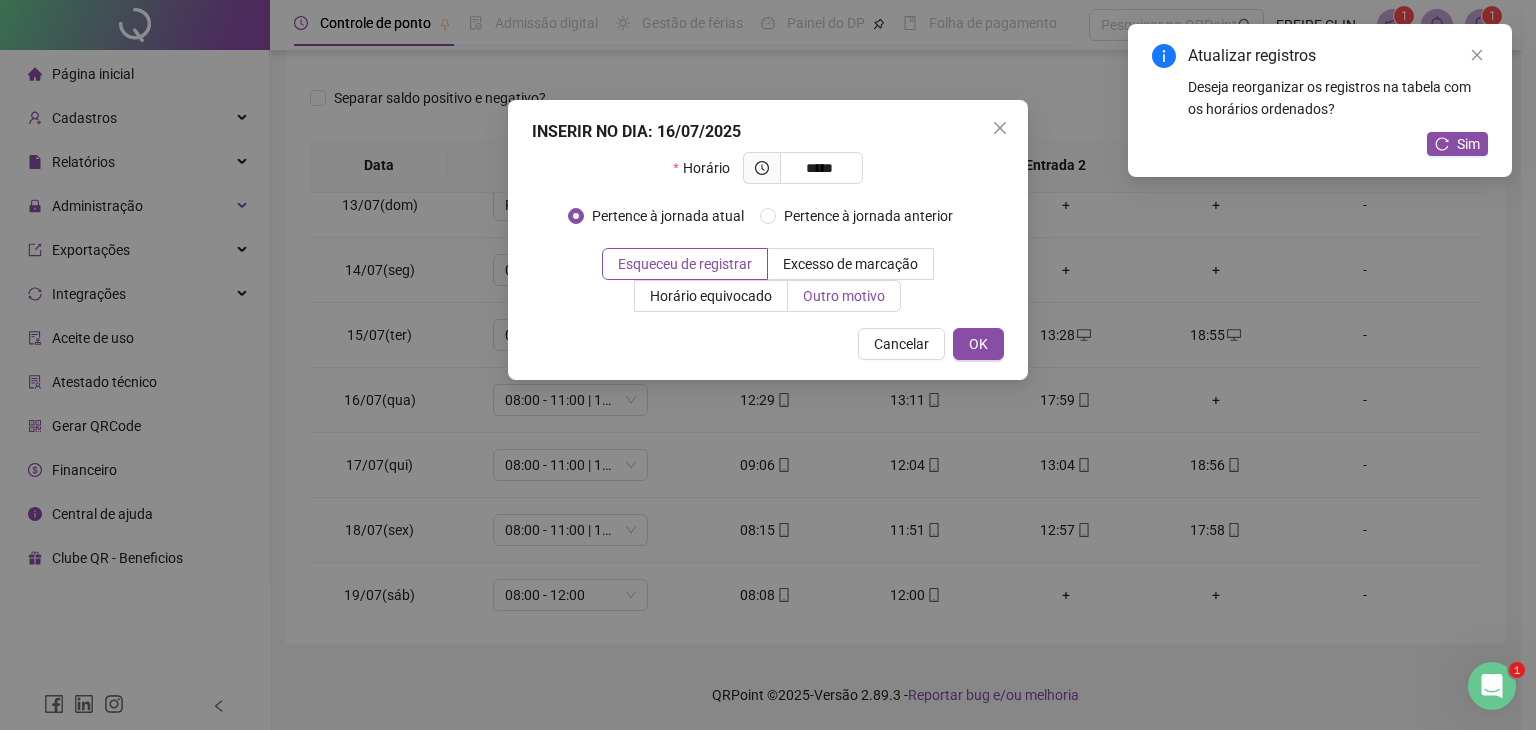 type on "*****" 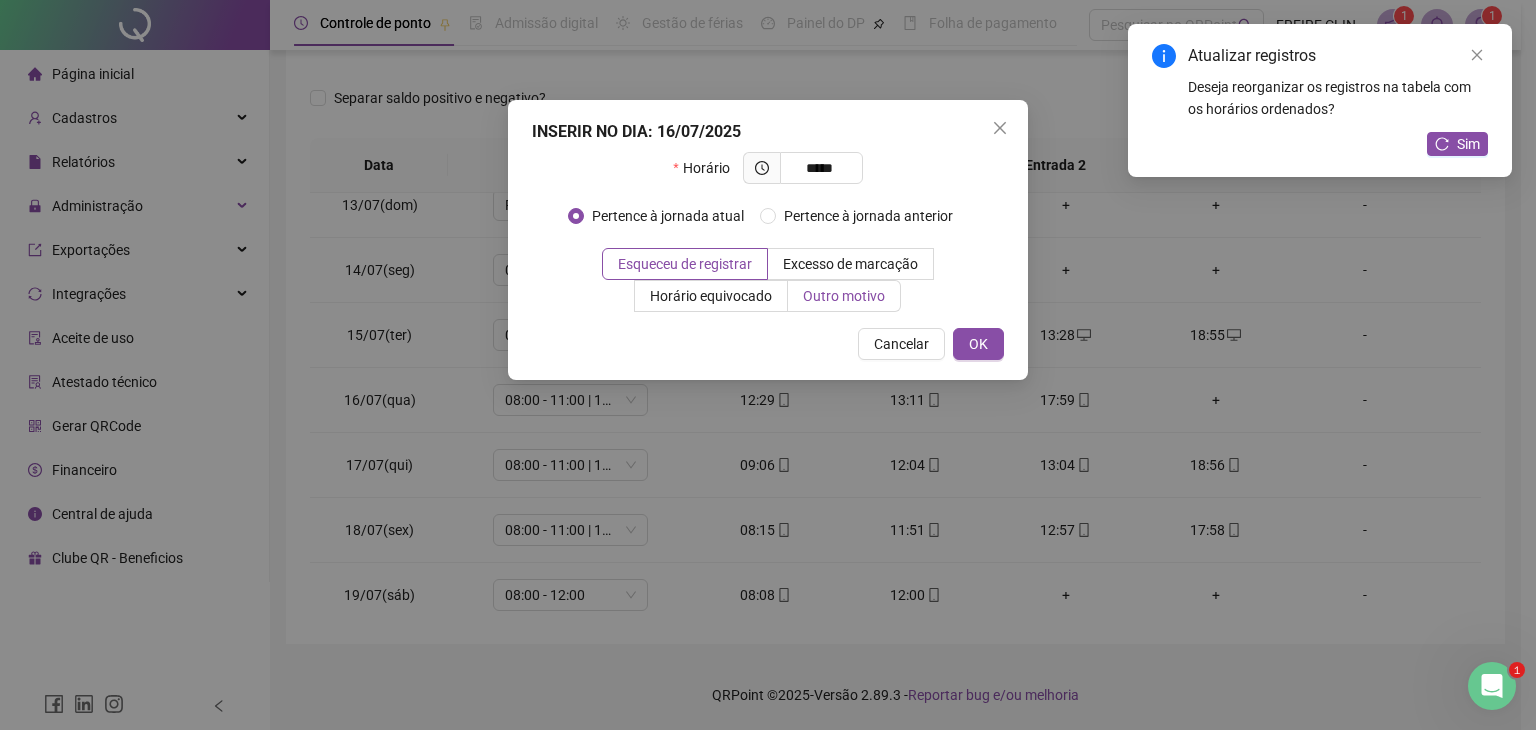 click on "Outro motivo" at bounding box center [844, 296] 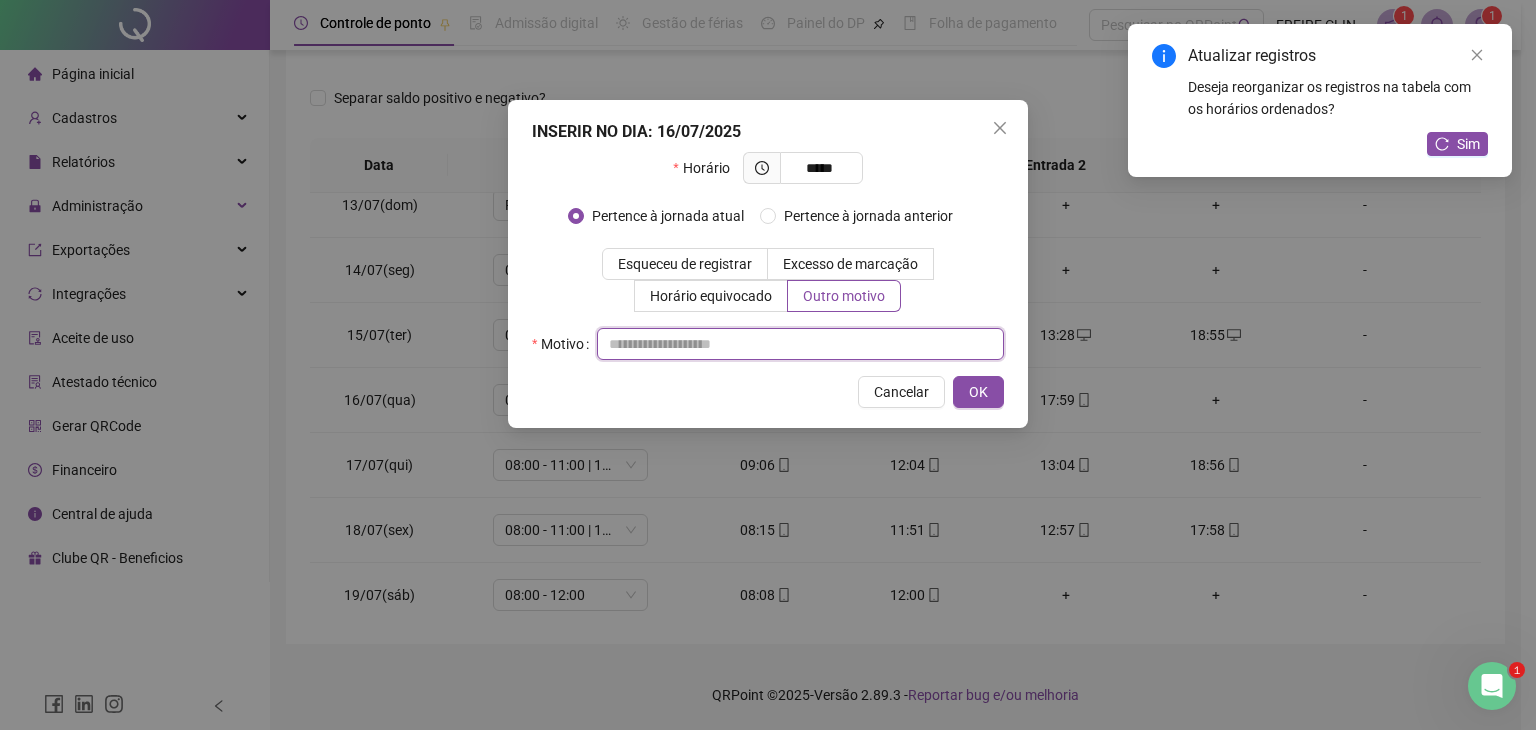 click at bounding box center (800, 344) 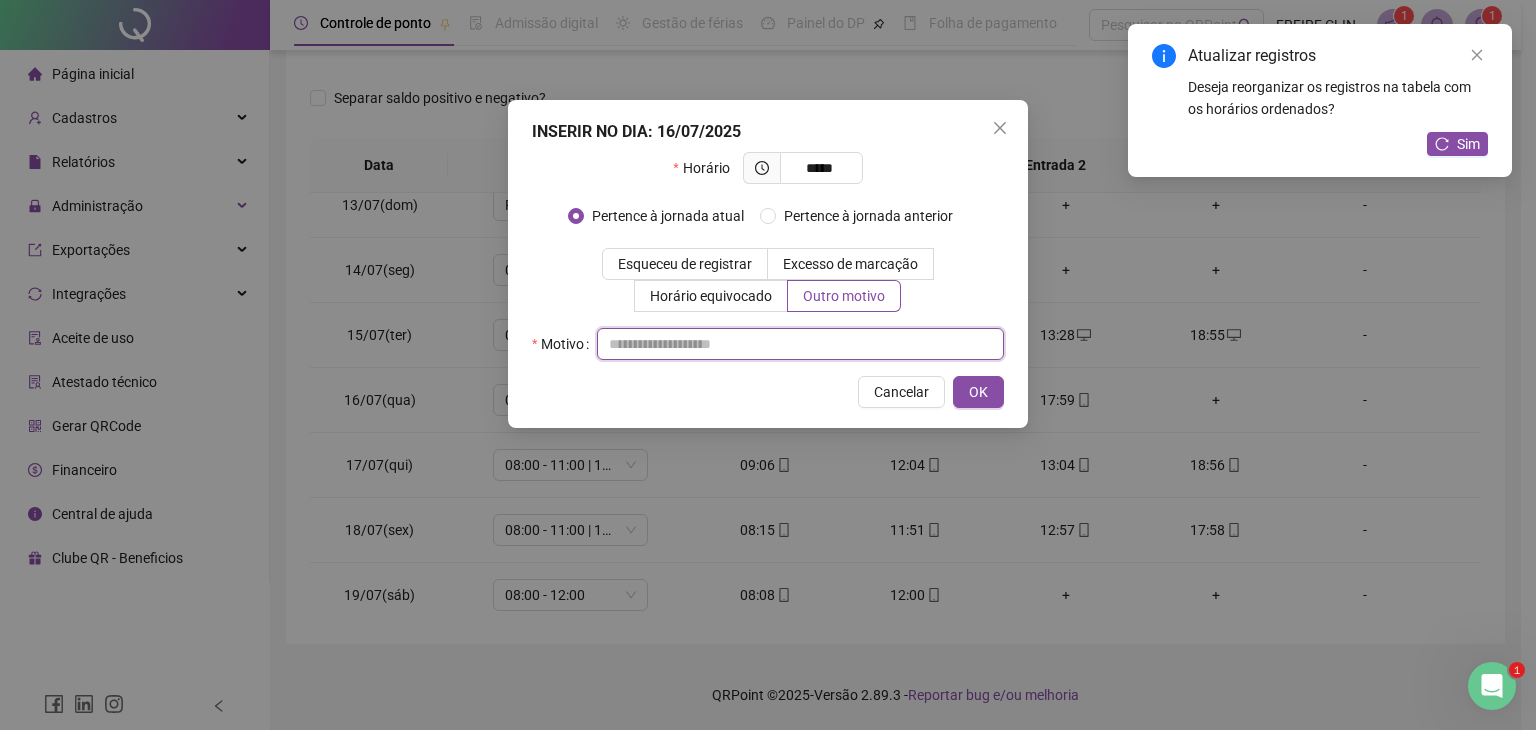 paste on "**********" 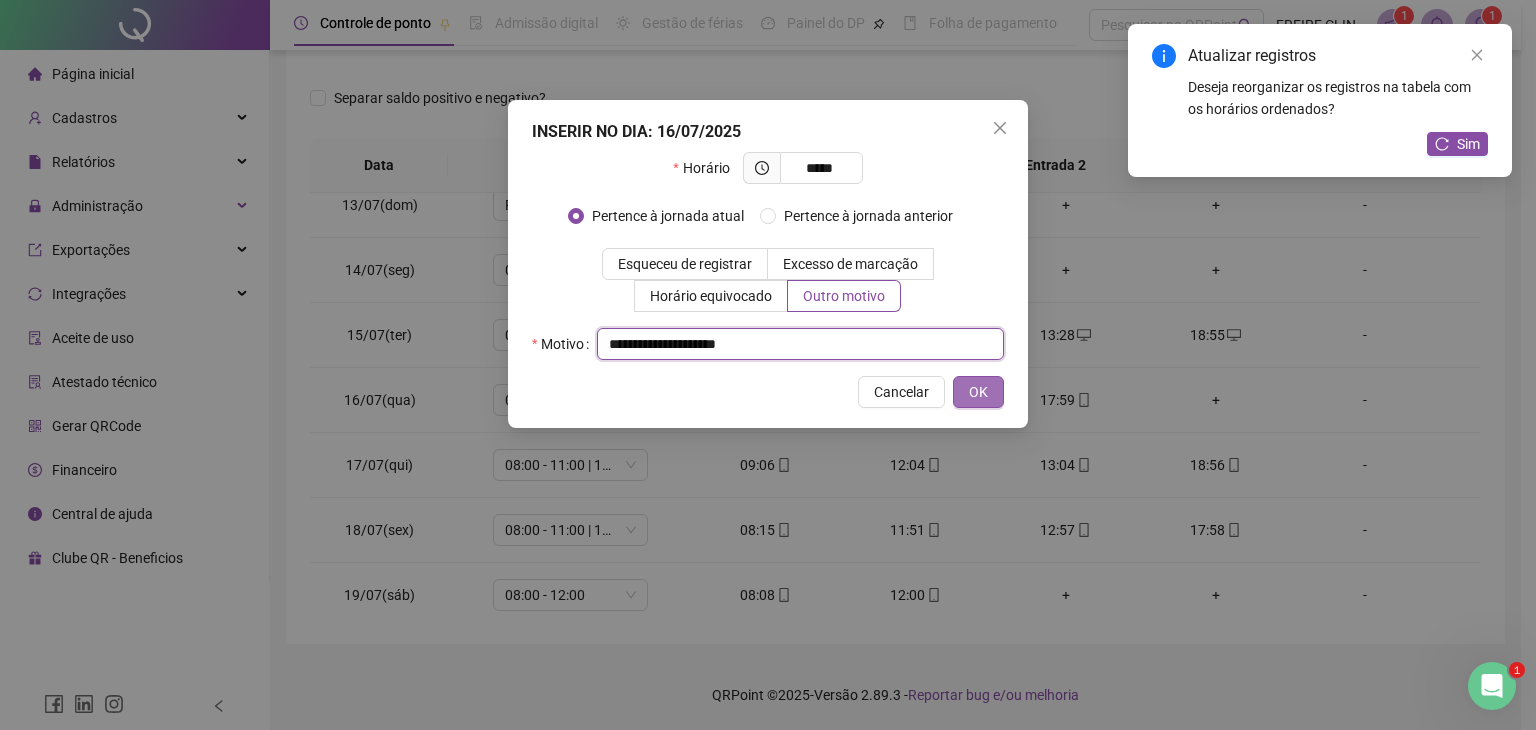 type on "**********" 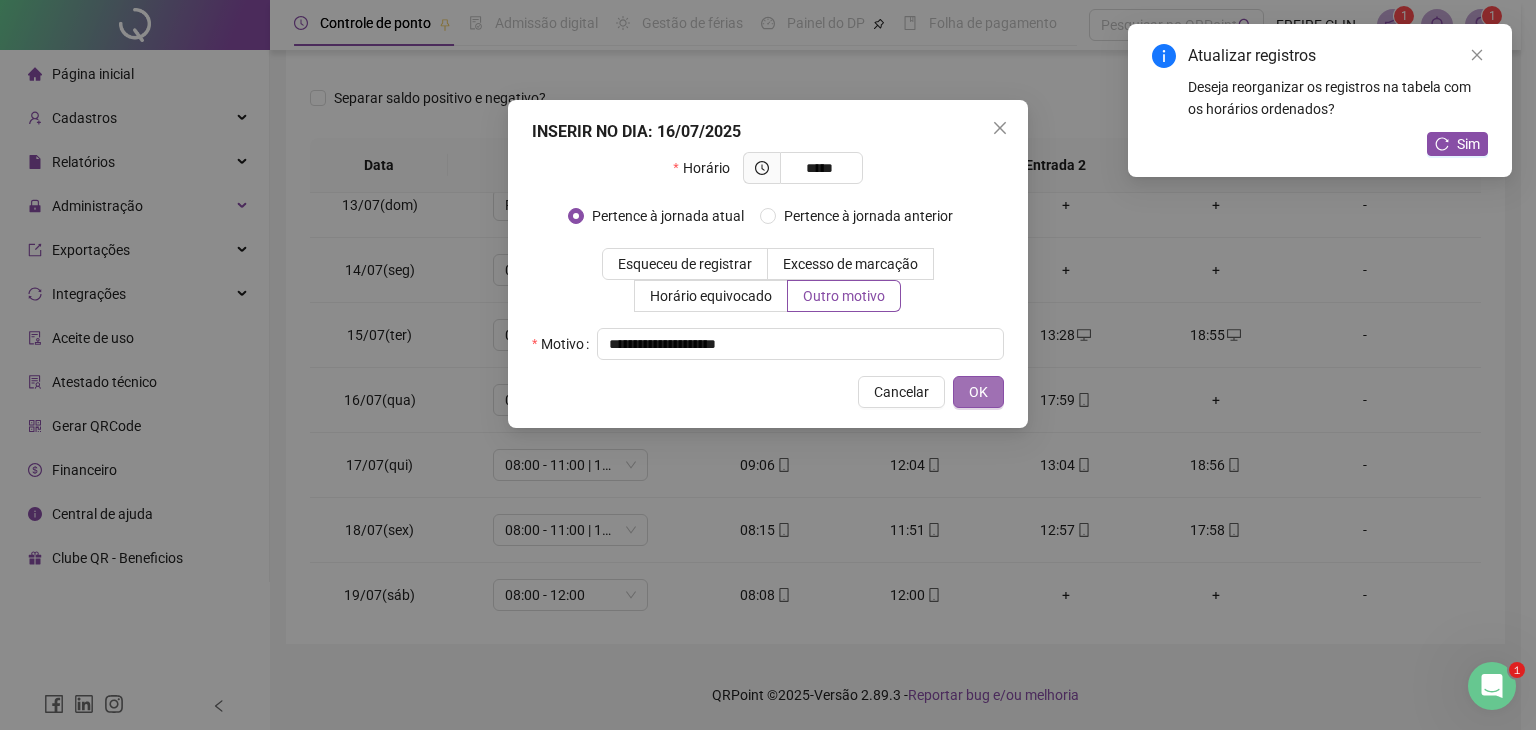 click on "OK" at bounding box center (978, 392) 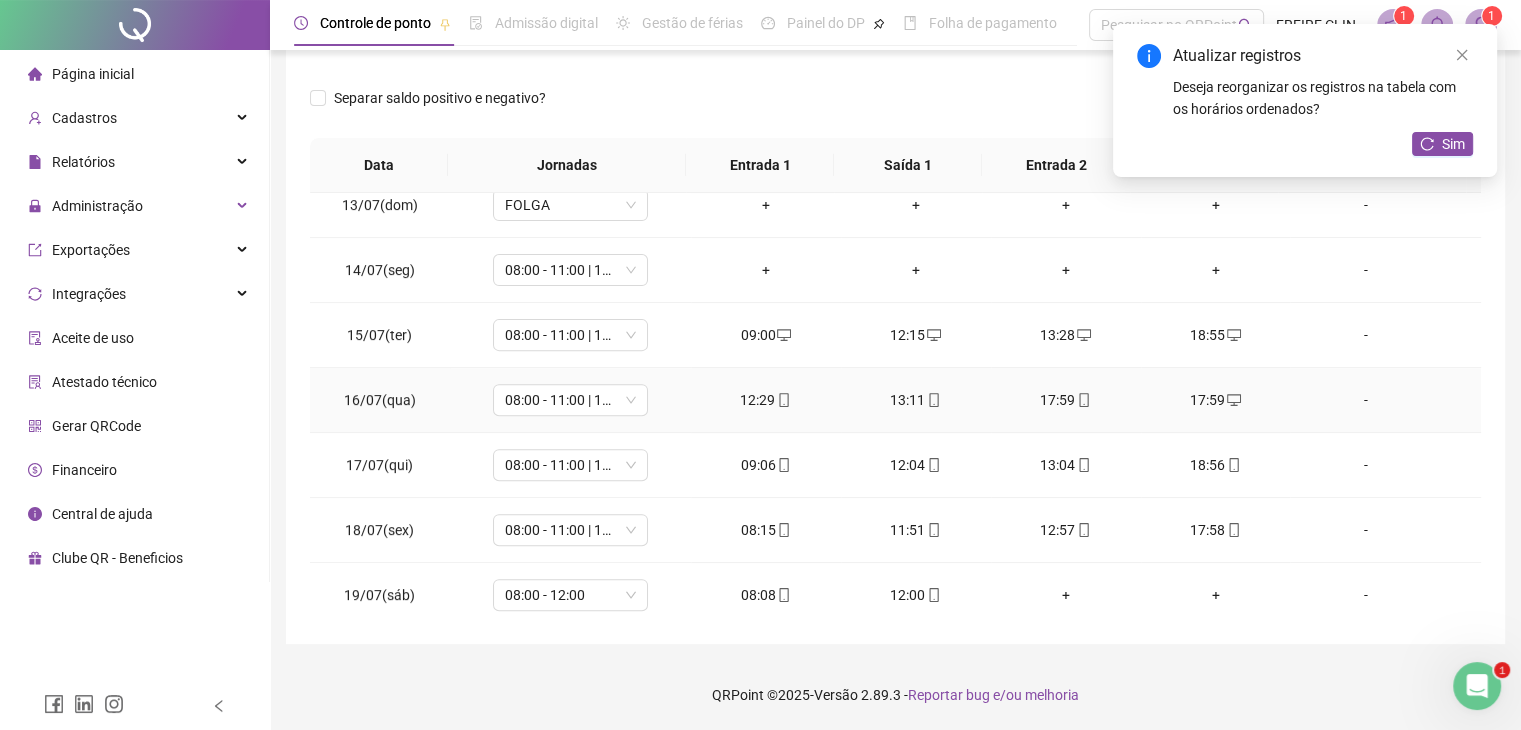 click on "17:59" at bounding box center [1066, 400] 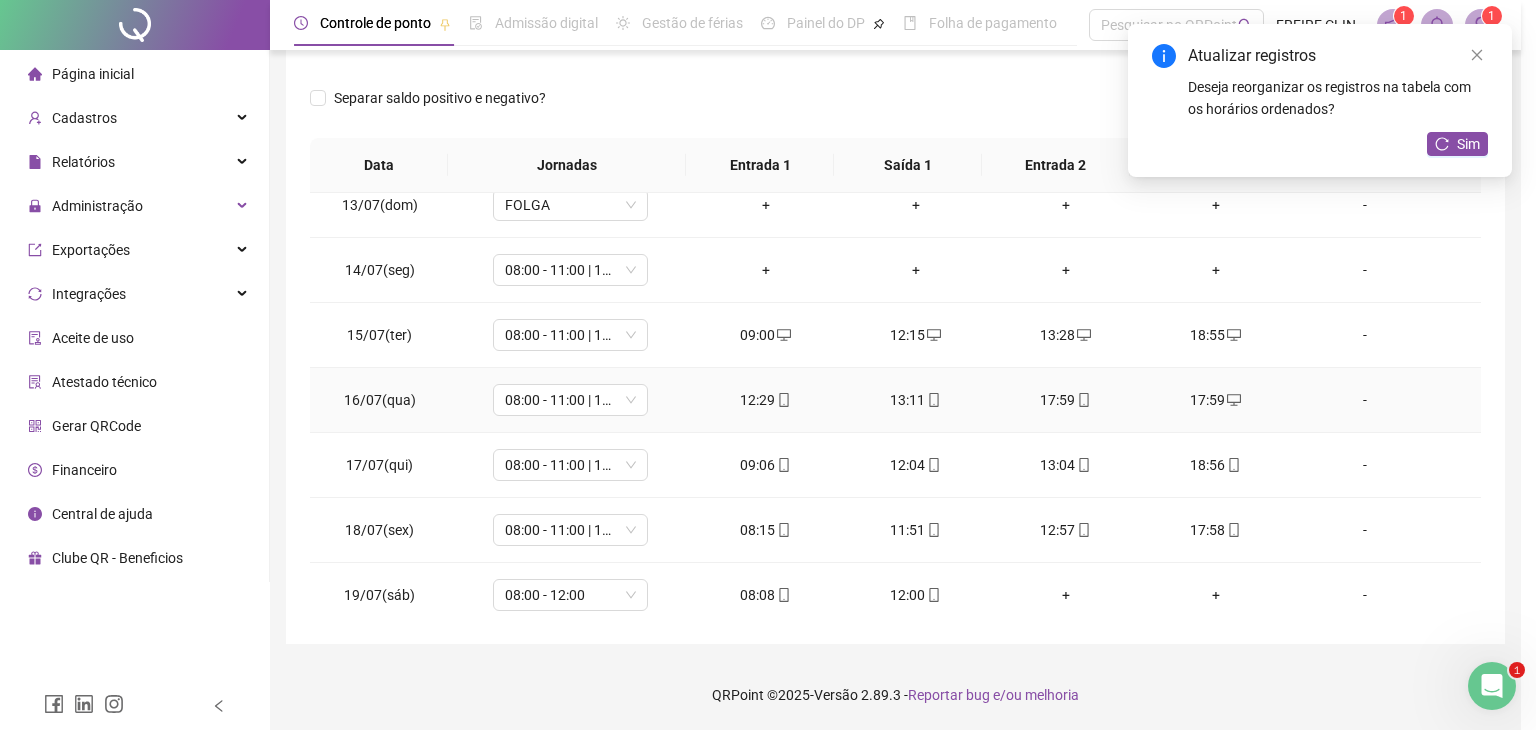 type on "**********" 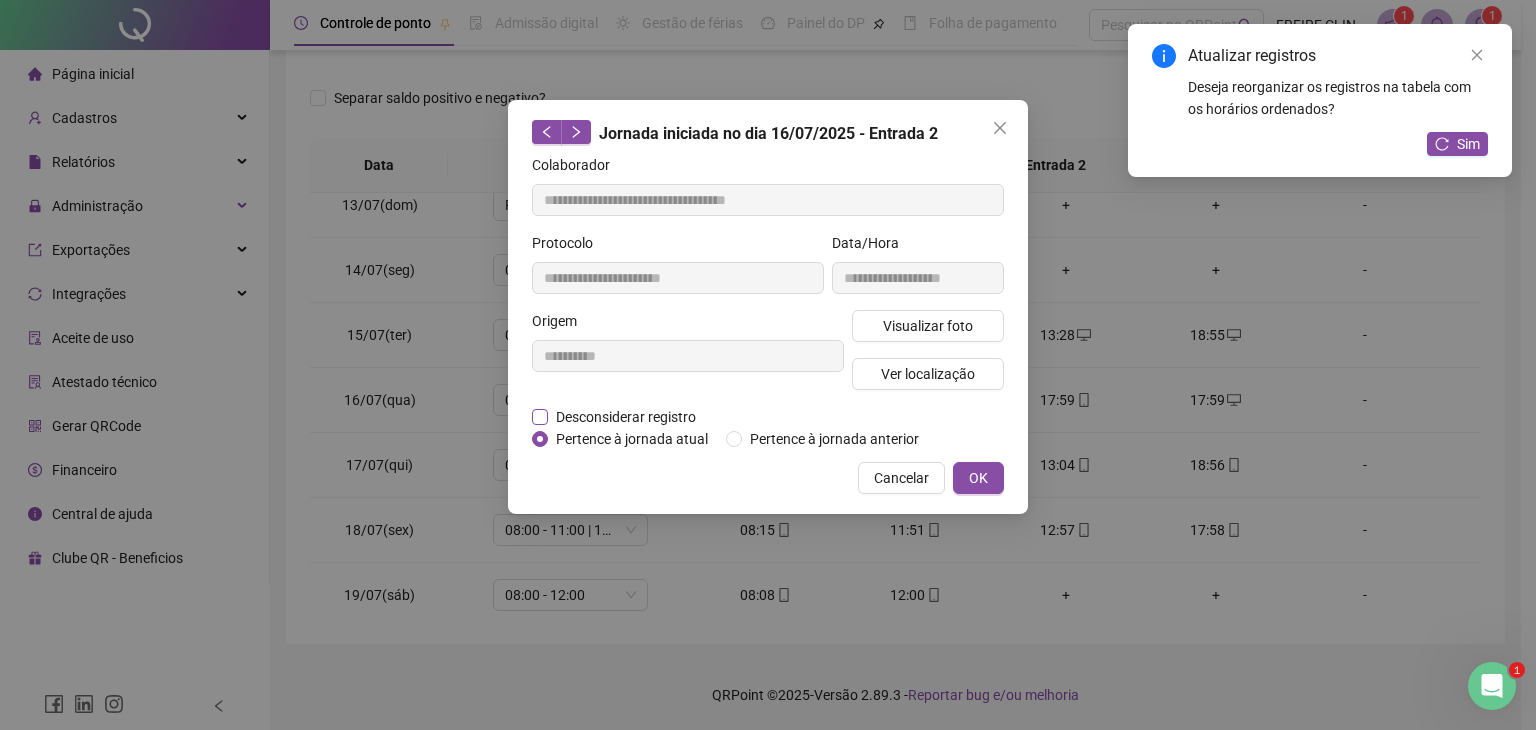 click on "Desconsiderar registro" at bounding box center (626, 417) 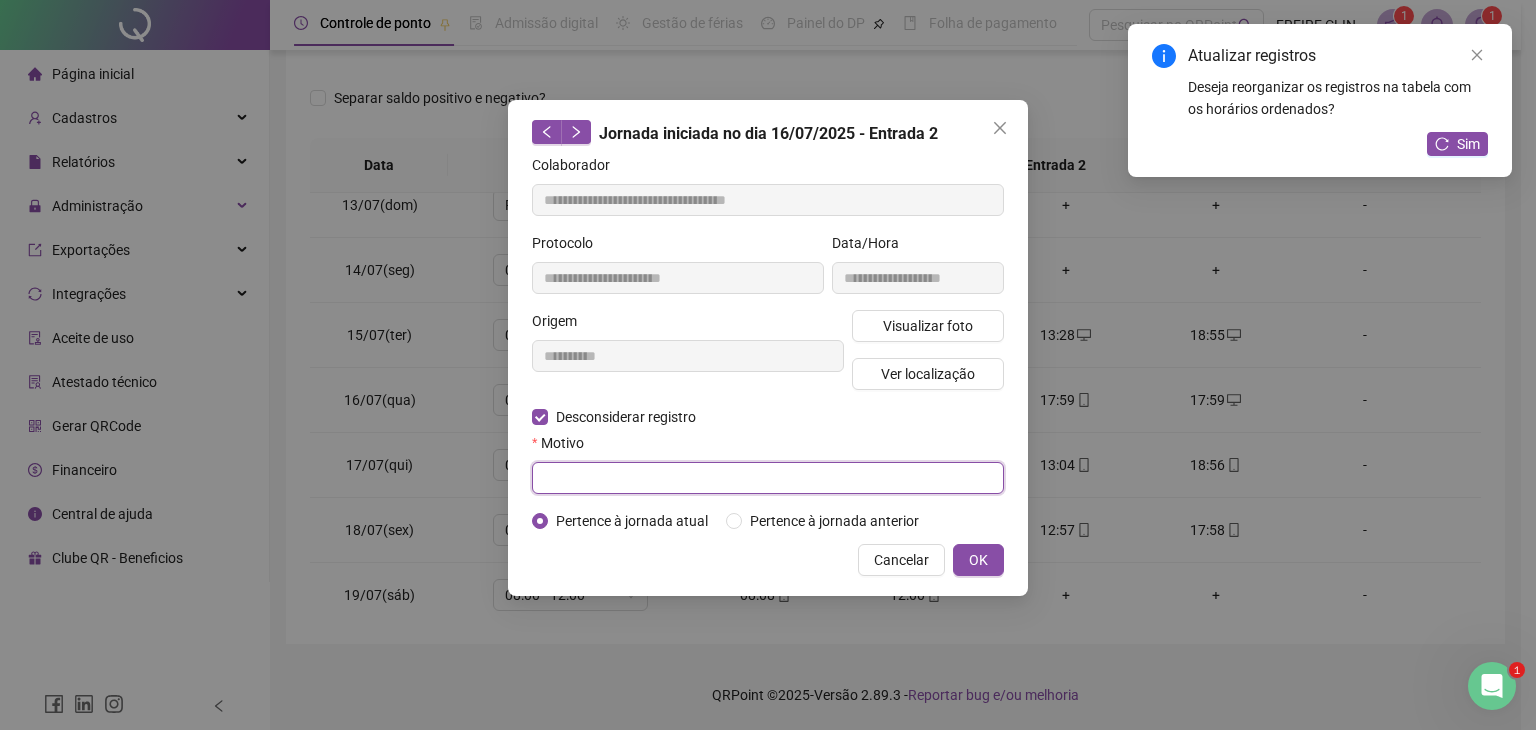 click at bounding box center [768, 478] 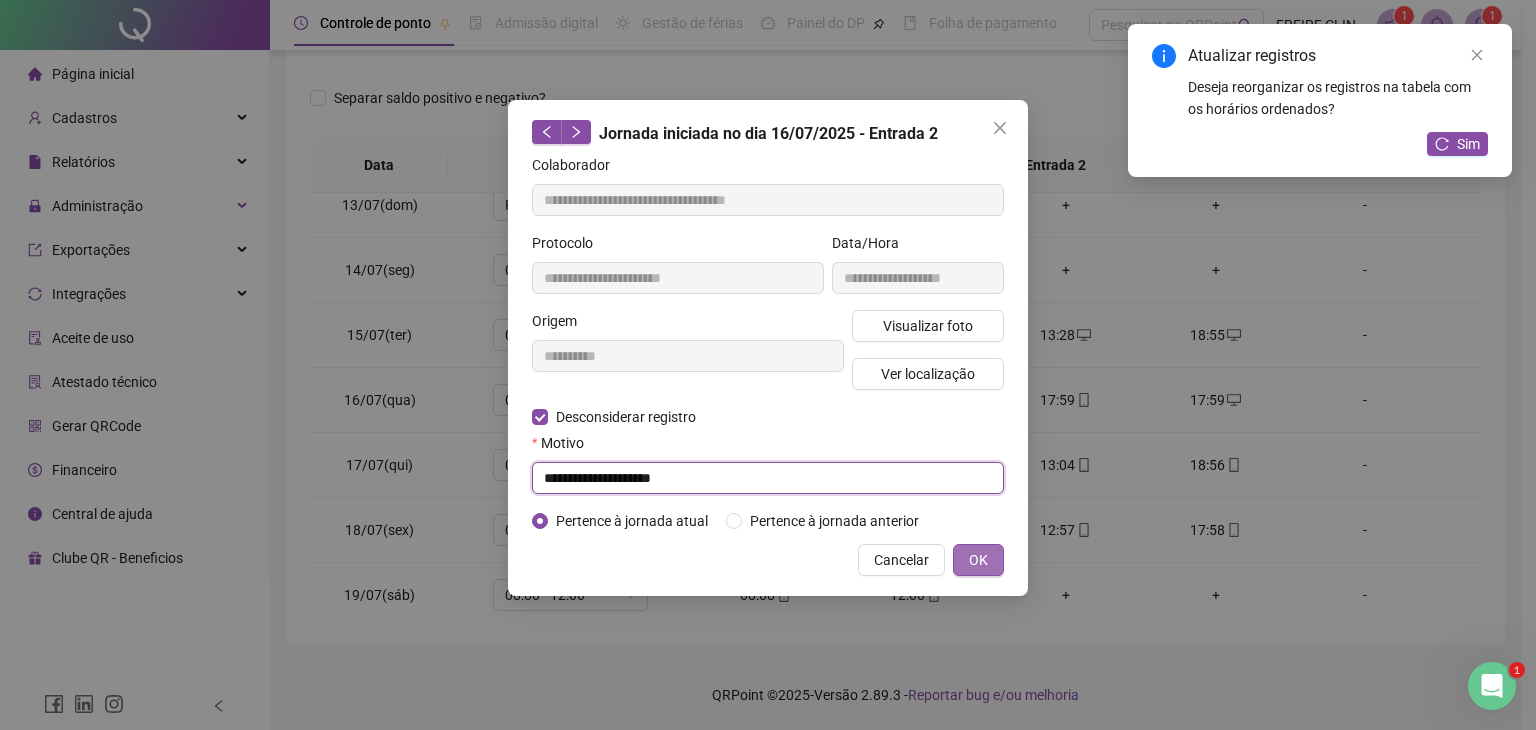 type on "**********" 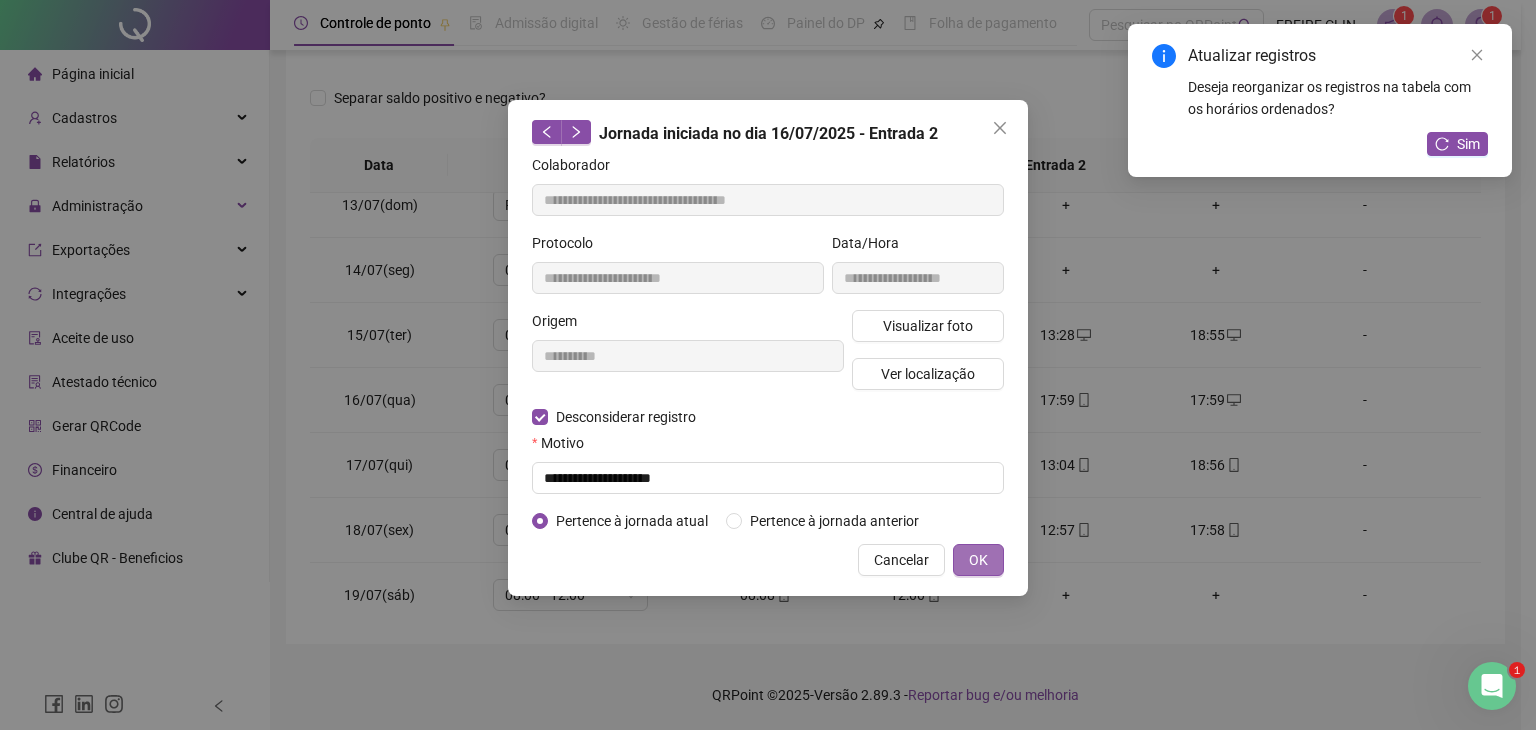 click on "OK" at bounding box center [978, 560] 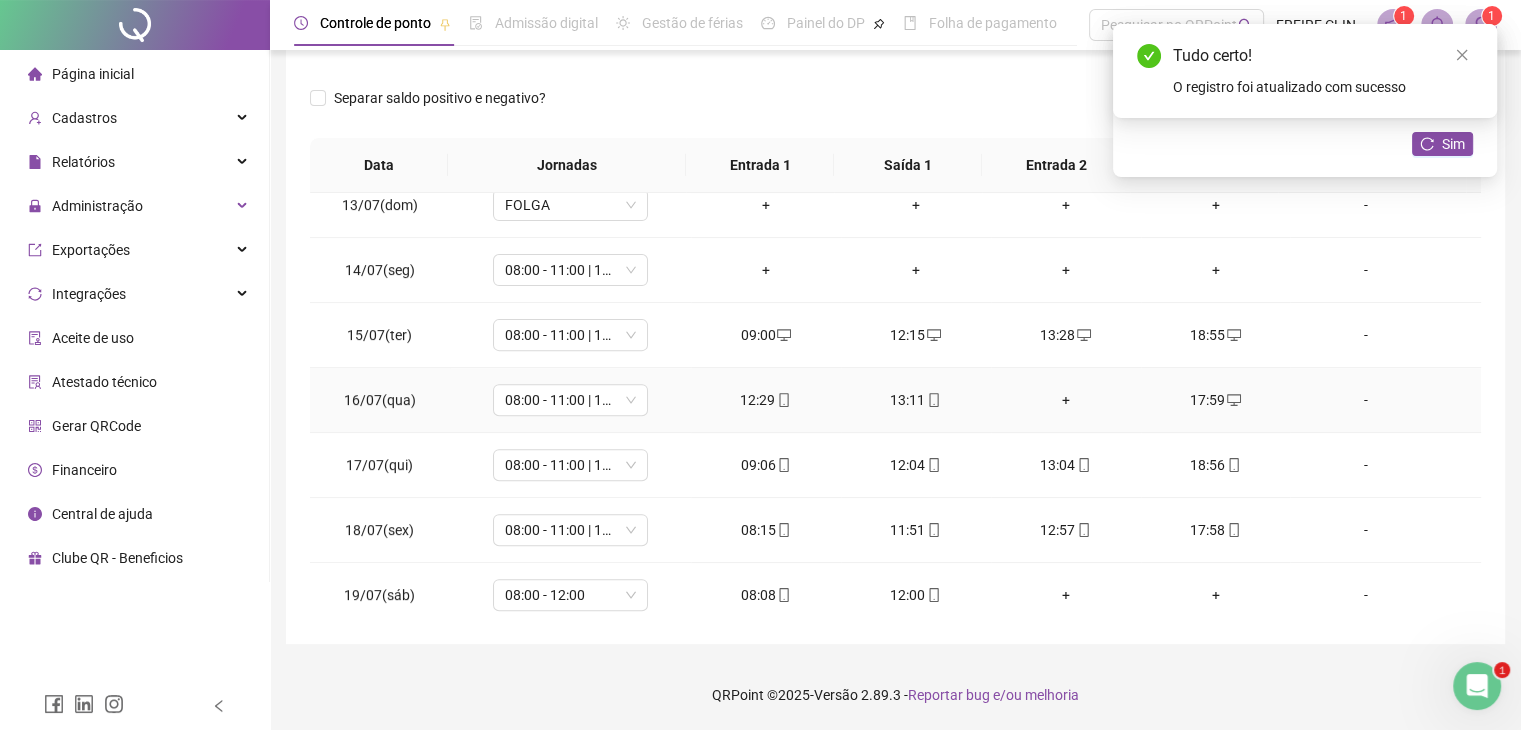 click on "+" at bounding box center [1066, 400] 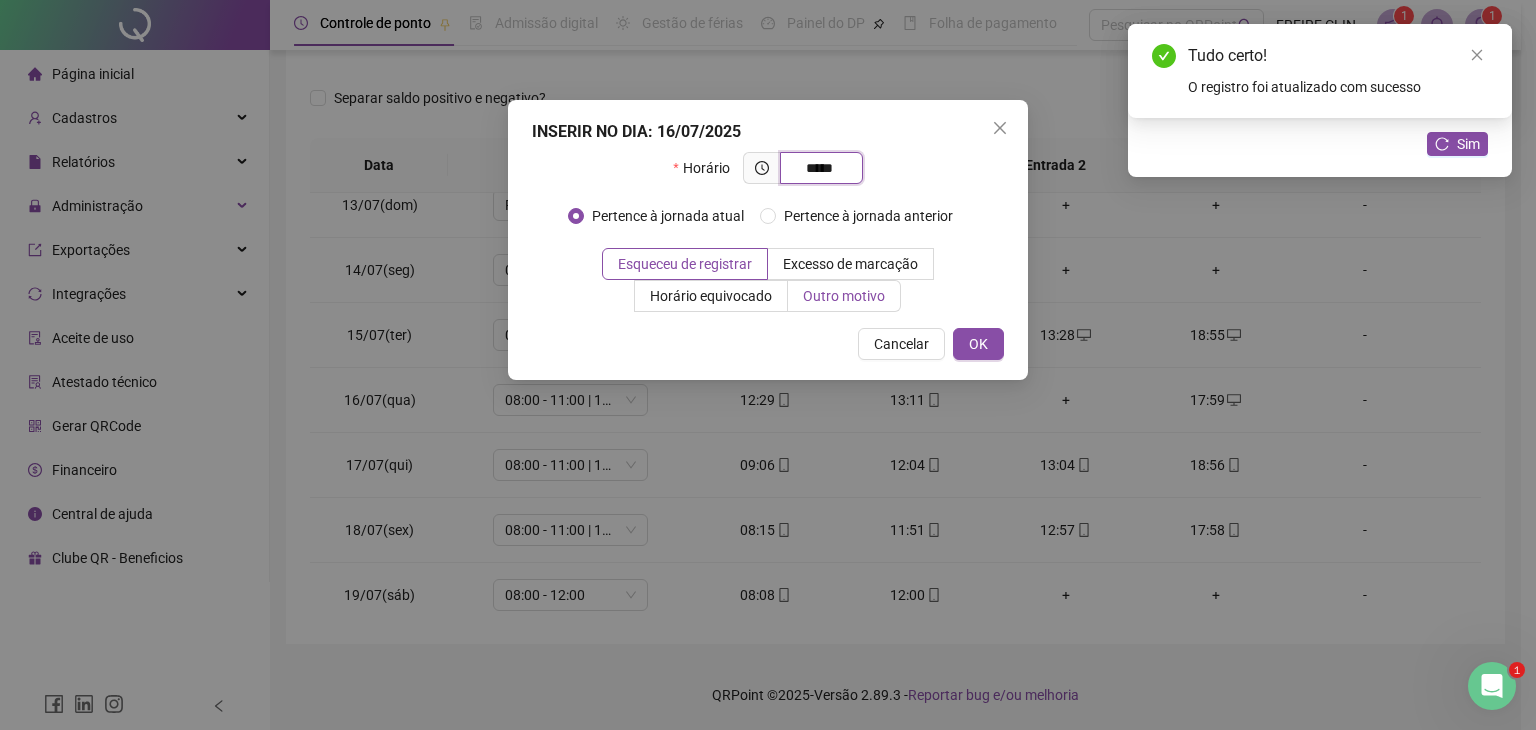 type on "*****" 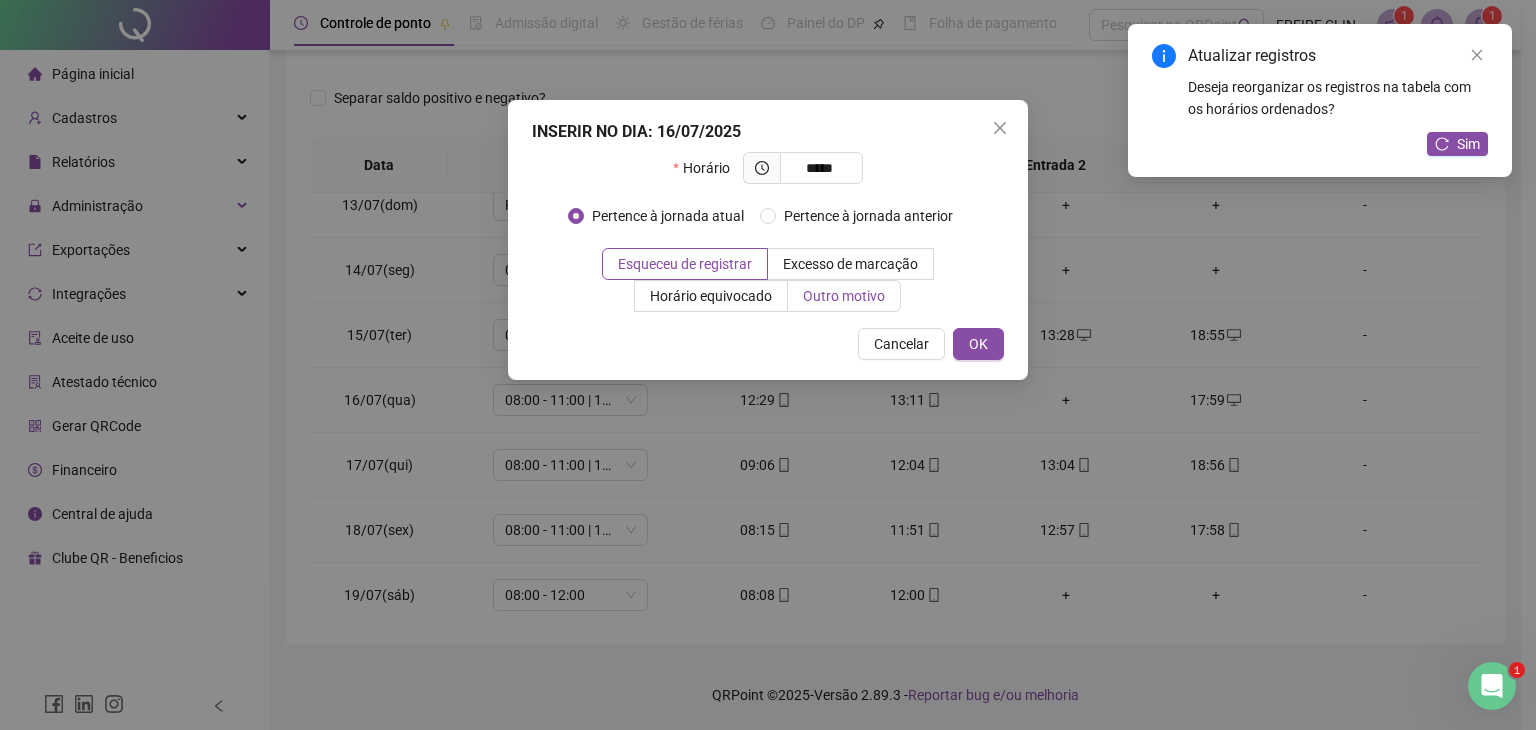 click on "Outro motivo" at bounding box center [844, 296] 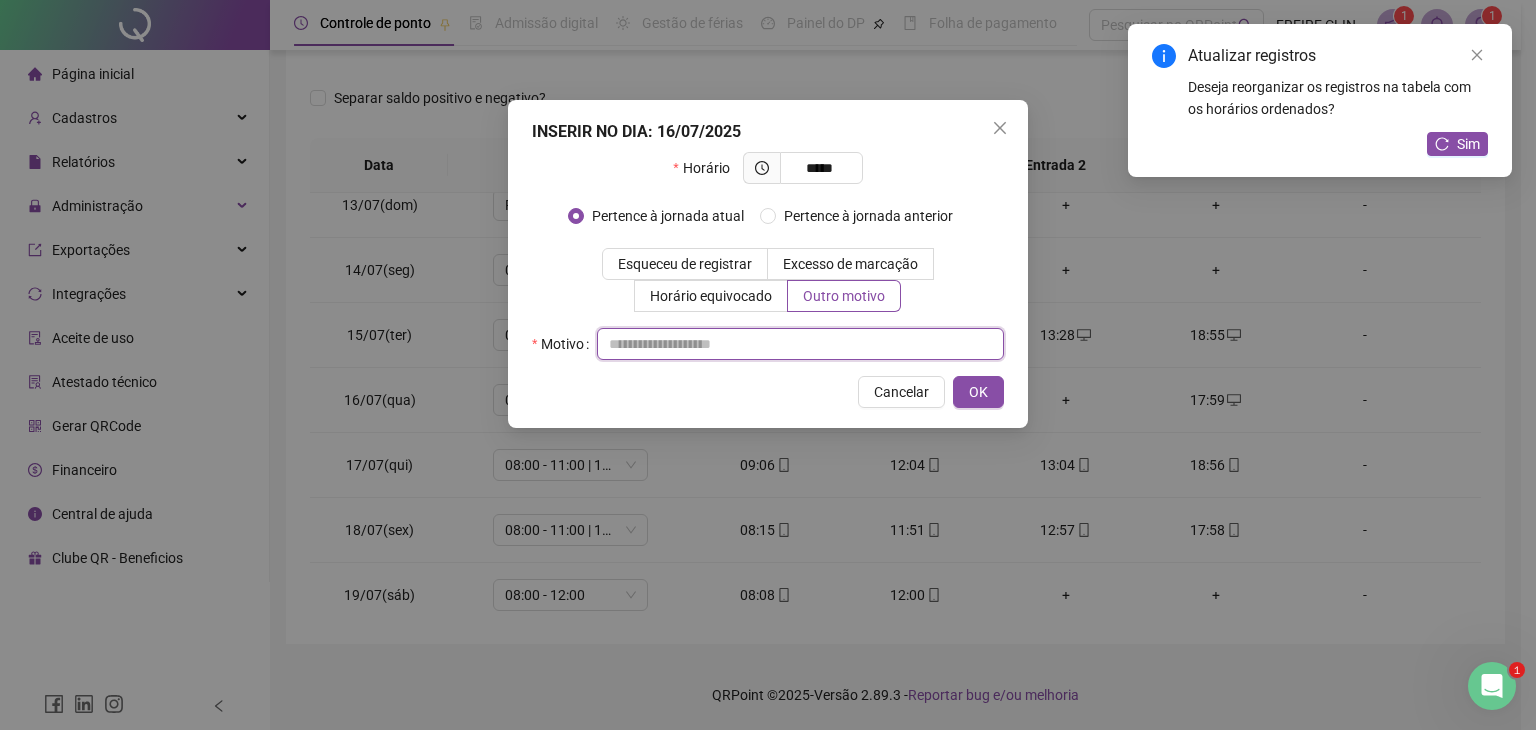 click at bounding box center (800, 344) 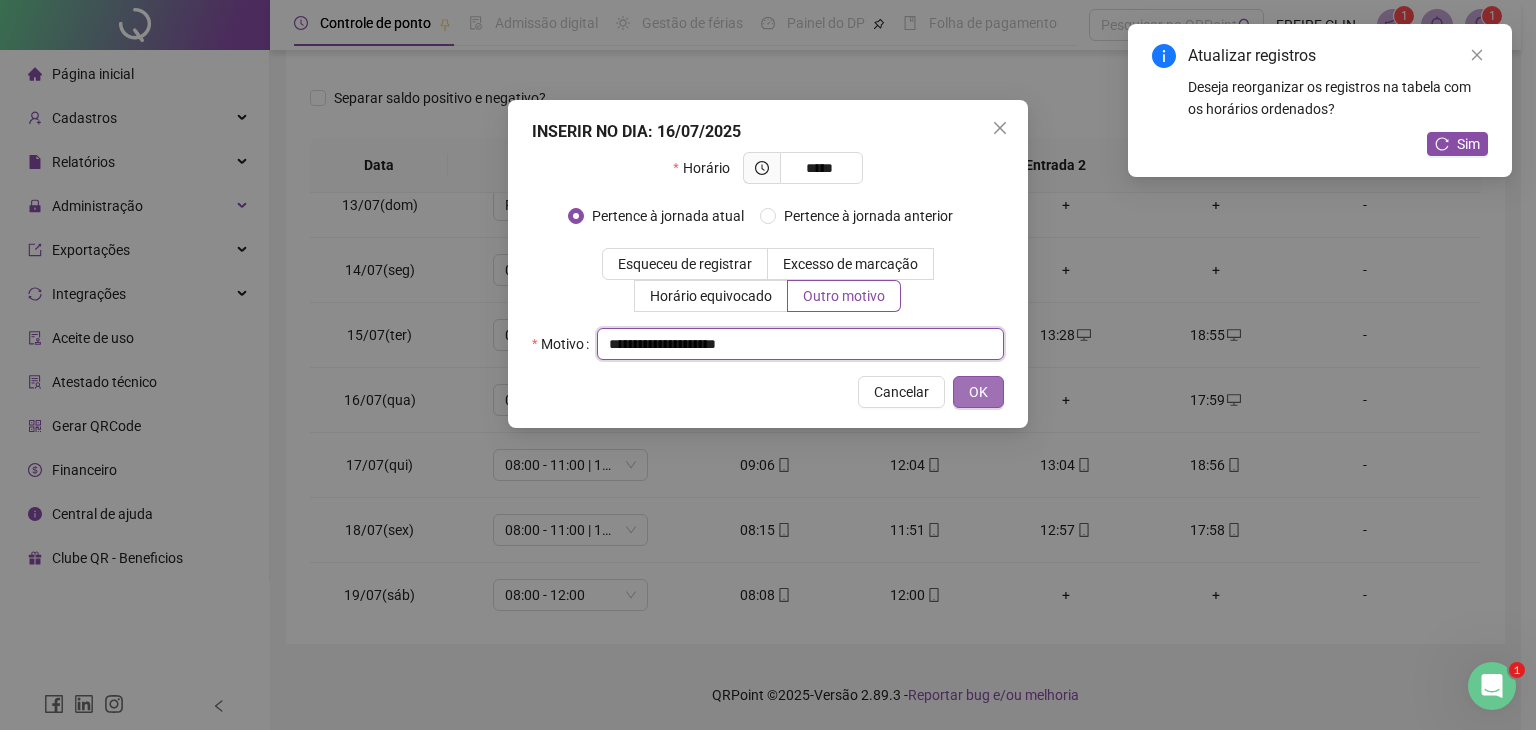 type on "**********" 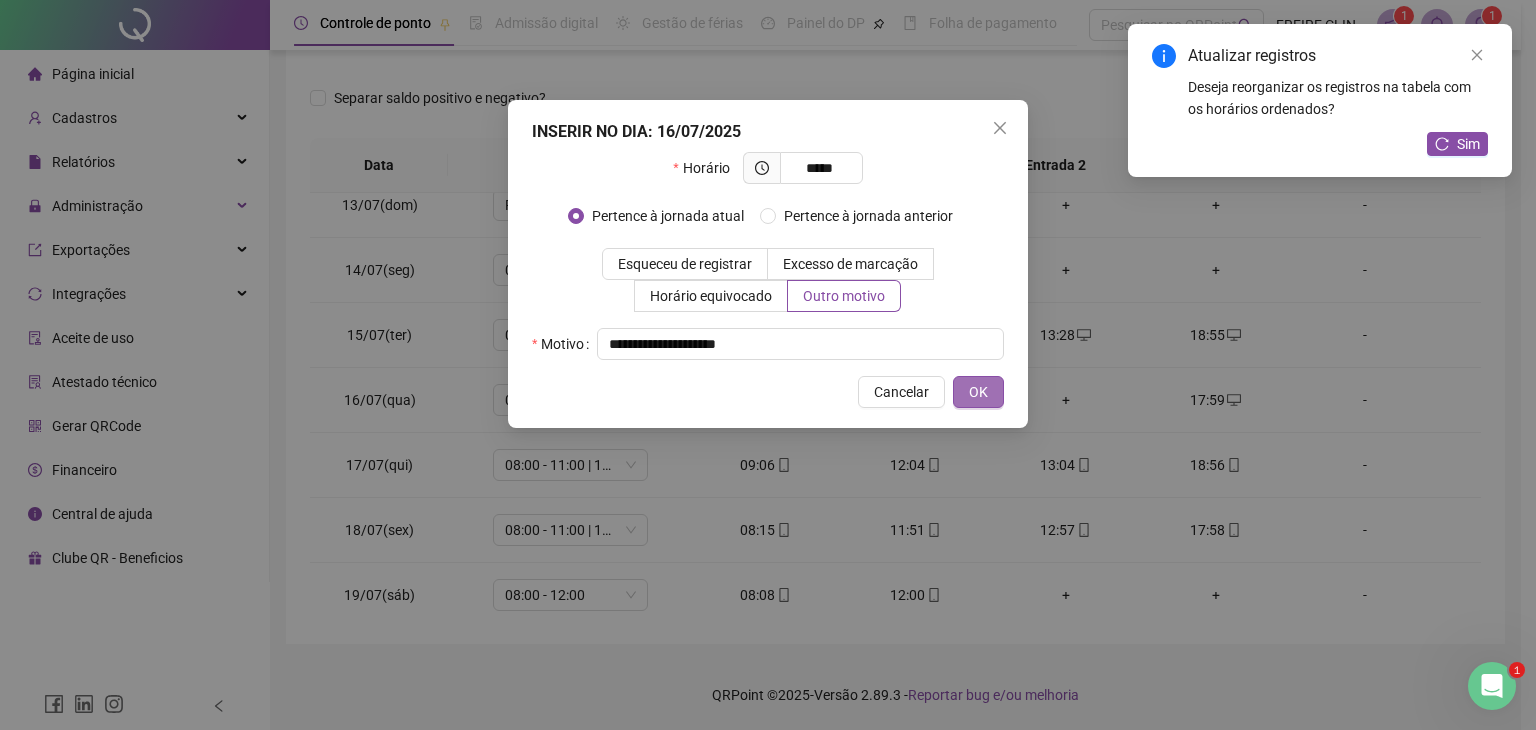 click on "OK" at bounding box center [978, 392] 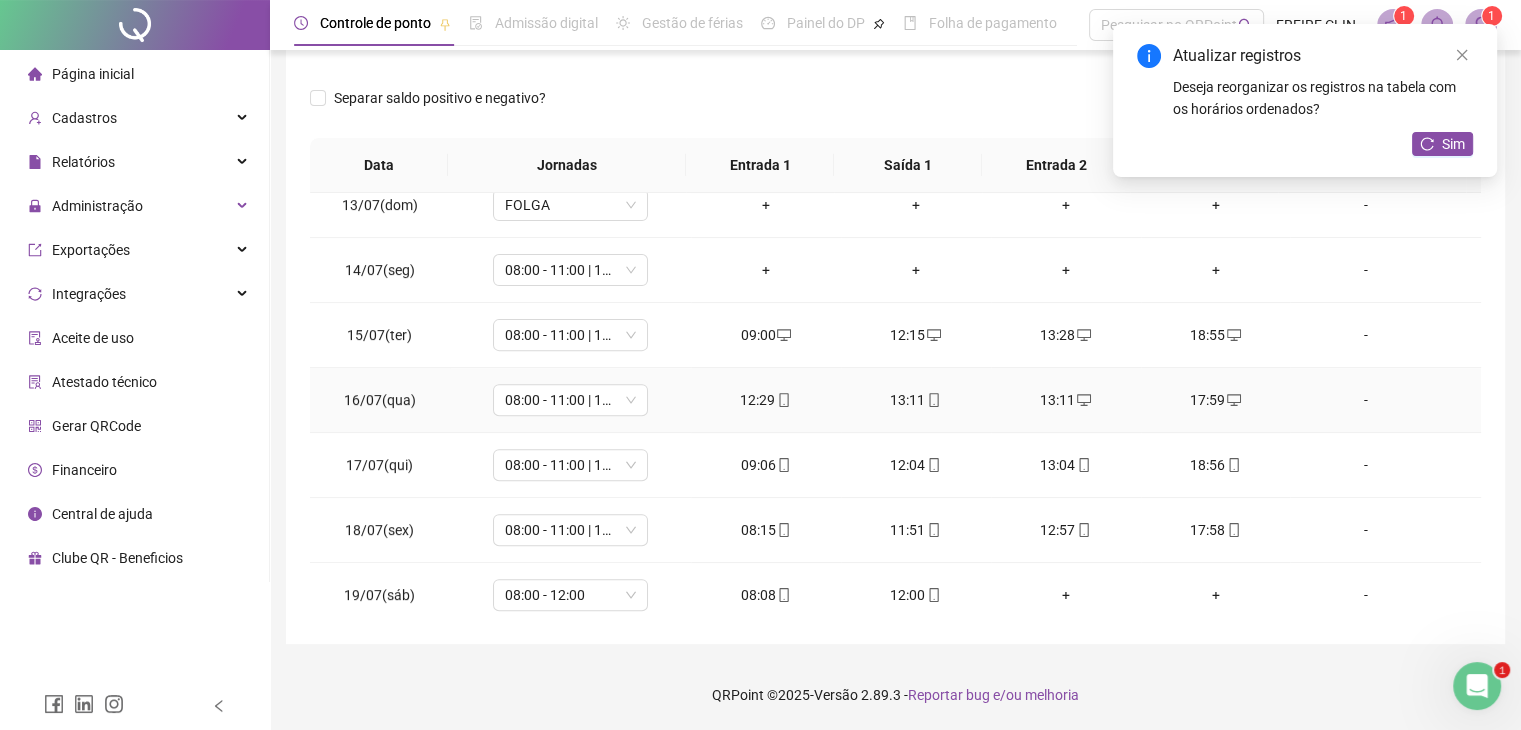 click on "13:11" at bounding box center (916, 400) 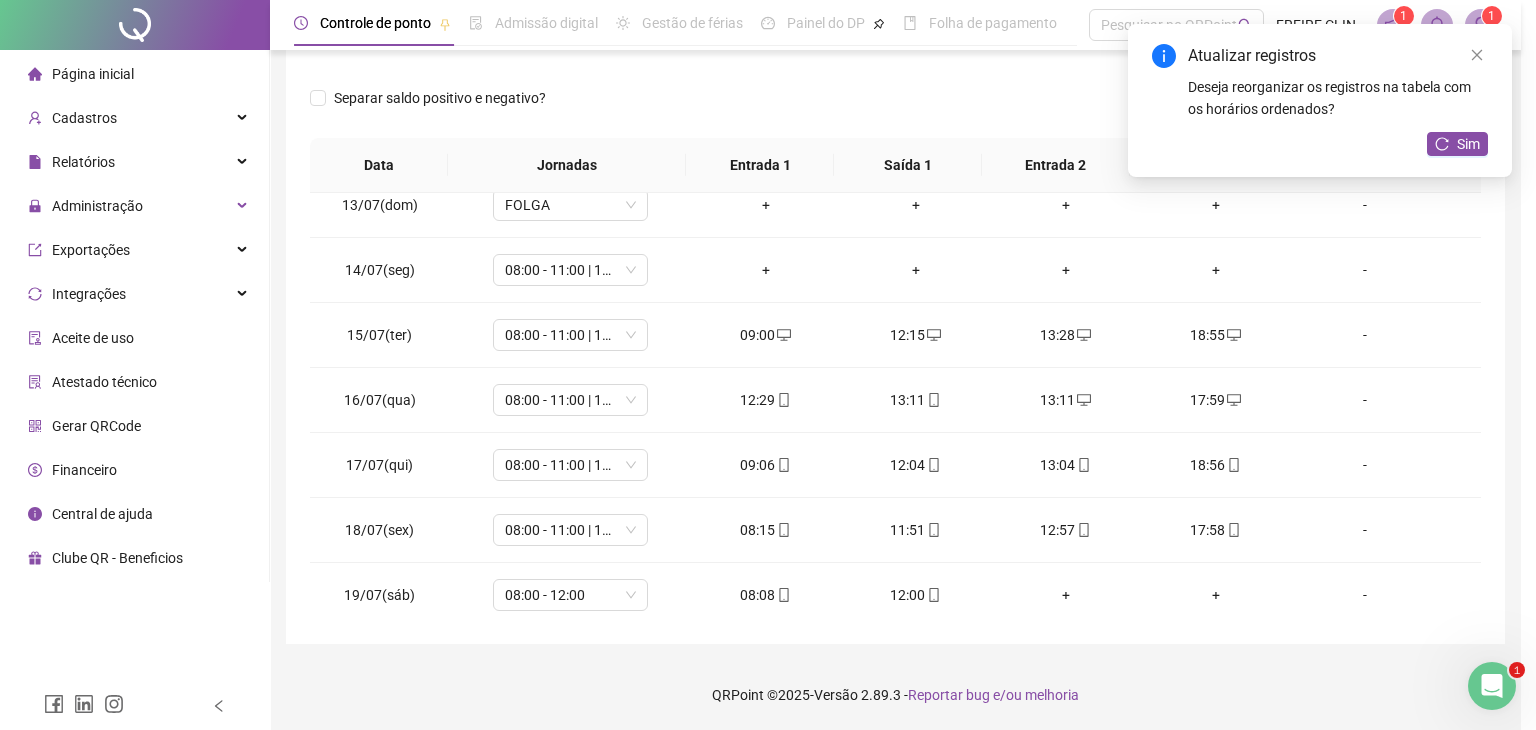 type on "**********" 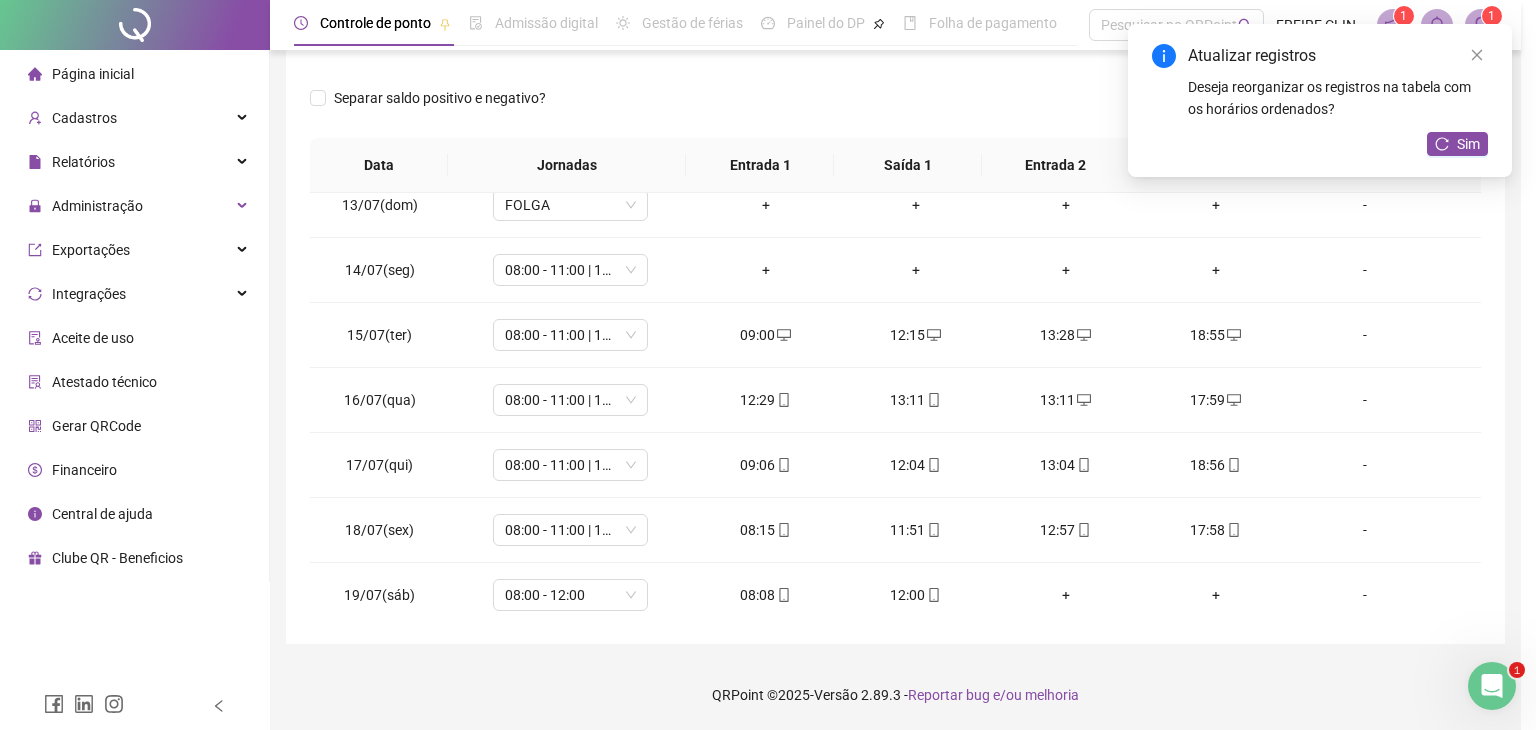 type on "**********" 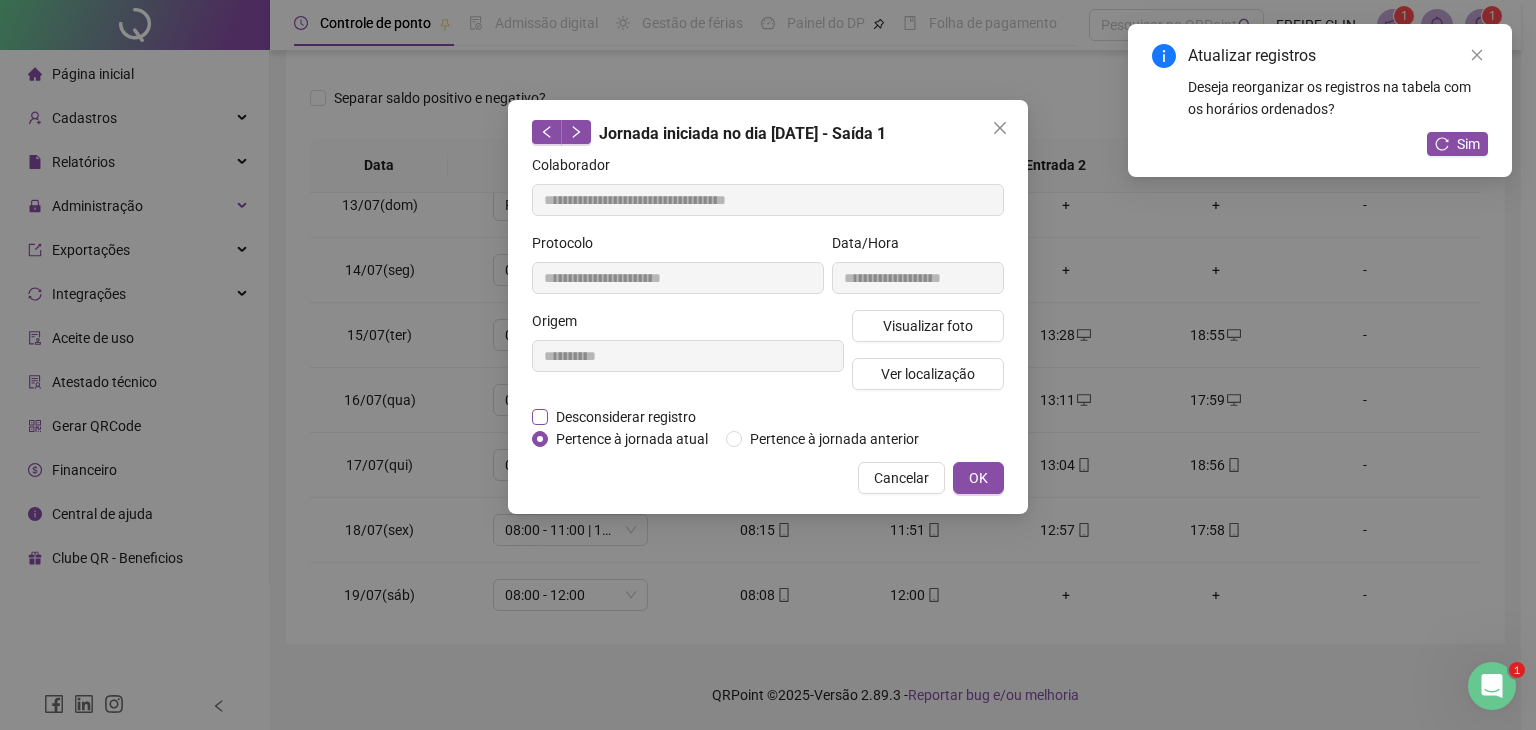 click on "Desconsiderar registro" at bounding box center [626, 417] 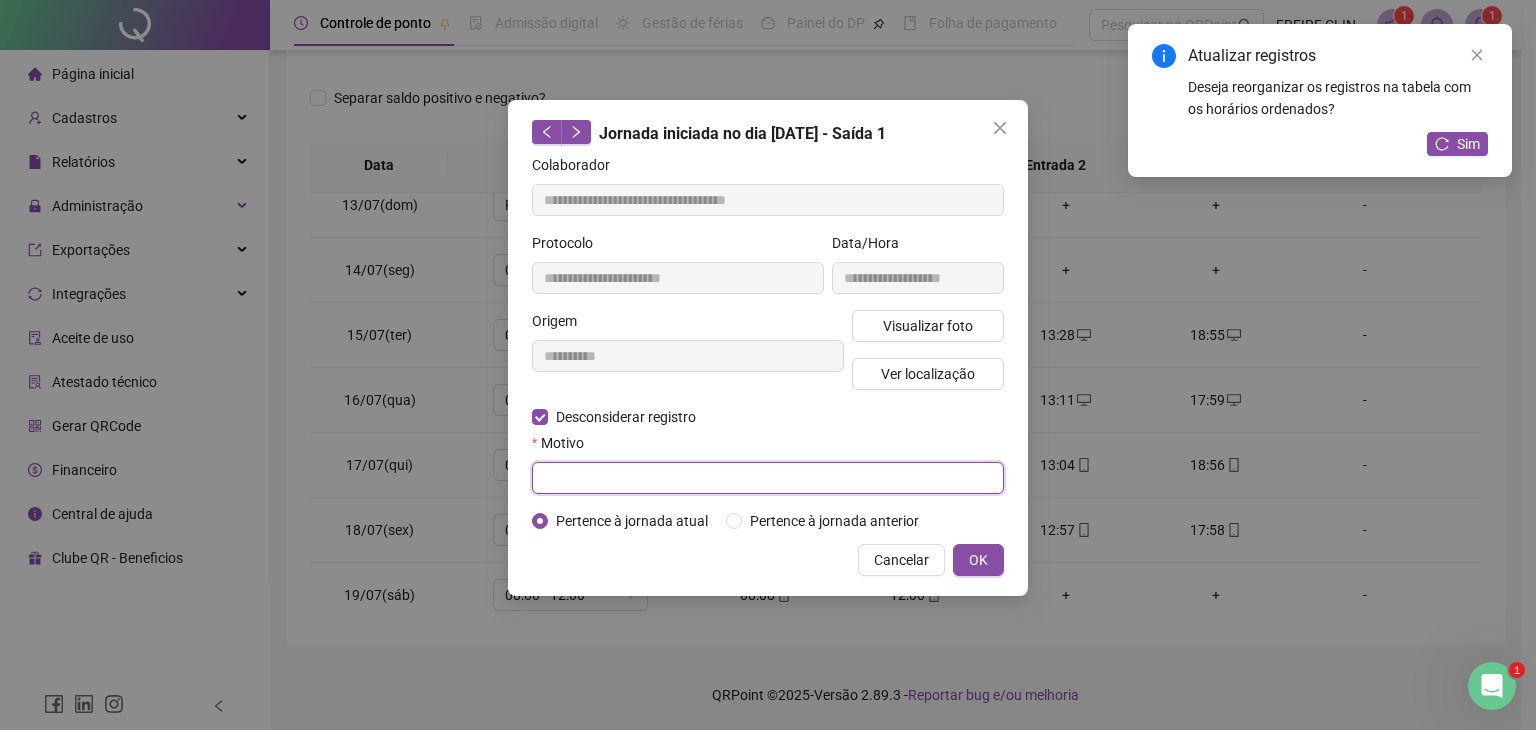 click at bounding box center [768, 478] 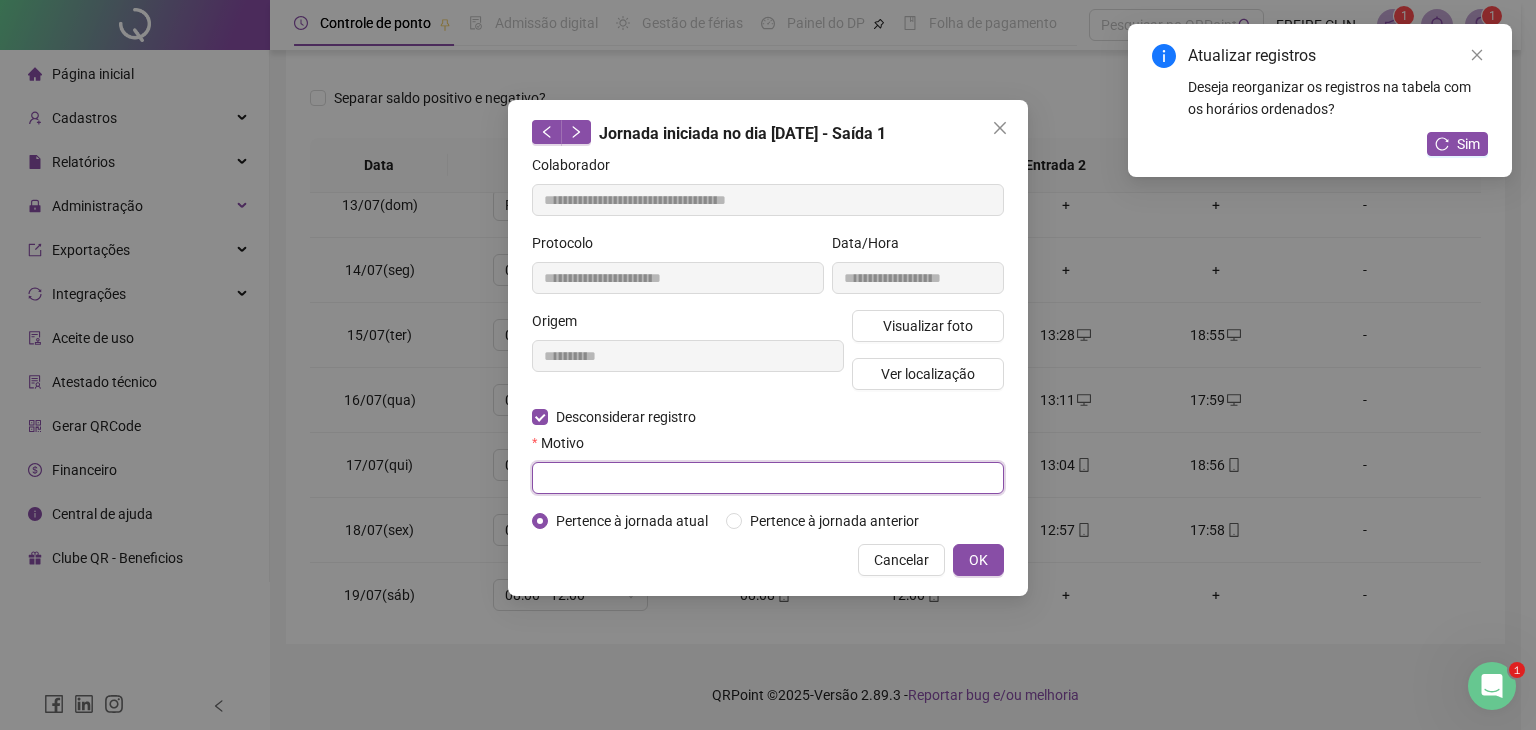 paste on "**********" 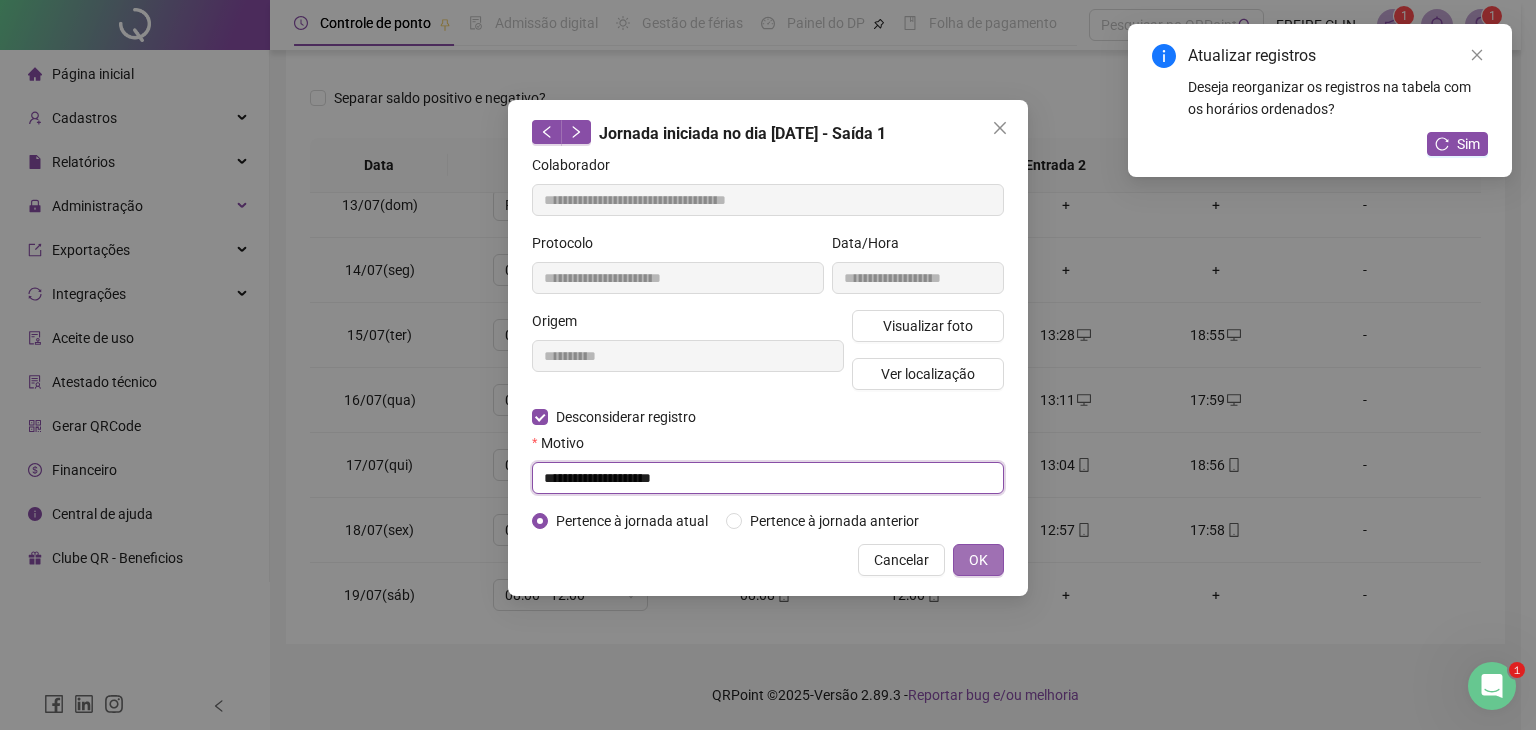 type on "**********" 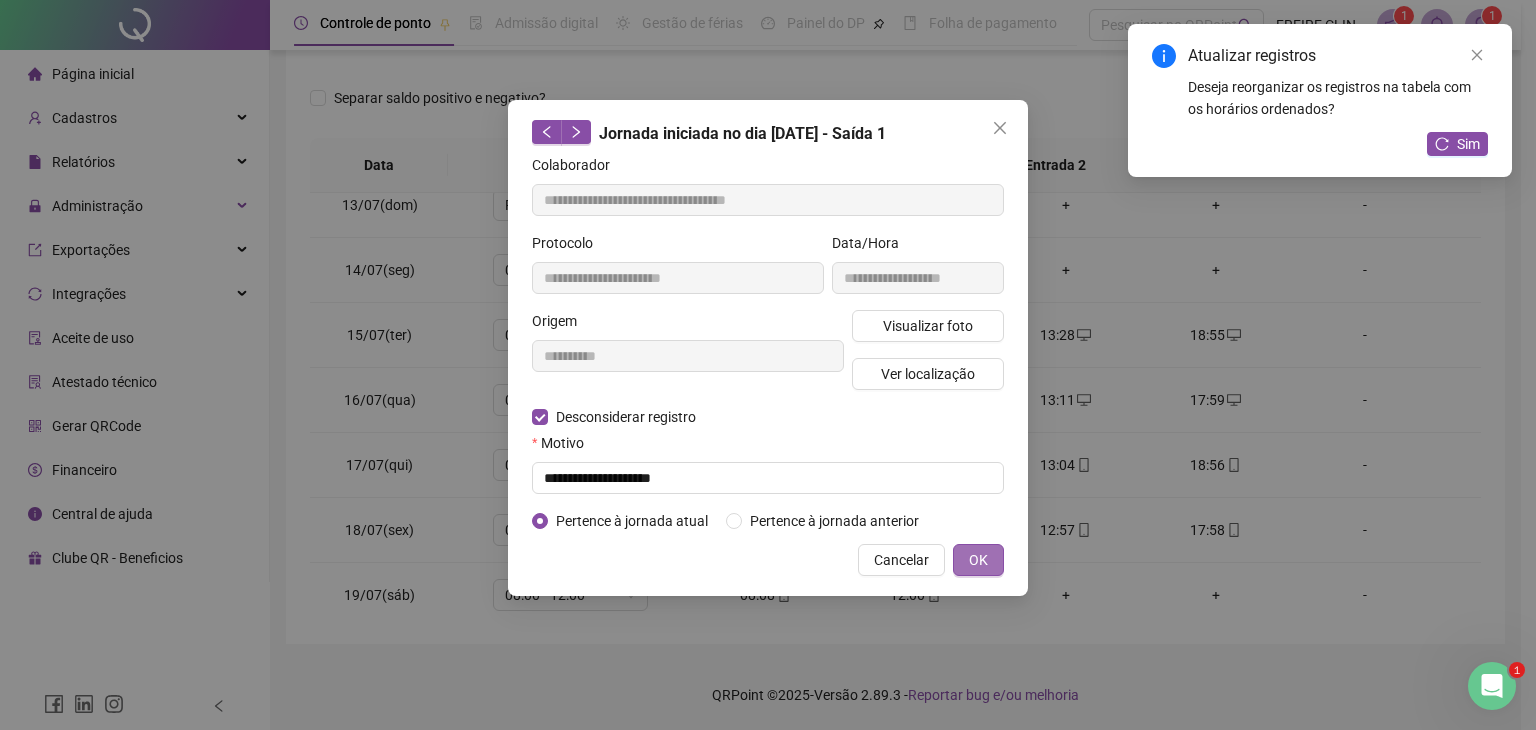 click on "OK" at bounding box center [978, 560] 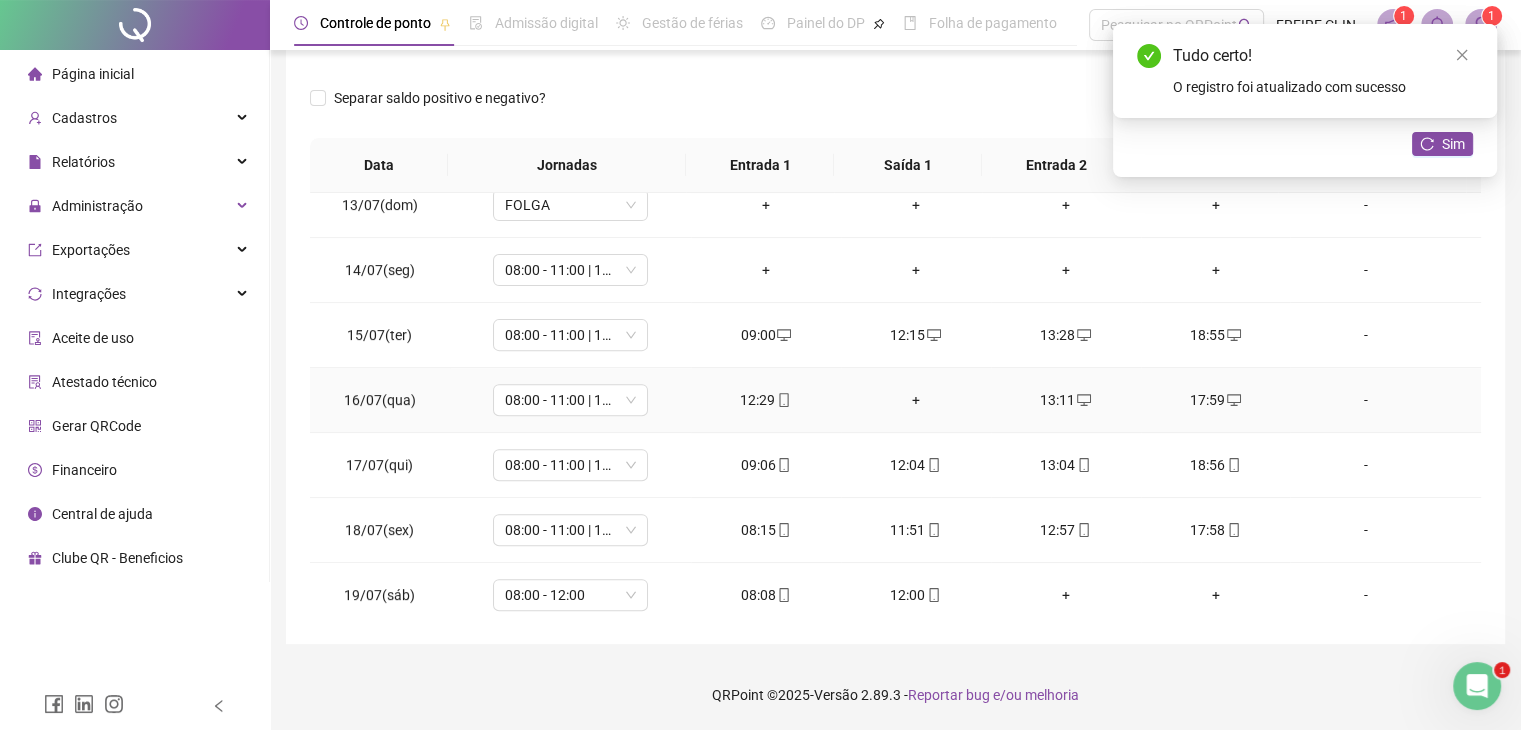 click on "+" at bounding box center (916, 400) 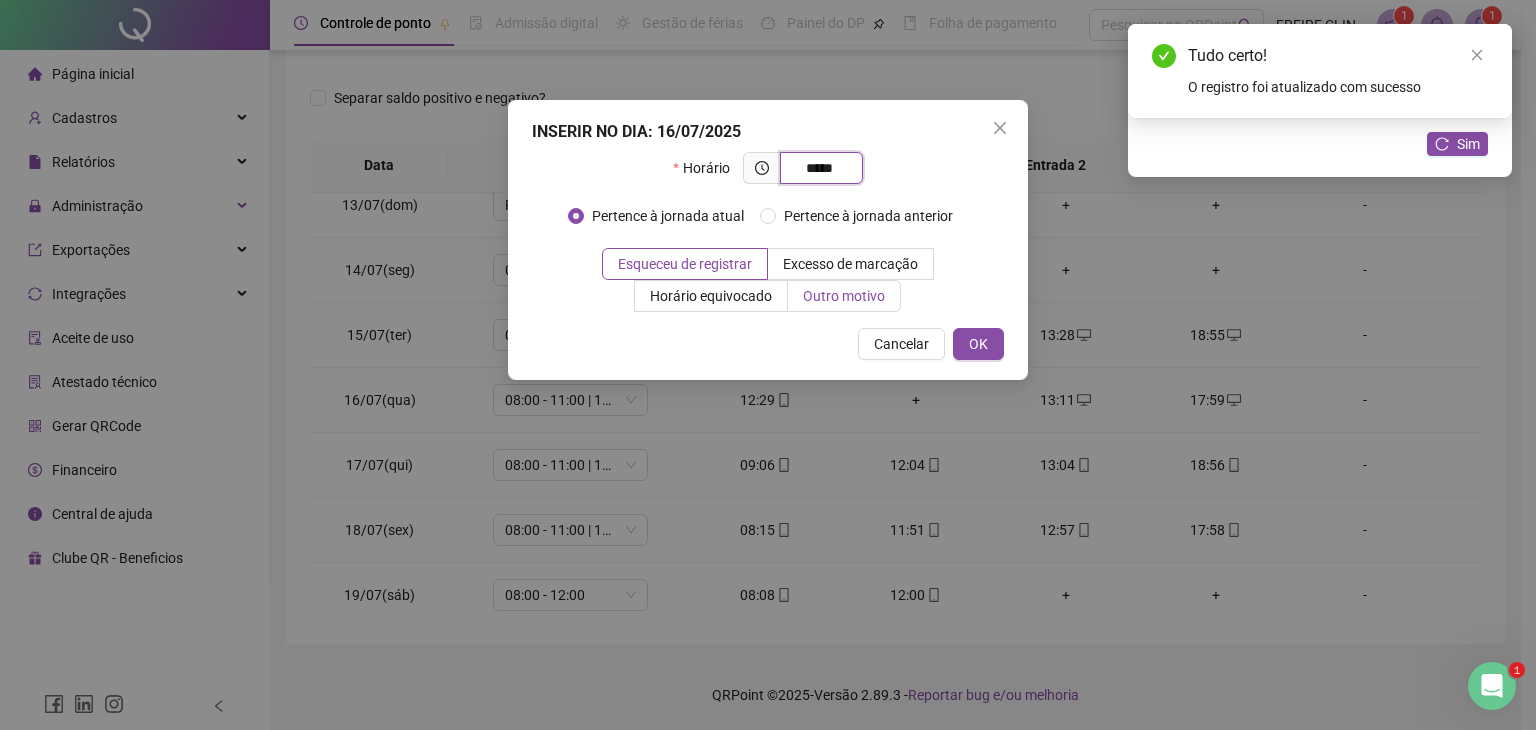 type on "*****" 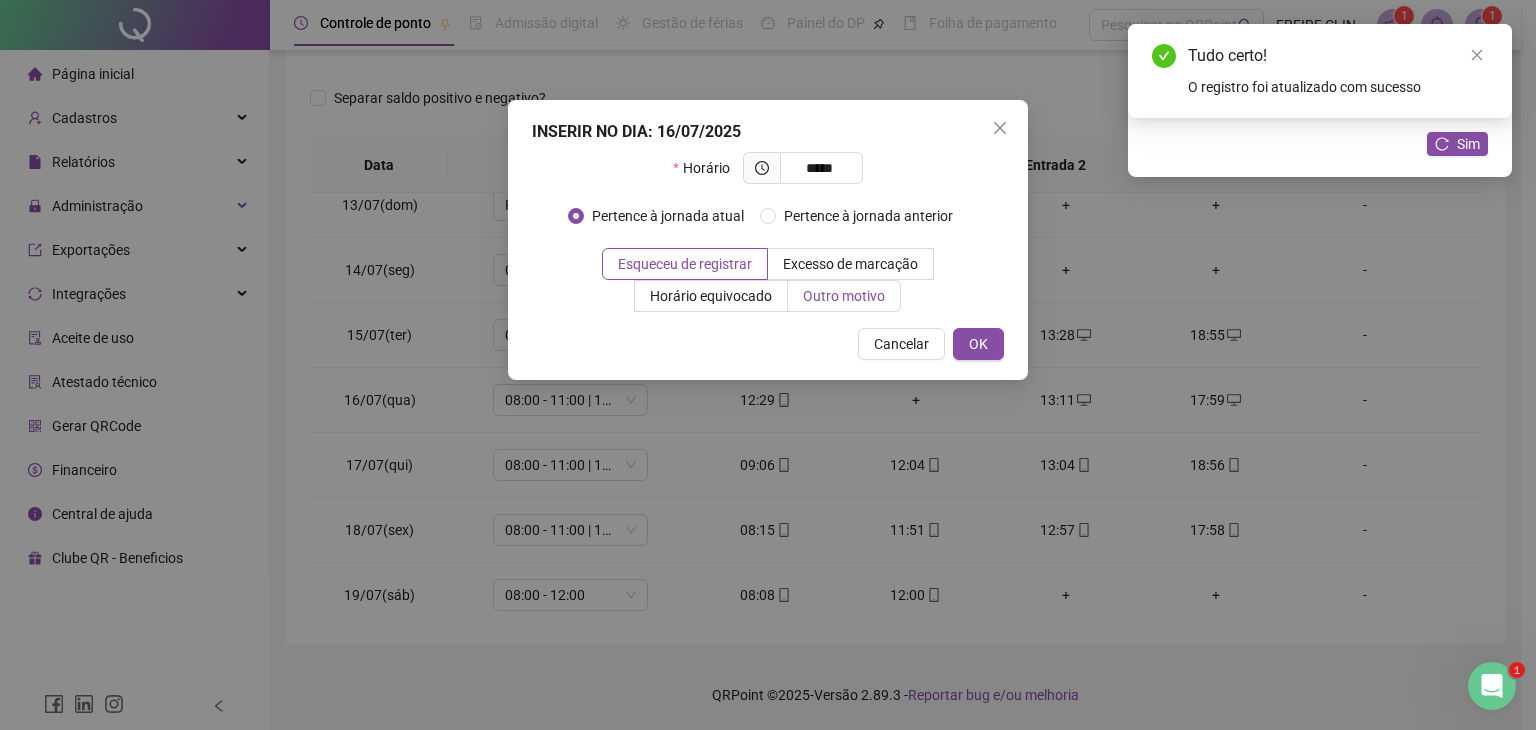click on "Outro motivo" at bounding box center (844, 296) 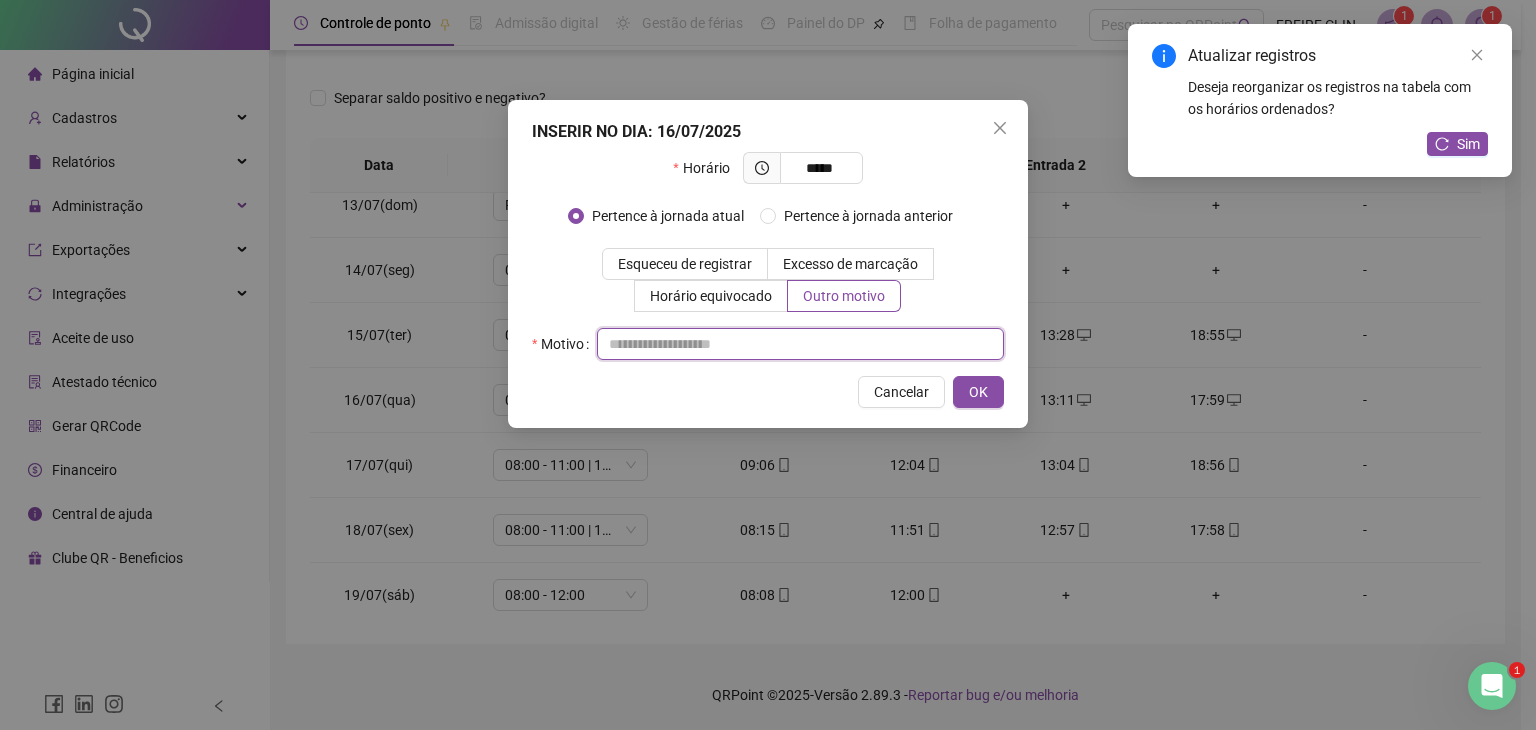 click at bounding box center [800, 344] 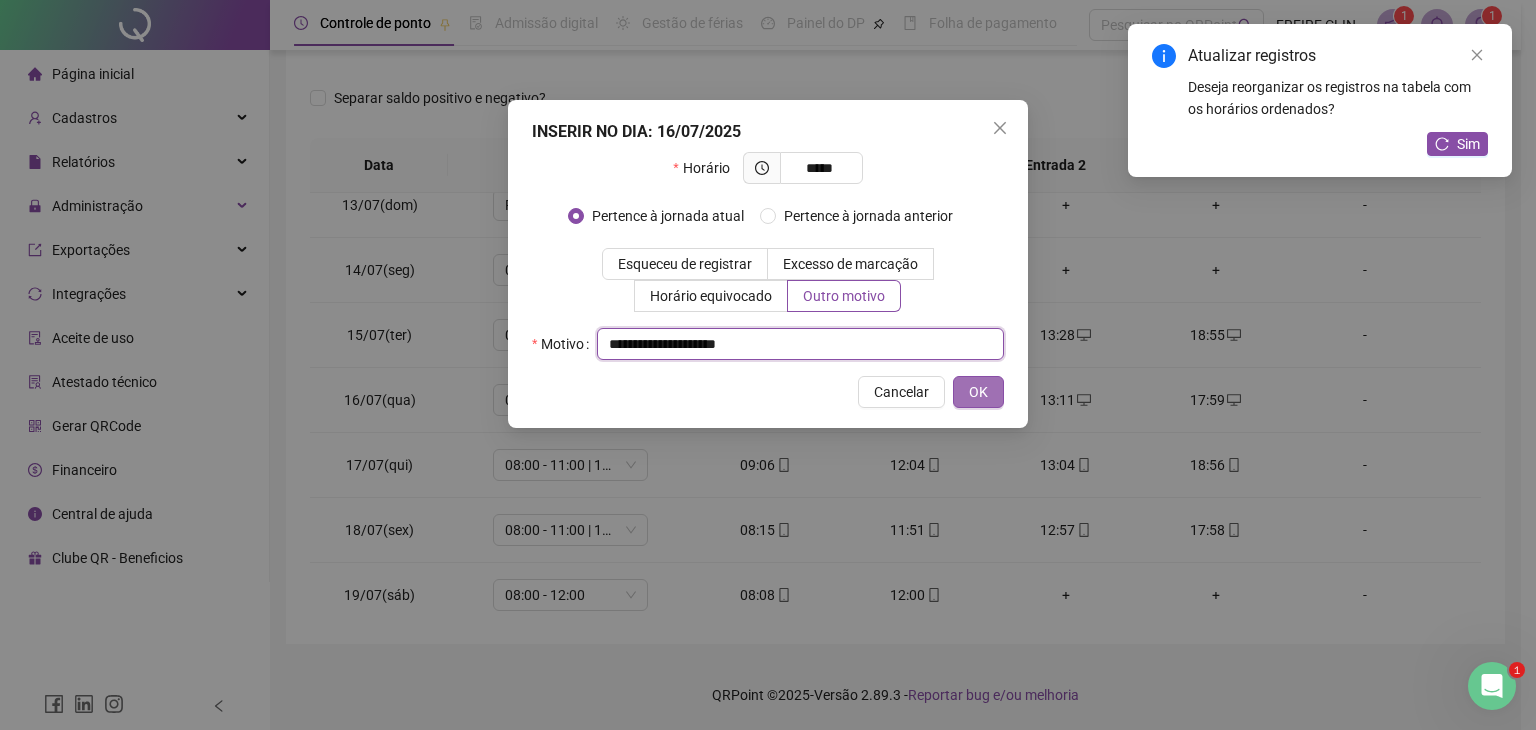 type on "**********" 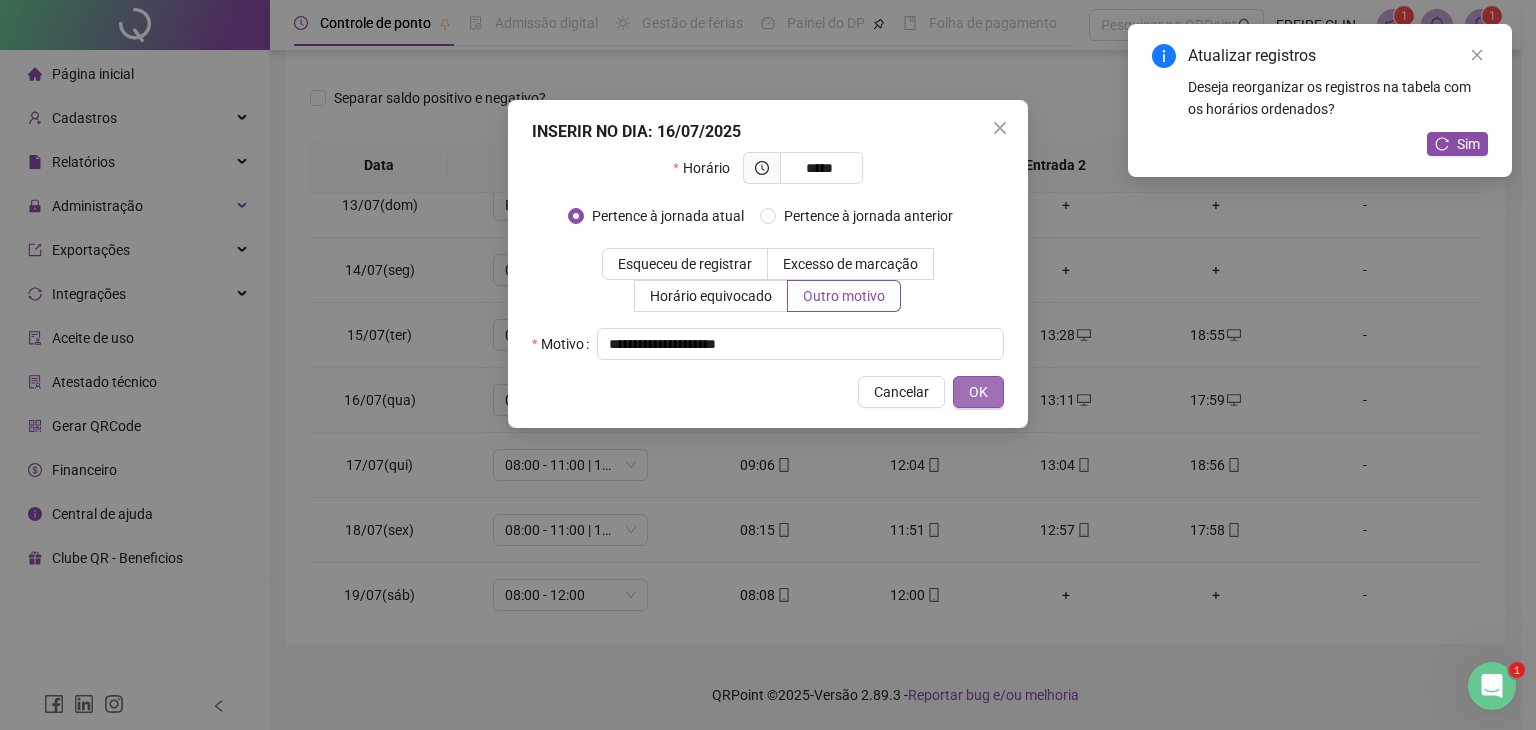 click on "OK" at bounding box center (978, 392) 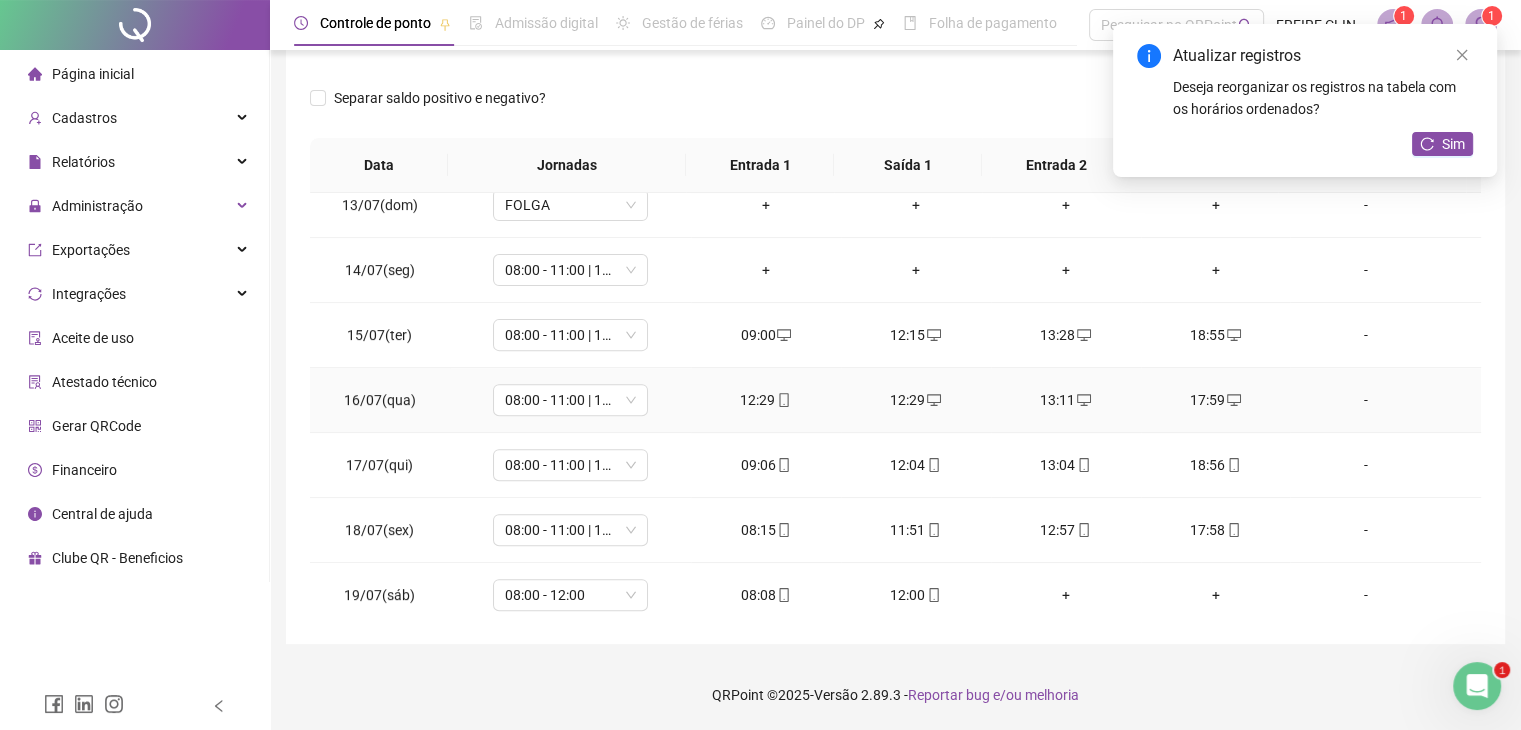click at bounding box center [783, 400] 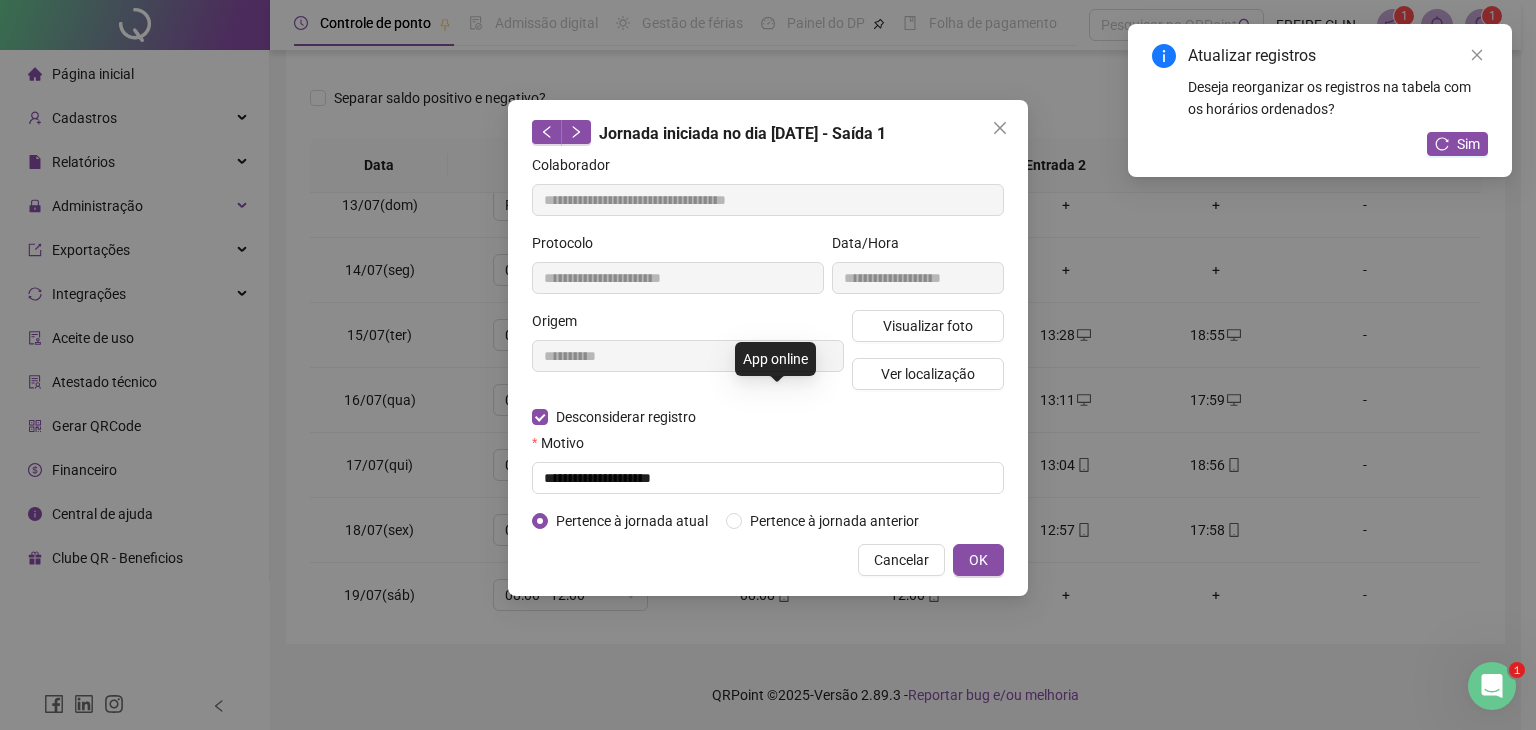 type on "**********" 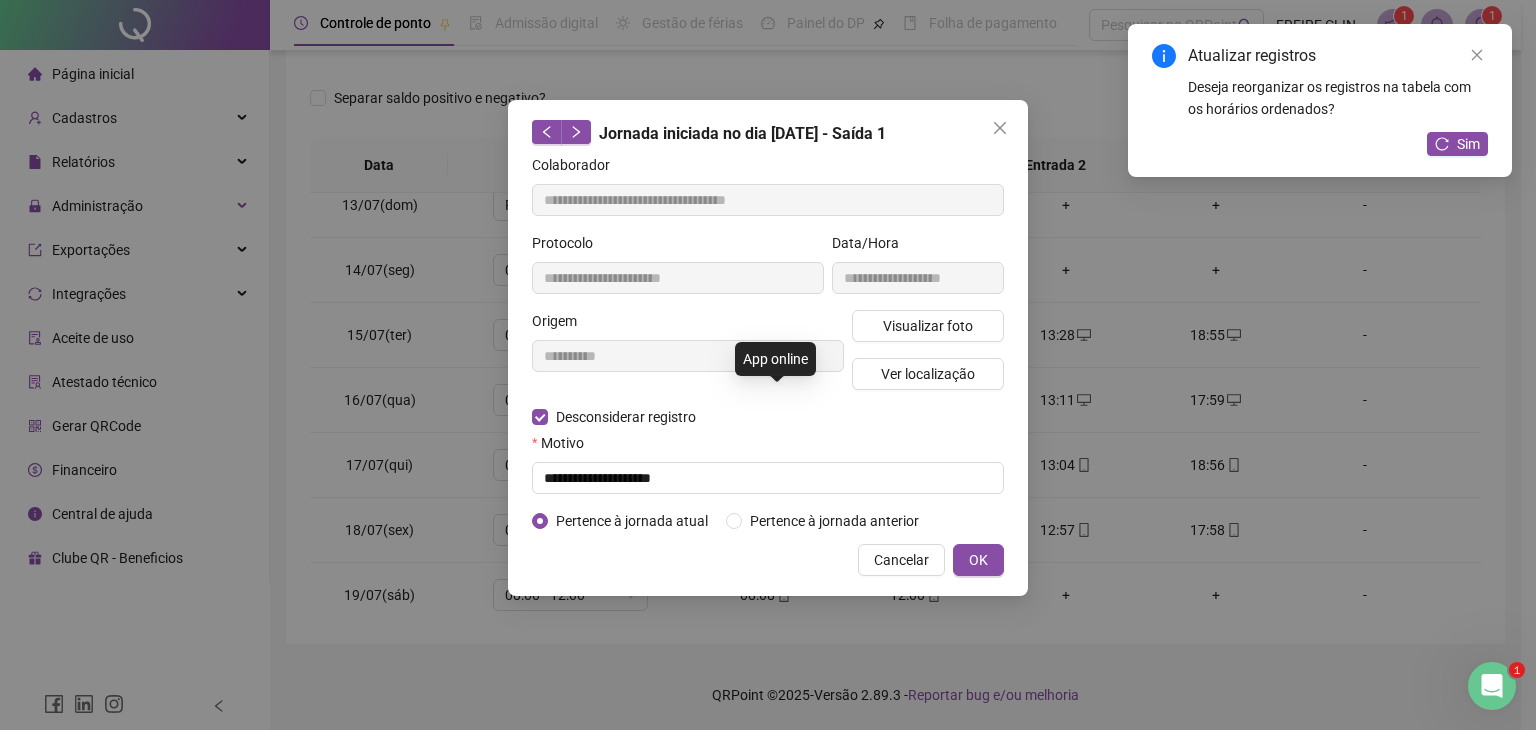 type on "**********" 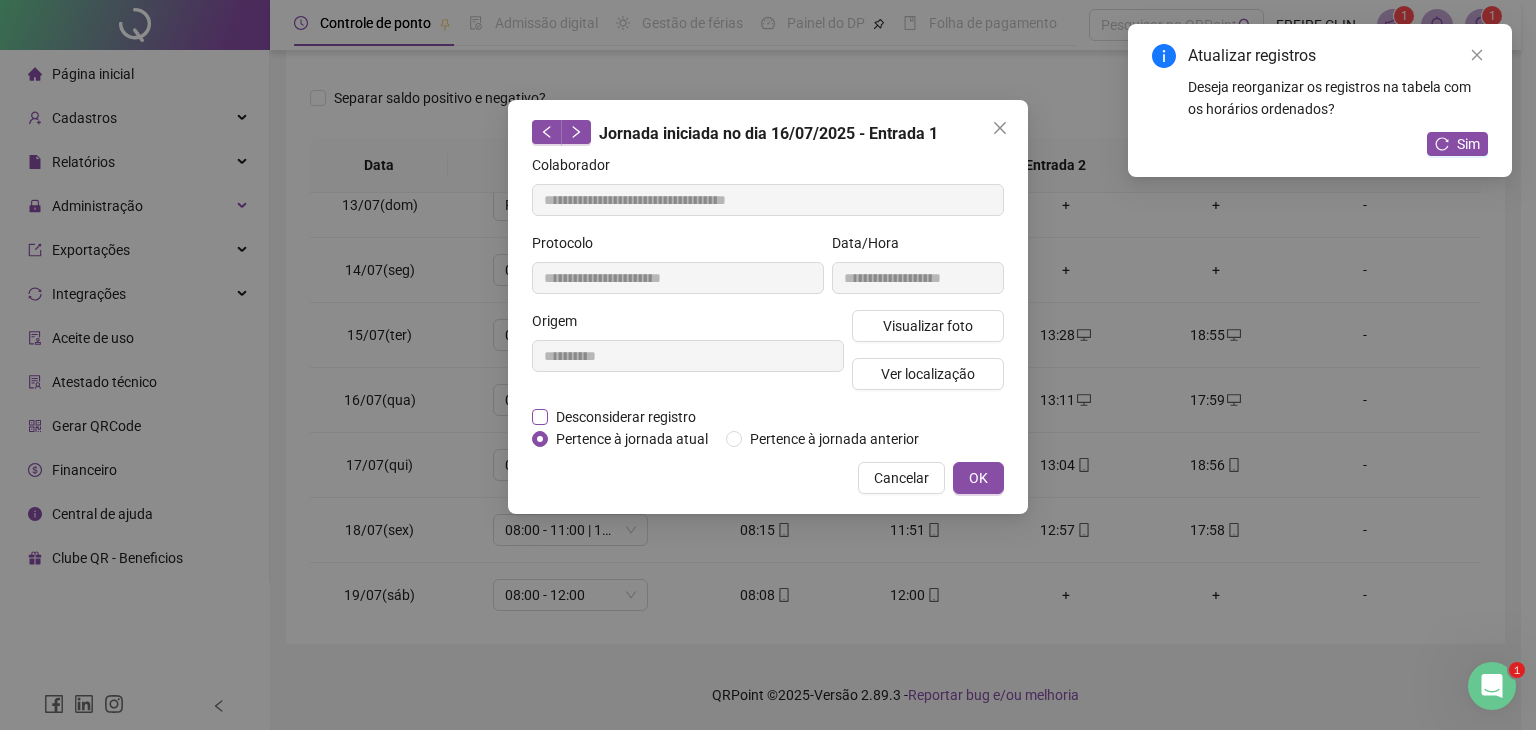 click on "Desconsiderar registro" at bounding box center [626, 417] 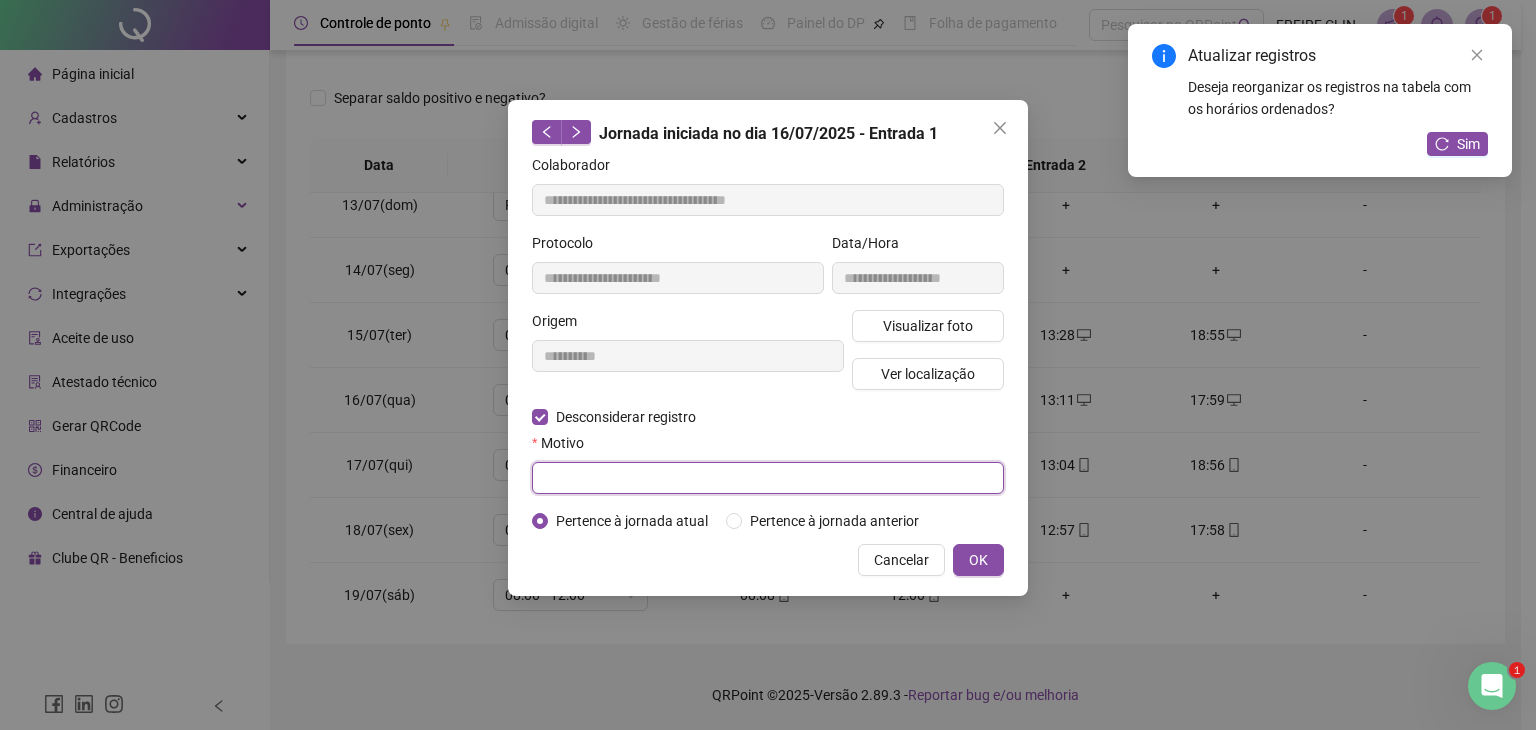 click at bounding box center [768, 478] 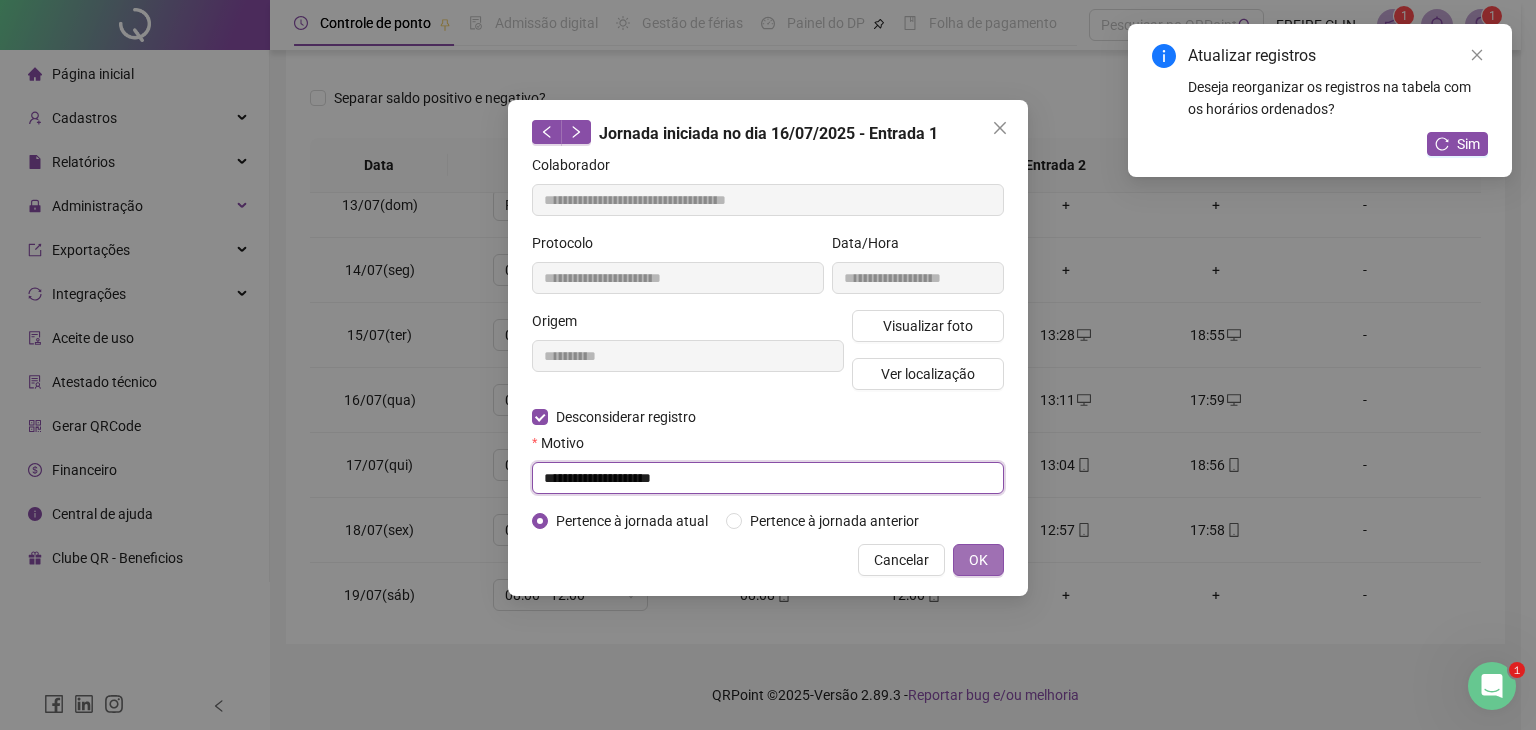 type on "**********" 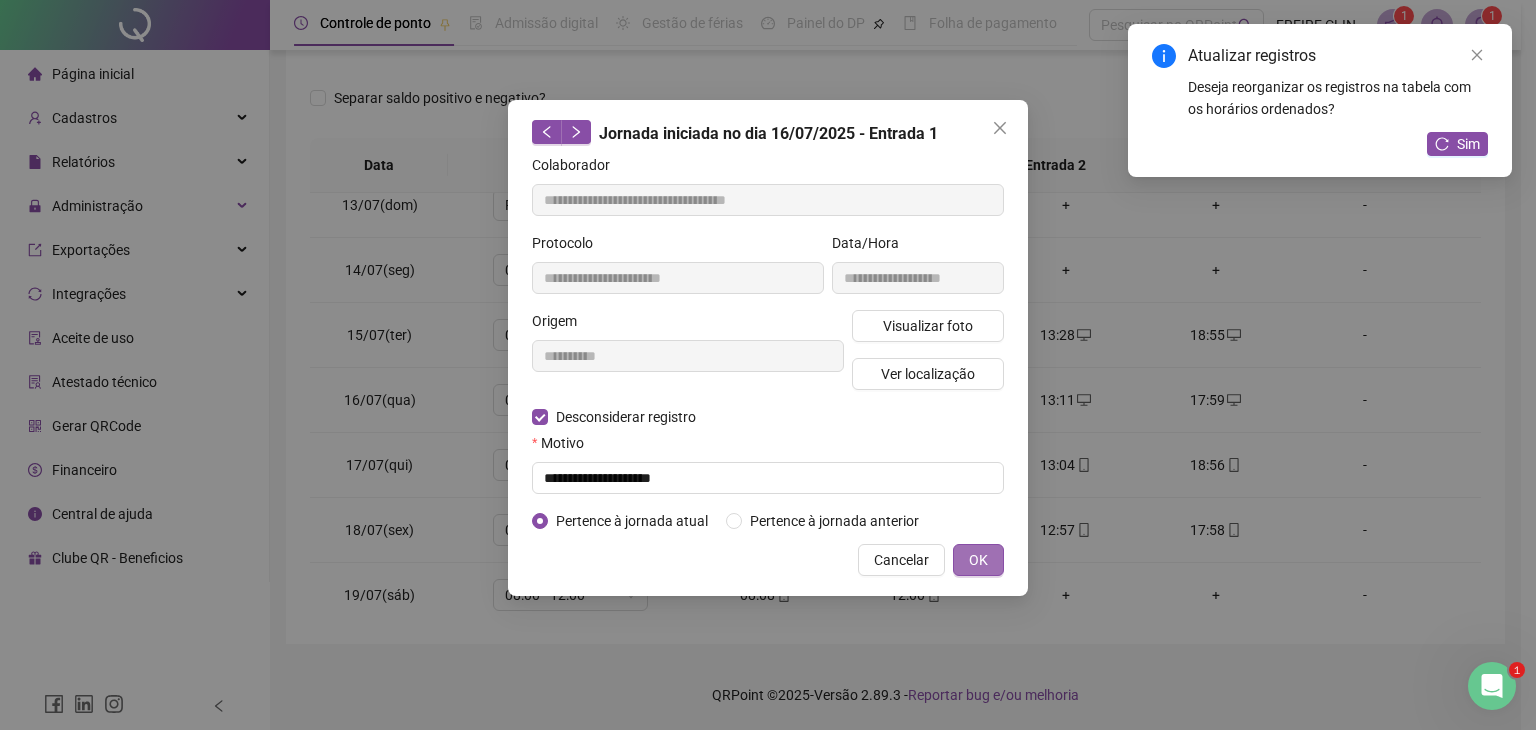 click on "OK" at bounding box center (978, 560) 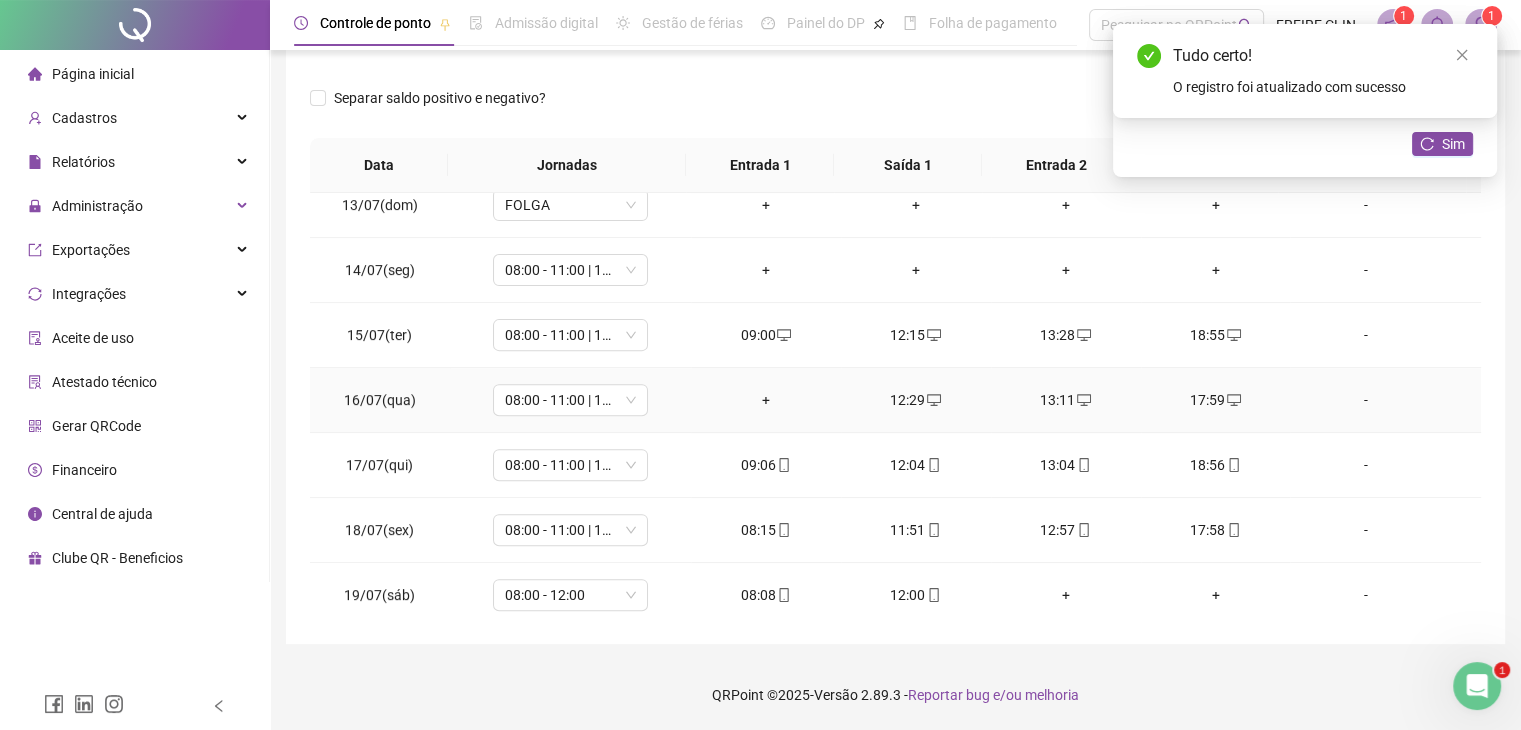 click on "+" at bounding box center [766, 400] 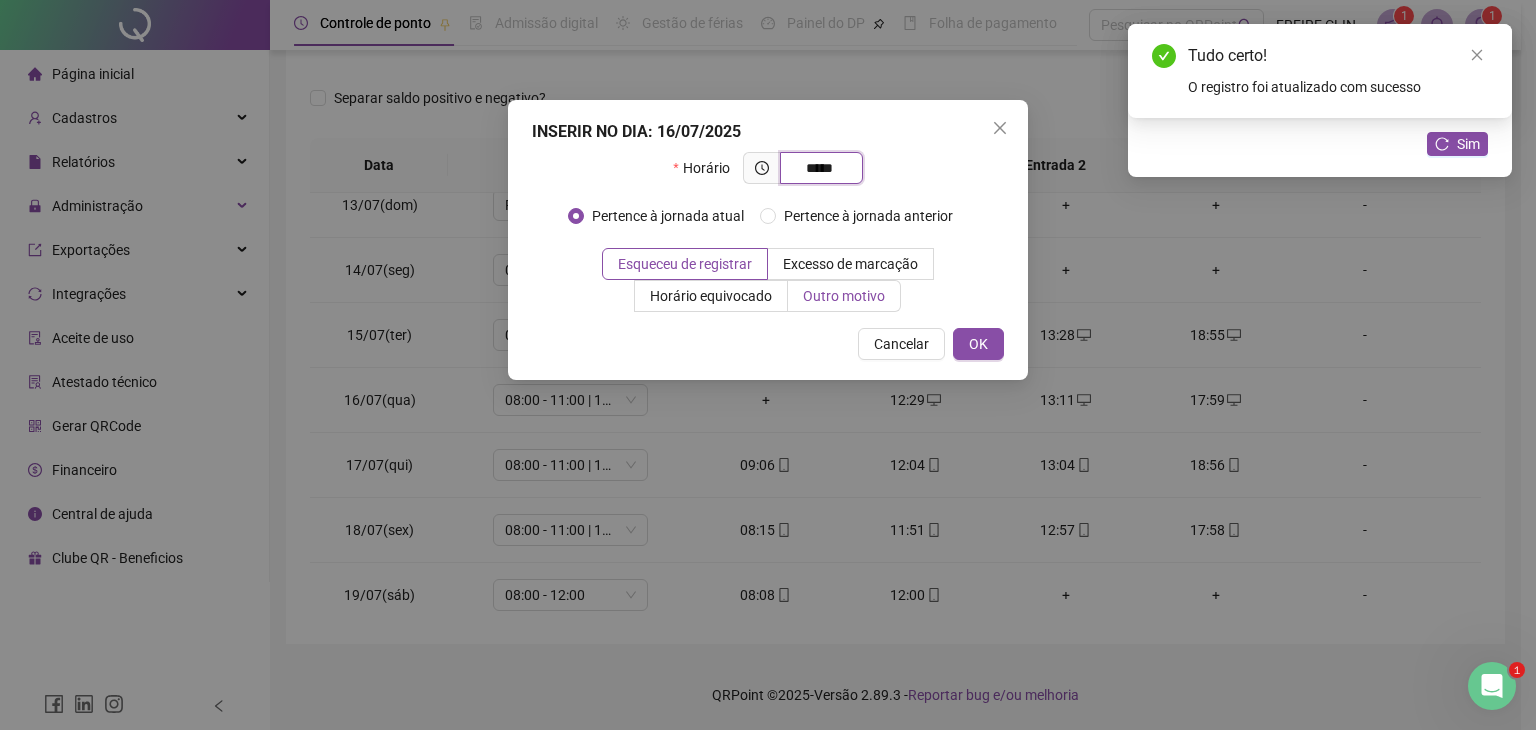 type on "*****" 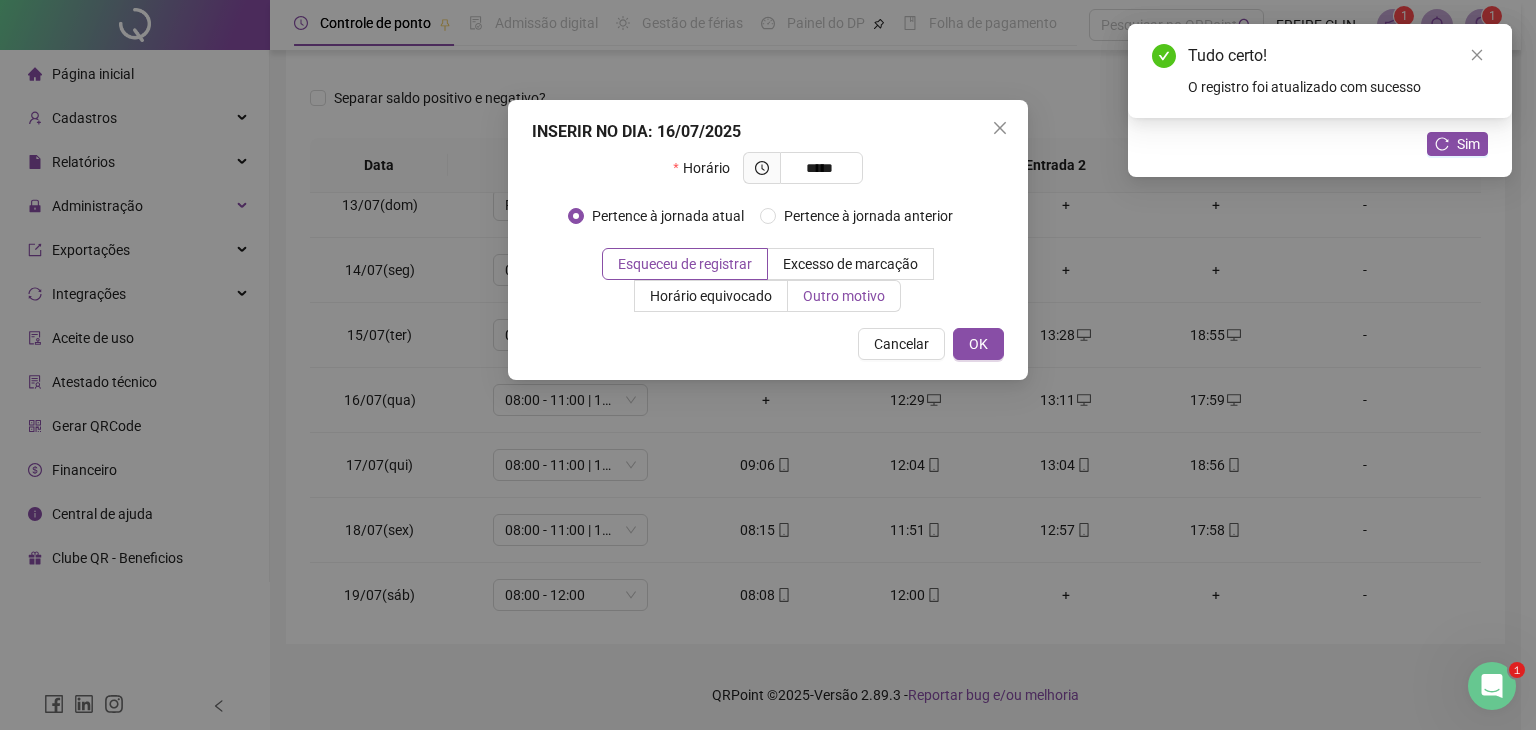 click on "Outro motivo" at bounding box center [844, 296] 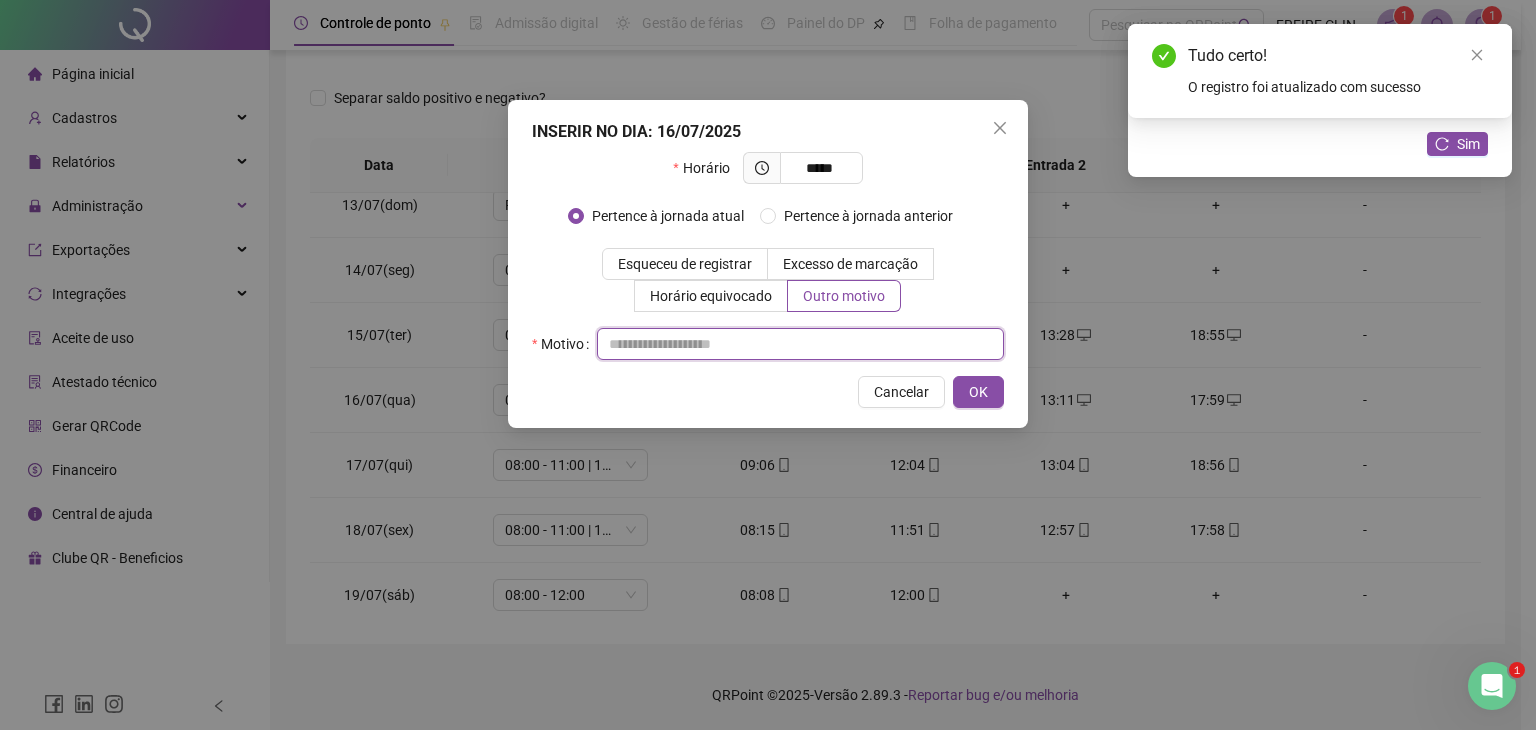 click at bounding box center (800, 344) 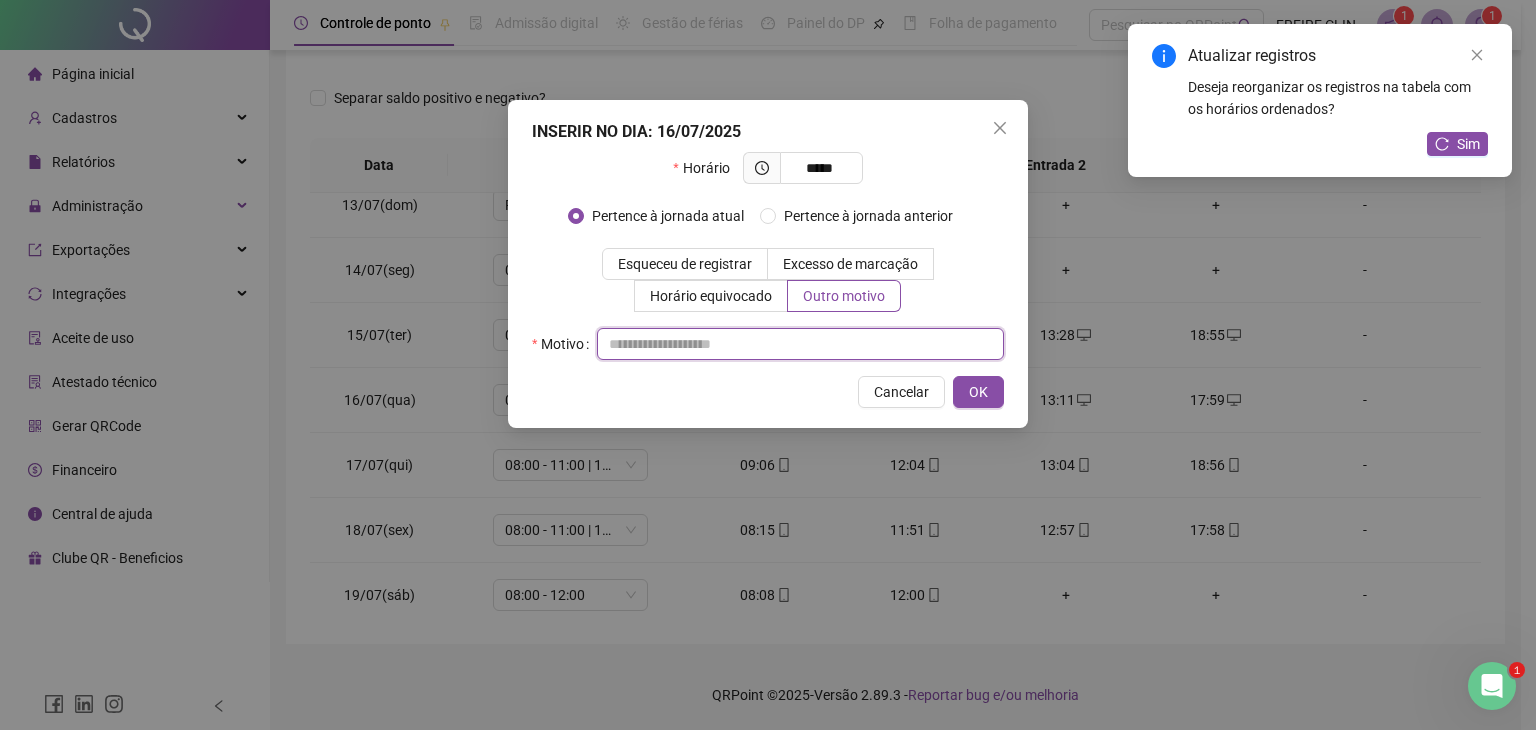 paste on "**********" 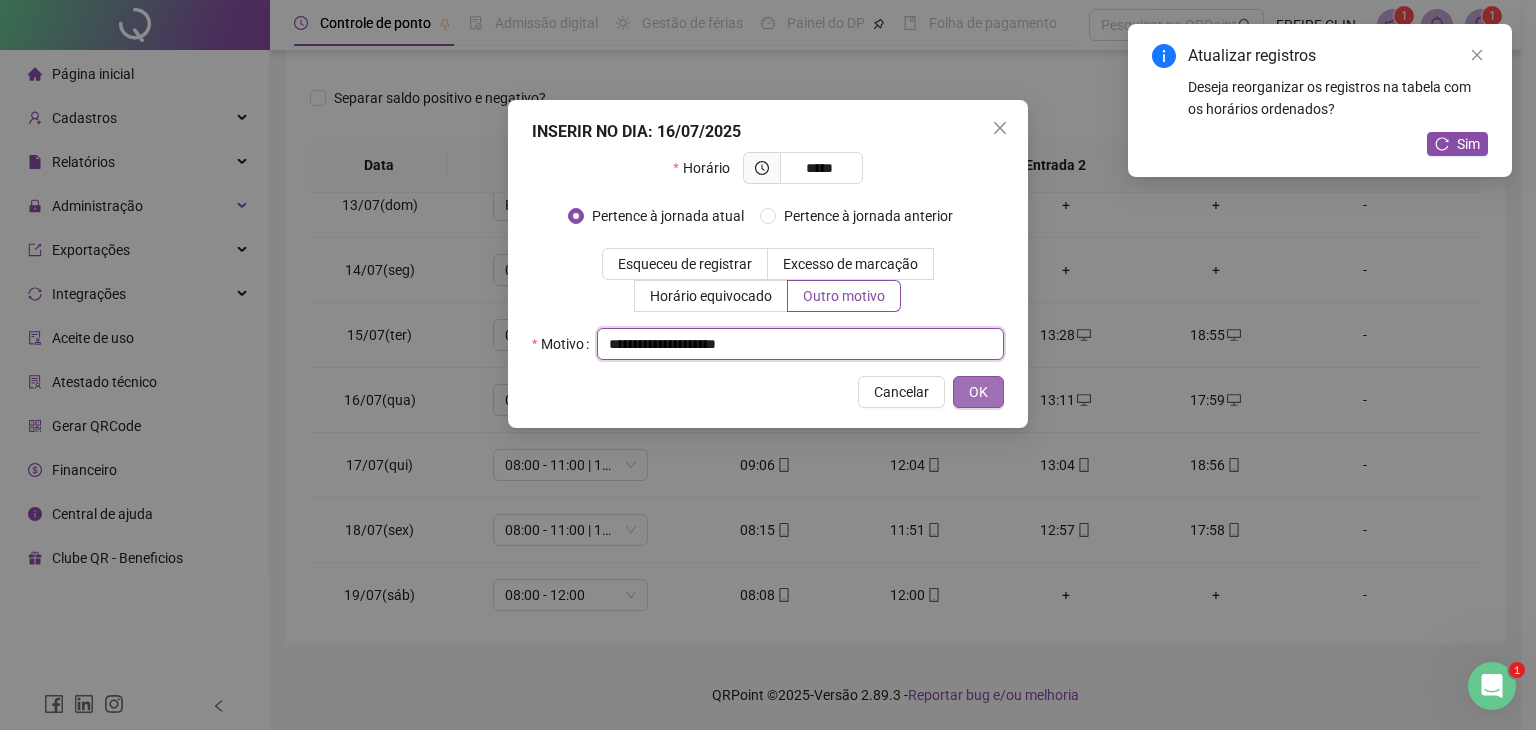 type on "**********" 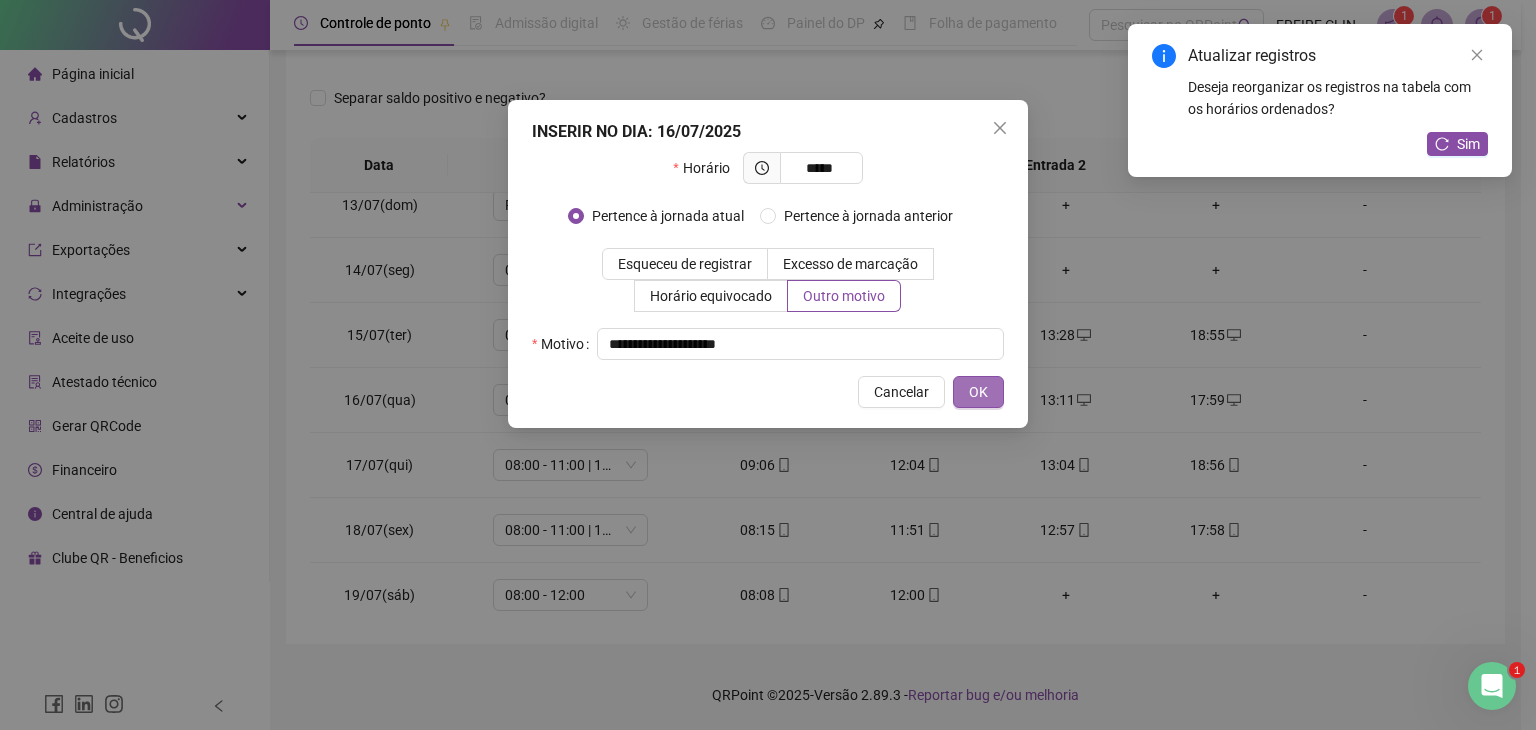 click on "OK" at bounding box center (978, 392) 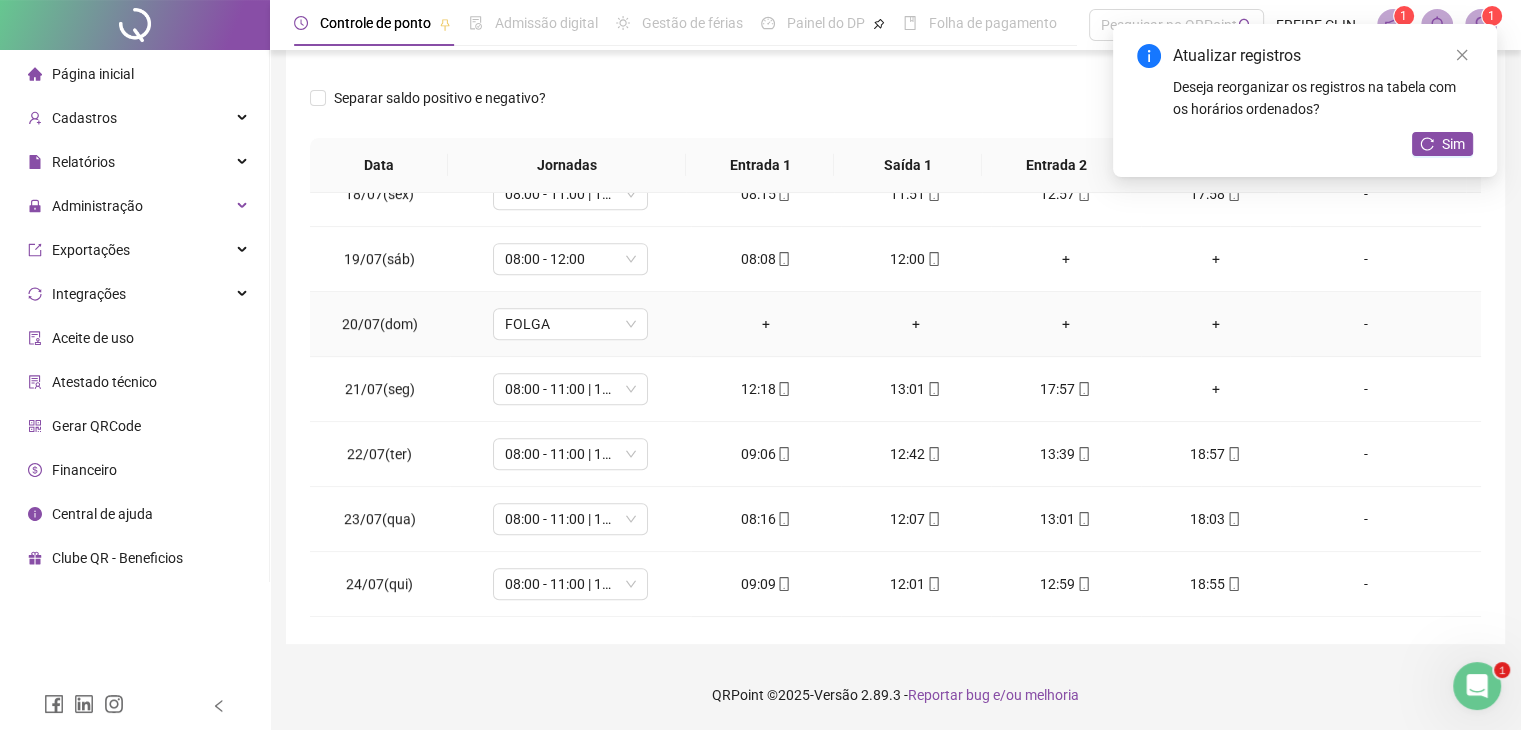 scroll, scrollTop: 1200, scrollLeft: 0, axis: vertical 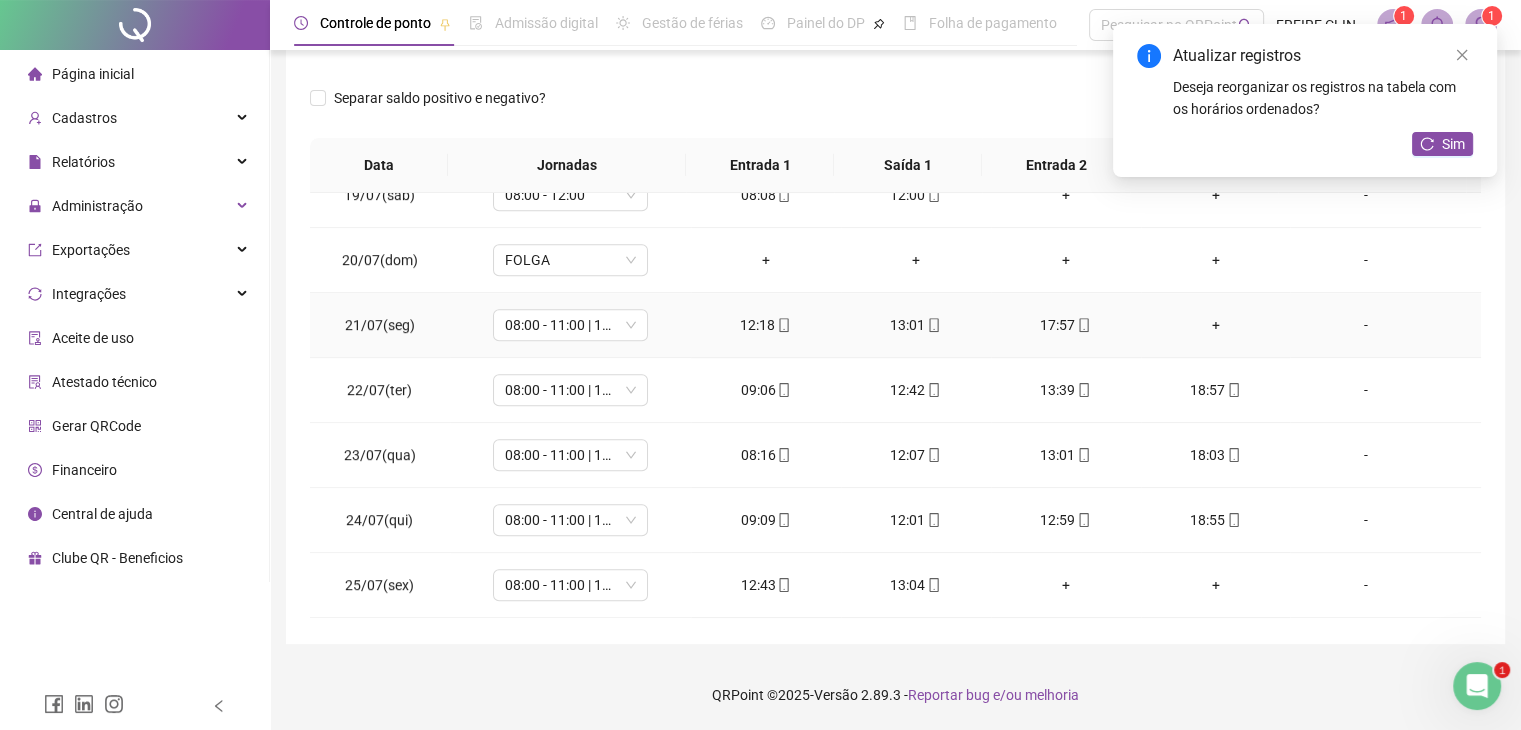 click on "+" at bounding box center [1216, 325] 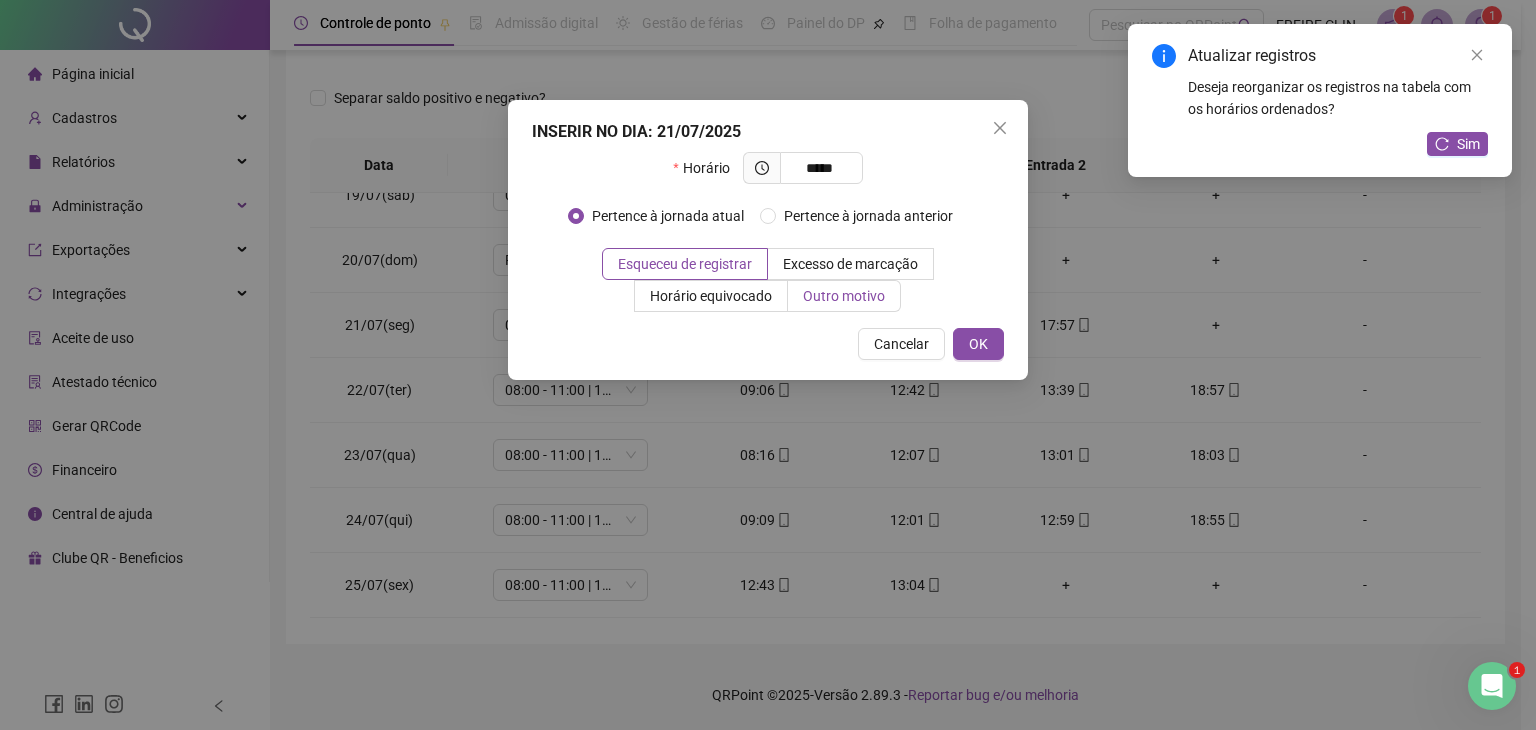 type on "*****" 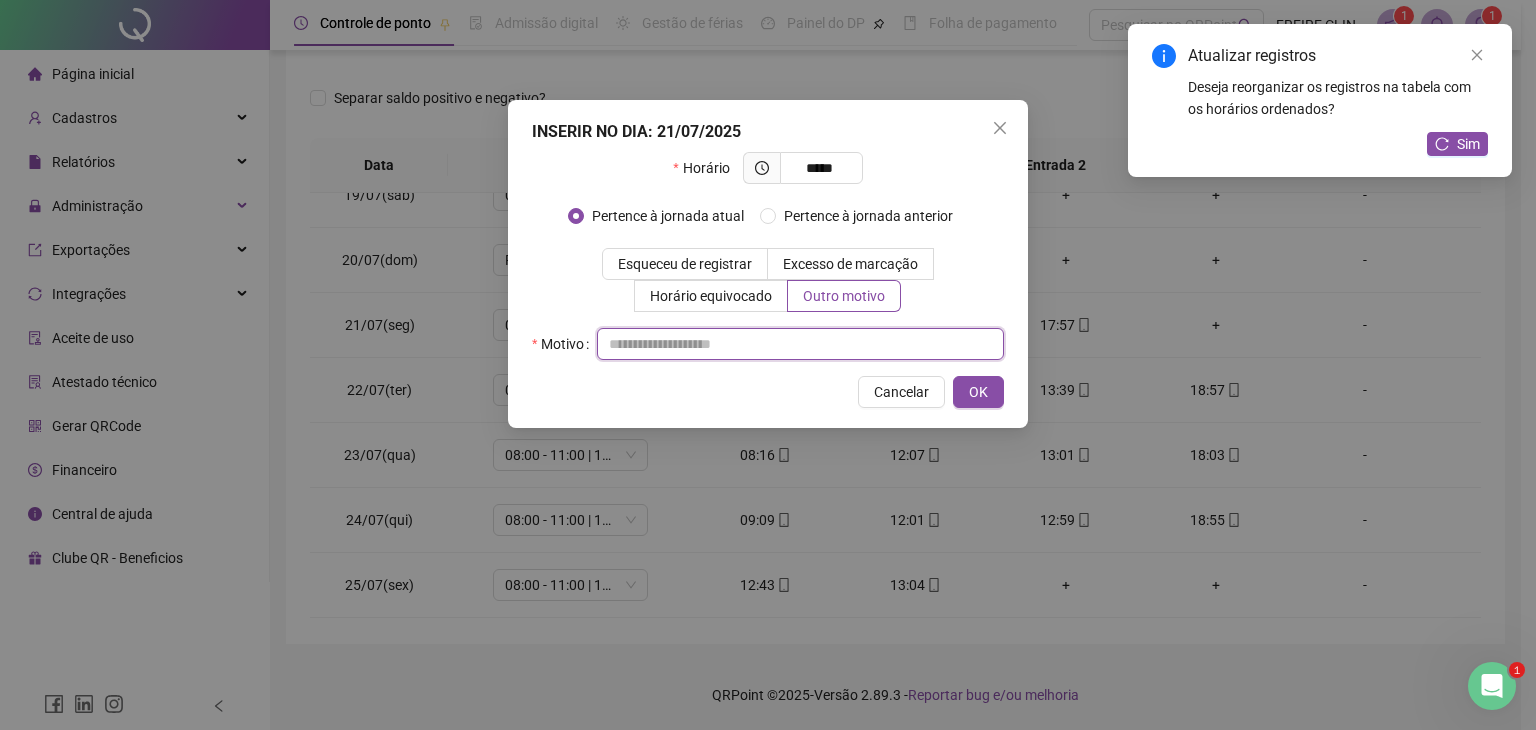 click at bounding box center [800, 344] 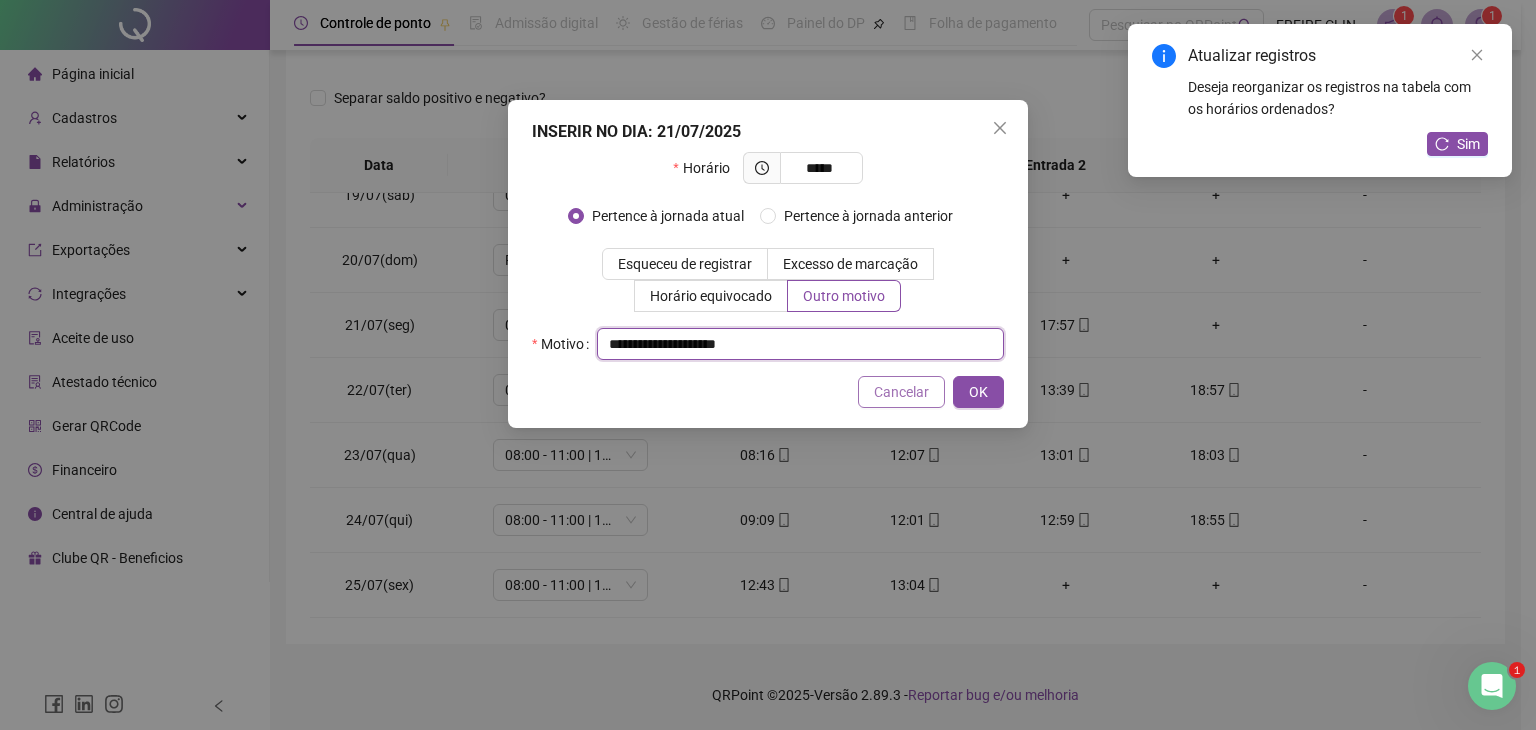 type on "**********" 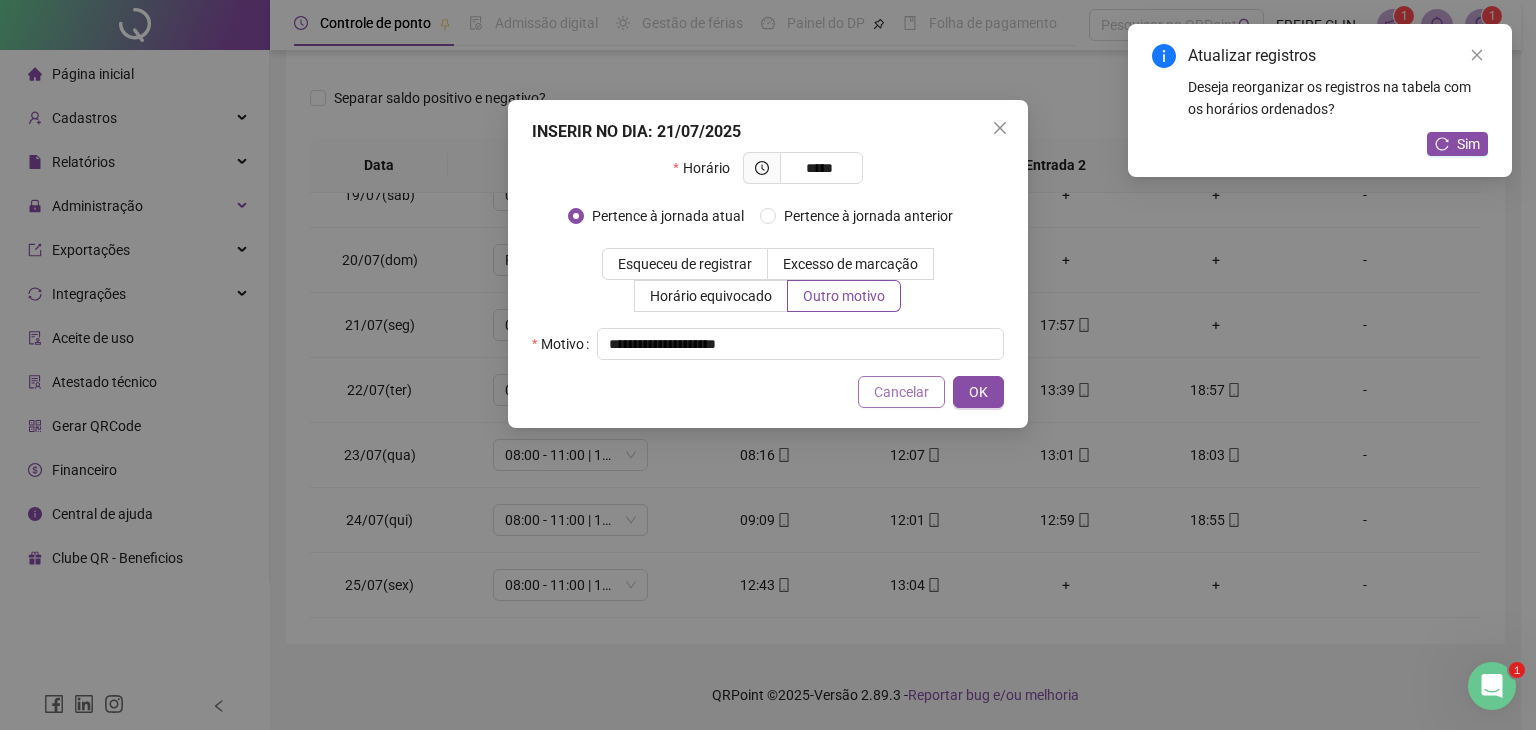 click on "Cancelar" at bounding box center [901, 392] 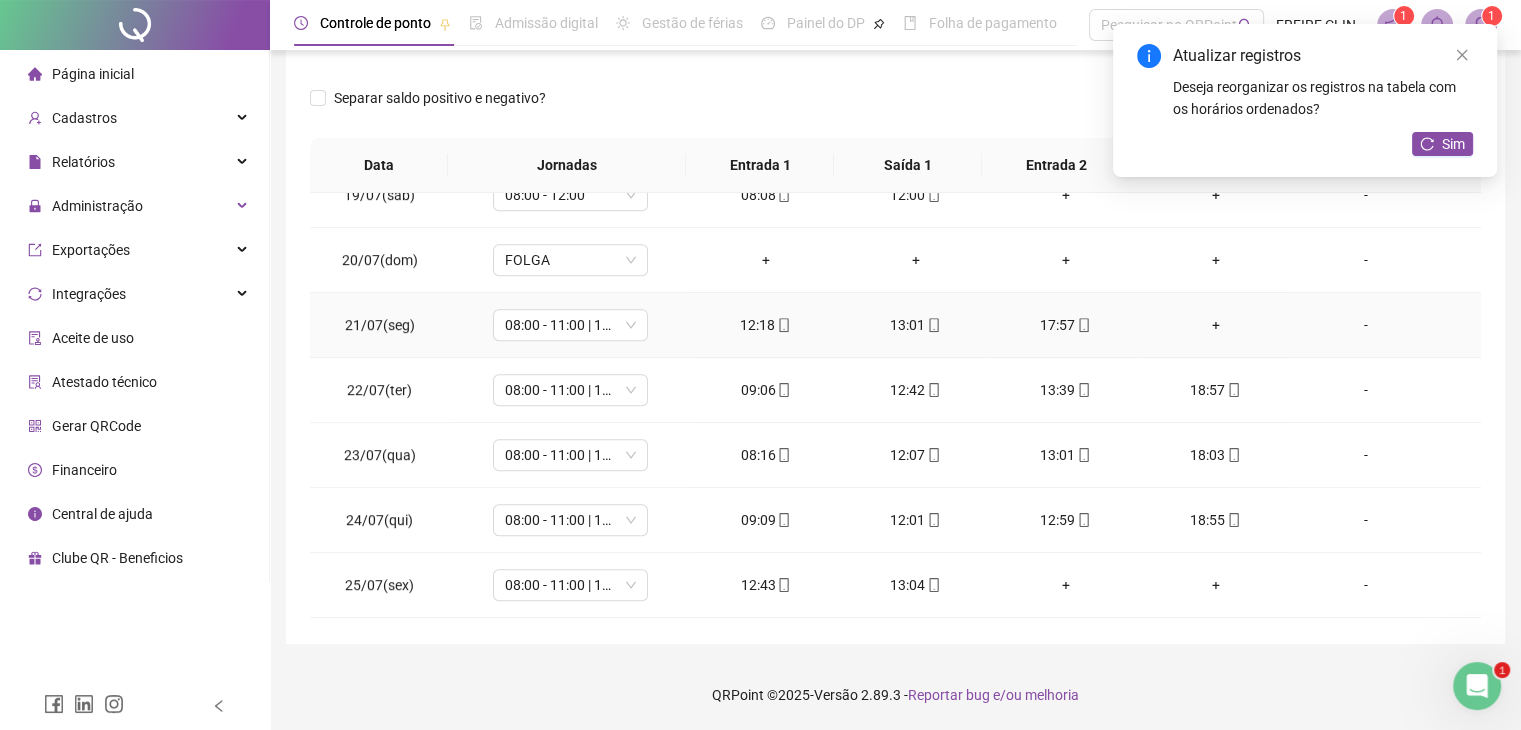 click on "+" at bounding box center [1216, 325] 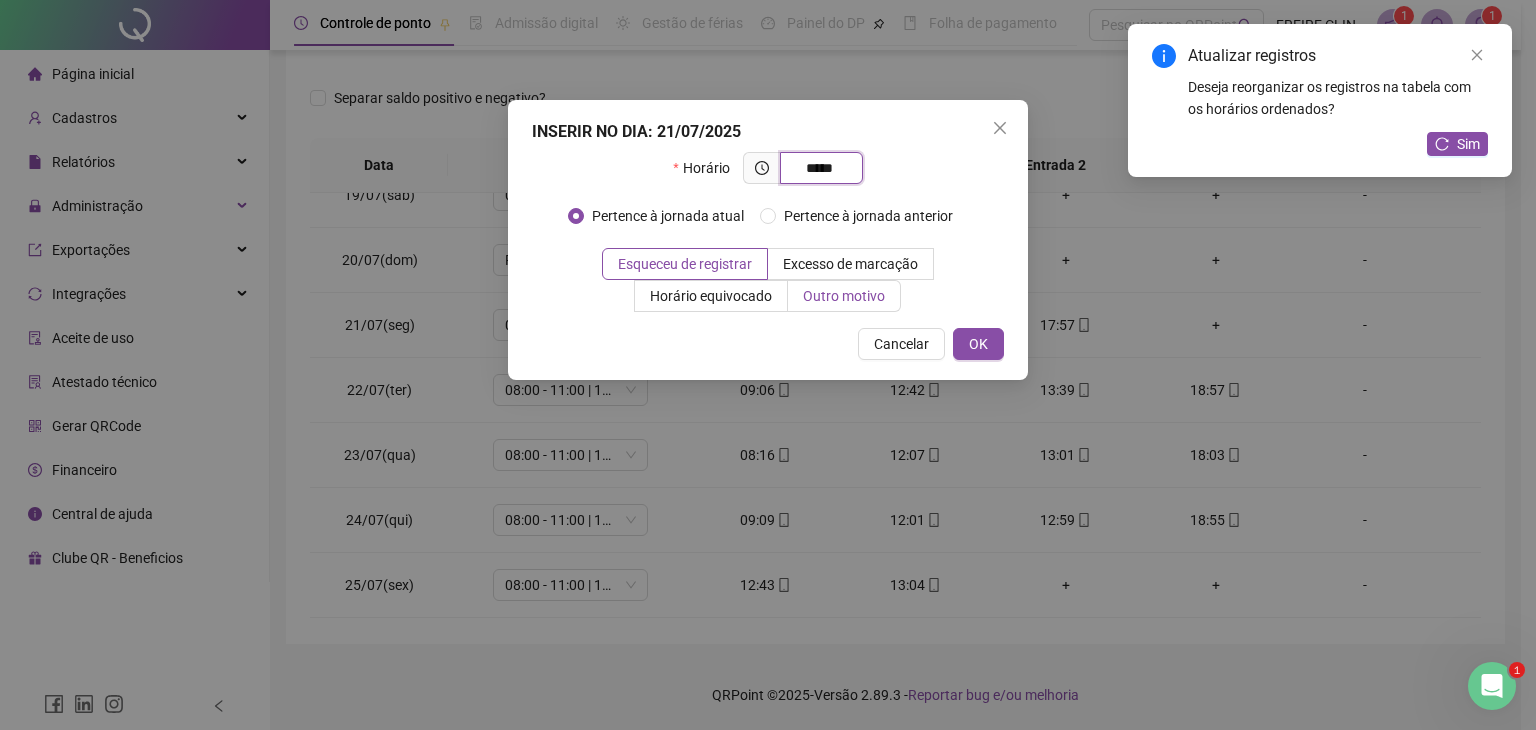 type on "*****" 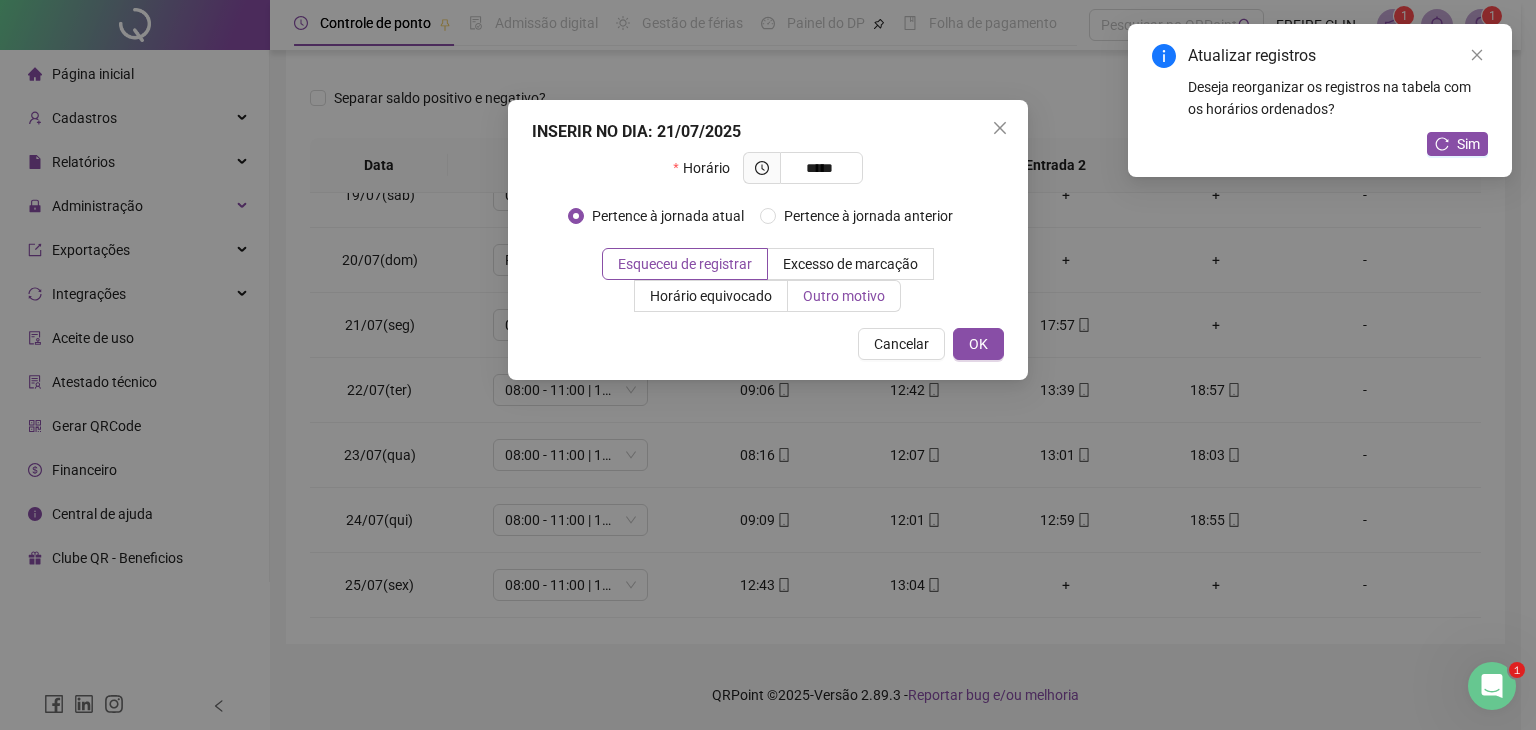 click on "Outro motivo" at bounding box center (844, 296) 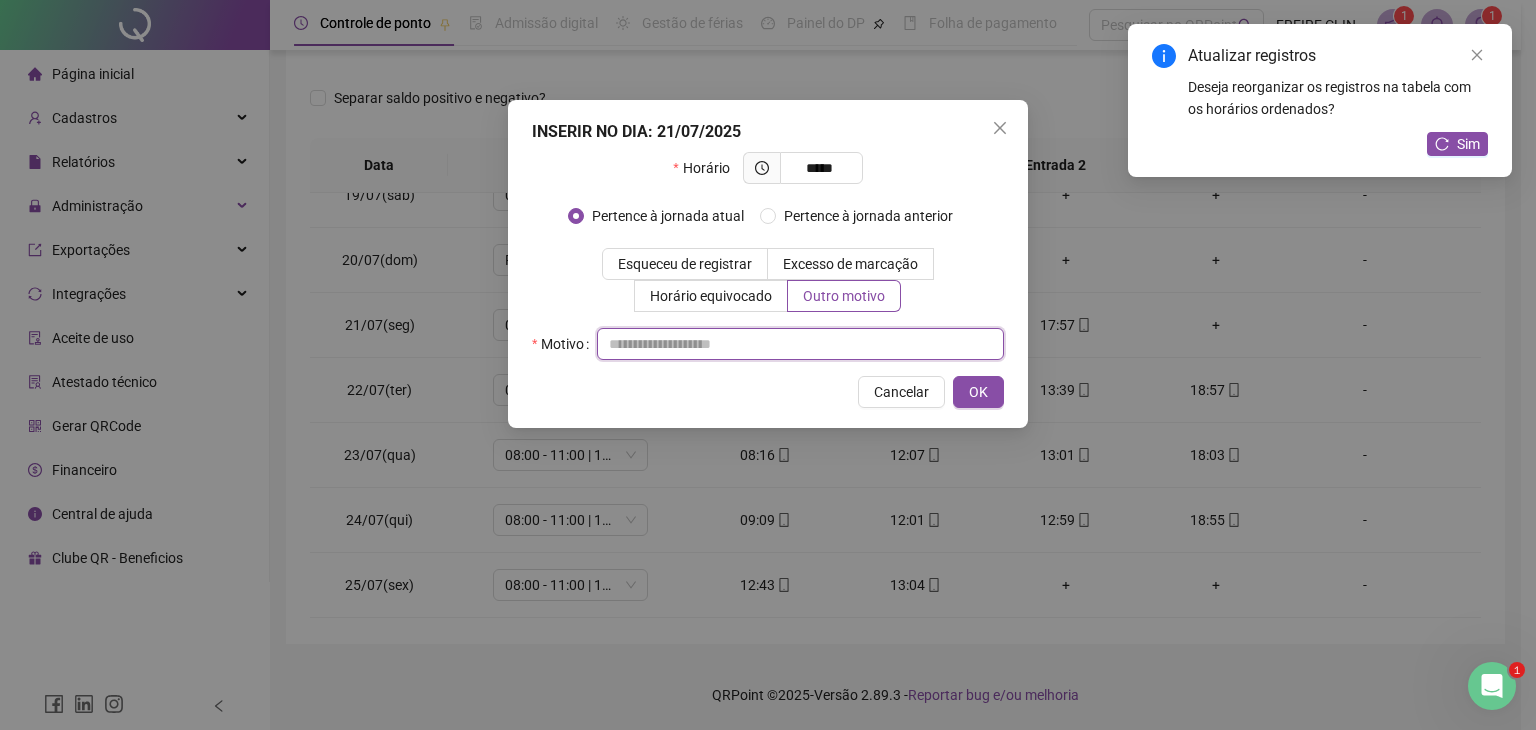 click at bounding box center (800, 344) 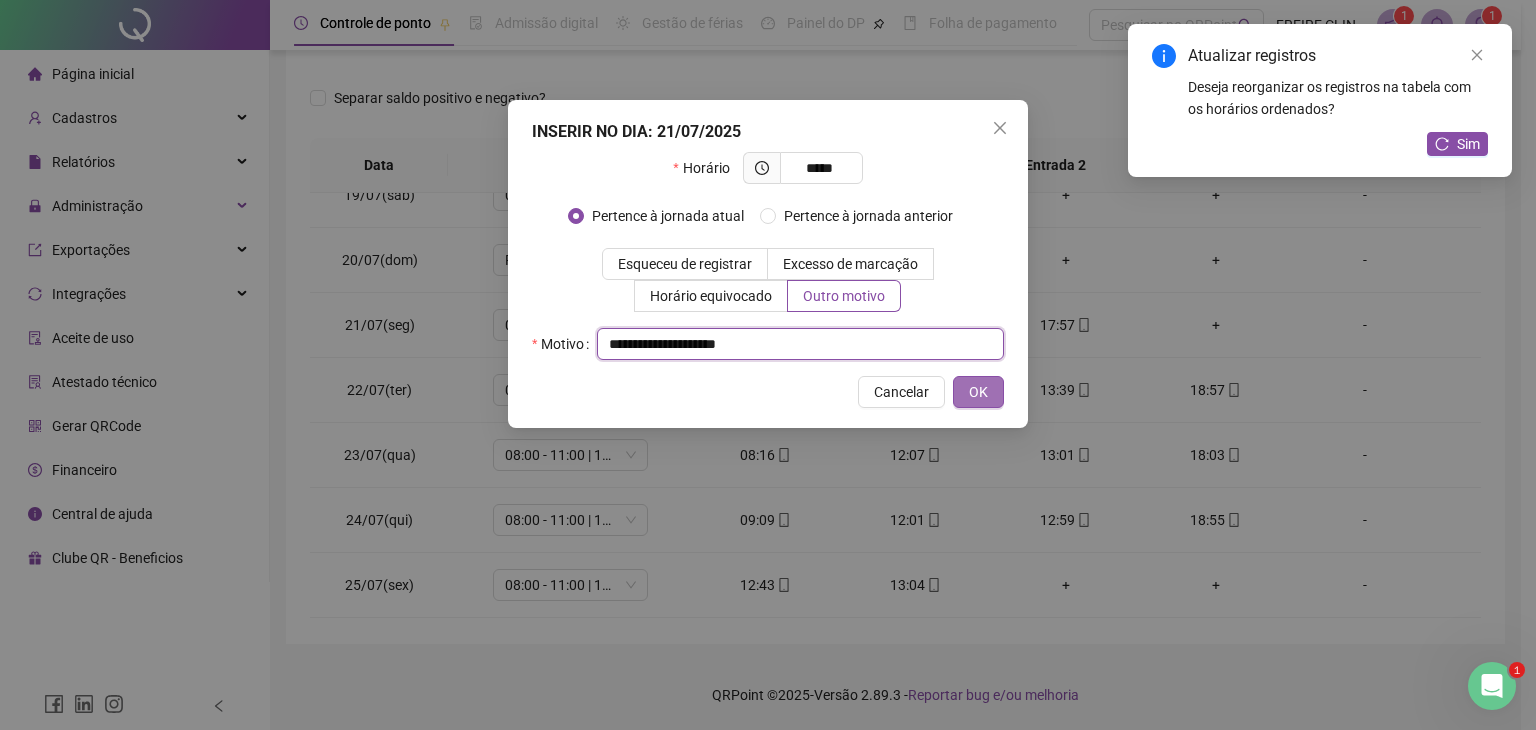 type on "**********" 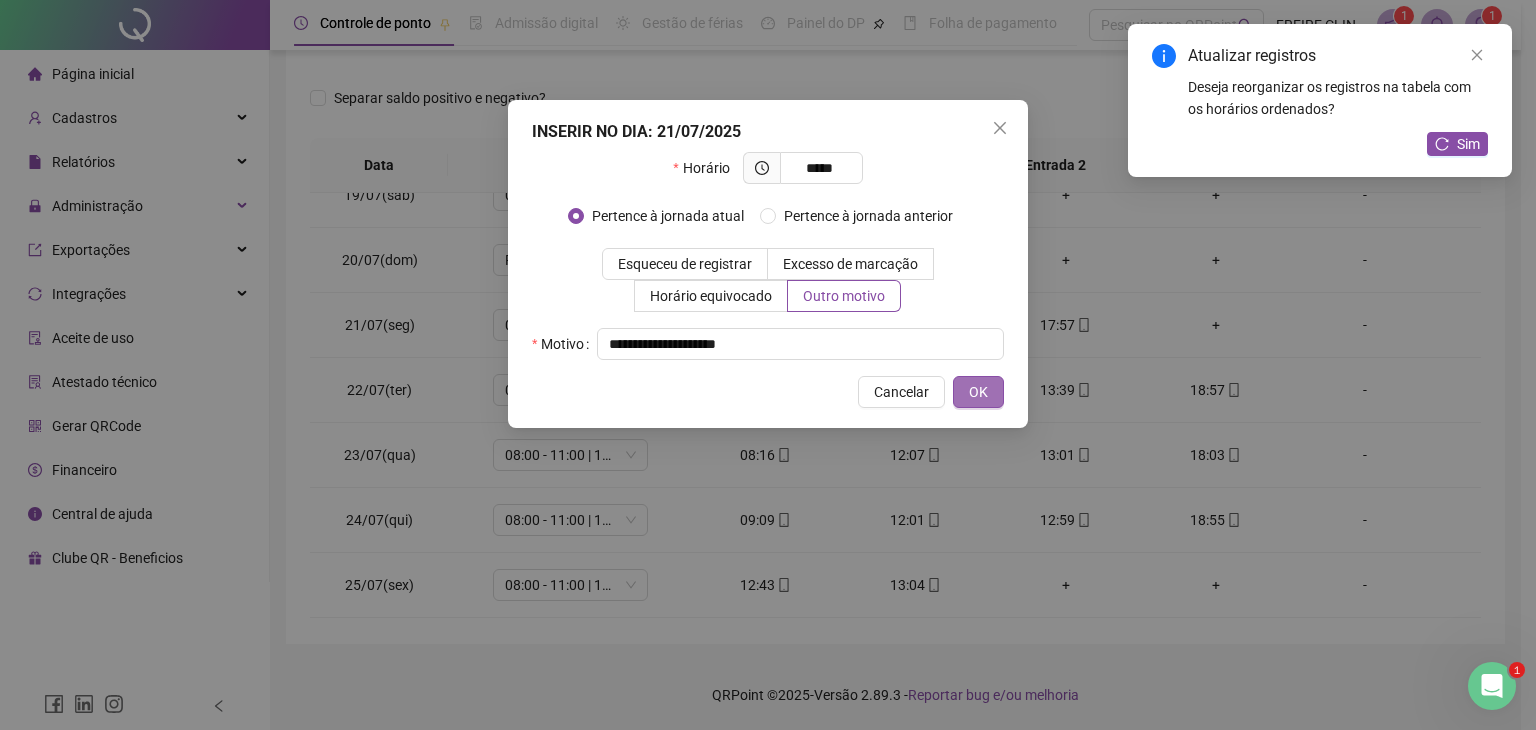 click on "OK" at bounding box center (978, 392) 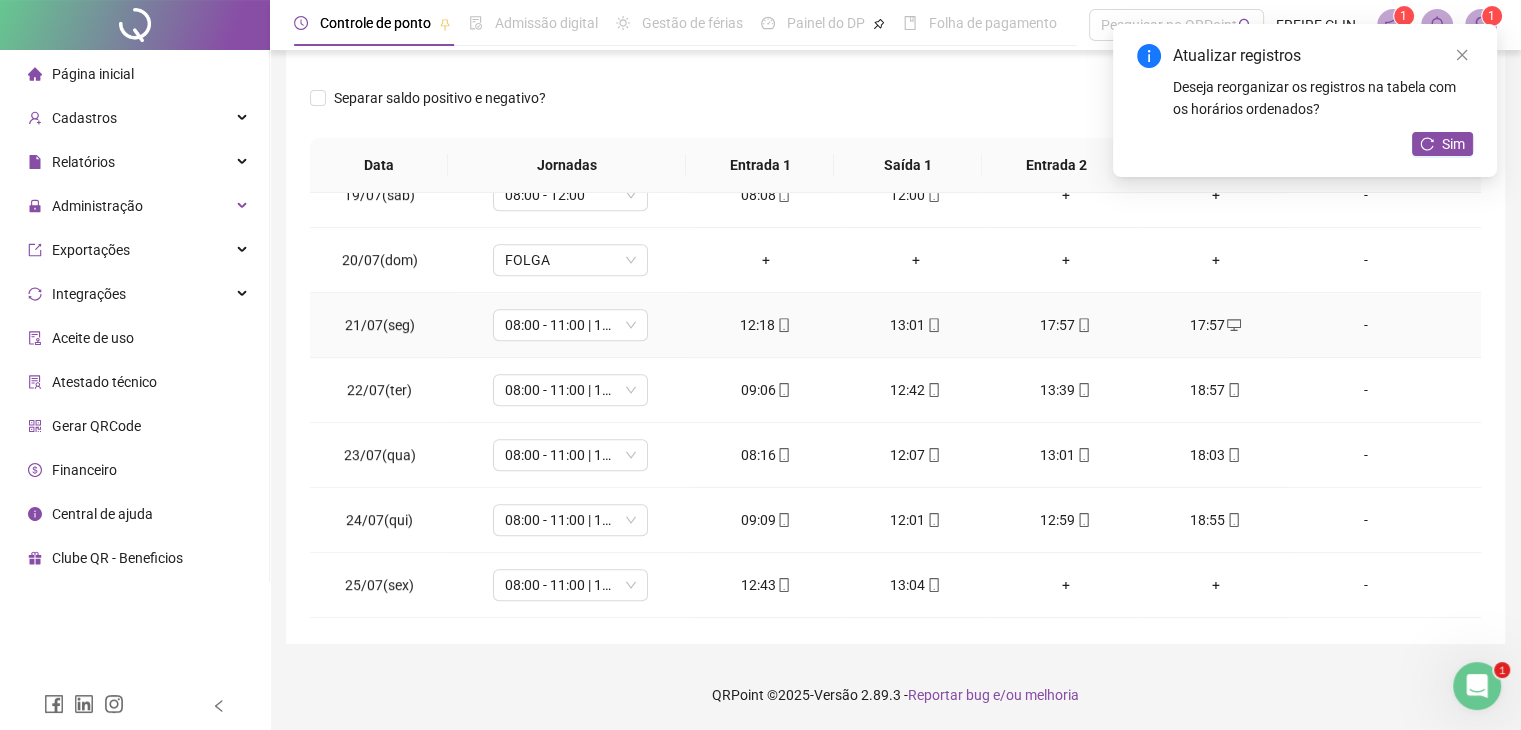 click 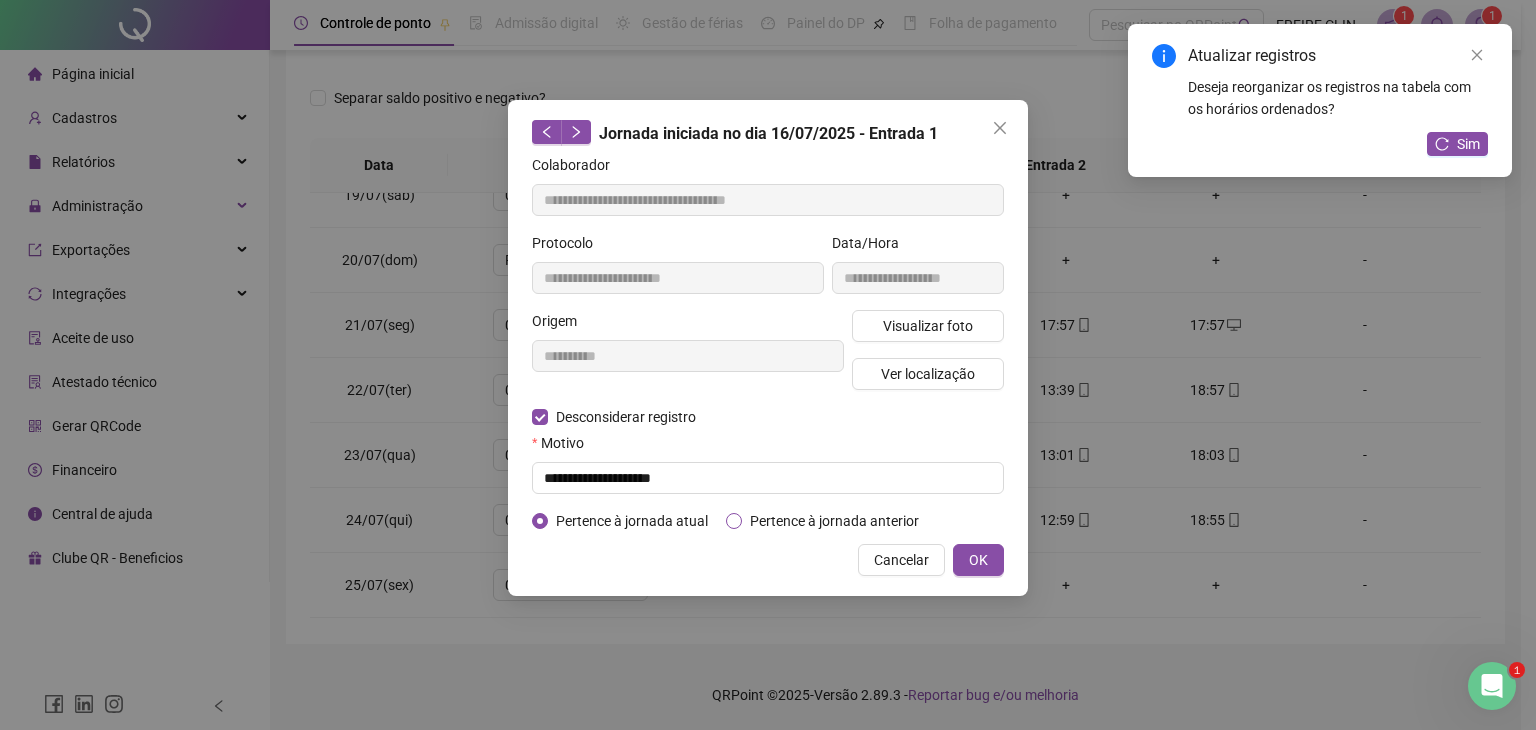 type on "**********" 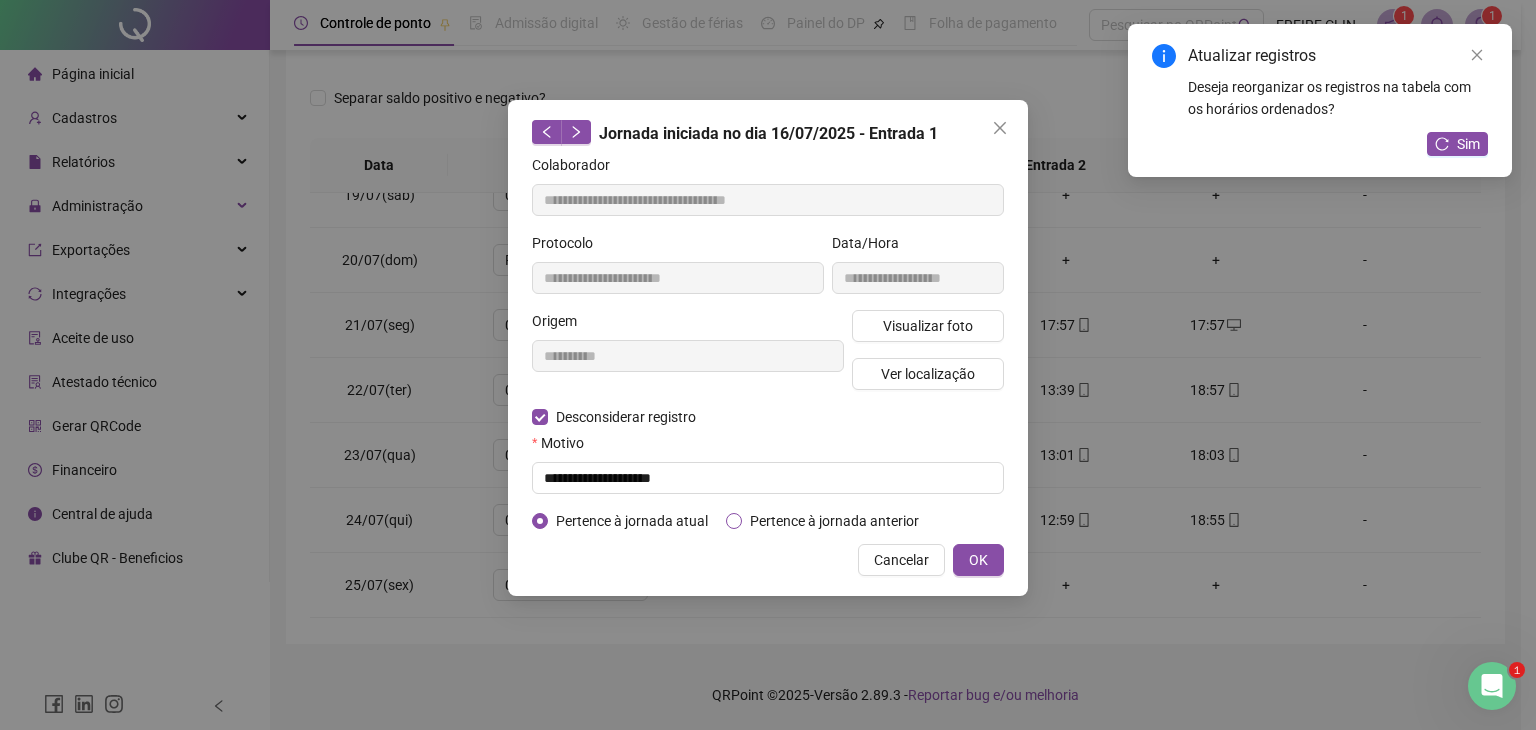 type on "**********" 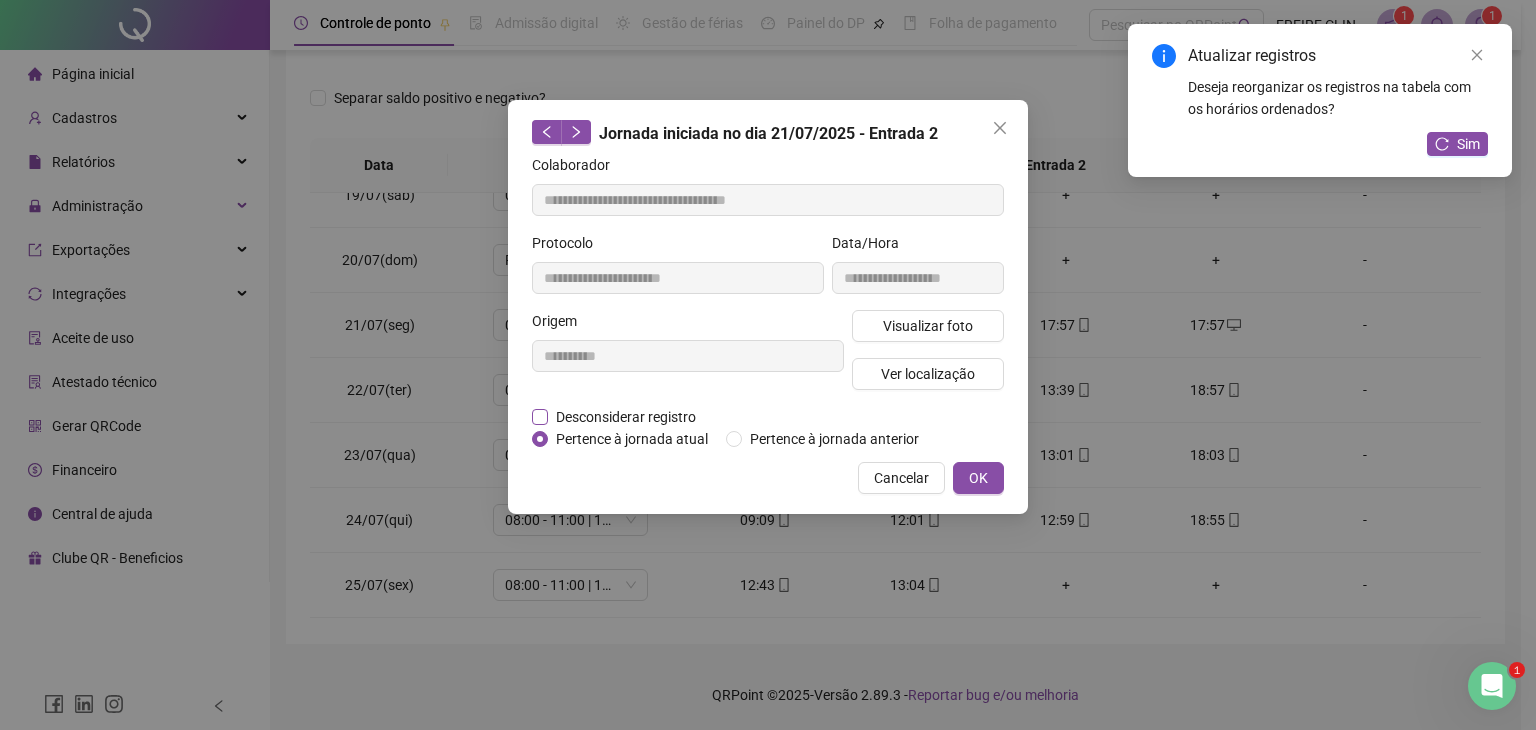 click on "Desconsiderar registro" at bounding box center [626, 417] 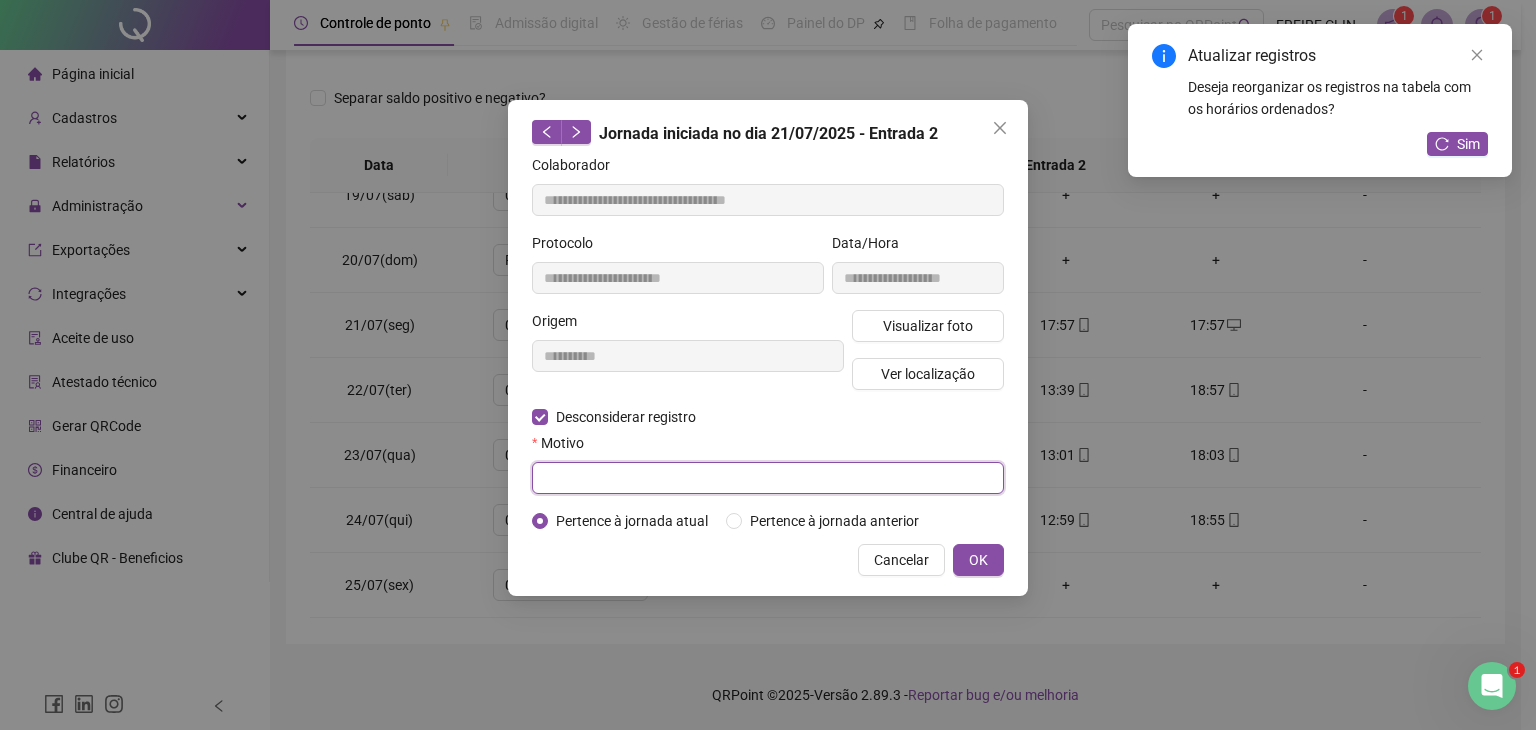 click at bounding box center (768, 478) 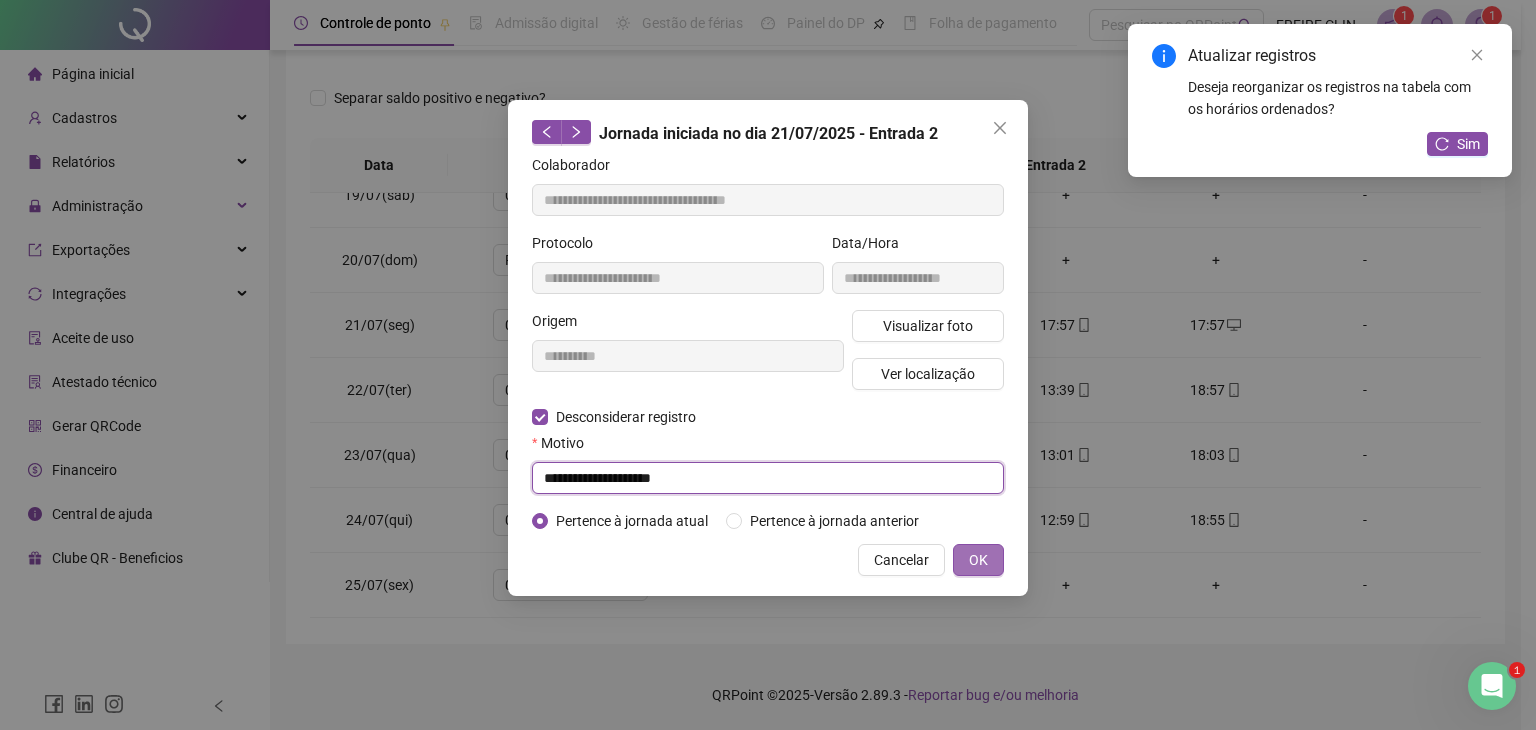 type on "**********" 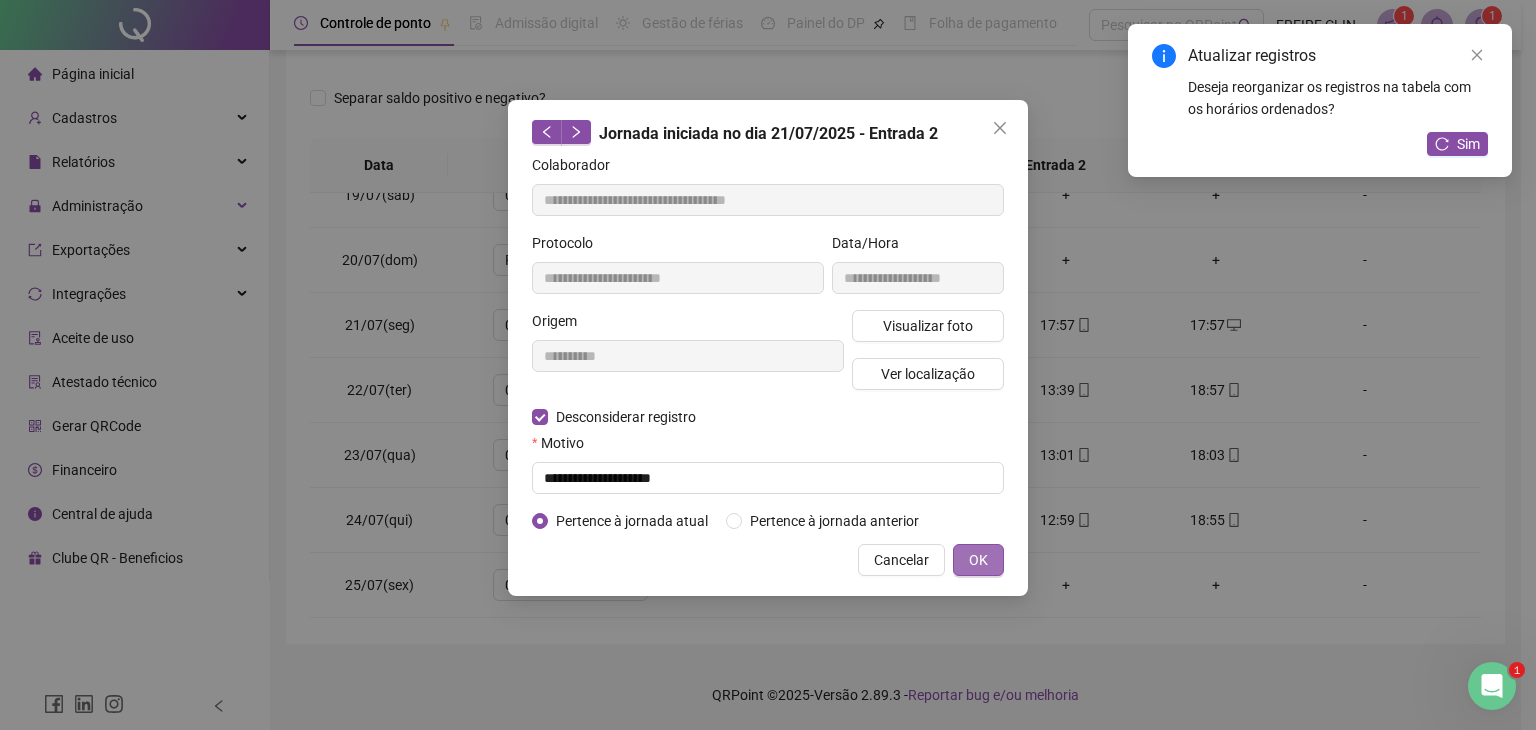 click on "OK" at bounding box center (978, 560) 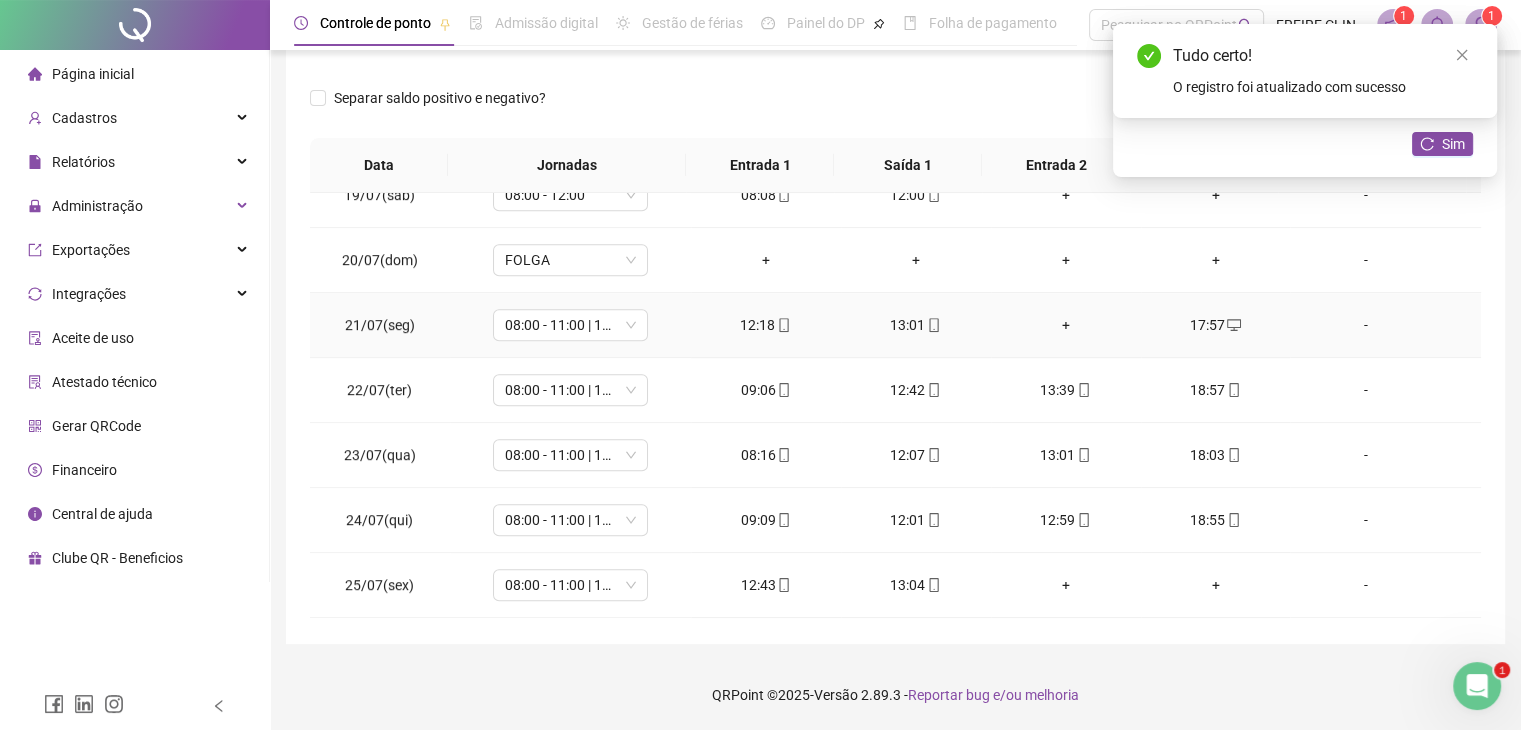 click on "+" at bounding box center [1066, 325] 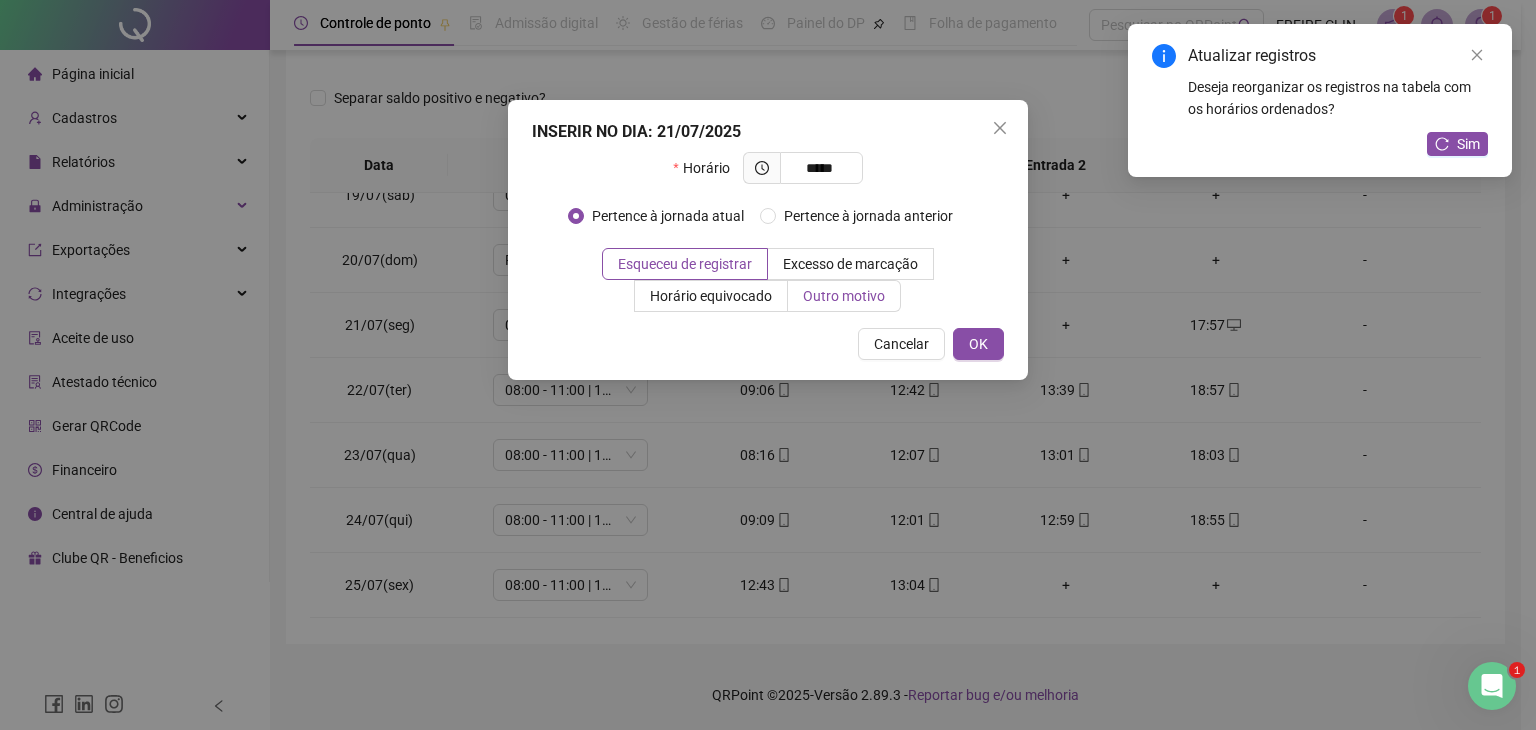 type on "*****" 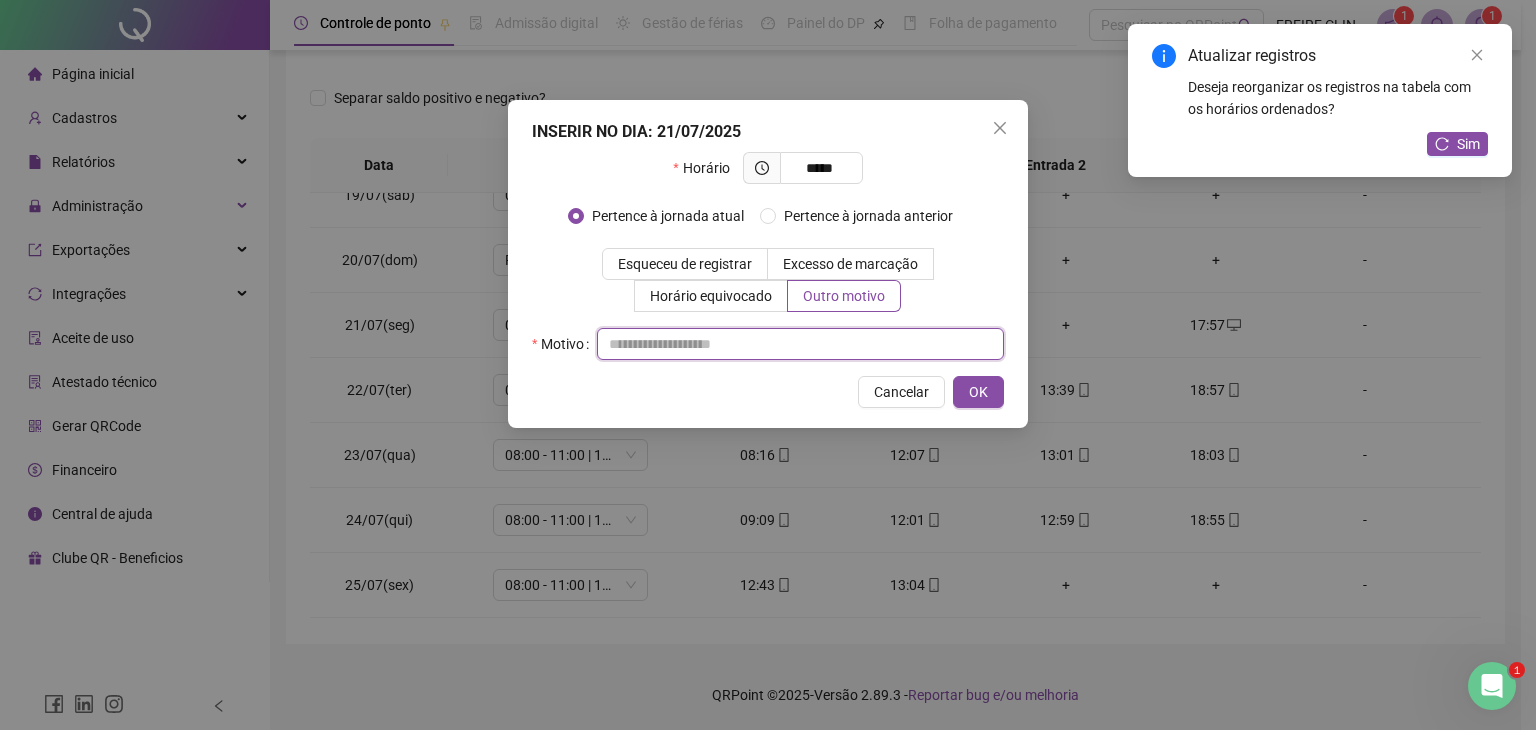 click at bounding box center (800, 344) 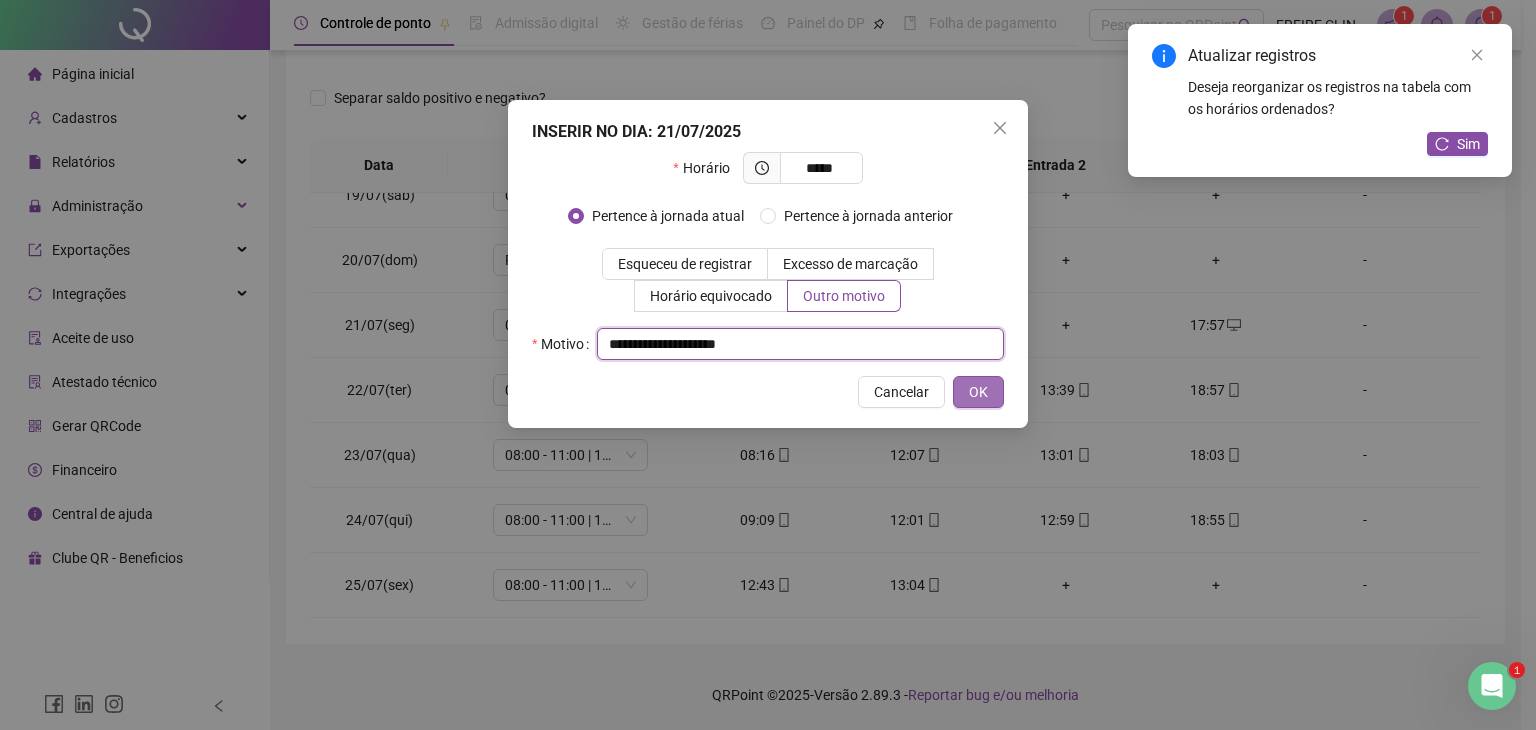 type on "**********" 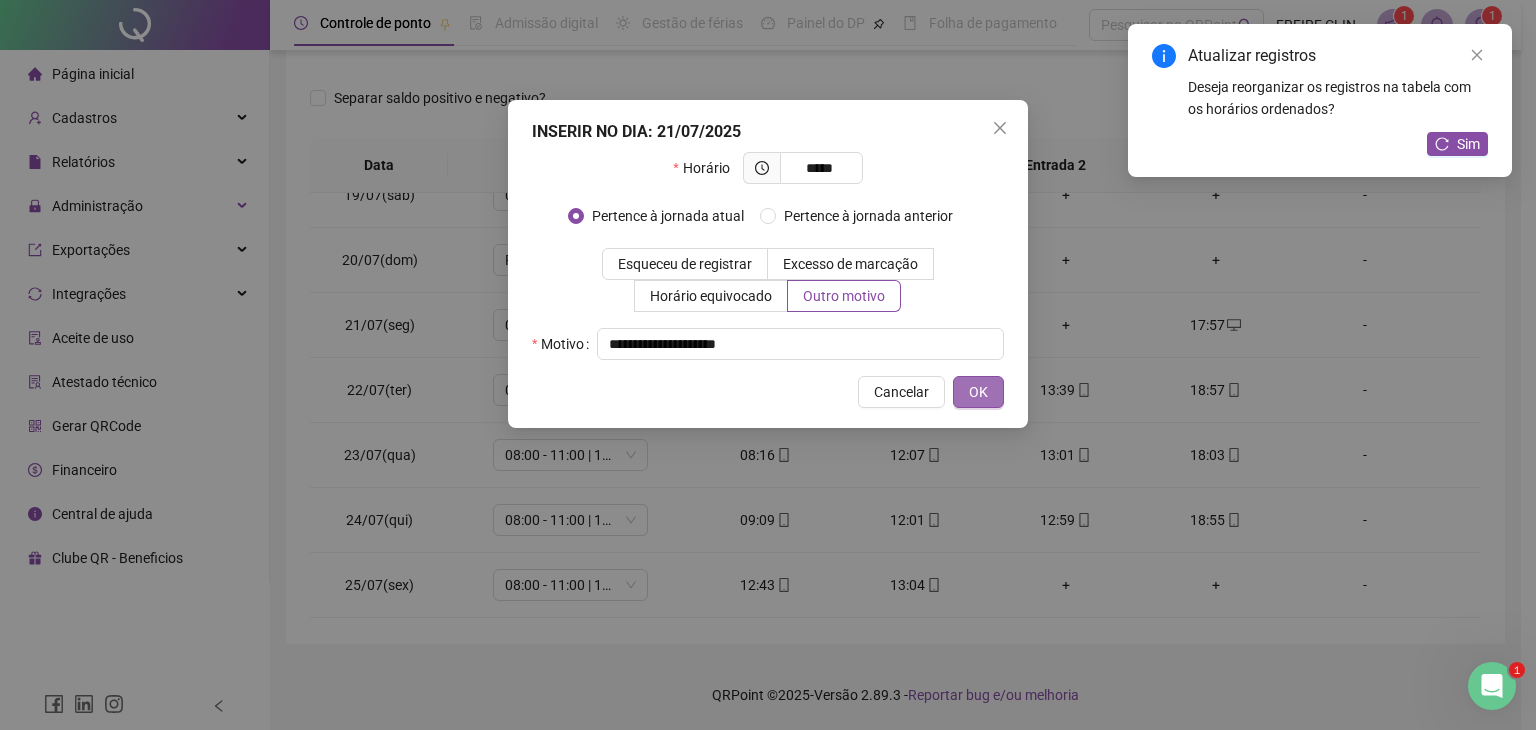click on "OK" at bounding box center (978, 392) 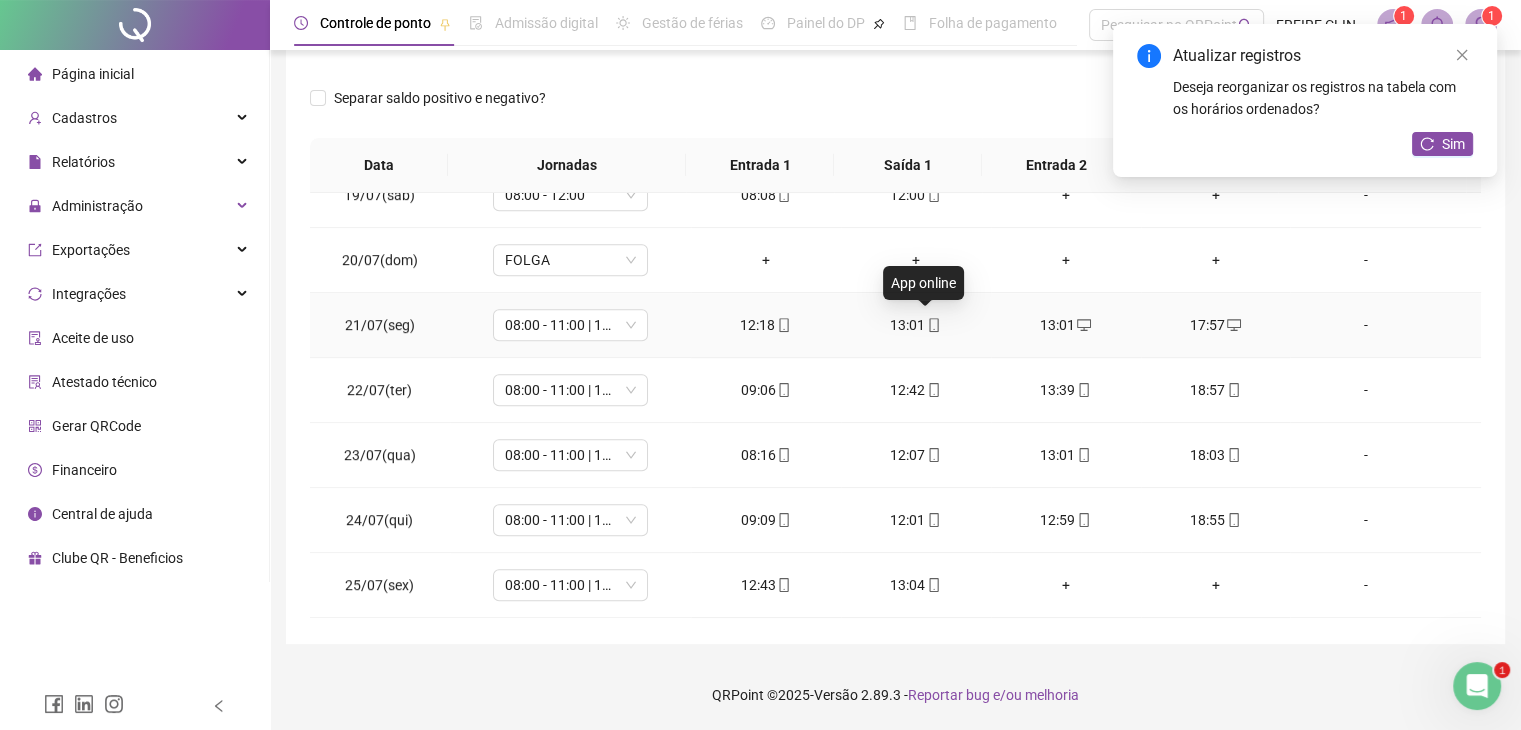 click 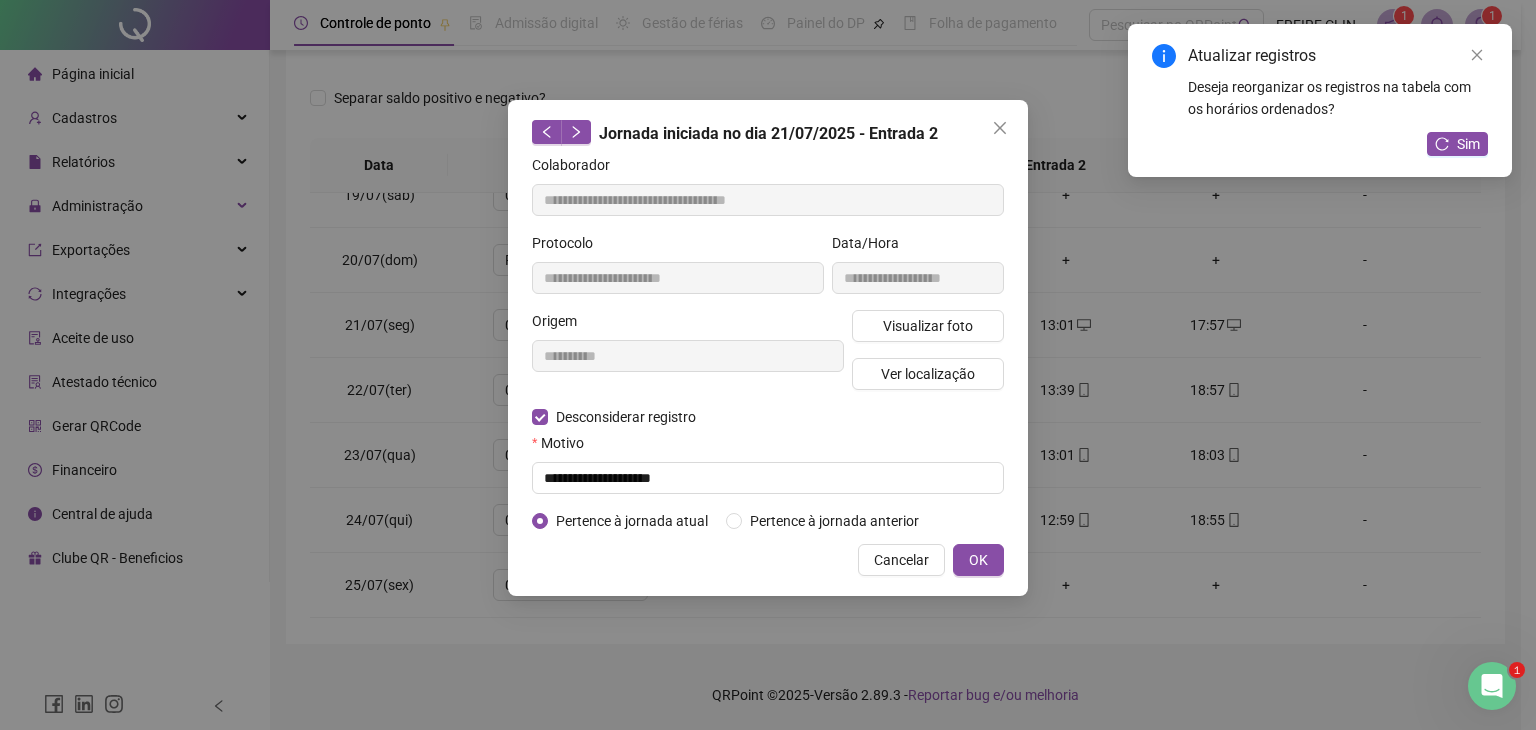 type on "**********" 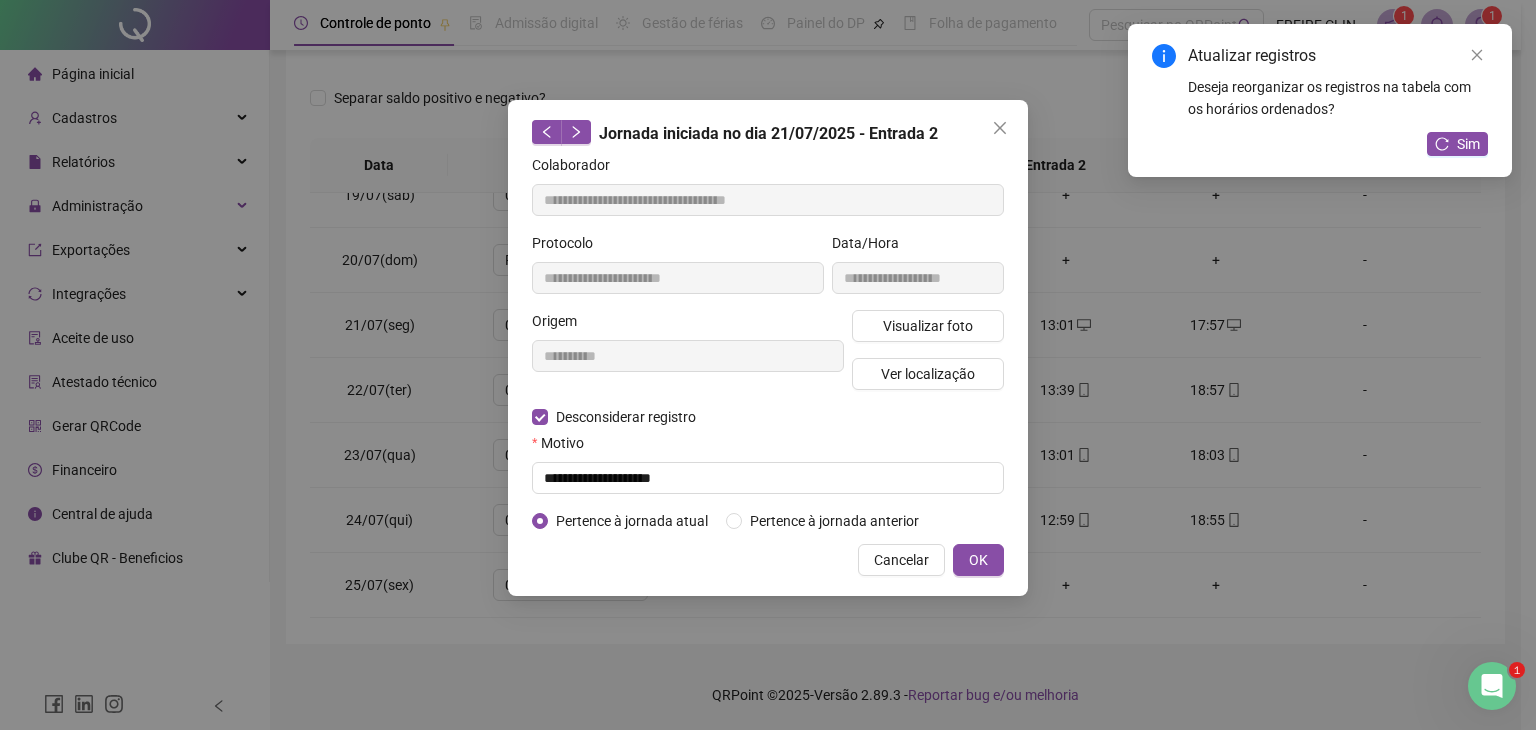 type on "**********" 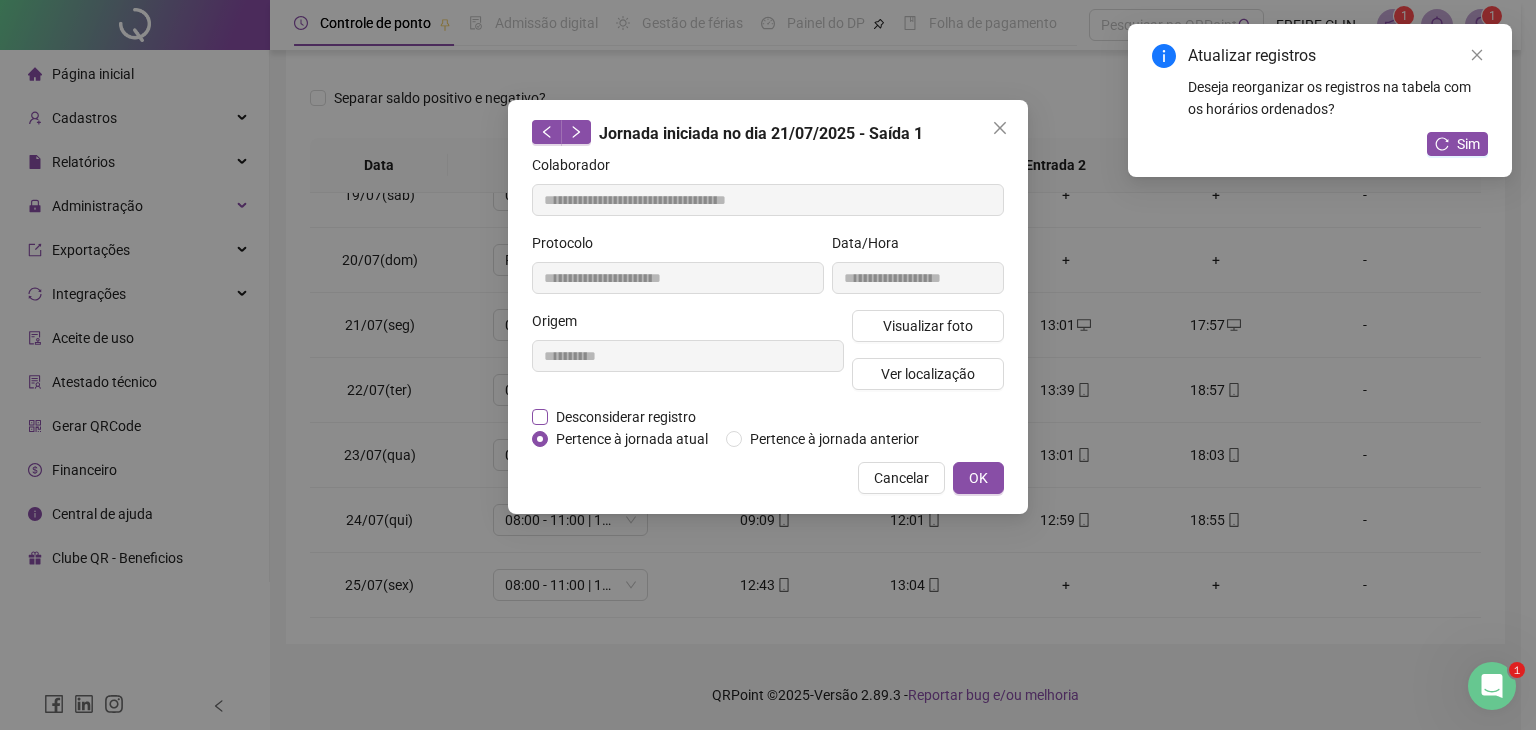 click on "Desconsiderar registro" at bounding box center [626, 417] 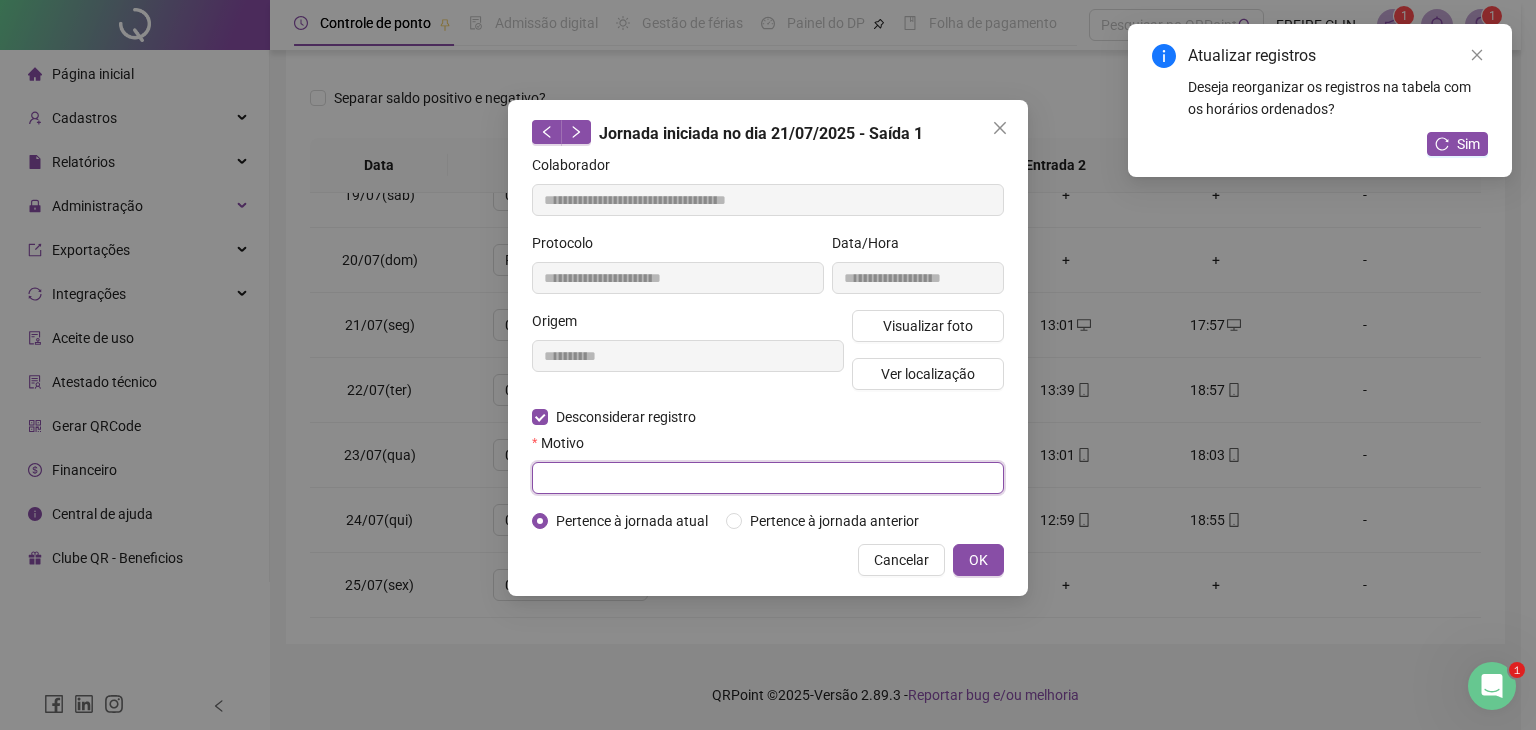 click at bounding box center [768, 478] 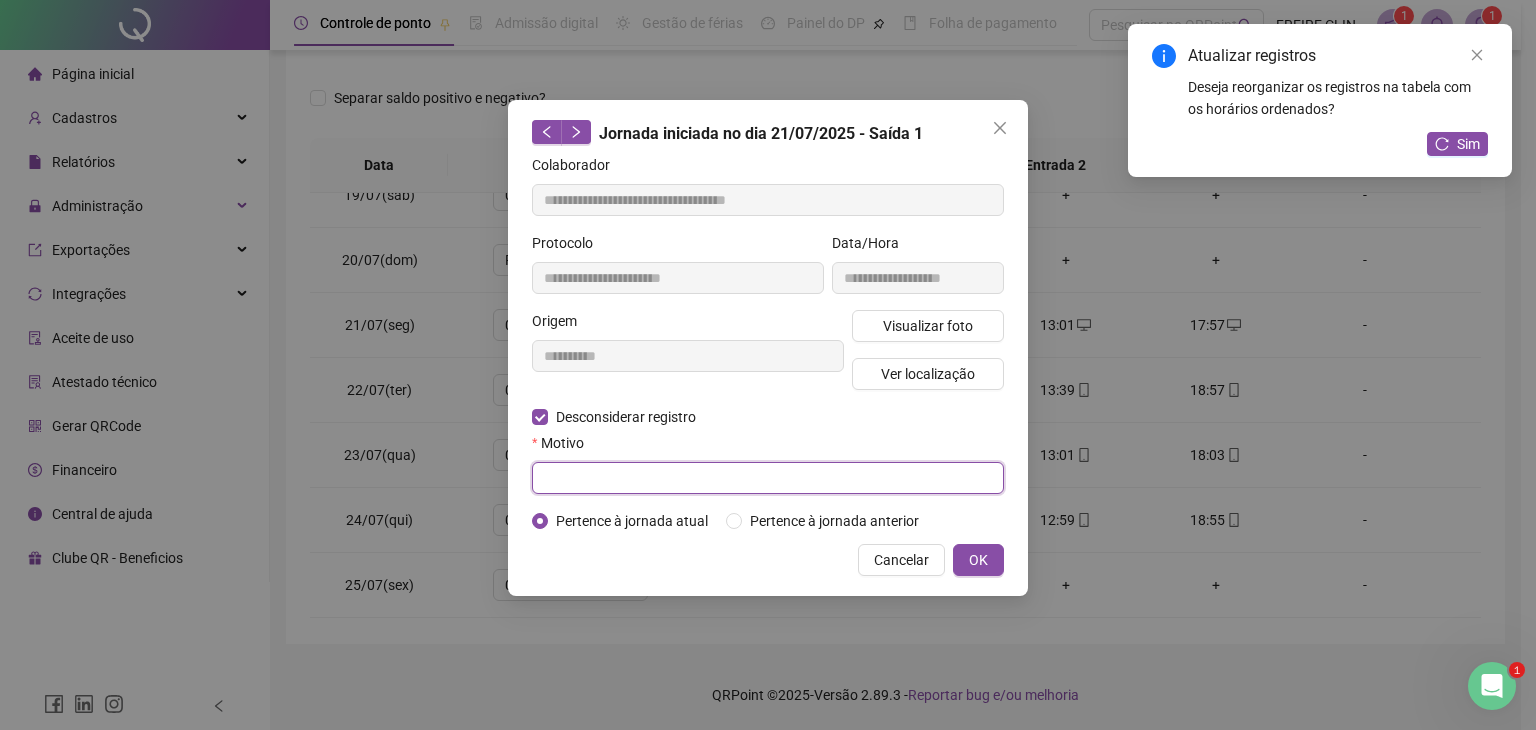 paste on "**********" 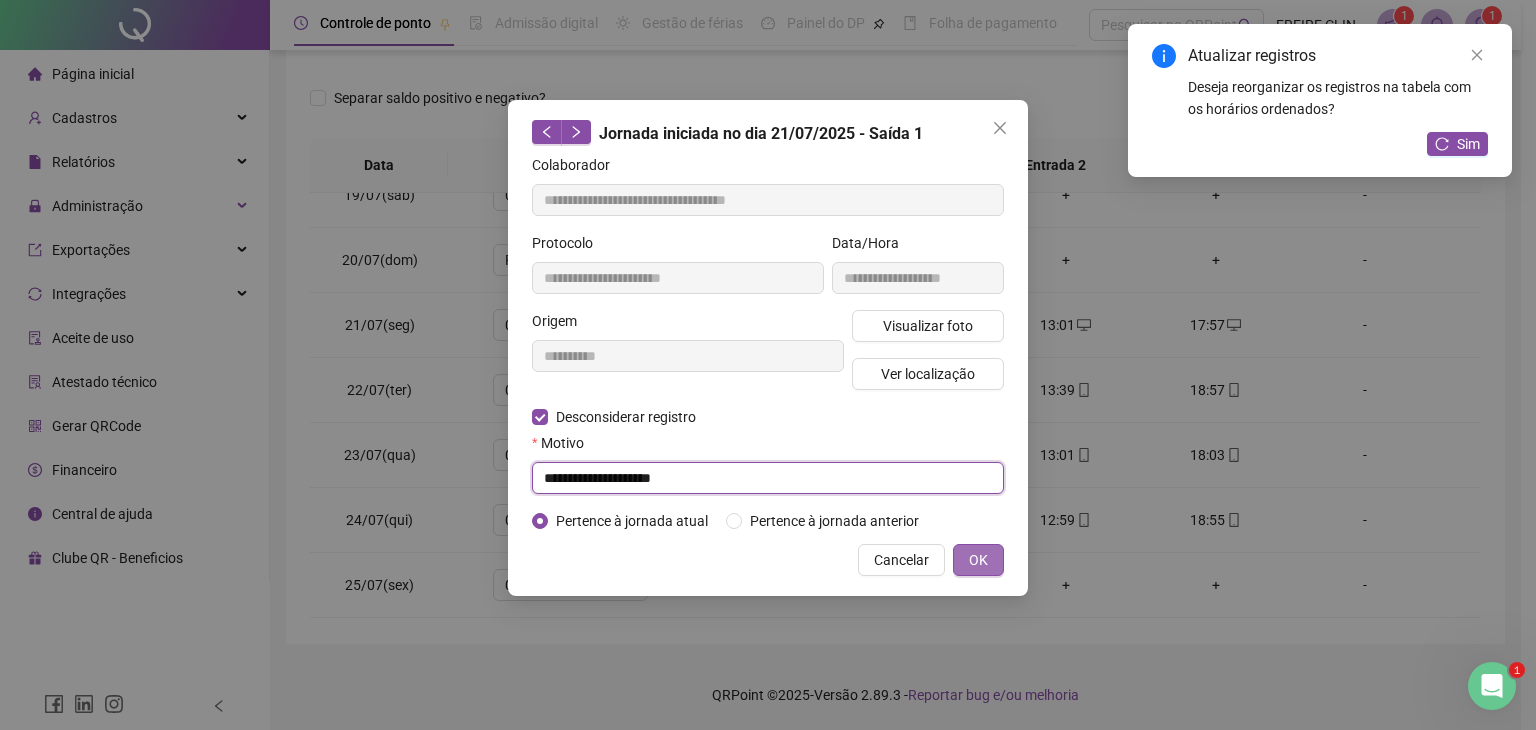 type on "**********" 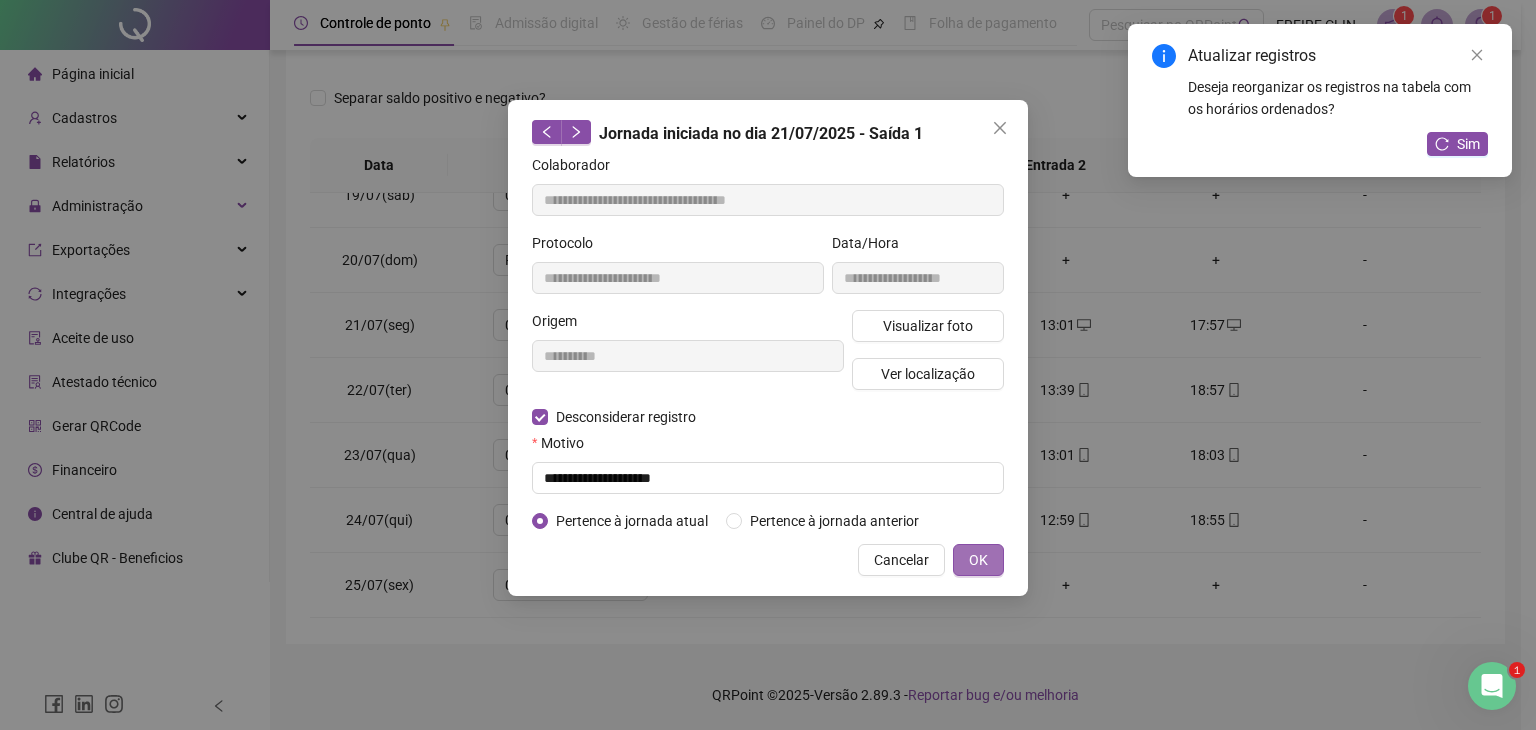 click on "OK" at bounding box center [978, 560] 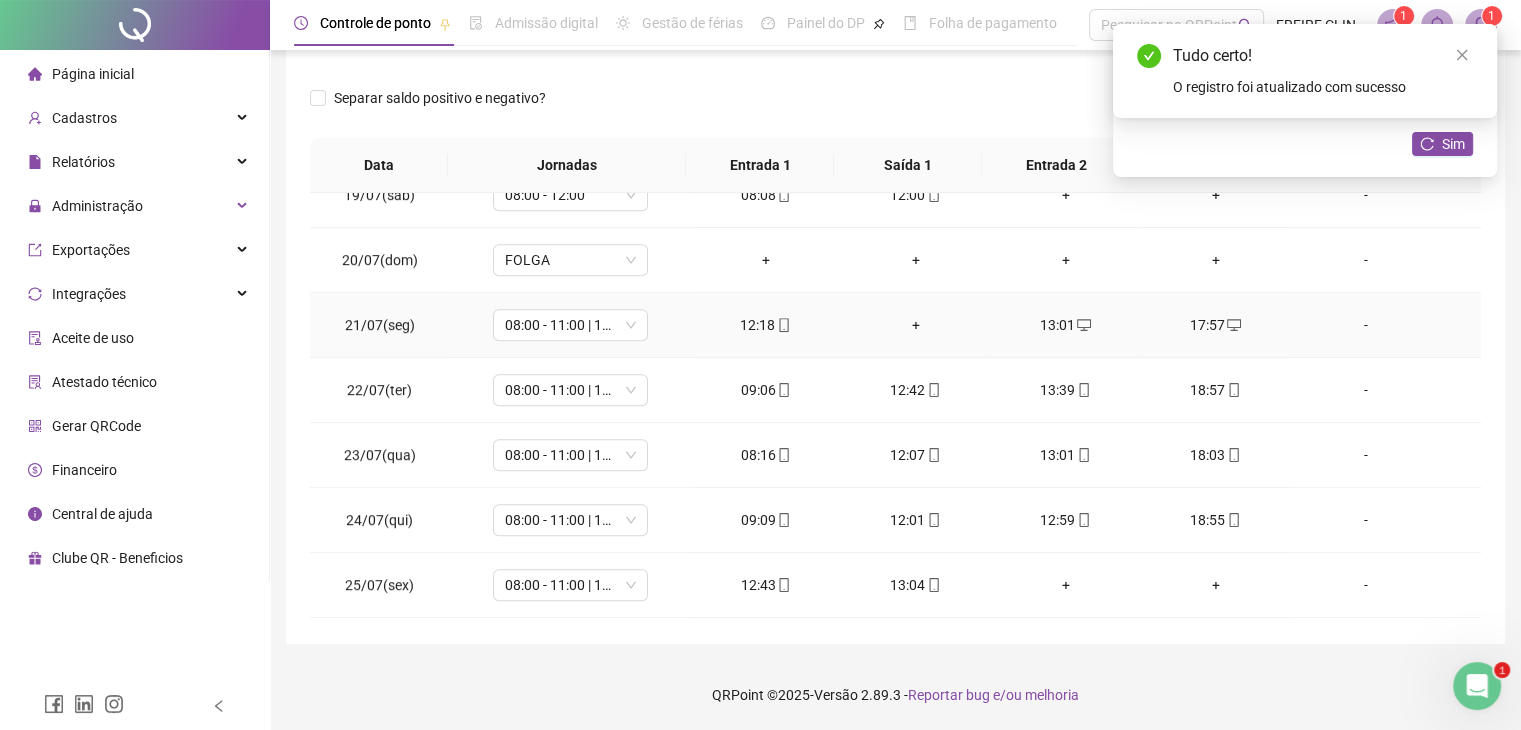 click on "+" at bounding box center (916, 325) 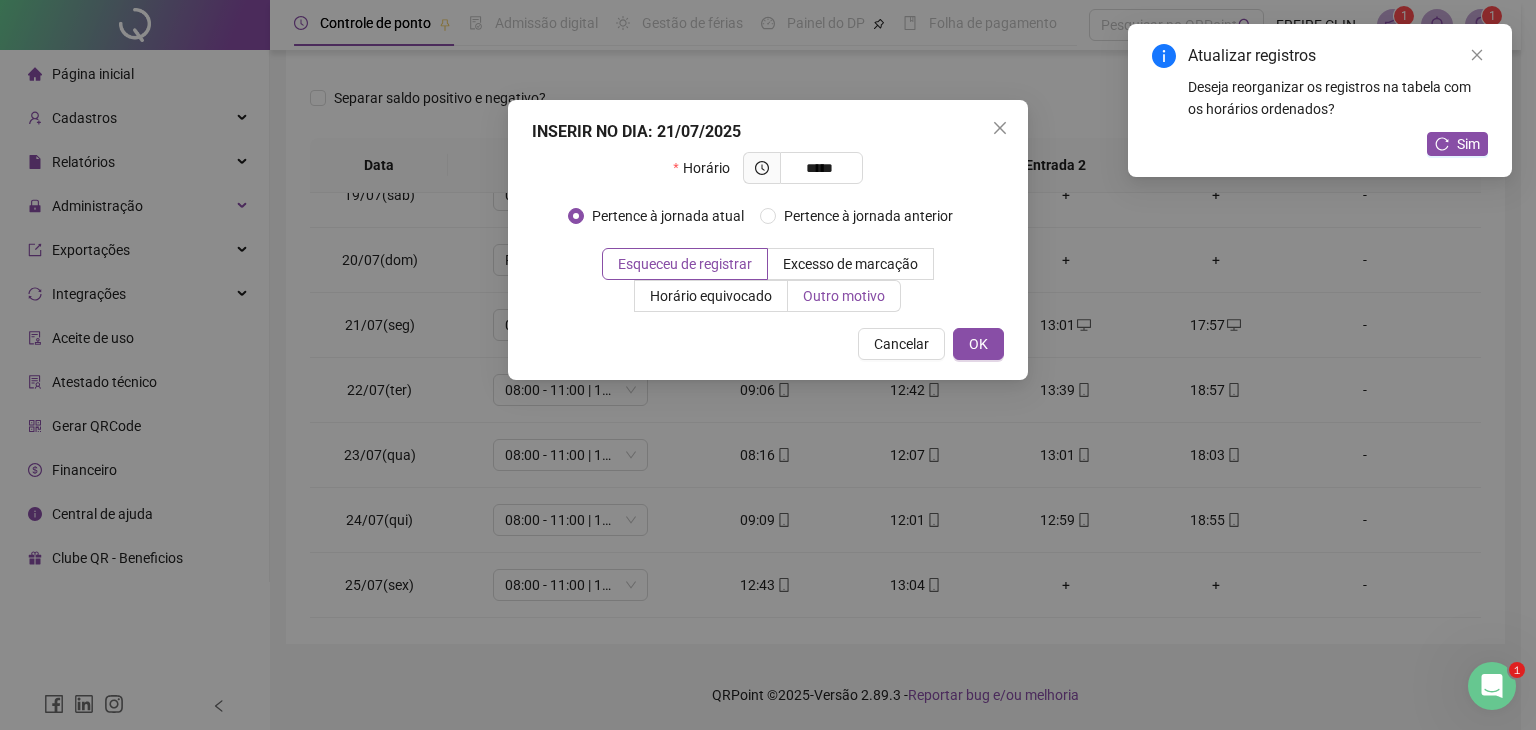 type on "*****" 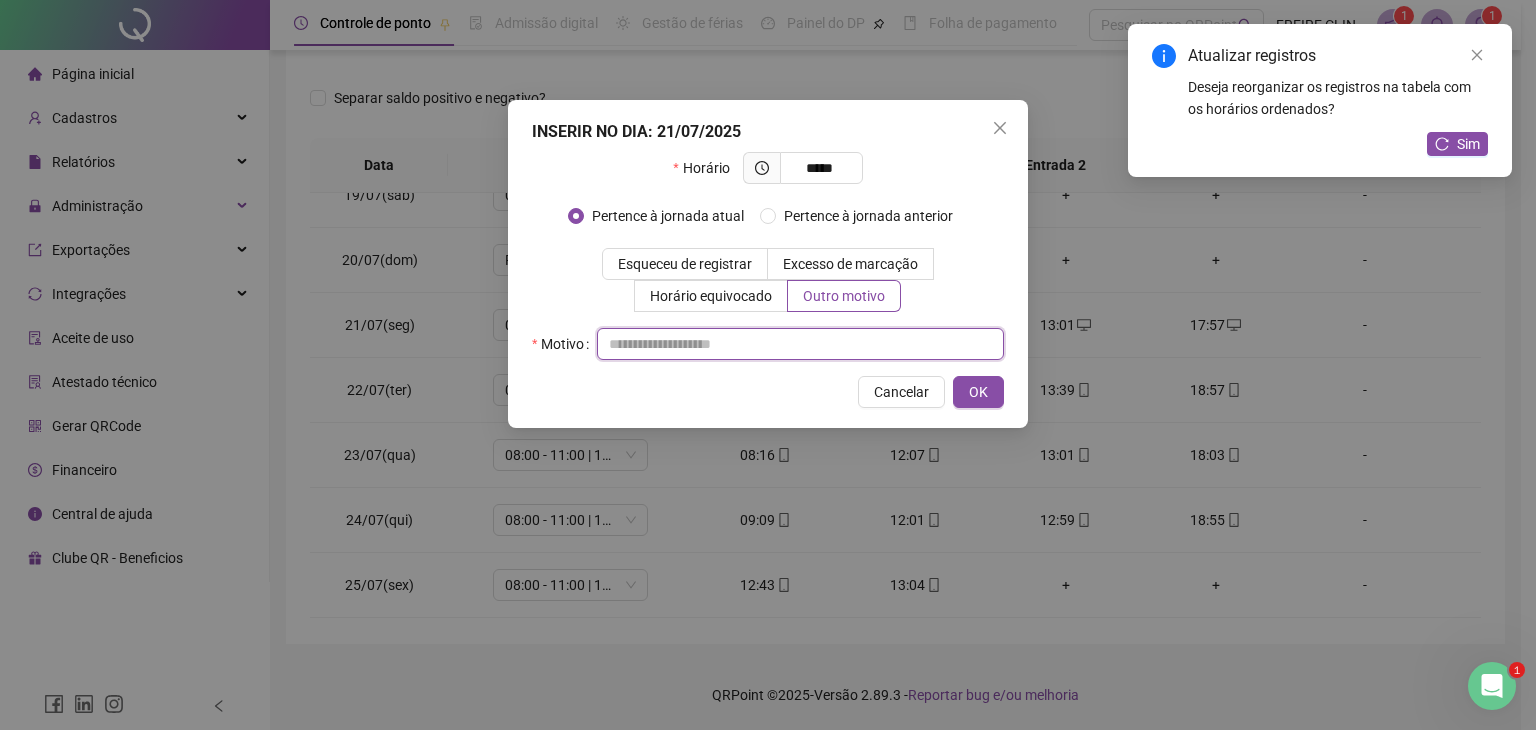 click at bounding box center (800, 344) 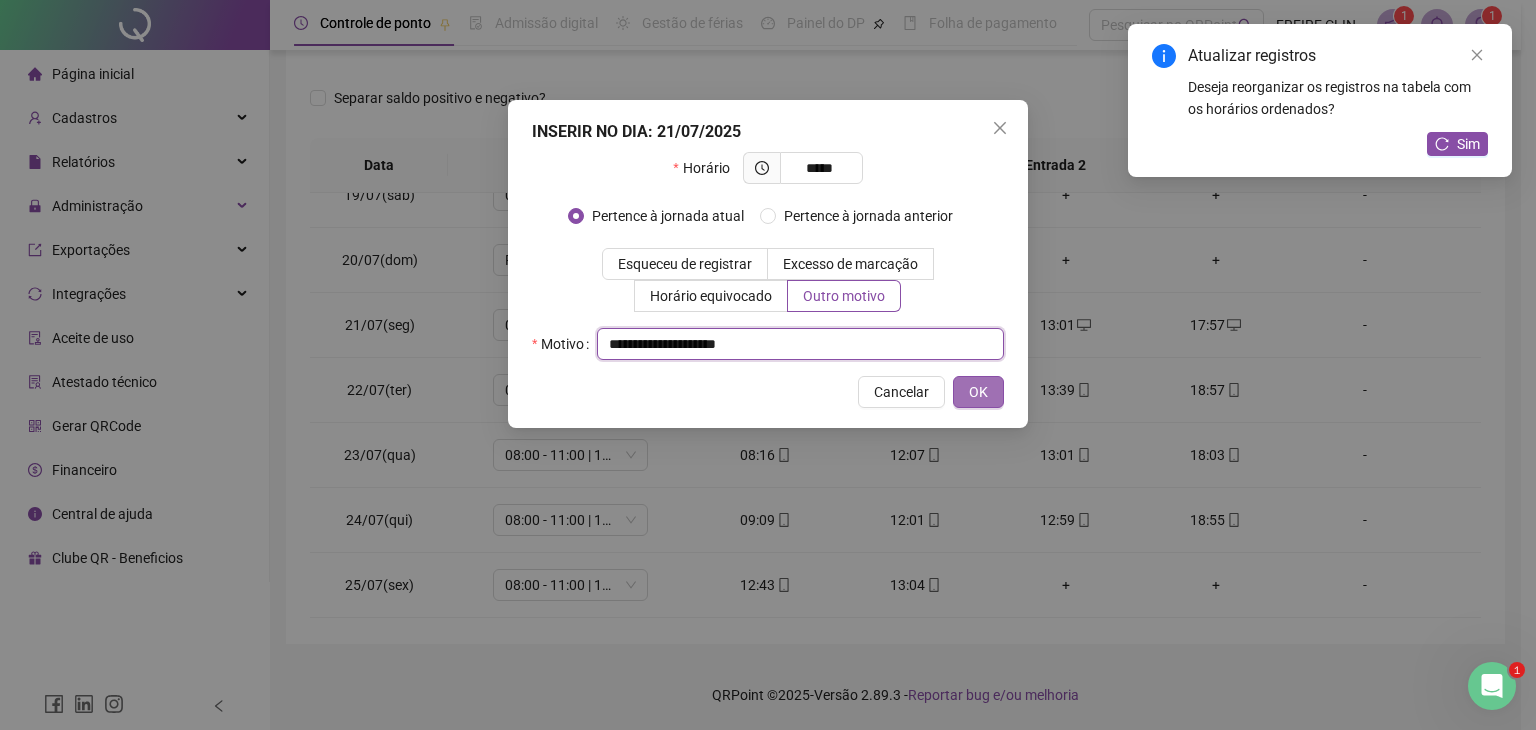 type on "**********" 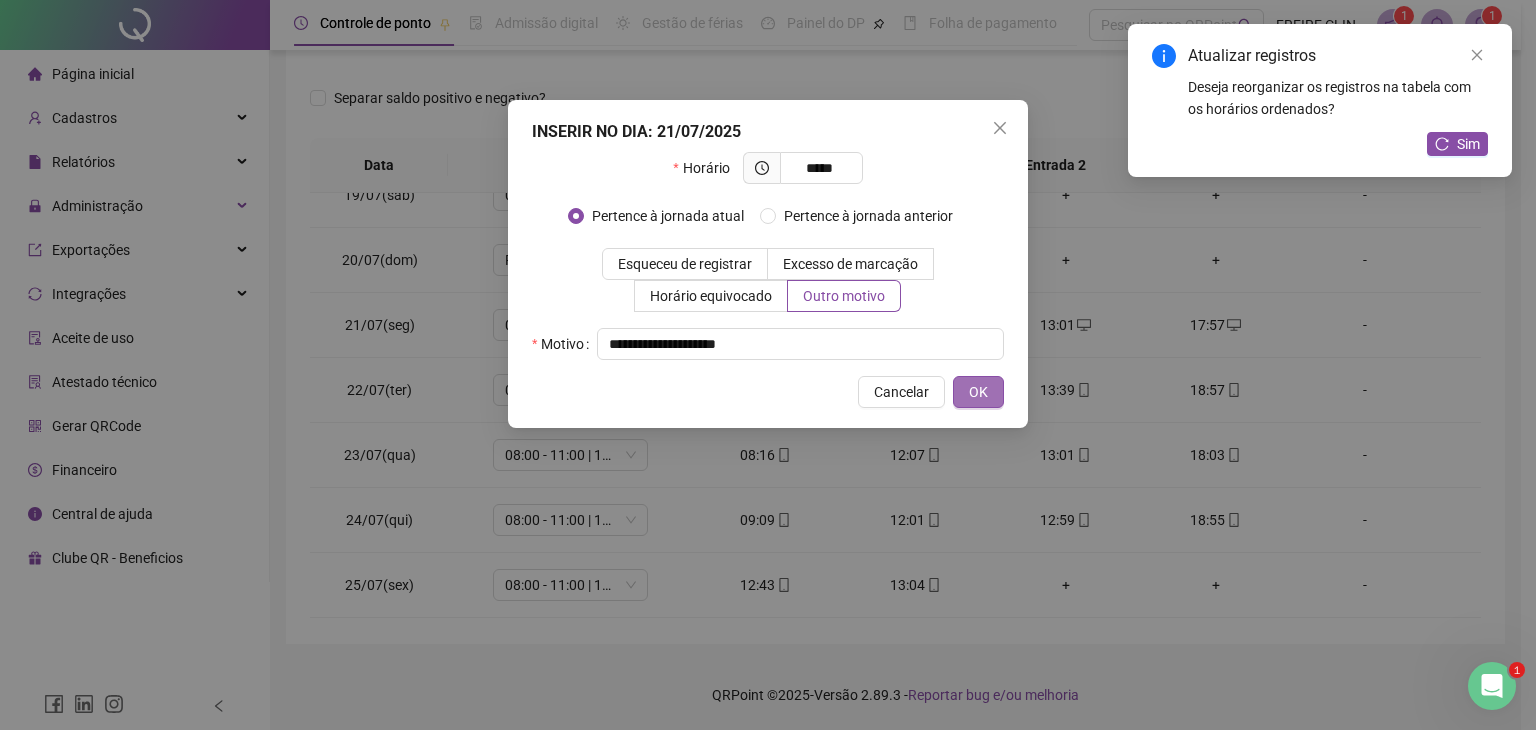 click on "OK" at bounding box center [978, 392] 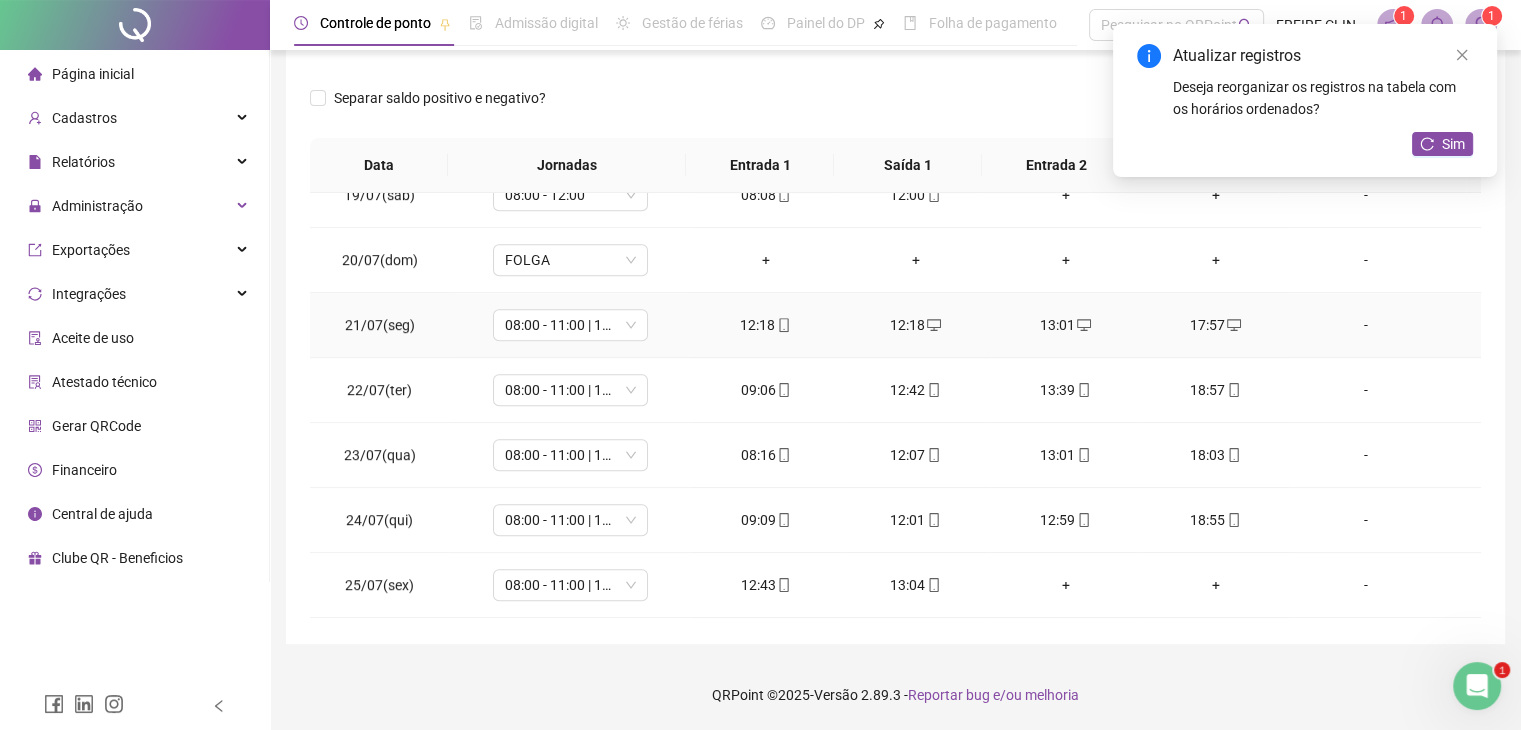 click at bounding box center (783, 325) 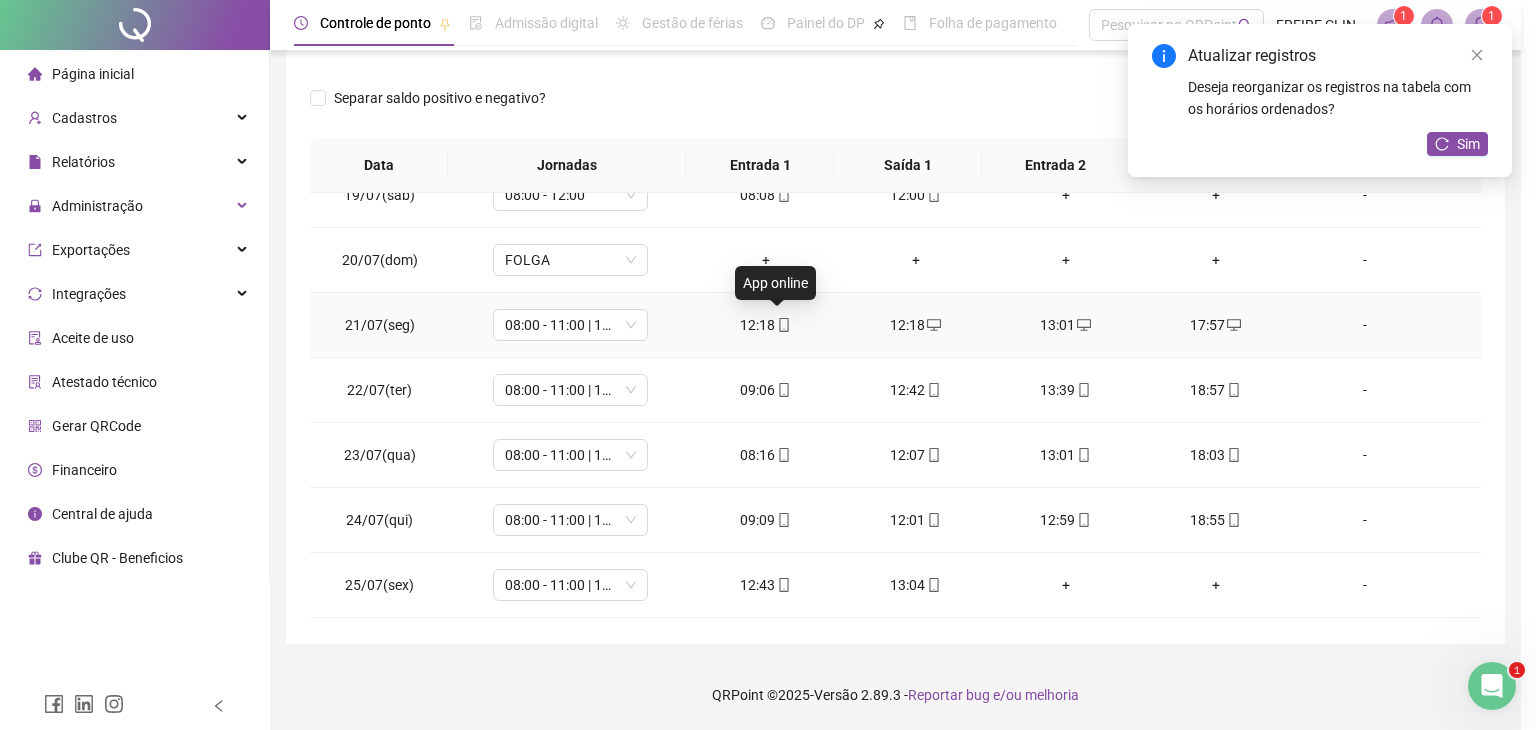 type on "**********" 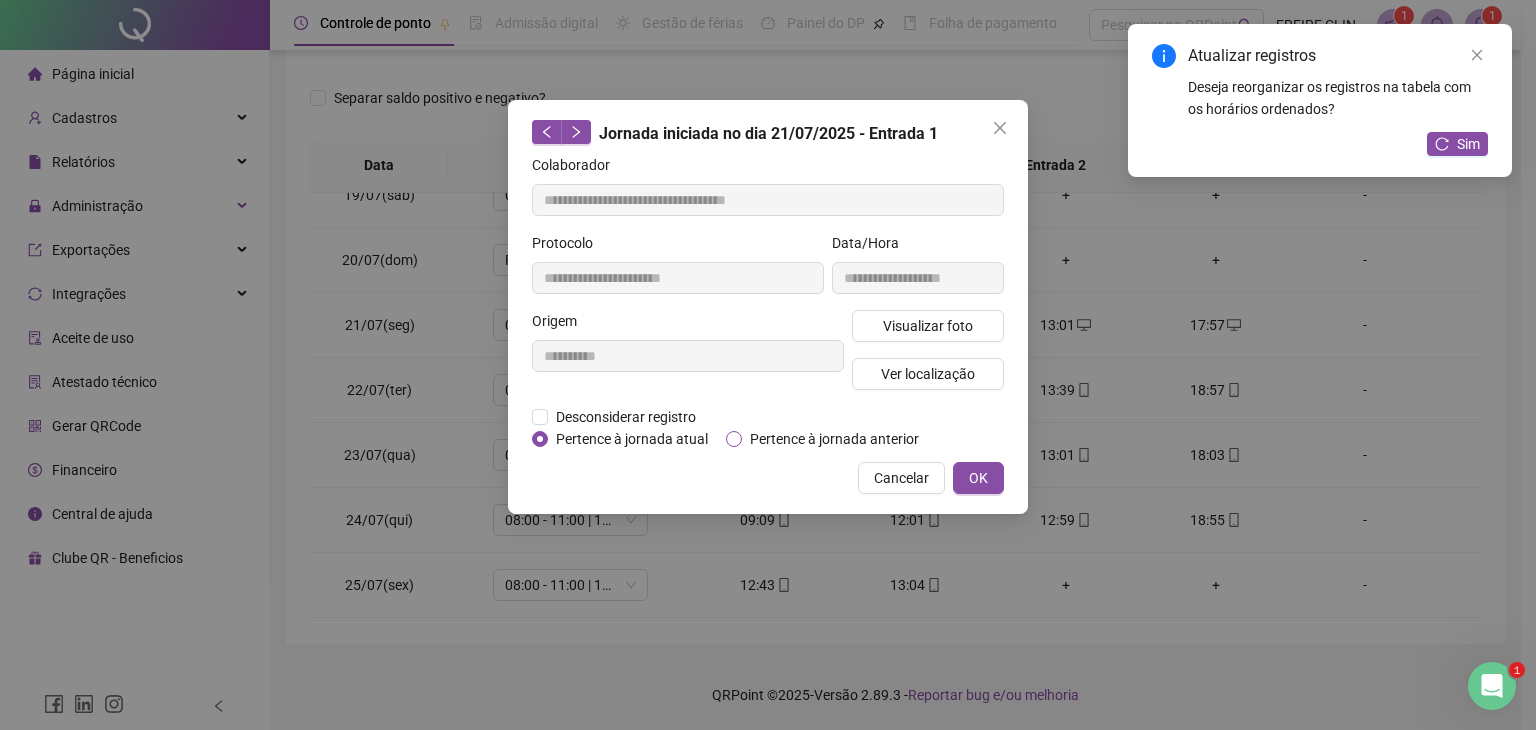 click on "Pertence à jornada anterior" at bounding box center (834, 439) 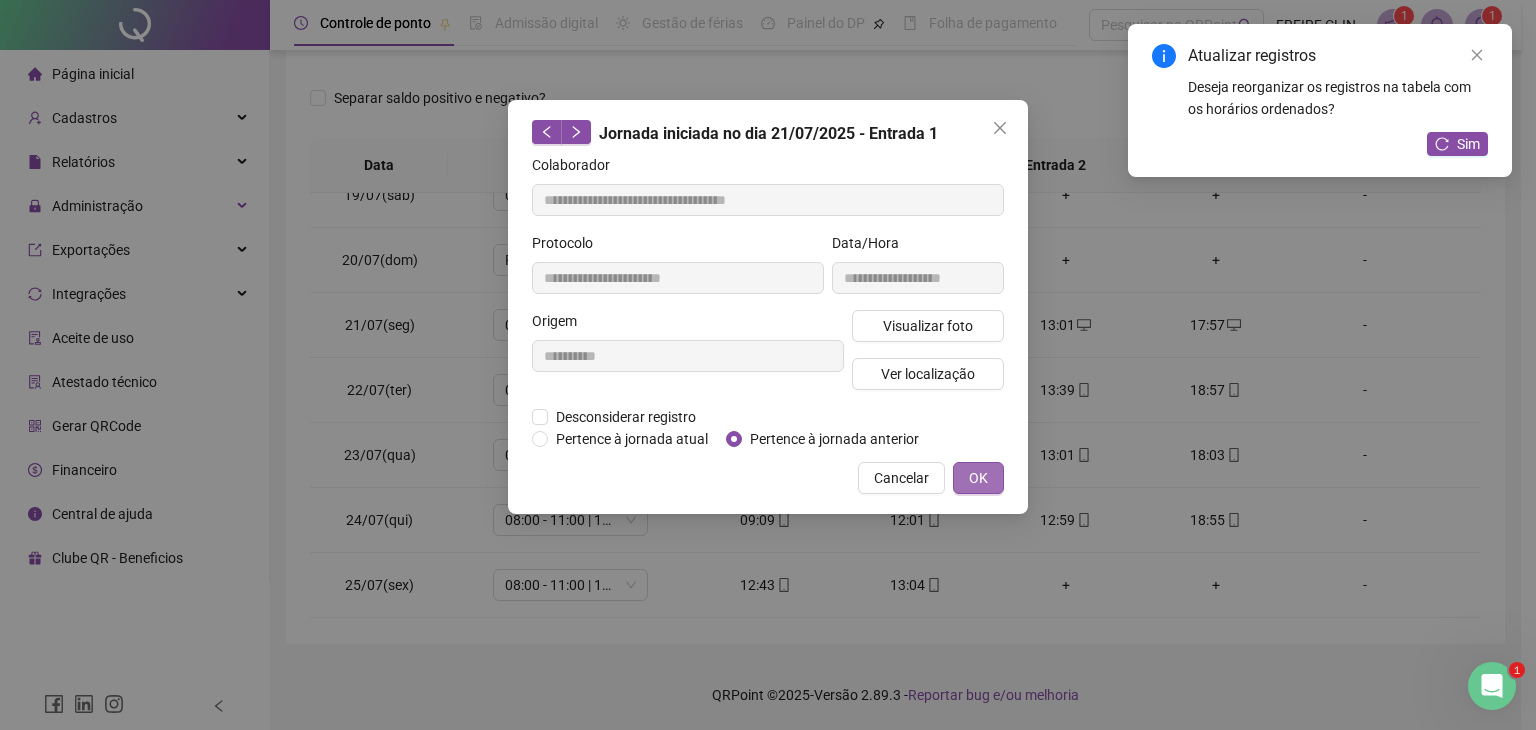 click on "OK" at bounding box center (978, 478) 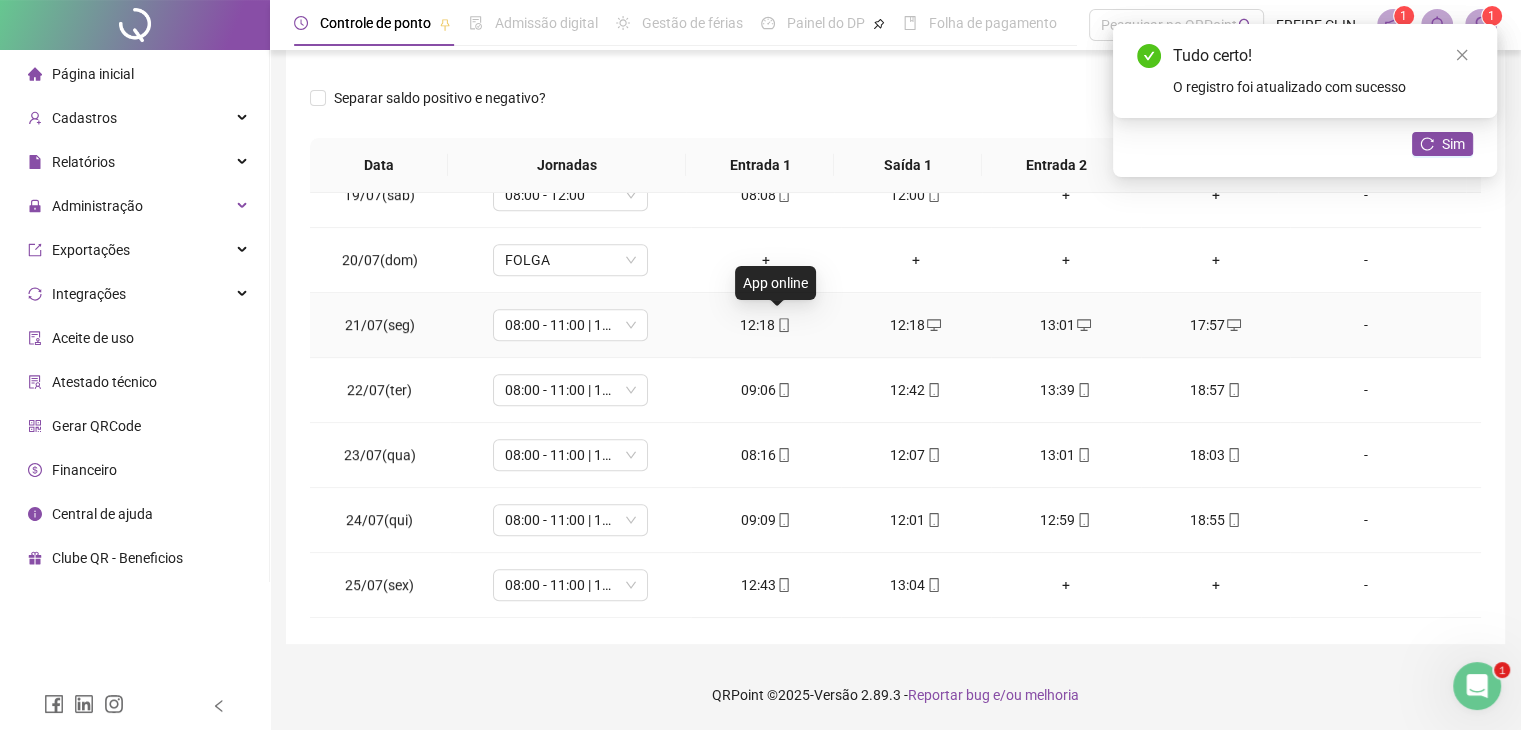 click 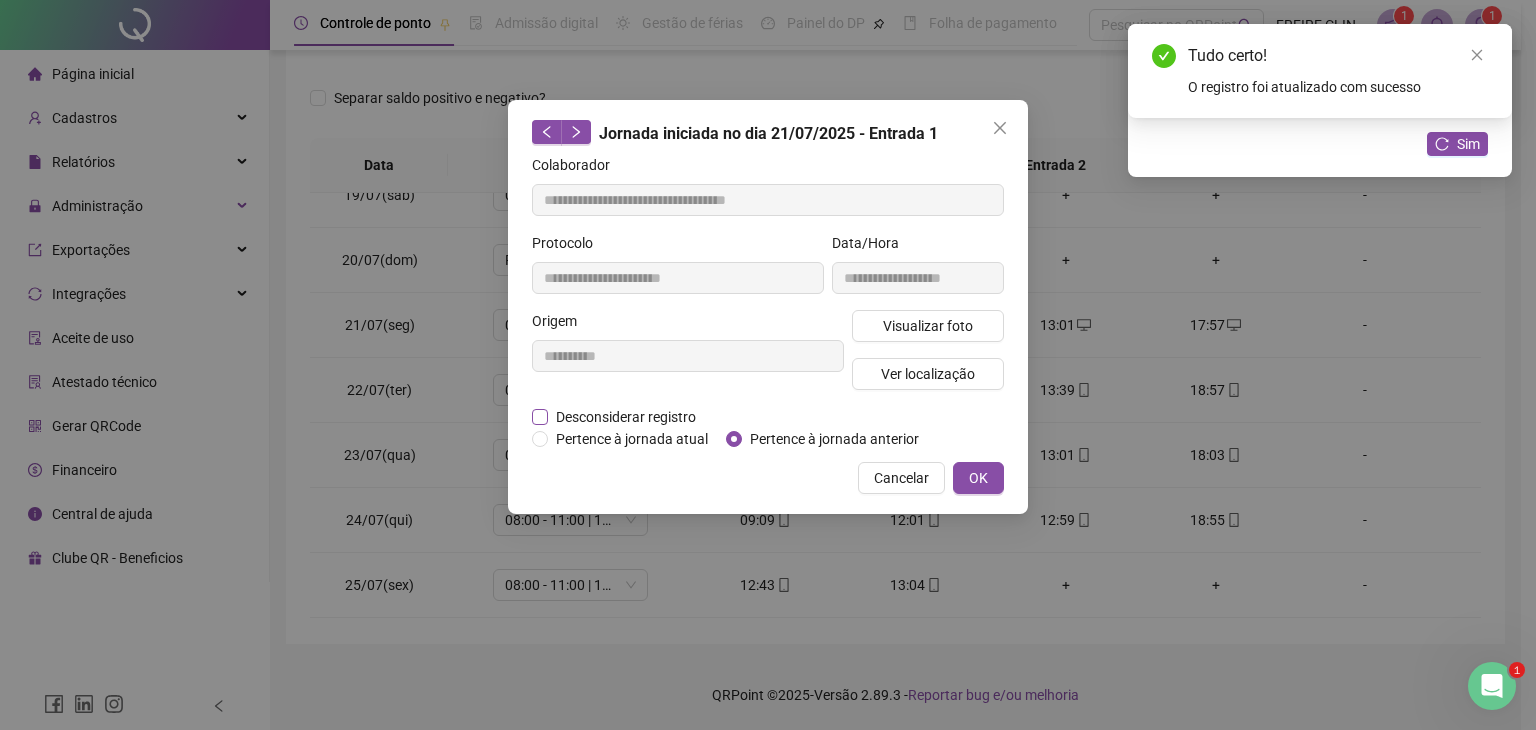 click on "Desconsiderar registro" at bounding box center [626, 417] 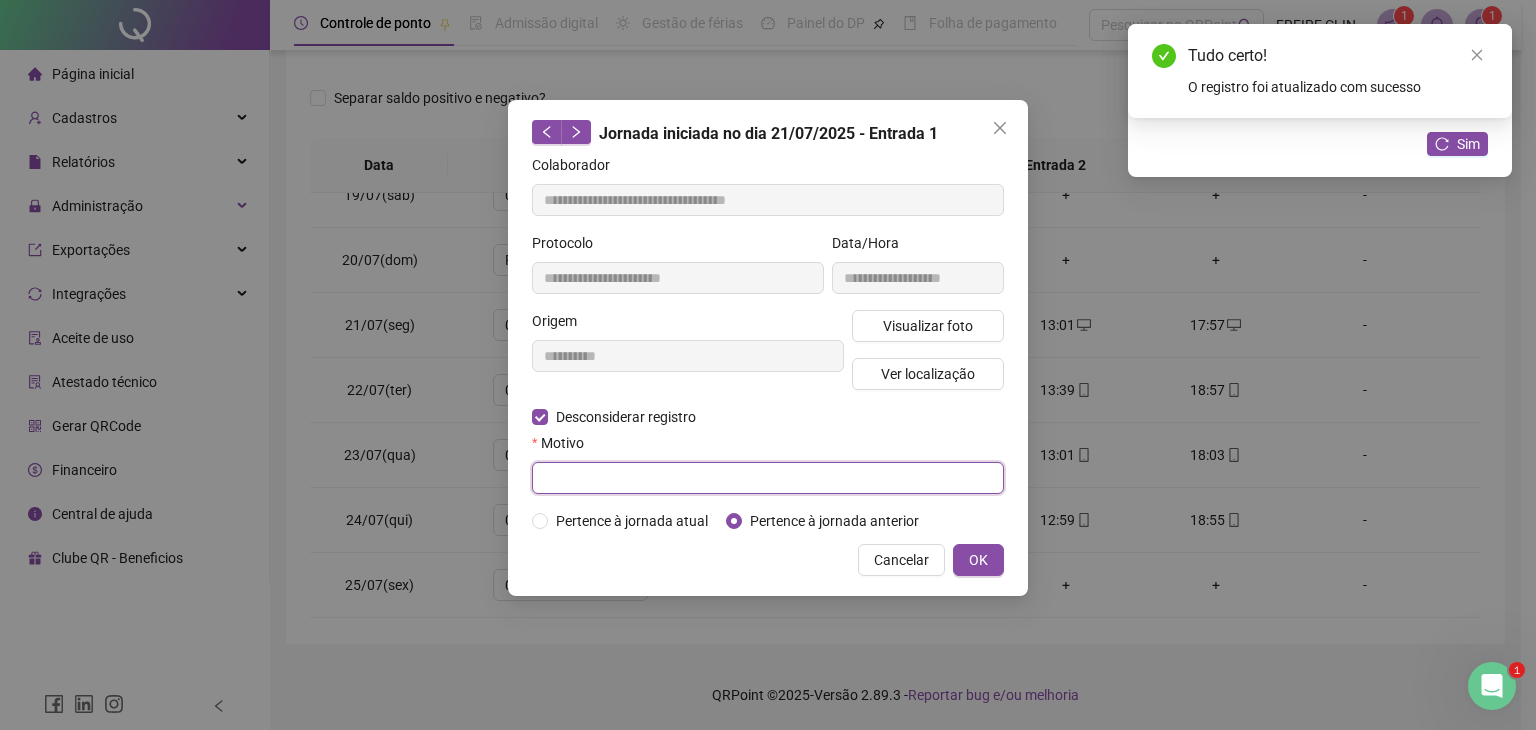 click at bounding box center [768, 478] 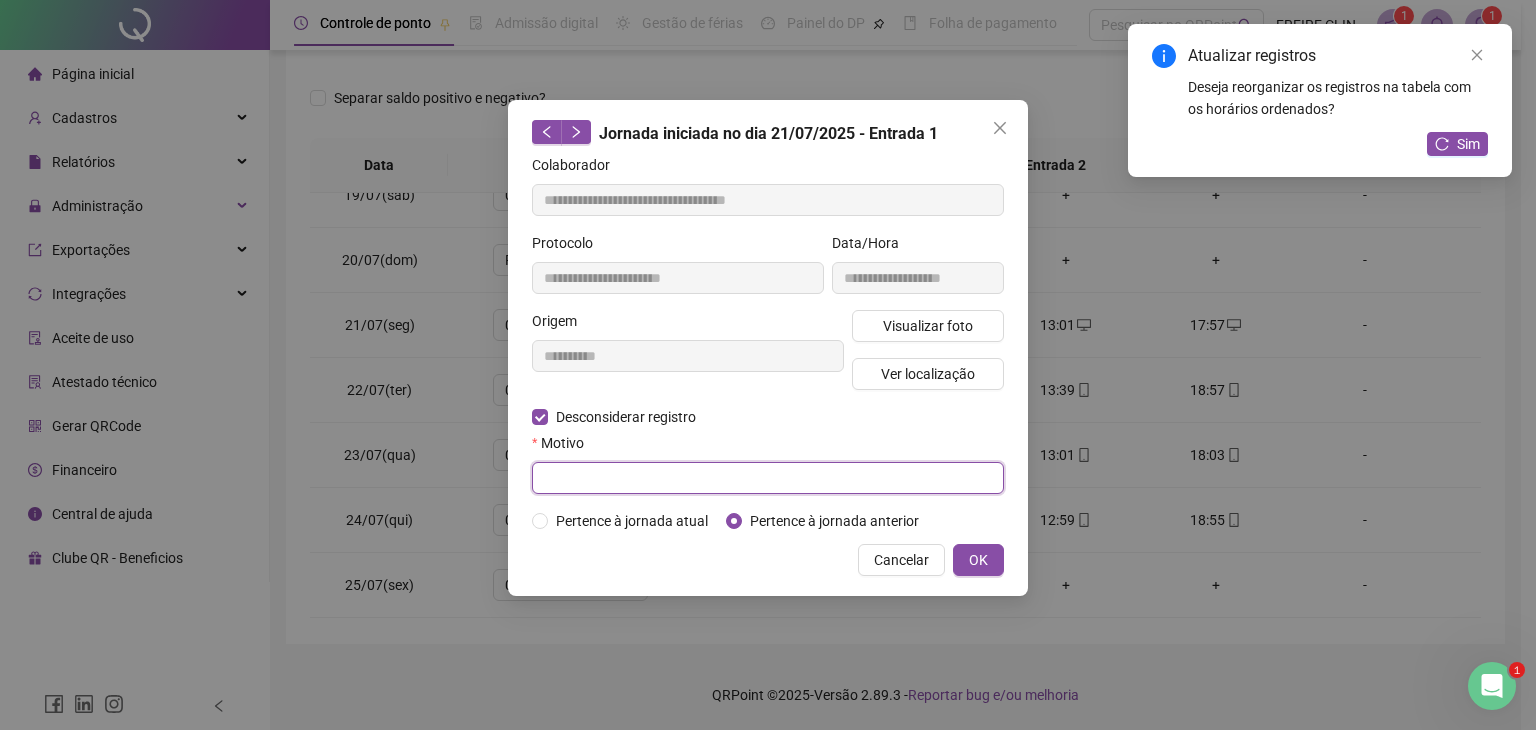 paste on "**********" 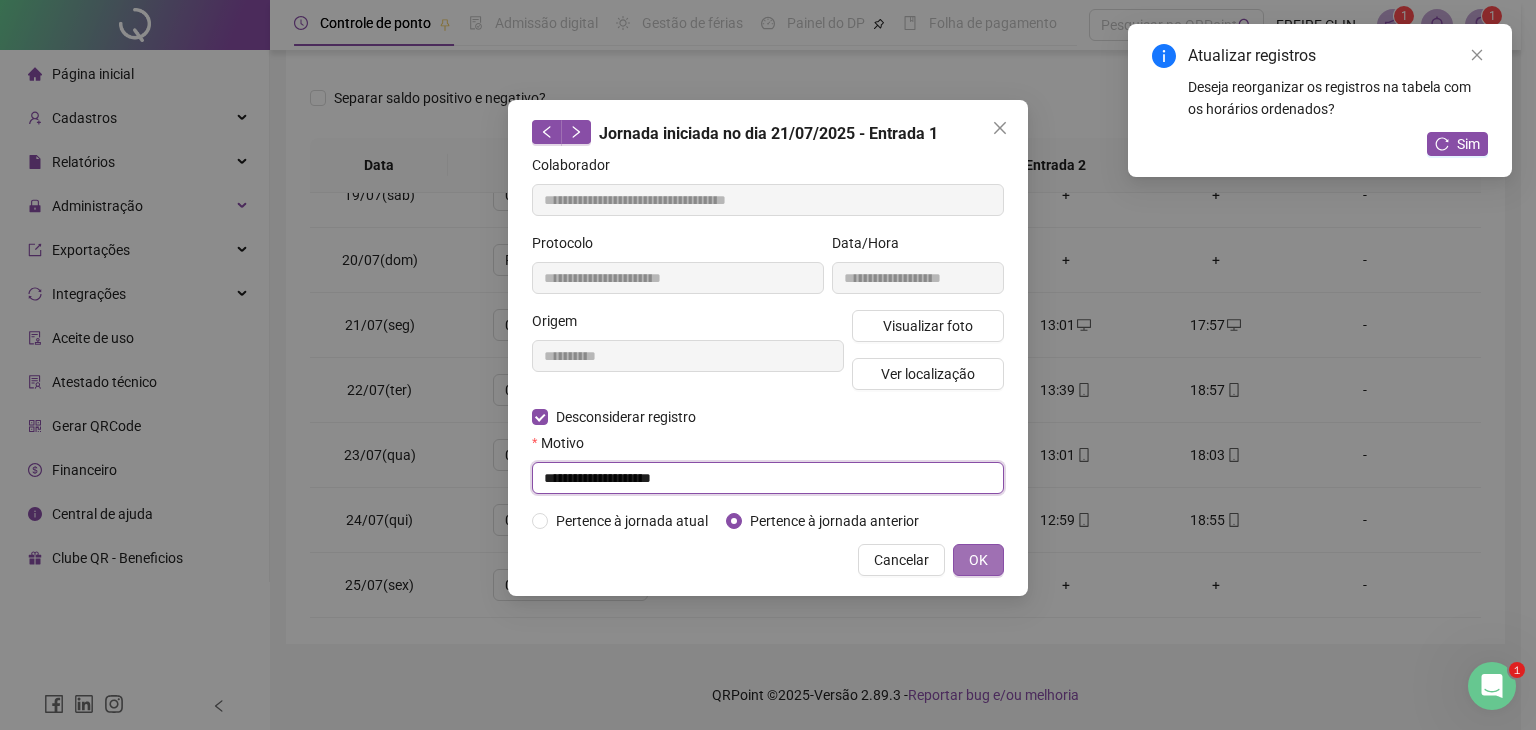 type on "**********" 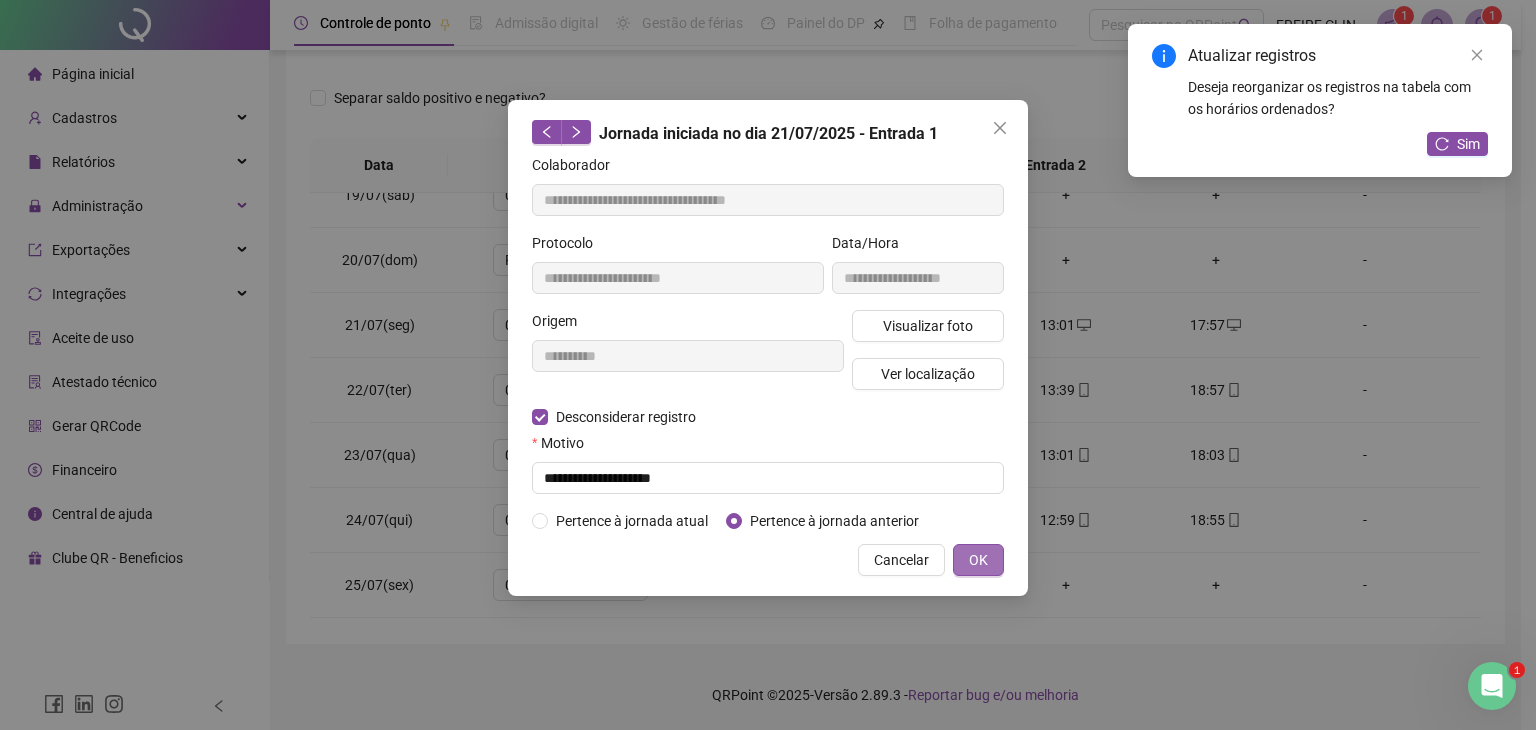 click on "OK" at bounding box center [978, 560] 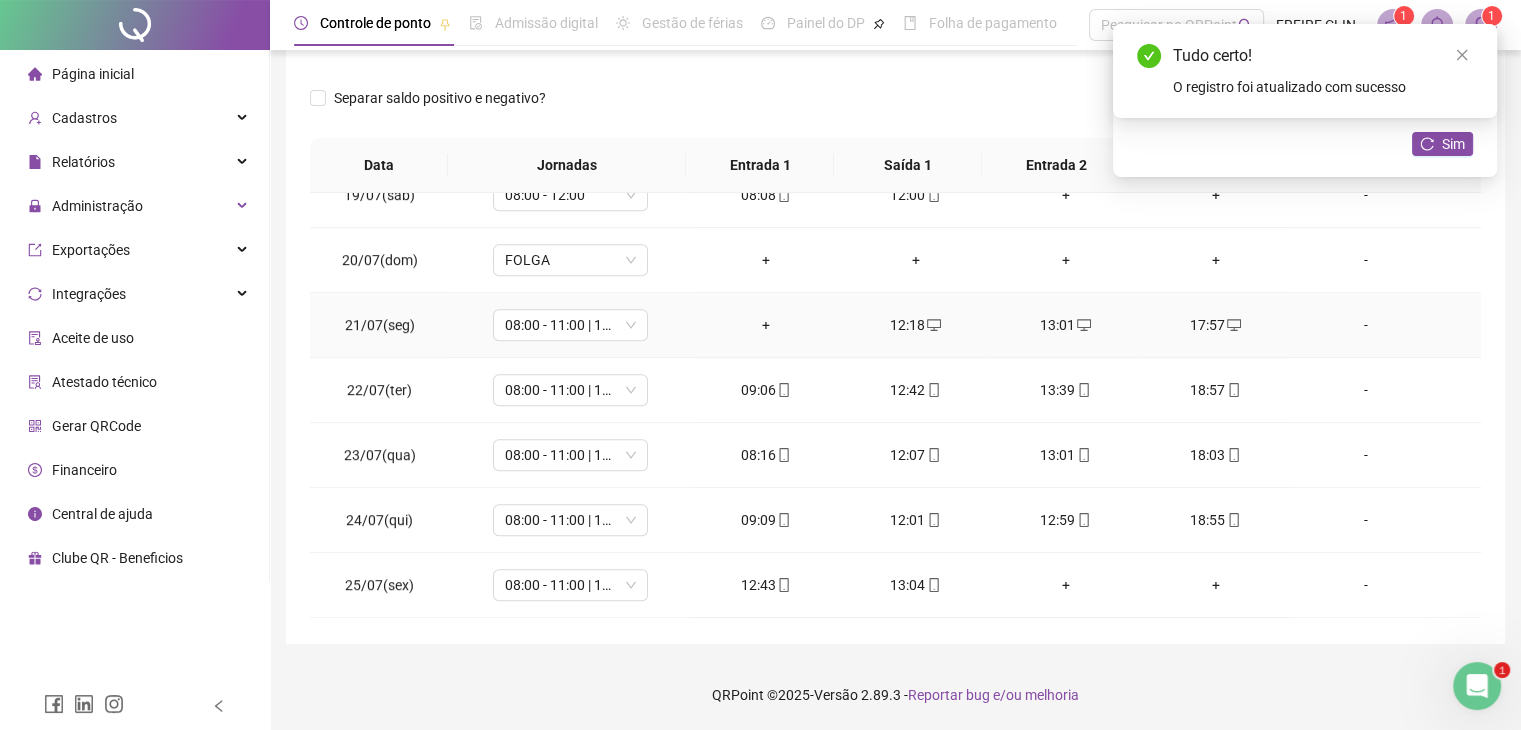 click on "+" at bounding box center [766, 325] 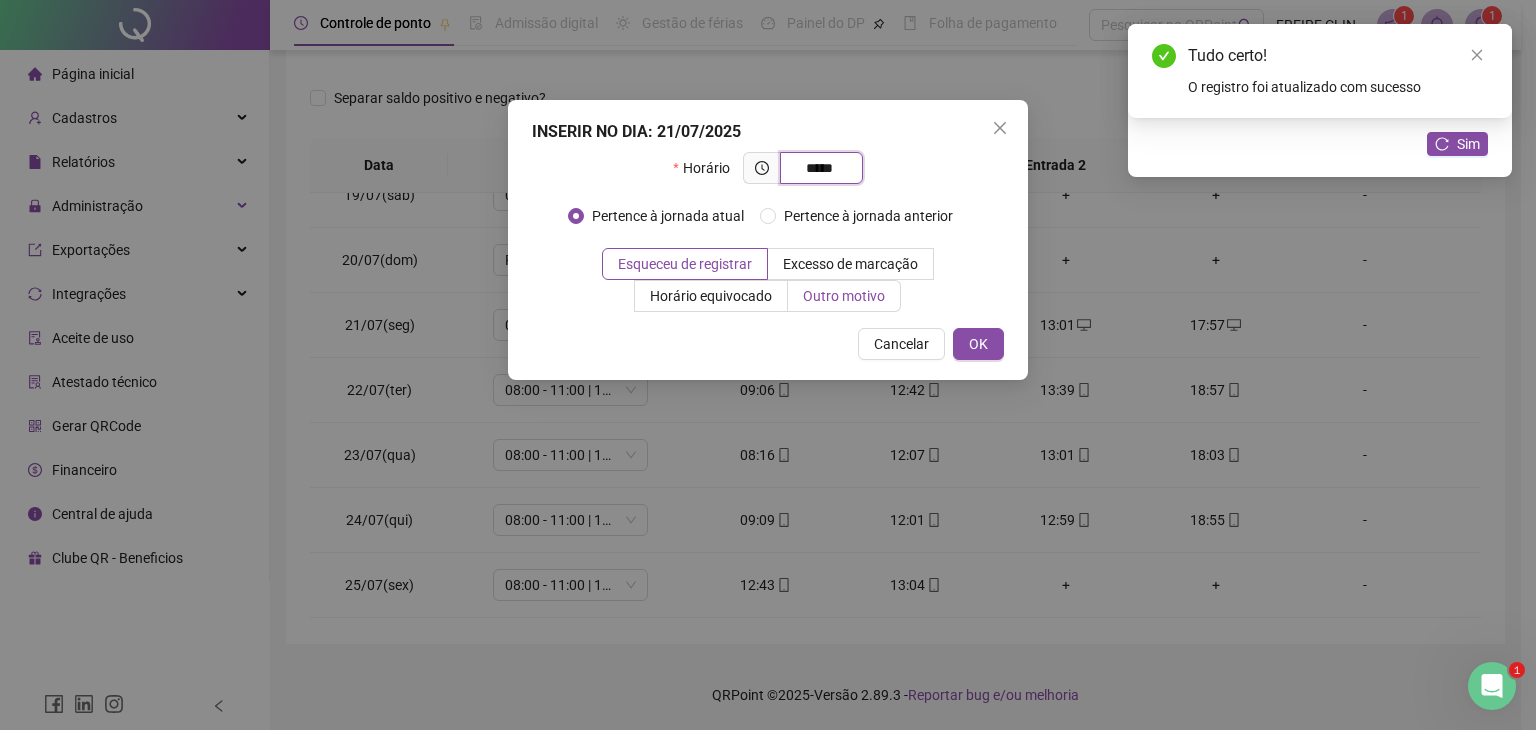 type on "*****" 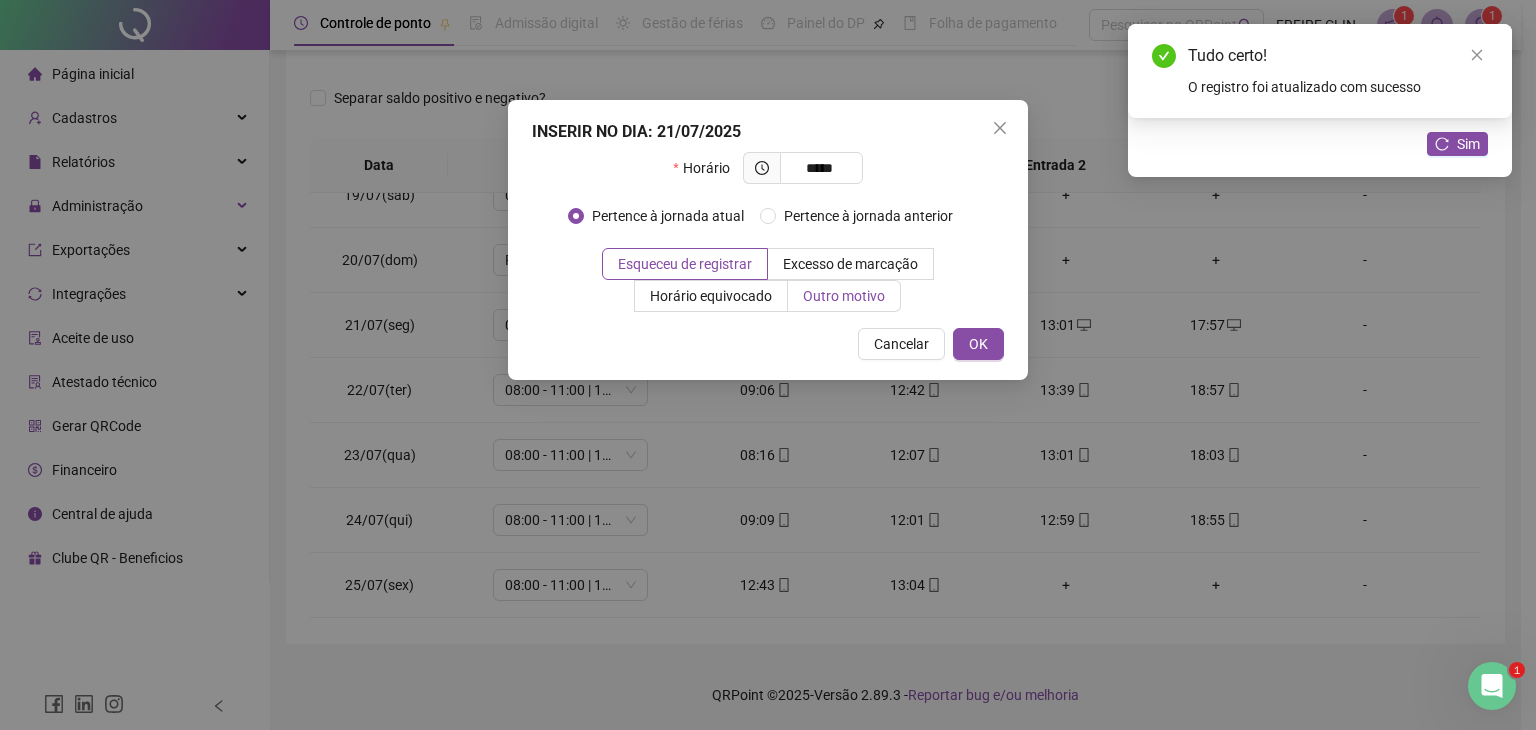 click on "Outro motivo" at bounding box center (844, 296) 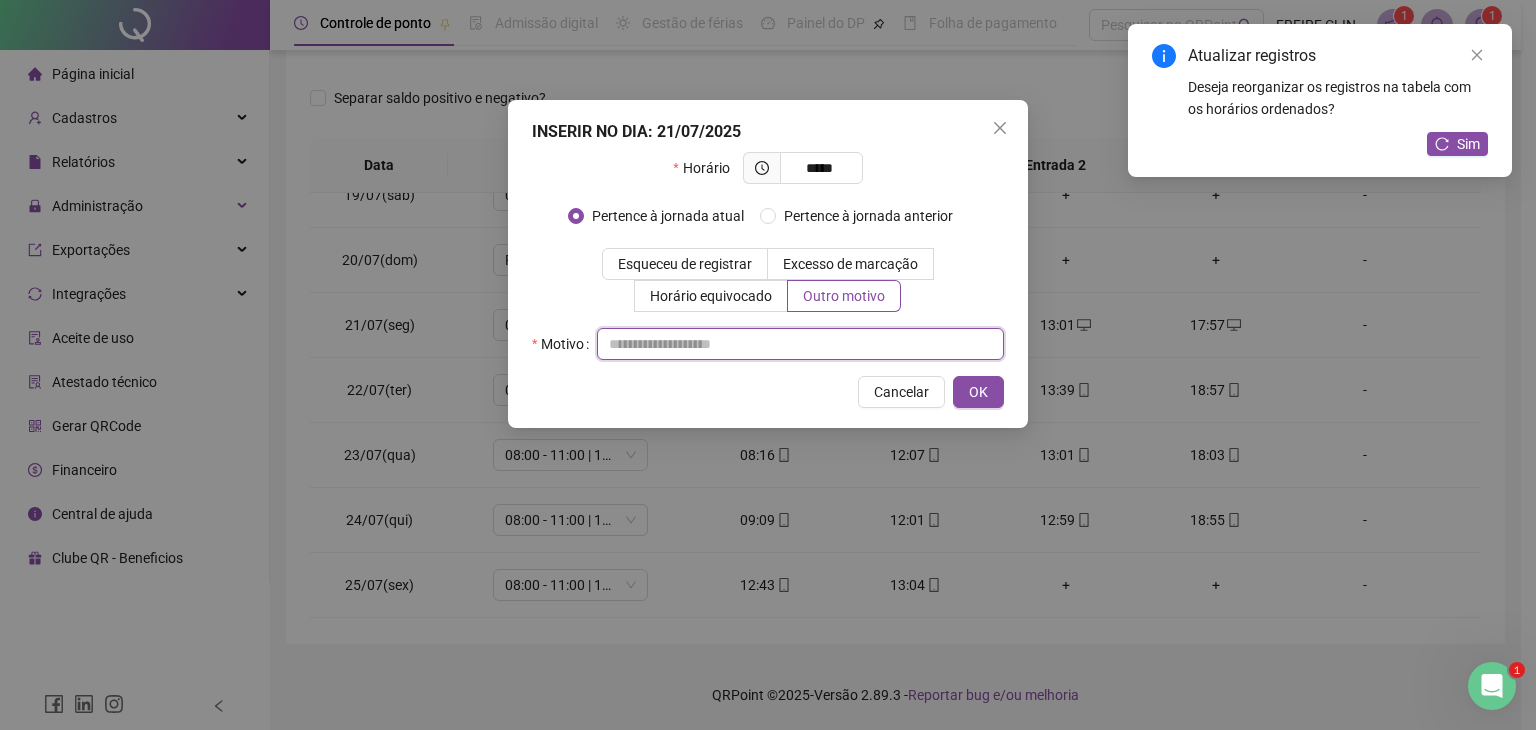 click at bounding box center [800, 344] 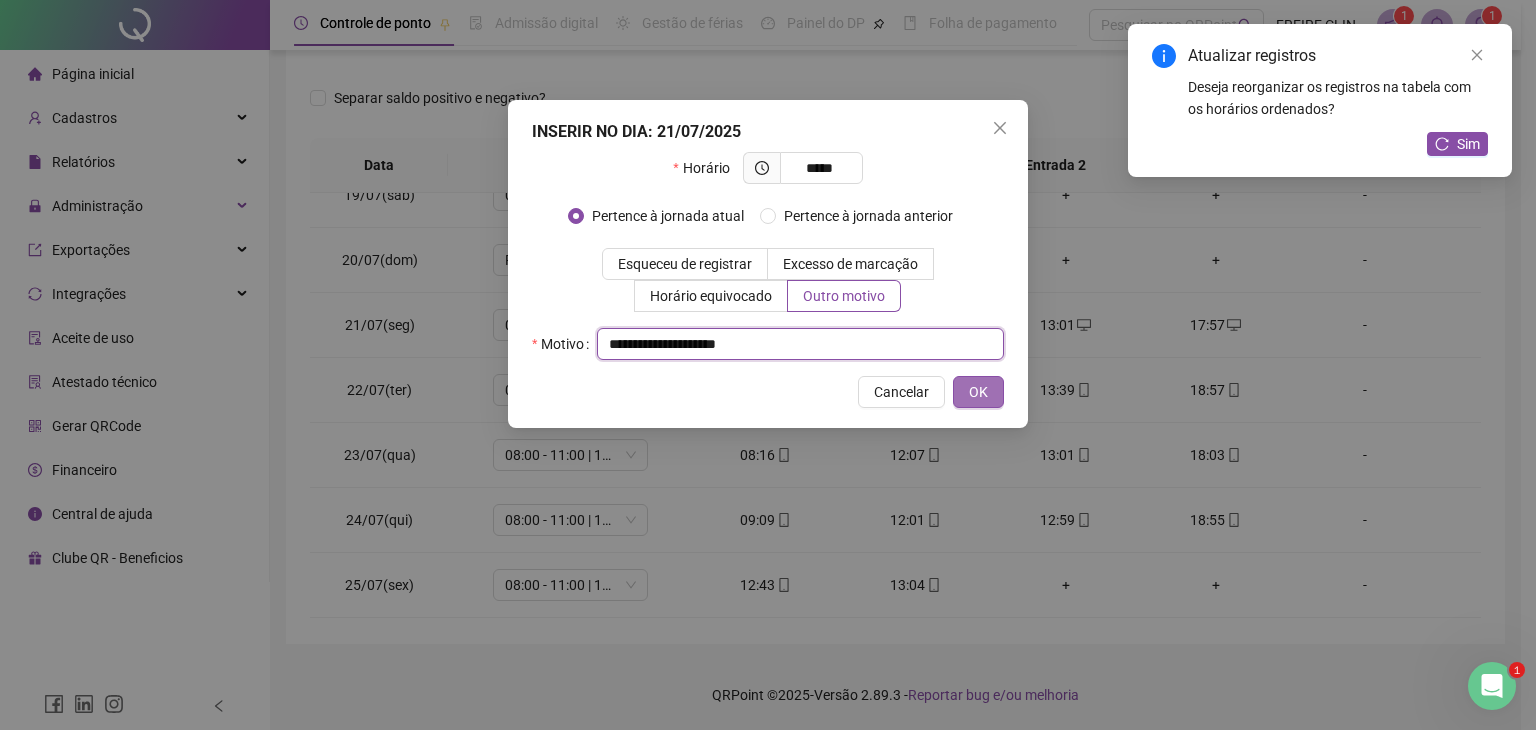 type on "**********" 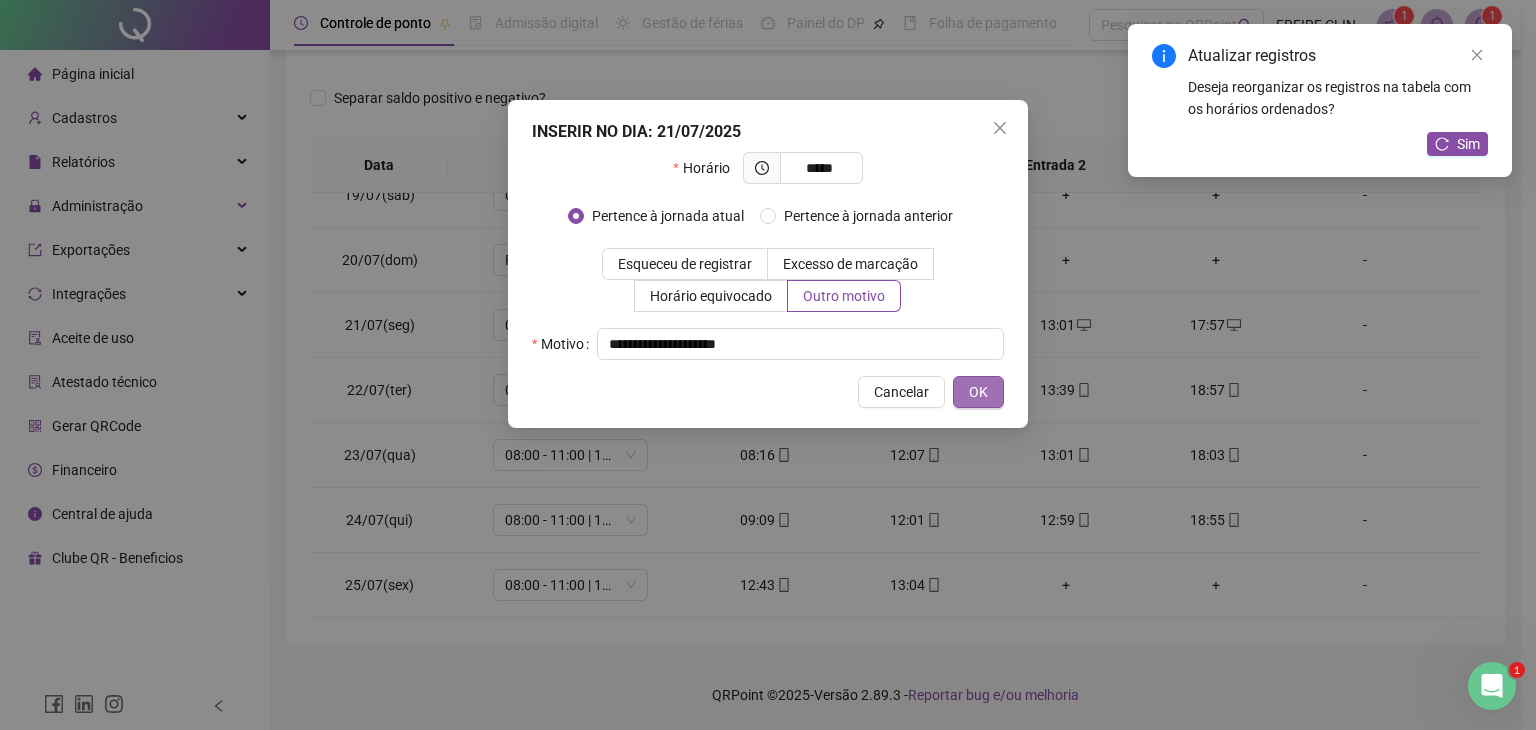 click on "OK" at bounding box center (978, 392) 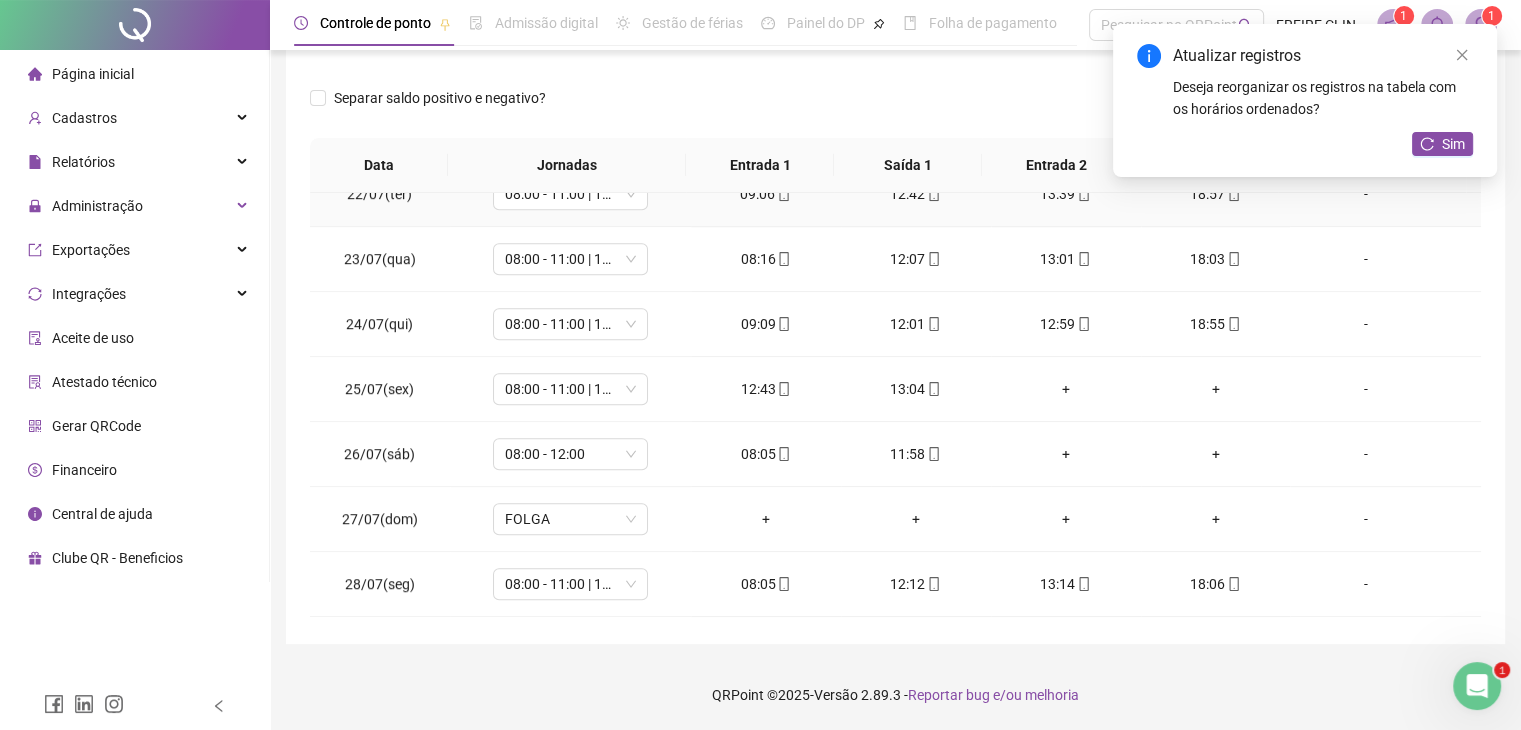 scroll, scrollTop: 1500, scrollLeft: 0, axis: vertical 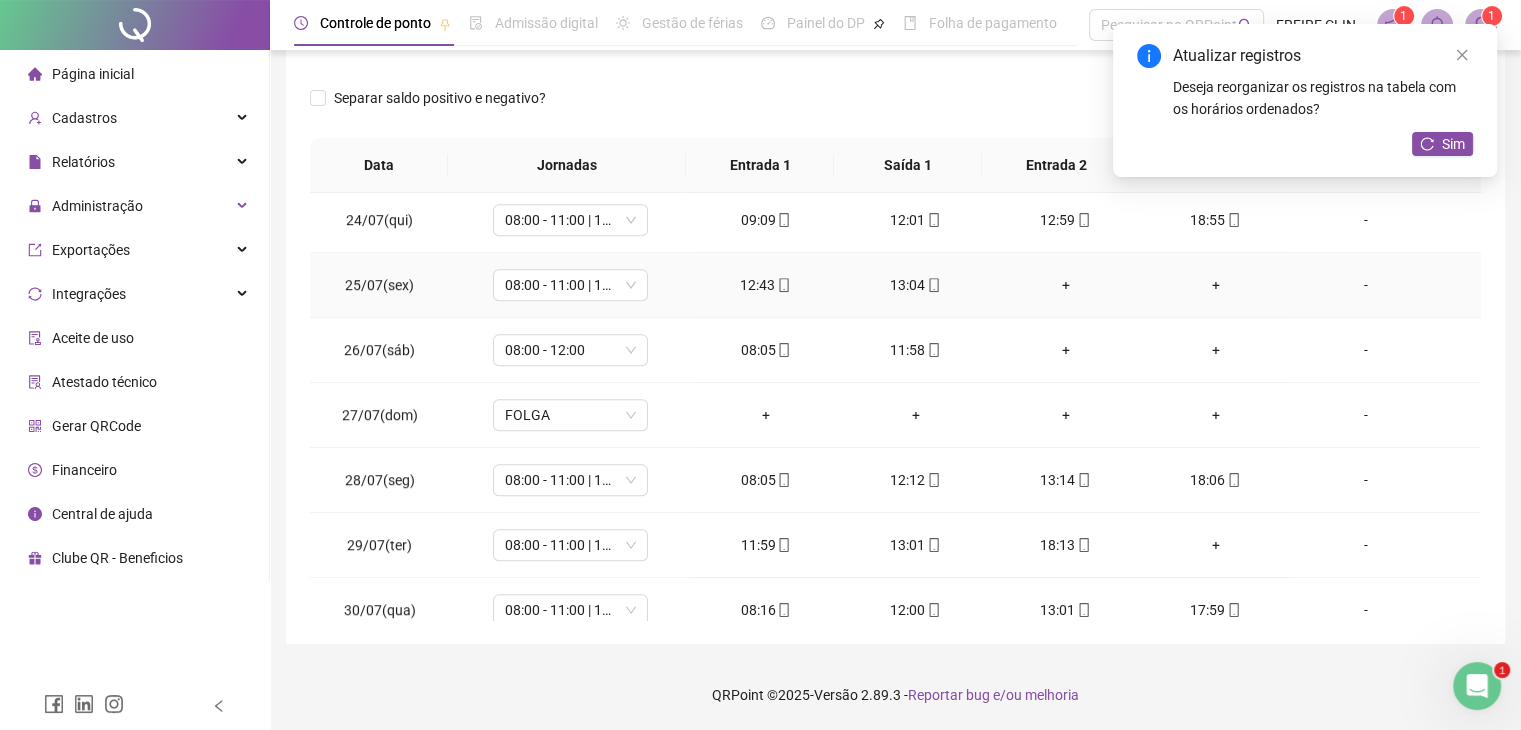 click on "+" at bounding box center [1216, 285] 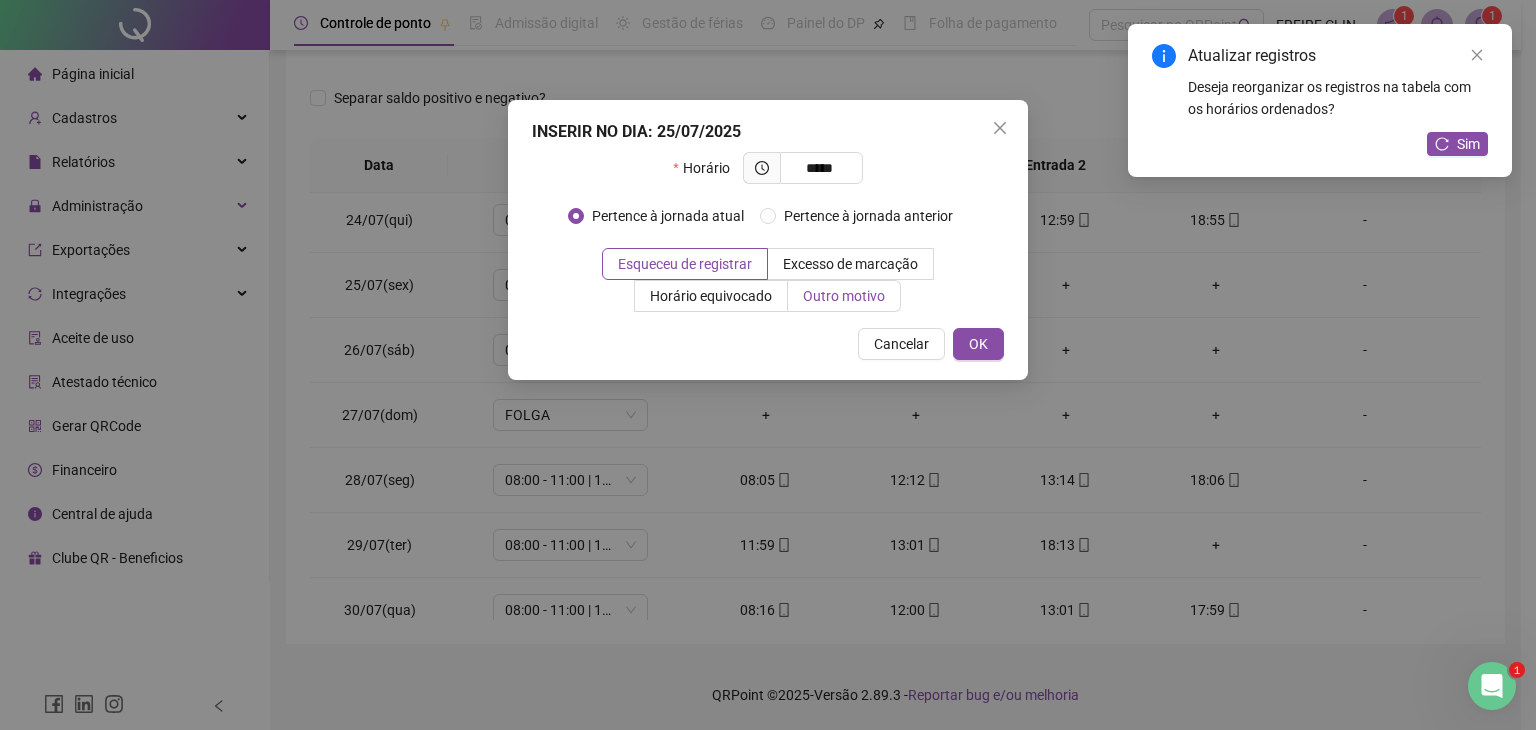 type on "*****" 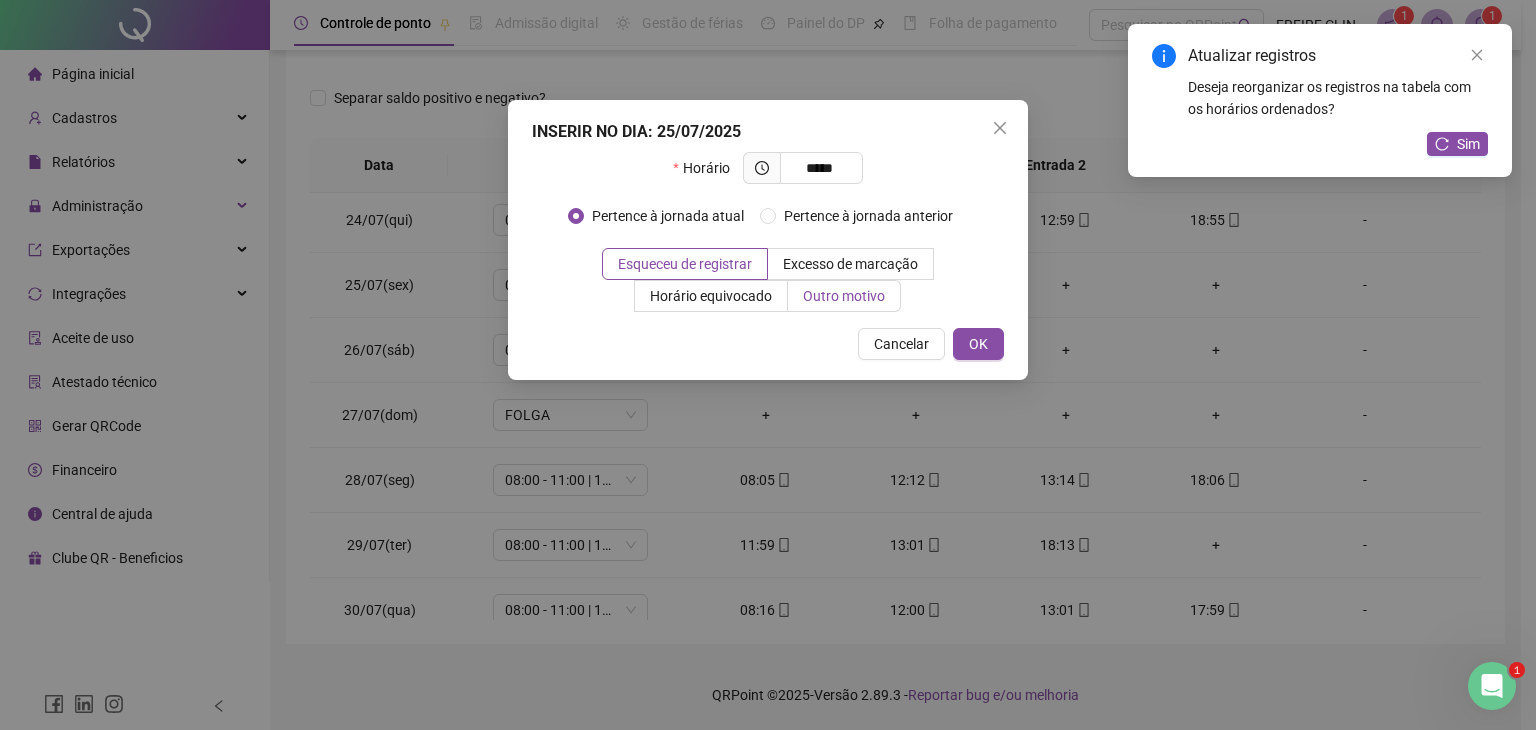 click on "Outro motivo" at bounding box center [844, 296] 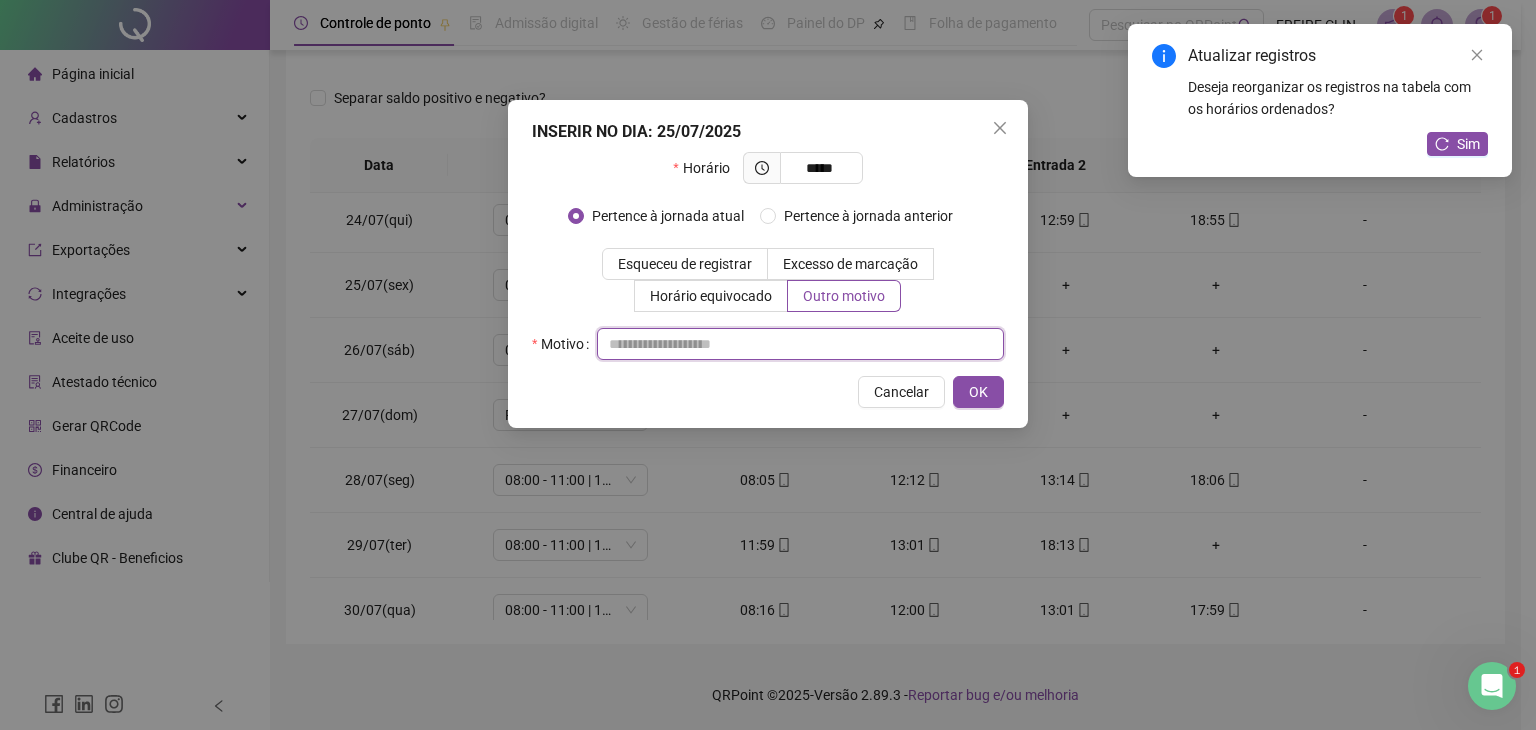 click at bounding box center [800, 344] 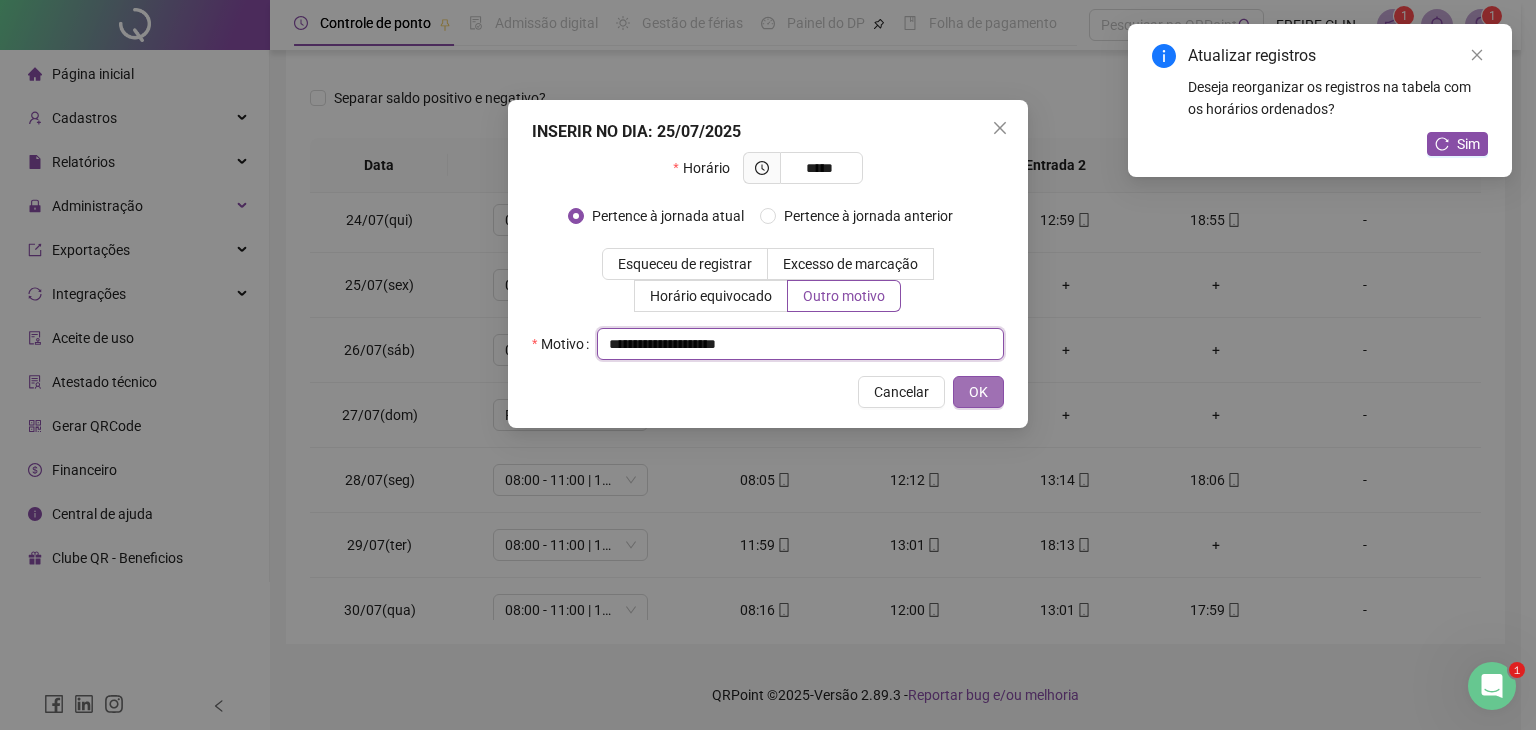 type on "**********" 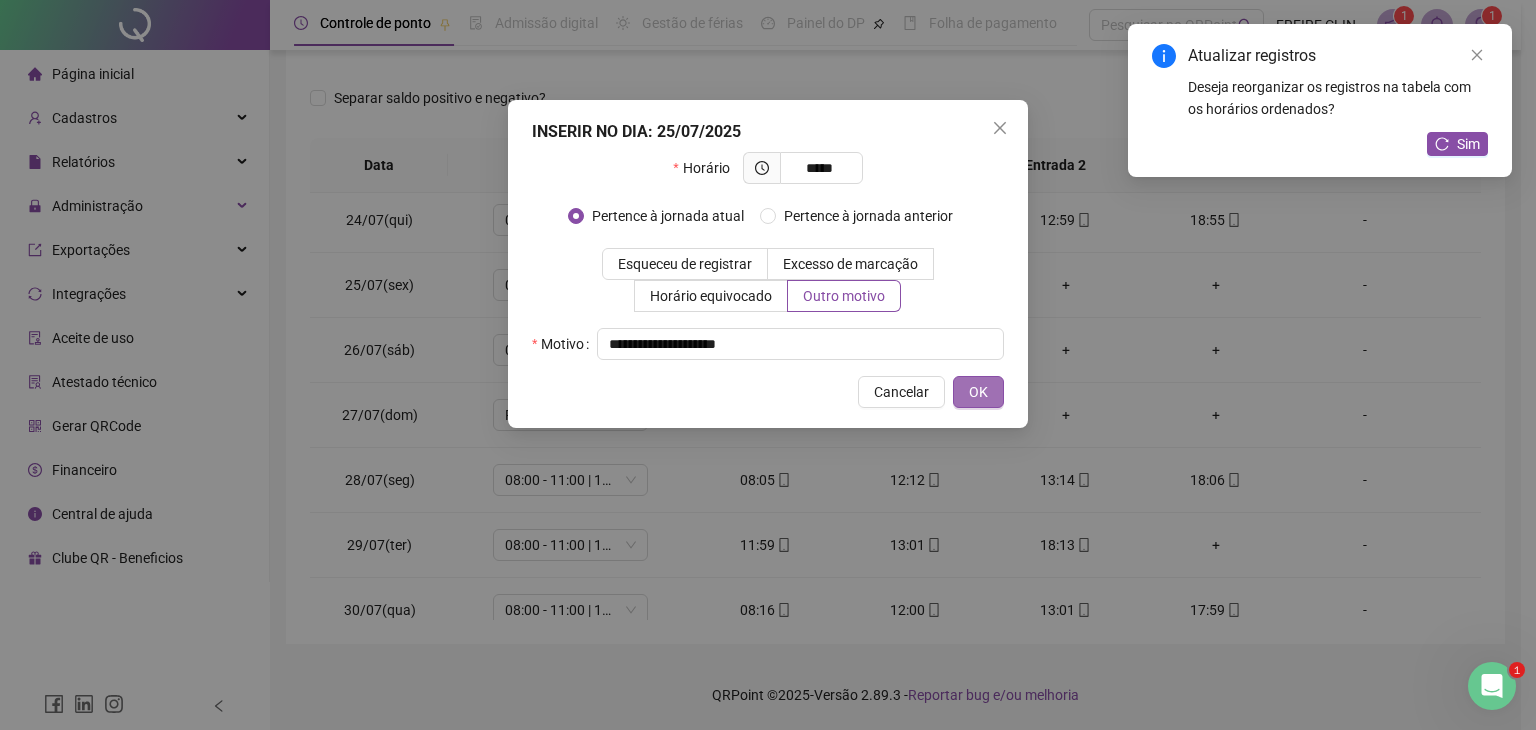 click on "OK" at bounding box center [978, 392] 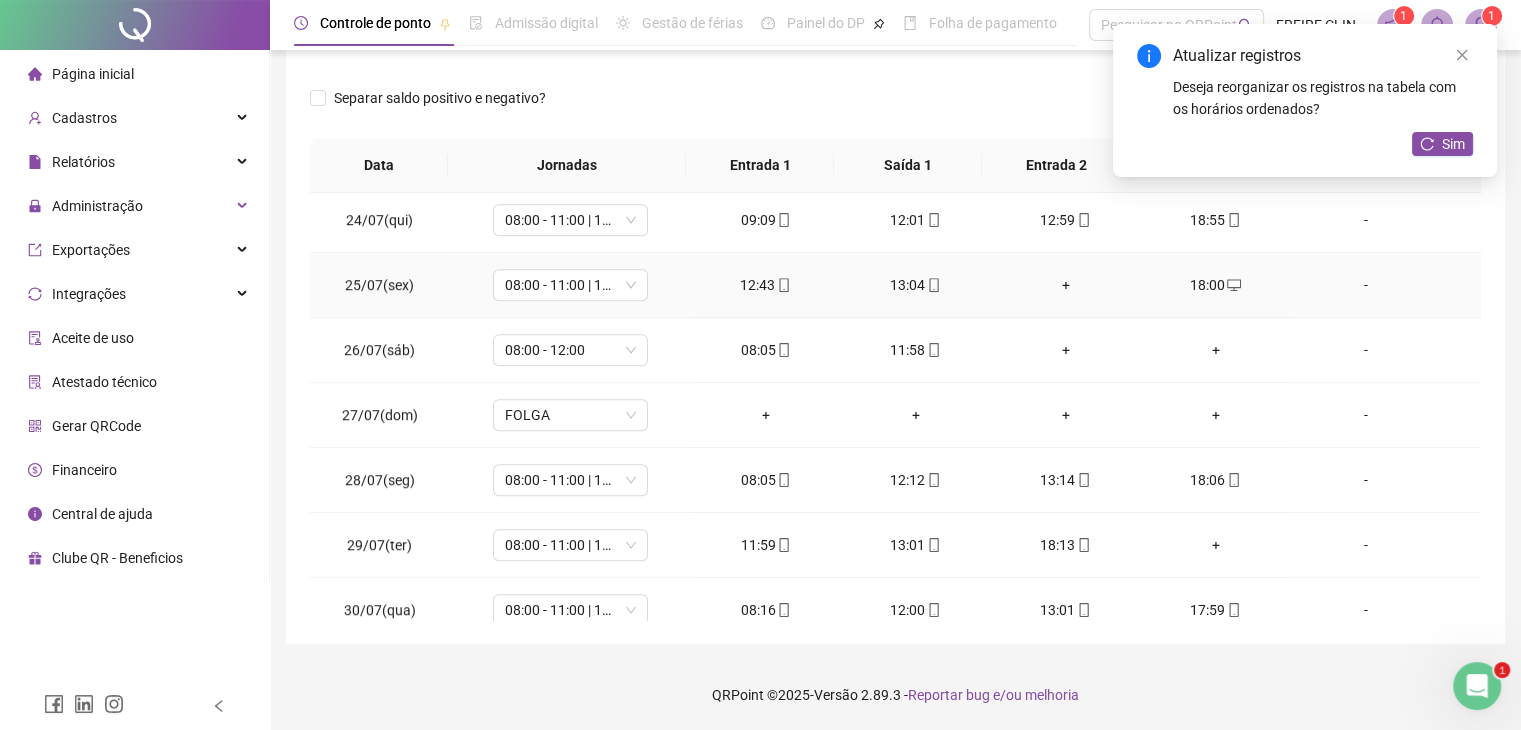 click on "+" at bounding box center [1066, 285] 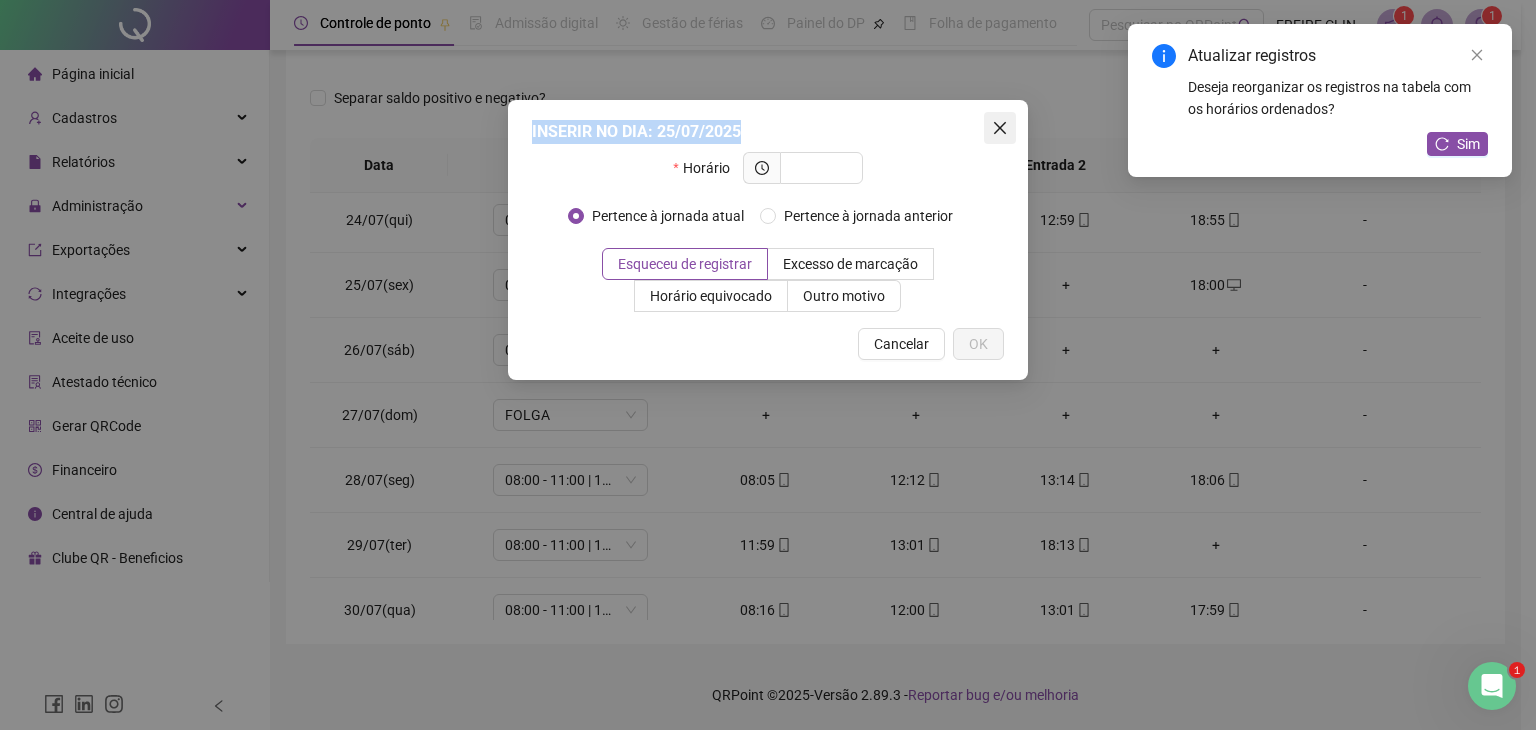 drag, startPoint x: 815, startPoint y: 120, endPoint x: 1015, endPoint y: 138, distance: 200.80836 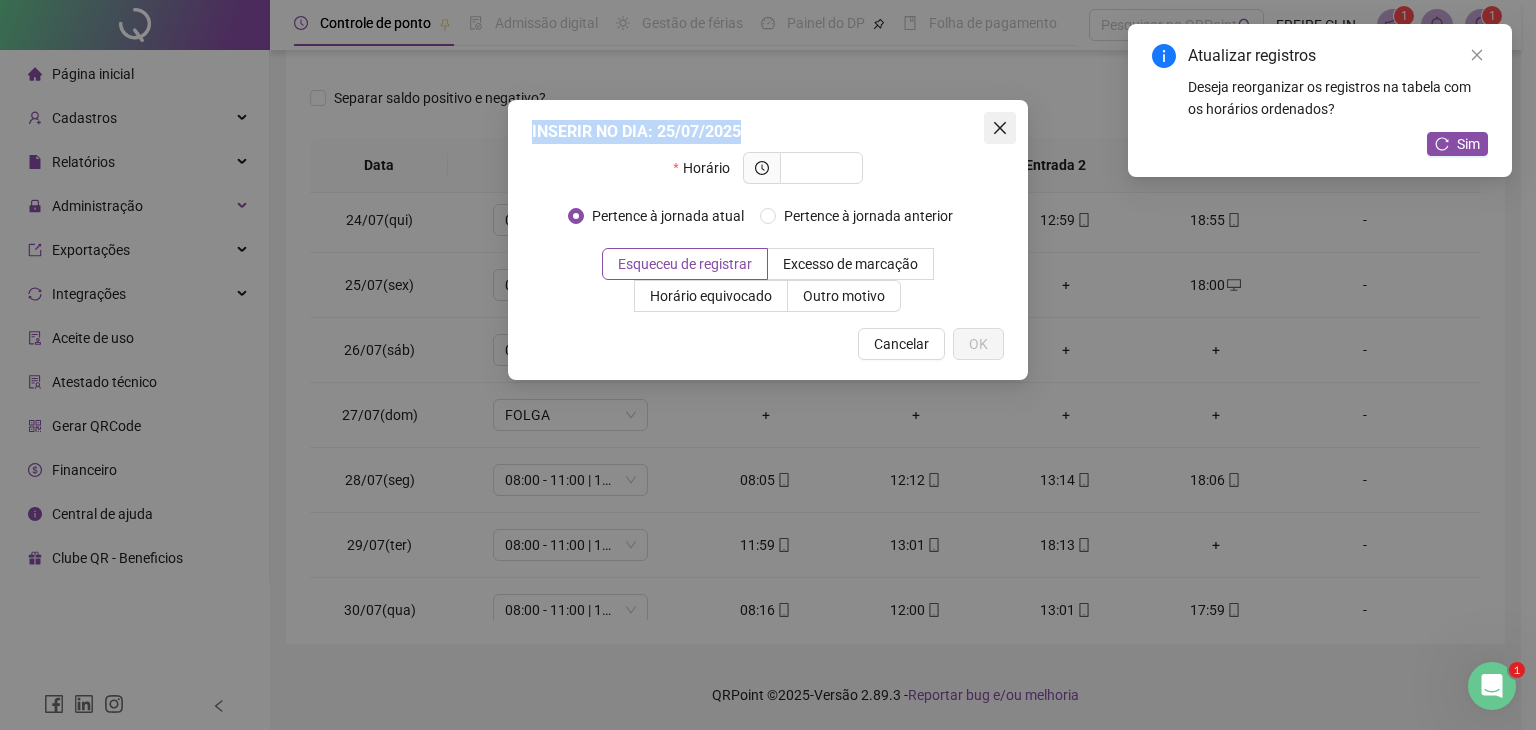 click 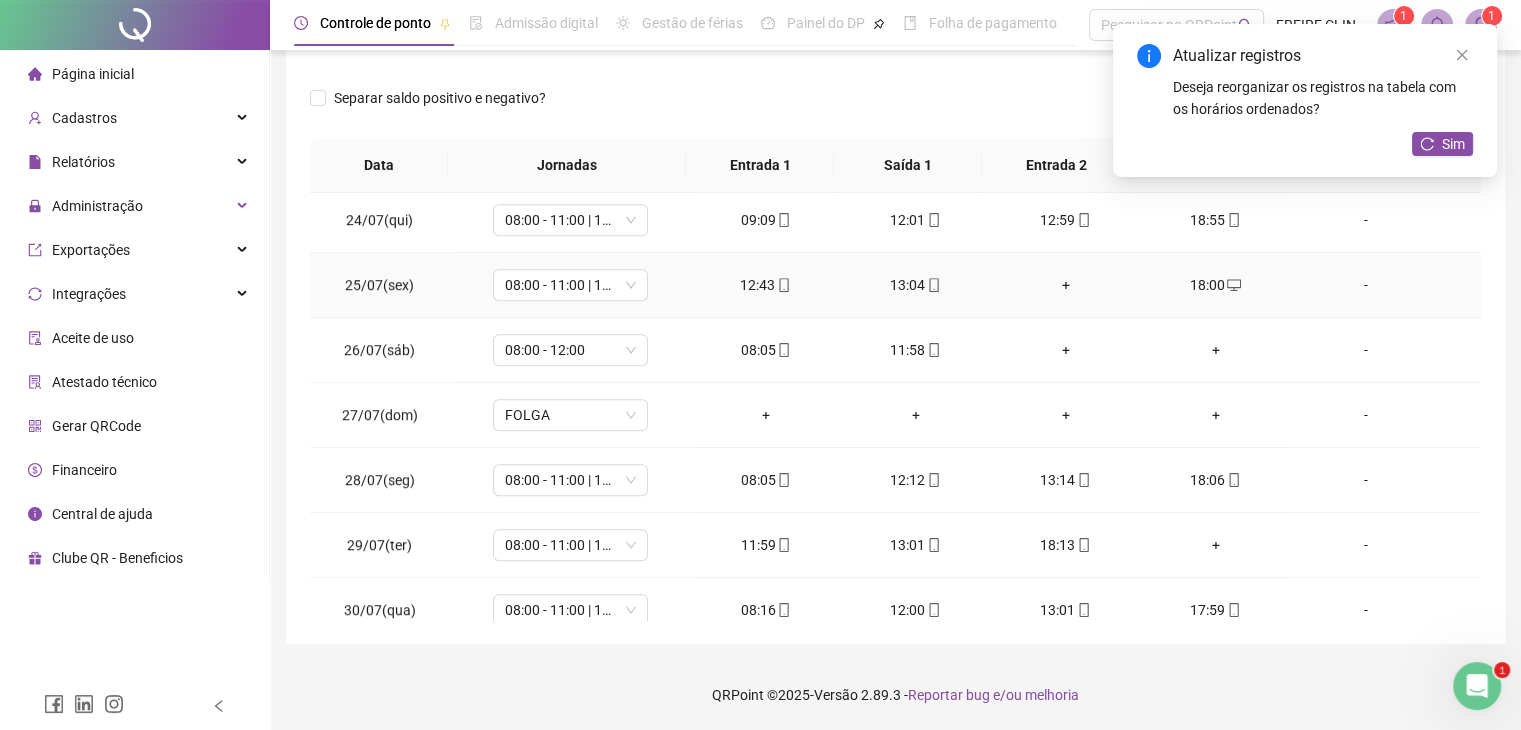 click on "+" at bounding box center [1066, 285] 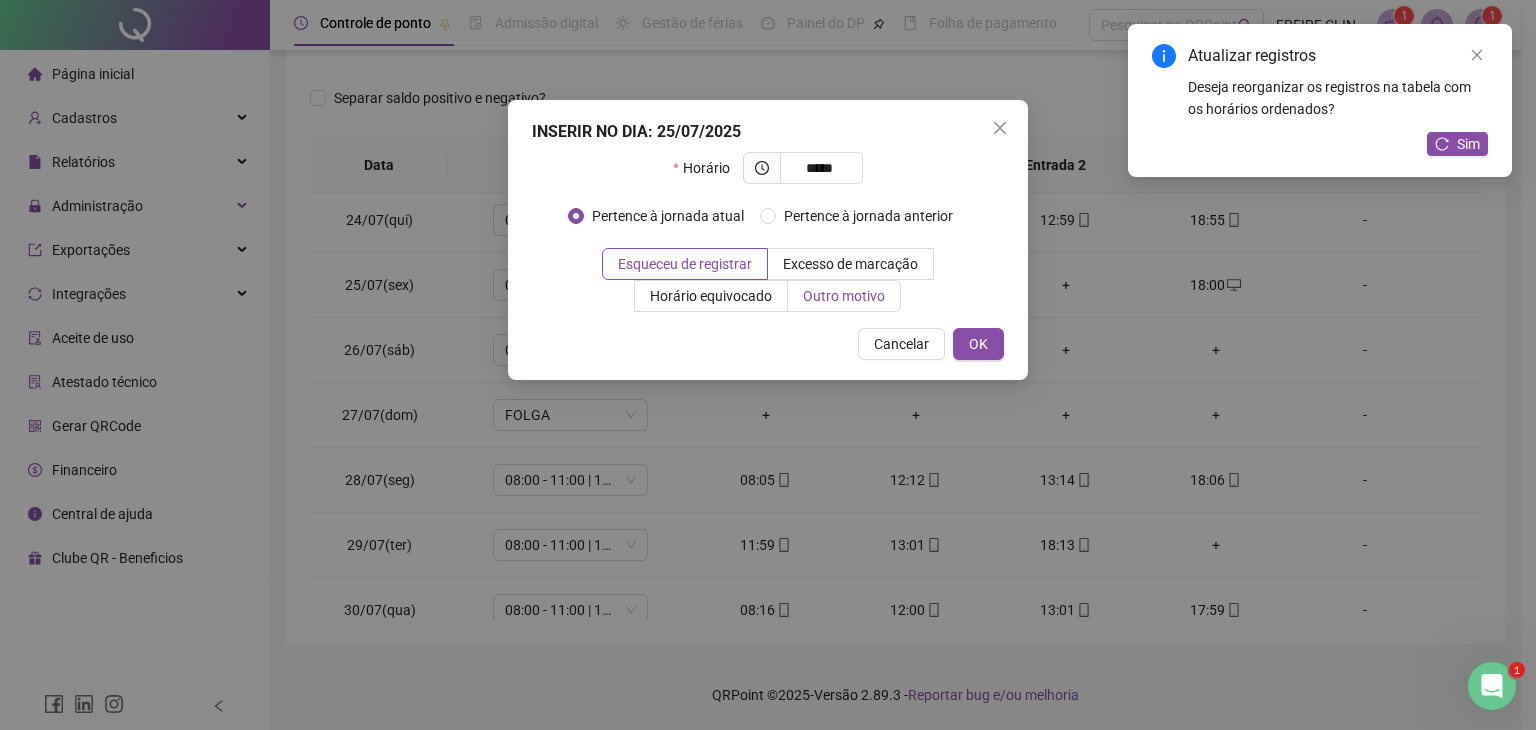 type on "*****" 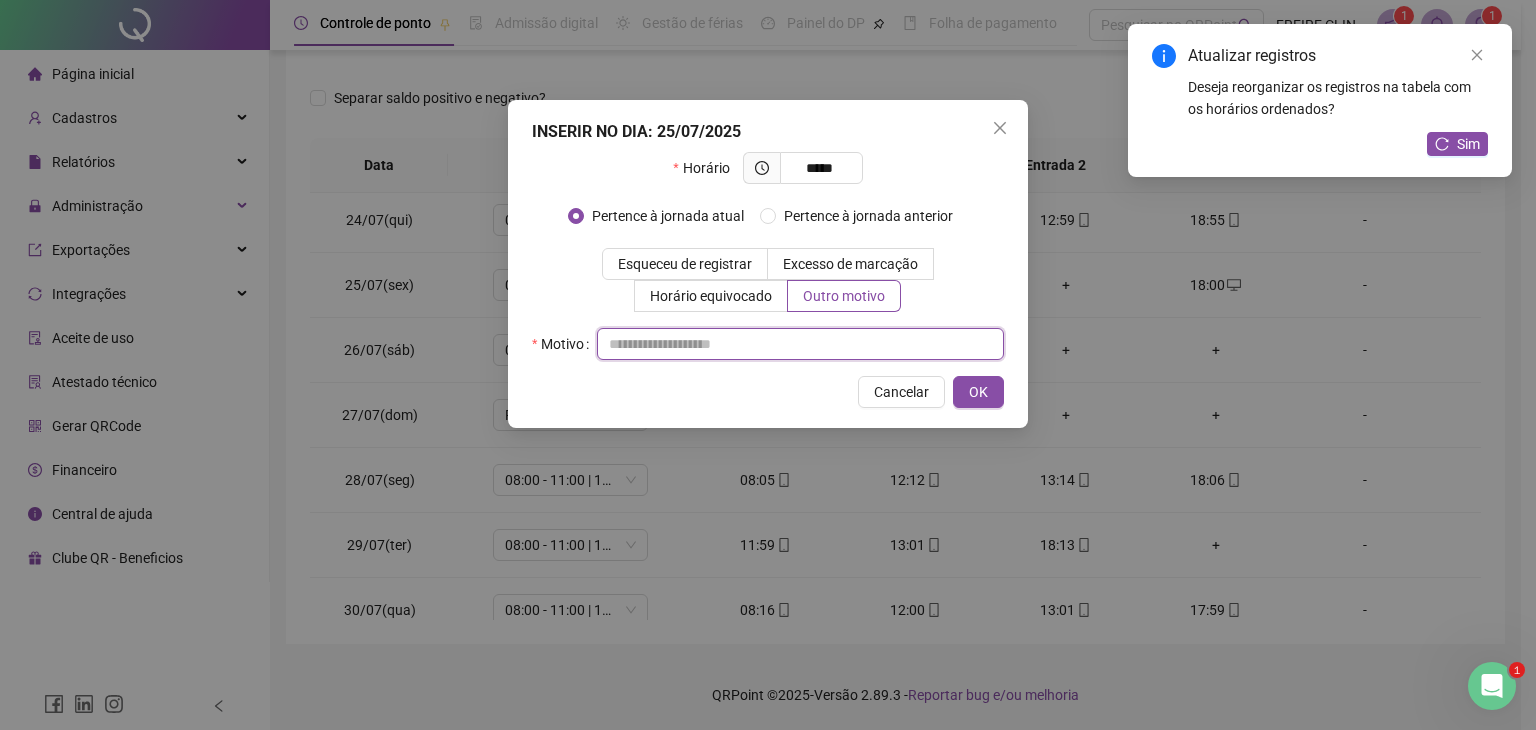 click at bounding box center (800, 344) 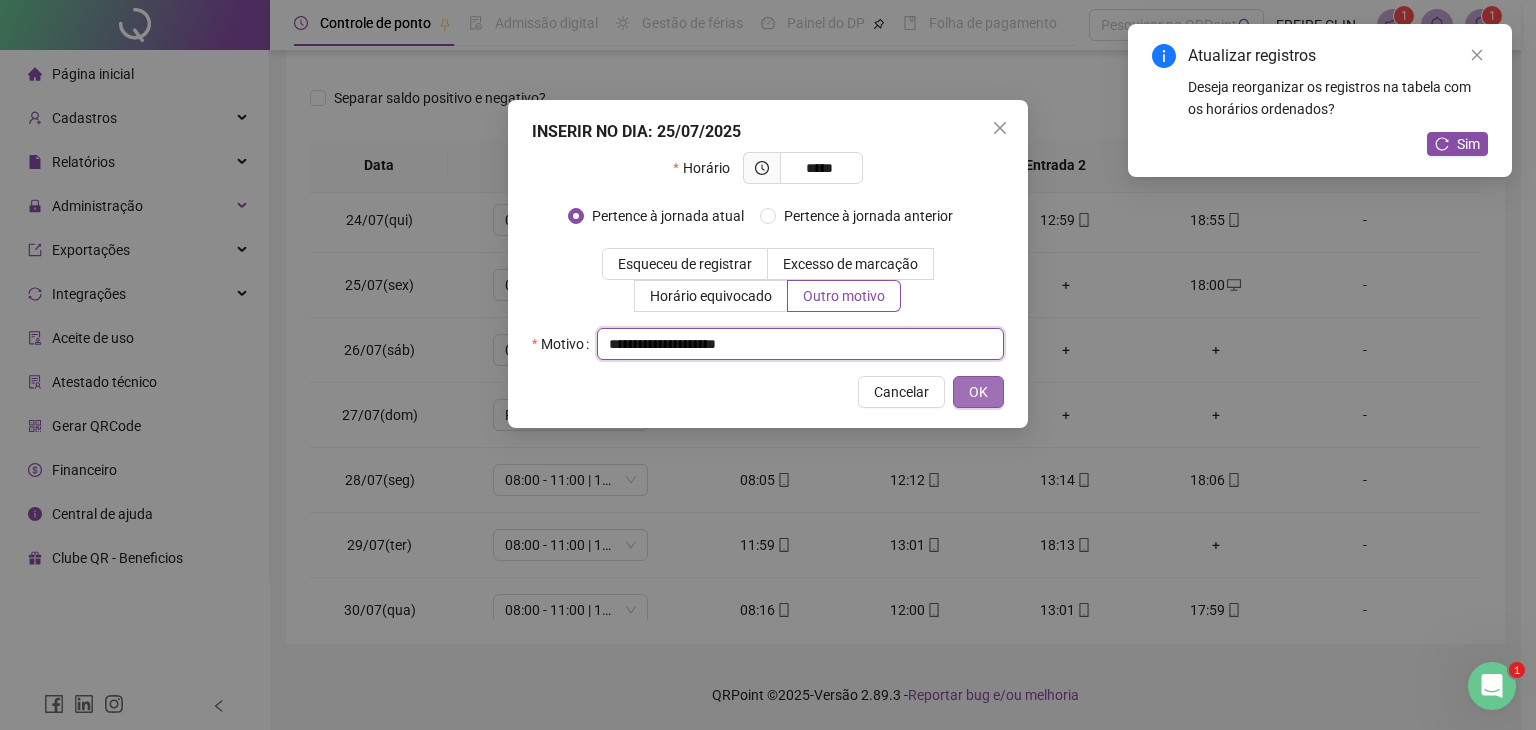 type on "**********" 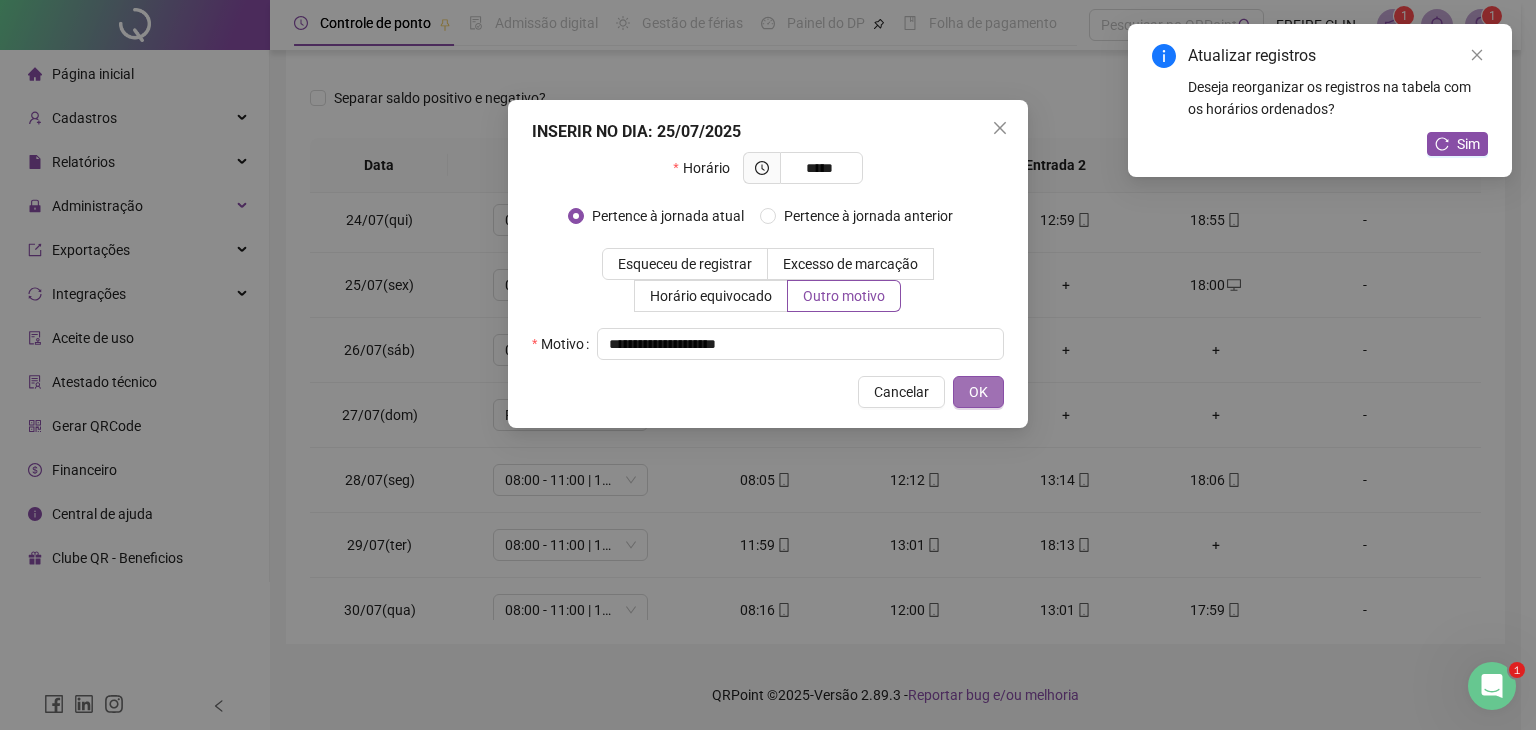 click on "OK" at bounding box center (978, 392) 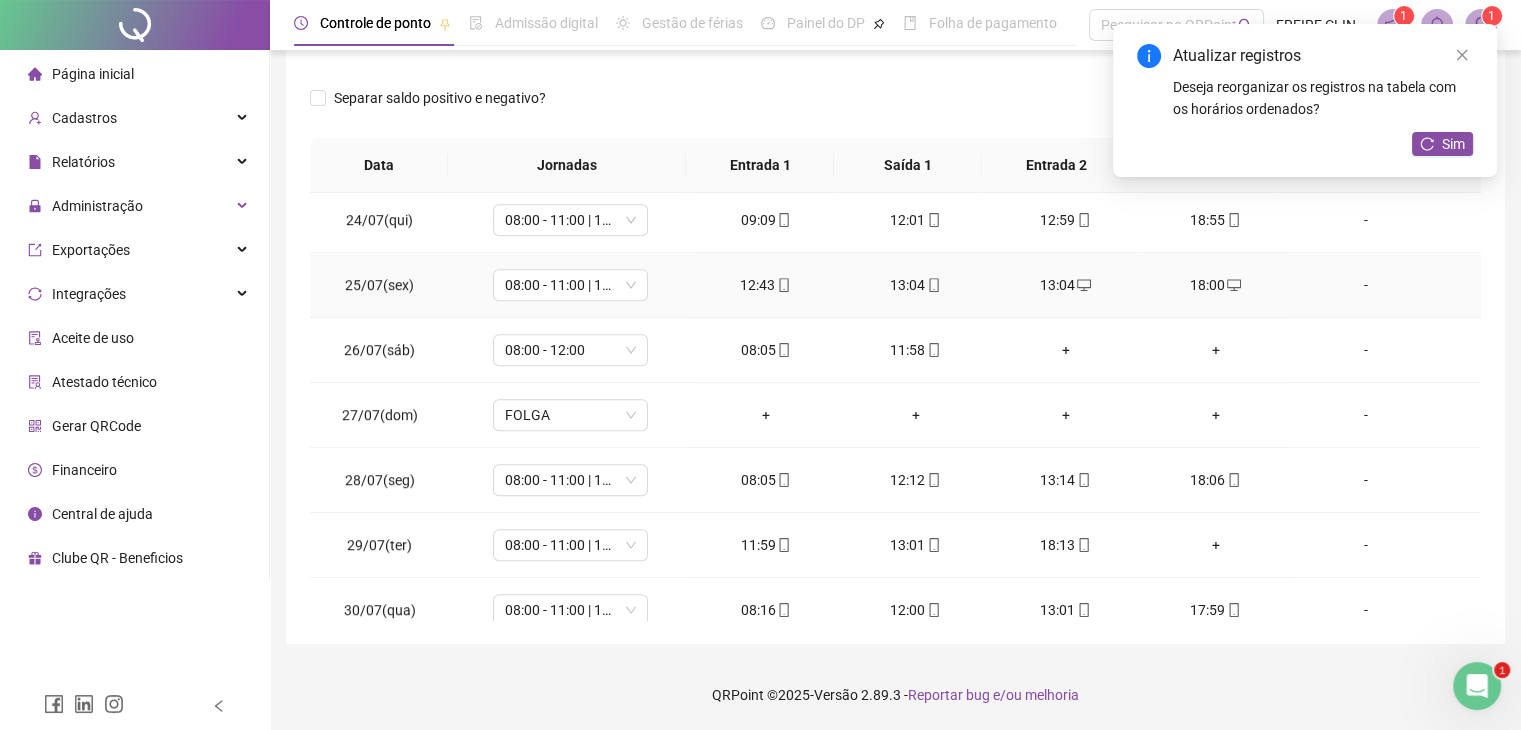 click at bounding box center [933, 285] 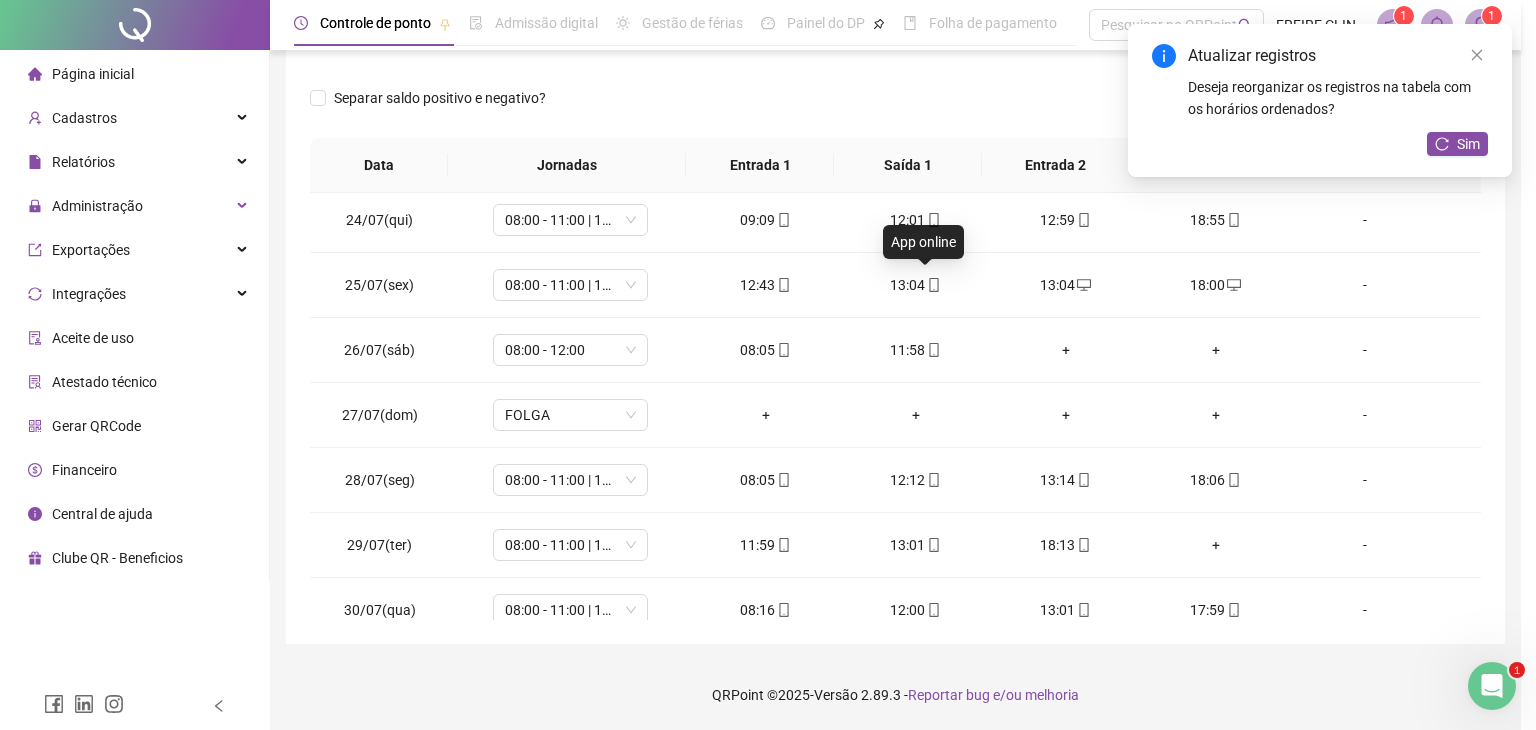 type on "**********" 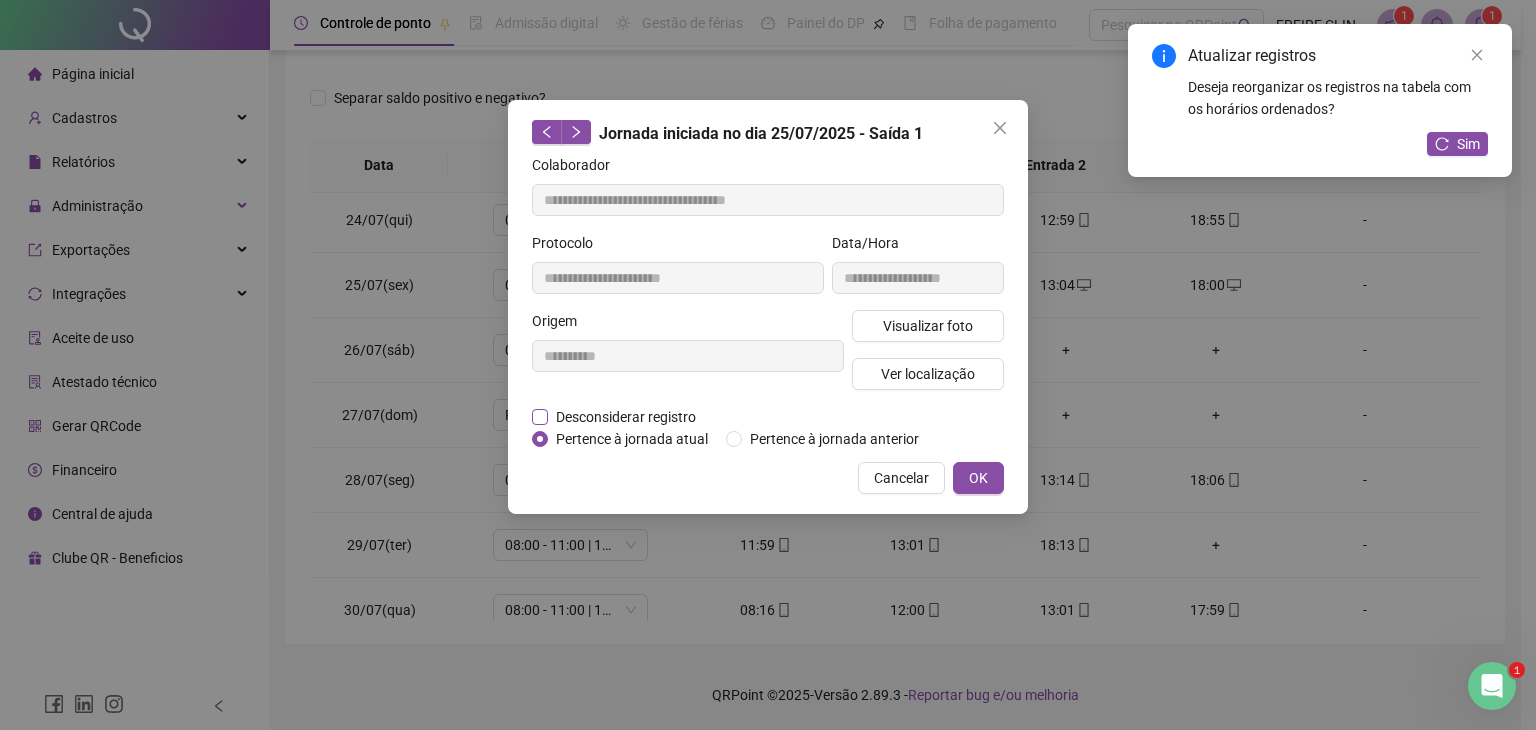 click on "Desconsiderar registro" at bounding box center [626, 417] 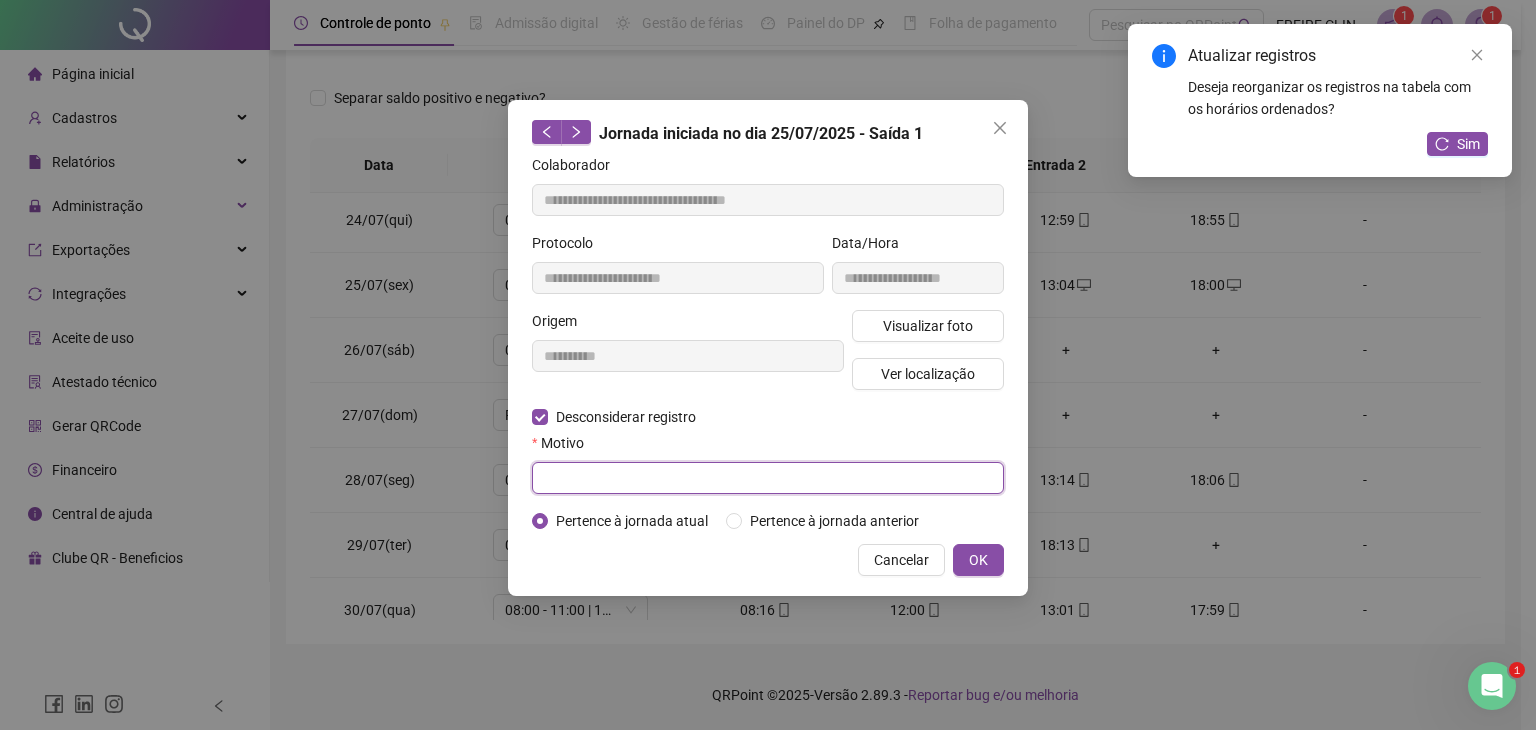 click at bounding box center (768, 478) 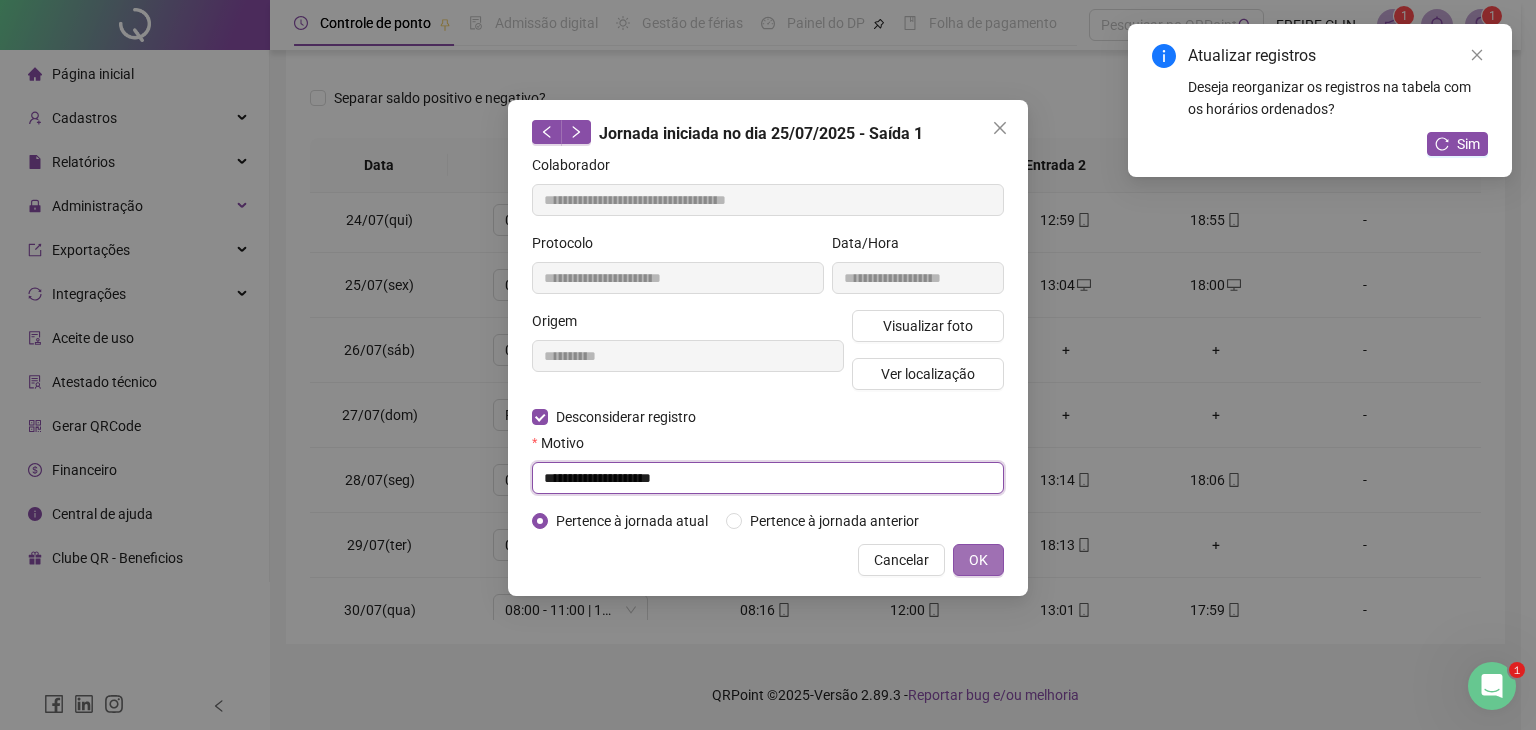 type on "**********" 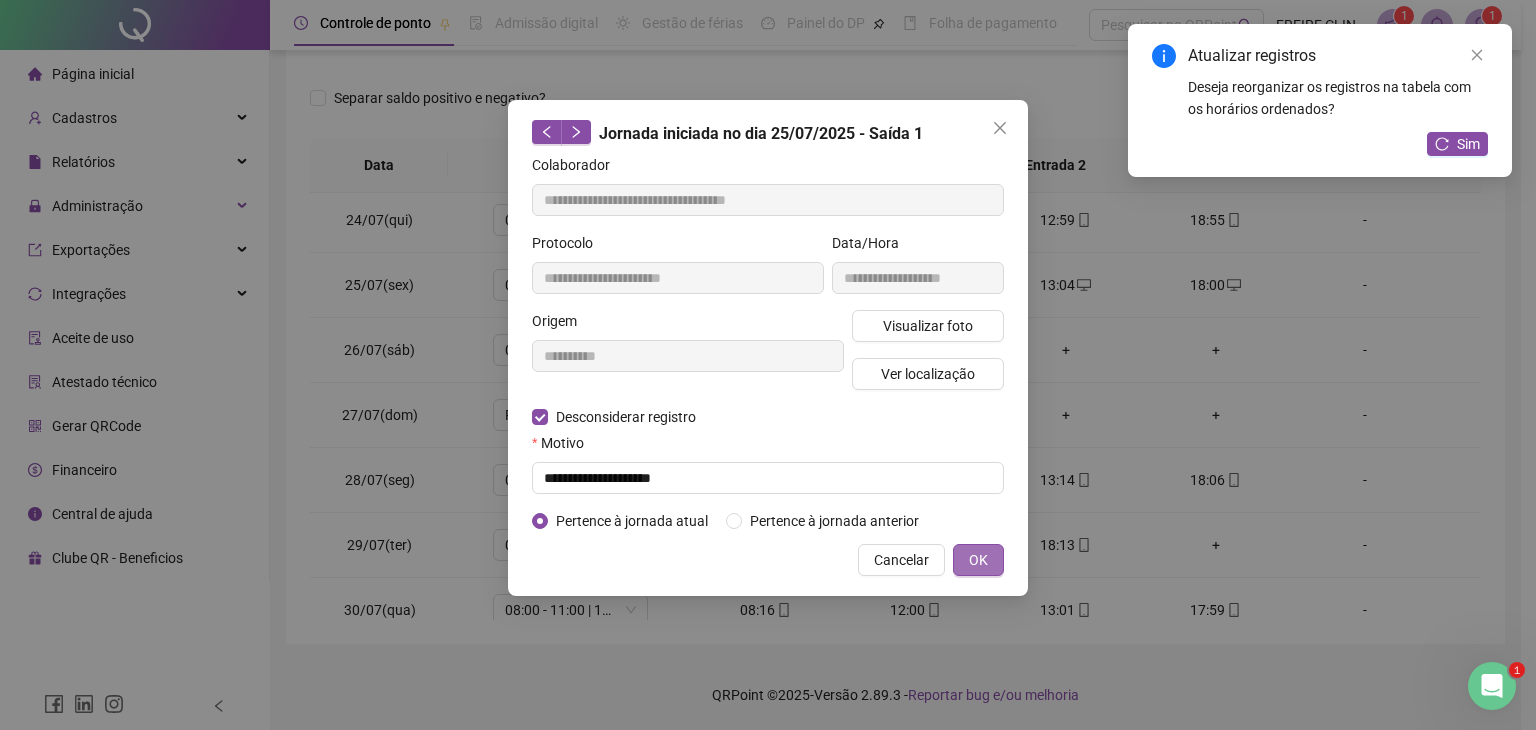 click on "OK" at bounding box center (978, 560) 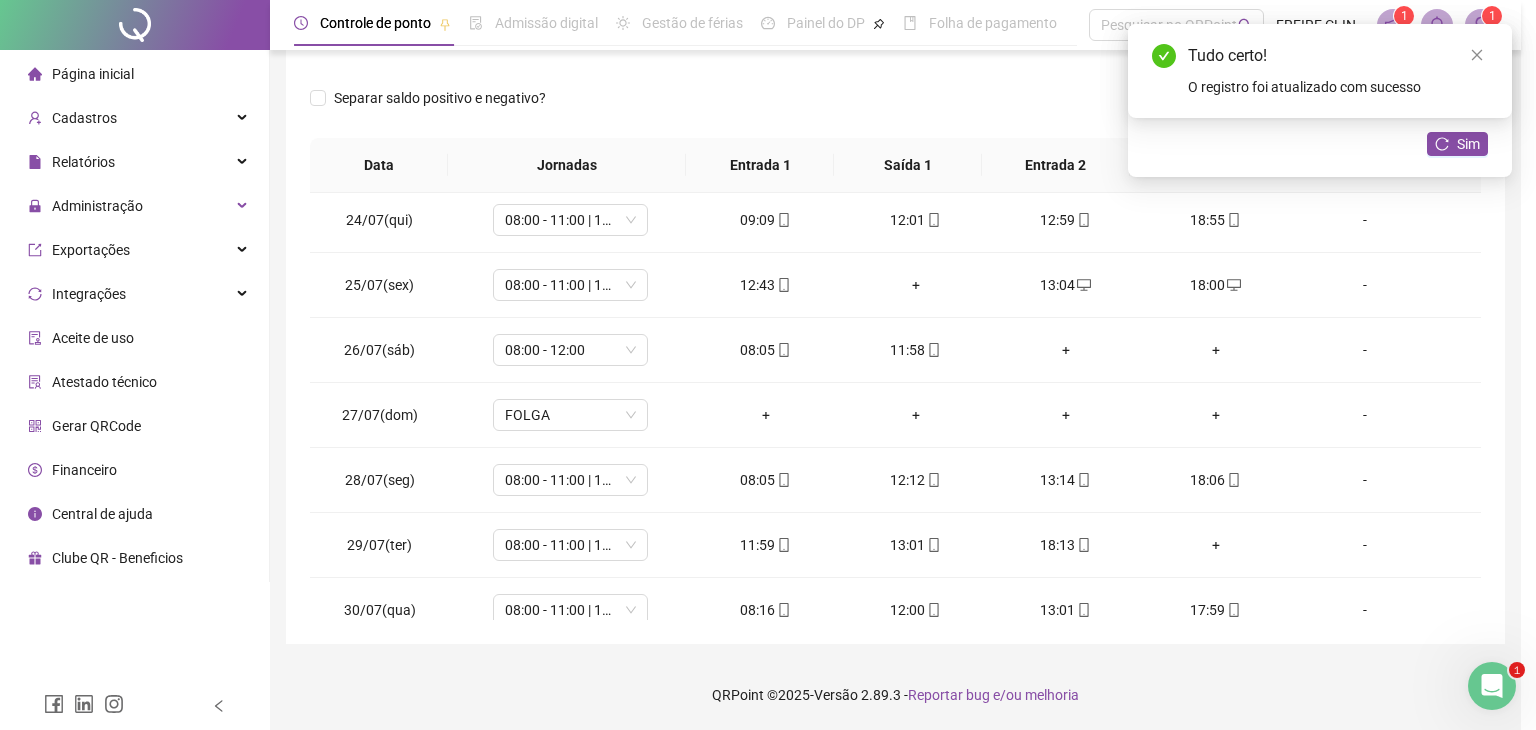 click on "**********" at bounding box center (768, 365) 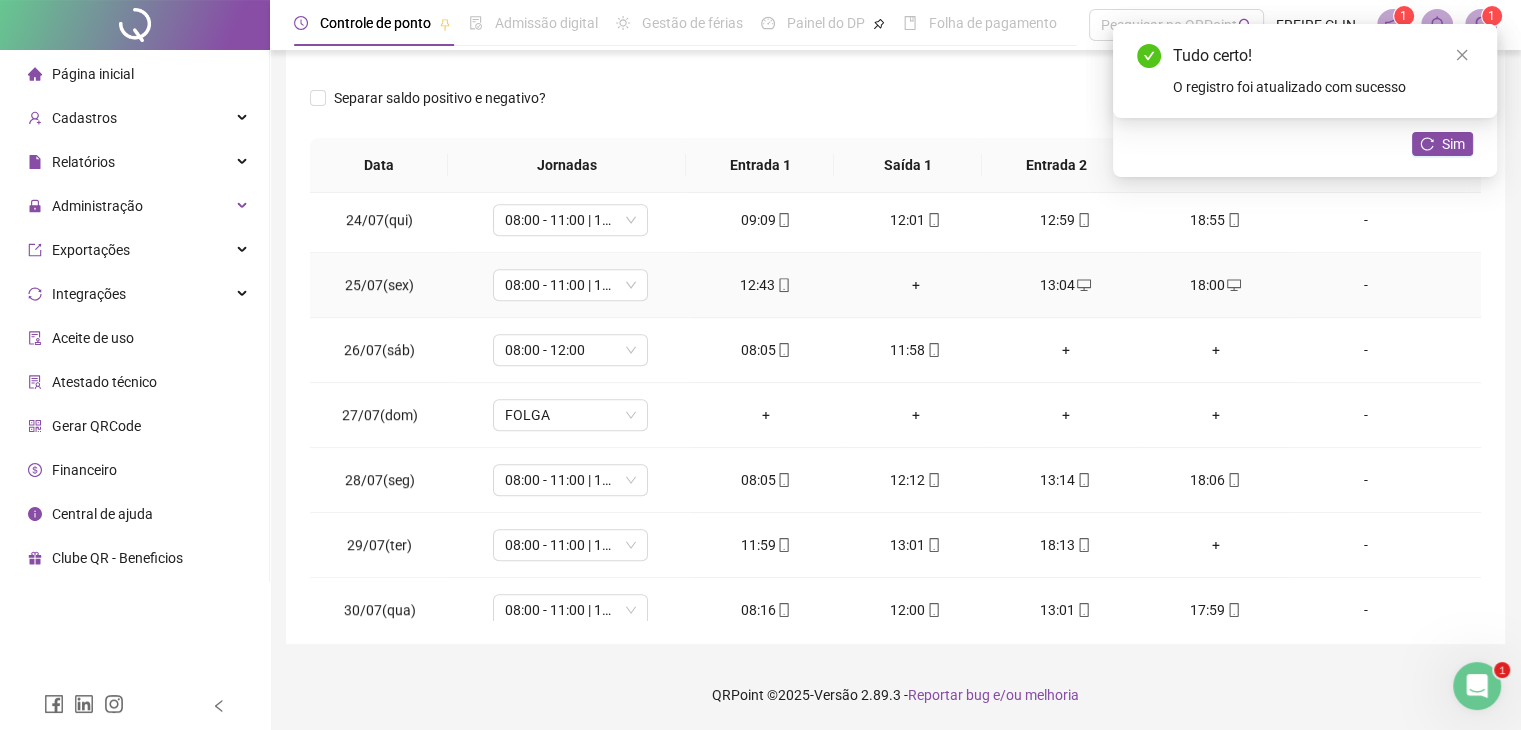 click on "+" at bounding box center (916, 285) 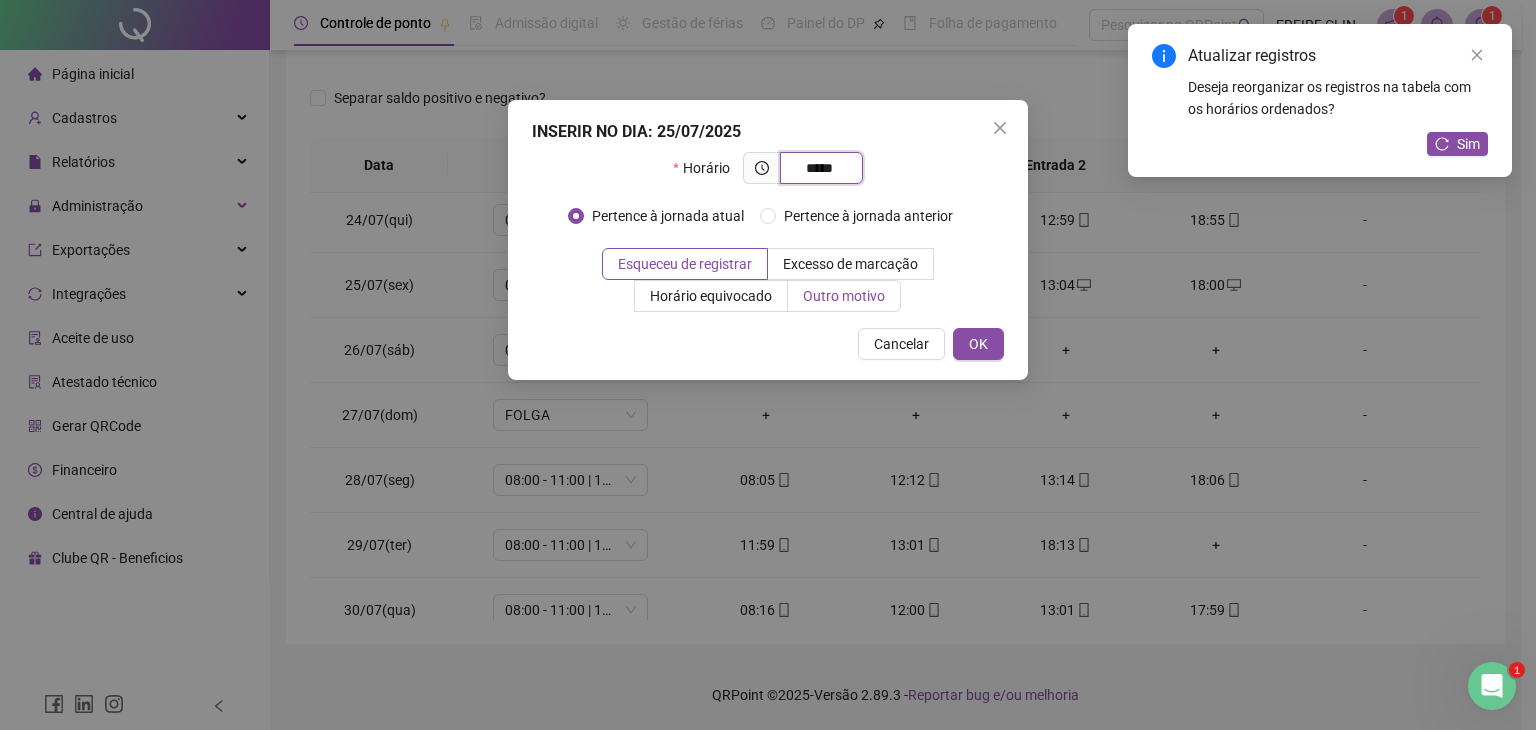 type on "*****" 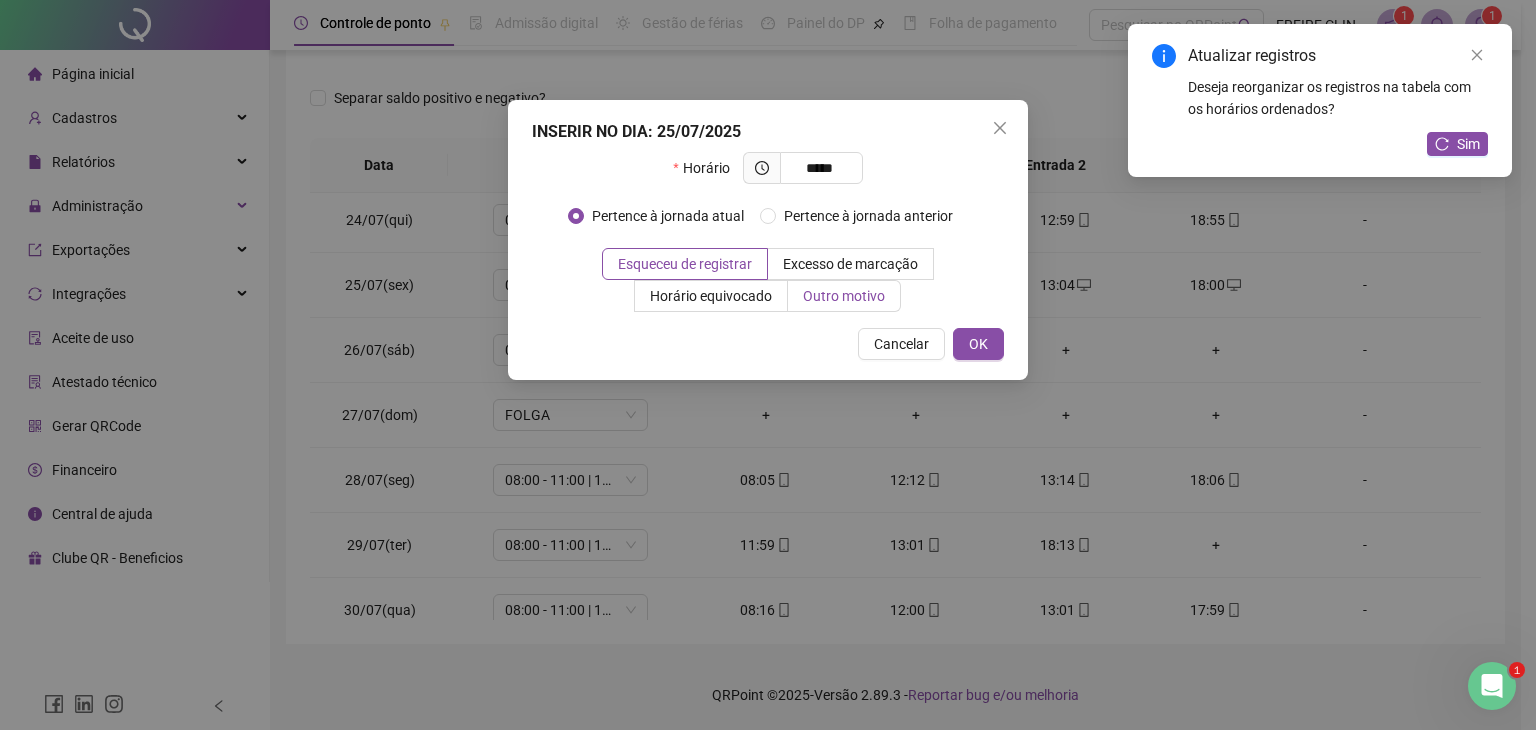 click on "Outro motivo" at bounding box center (844, 296) 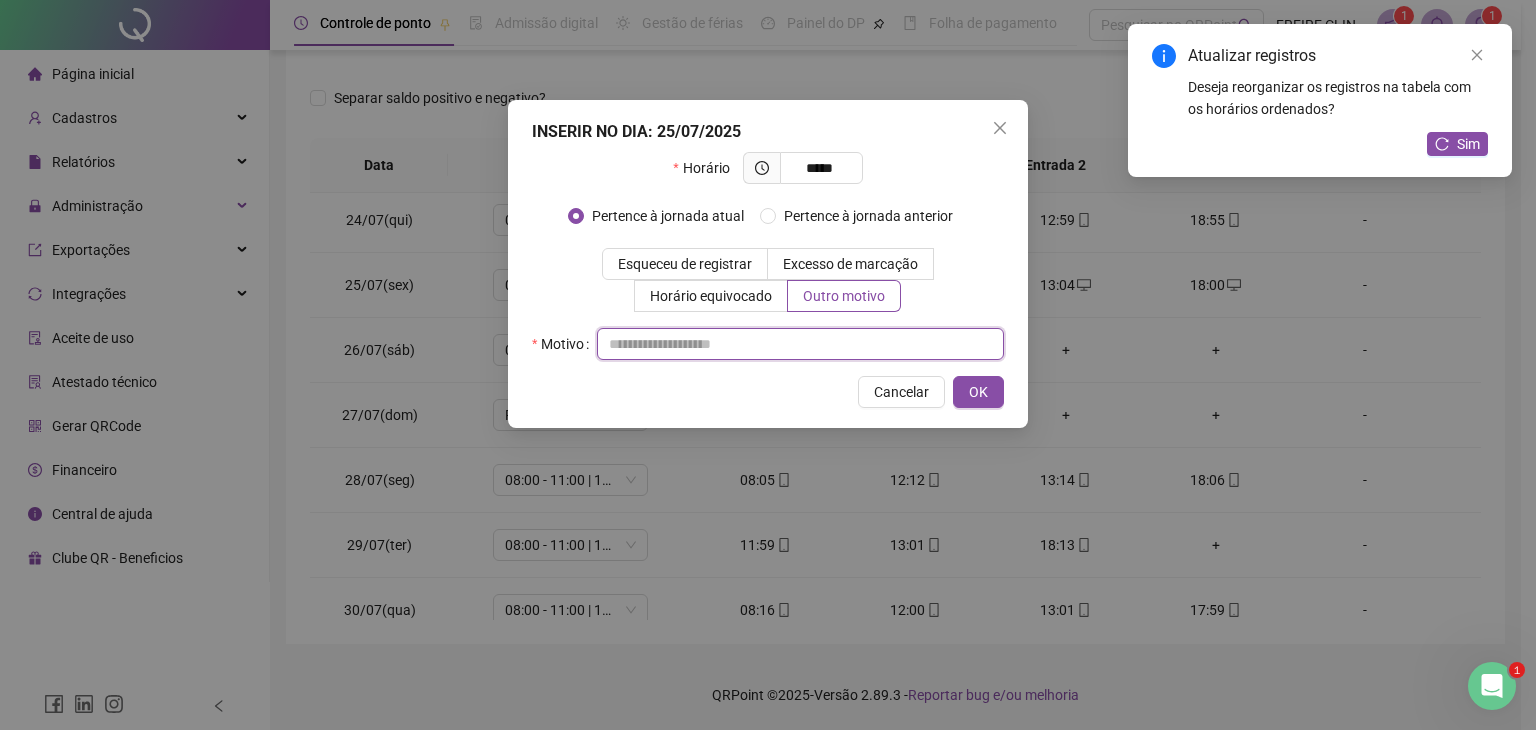 click at bounding box center (800, 344) 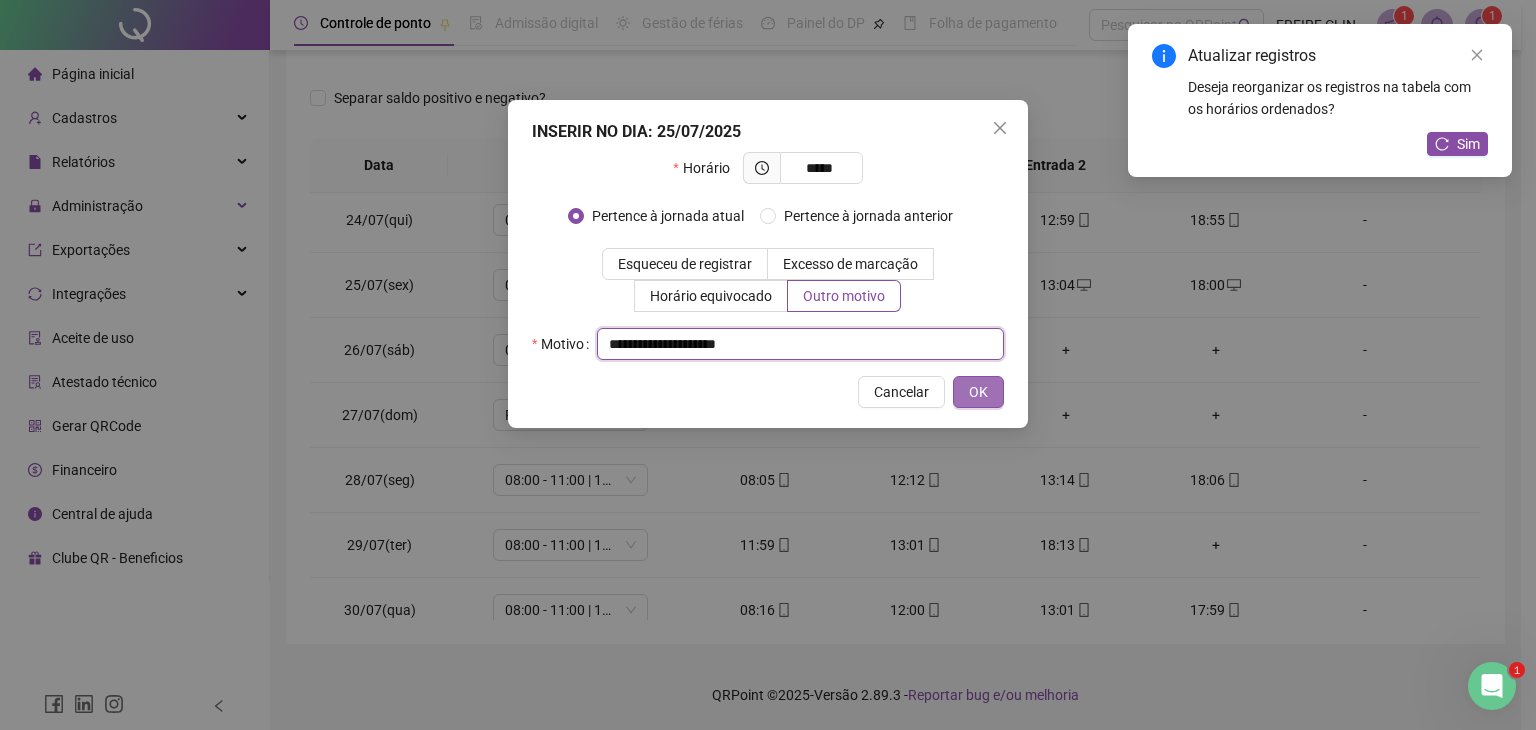 type on "**********" 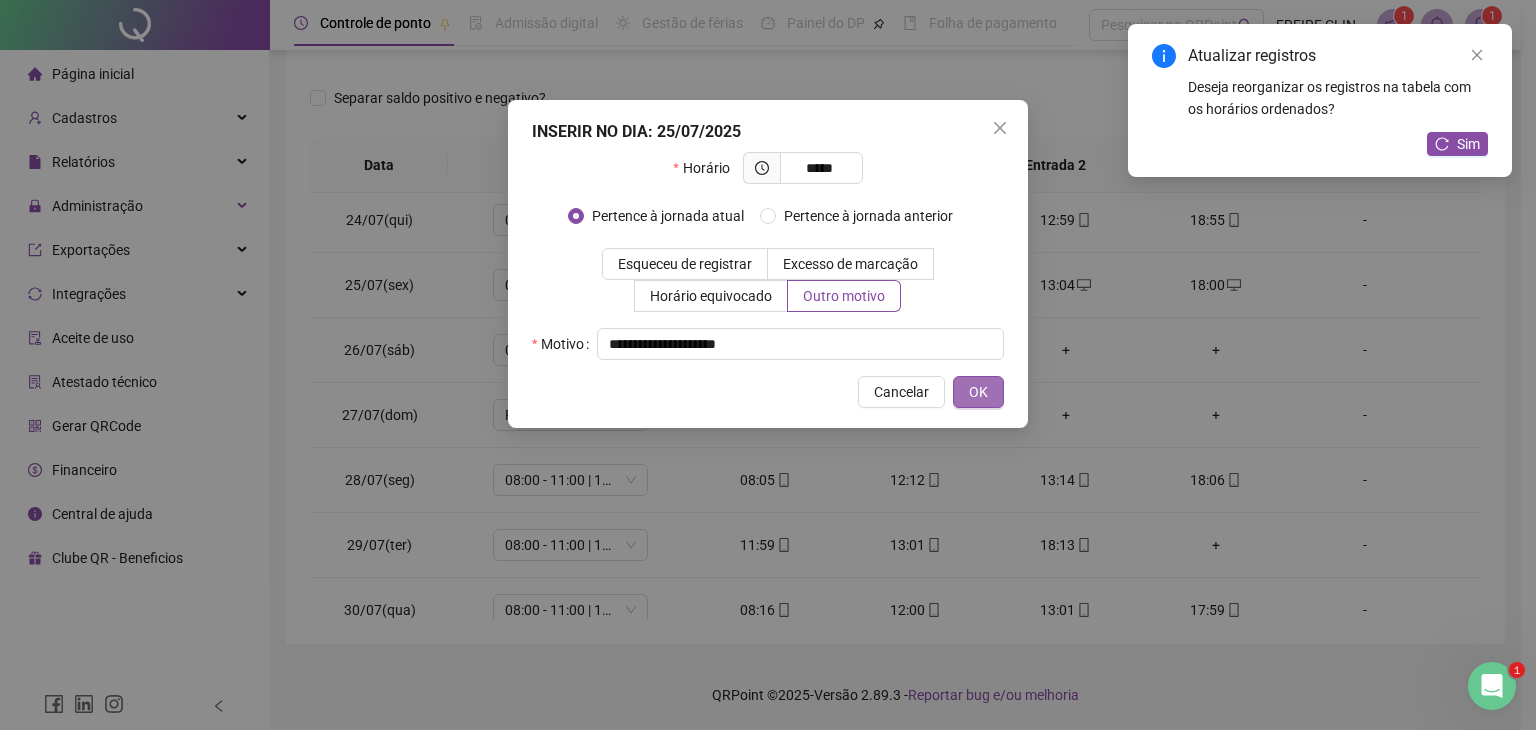 click on "OK" at bounding box center (978, 392) 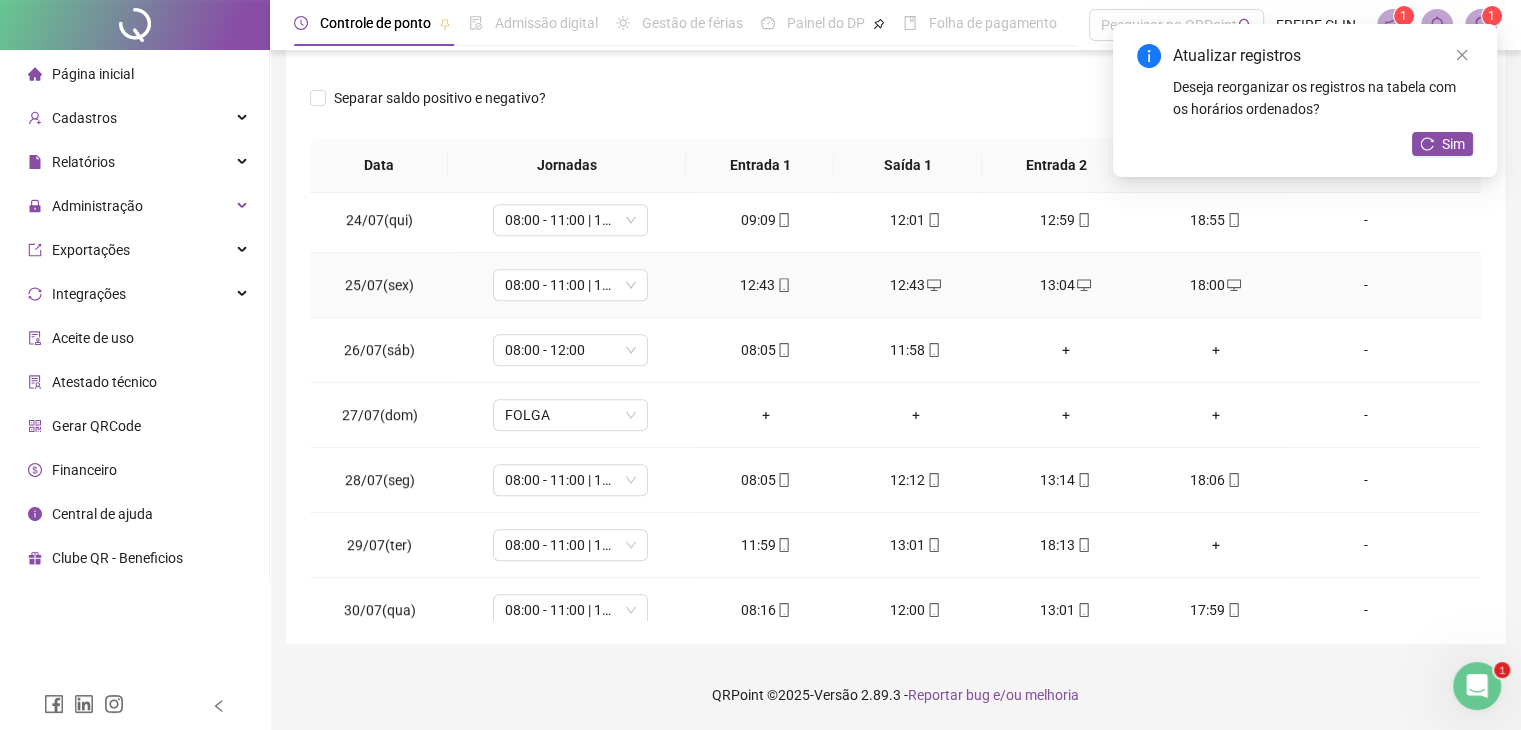 click on "12:43" at bounding box center [766, 285] 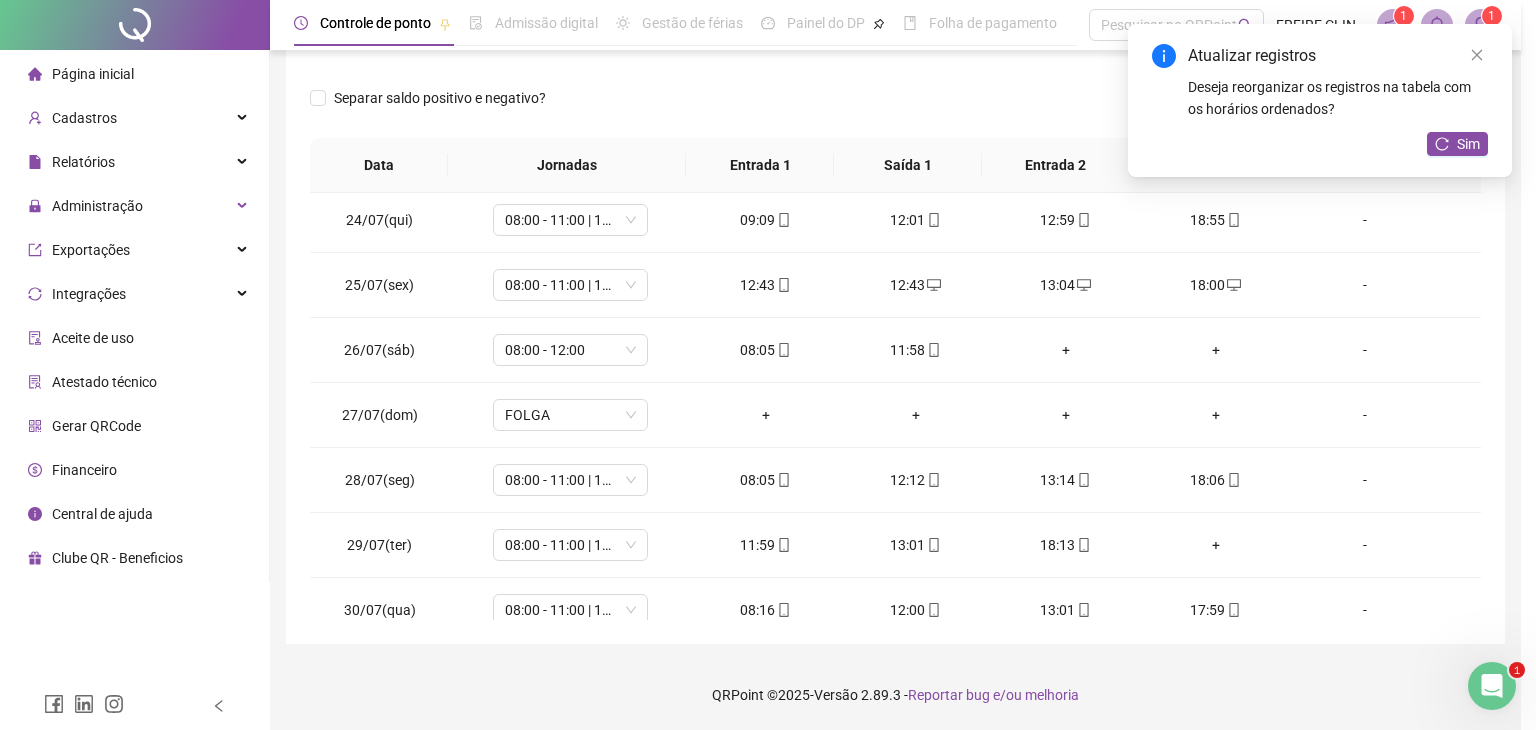 type on "**********" 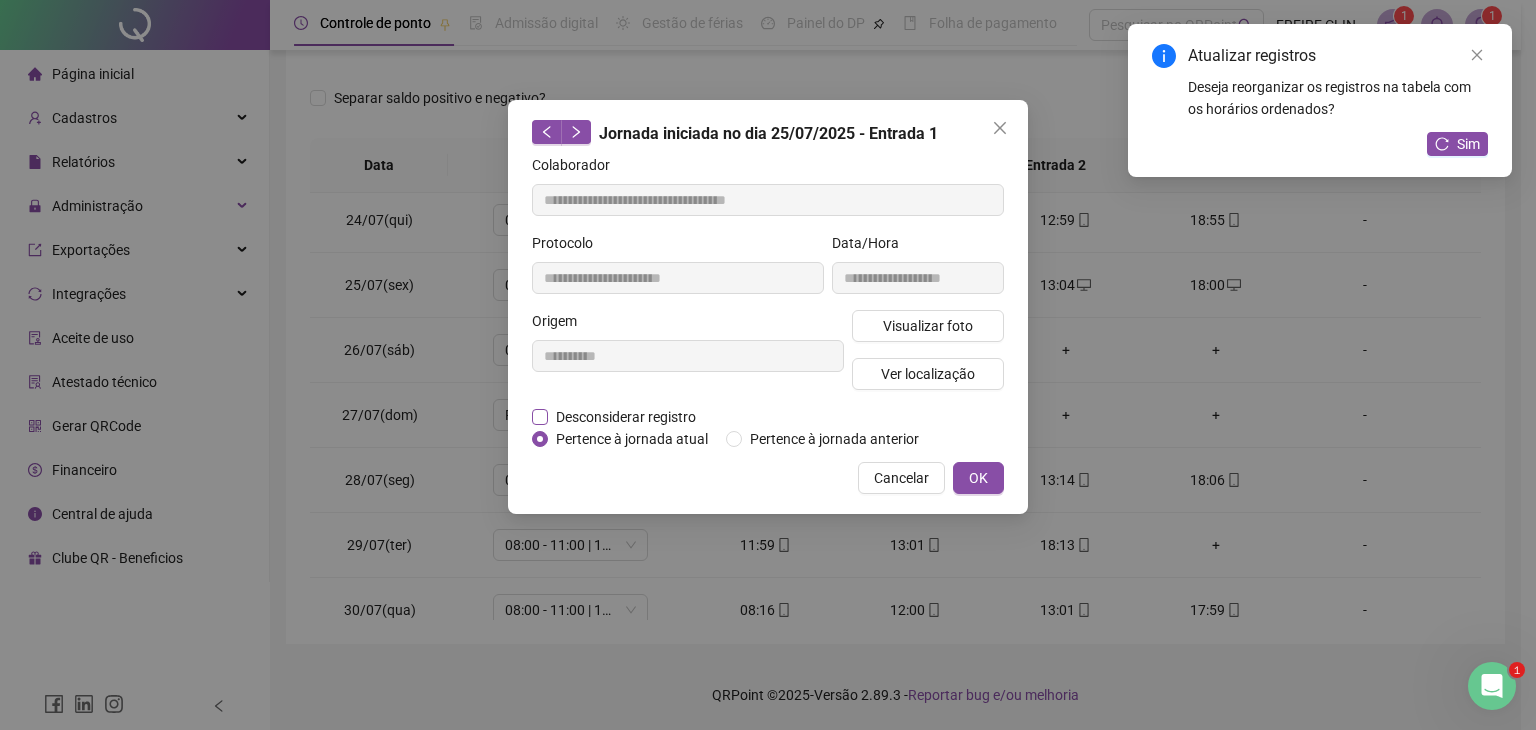 click on "Desconsiderar registro" at bounding box center [626, 417] 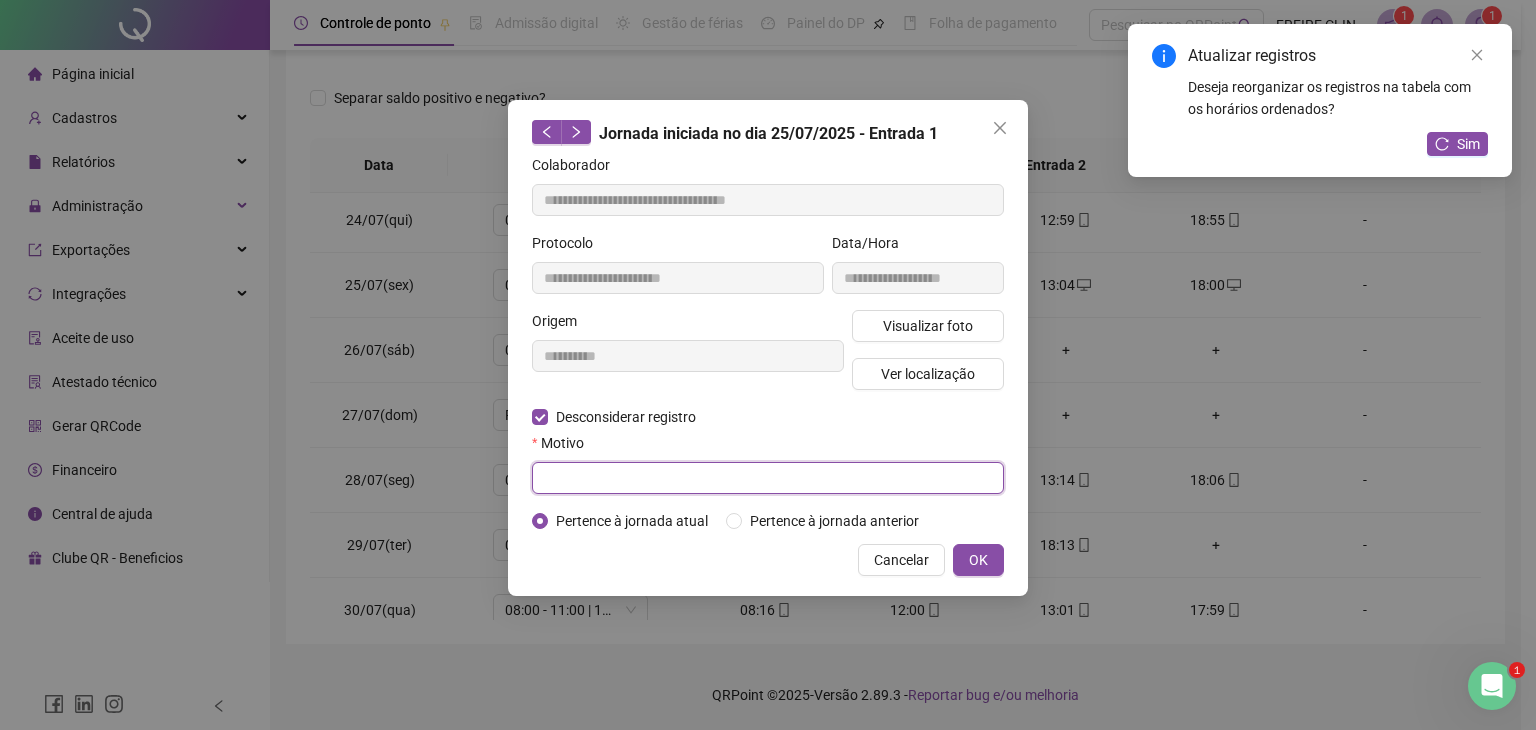 click at bounding box center (768, 478) 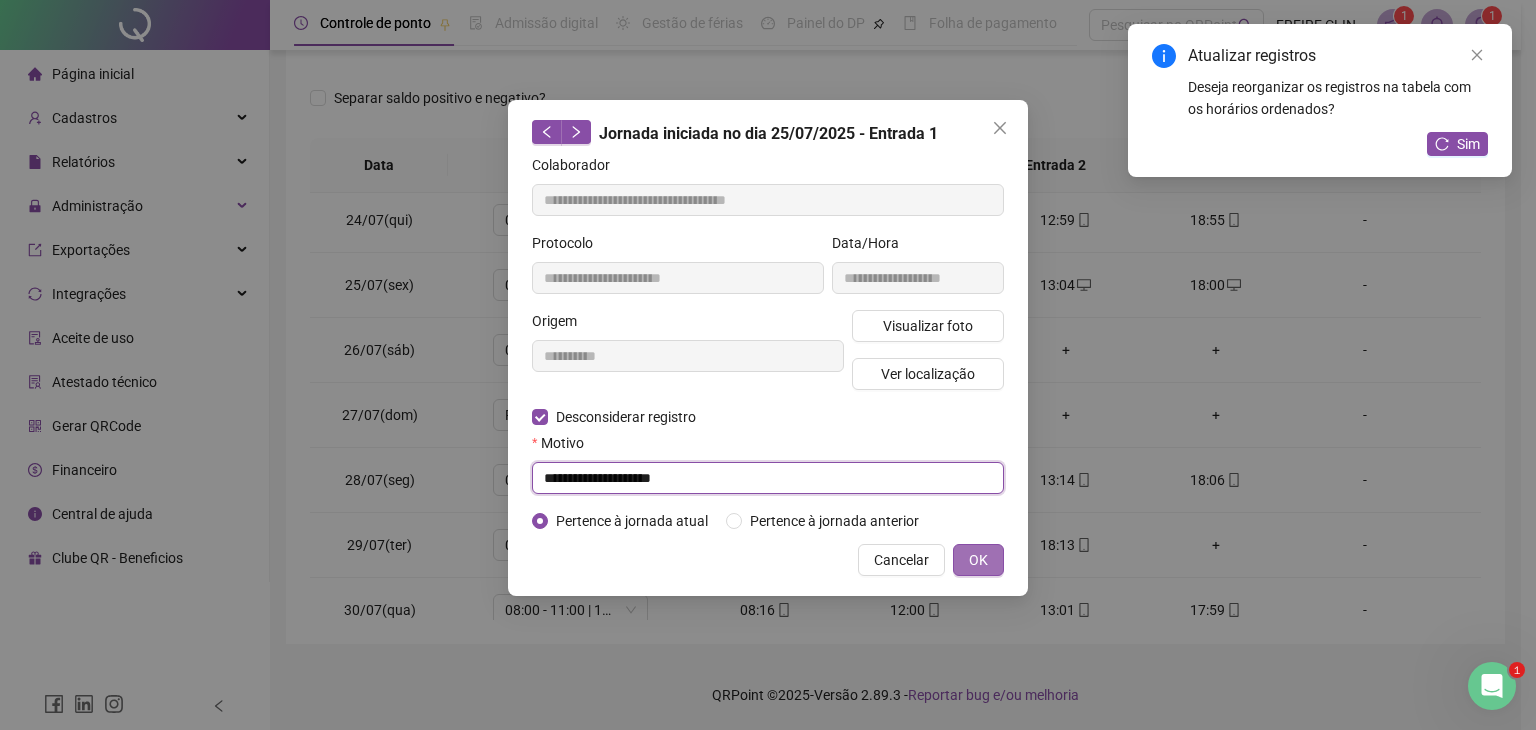 type on "**********" 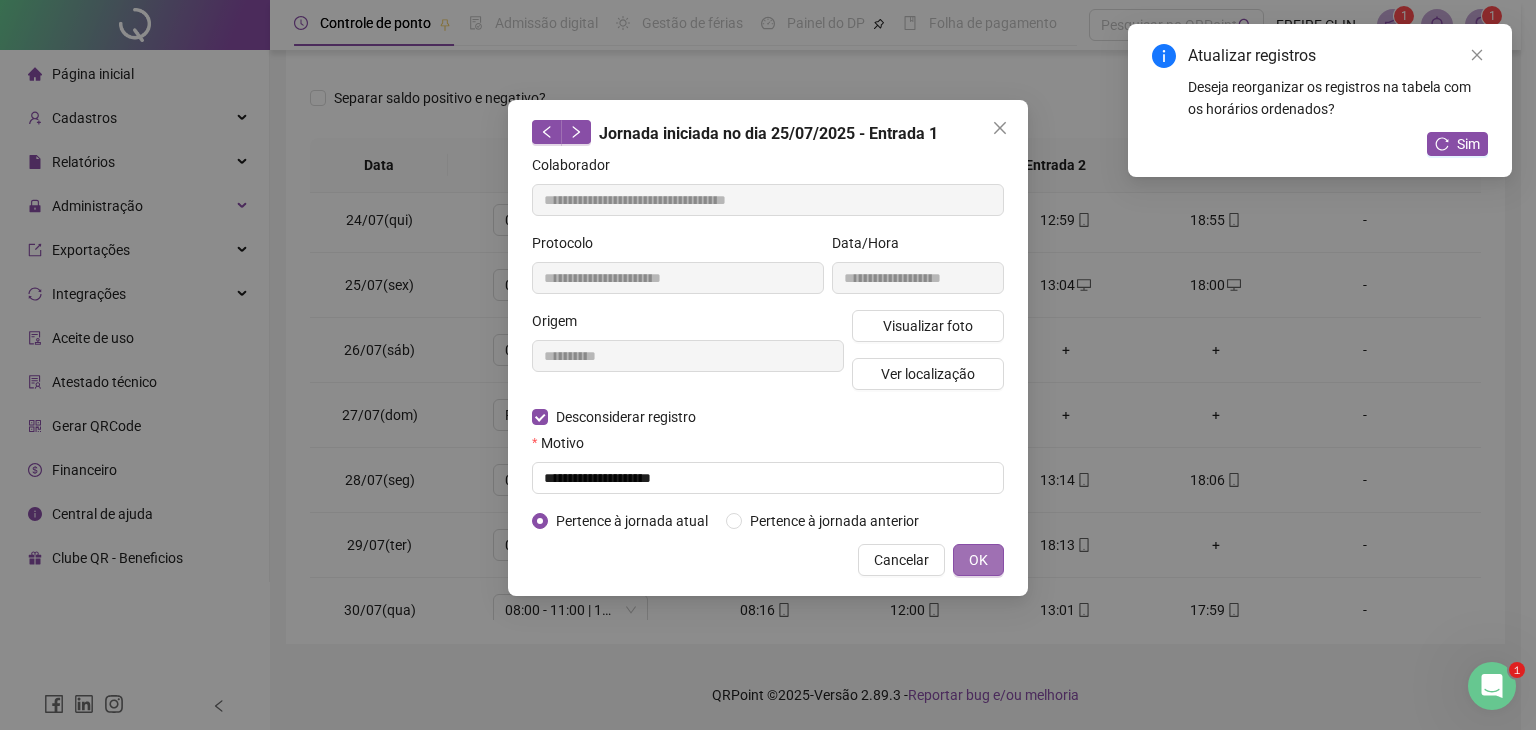 click on "OK" at bounding box center [978, 560] 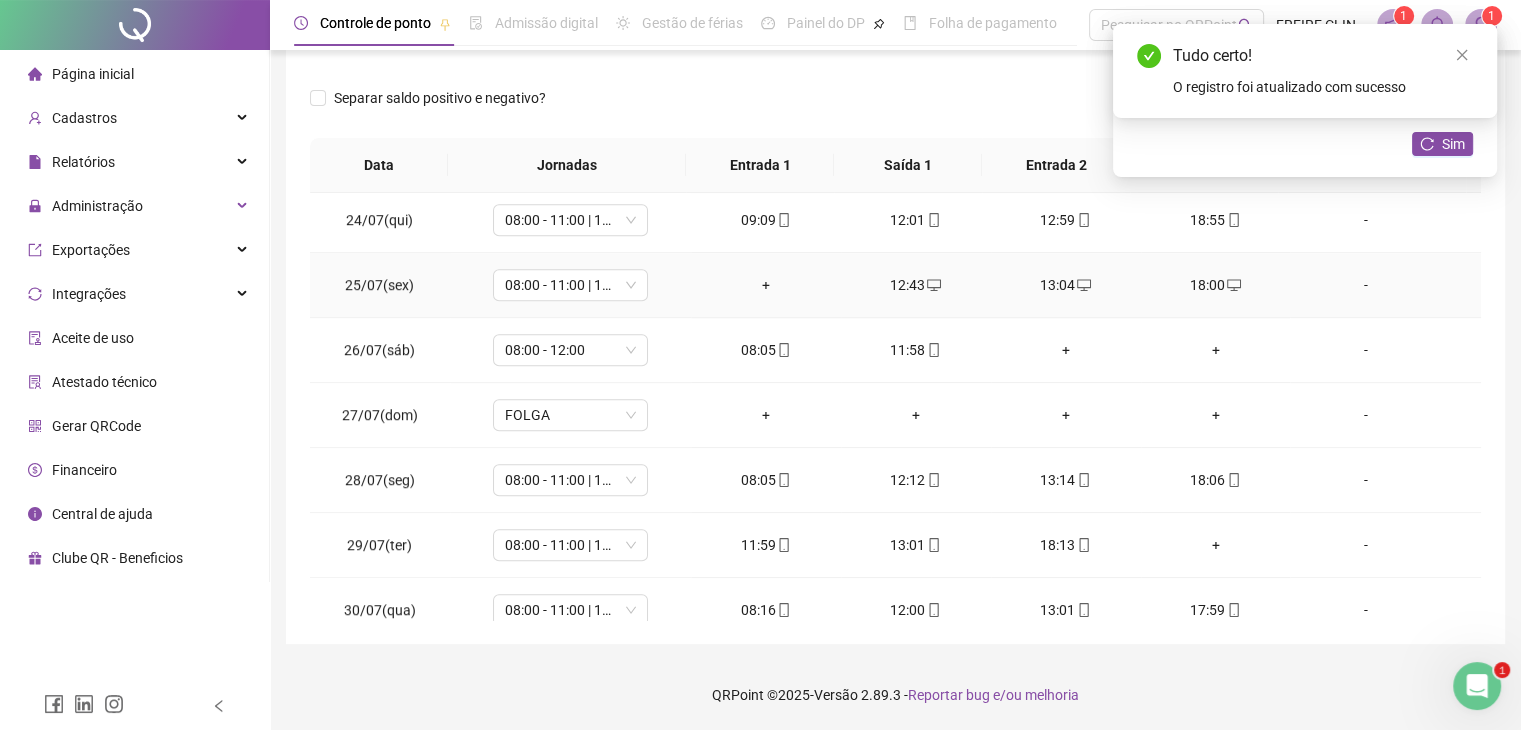 click on "+" at bounding box center (766, 285) 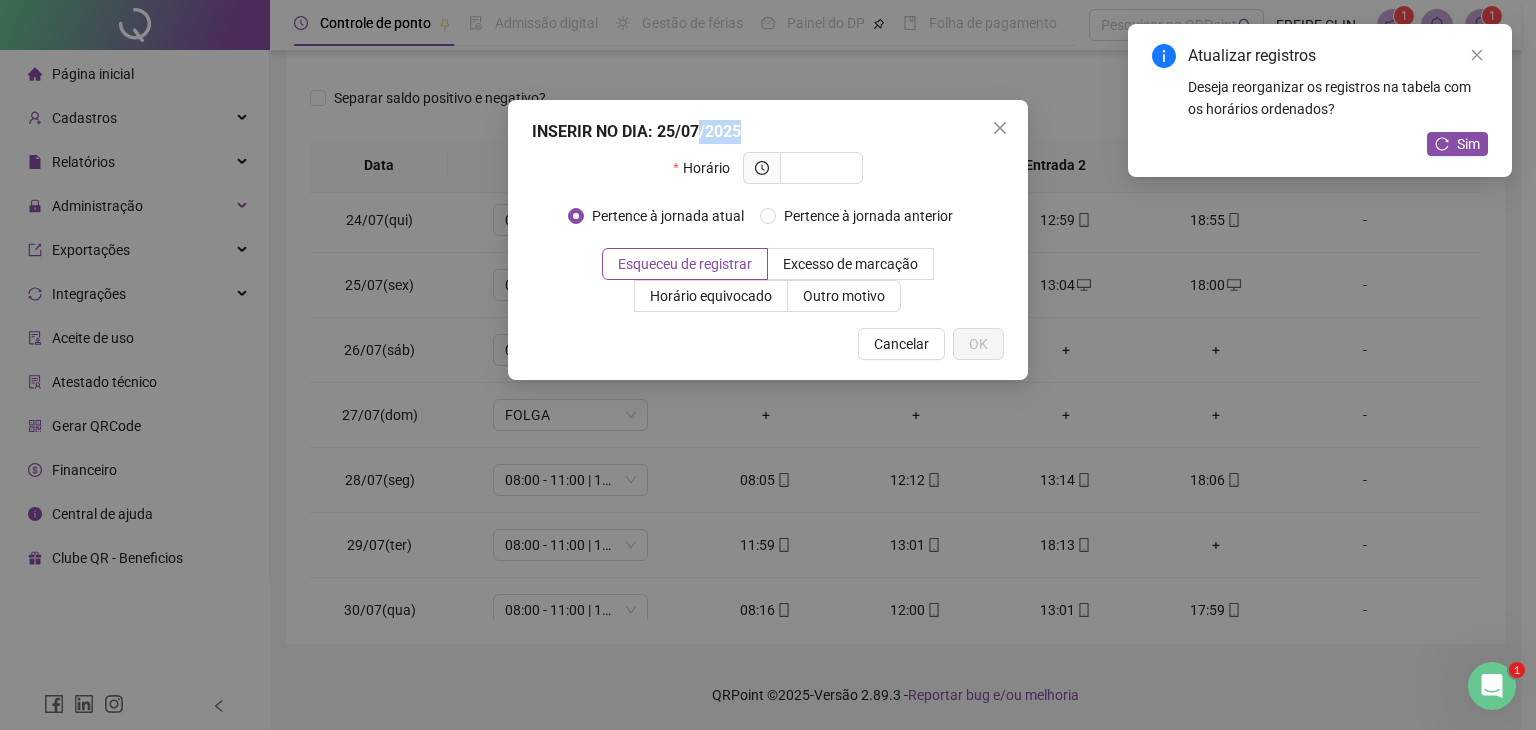 drag, startPoint x: 697, startPoint y: 118, endPoint x: 819, endPoint y: 113, distance: 122.10242 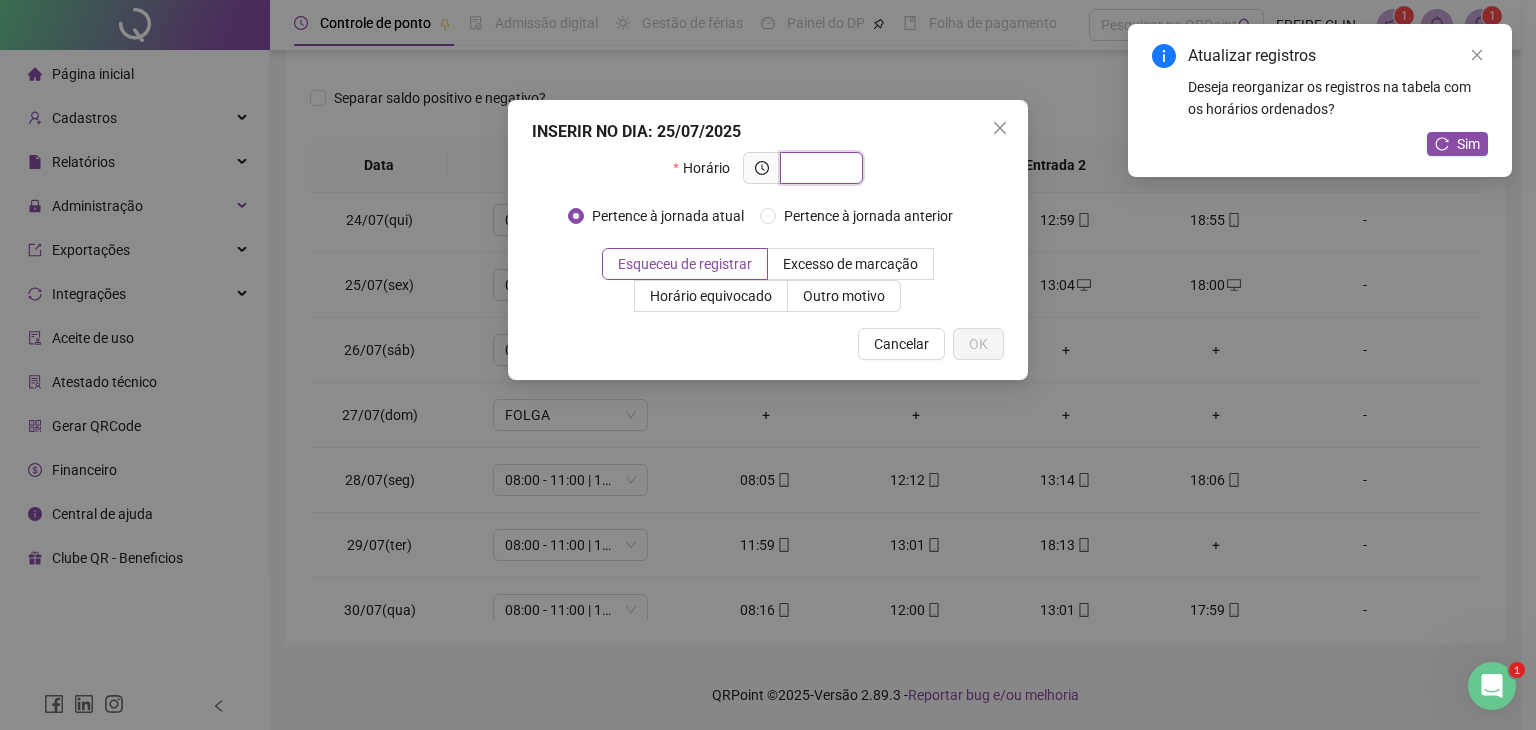 click at bounding box center [819, 168] 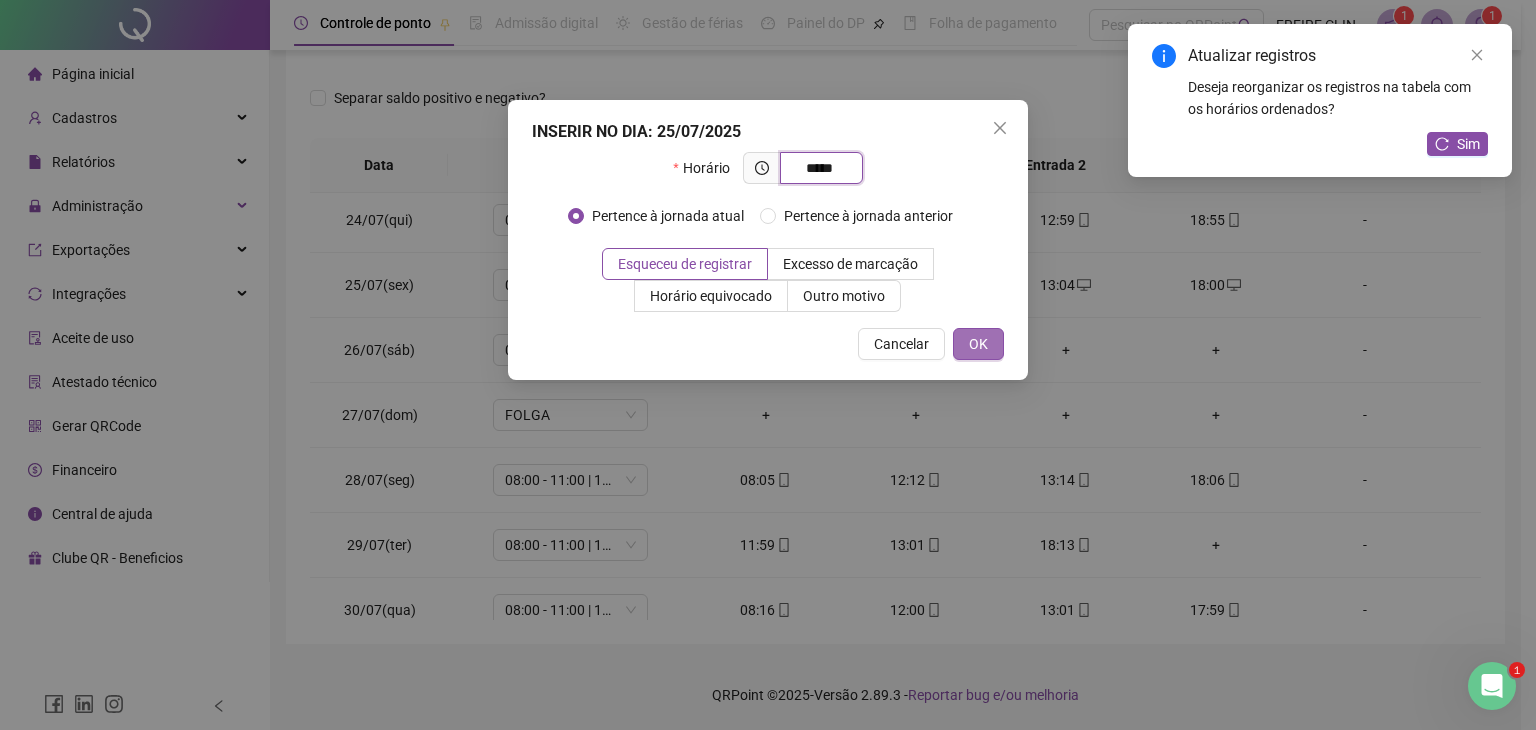 type on "*****" 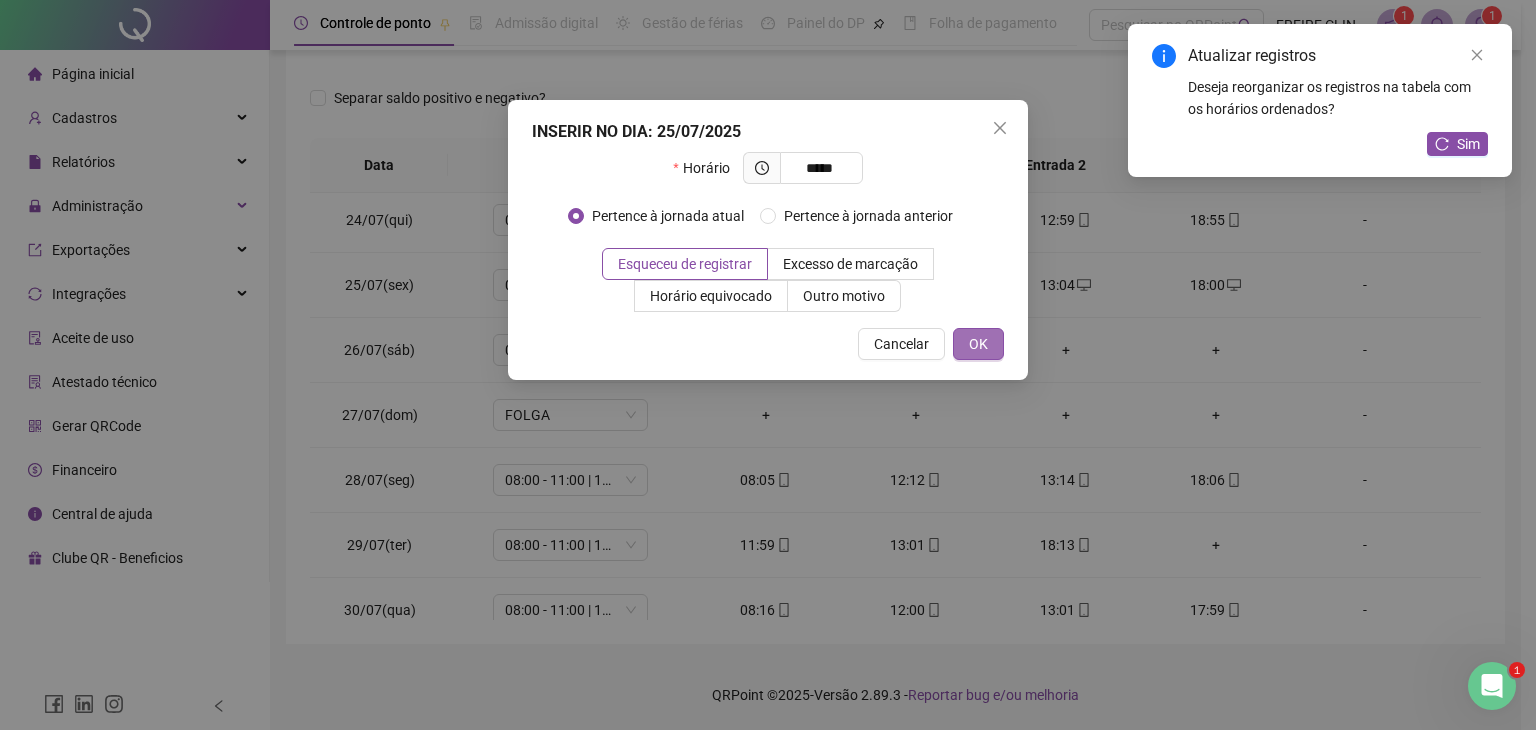 click on "OK" at bounding box center [978, 344] 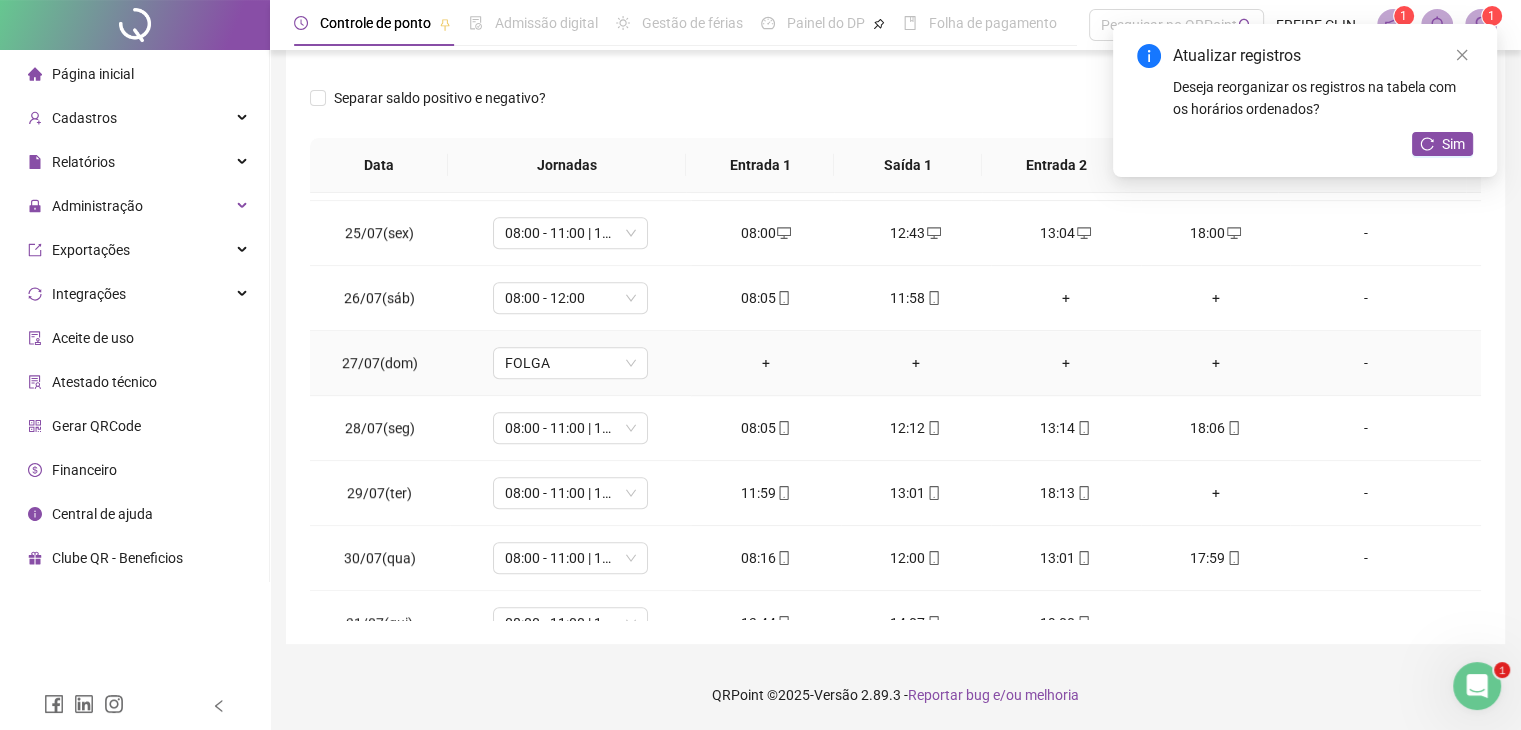 scroll, scrollTop: 1581, scrollLeft: 0, axis: vertical 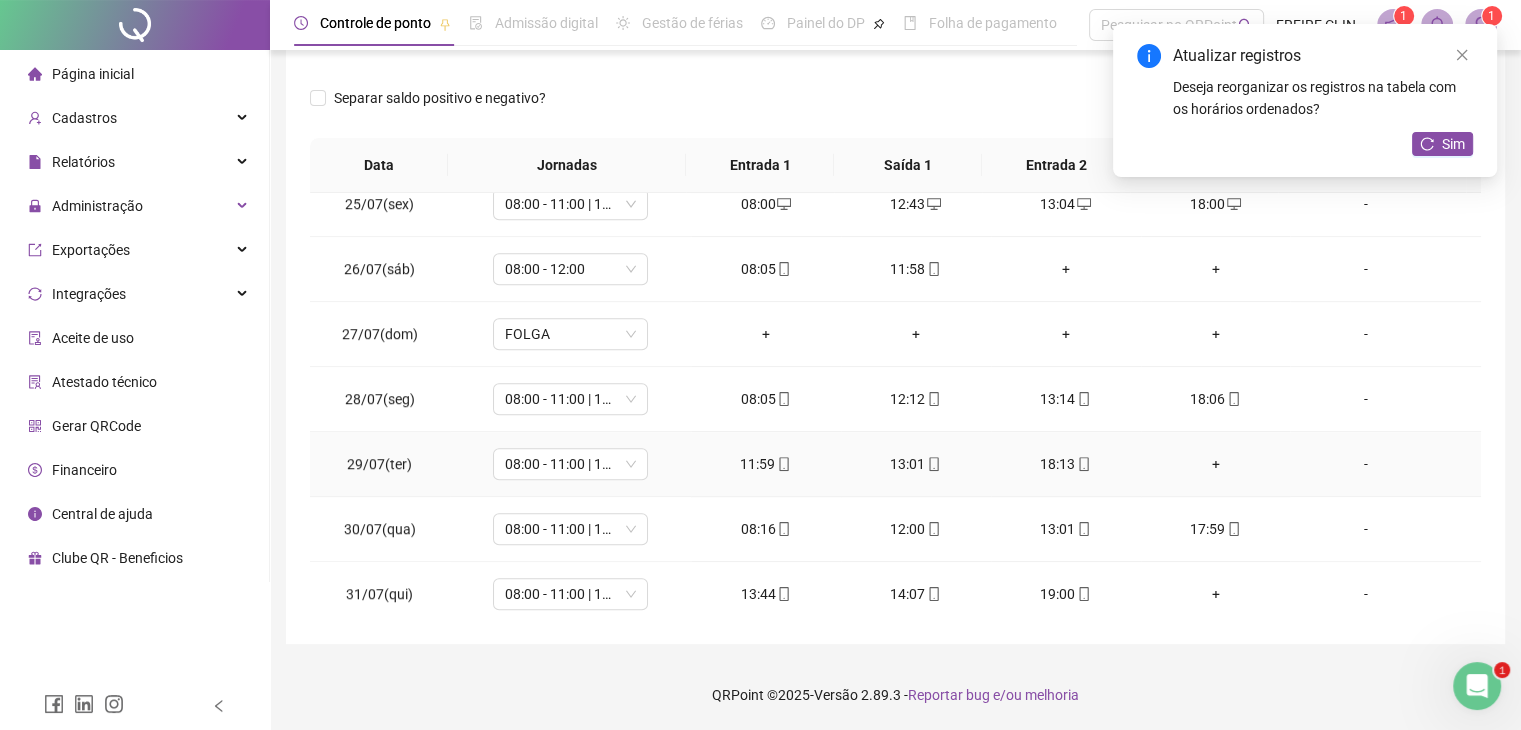 click on "+" at bounding box center (1216, 464) 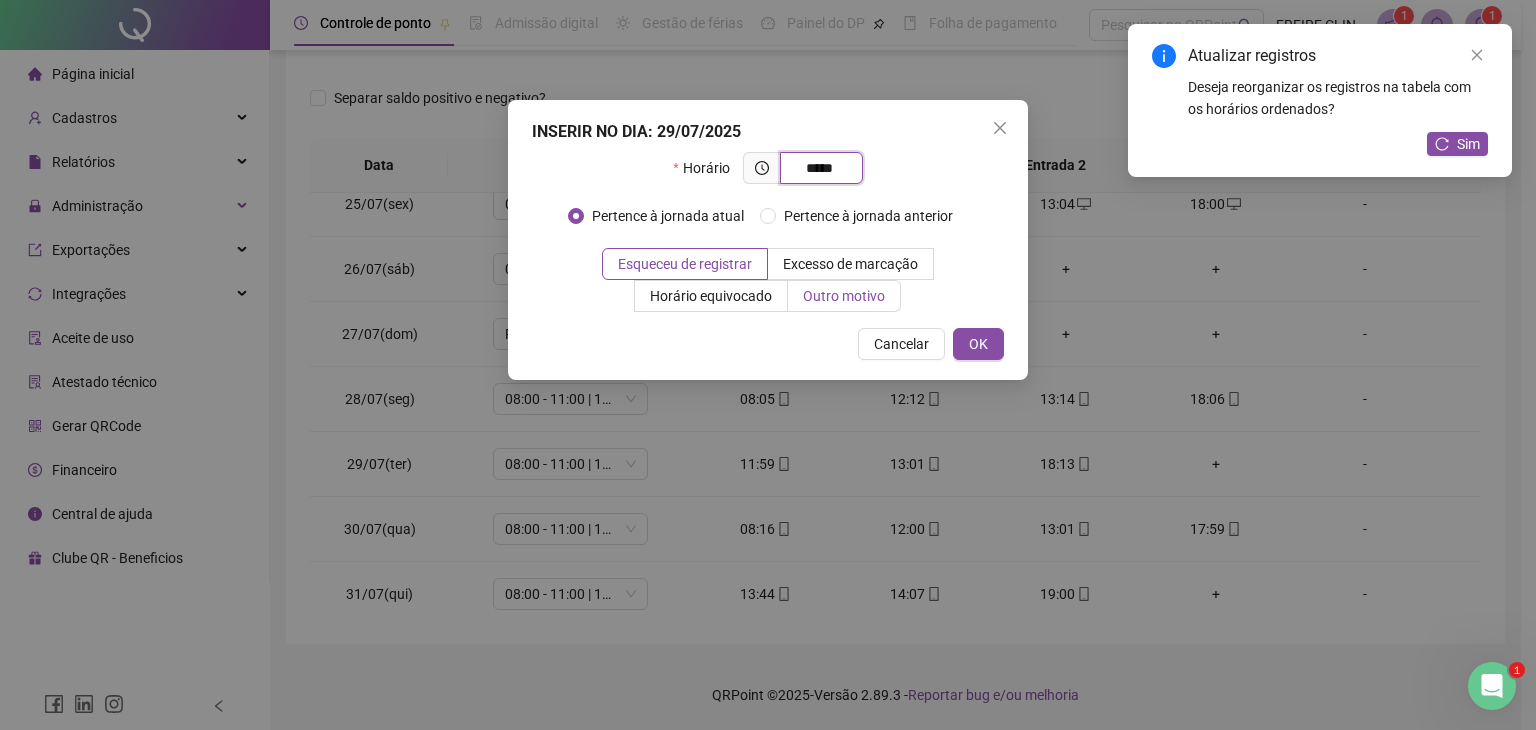 type on "*****" 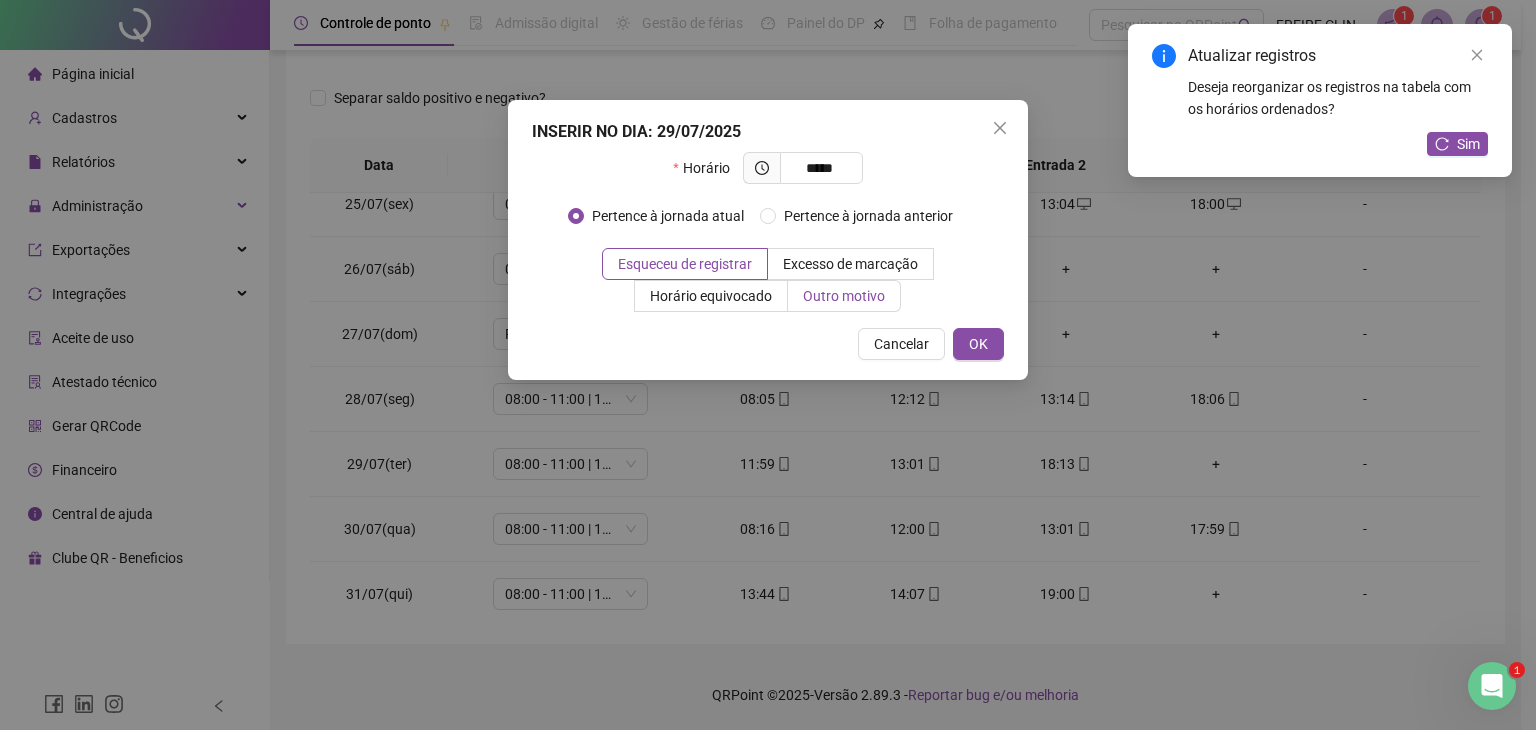 click on "Outro motivo" at bounding box center (844, 296) 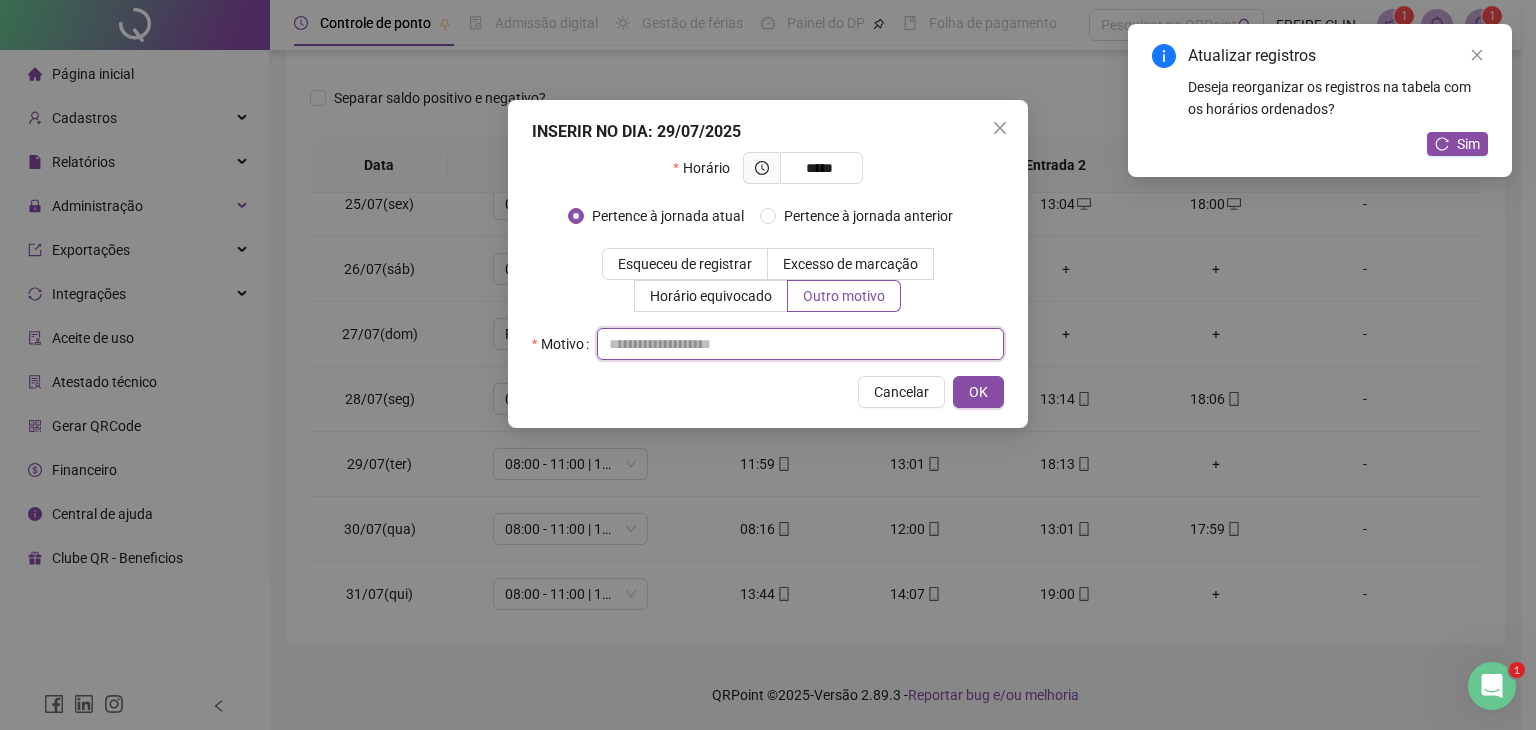 click at bounding box center (800, 344) 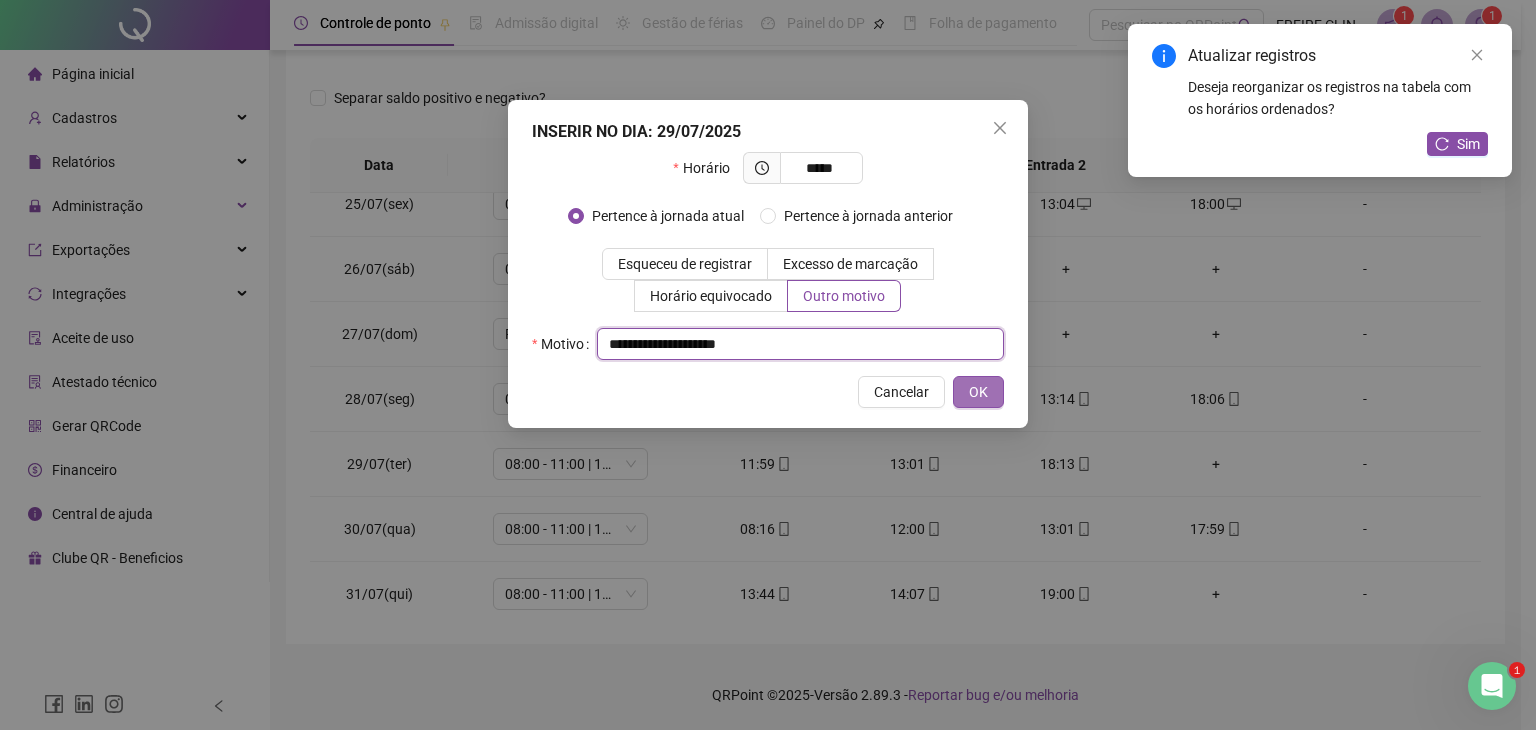 type on "**********" 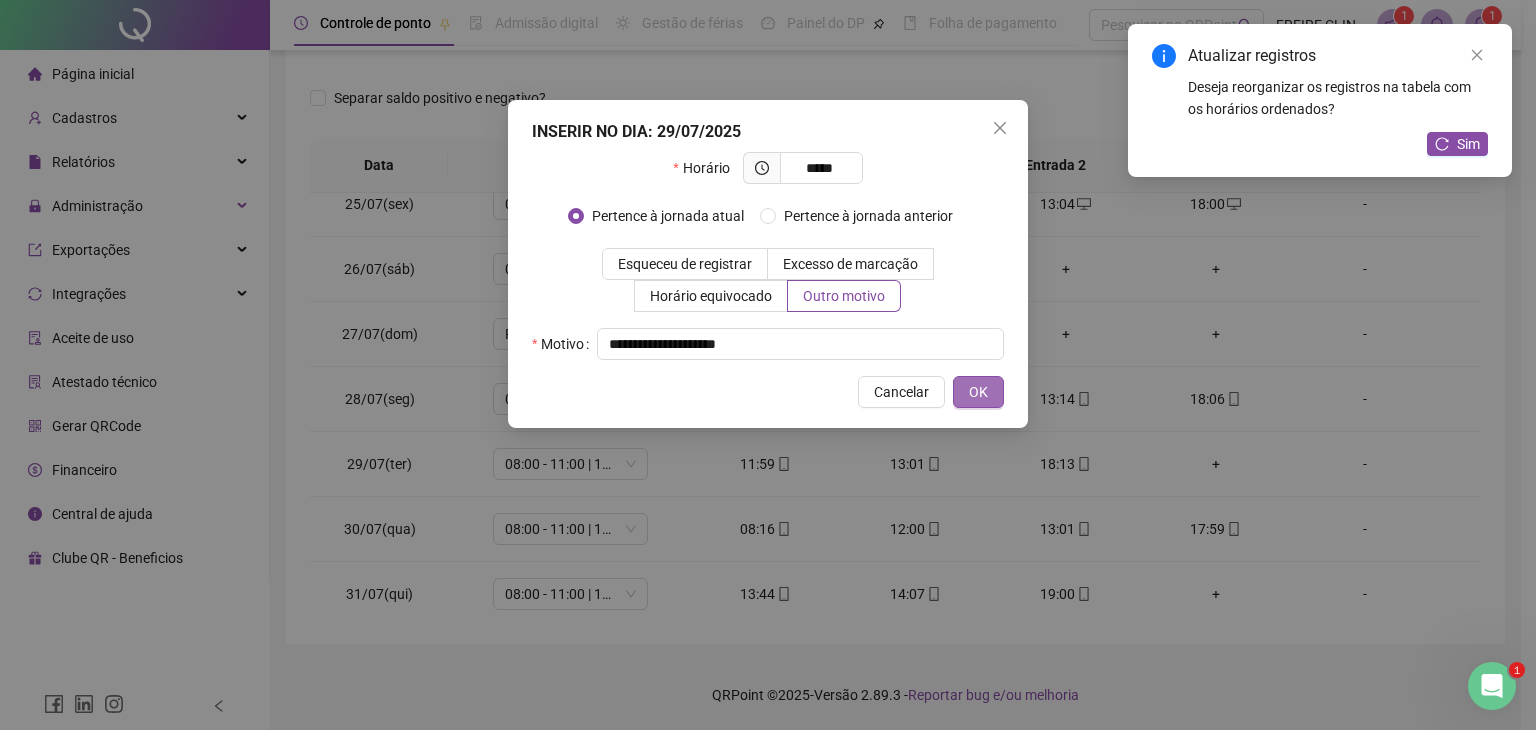 click on "OK" at bounding box center (978, 392) 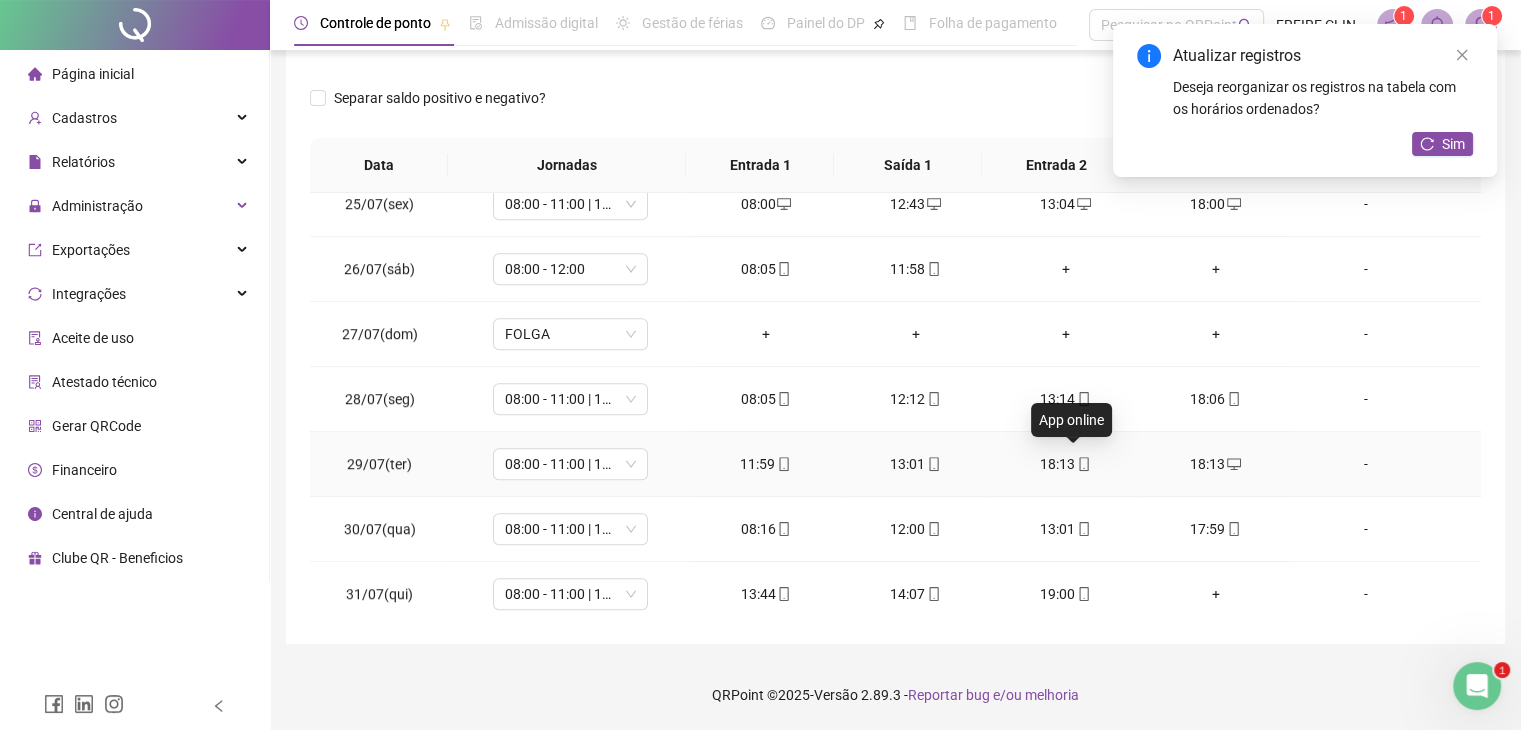 click 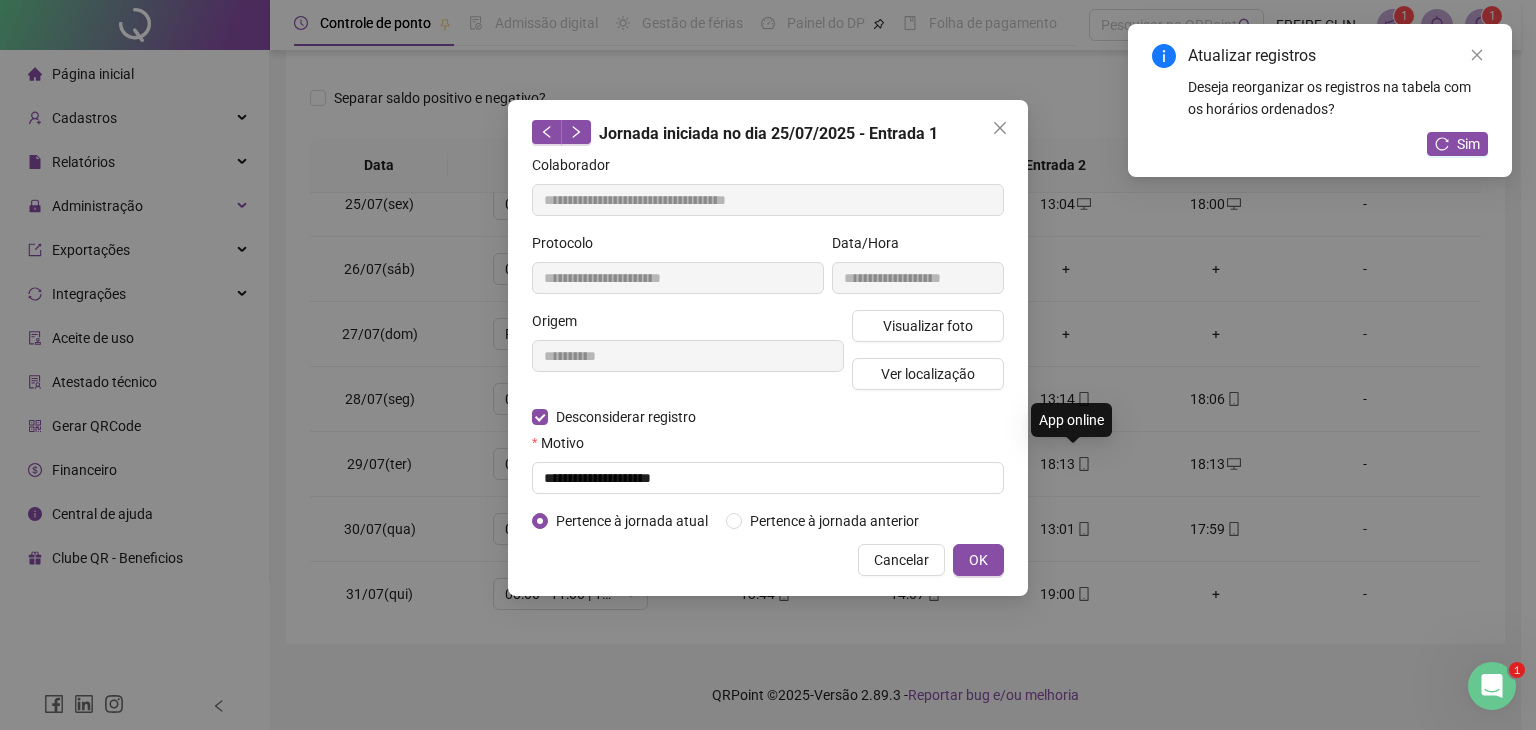 type on "**********" 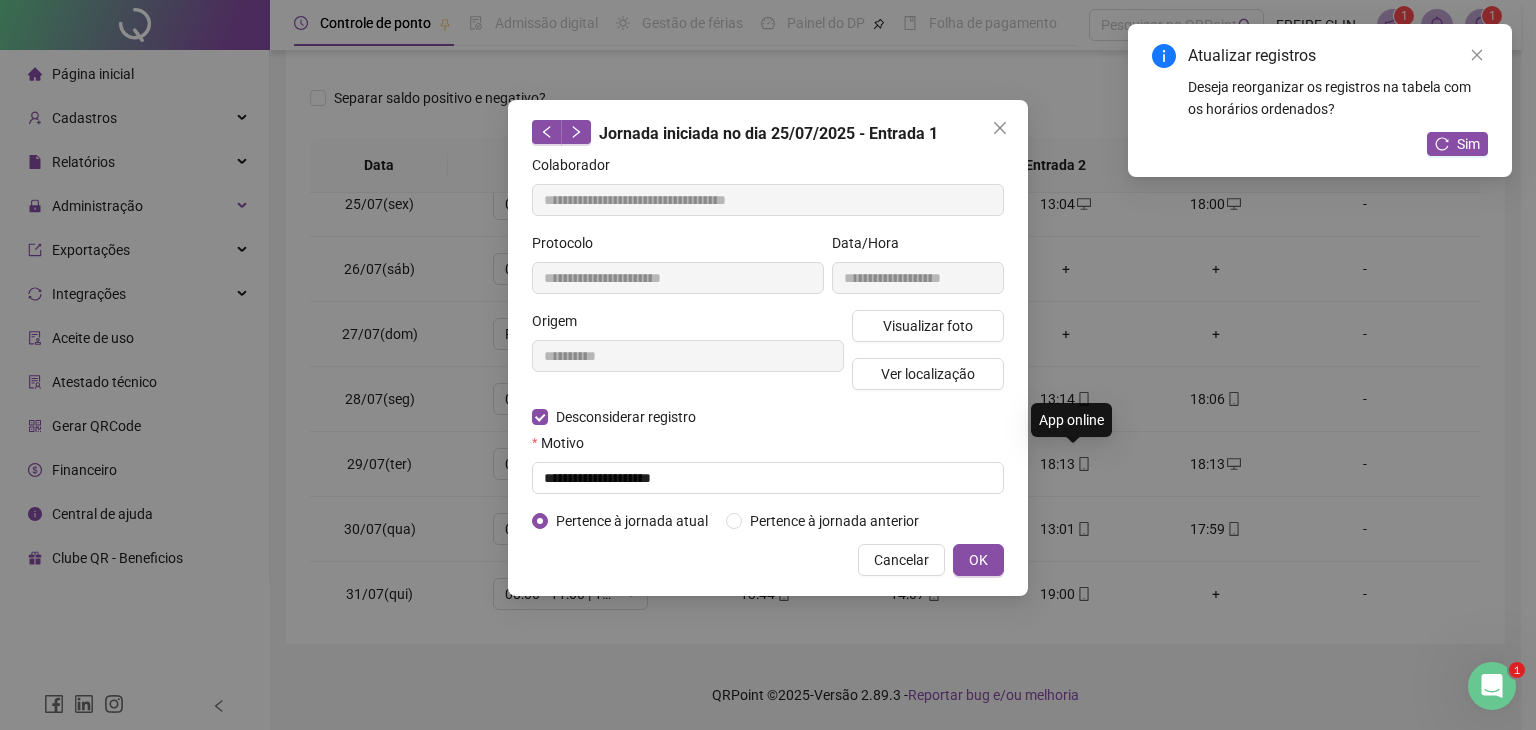 type on "**********" 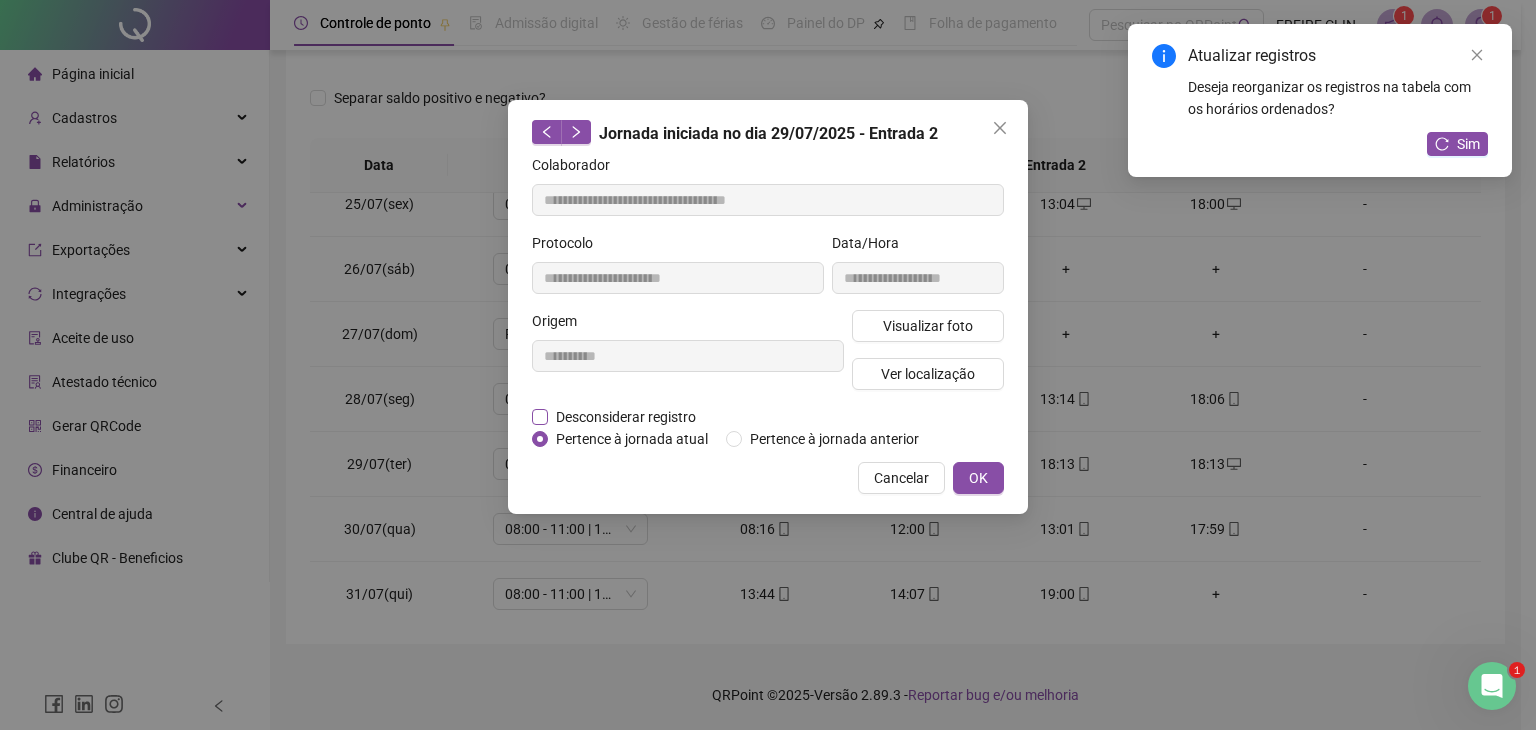 click on "Desconsiderar registro" at bounding box center [626, 417] 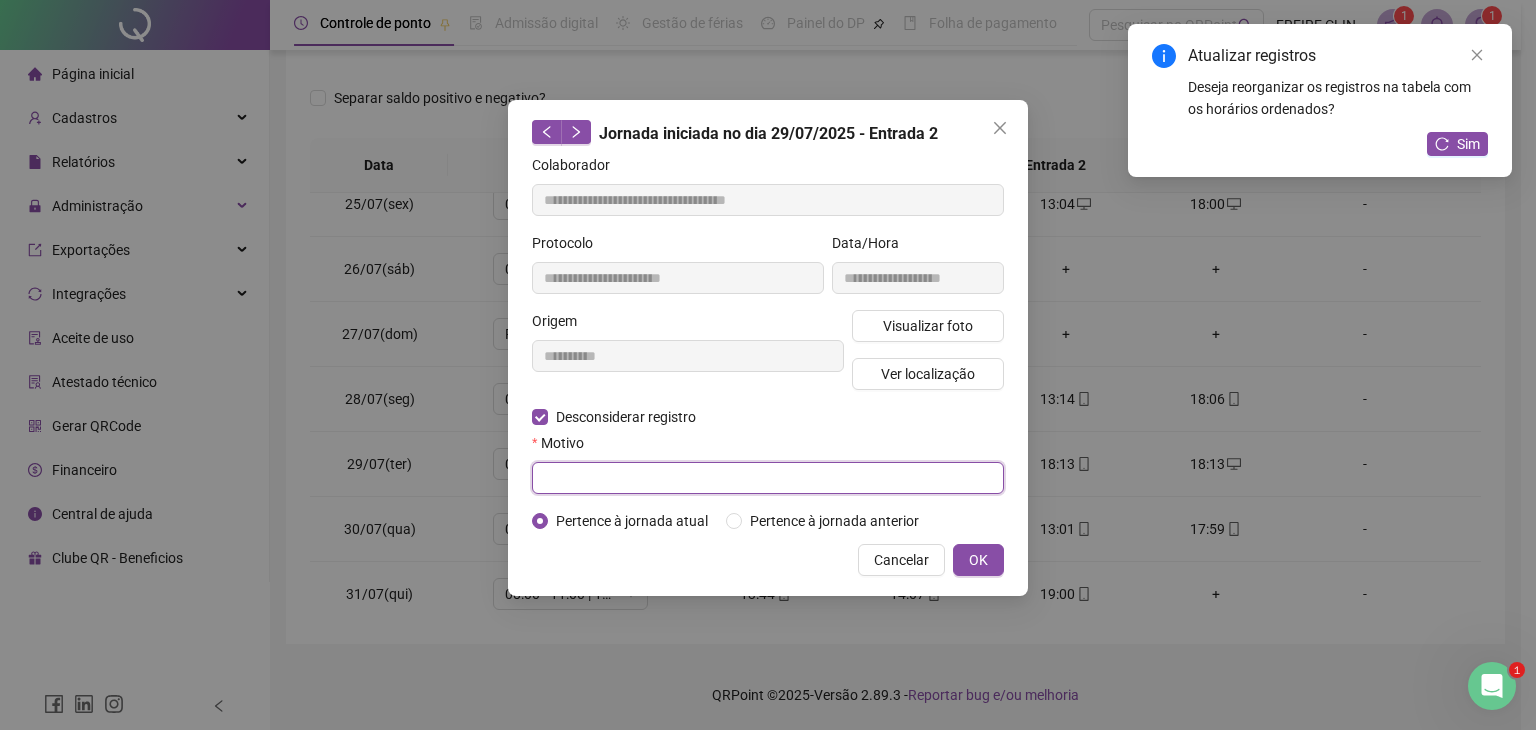 click at bounding box center [768, 478] 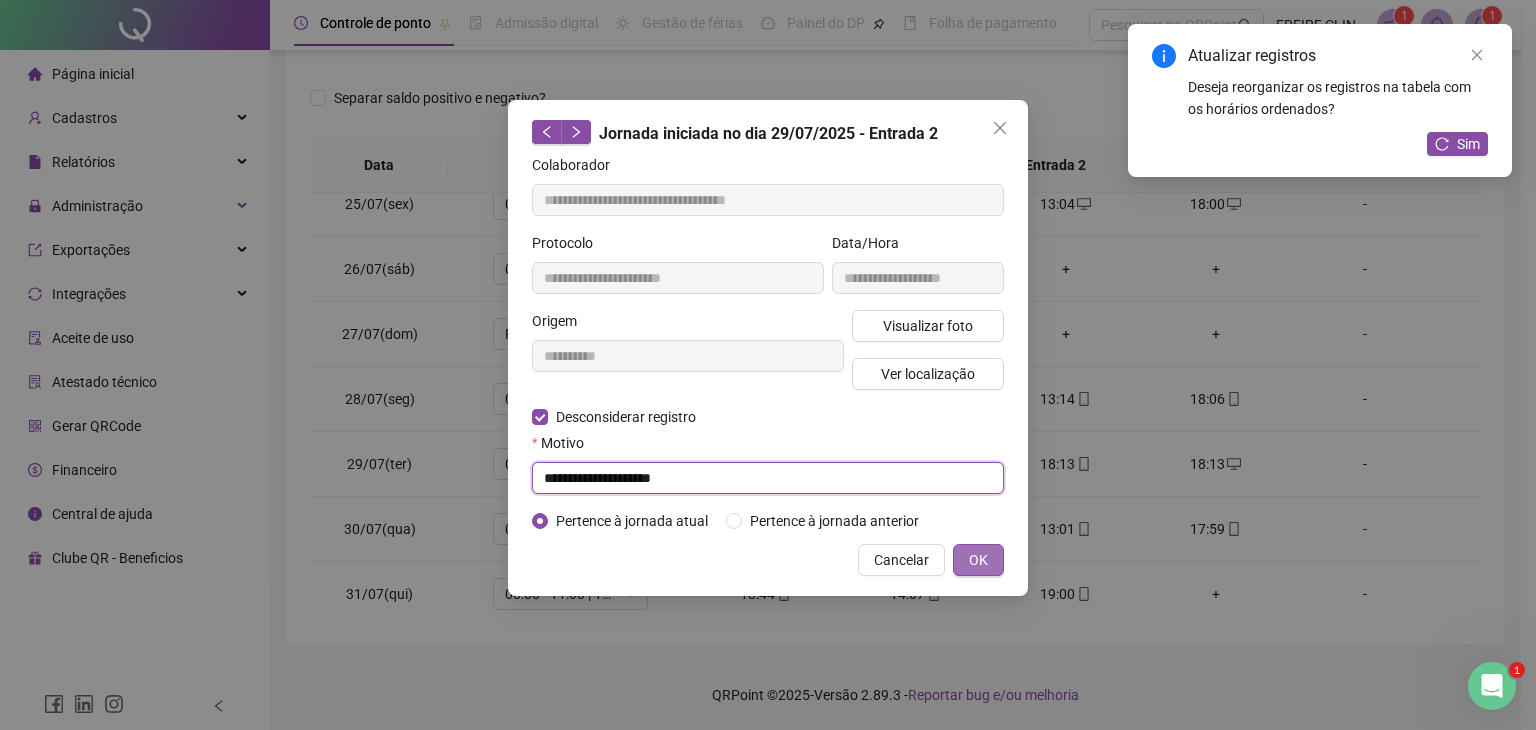type on "**********" 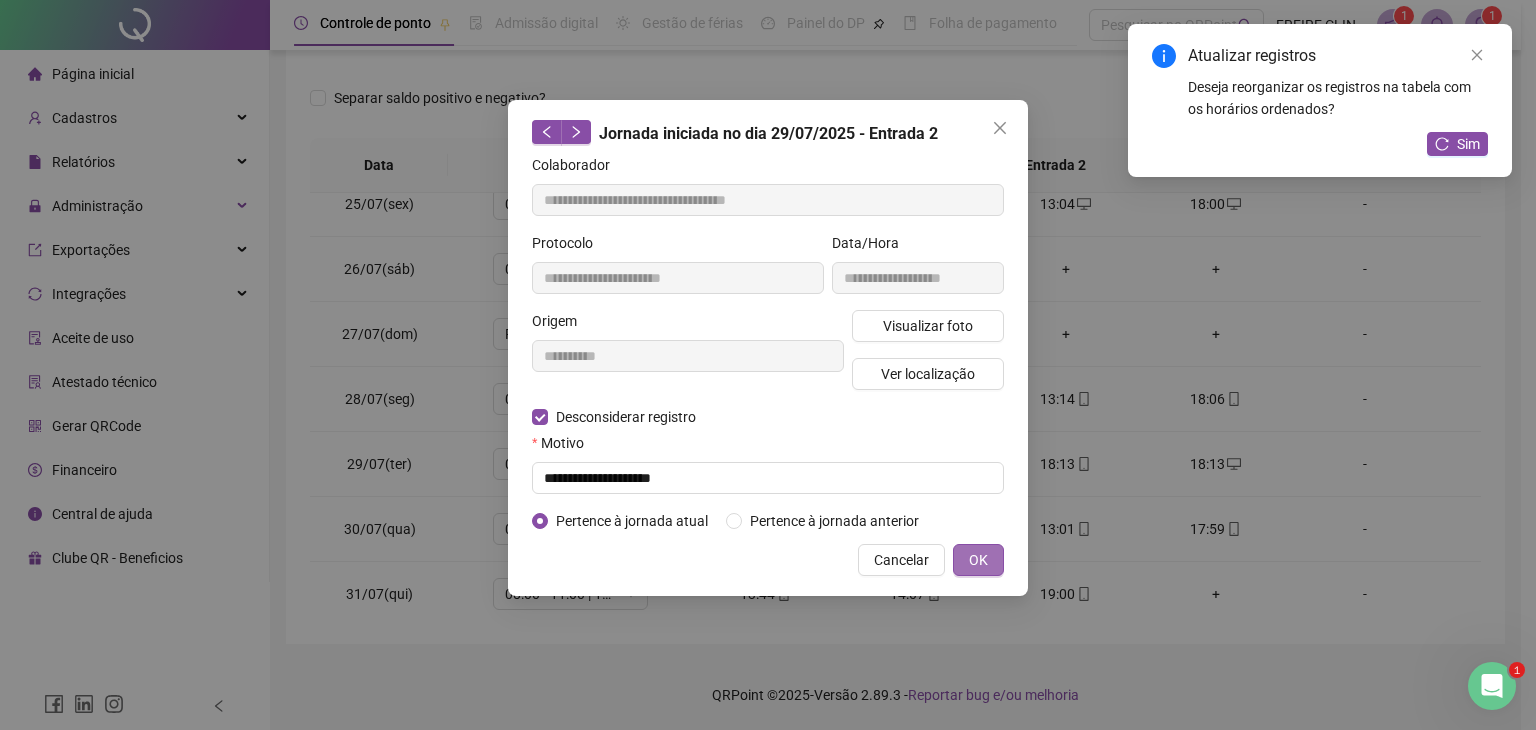 click on "OK" at bounding box center (978, 560) 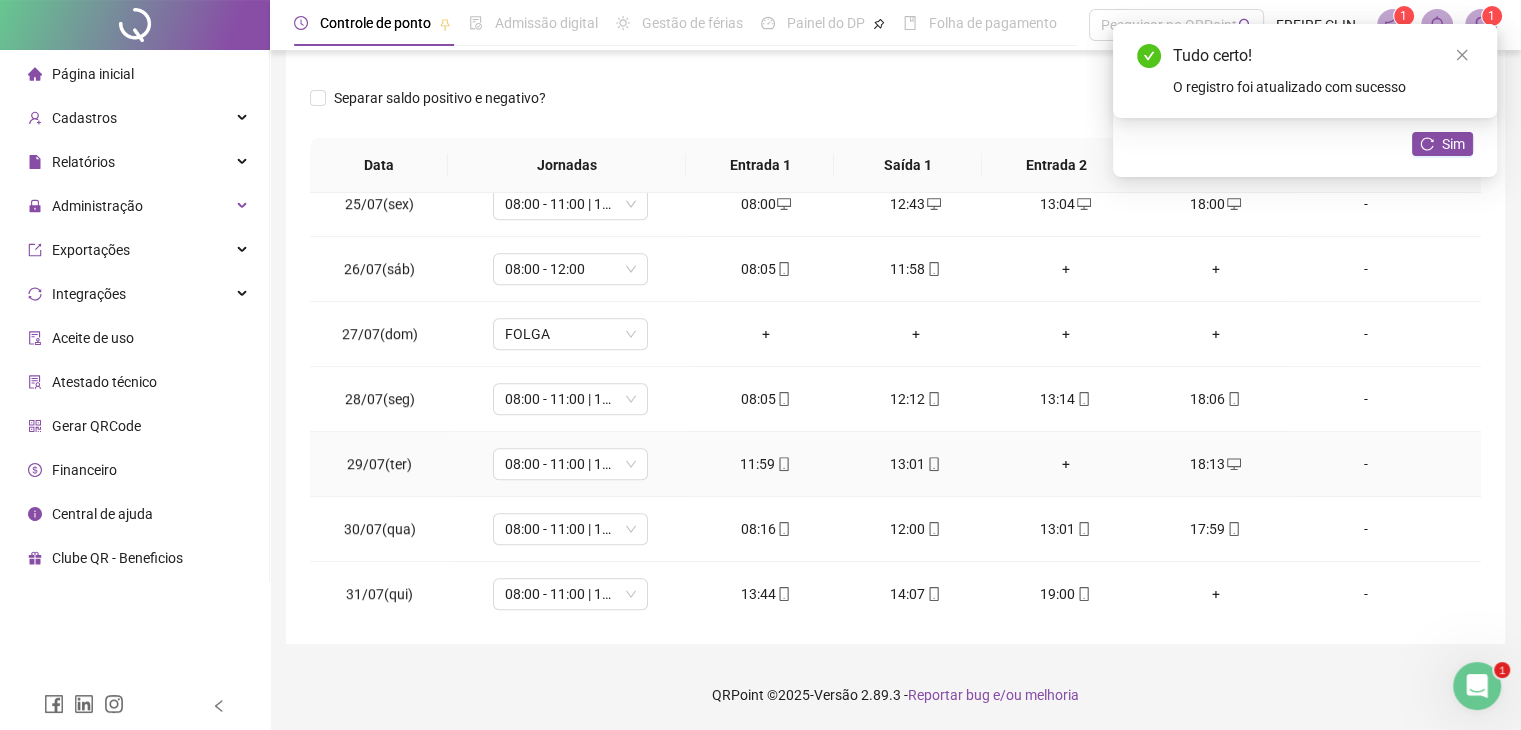 click on "+" at bounding box center (1066, 464) 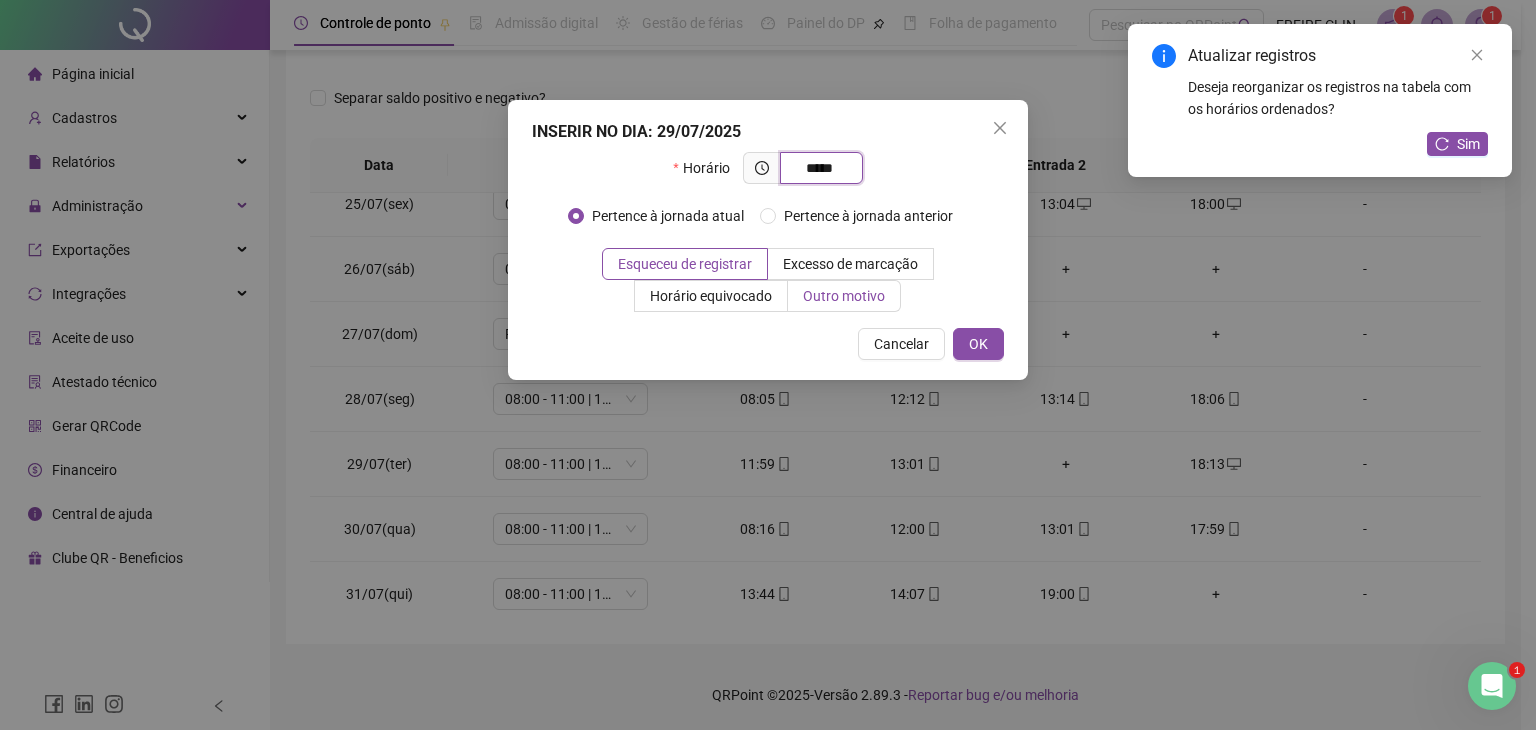 type on "*****" 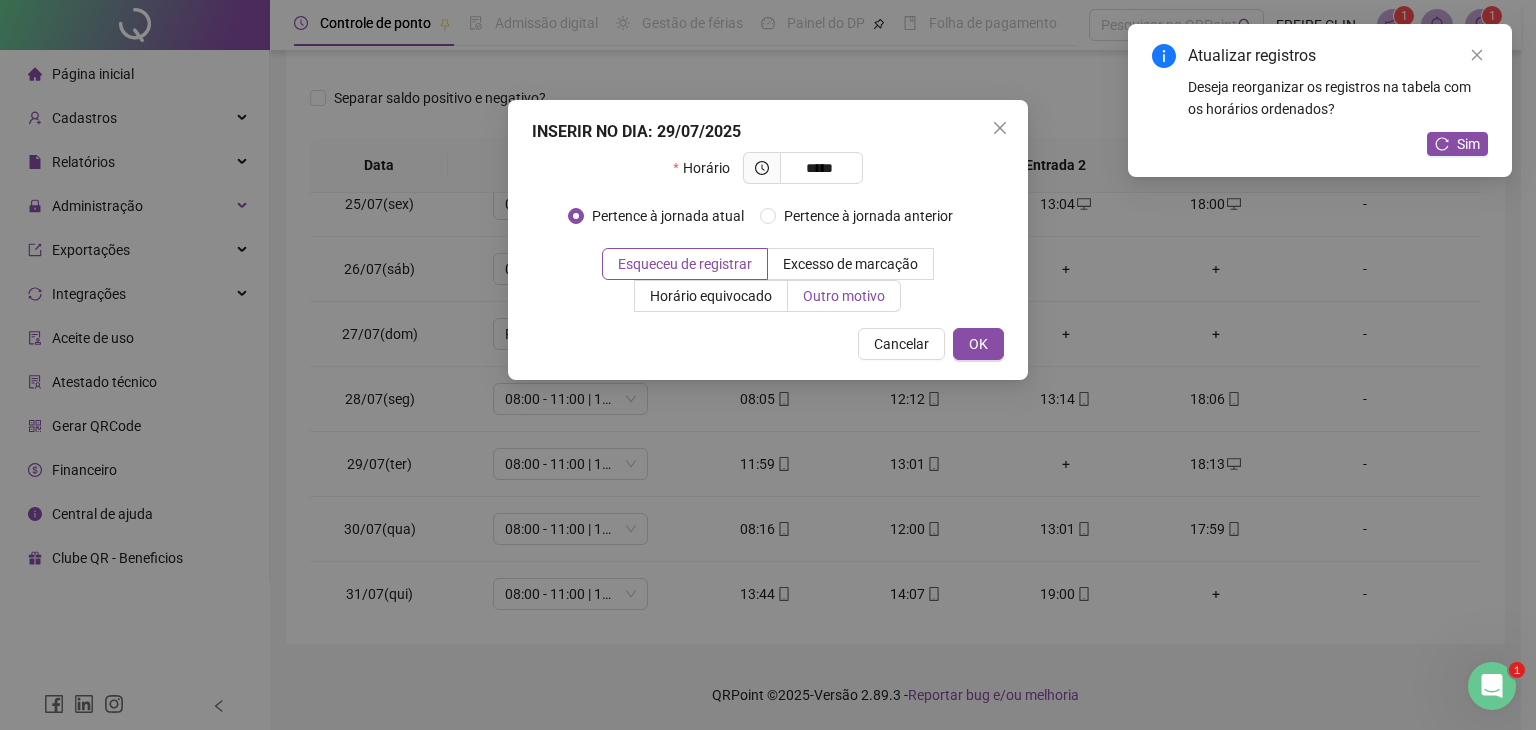 click on "Outro motivo" at bounding box center (844, 296) 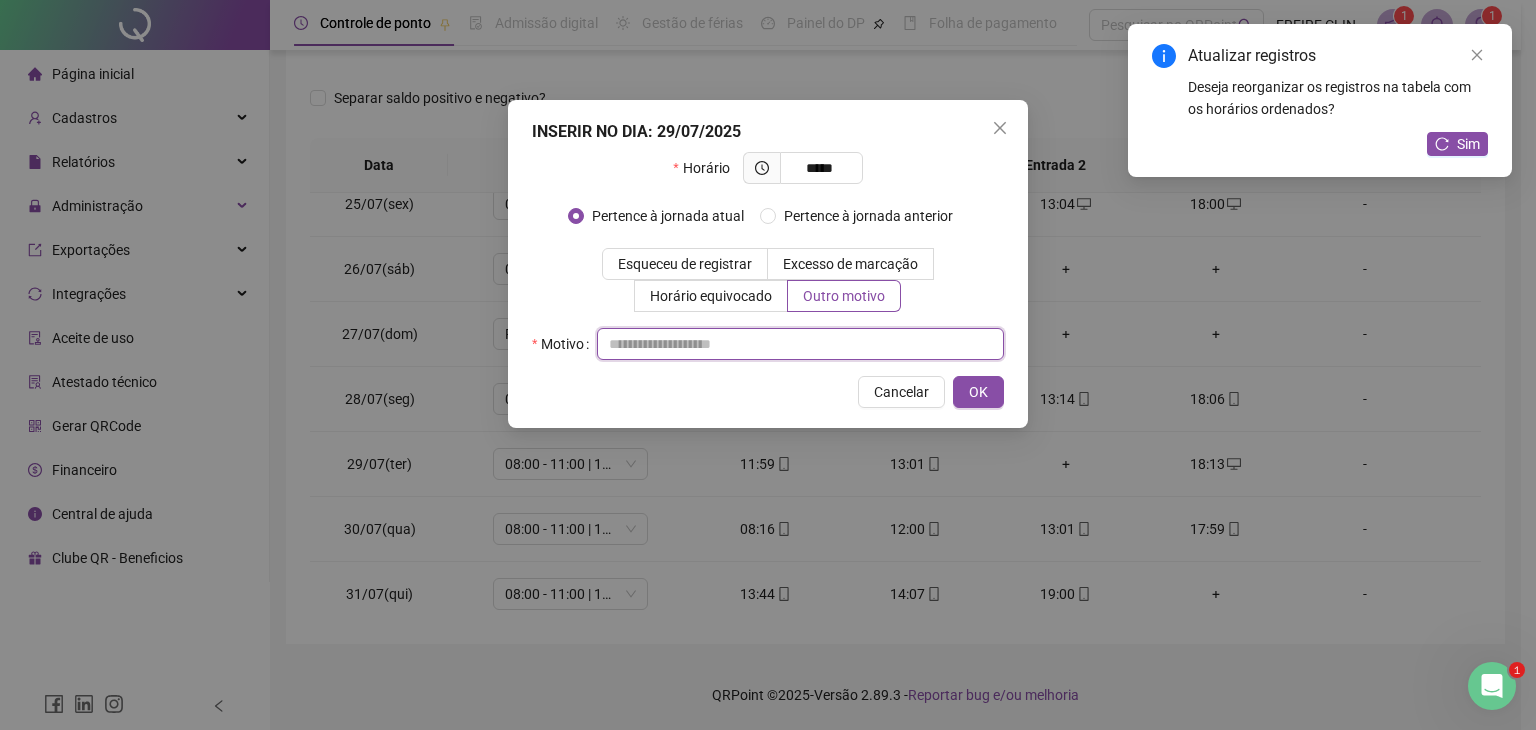 click at bounding box center [800, 344] 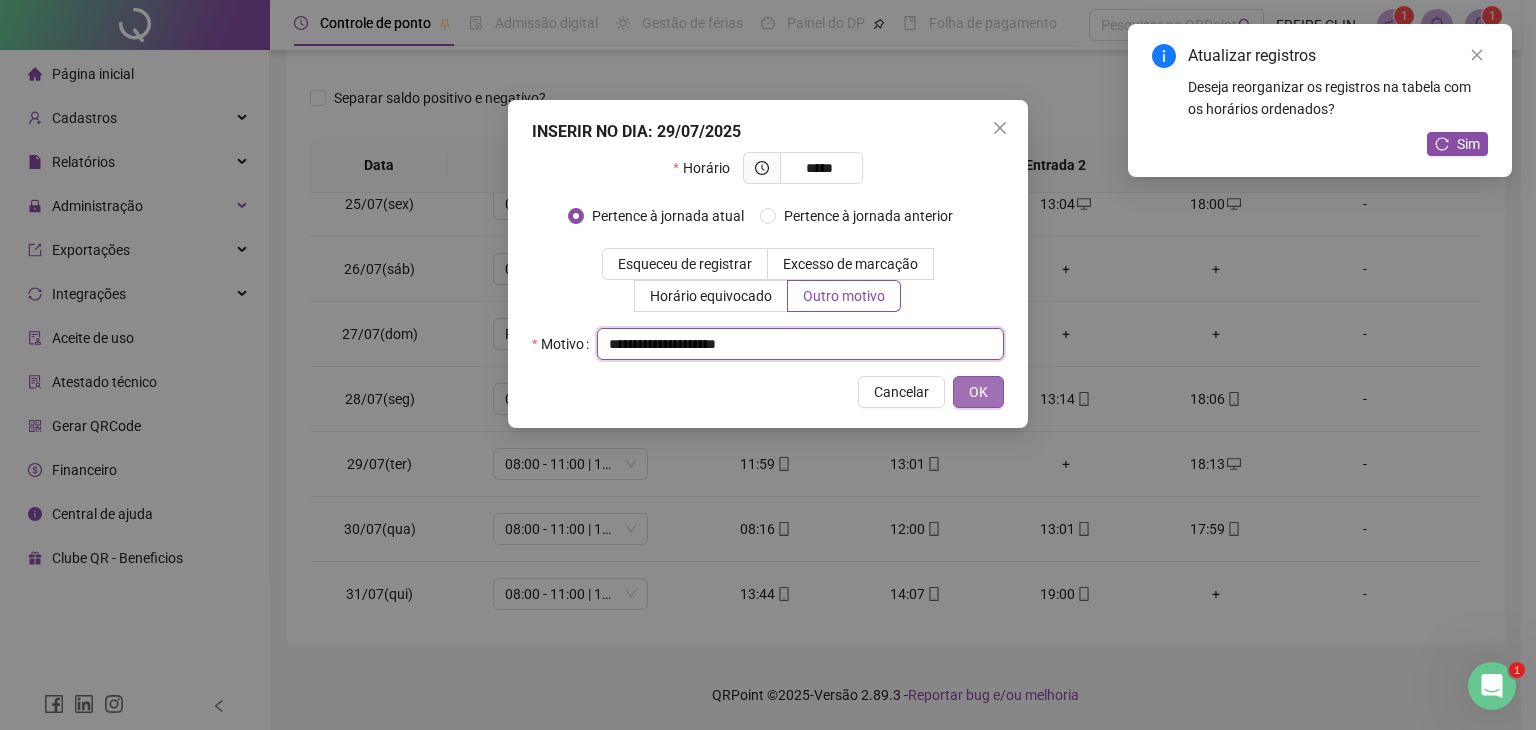 type on "**********" 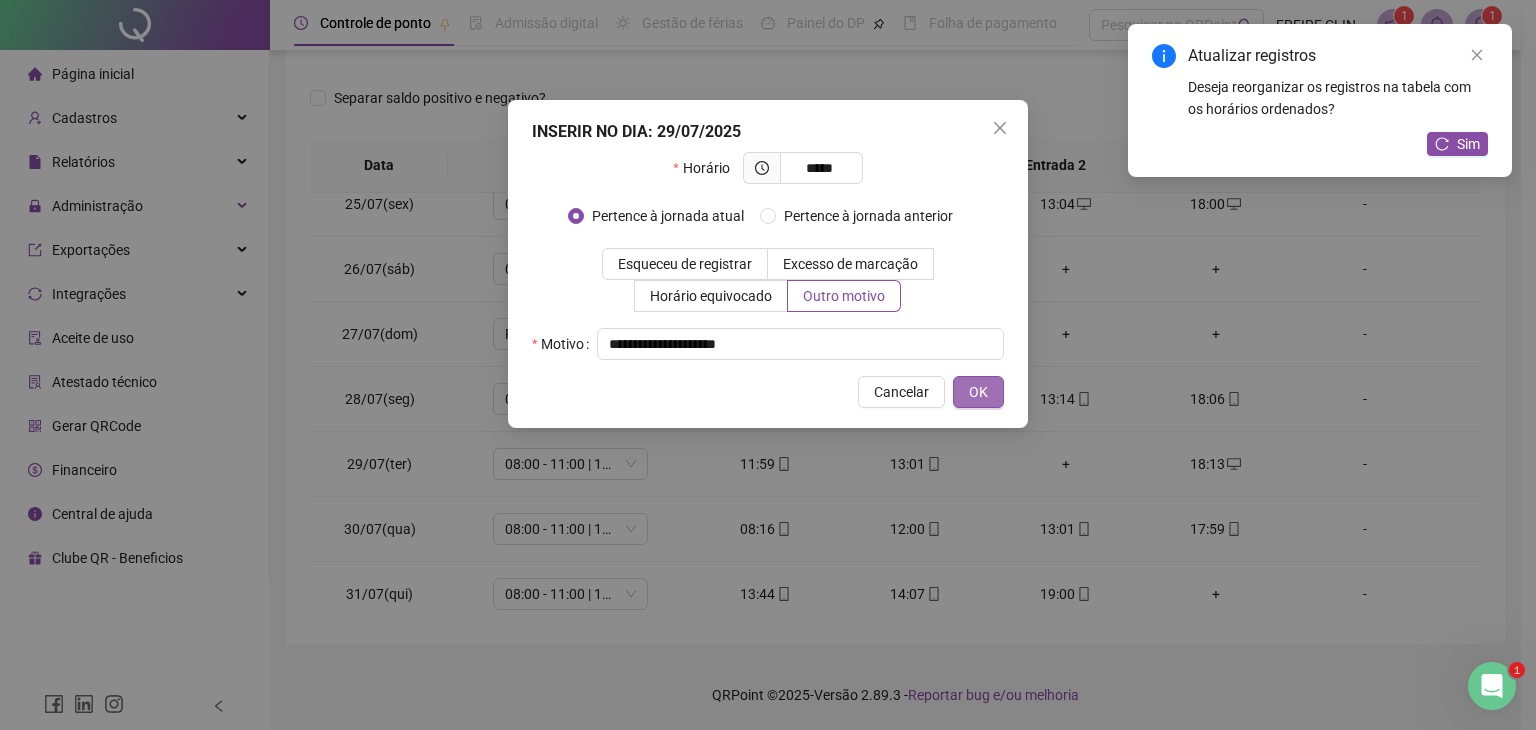 click on "OK" at bounding box center [978, 392] 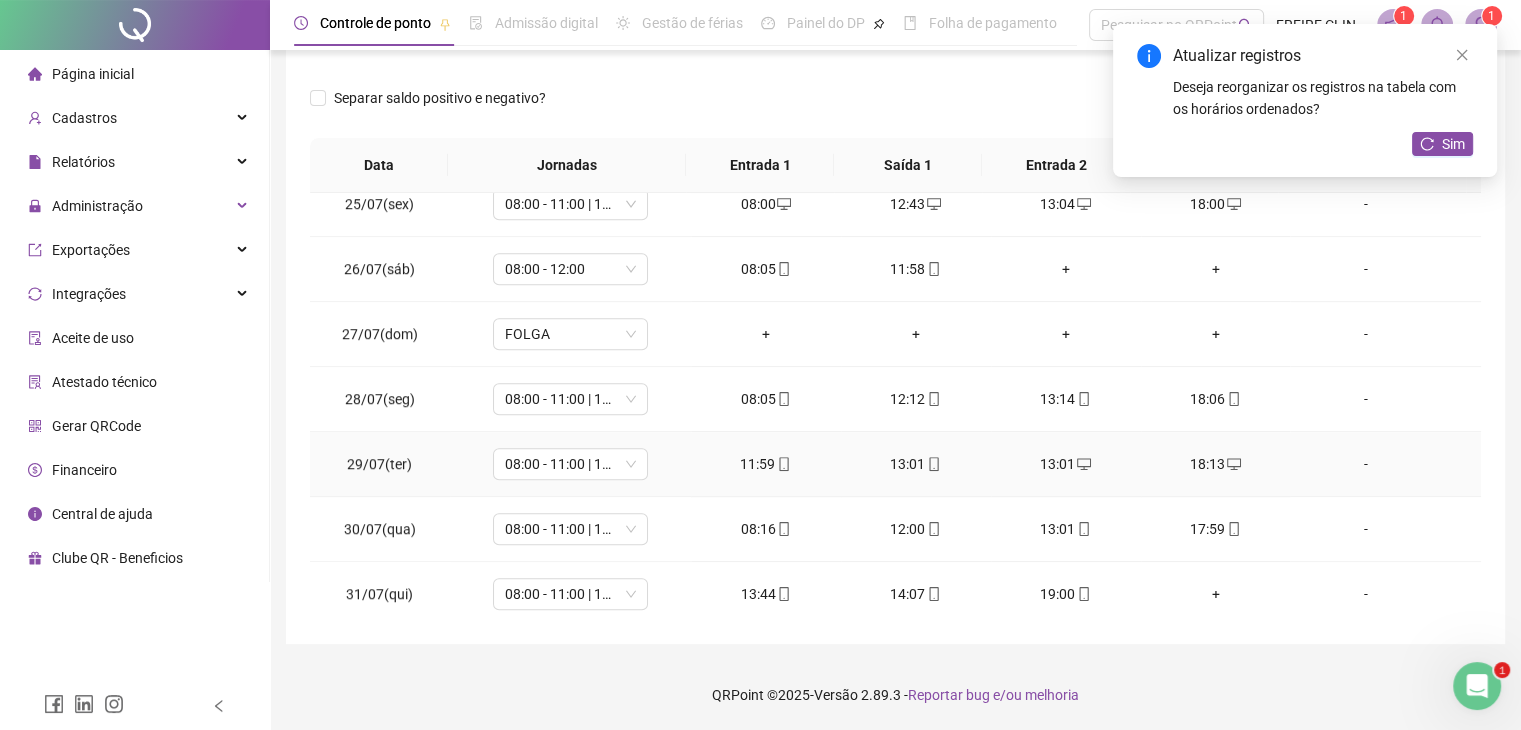 click 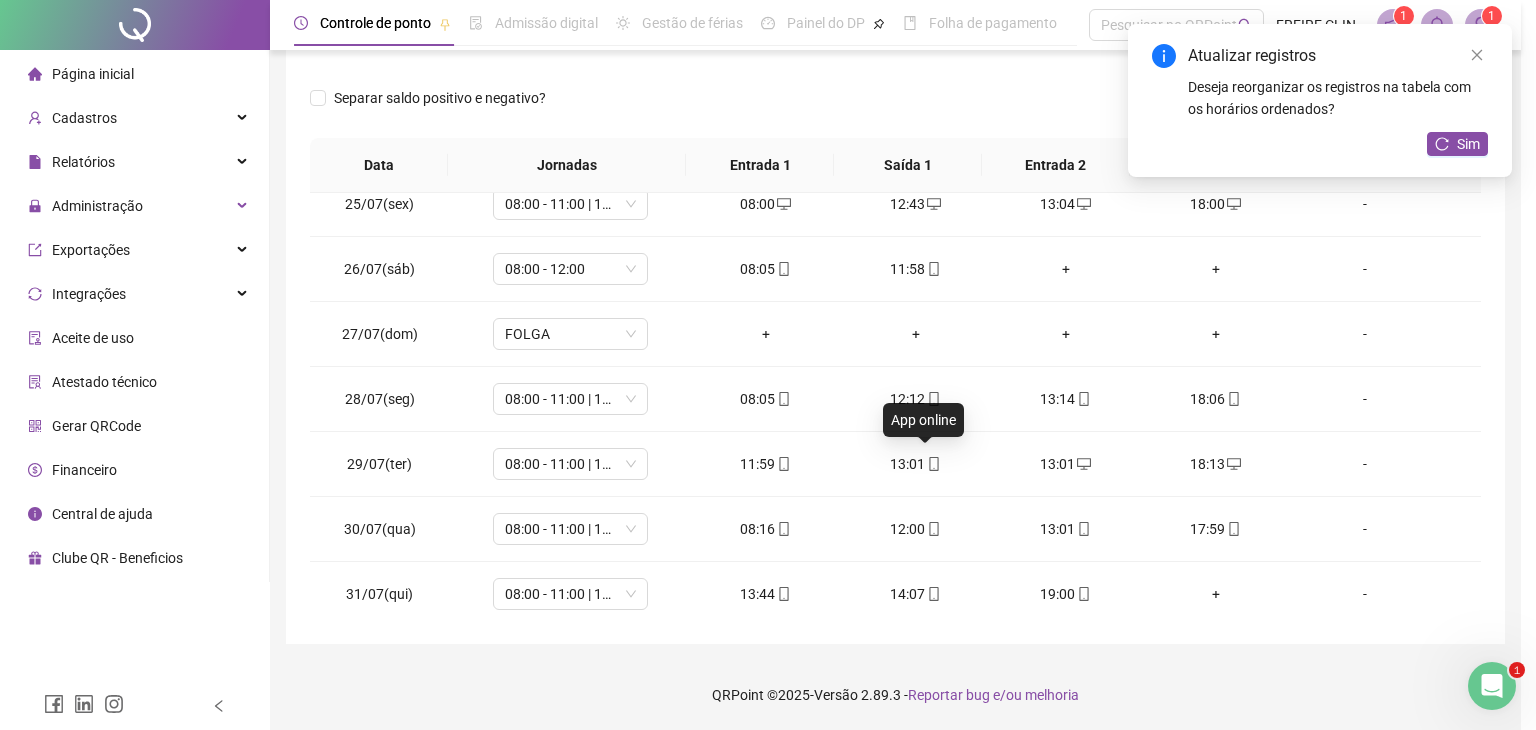 type on "**********" 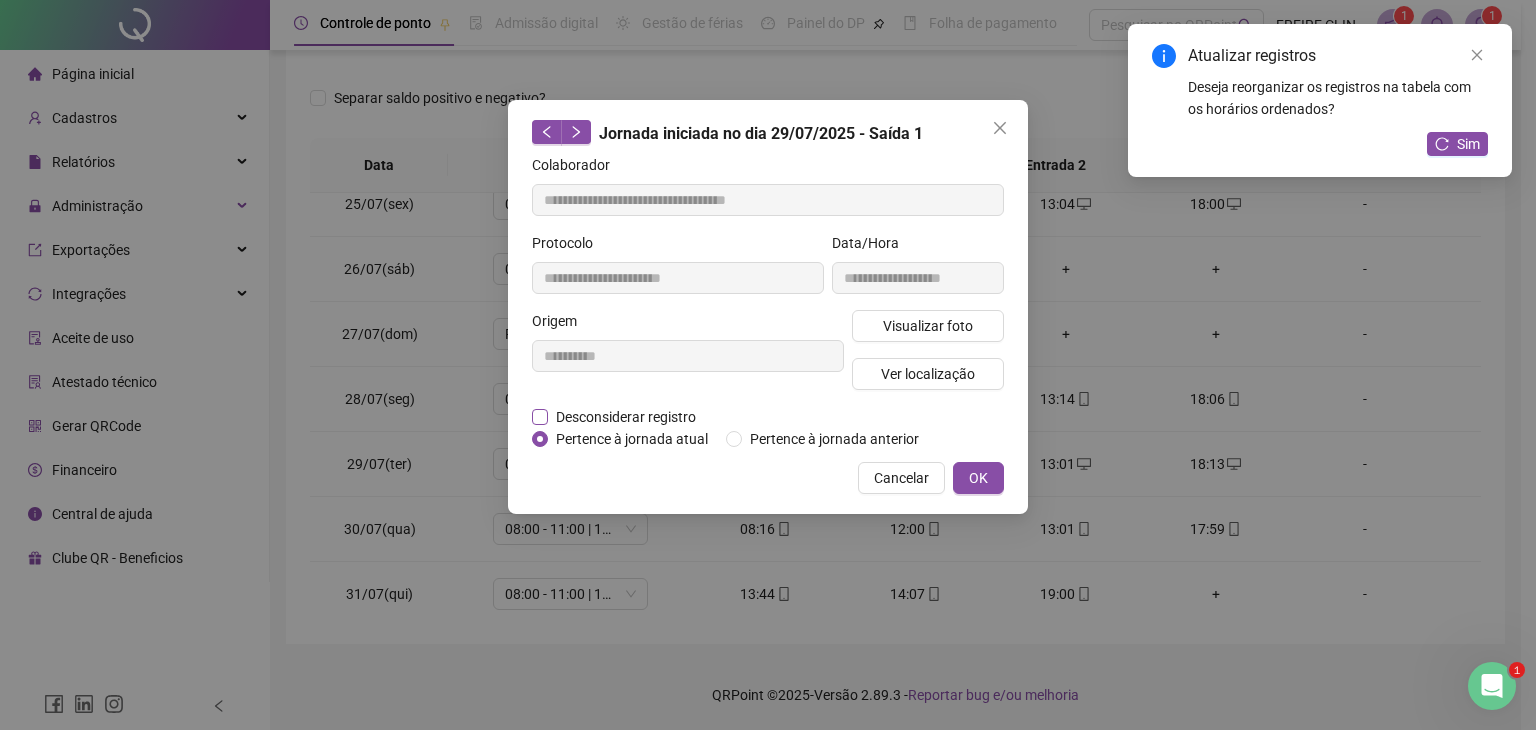 click on "Desconsiderar registro" at bounding box center [626, 417] 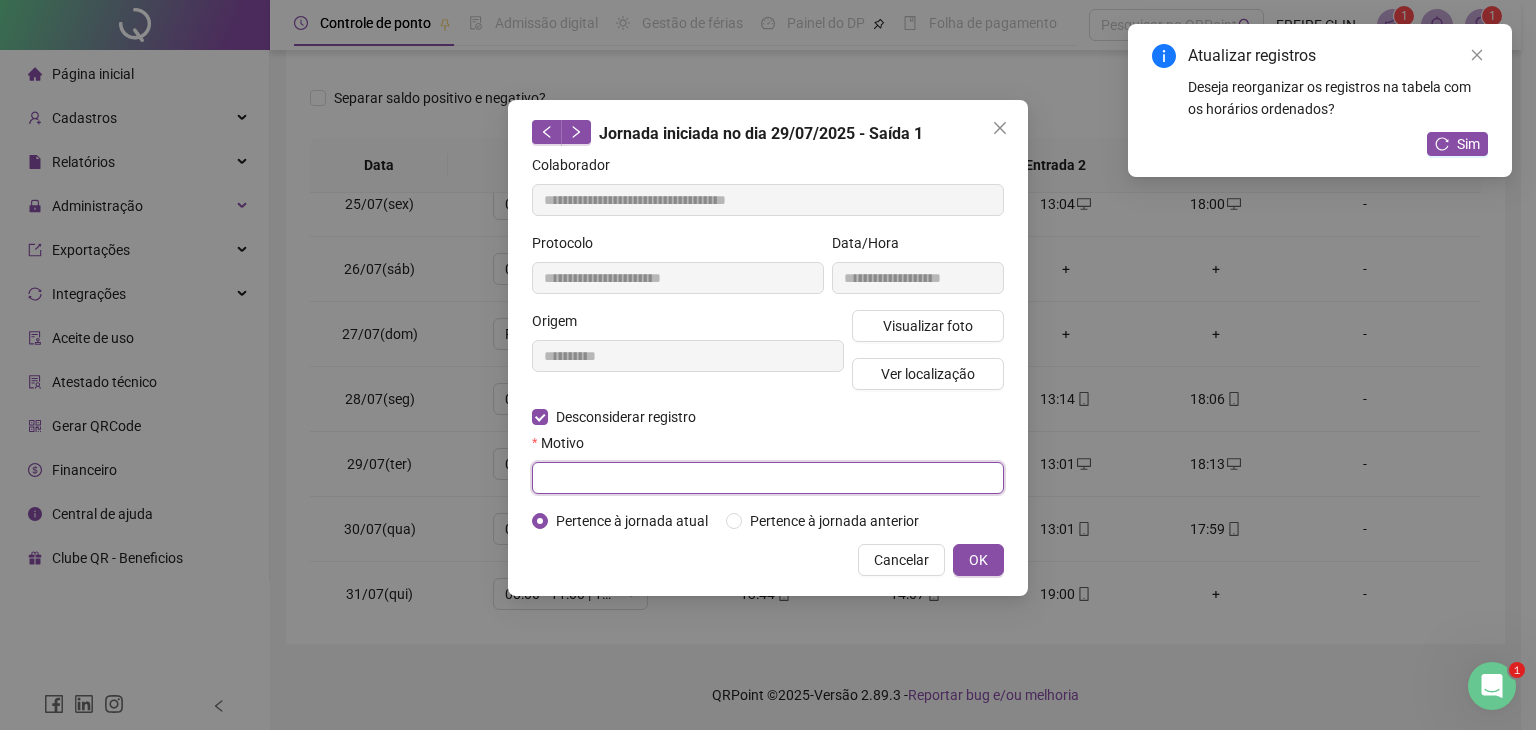 click at bounding box center (768, 478) 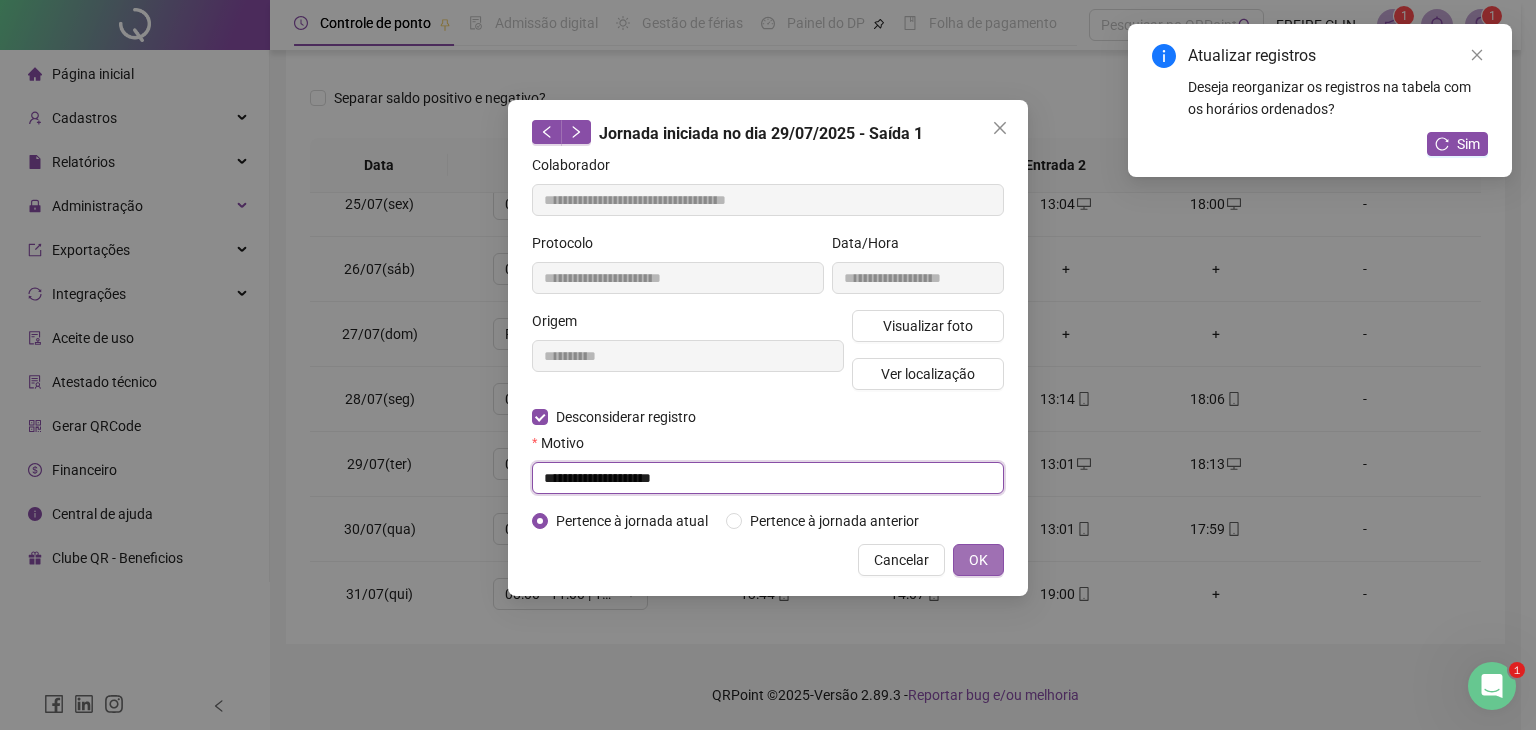 type on "**********" 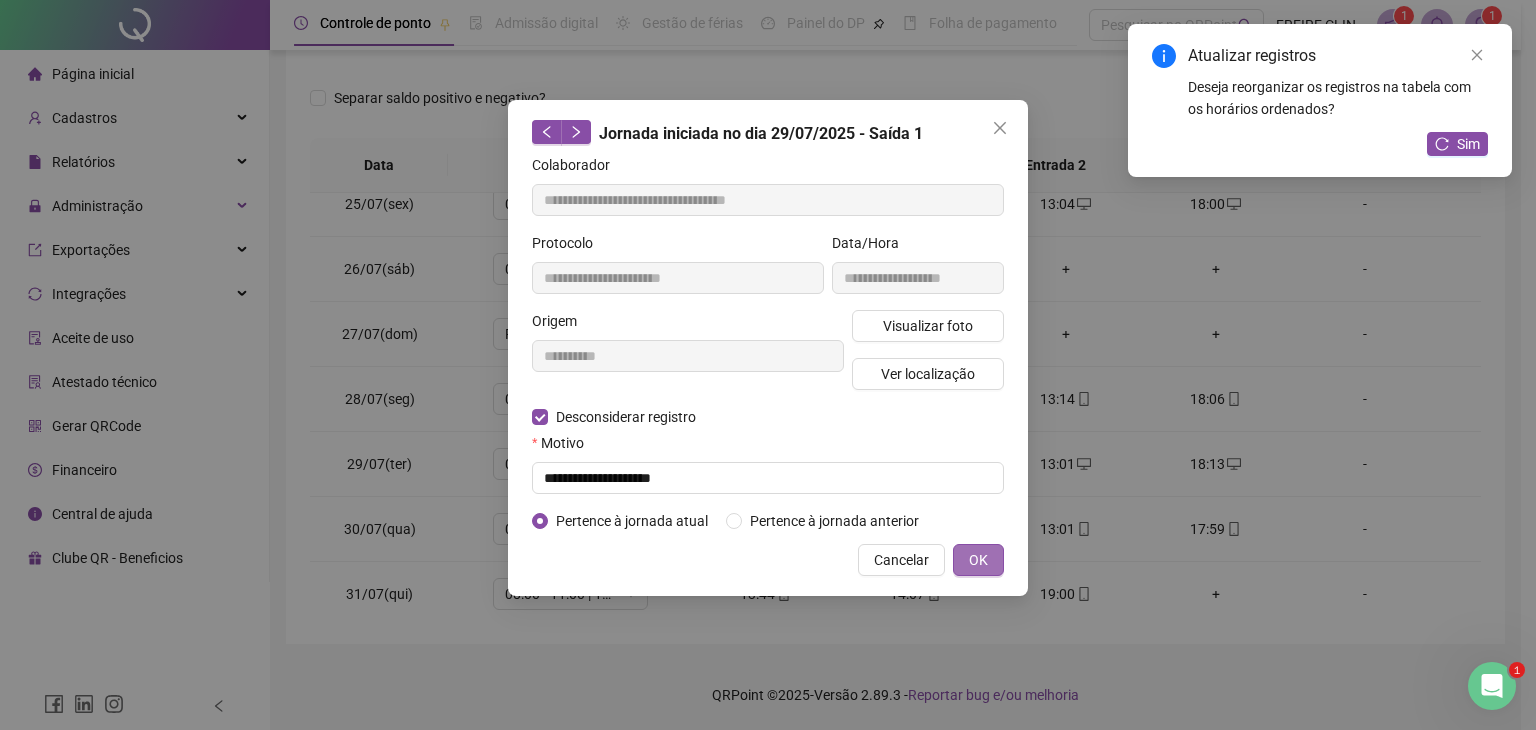 click on "OK" at bounding box center (978, 560) 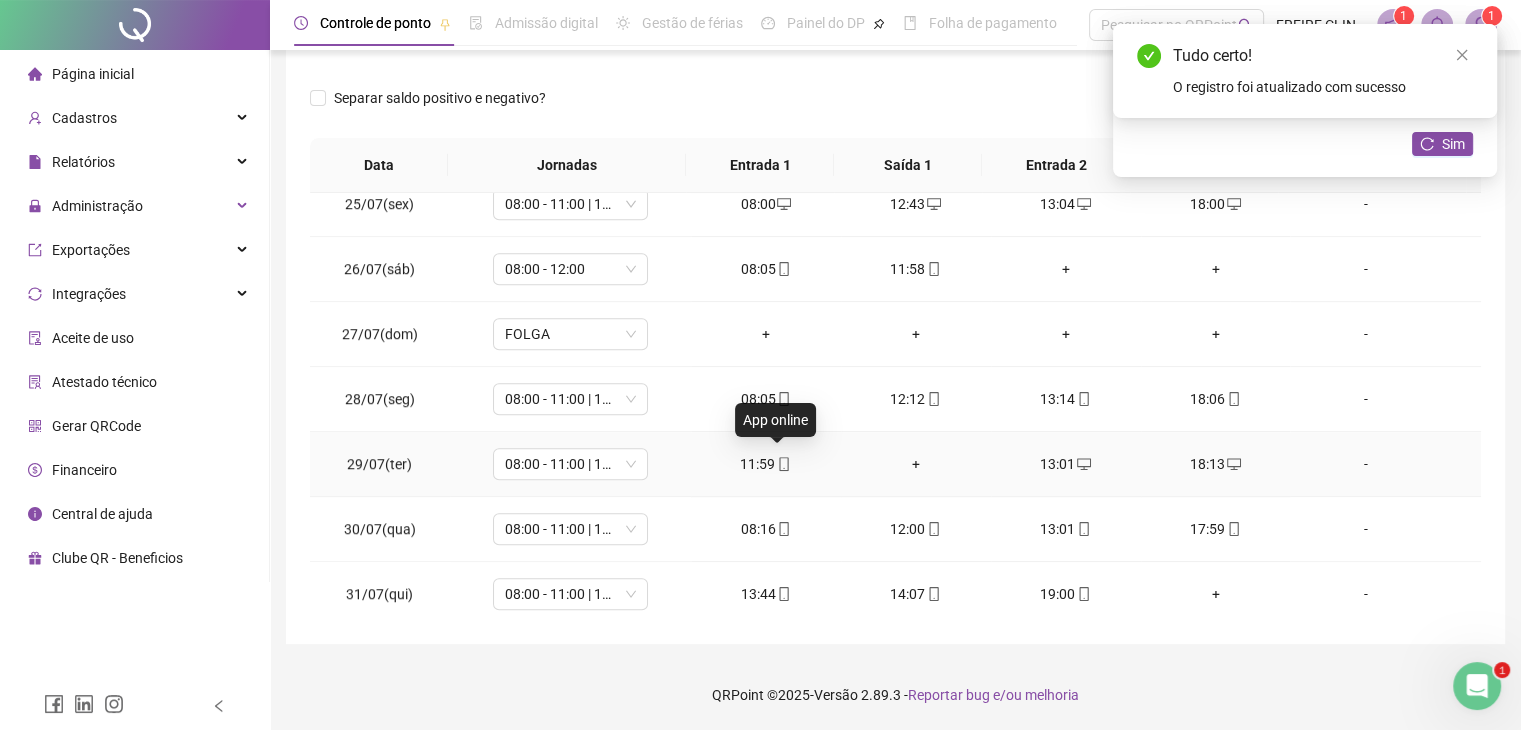 click 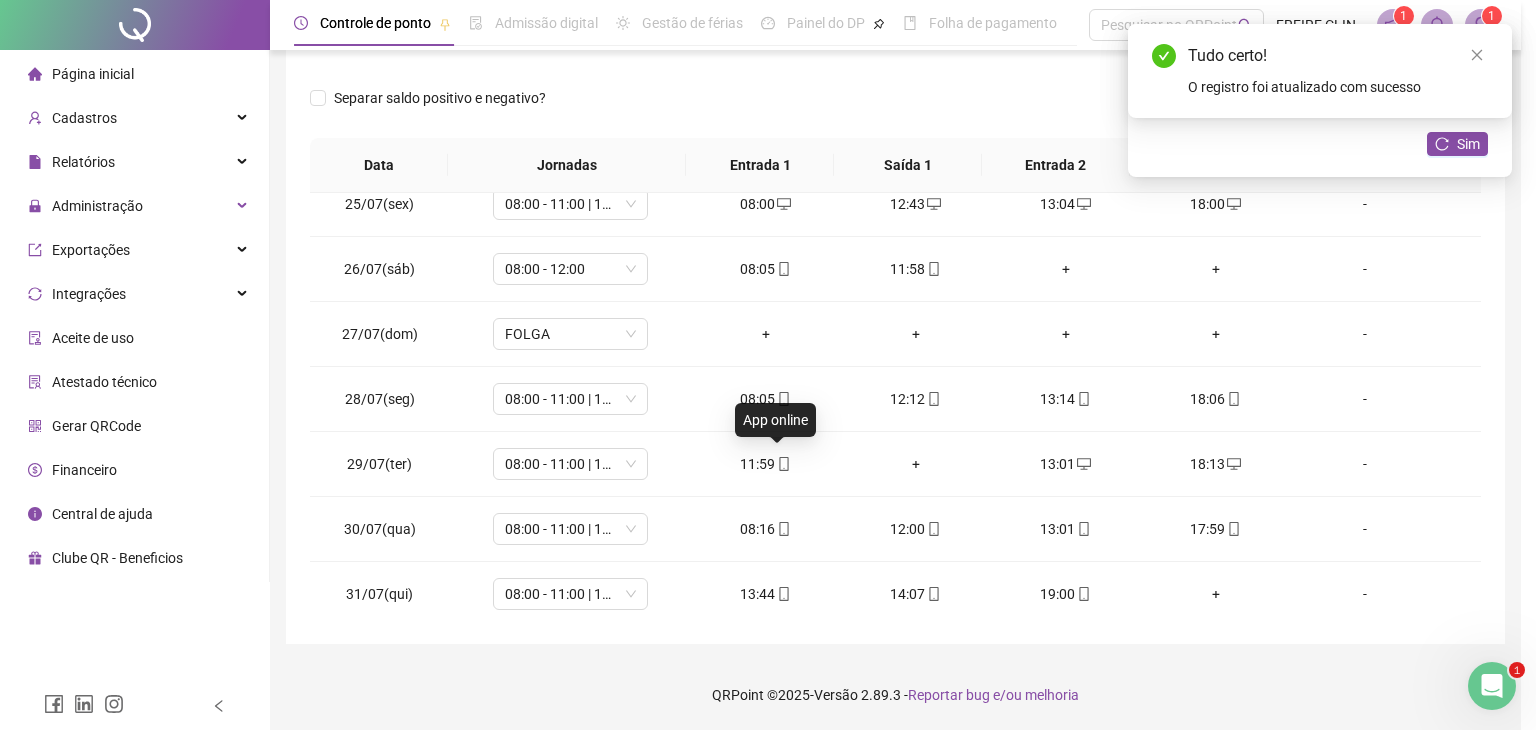 type on "**********" 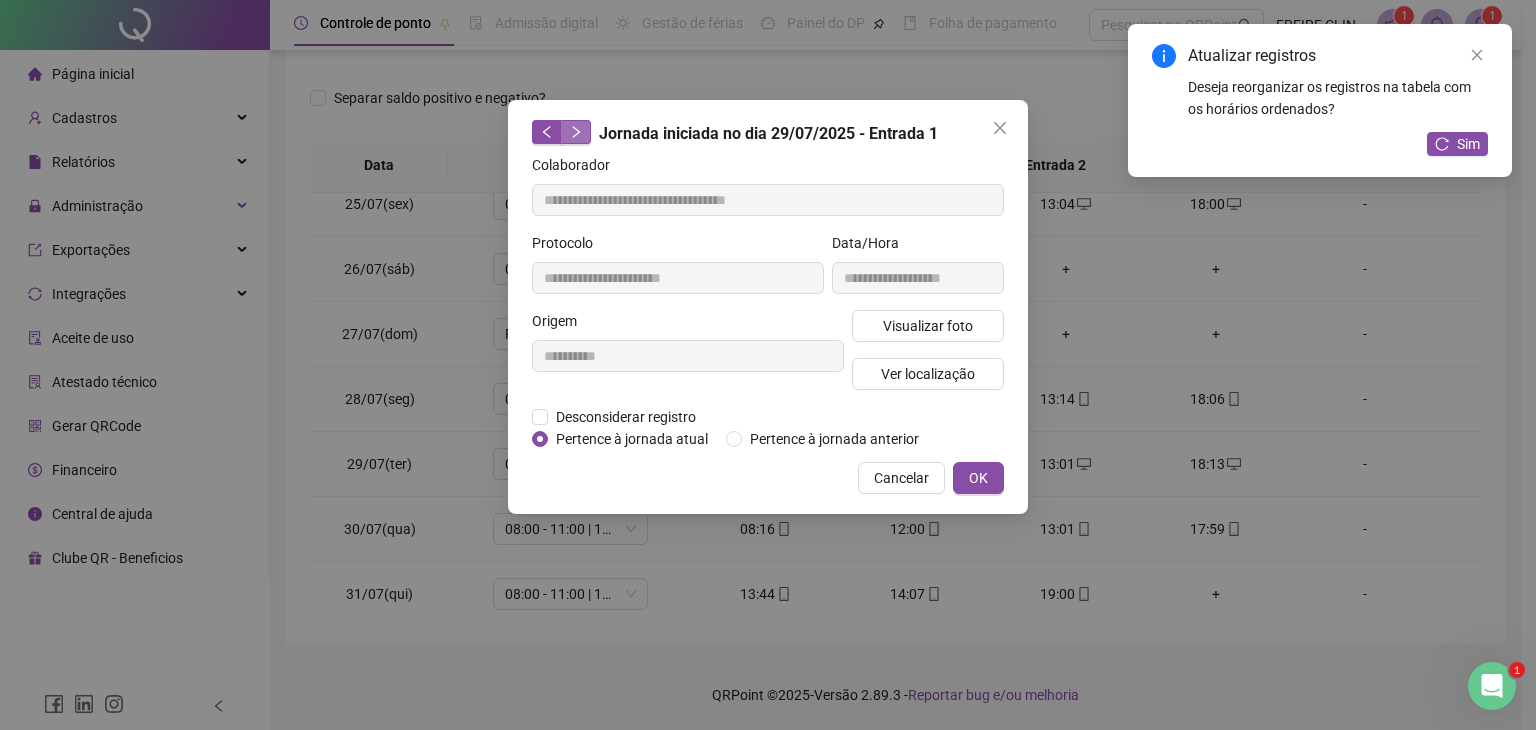 click at bounding box center (576, 132) 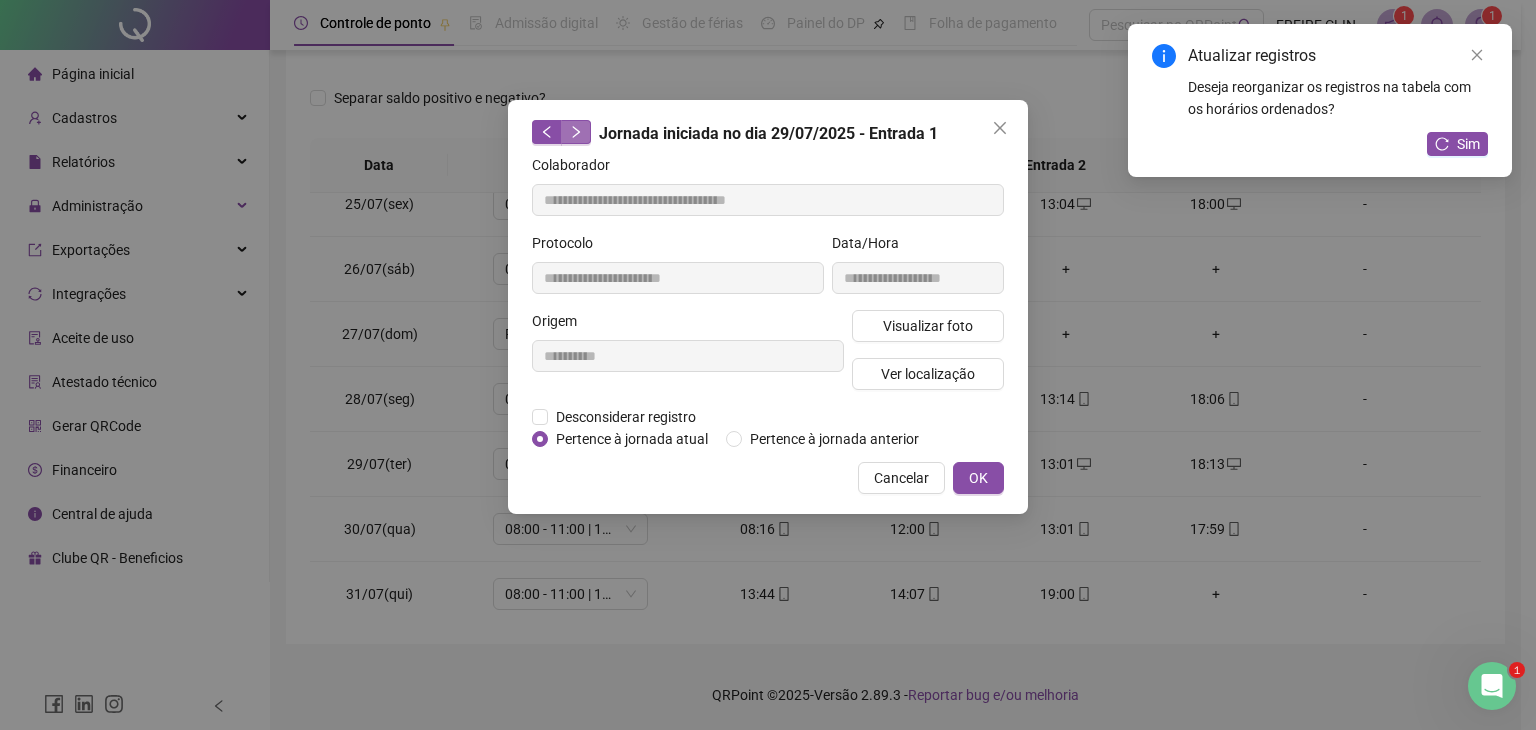 click at bounding box center [576, 132] 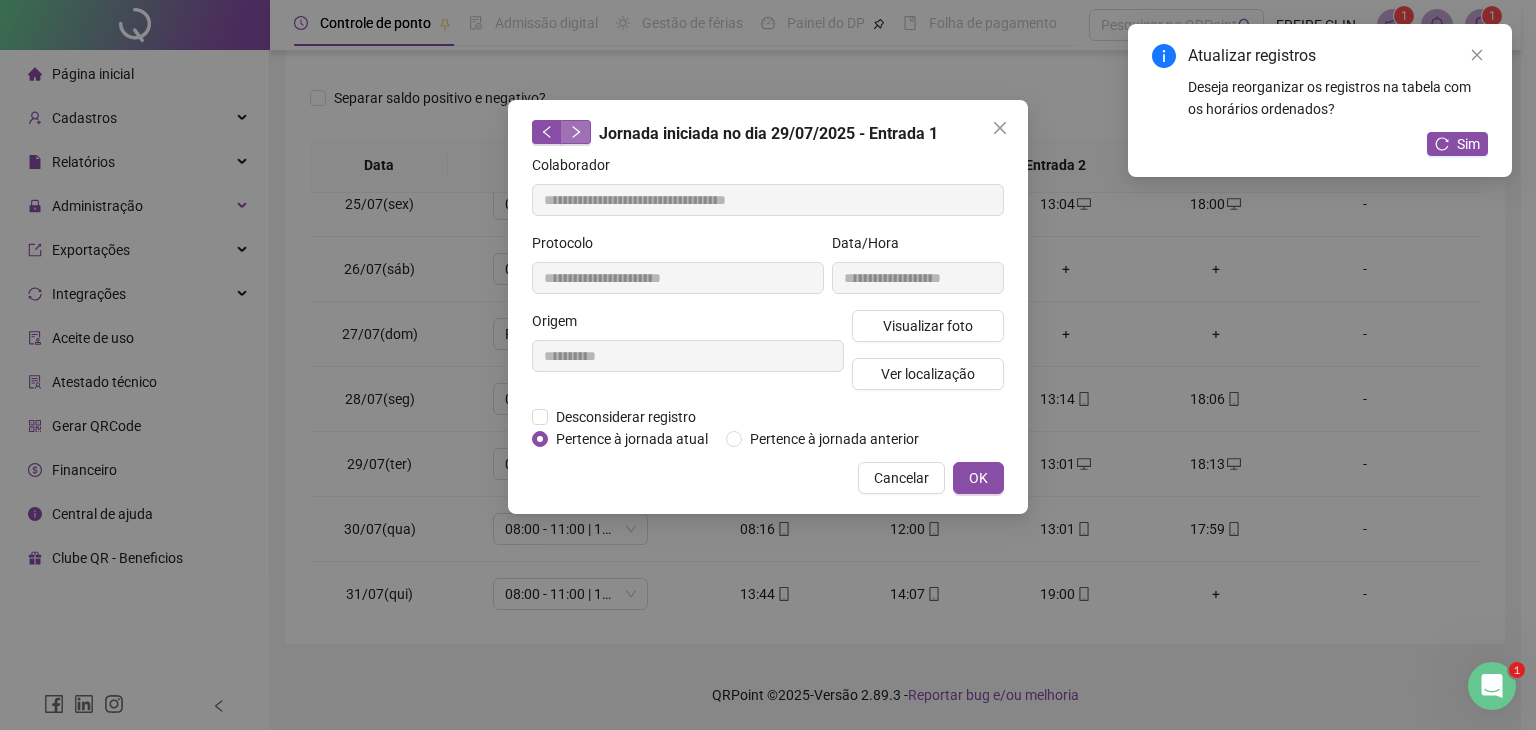 click at bounding box center [576, 132] 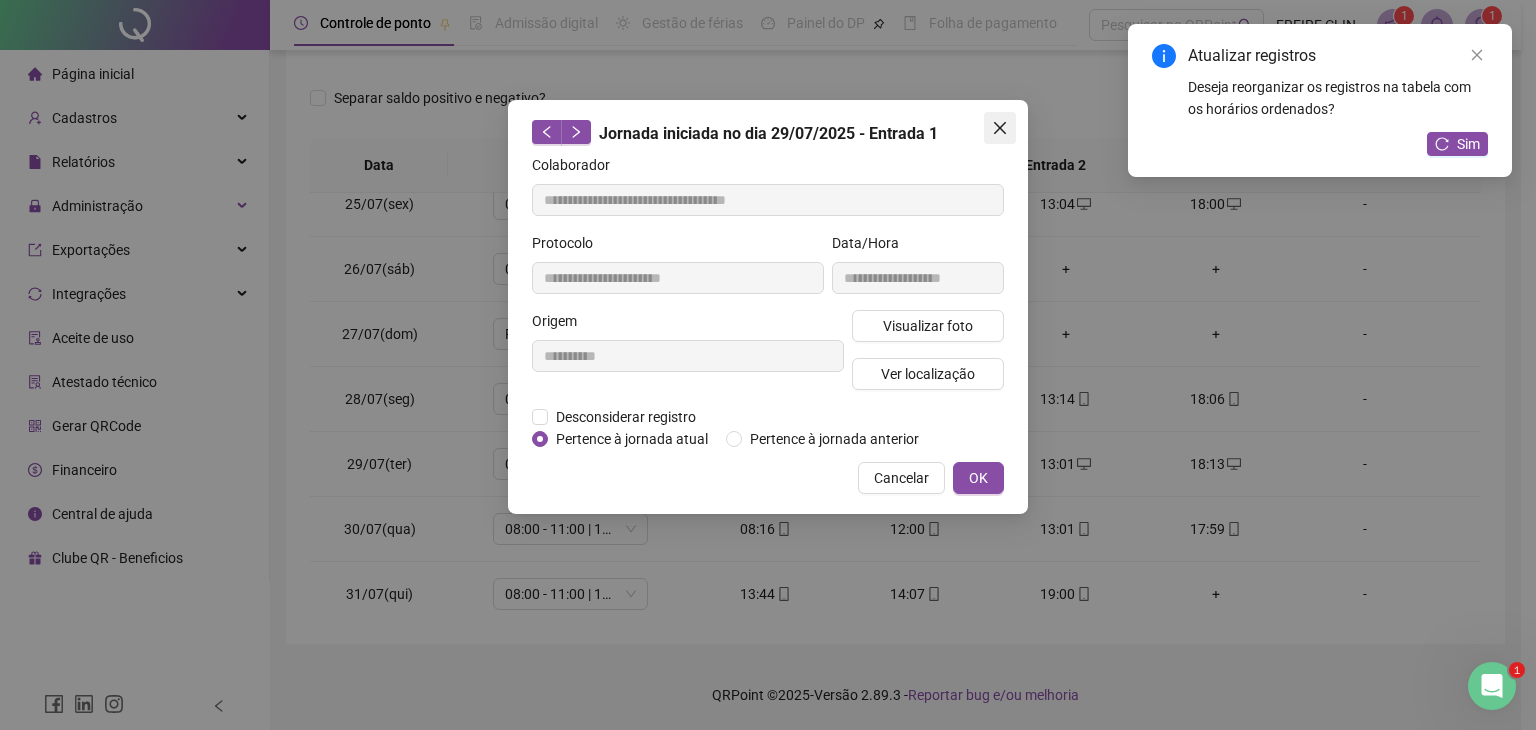 click 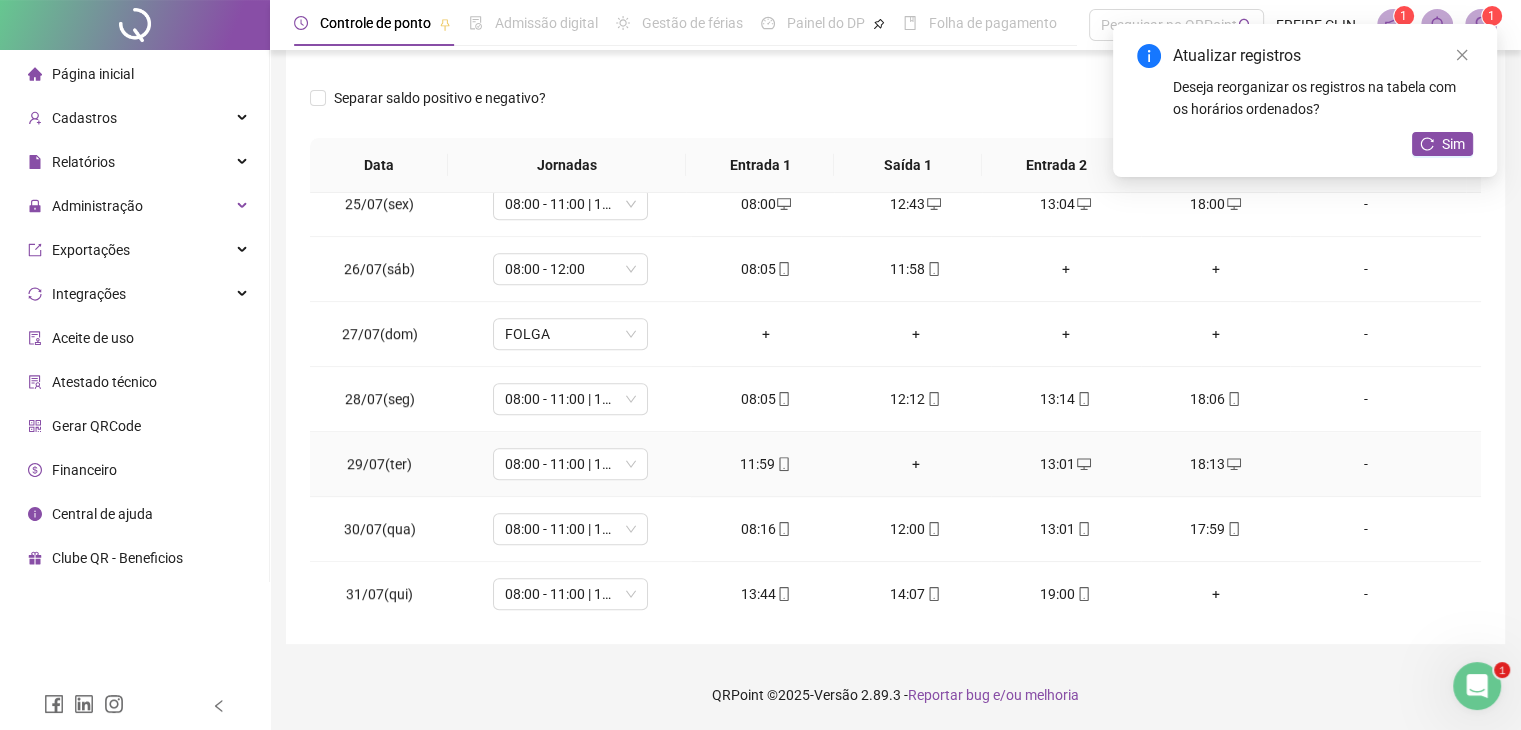 click on "+" at bounding box center [916, 464] 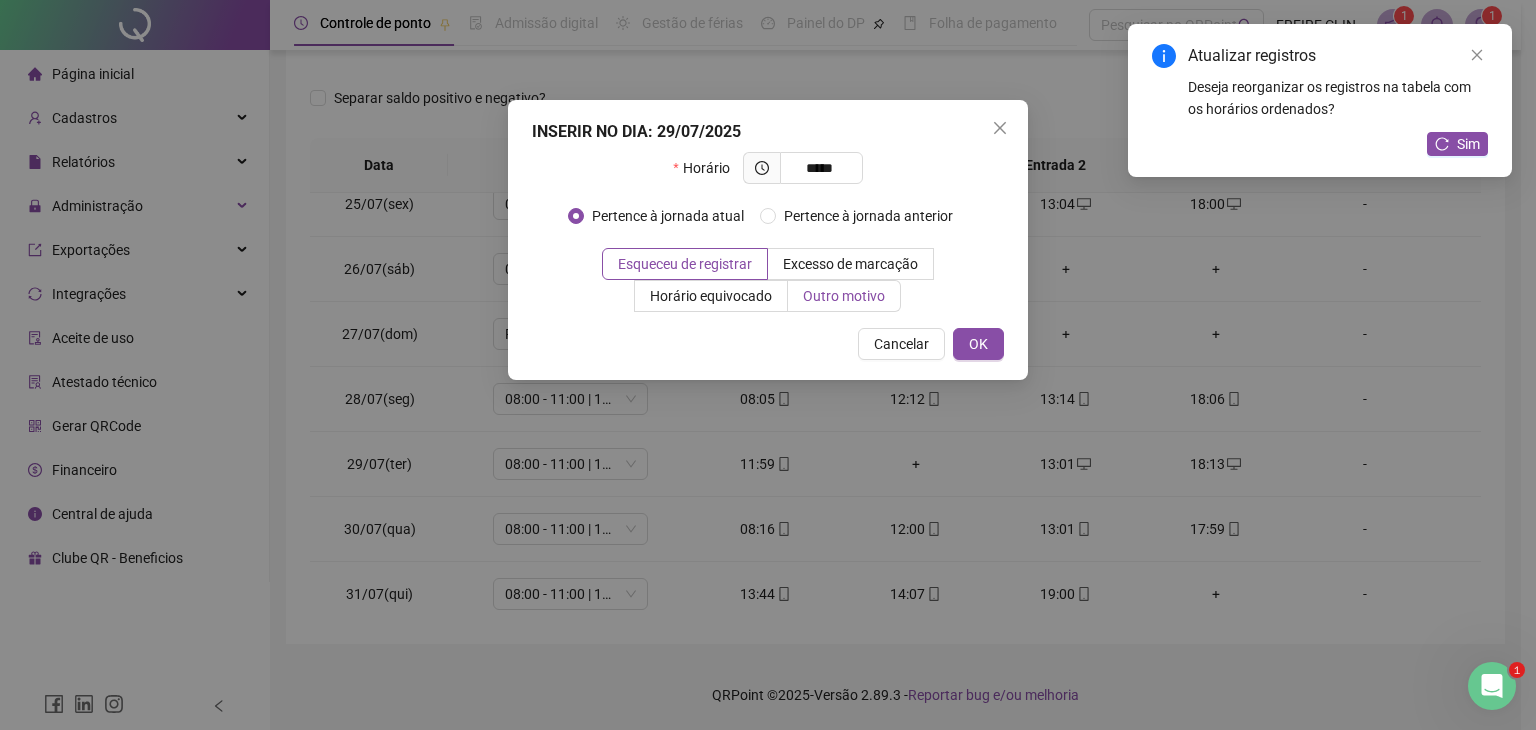 type on "*****" 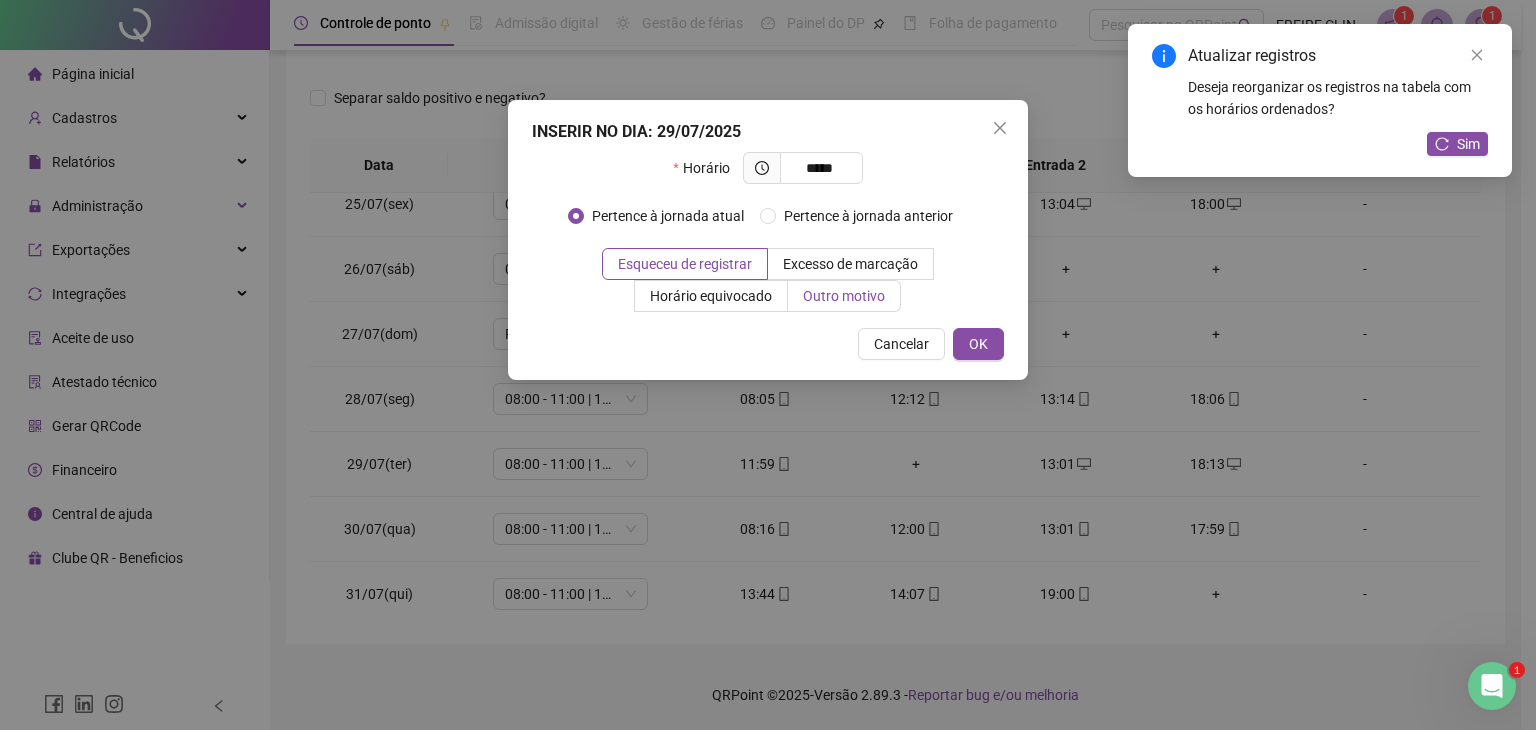 click on "Outro motivo" at bounding box center (844, 296) 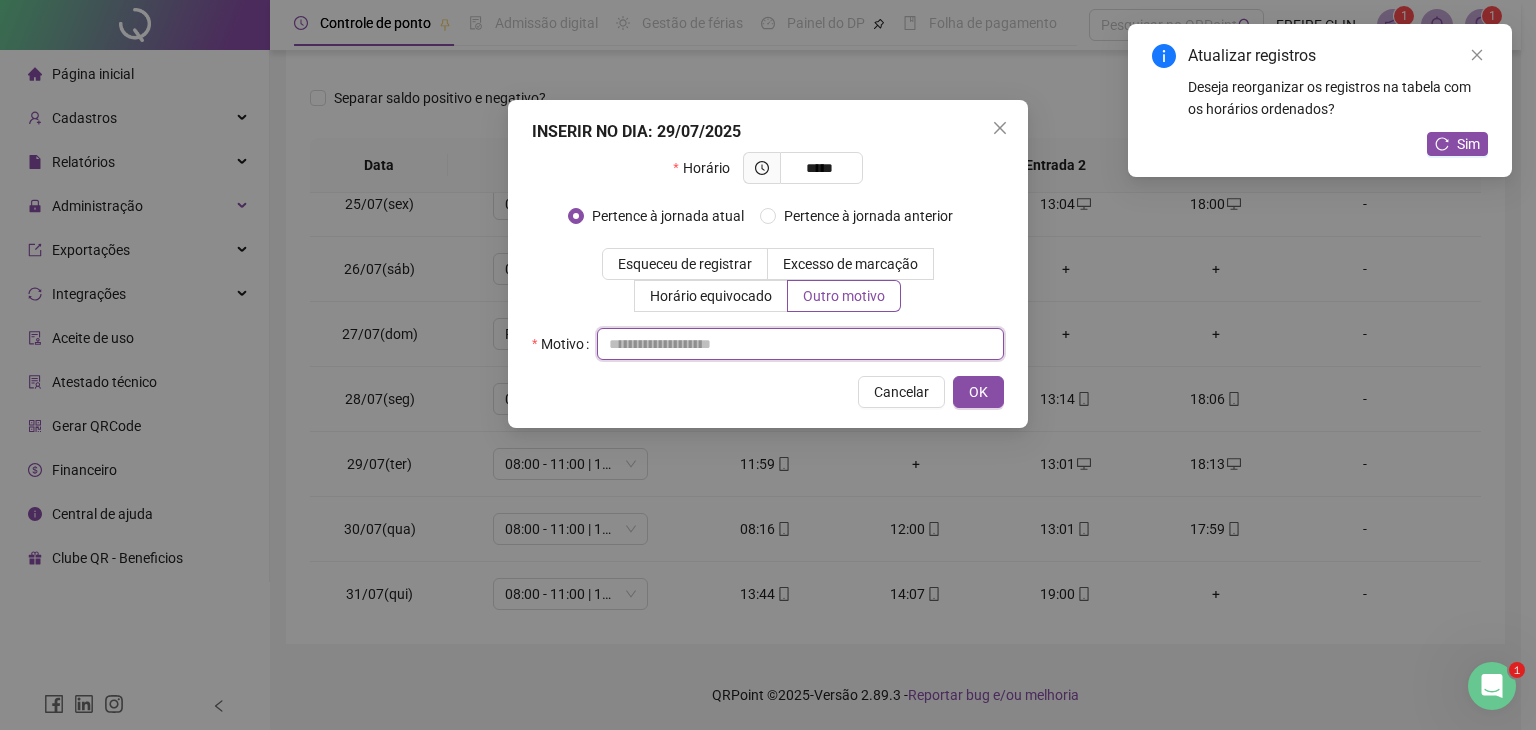 click at bounding box center [800, 344] 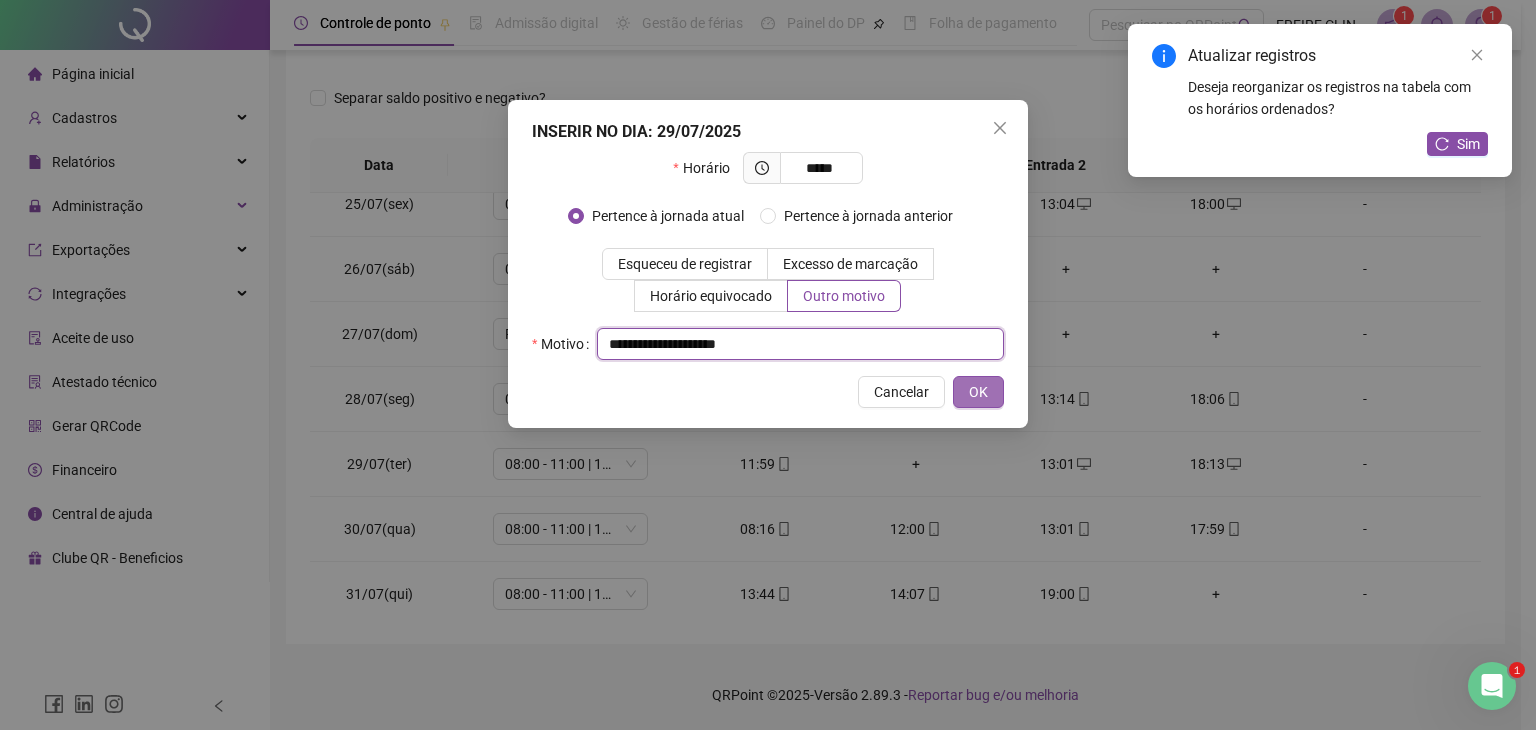 type on "**********" 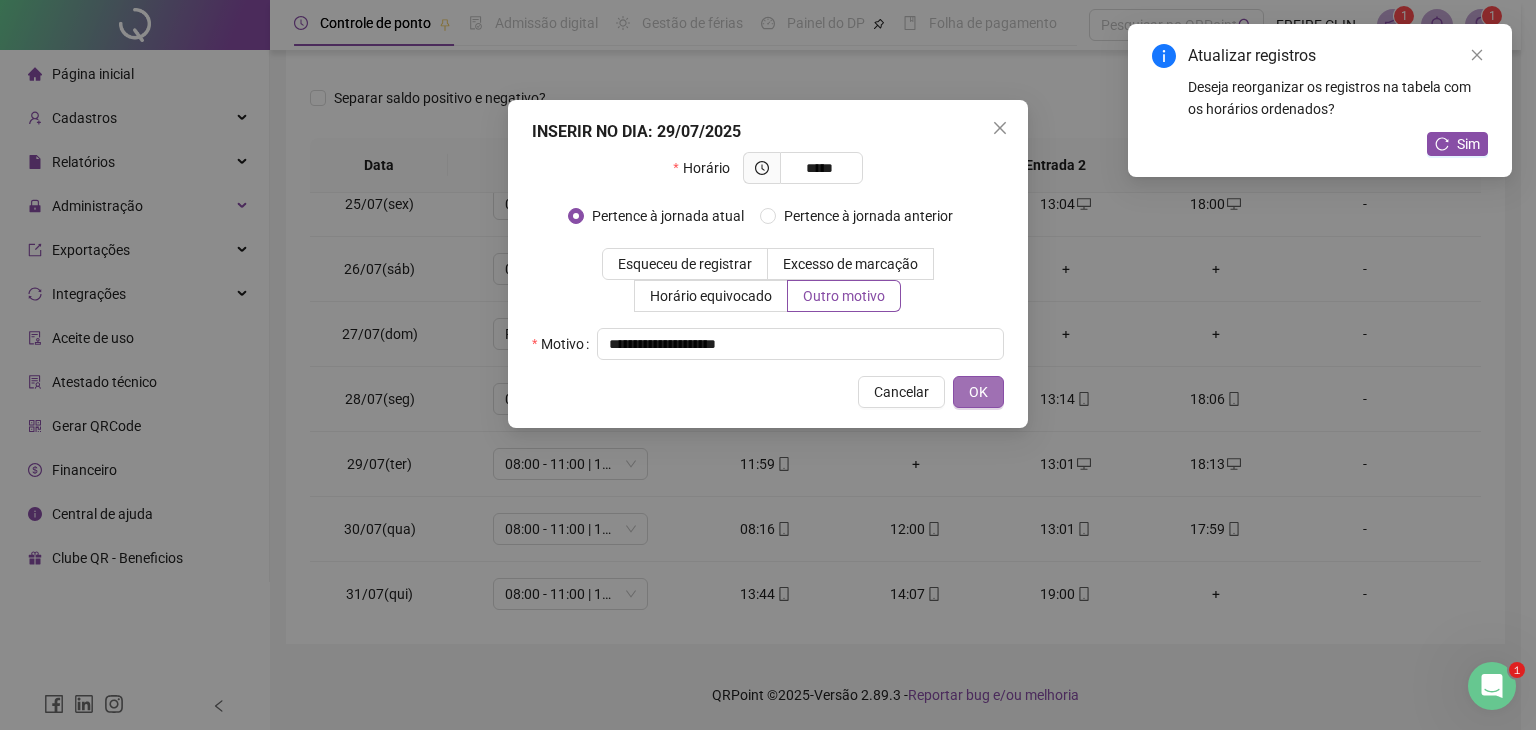 click on "OK" at bounding box center (978, 392) 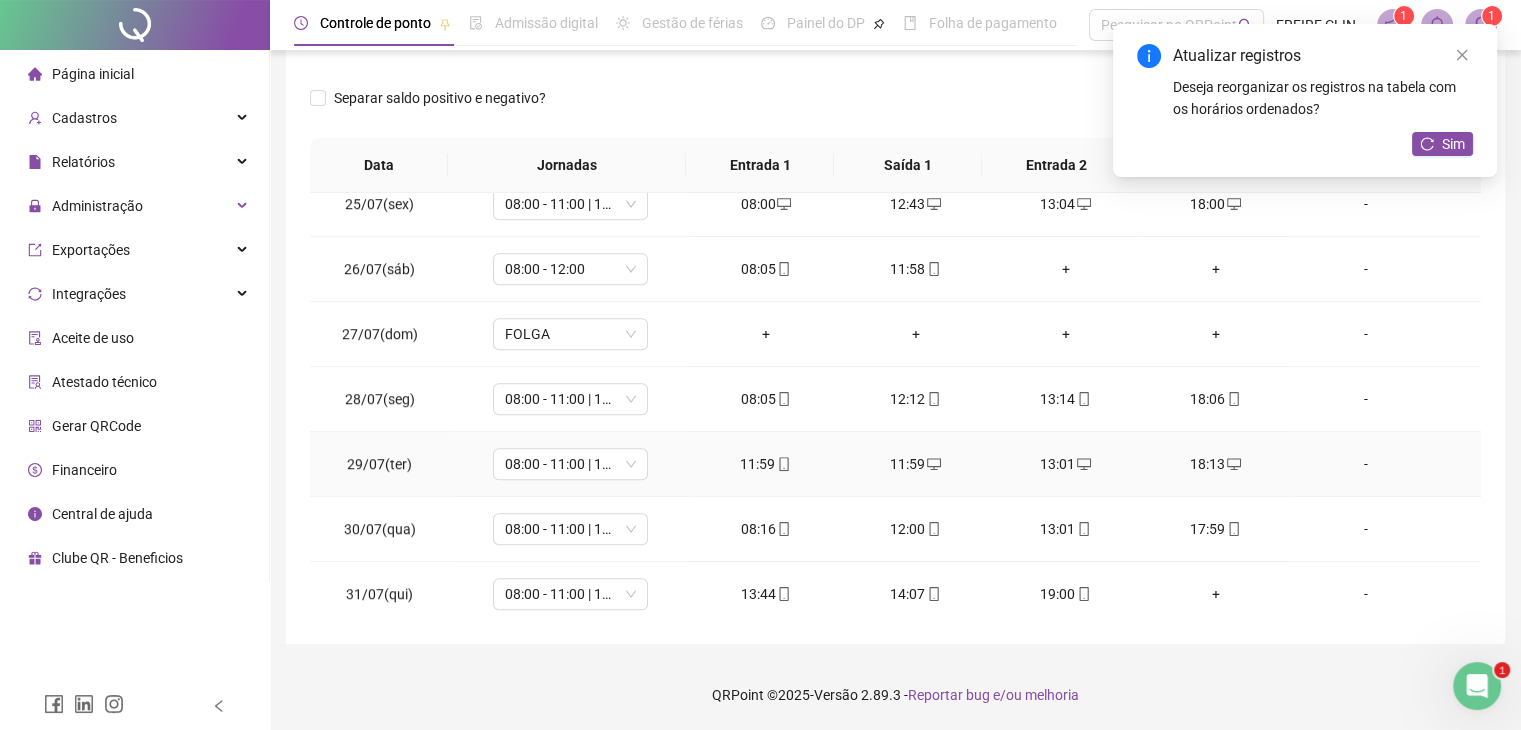 click on "11:59" at bounding box center (766, 464) 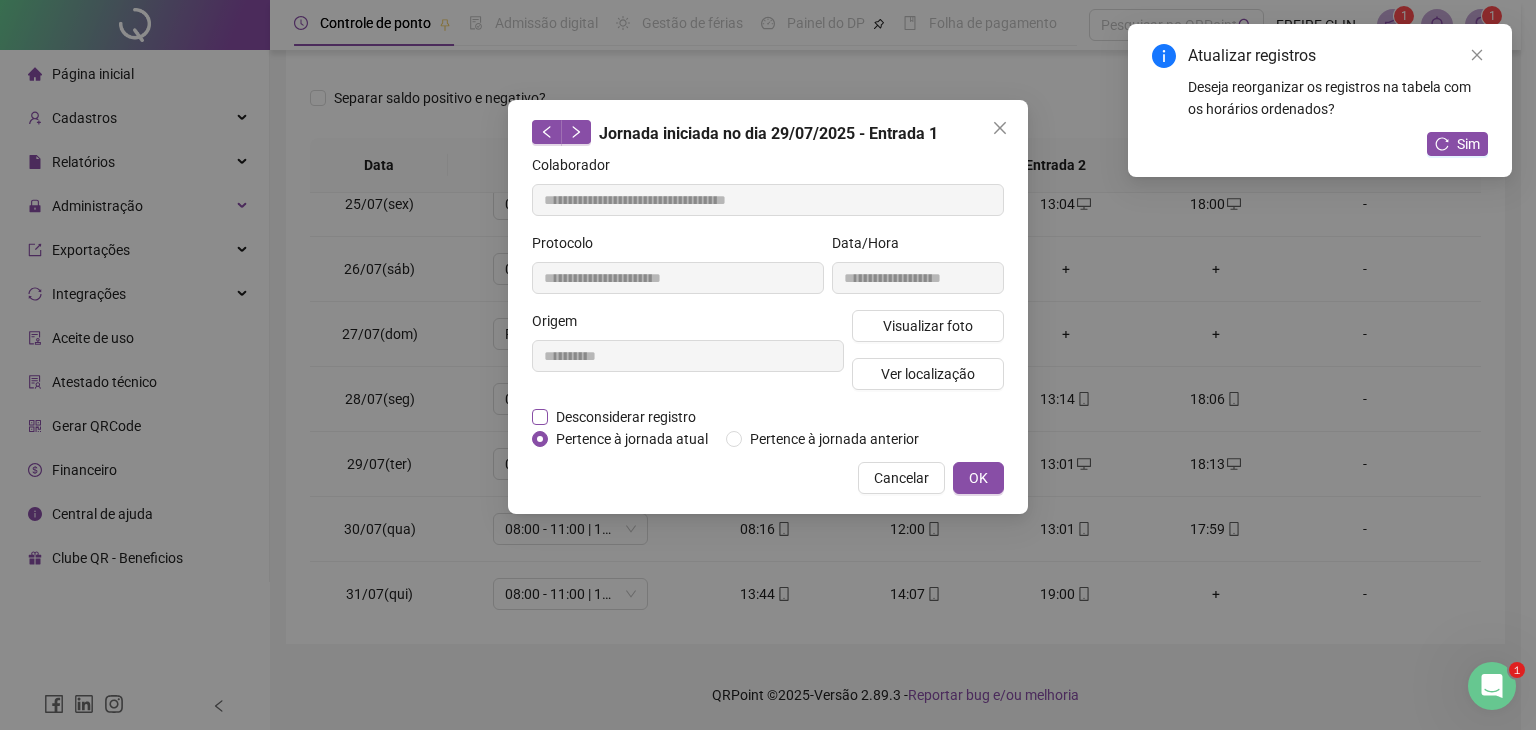 click on "Desconsiderar registro" at bounding box center [626, 417] 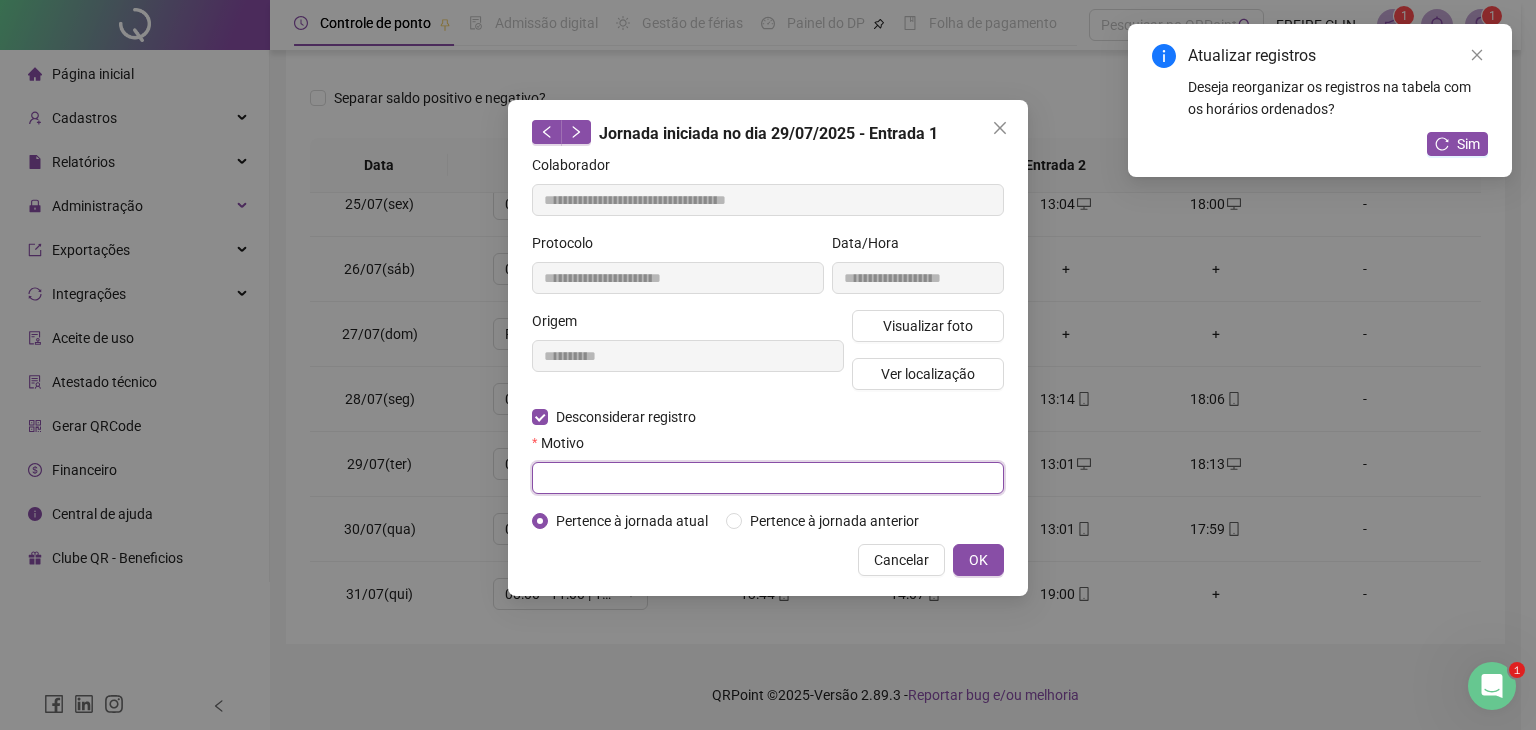 click at bounding box center (768, 478) 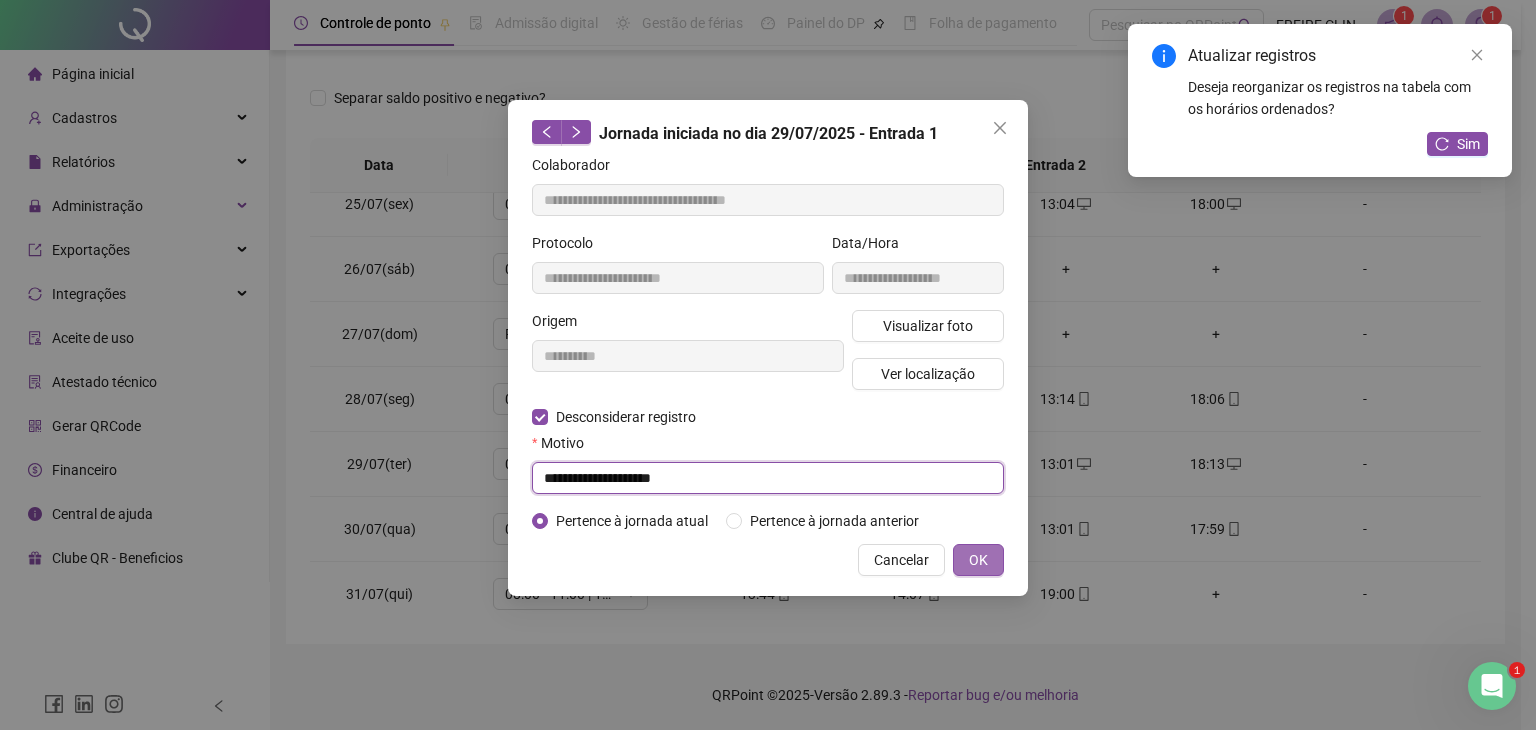 type on "**********" 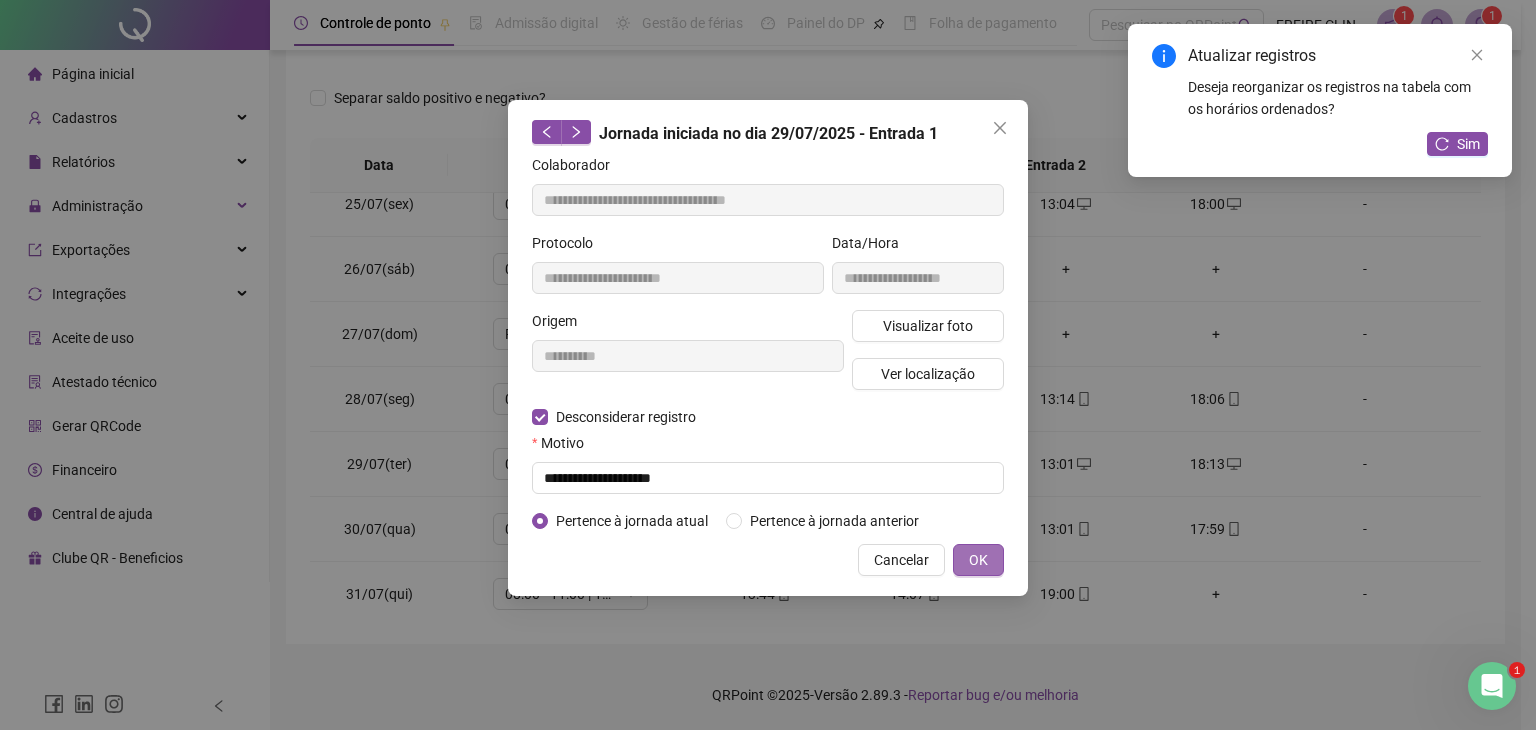 click on "OK" at bounding box center (978, 560) 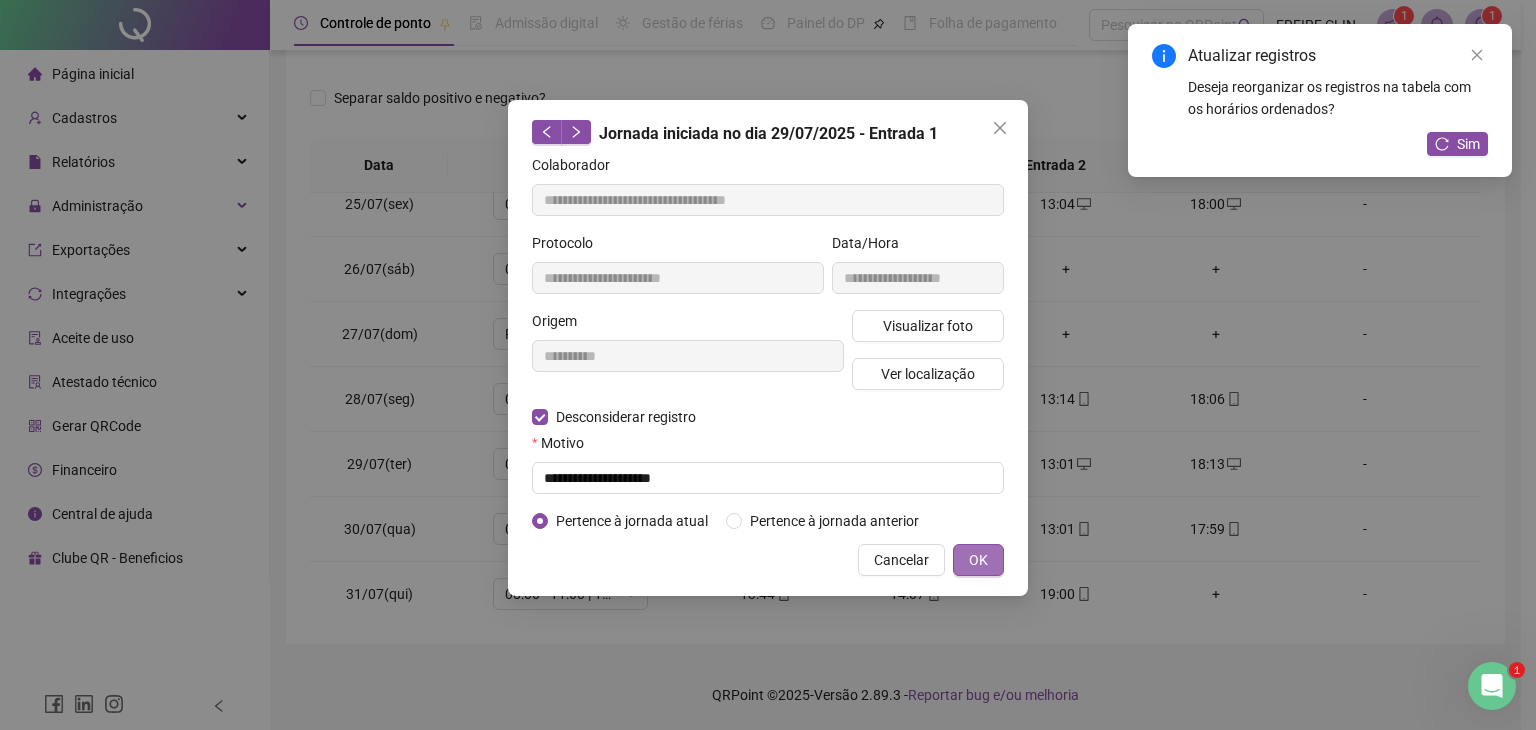 click on "OK" at bounding box center (978, 560) 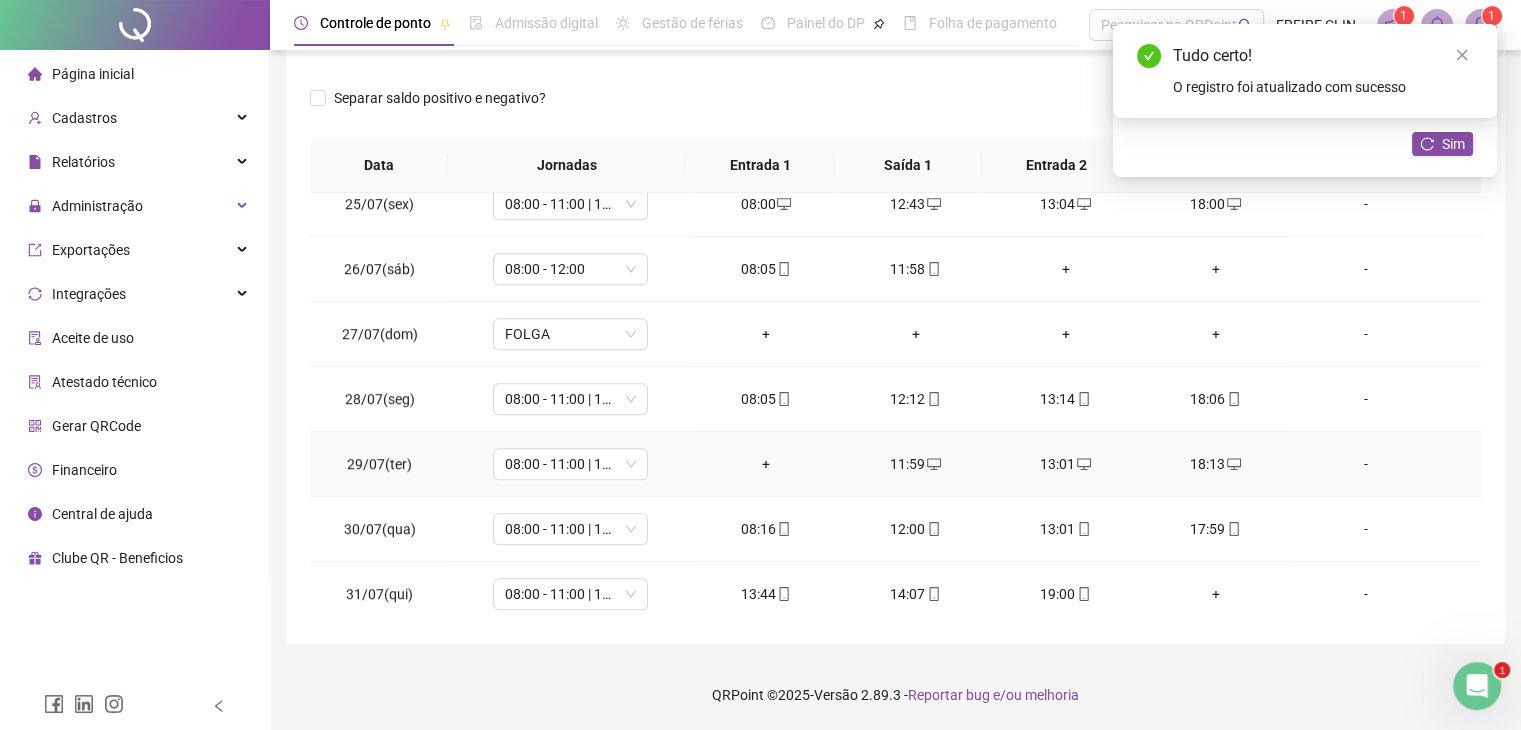 click on "+" at bounding box center (766, 464) 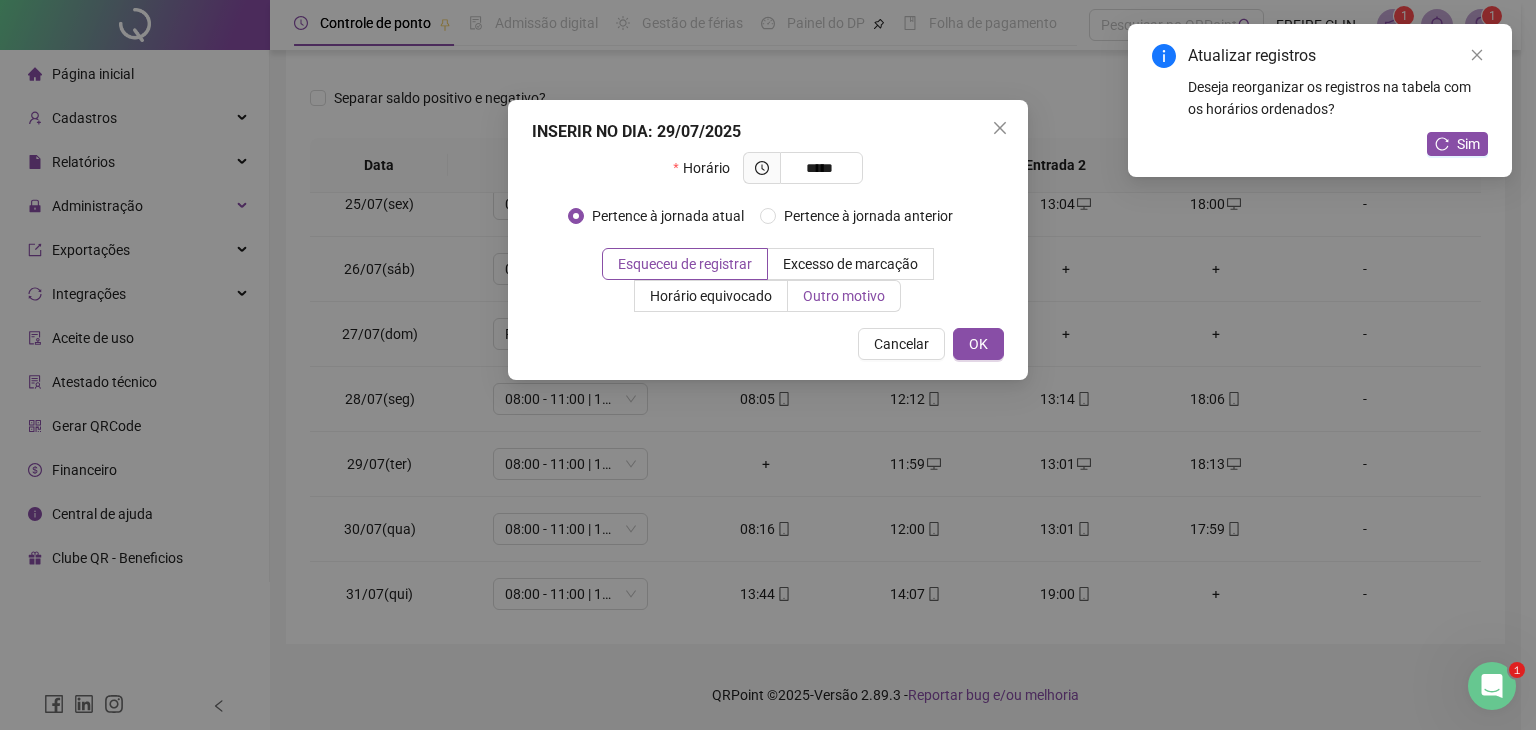type on "*****" 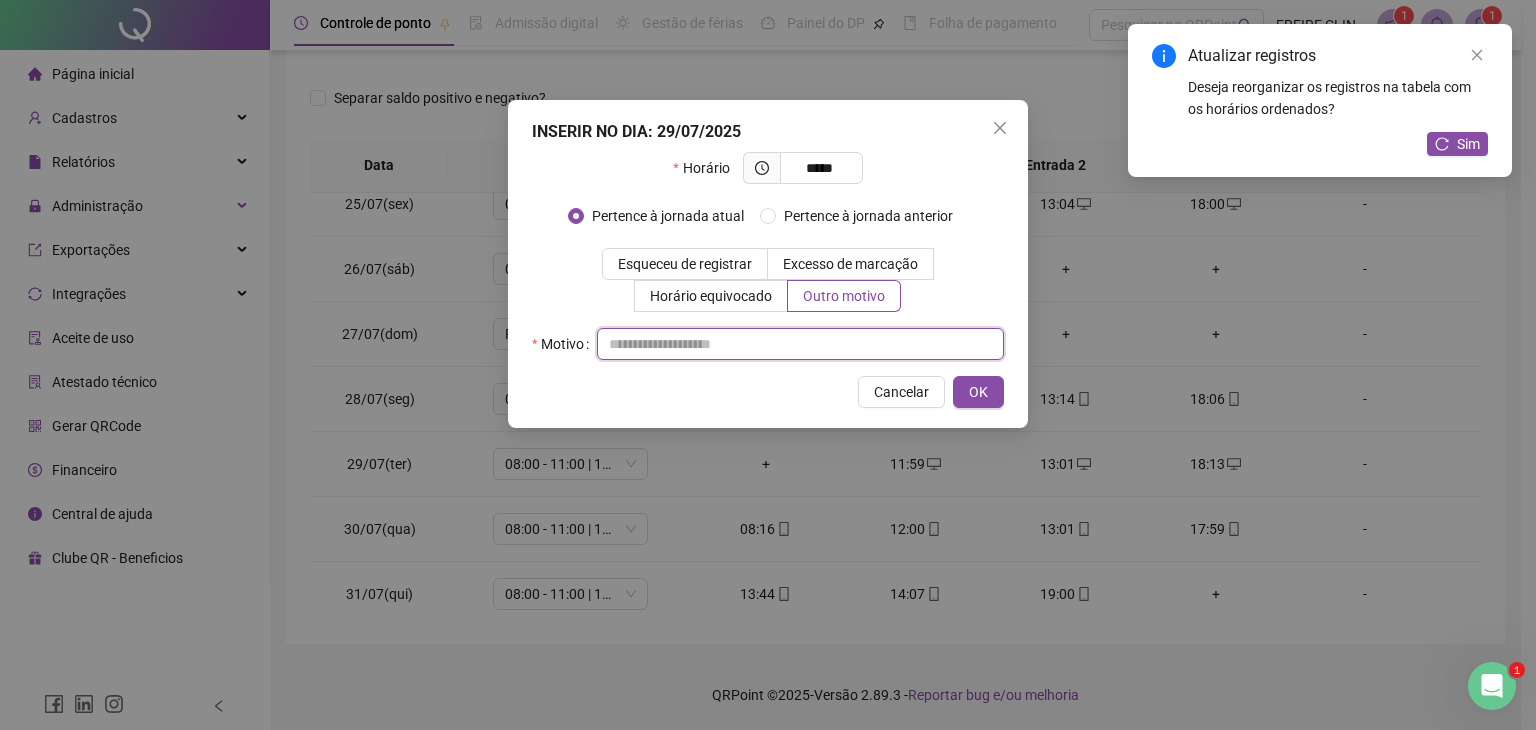click at bounding box center [800, 344] 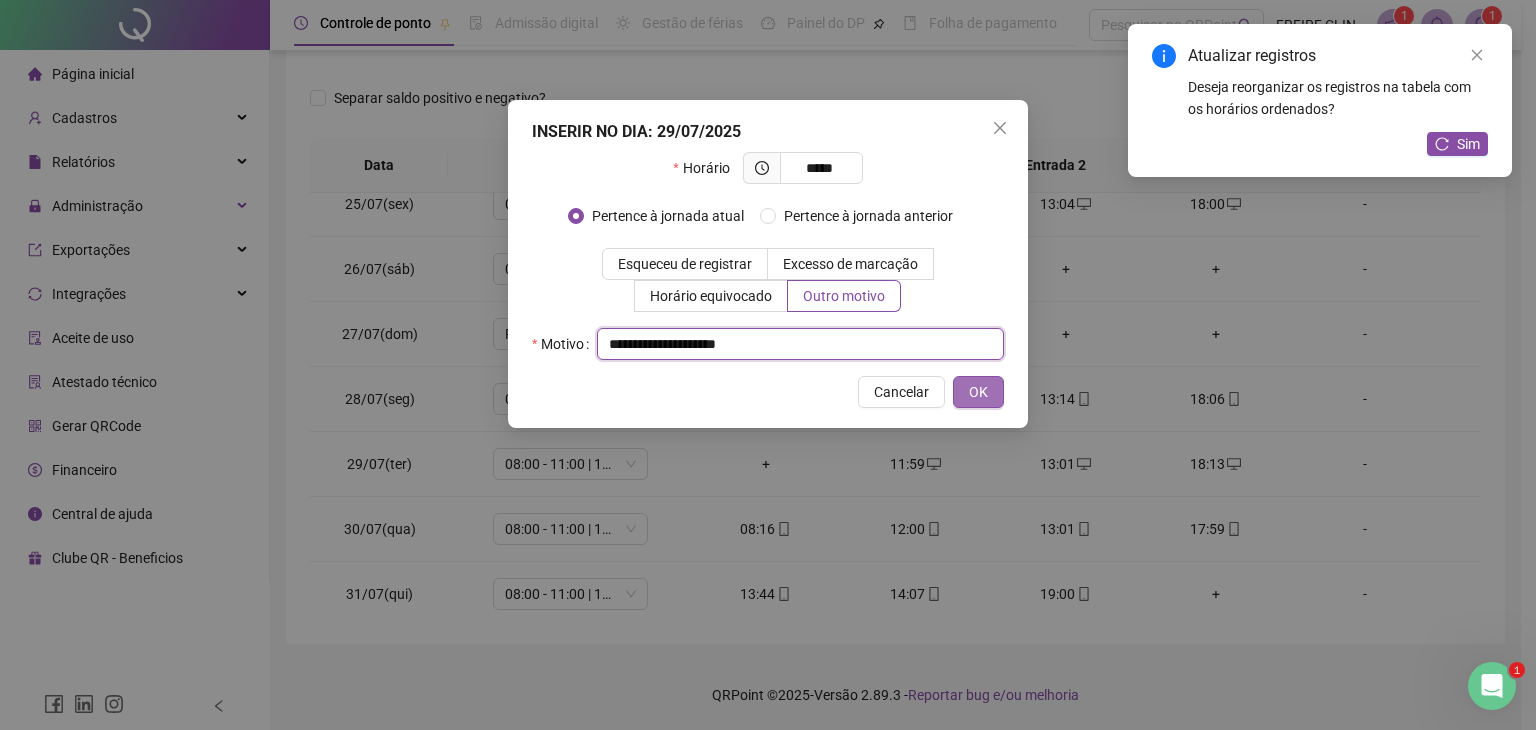 type on "**********" 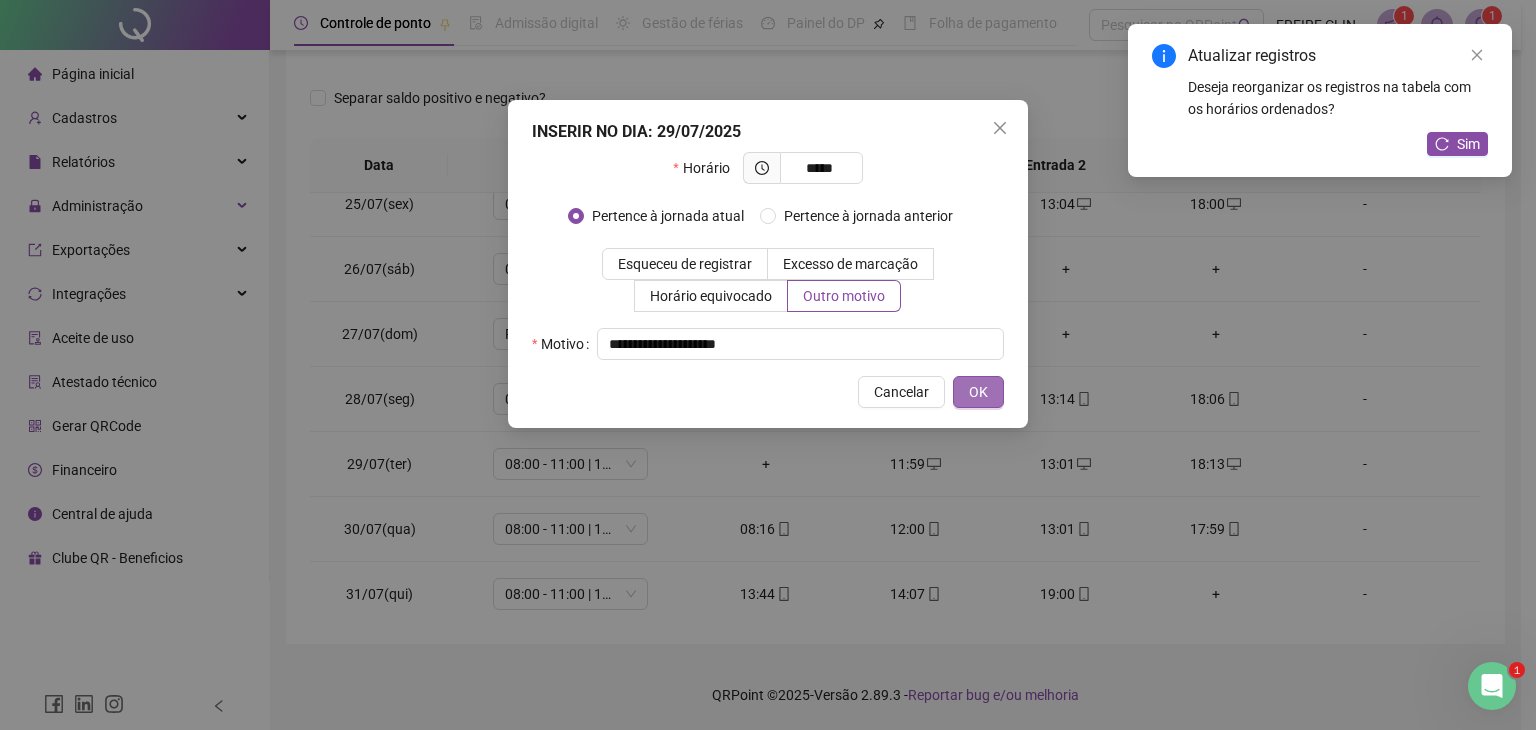 click on "OK" at bounding box center (978, 392) 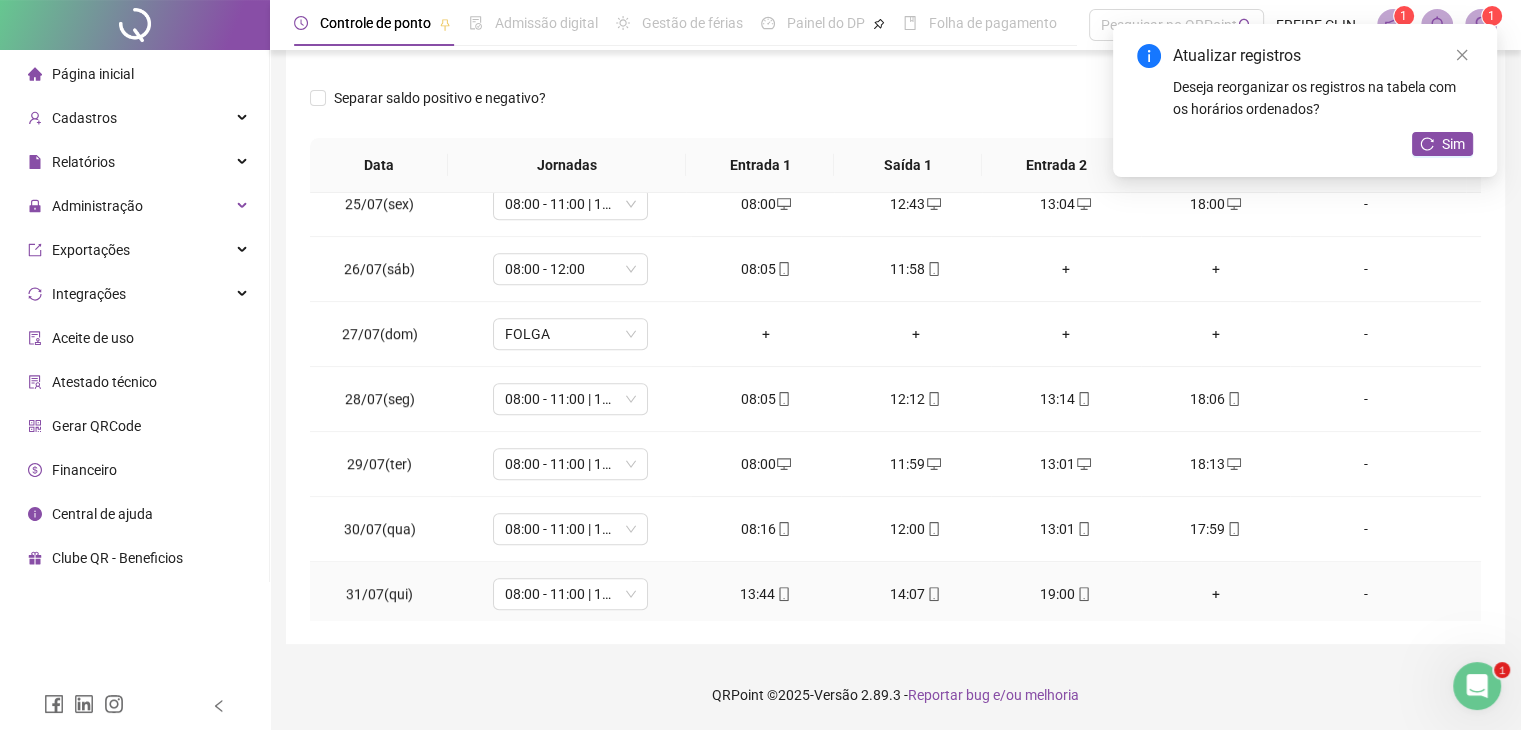 click on "+" at bounding box center [1216, 594] 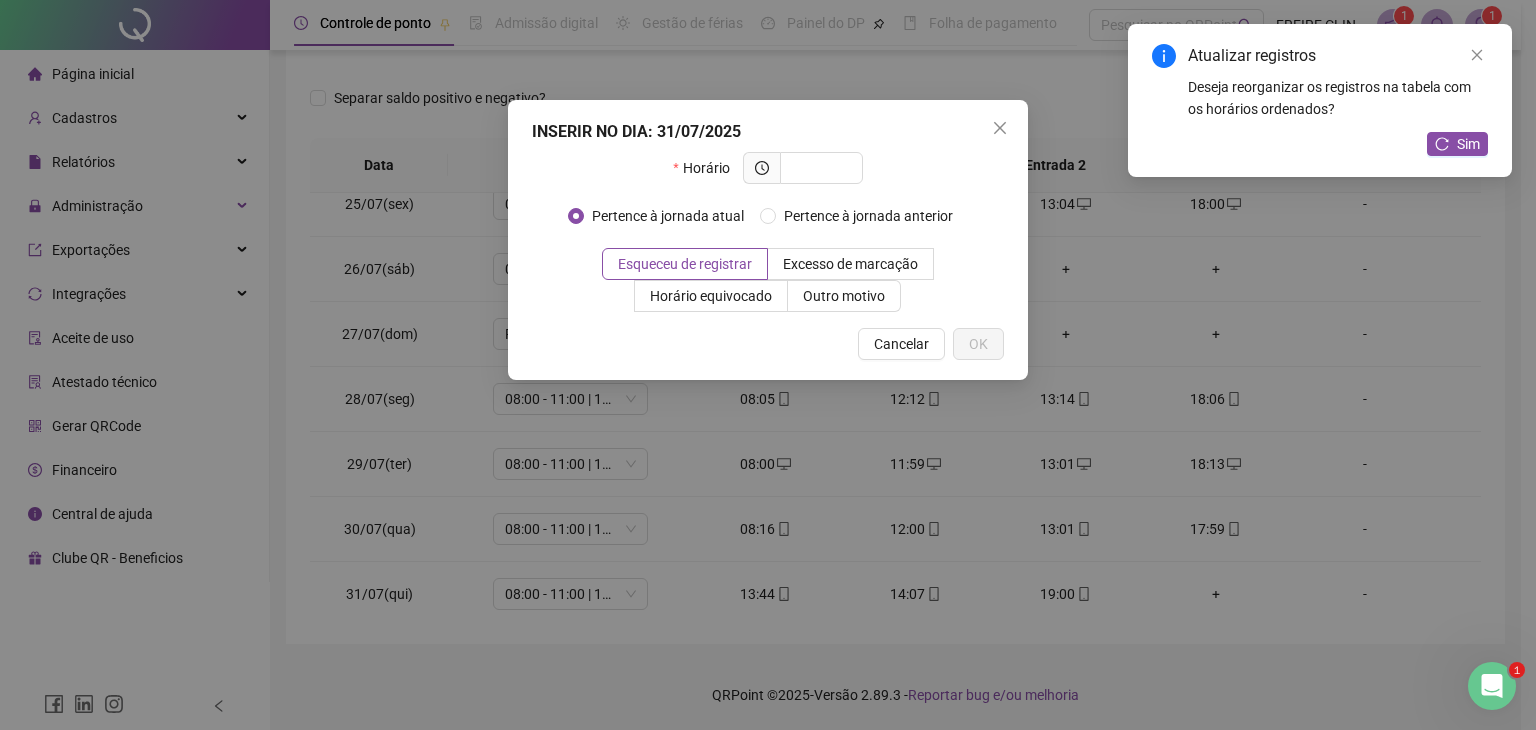 click on "INSERIR NO DIA :   31/07/2025 Horário Pertence à jornada atual Pertence à jornada anterior Esqueceu de registrar Excesso de marcação Horário equivocado Outro motivo Motivo Cancelar OK" at bounding box center (768, 365) 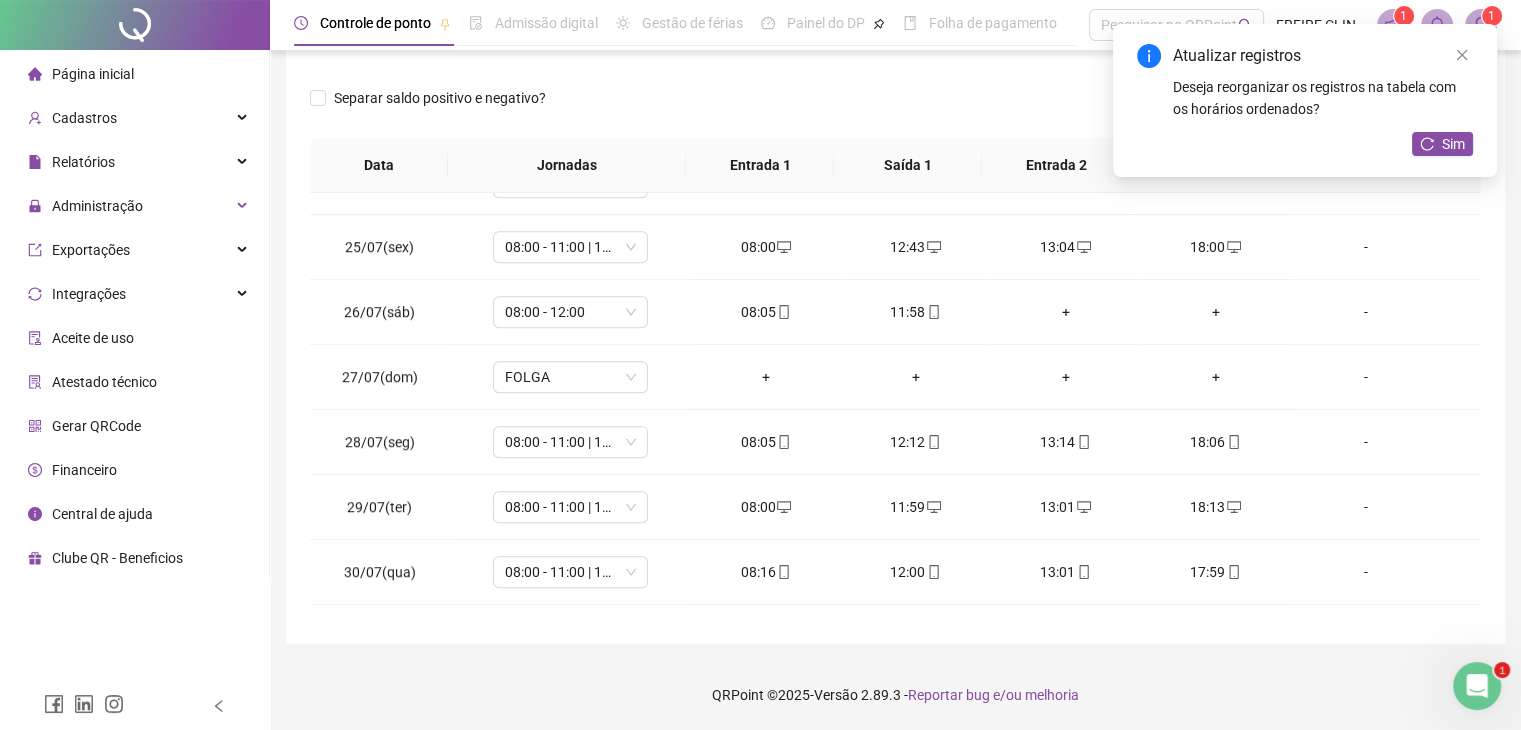 scroll, scrollTop: 1581, scrollLeft: 0, axis: vertical 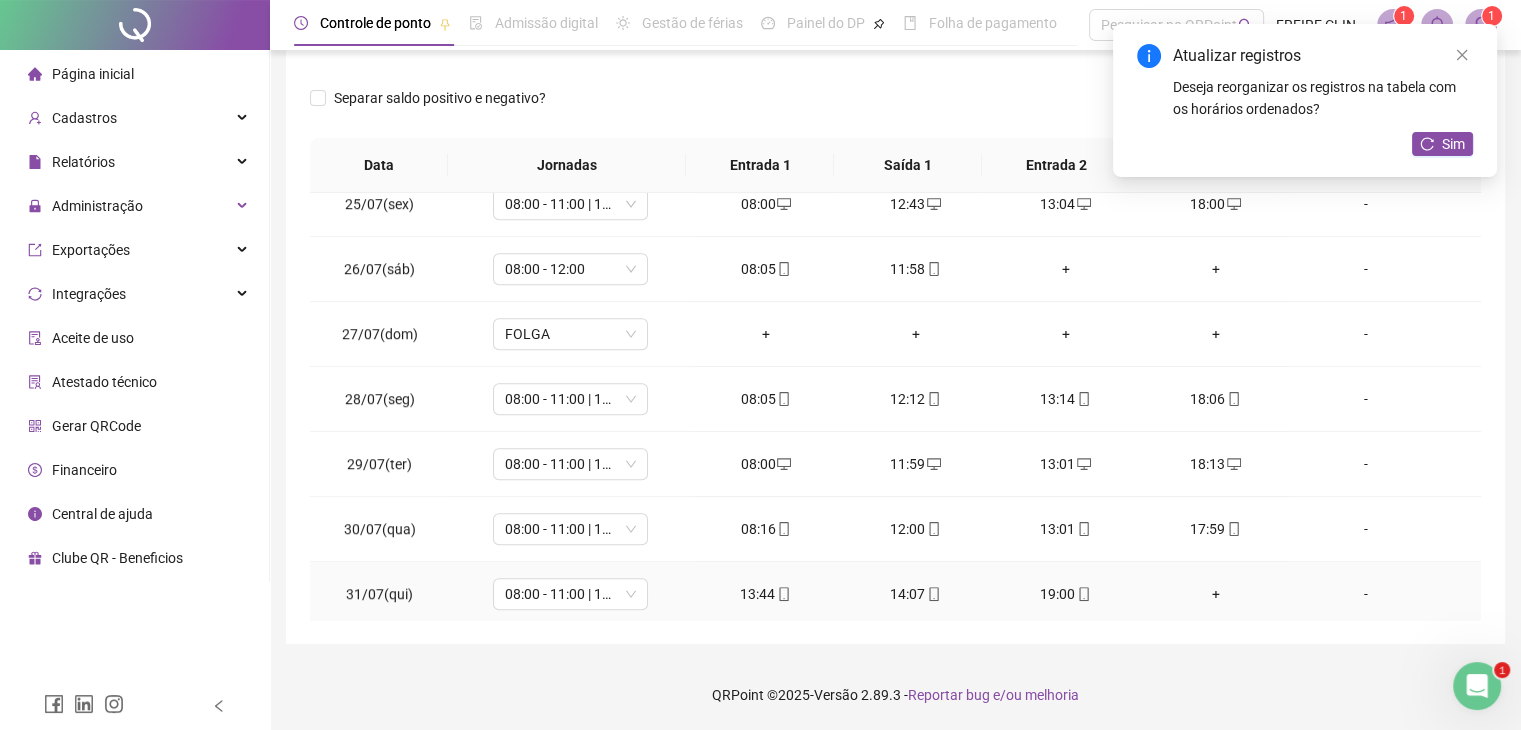 click on "+" at bounding box center [1216, 594] 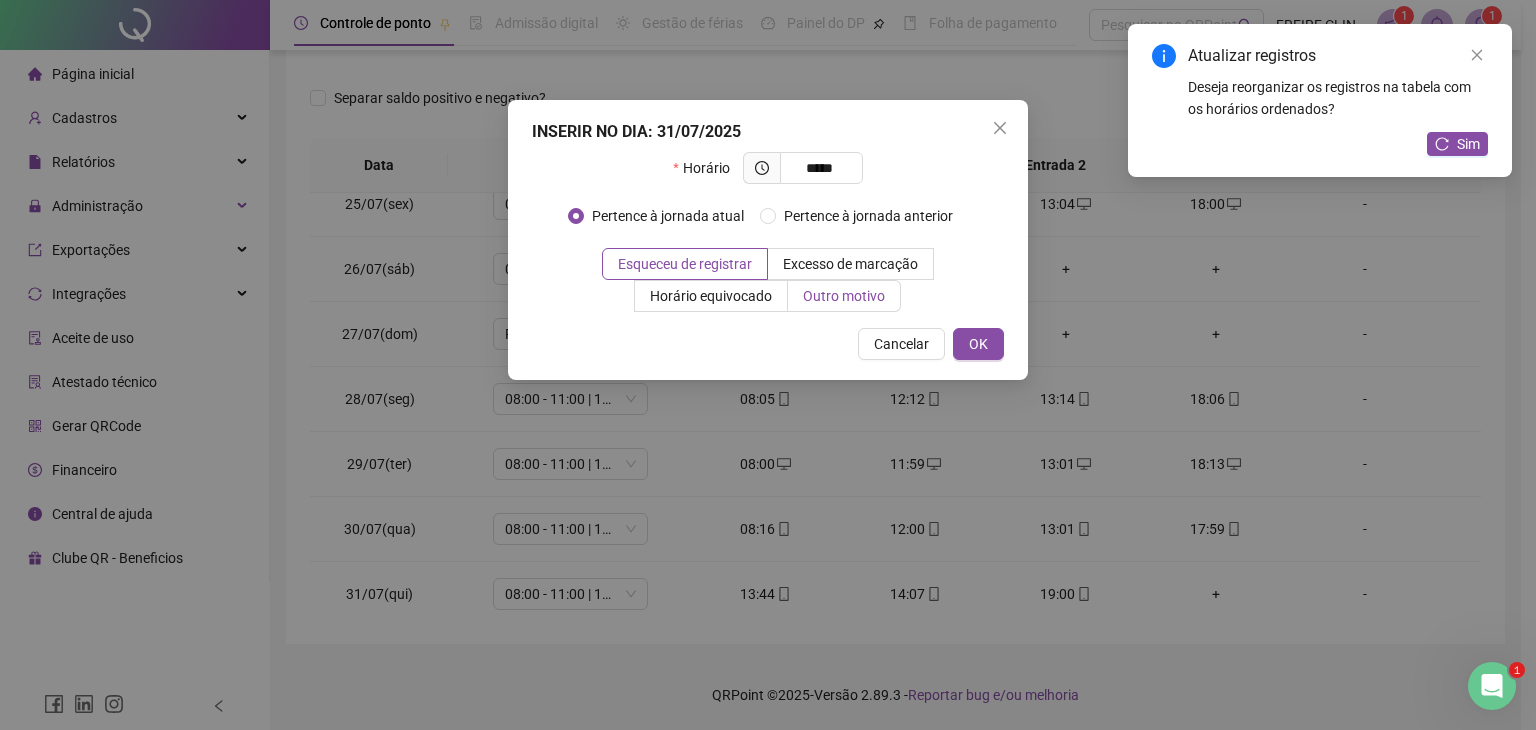 type on "*****" 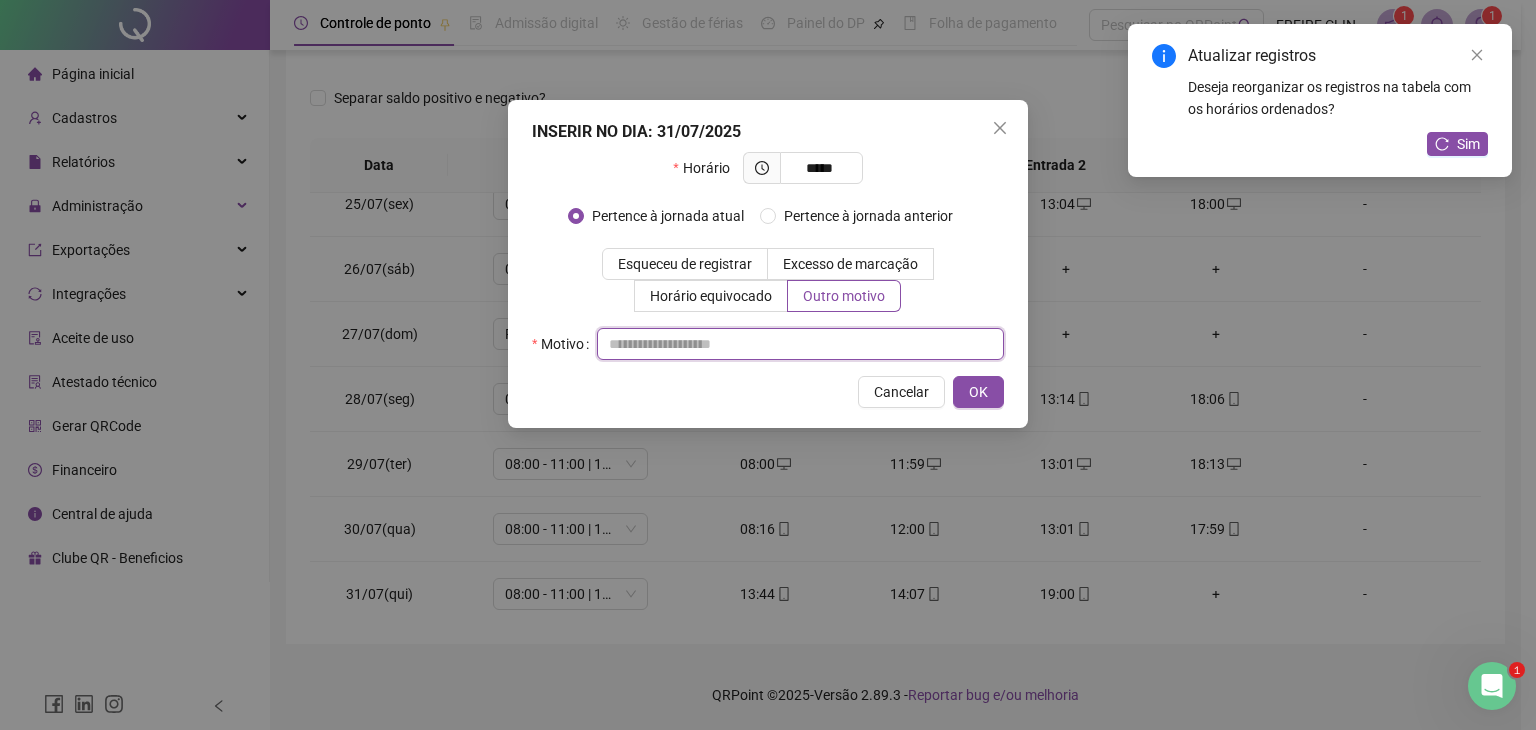 click at bounding box center (800, 344) 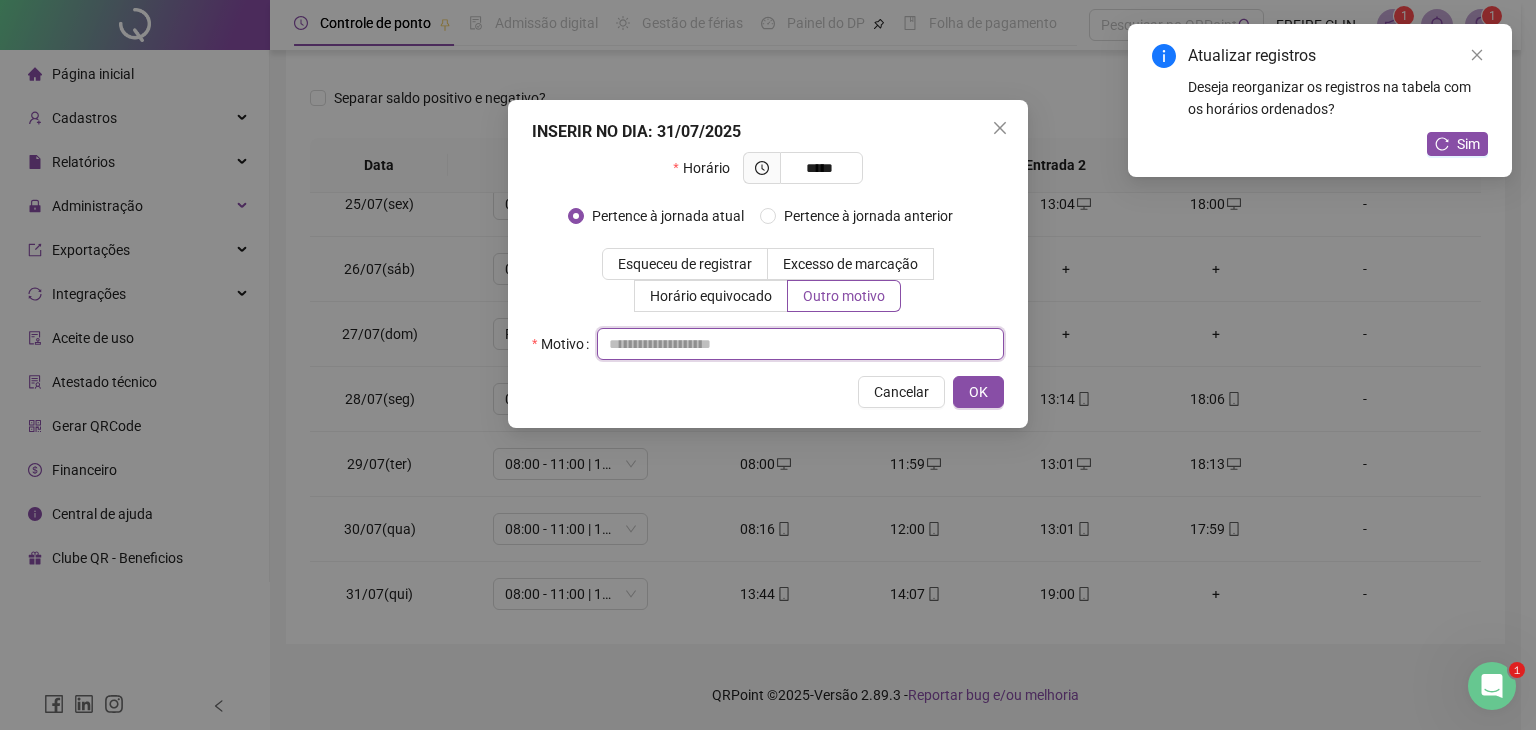 paste on "**********" 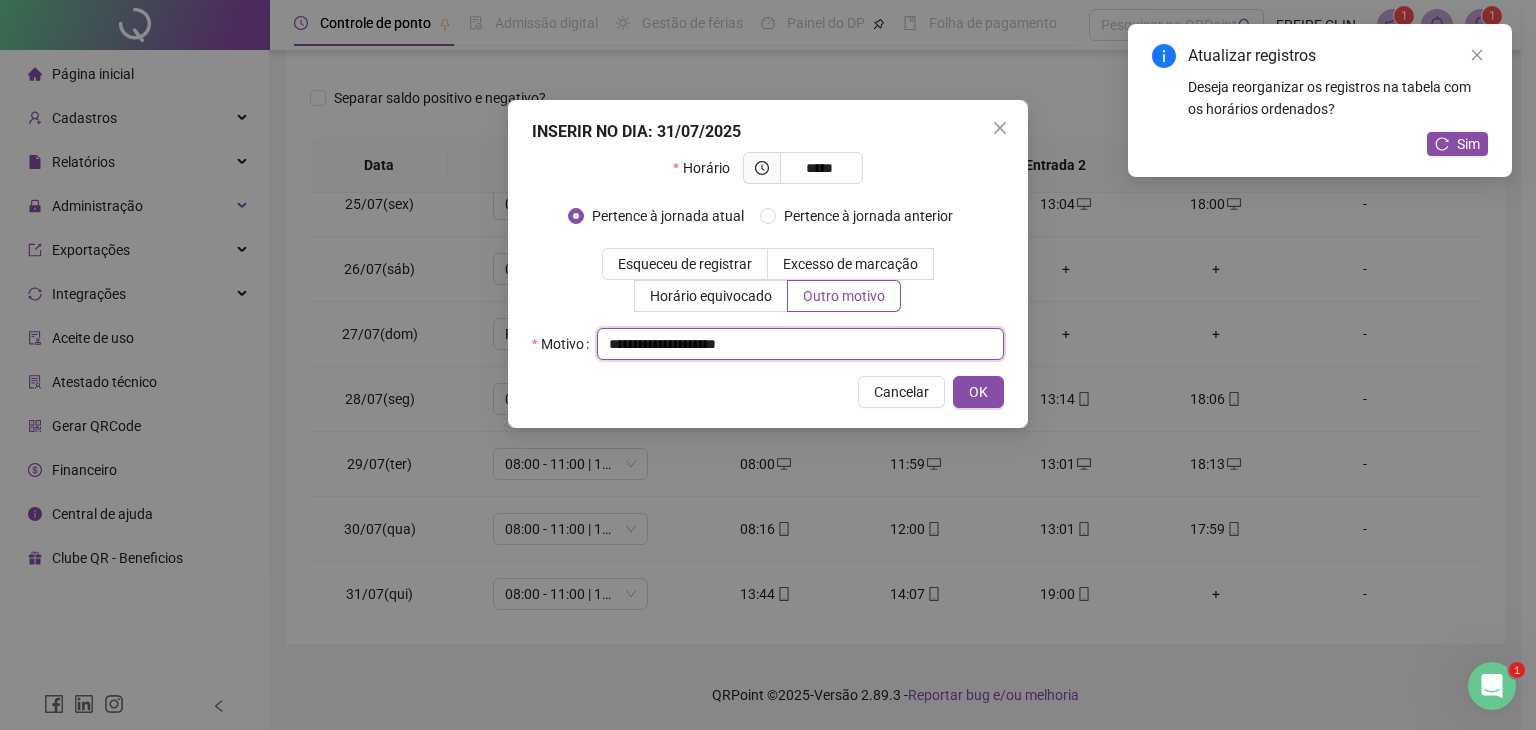 type on "**********" 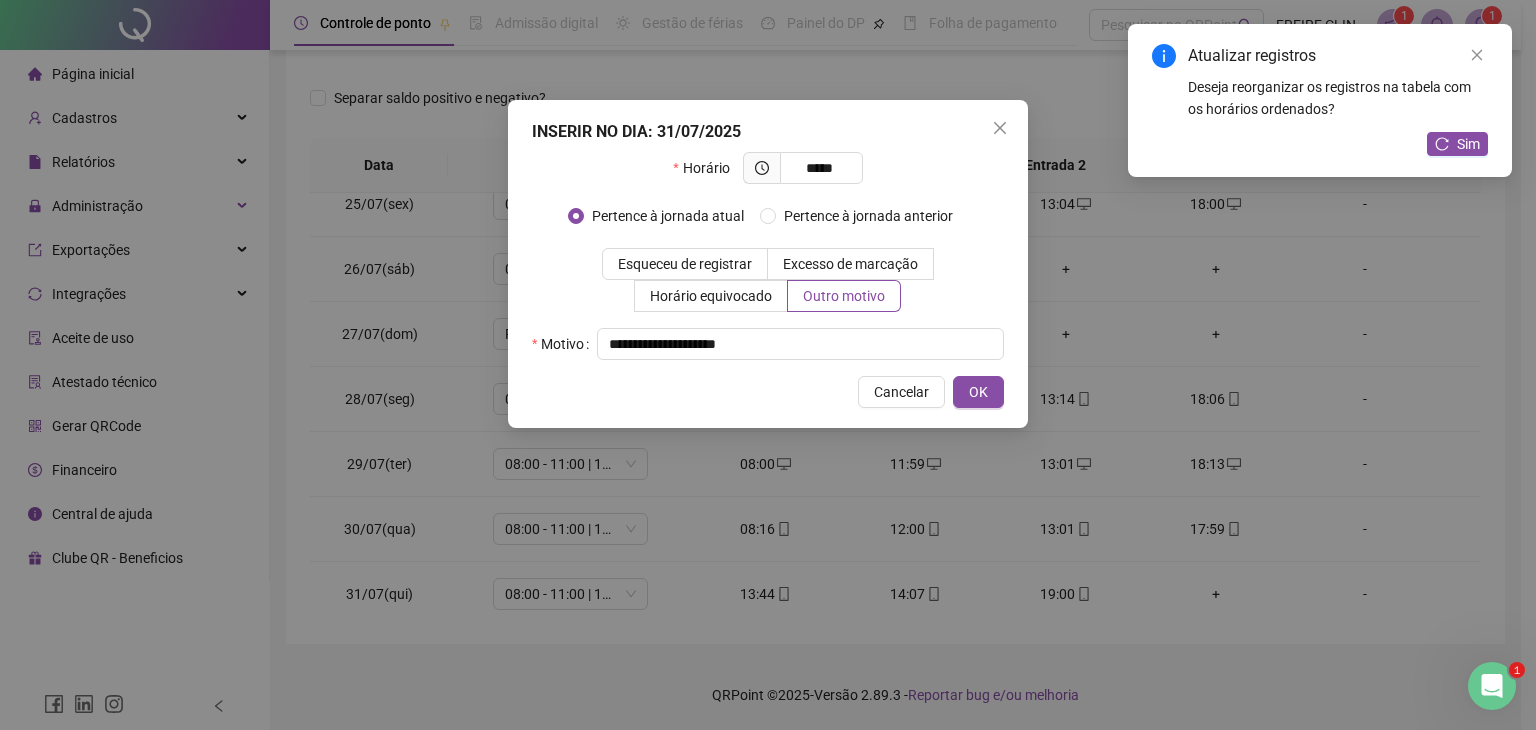 click on "Cancelar OK" at bounding box center [768, 392] 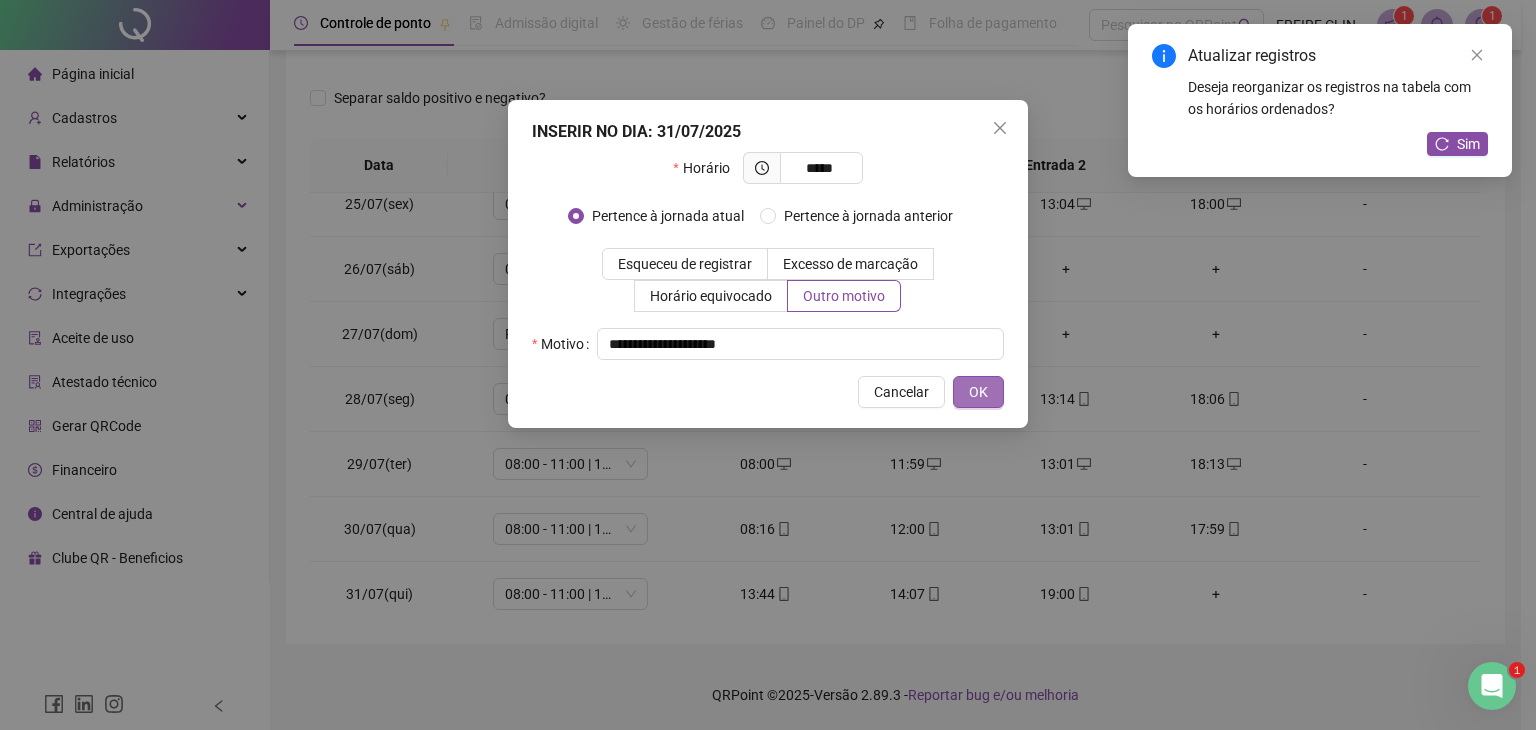 click on "OK" at bounding box center (978, 392) 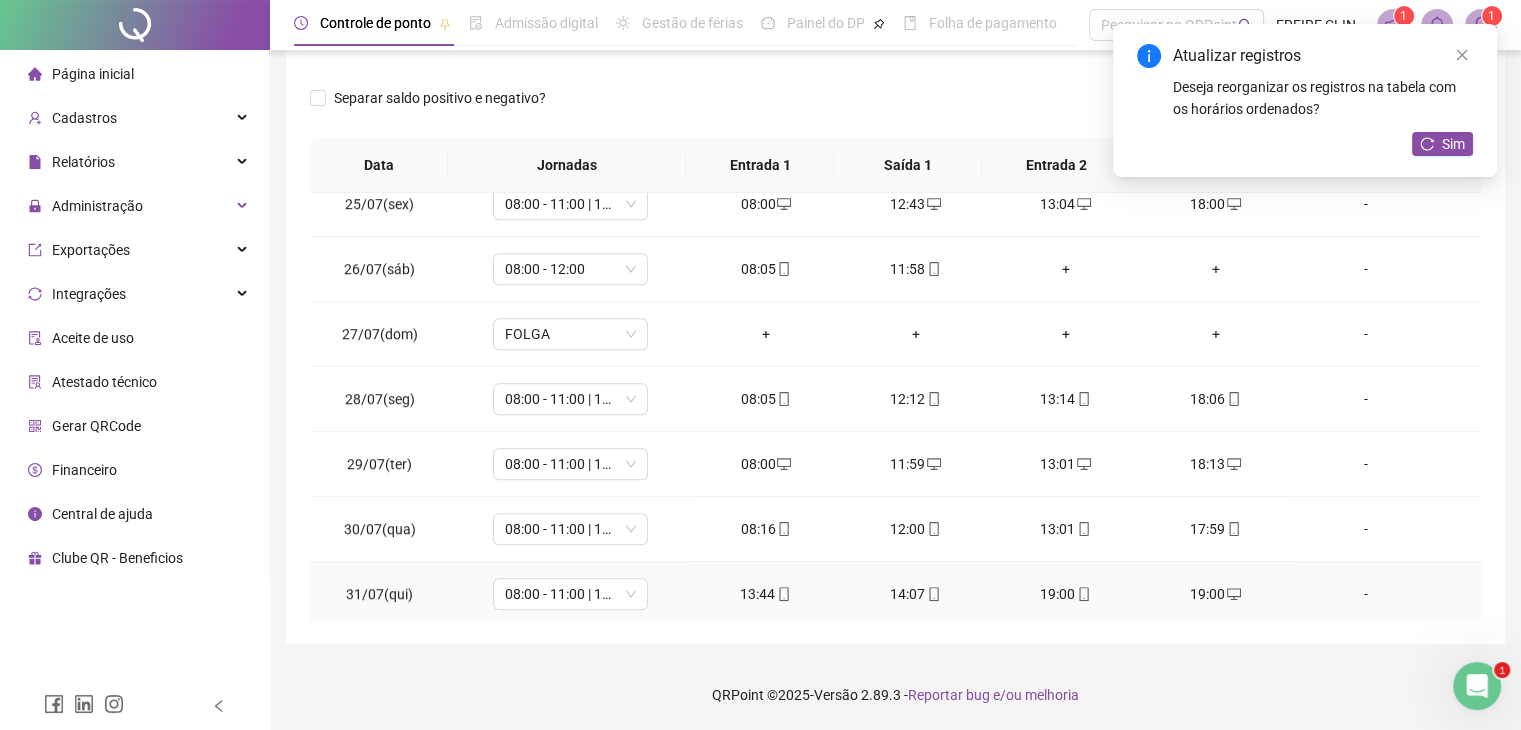 click 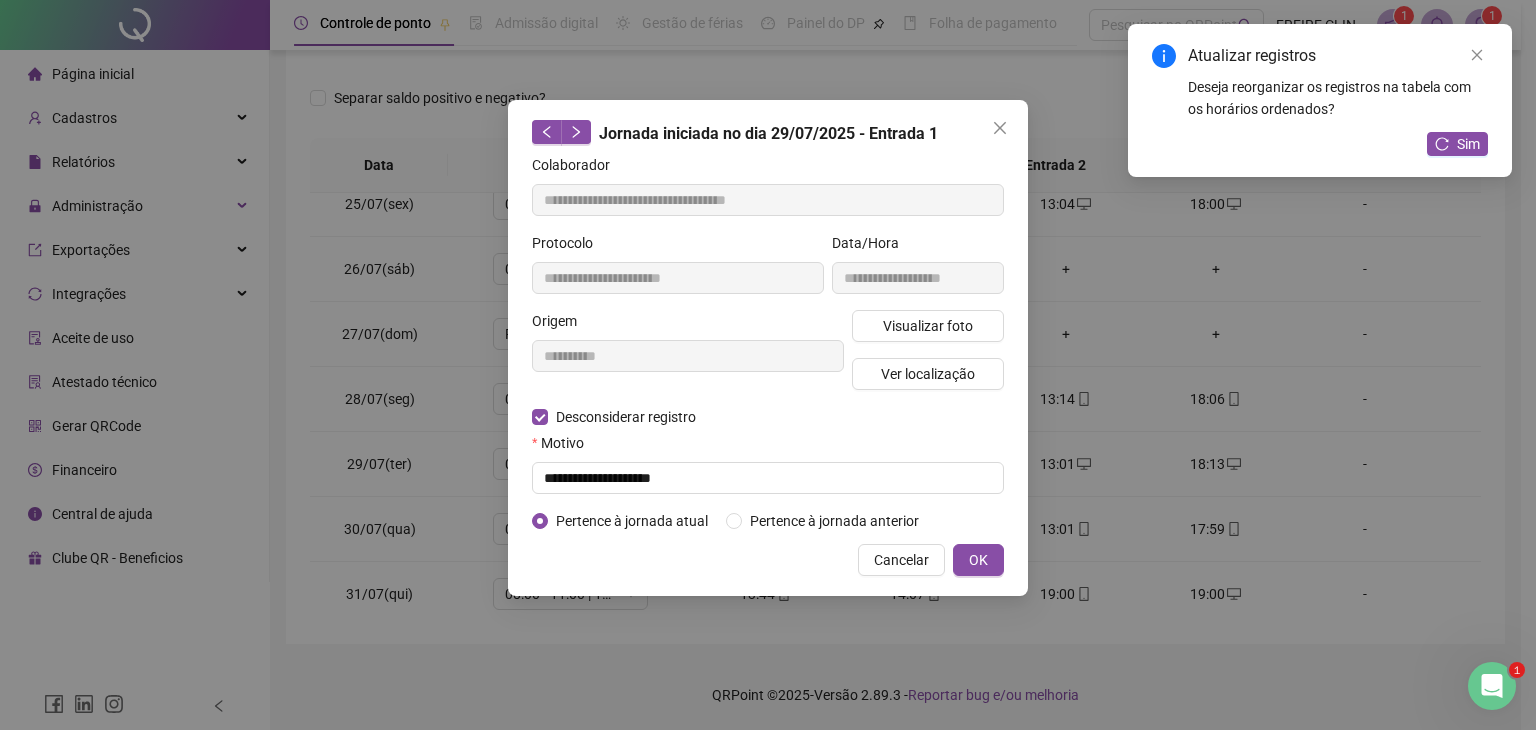 type on "**********" 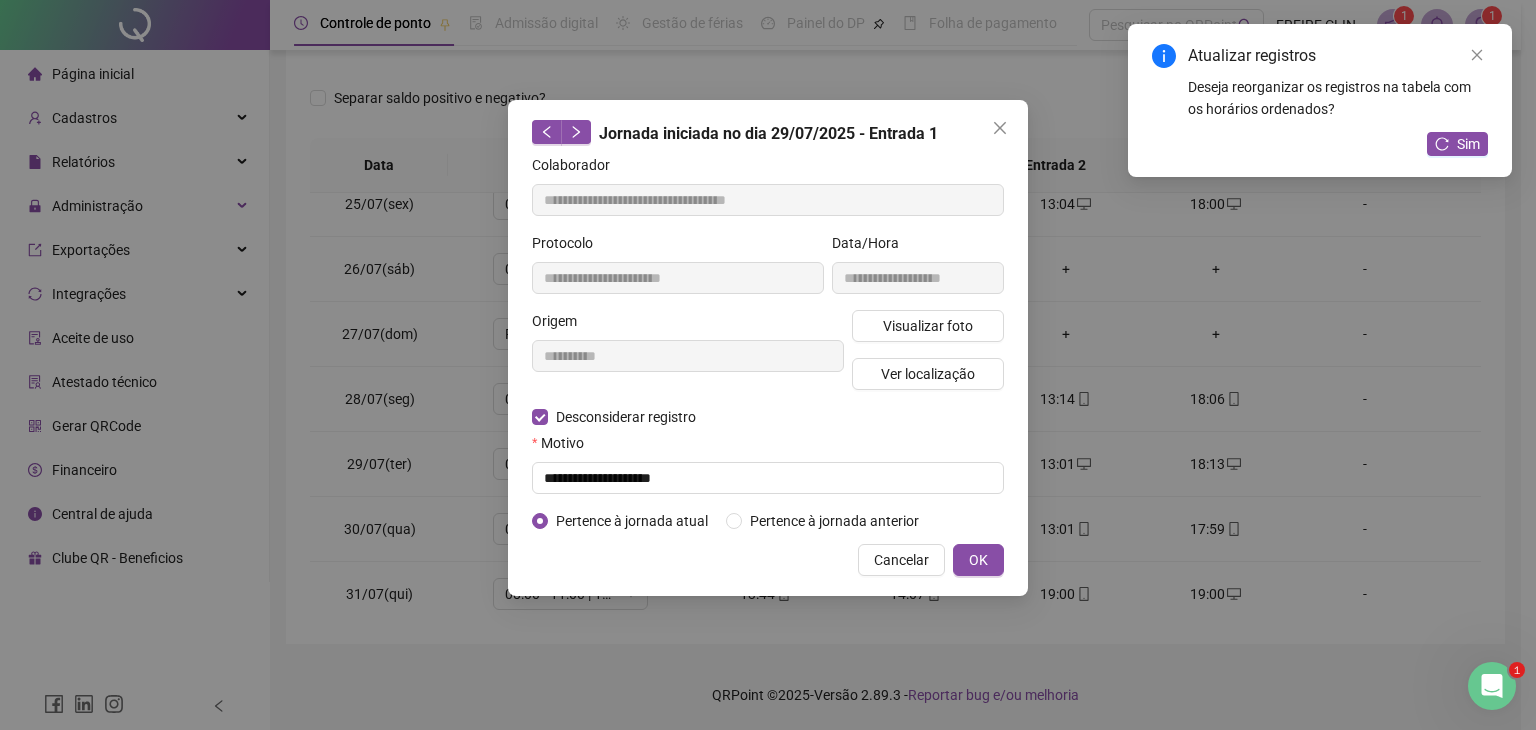 type on "**********" 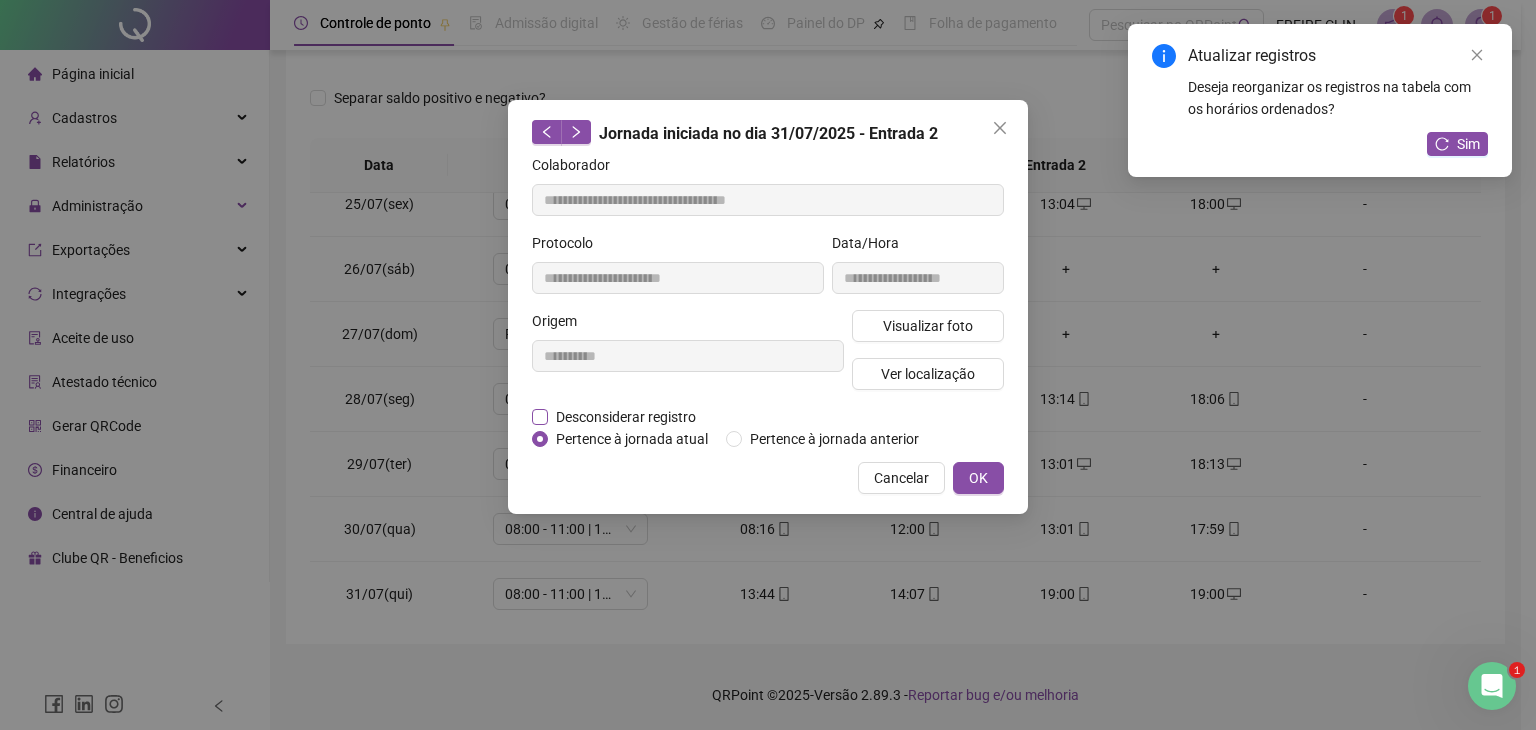 click on "Desconsiderar registro" at bounding box center [626, 417] 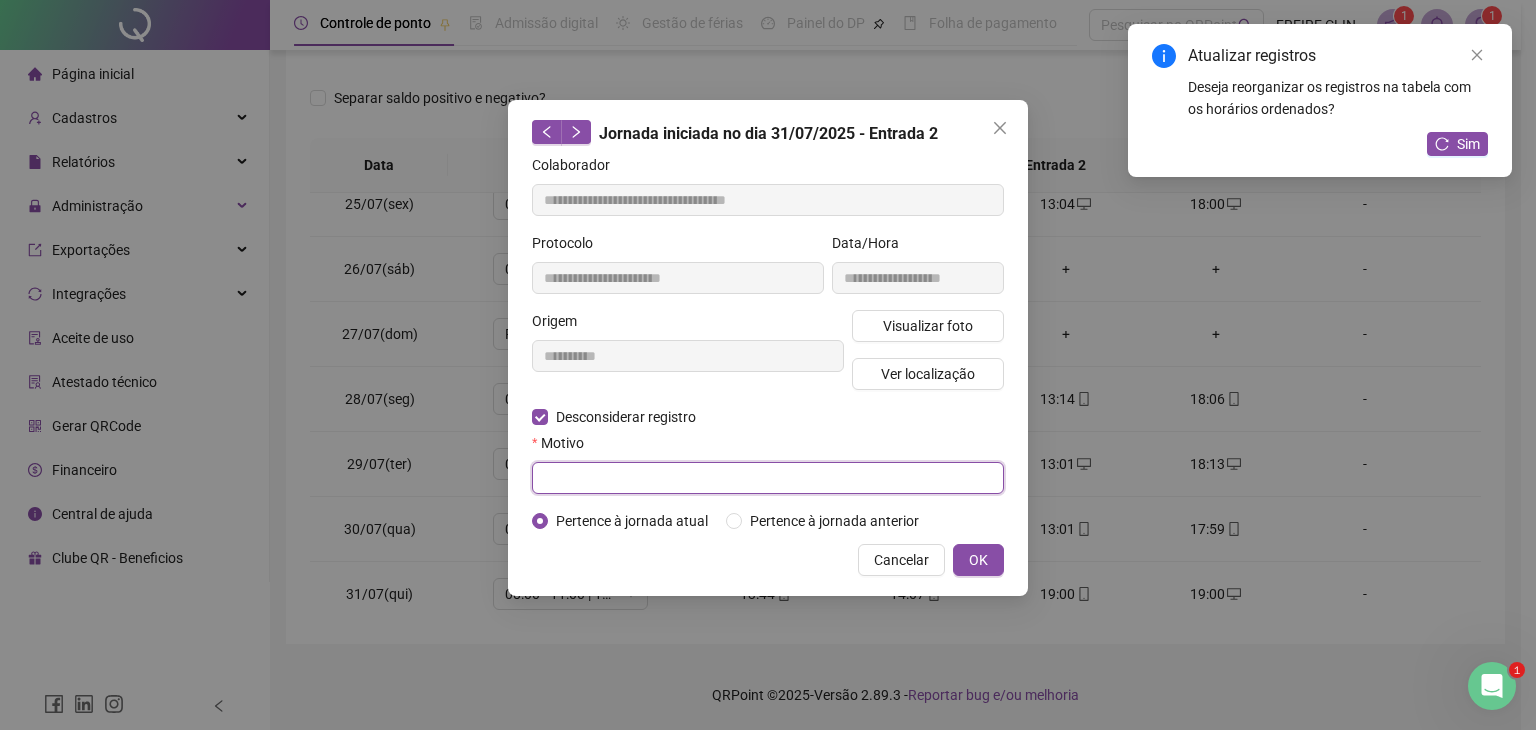 click at bounding box center (768, 478) 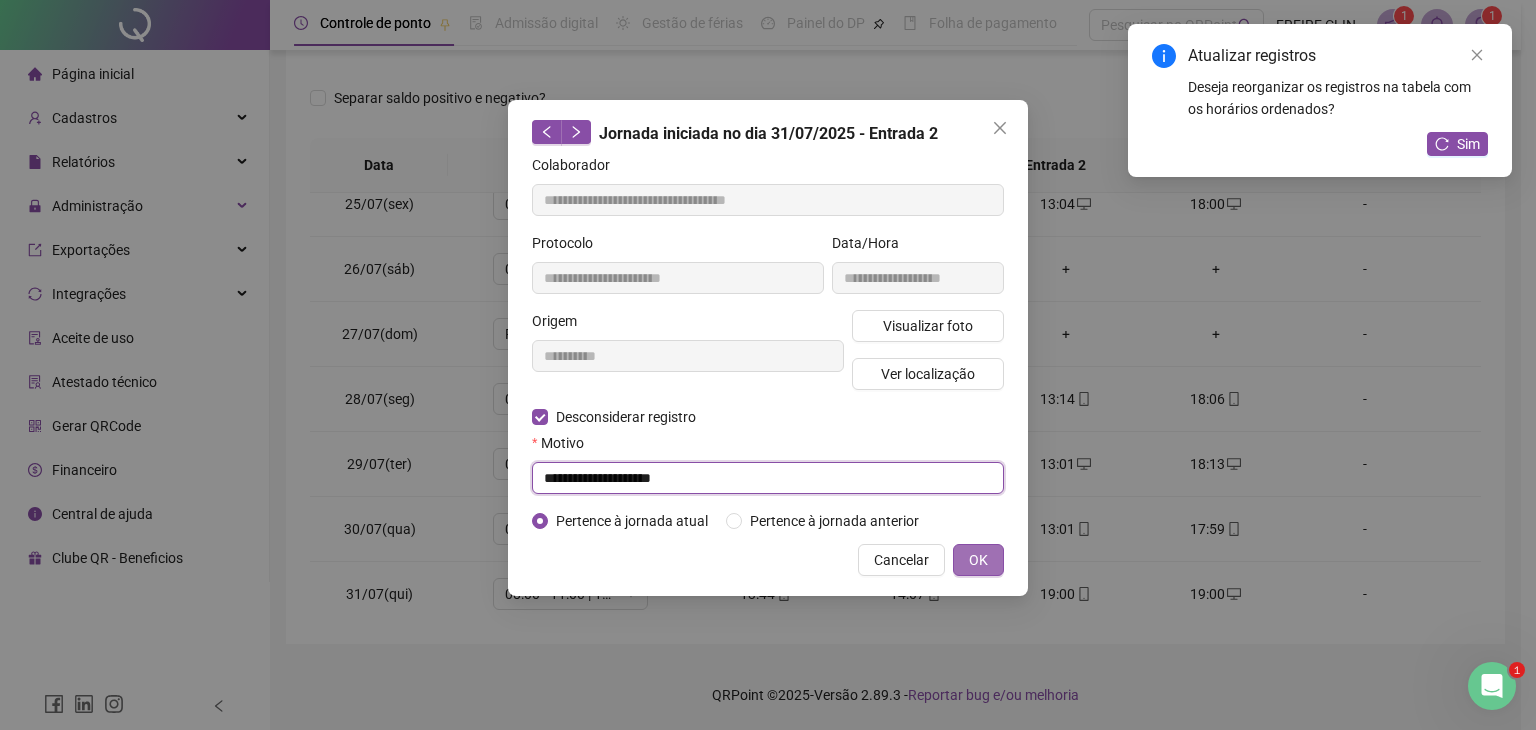 type on "**********" 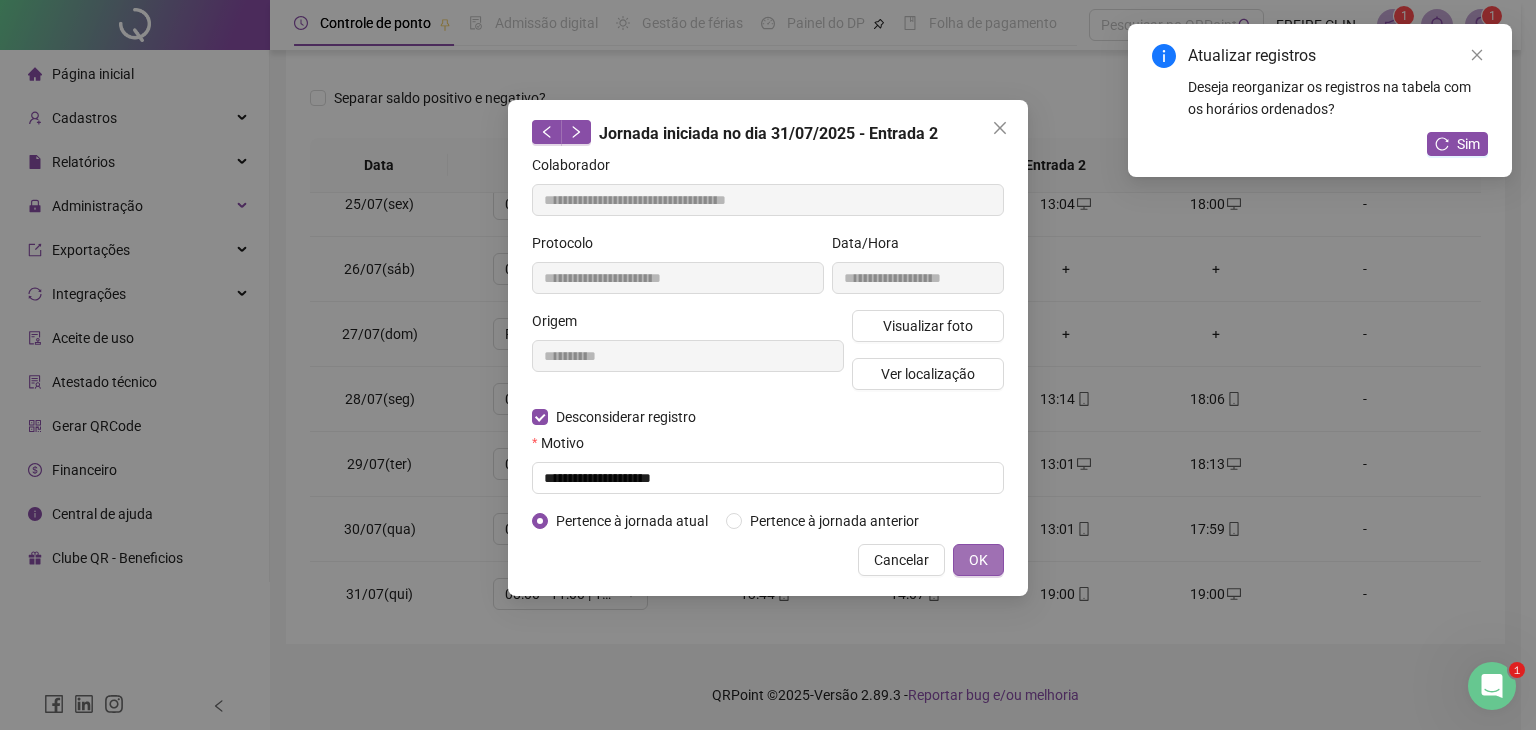 click on "OK" at bounding box center (978, 560) 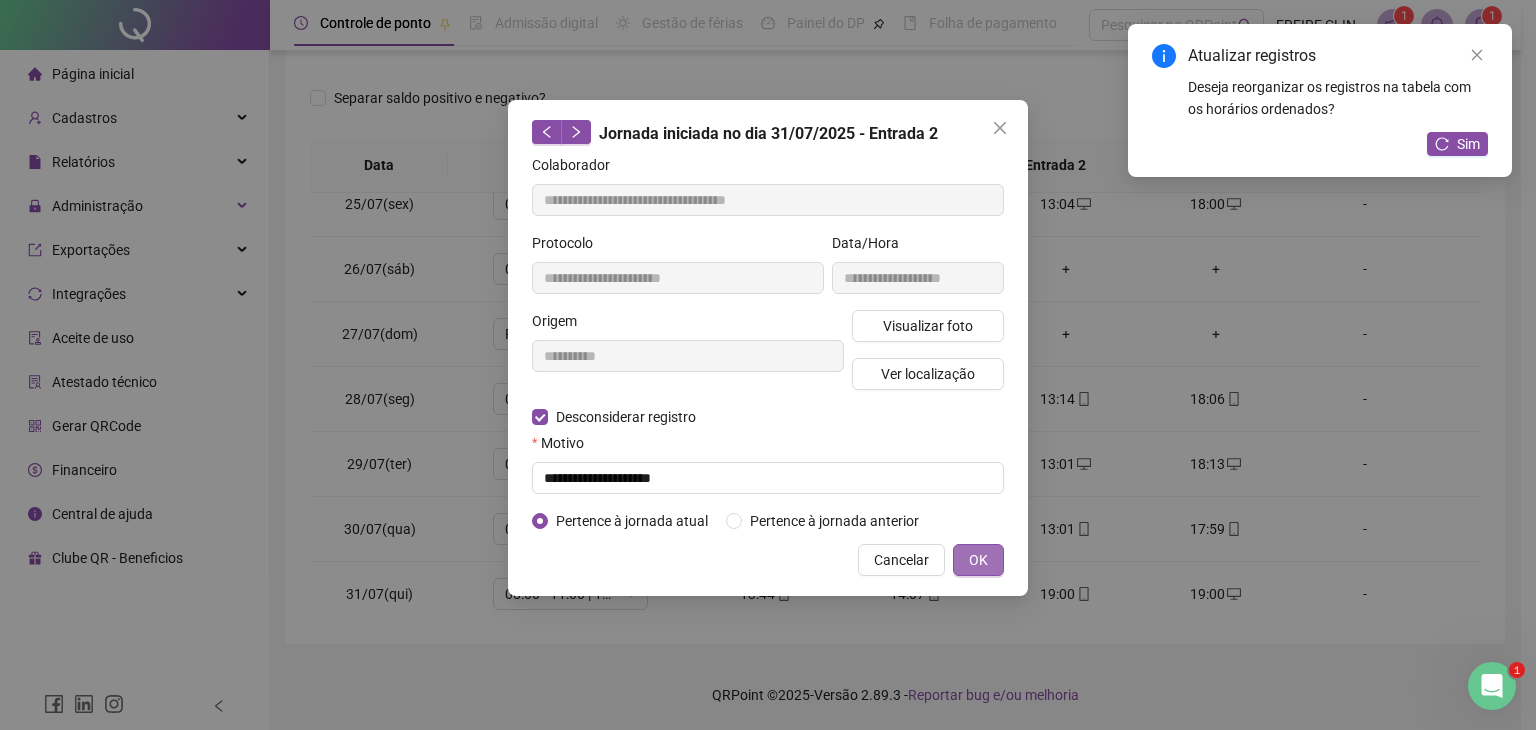 click on "OK" at bounding box center (978, 560) 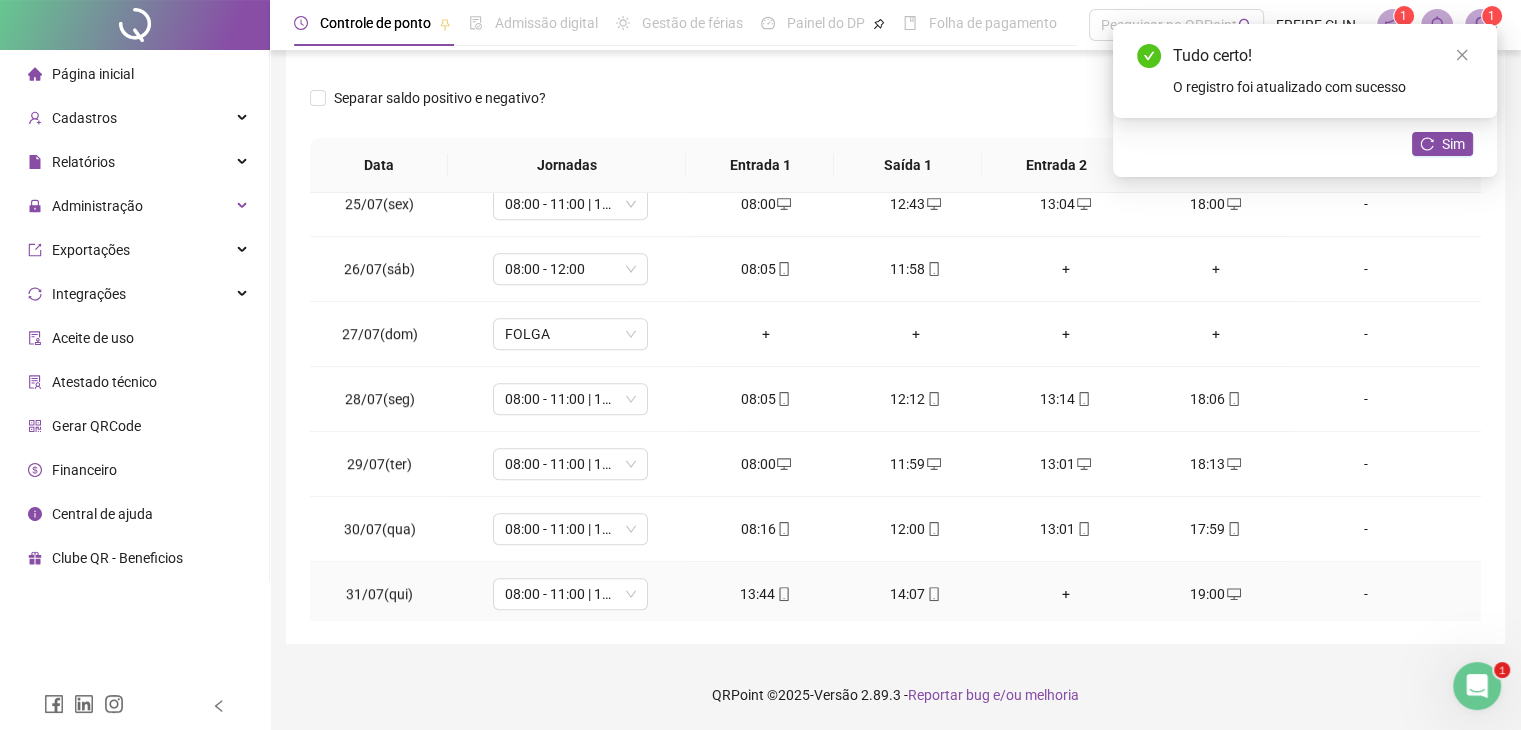 click on "+" at bounding box center (1066, 594) 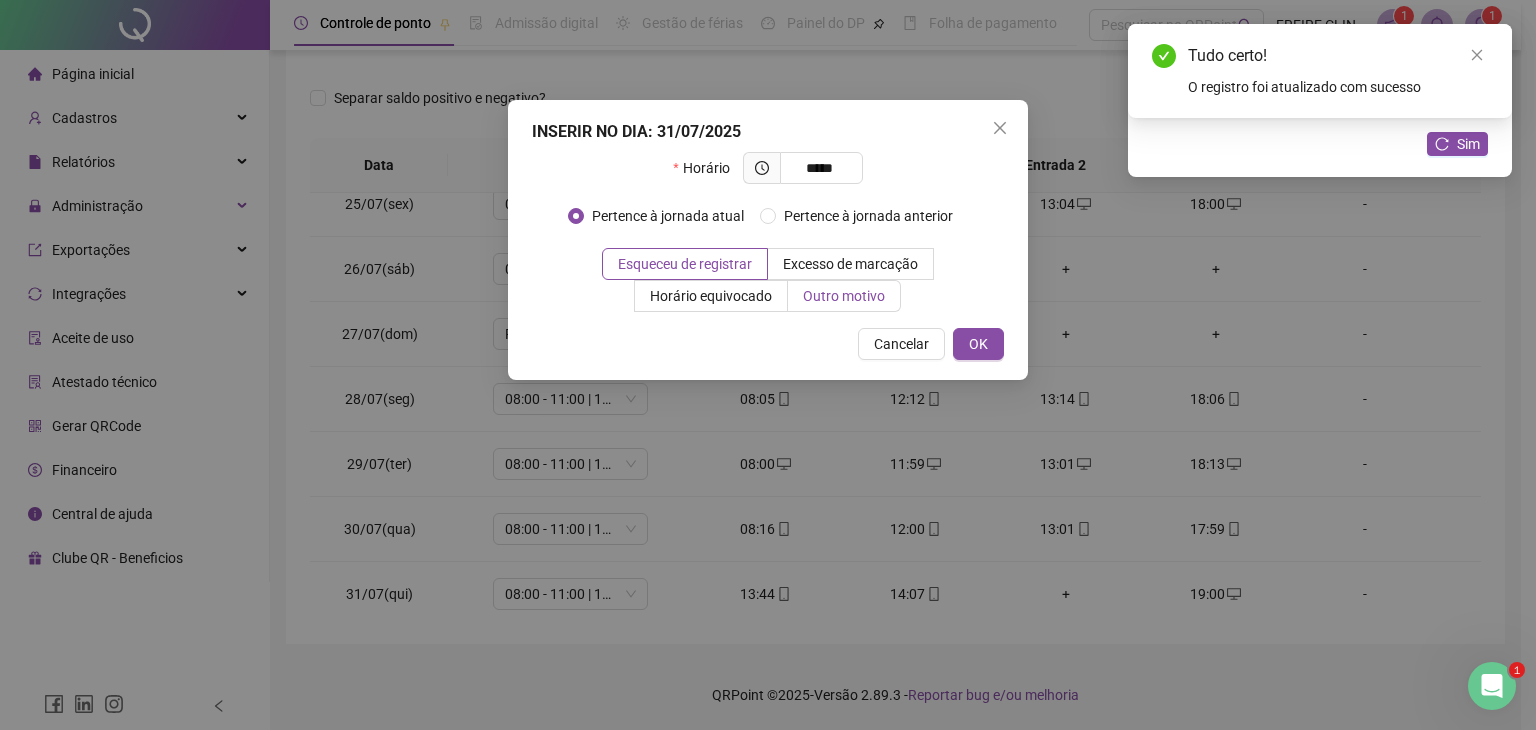 type on "*****" 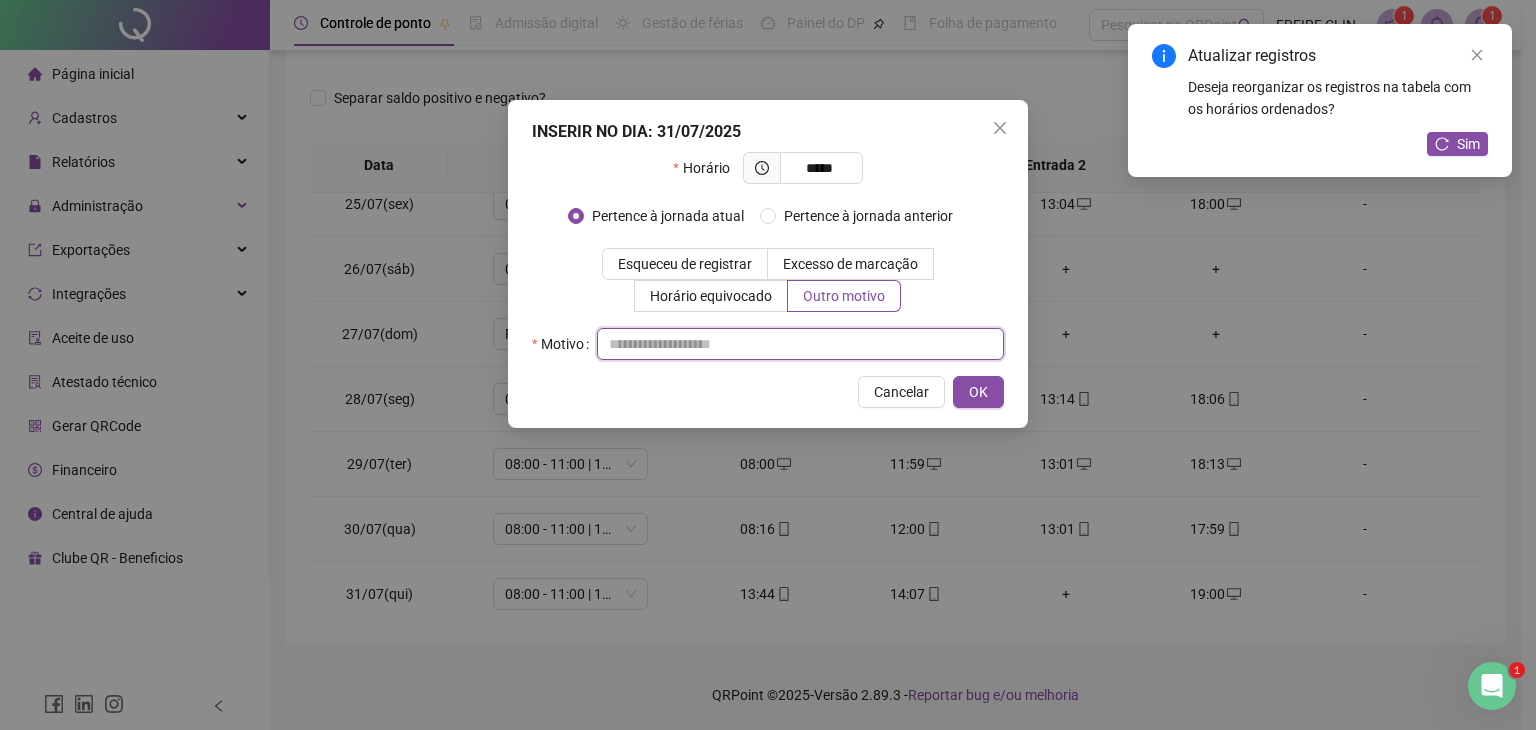 click at bounding box center (800, 344) 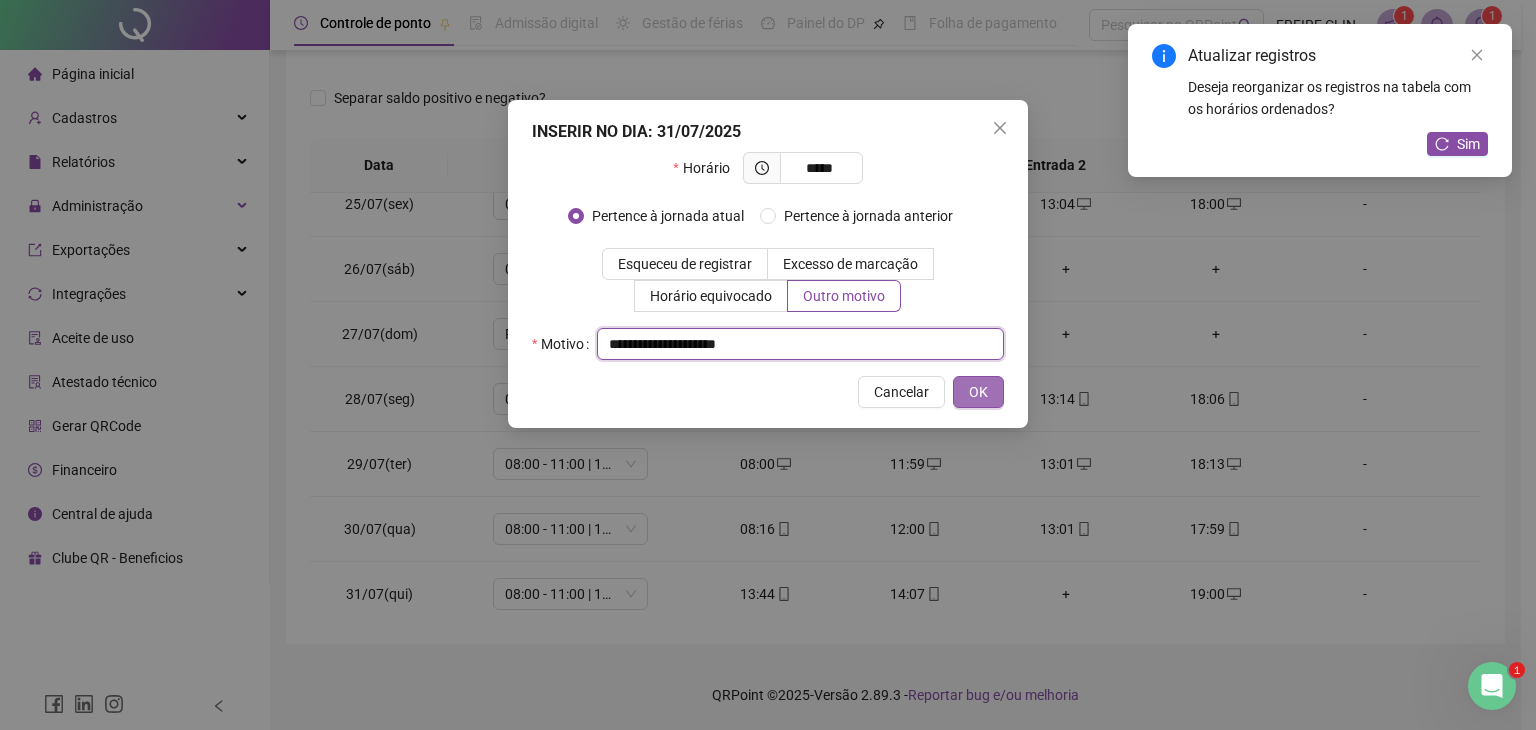 type on "**********" 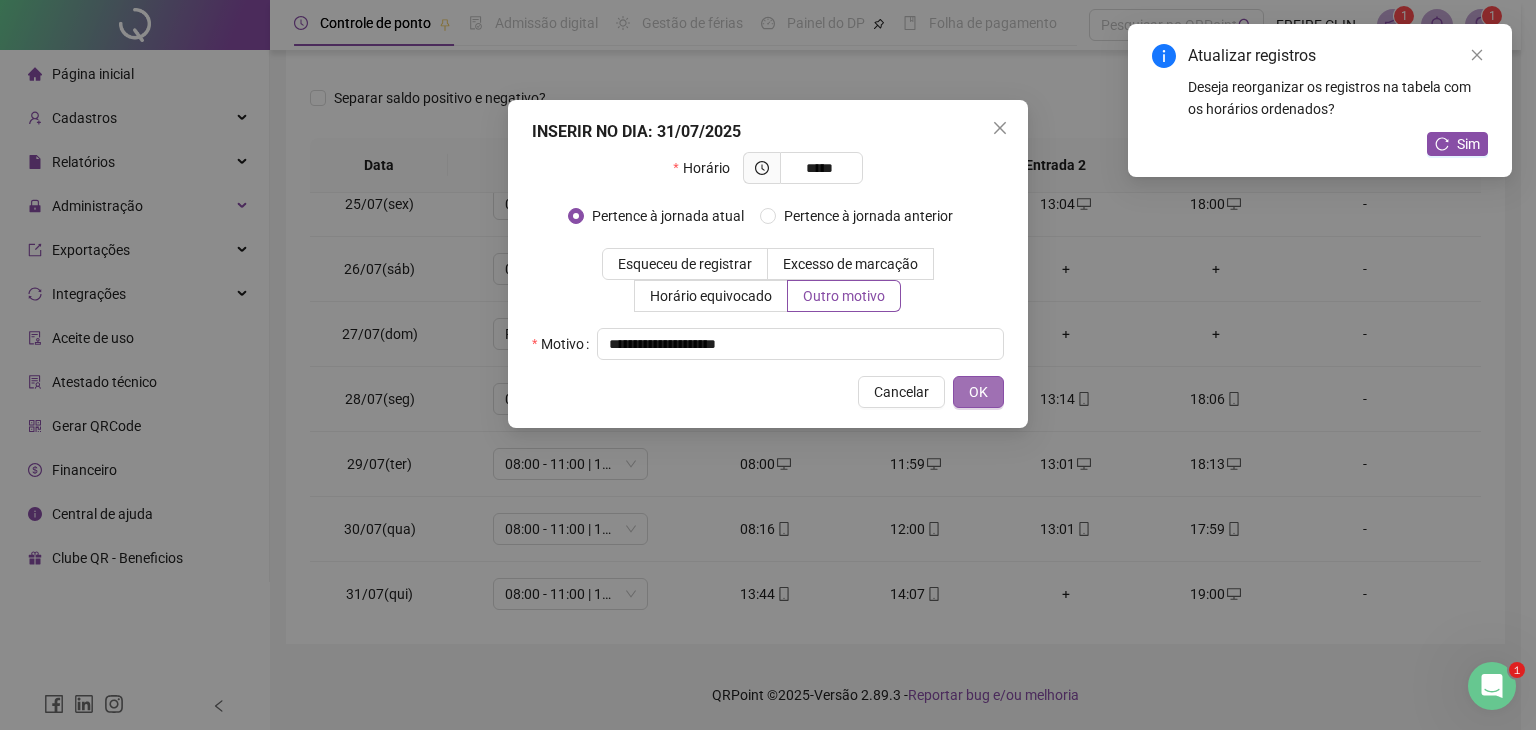 click on "OK" at bounding box center [978, 392] 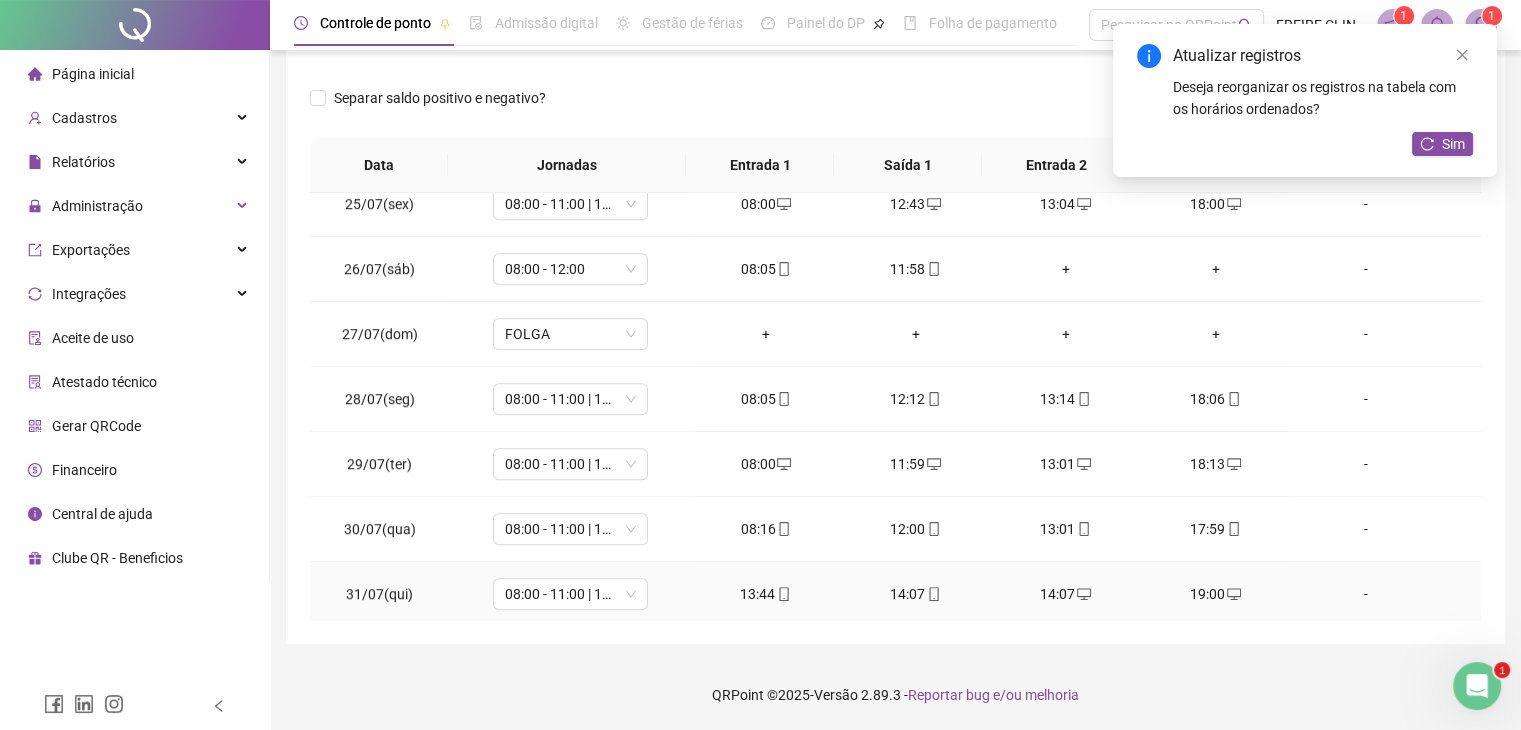 click 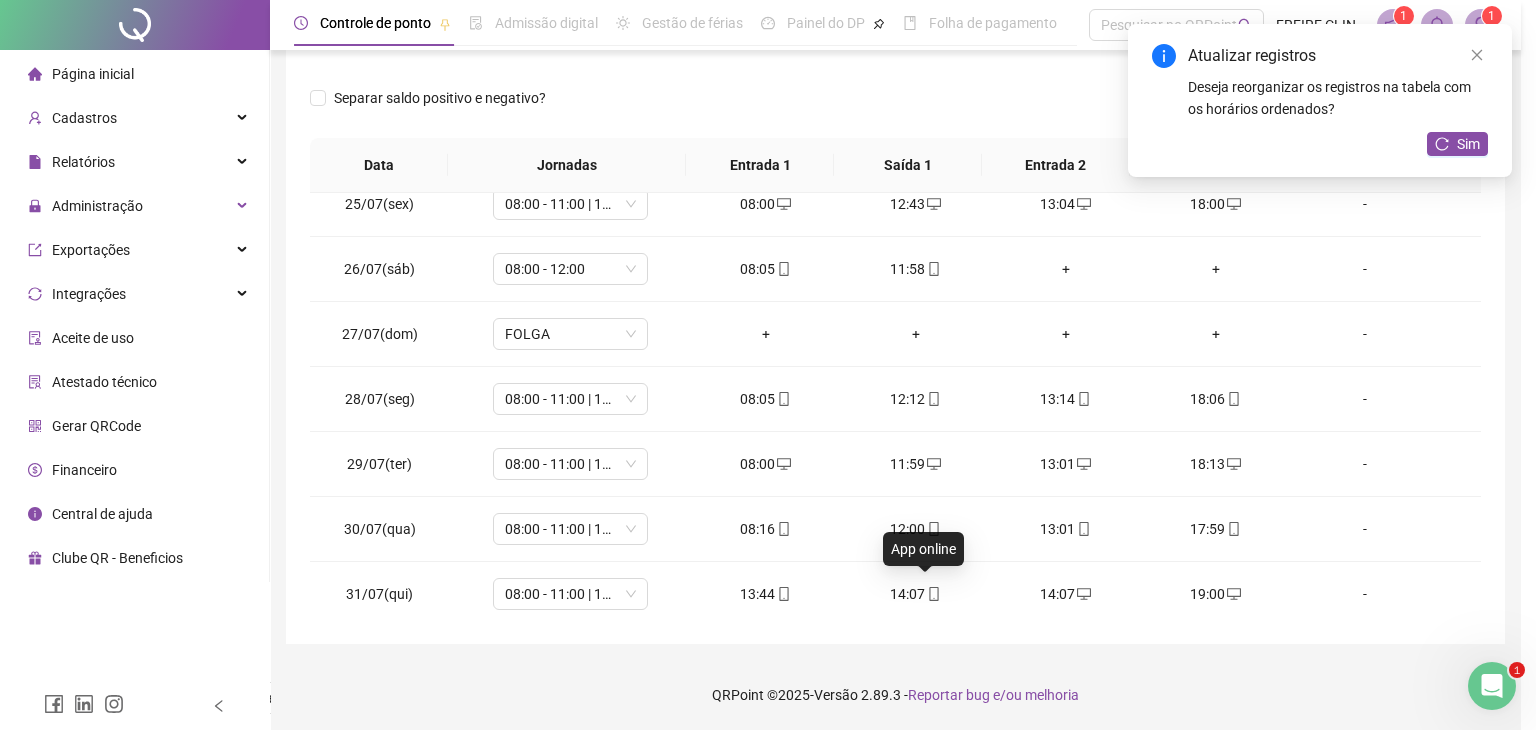 type on "**********" 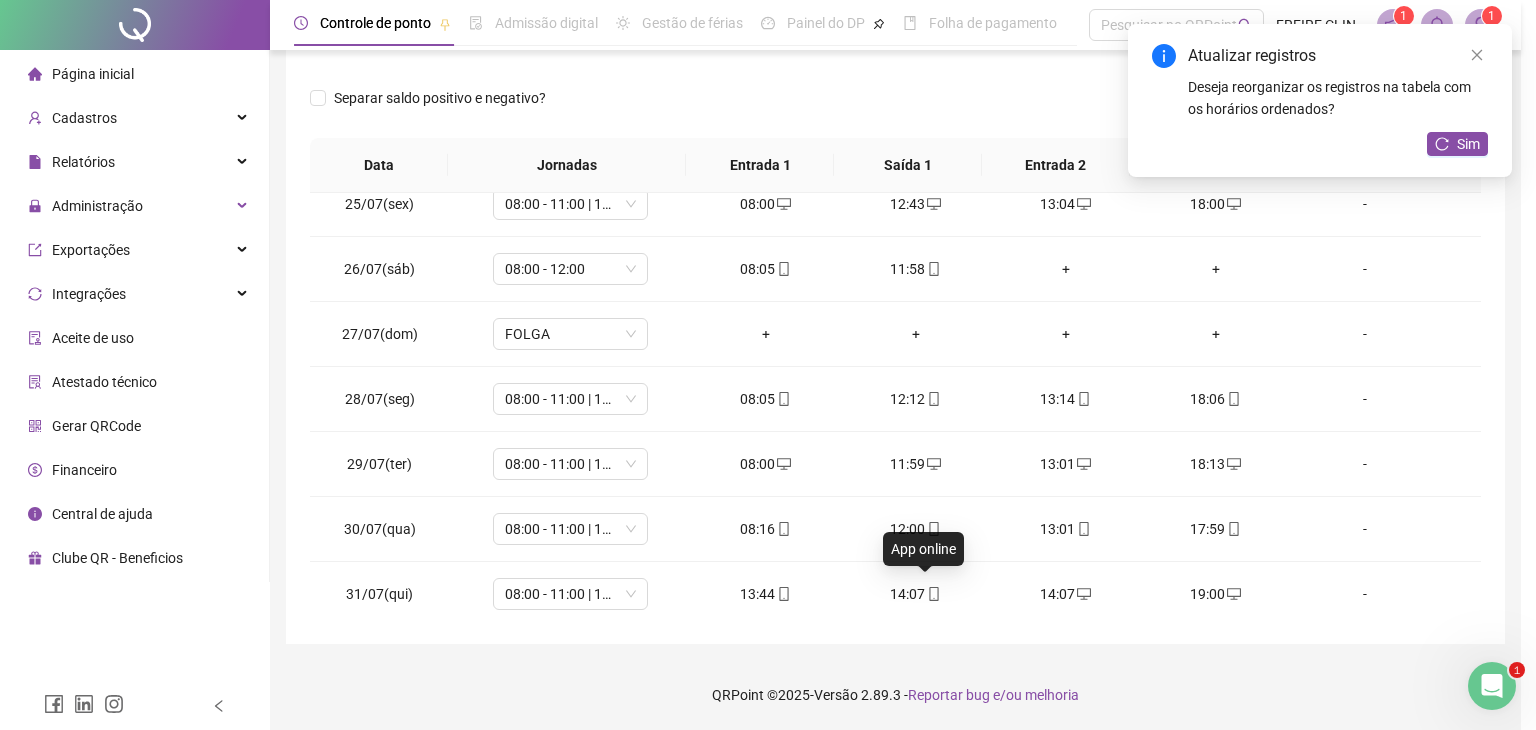 type on "**********" 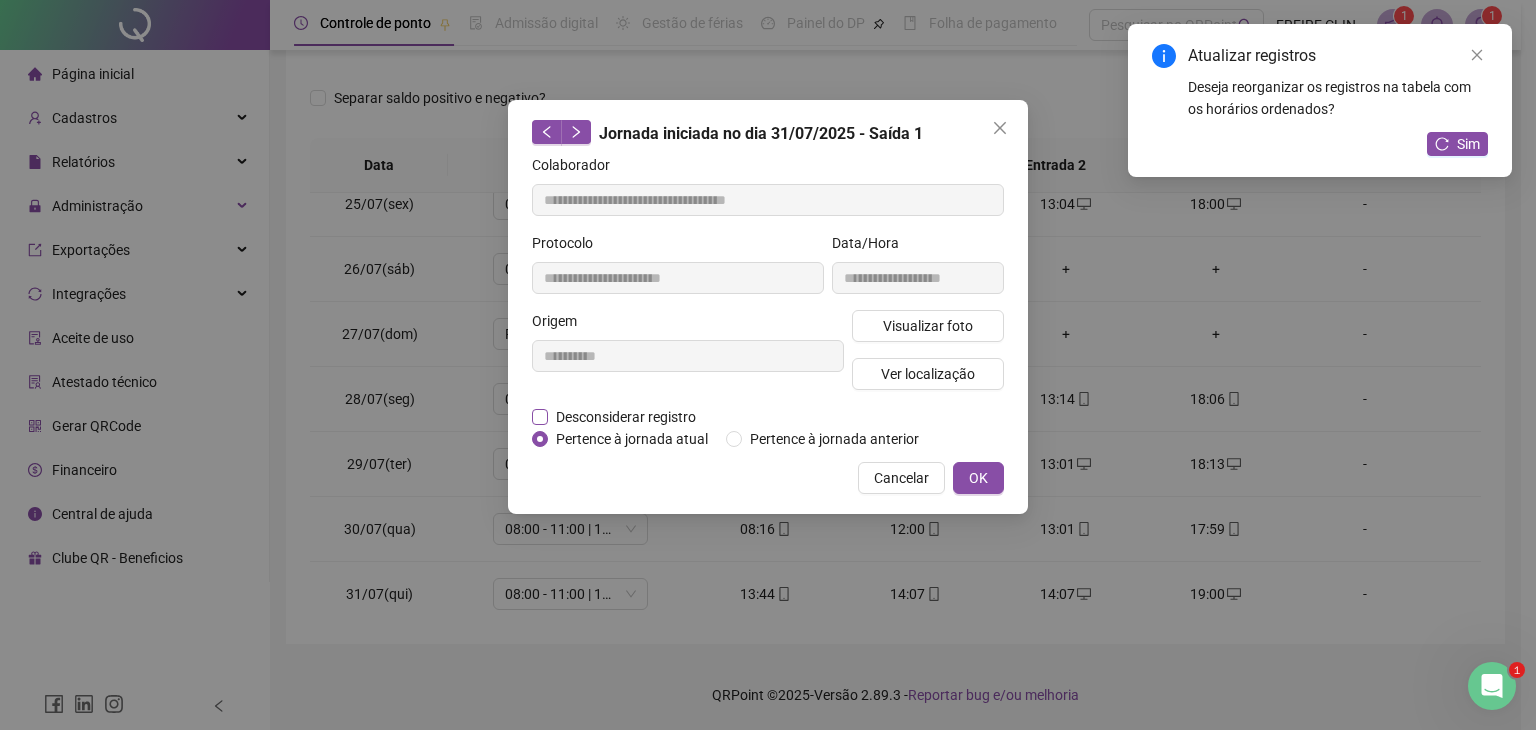 click on "Desconsiderar registro" at bounding box center (626, 417) 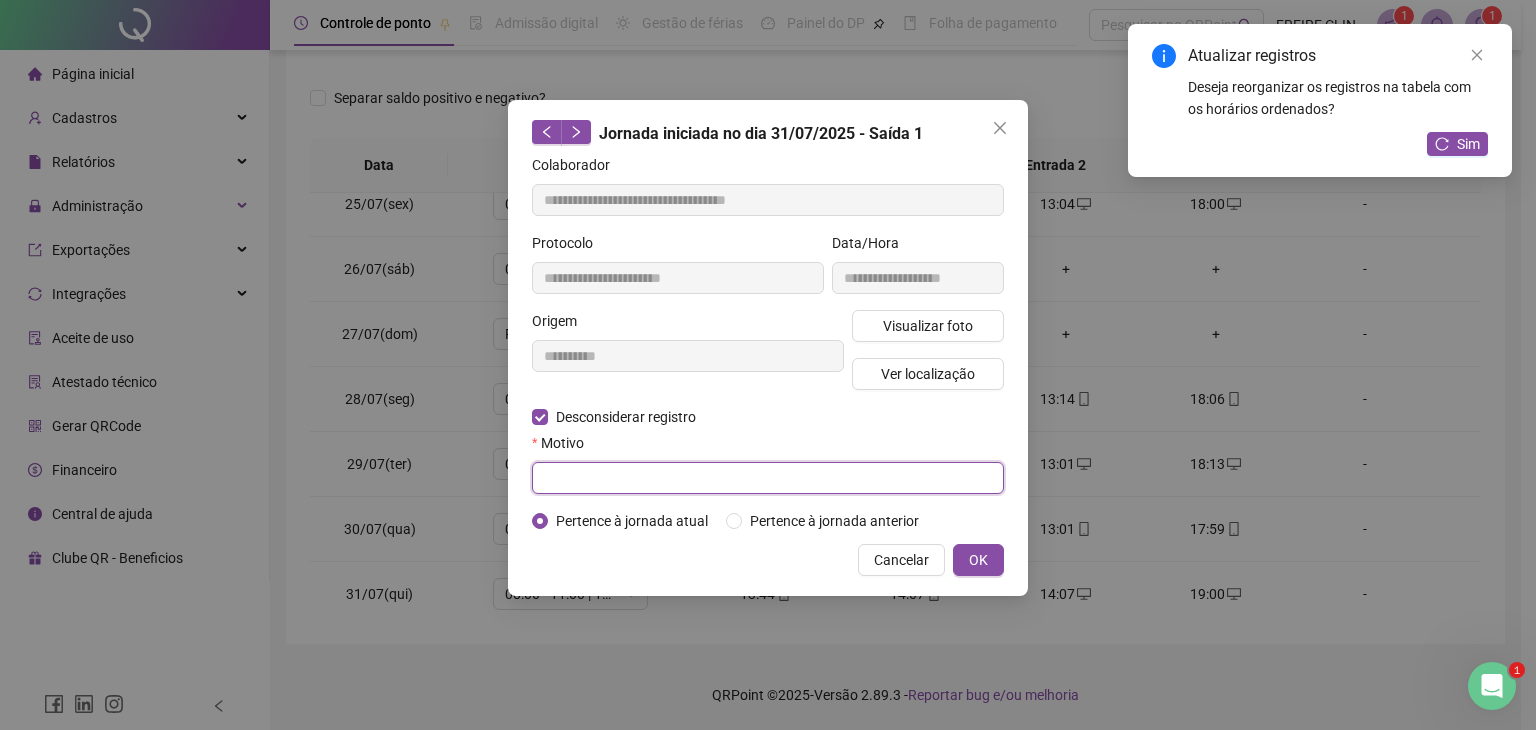 click at bounding box center [768, 478] 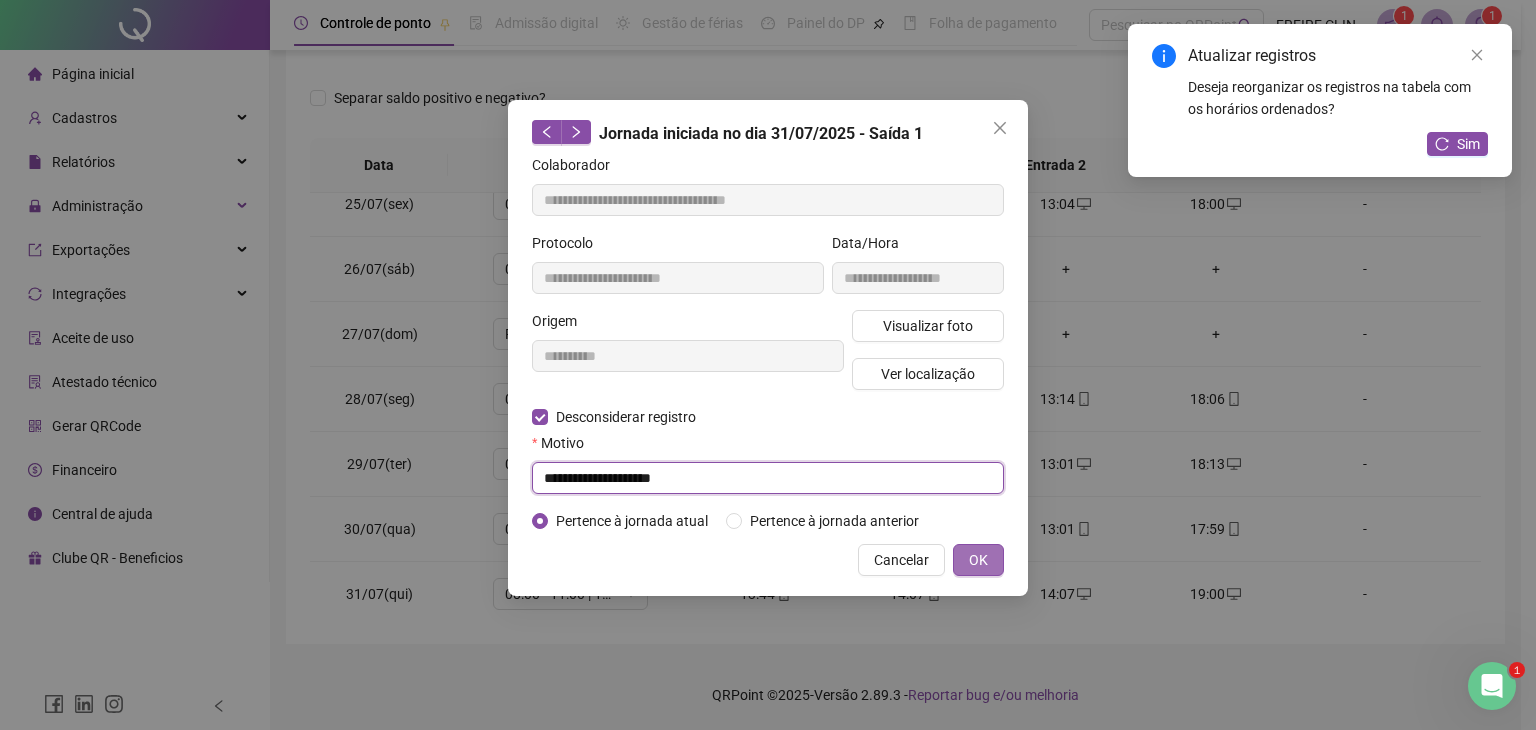 type on "**********" 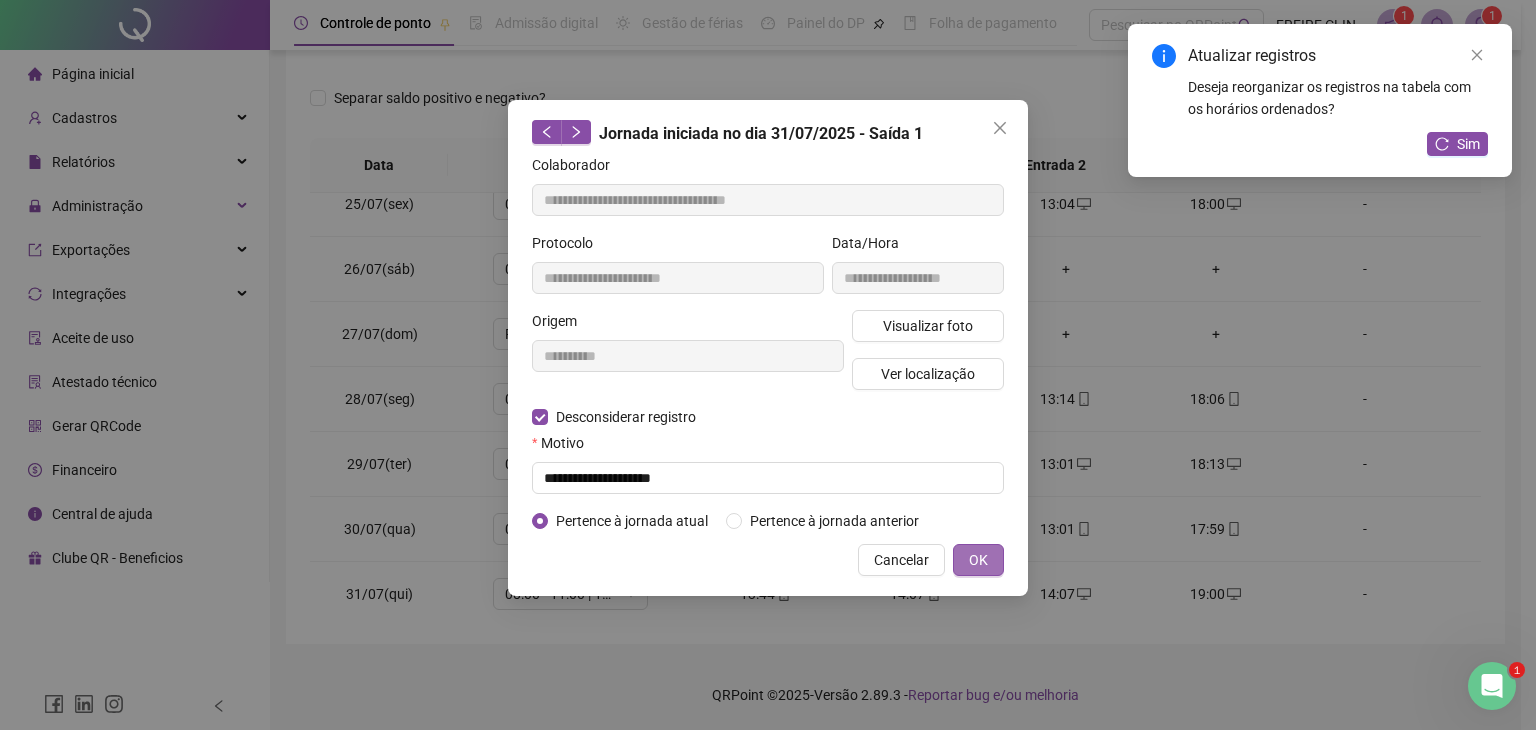 click on "OK" at bounding box center (978, 560) 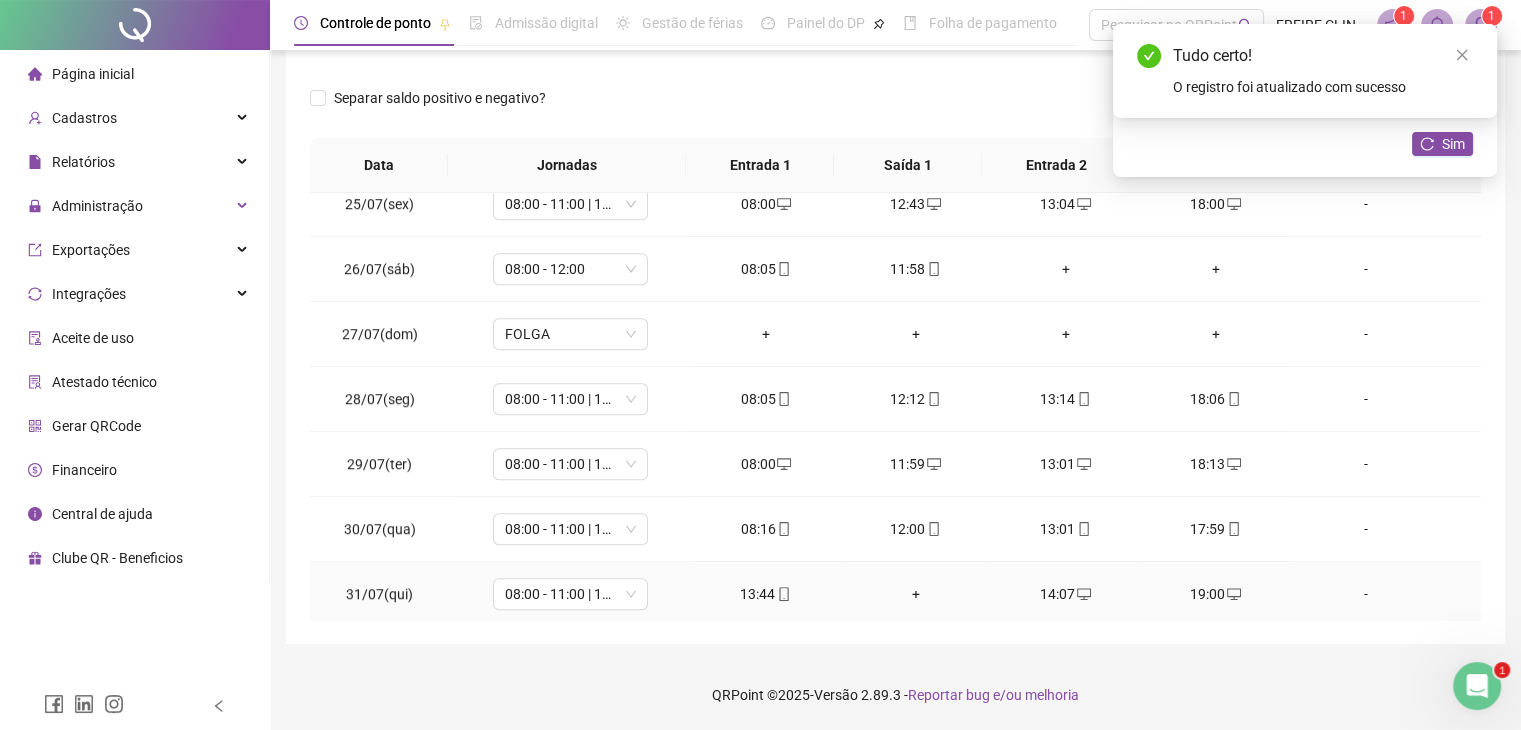 click on "+" at bounding box center (916, 594) 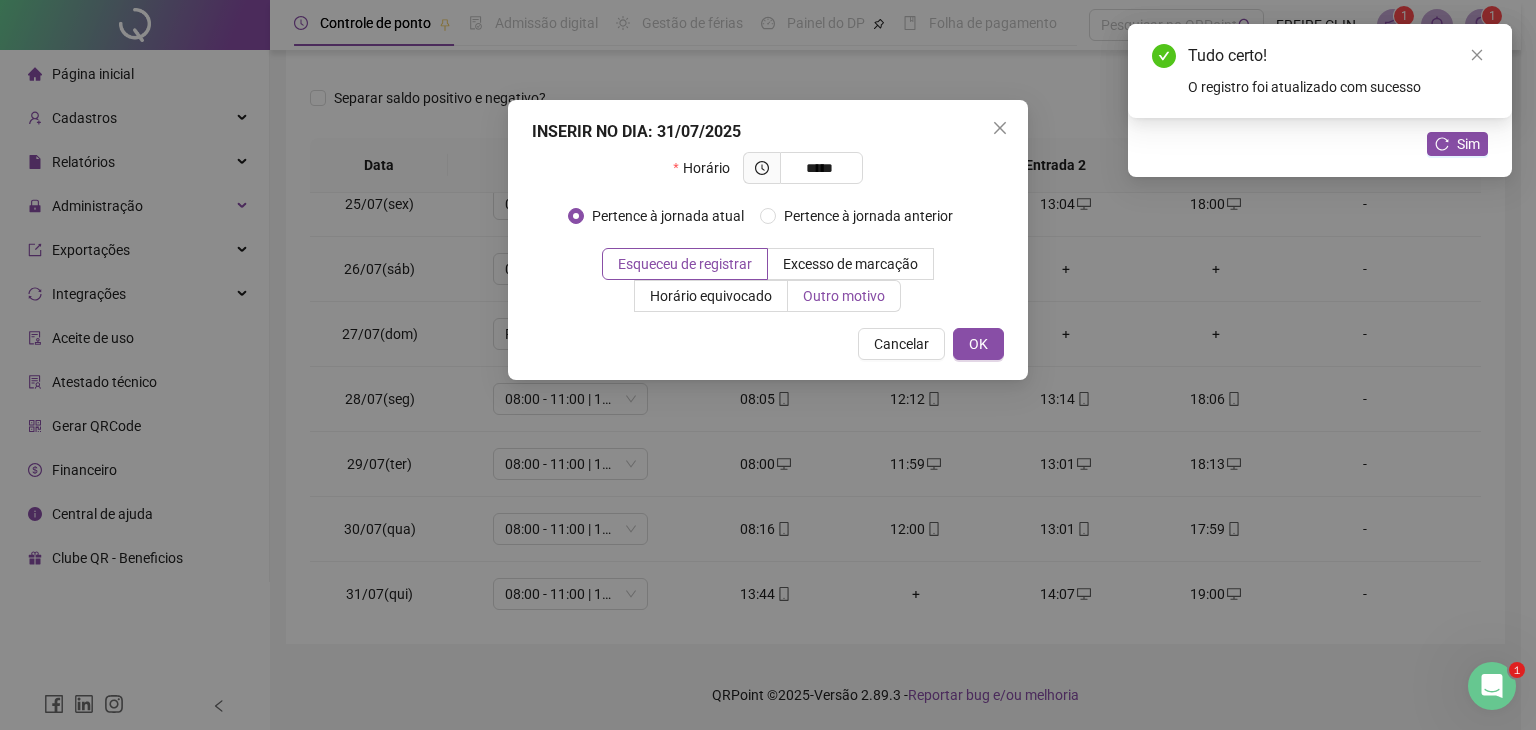 type on "*****" 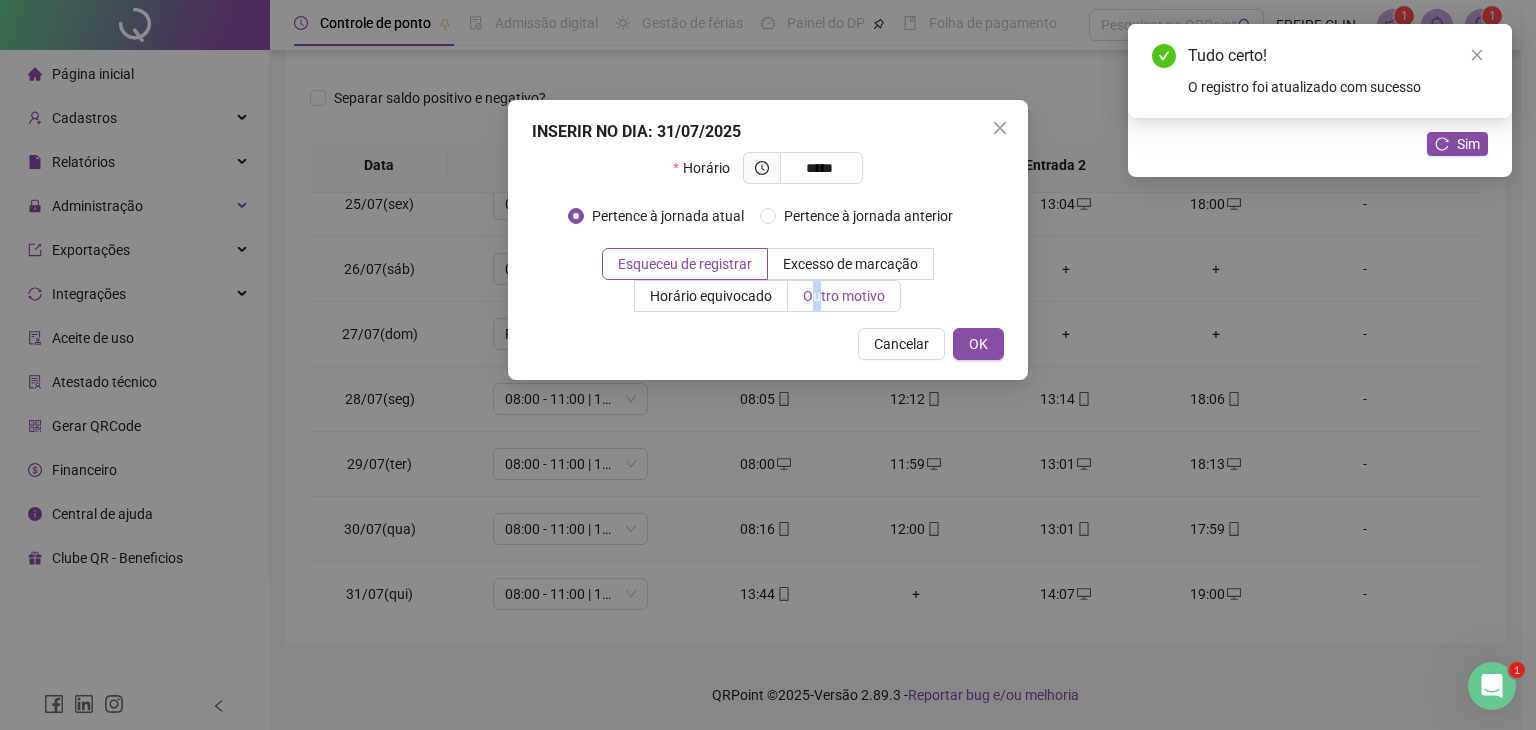 click on "Outro motivo" at bounding box center [844, 296] 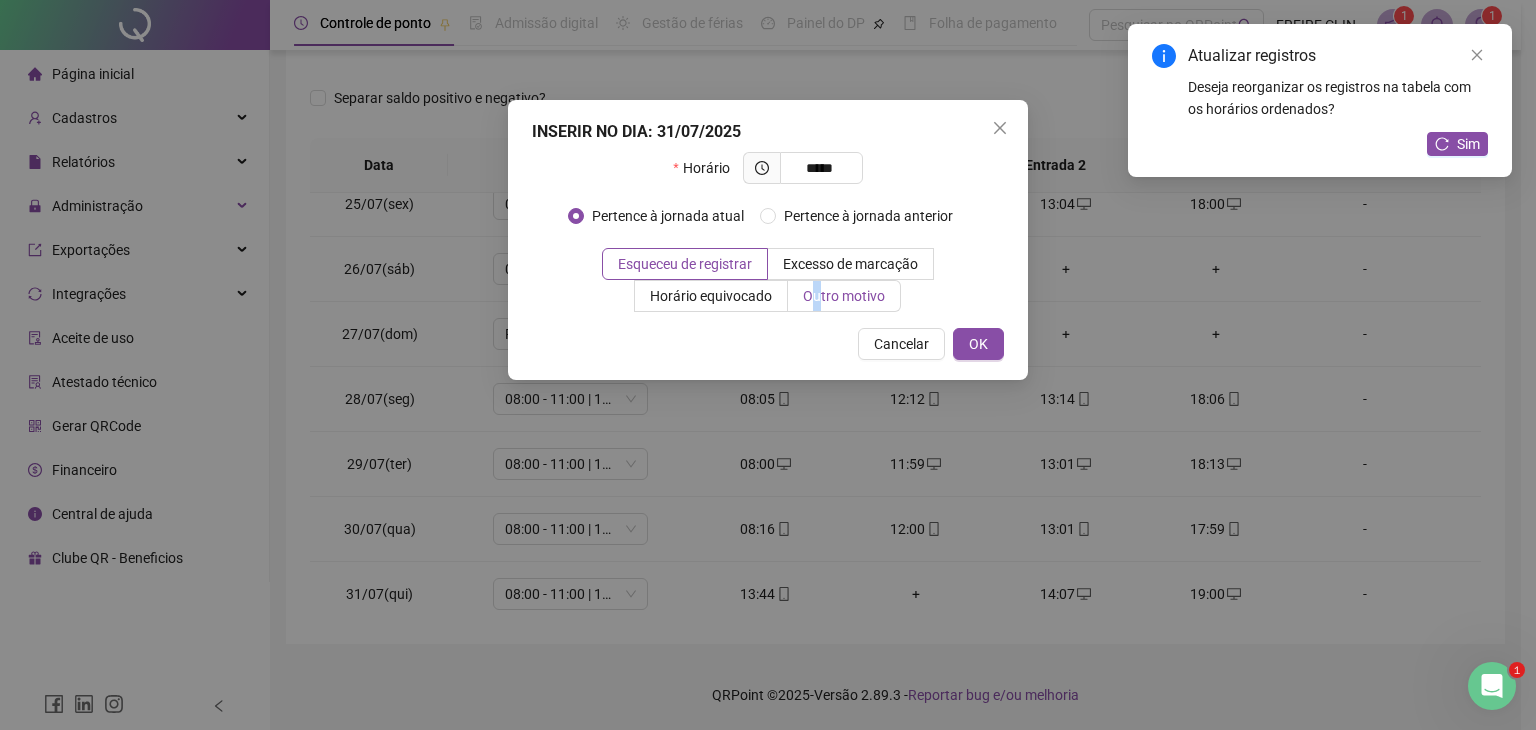 click on "Outro motivo" at bounding box center (844, 296) 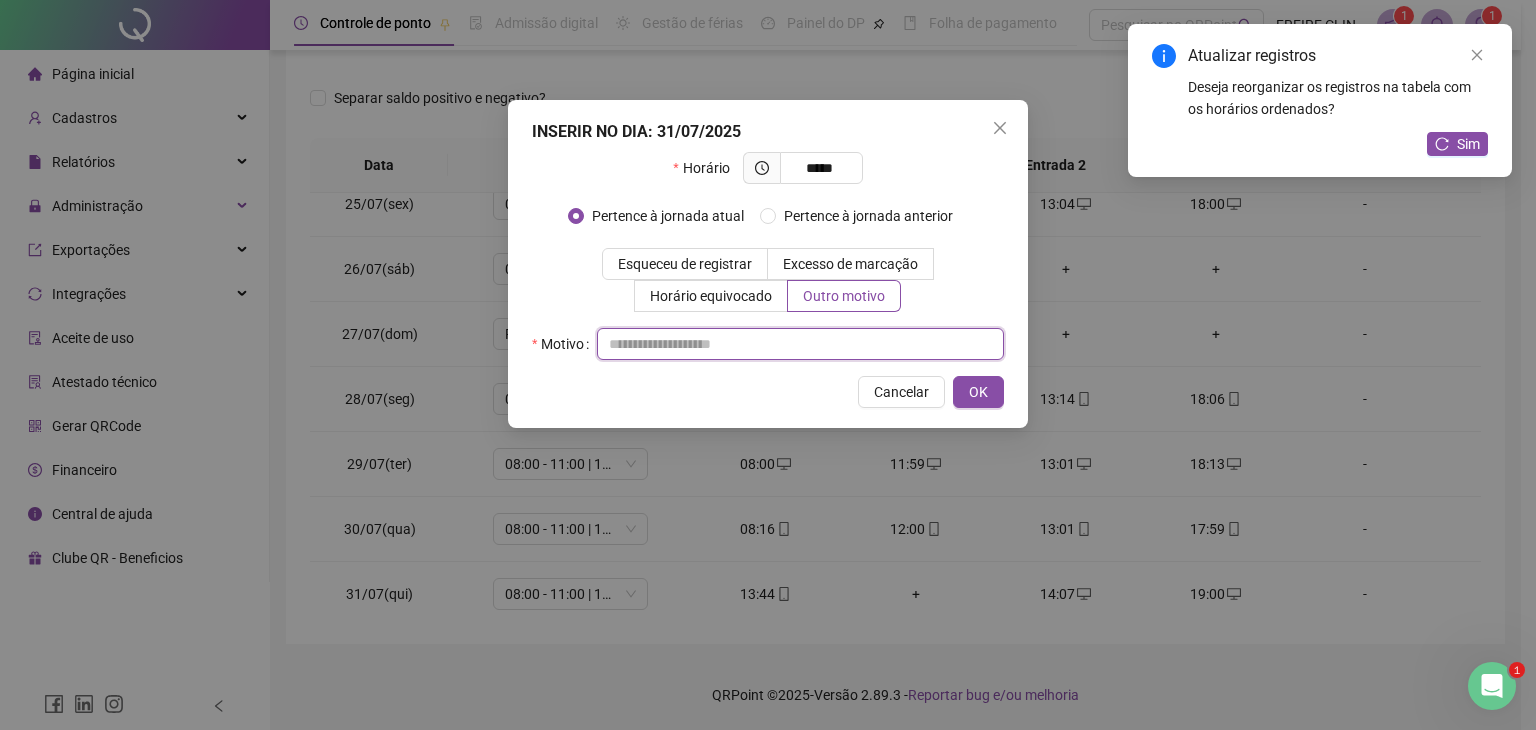 click at bounding box center [800, 344] 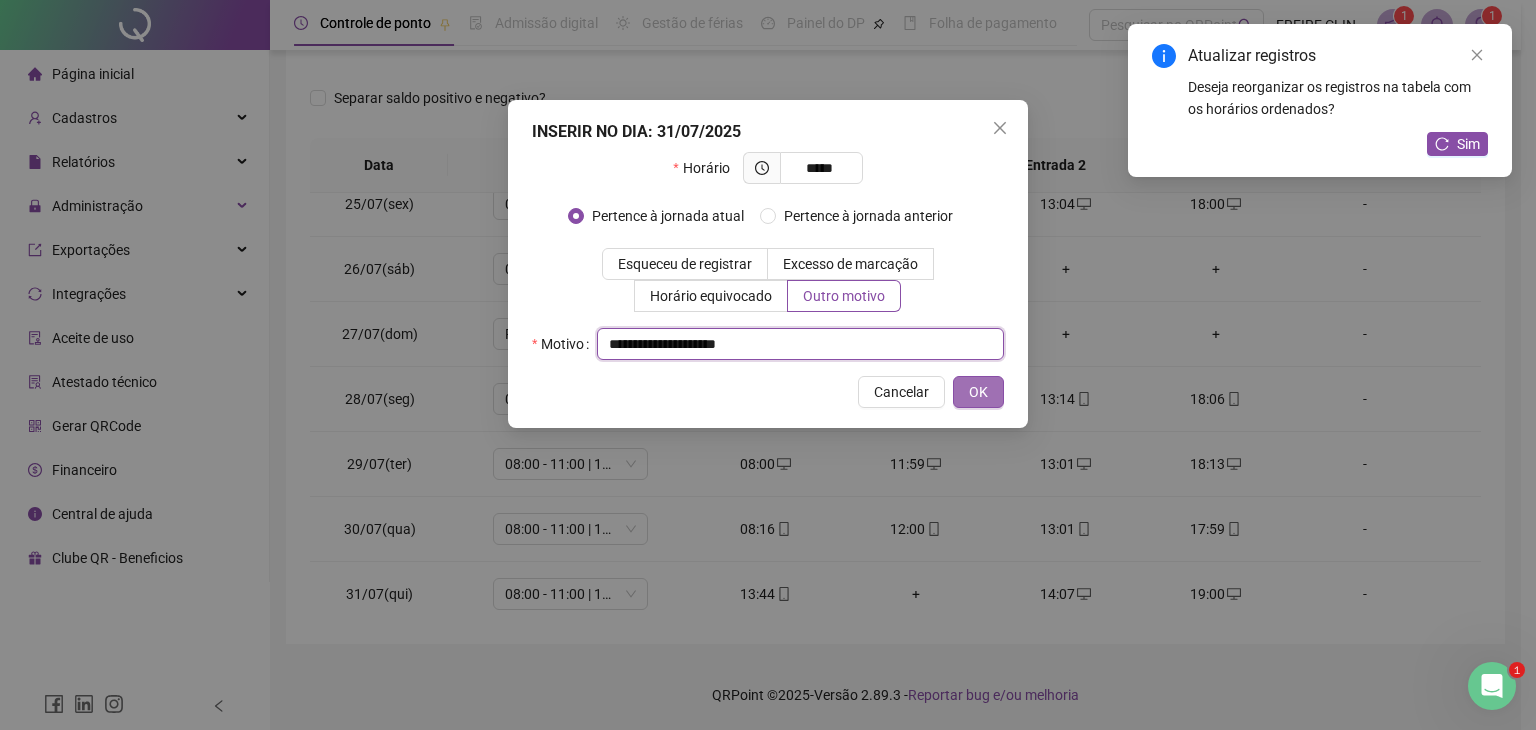 type on "**********" 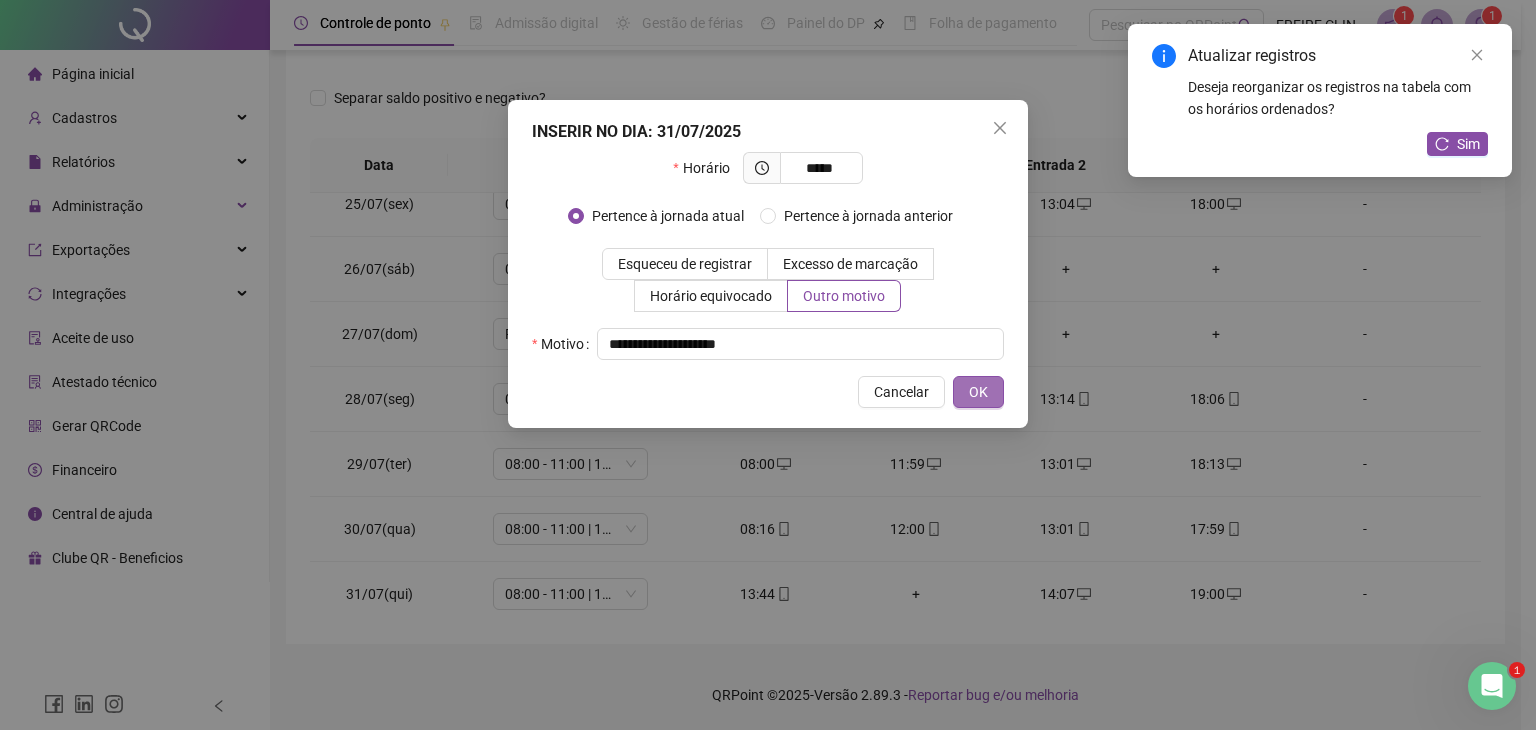 click on "OK" at bounding box center (978, 392) 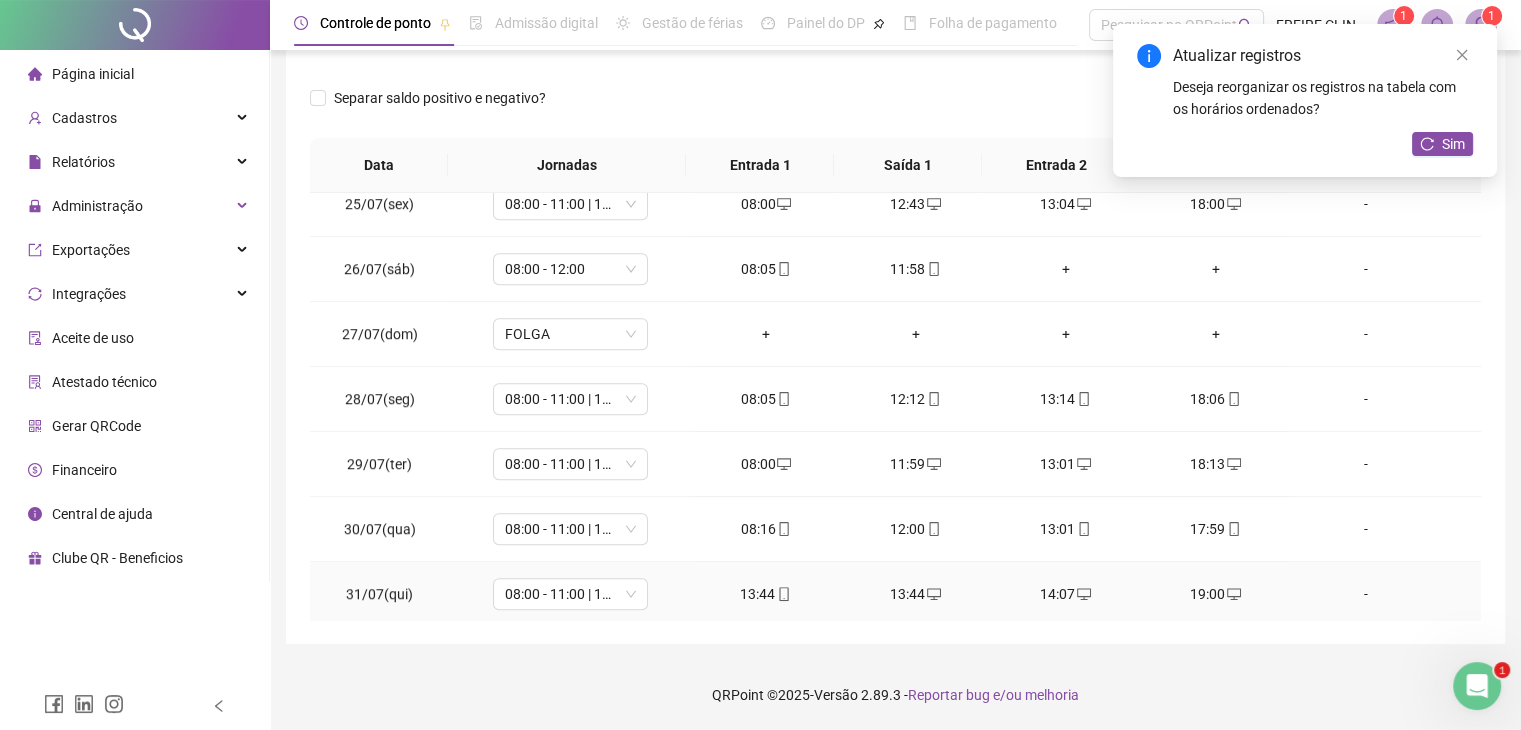 click on "13:44" at bounding box center [766, 594] 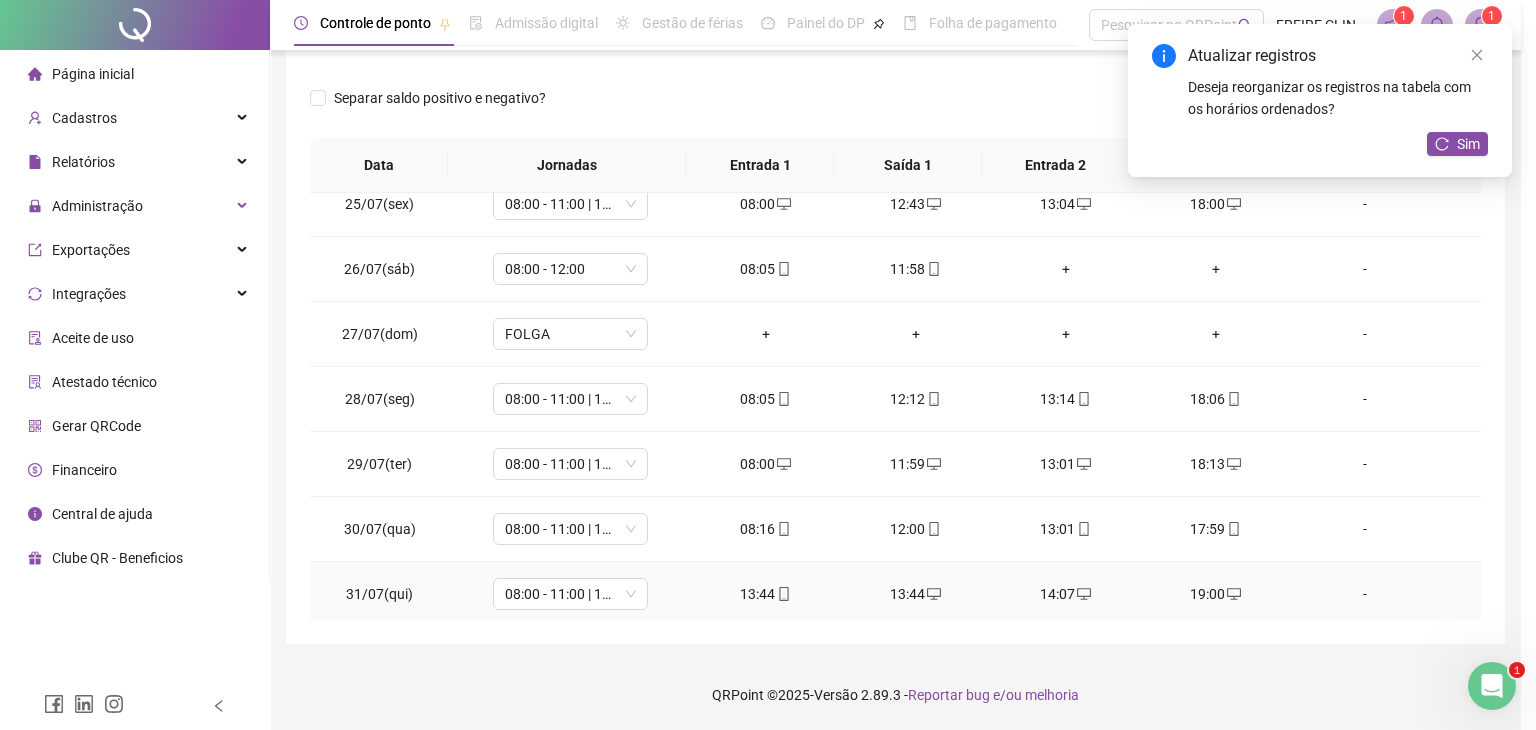 type on "**********" 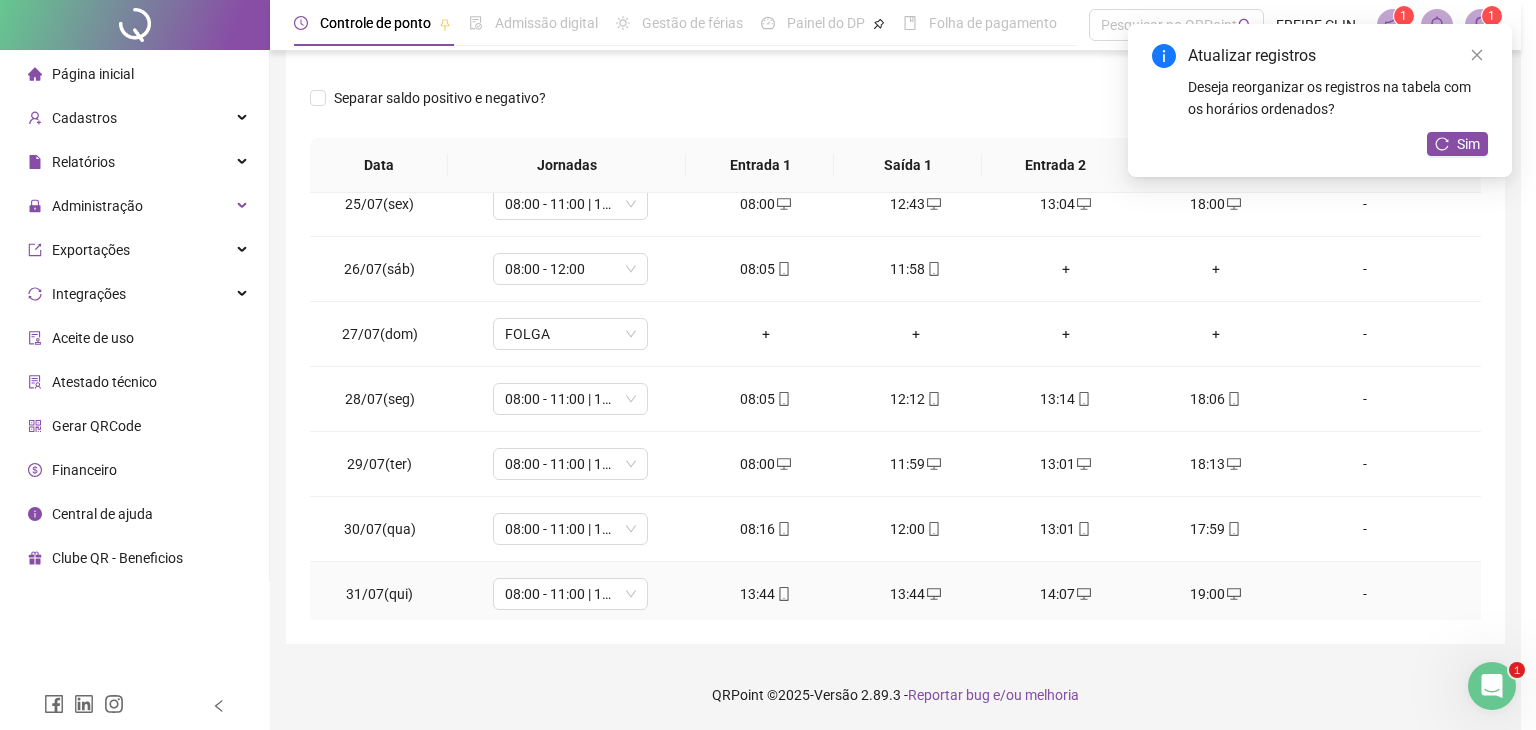 type on "**********" 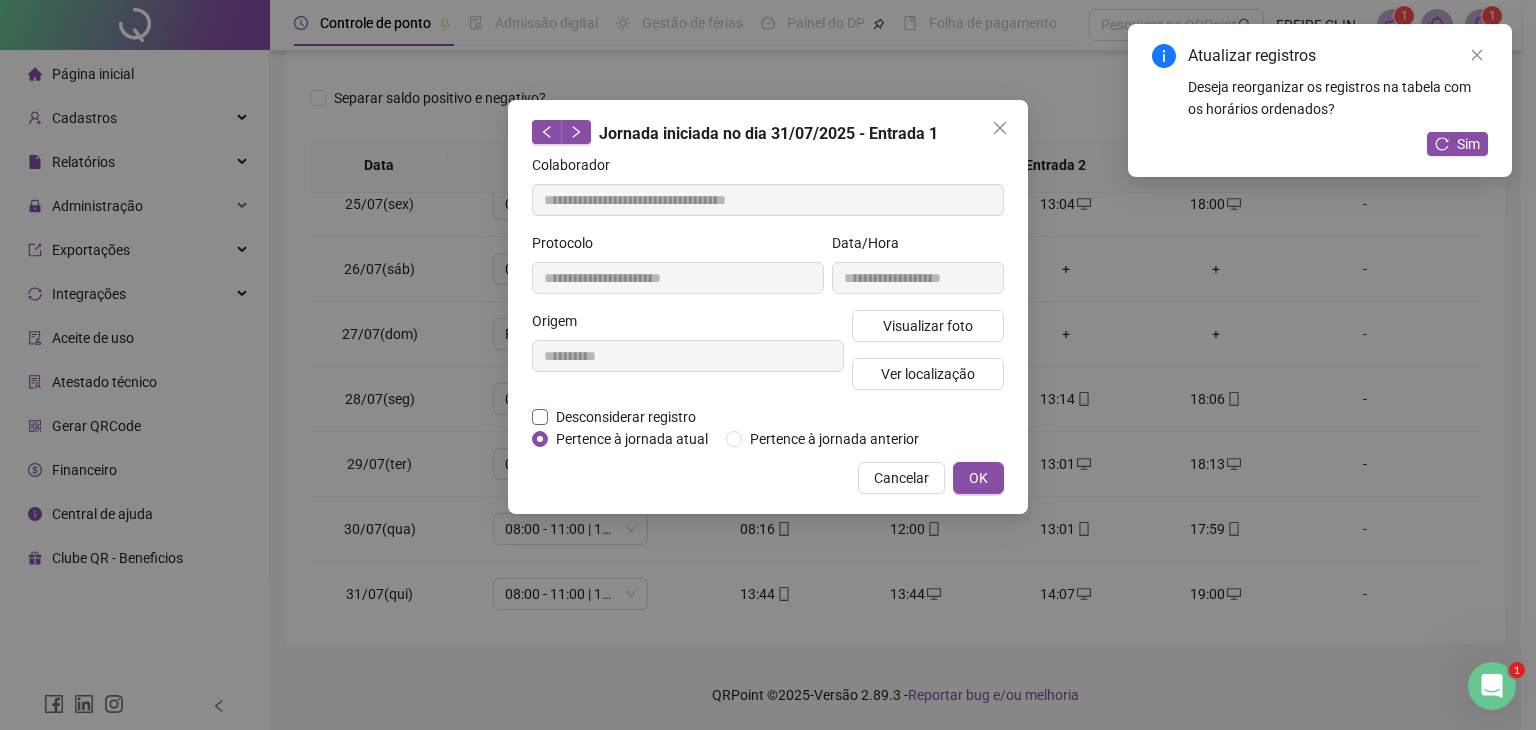 click on "Desconsiderar registro" at bounding box center (626, 417) 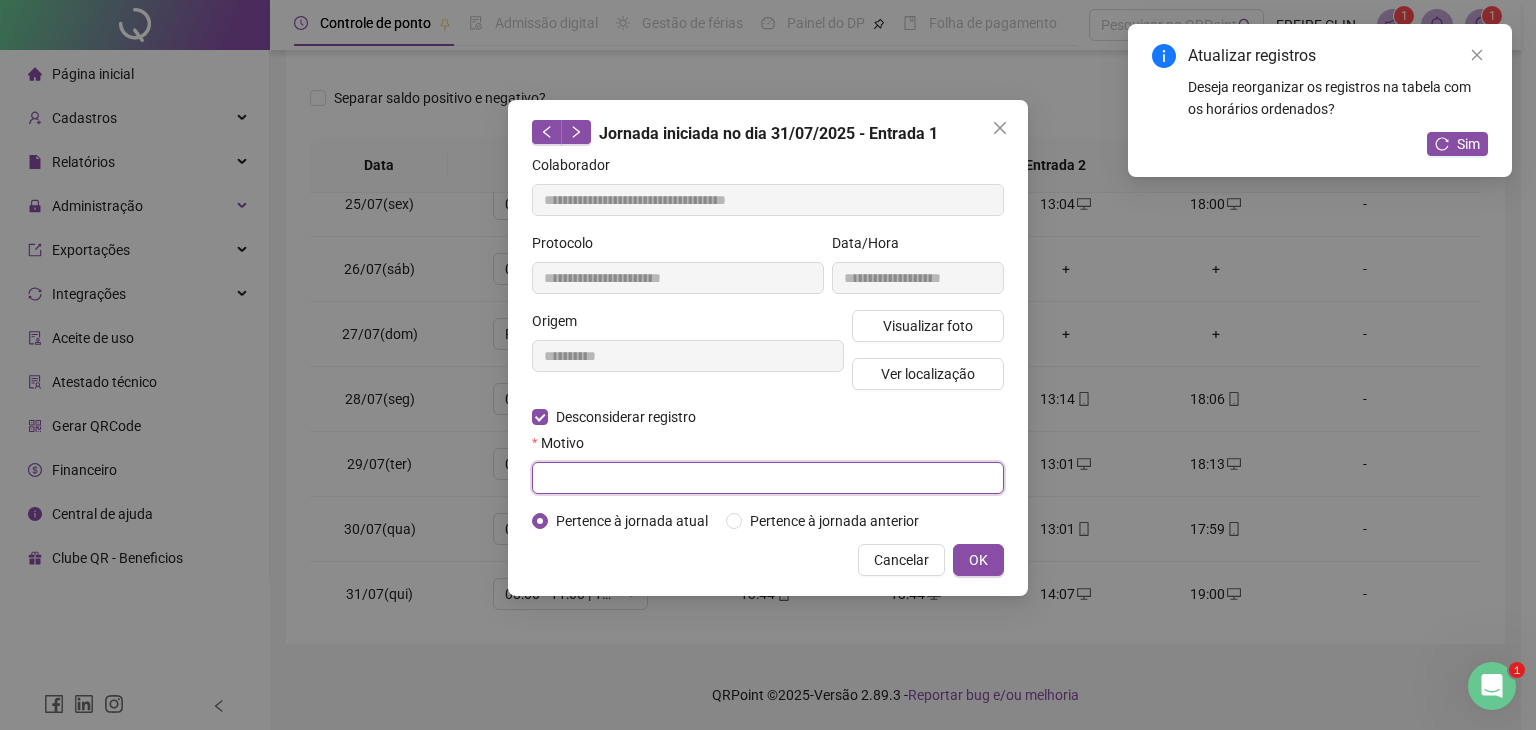 click at bounding box center (768, 478) 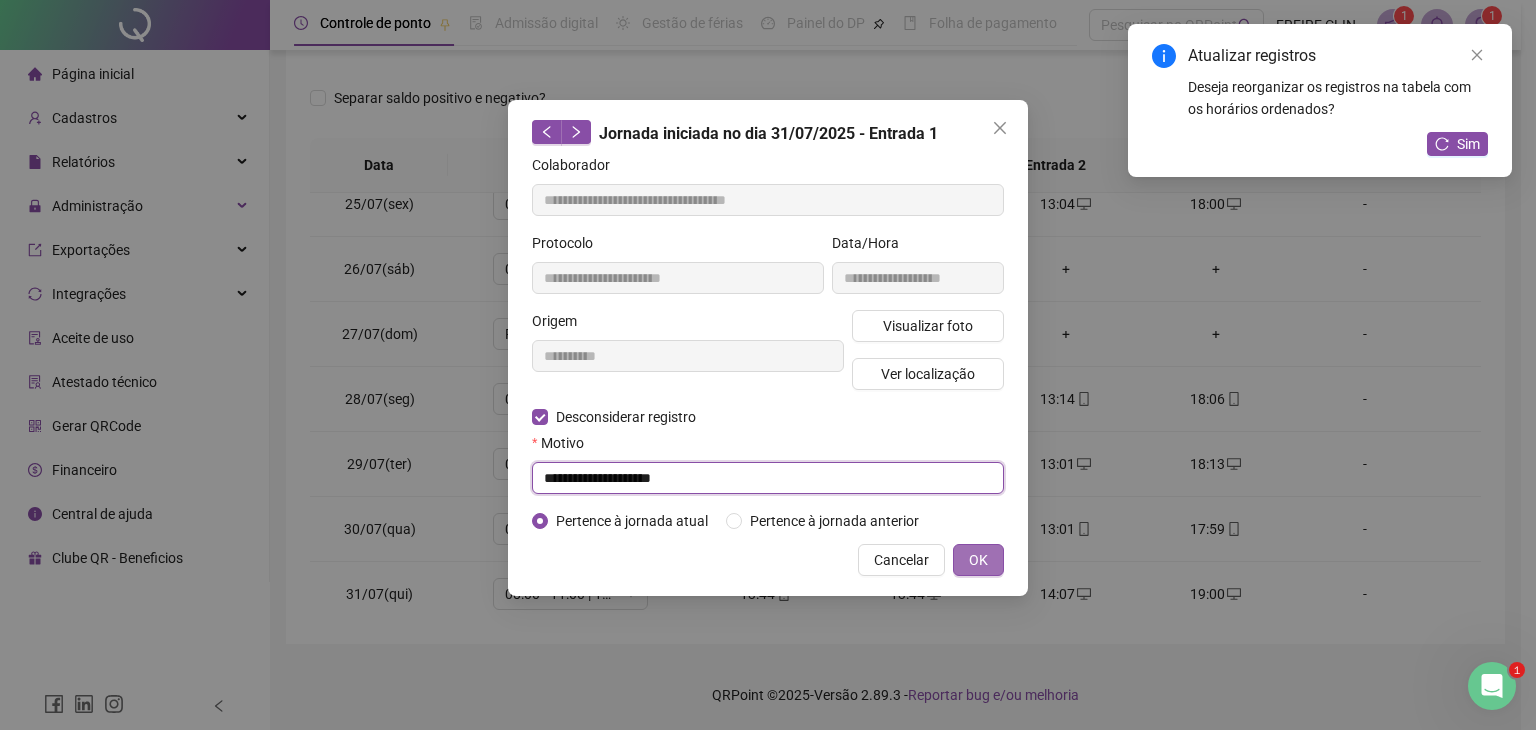 type on "**********" 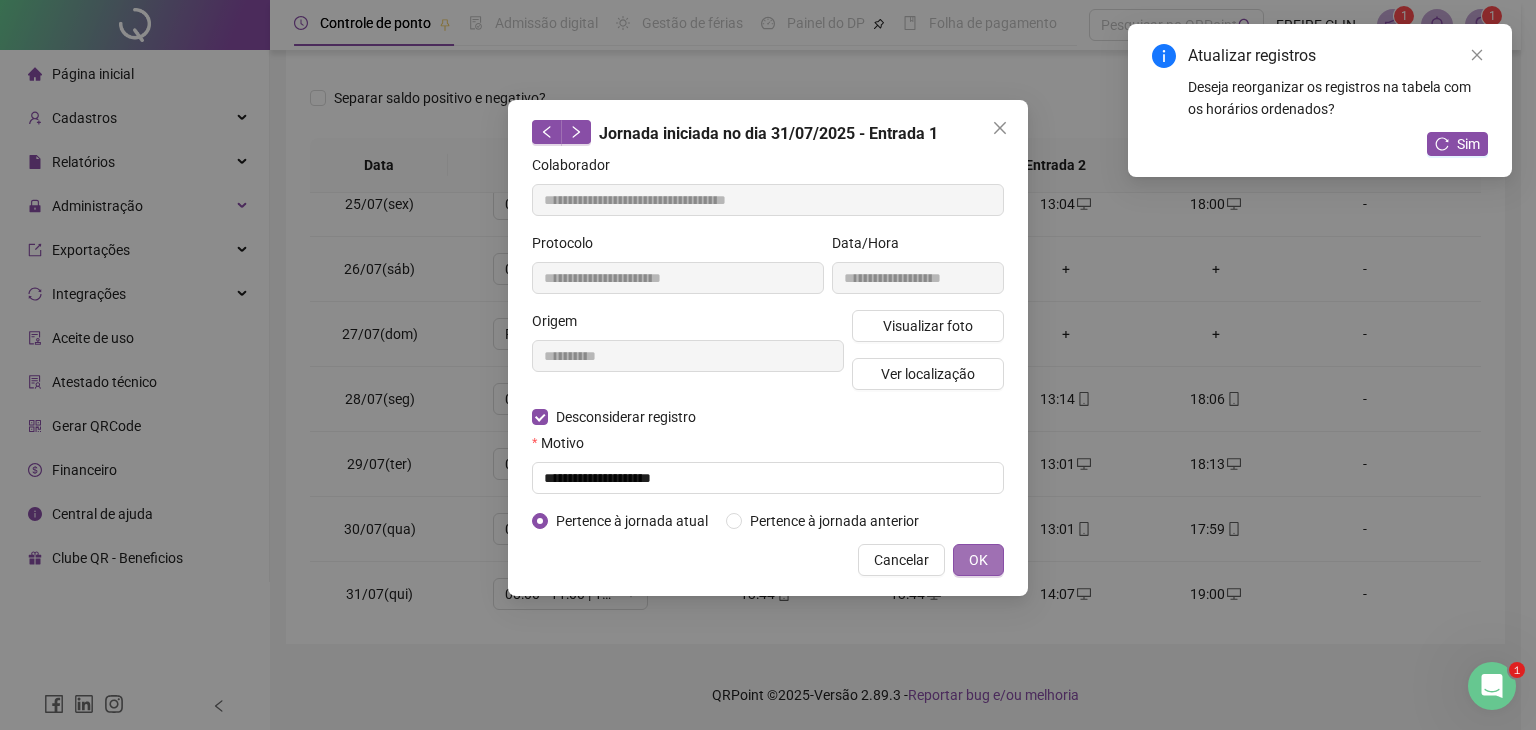 click on "OK" at bounding box center [978, 560] 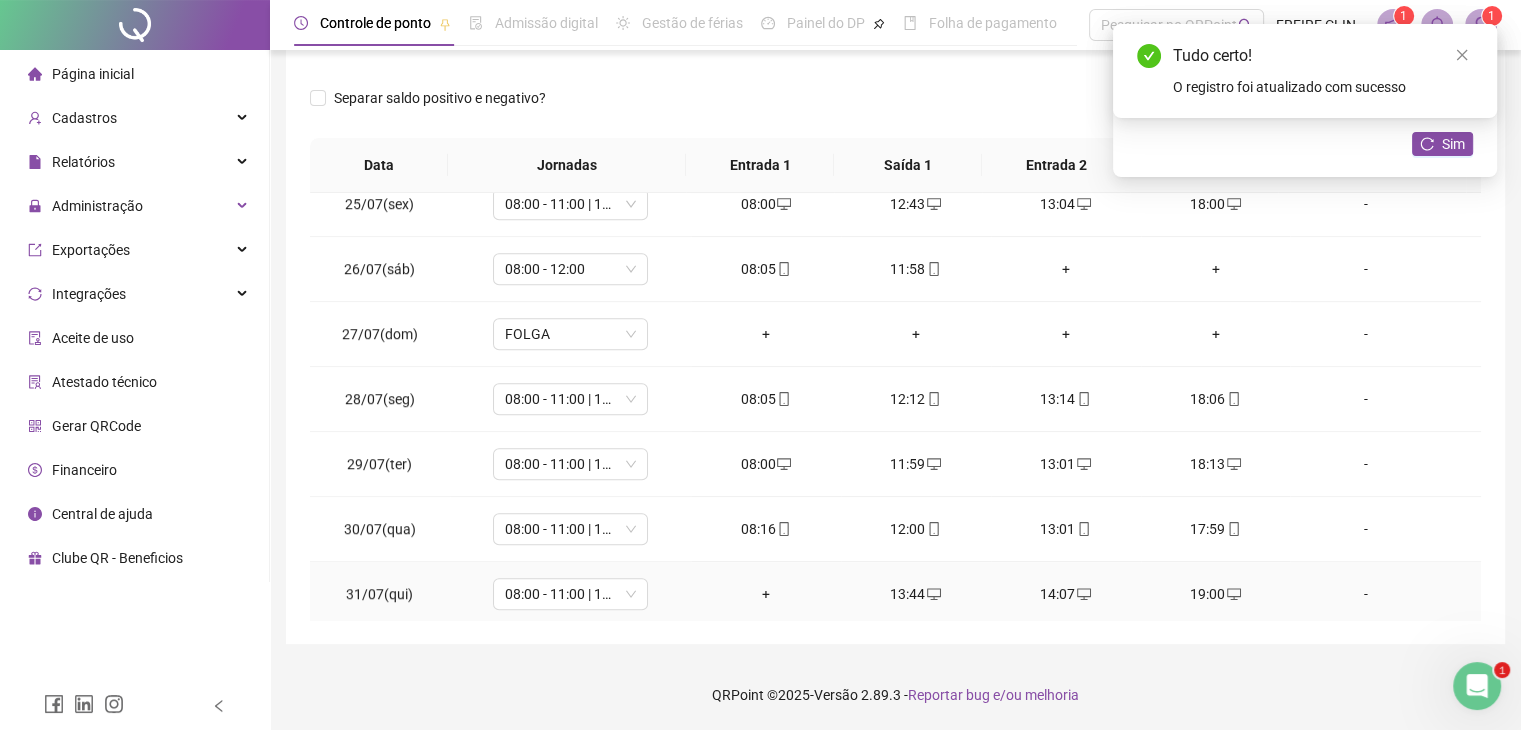 click on "+" at bounding box center (766, 594) 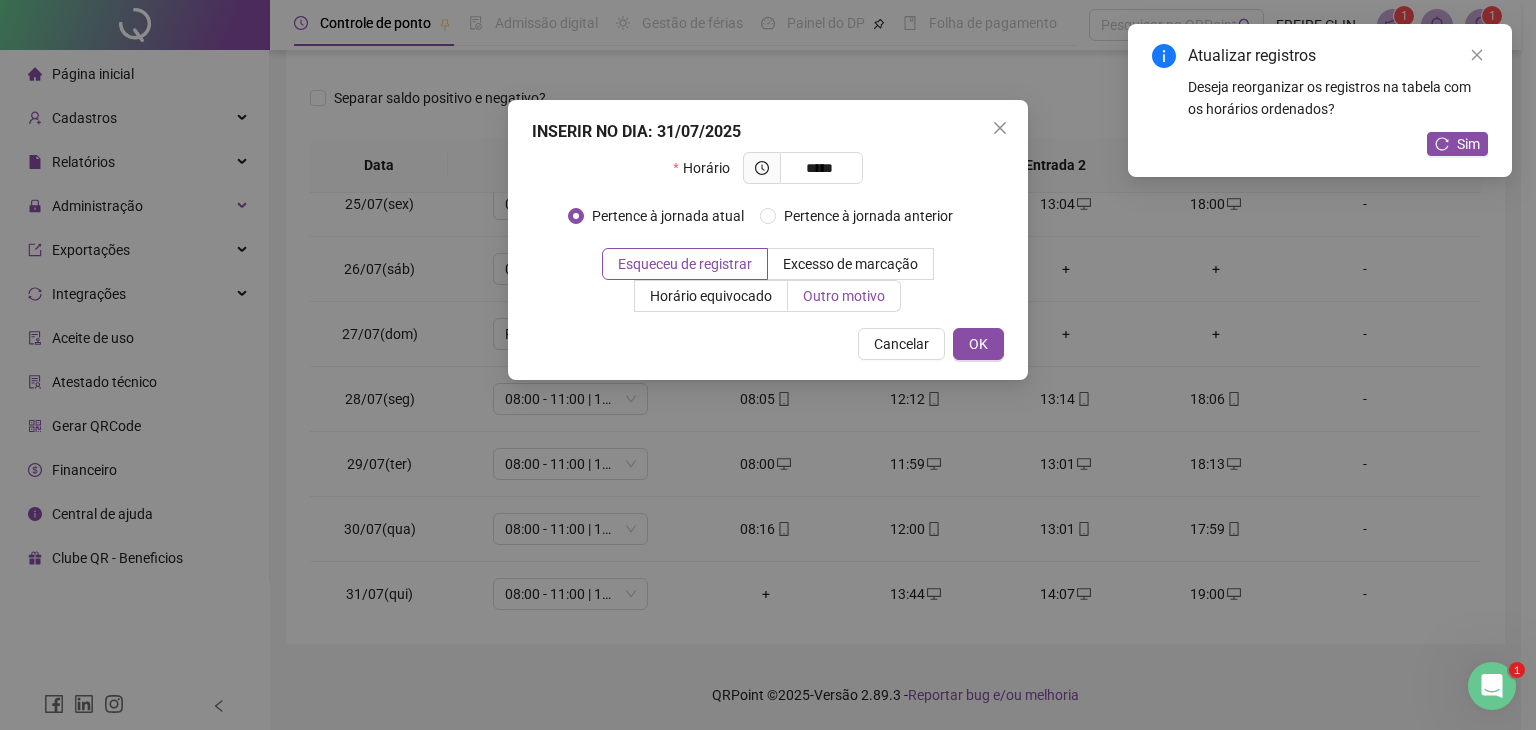 type on "*****" 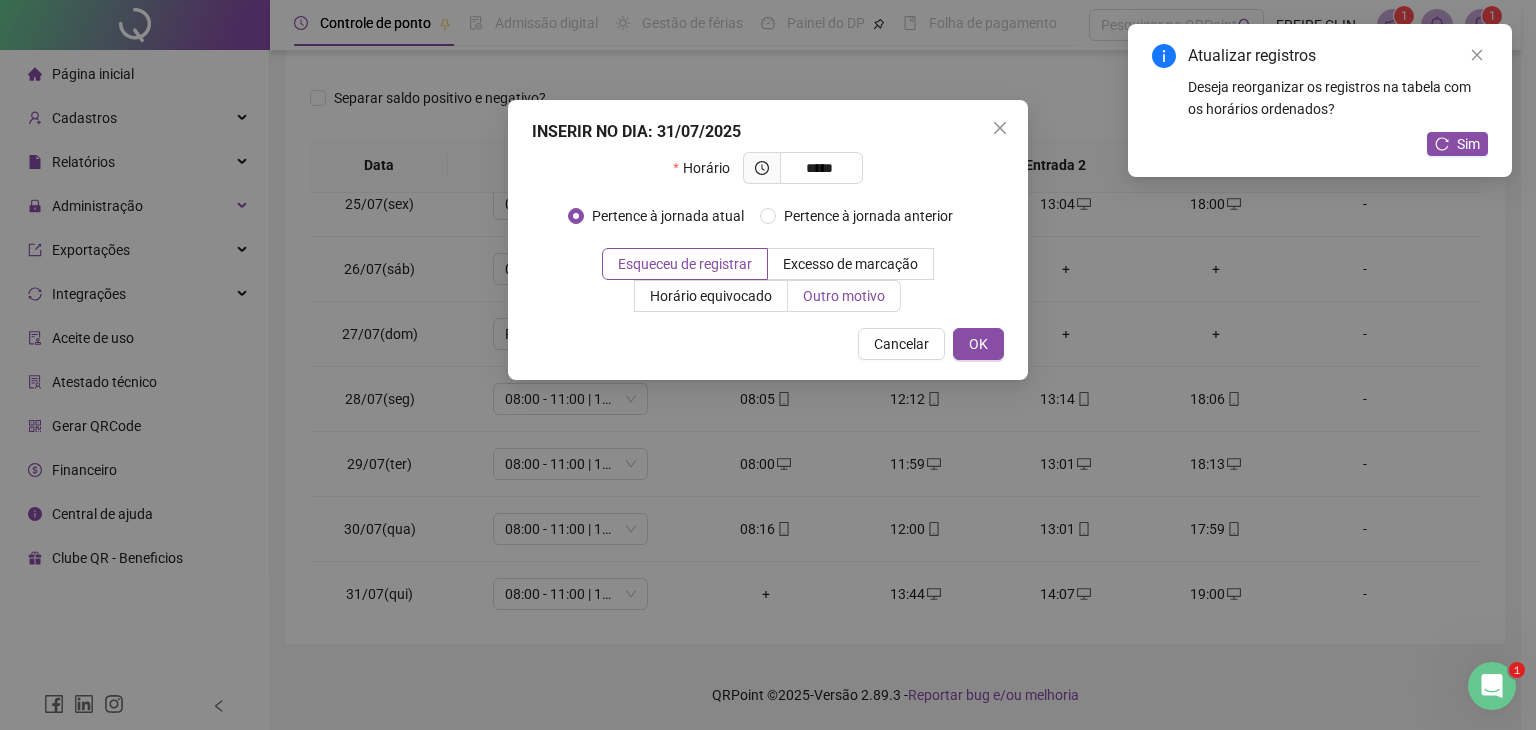 click on "Outro motivo" at bounding box center [844, 296] 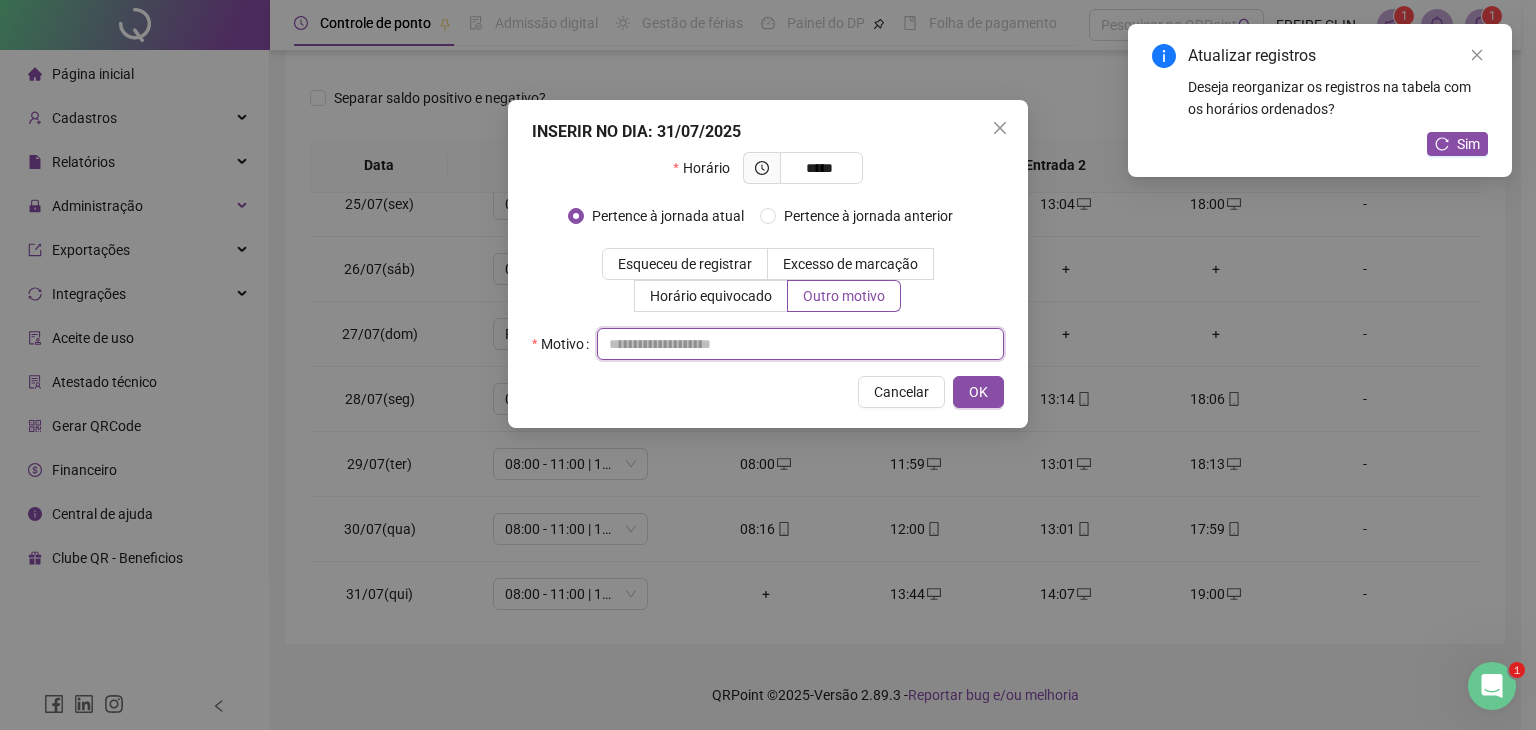 click at bounding box center [800, 344] 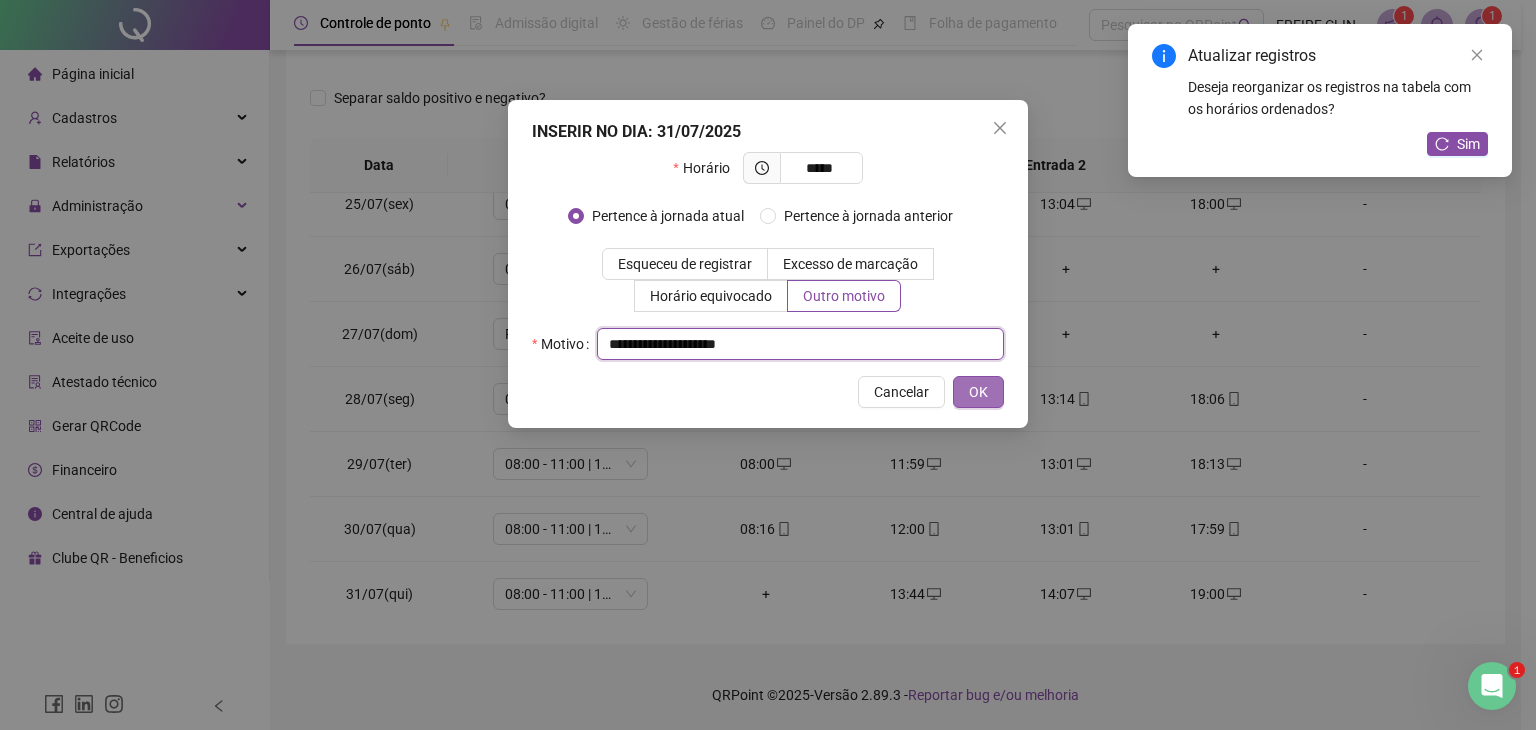type on "**********" 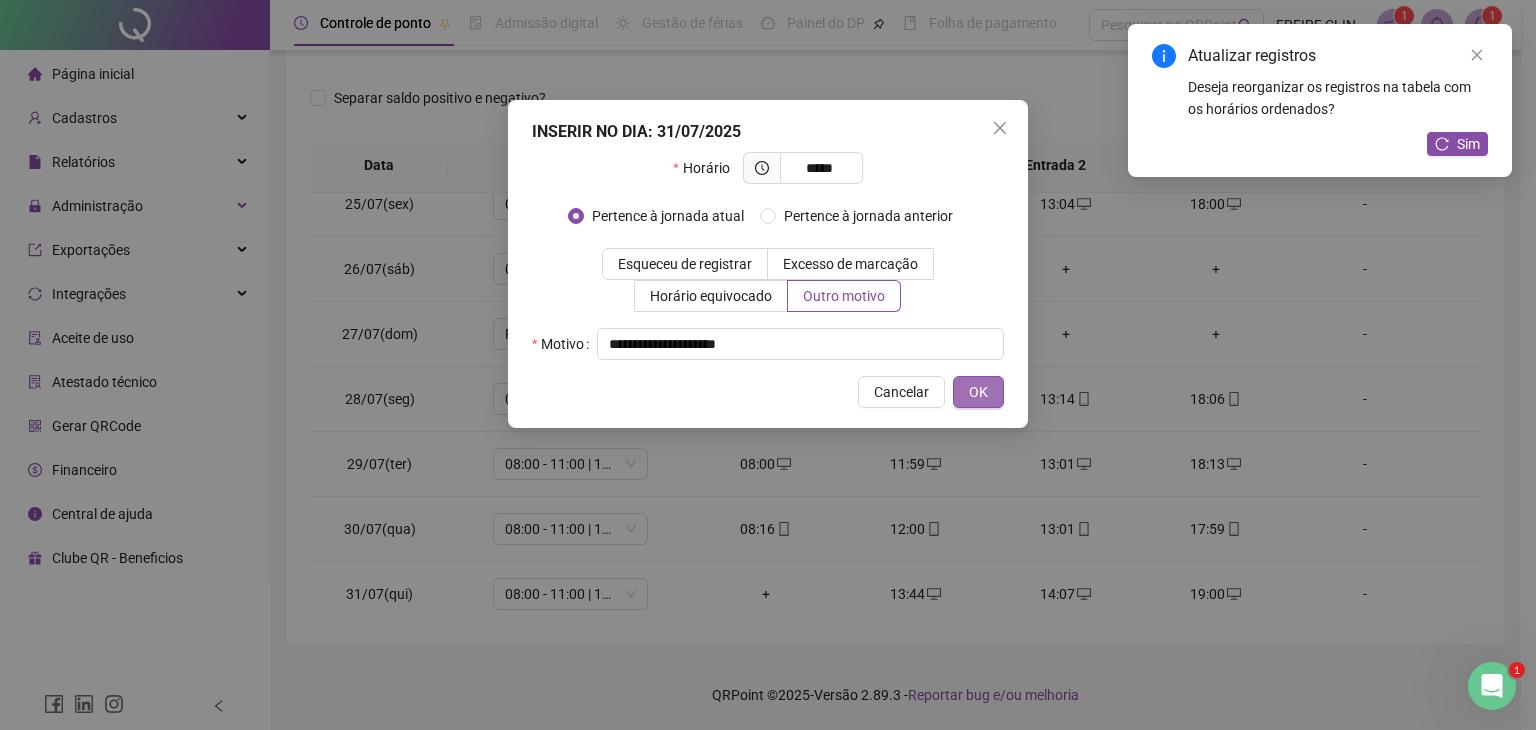 click on "OK" at bounding box center (978, 392) 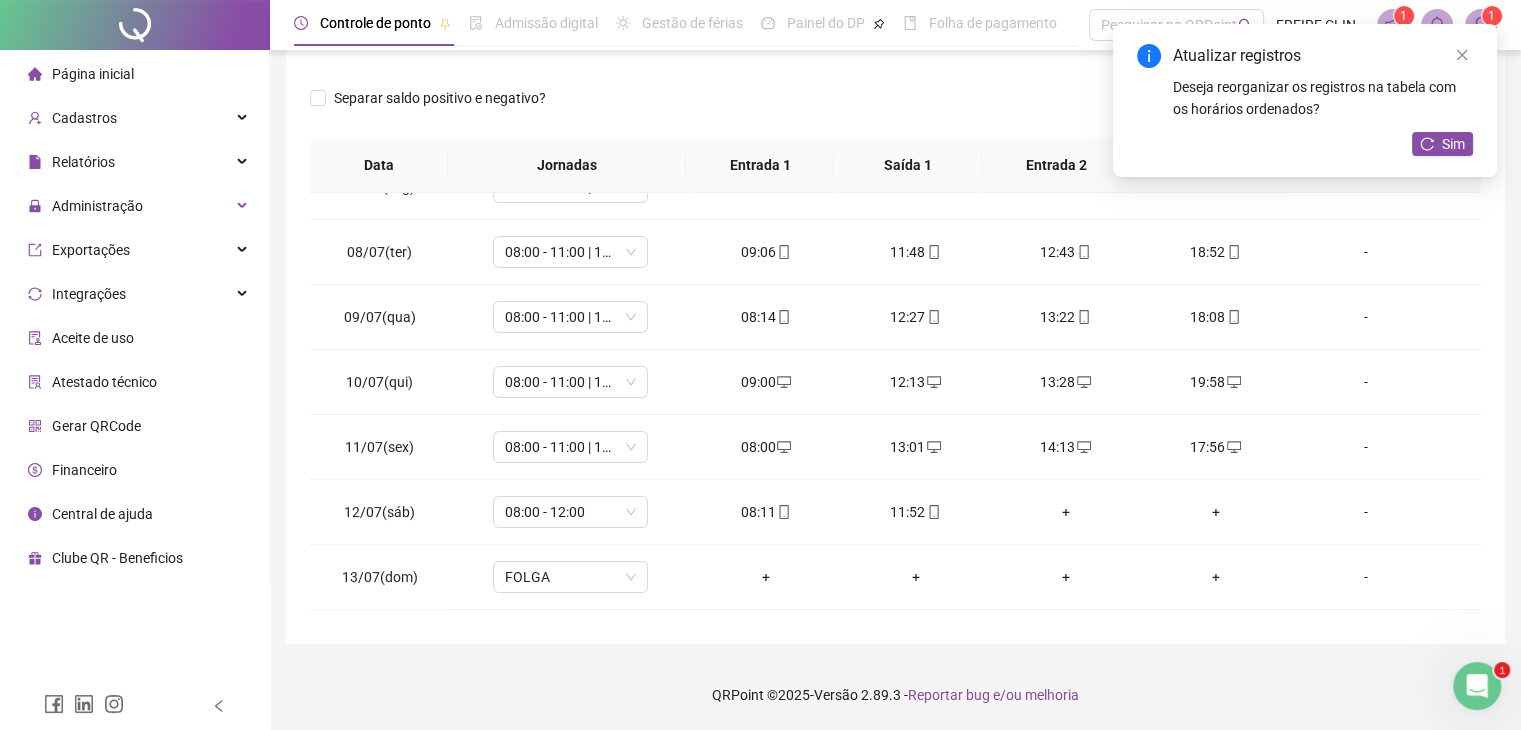 scroll, scrollTop: 0, scrollLeft: 0, axis: both 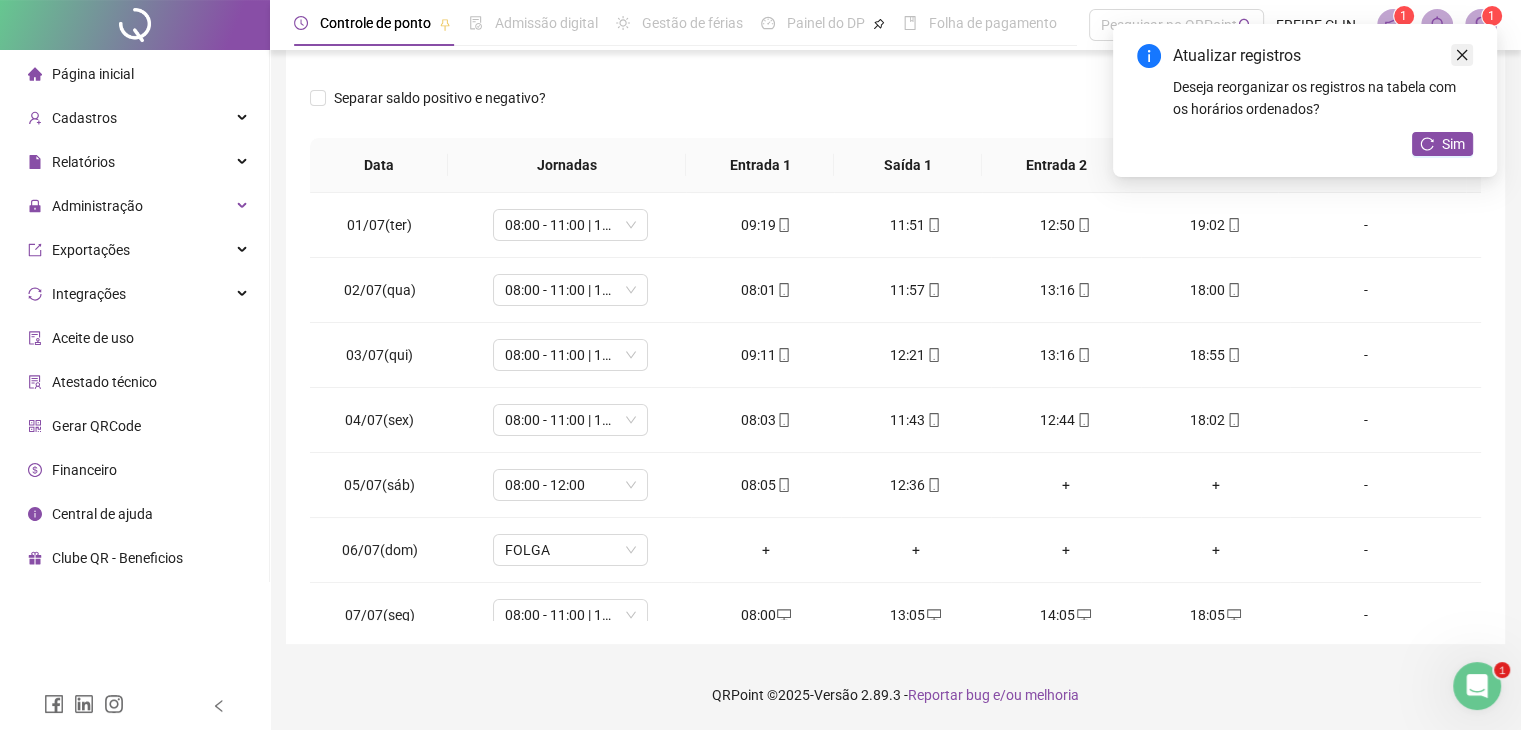 click 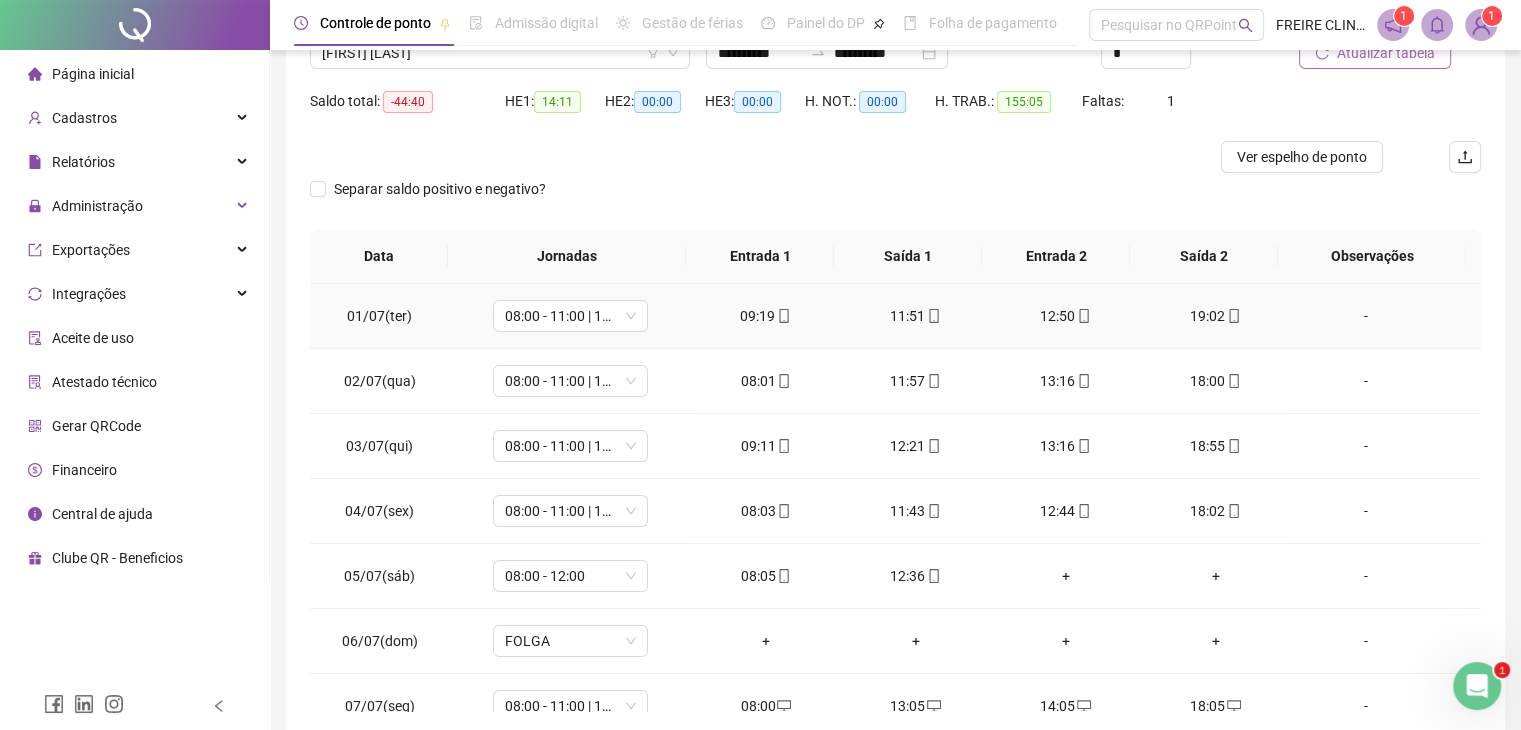scroll, scrollTop: 0, scrollLeft: 0, axis: both 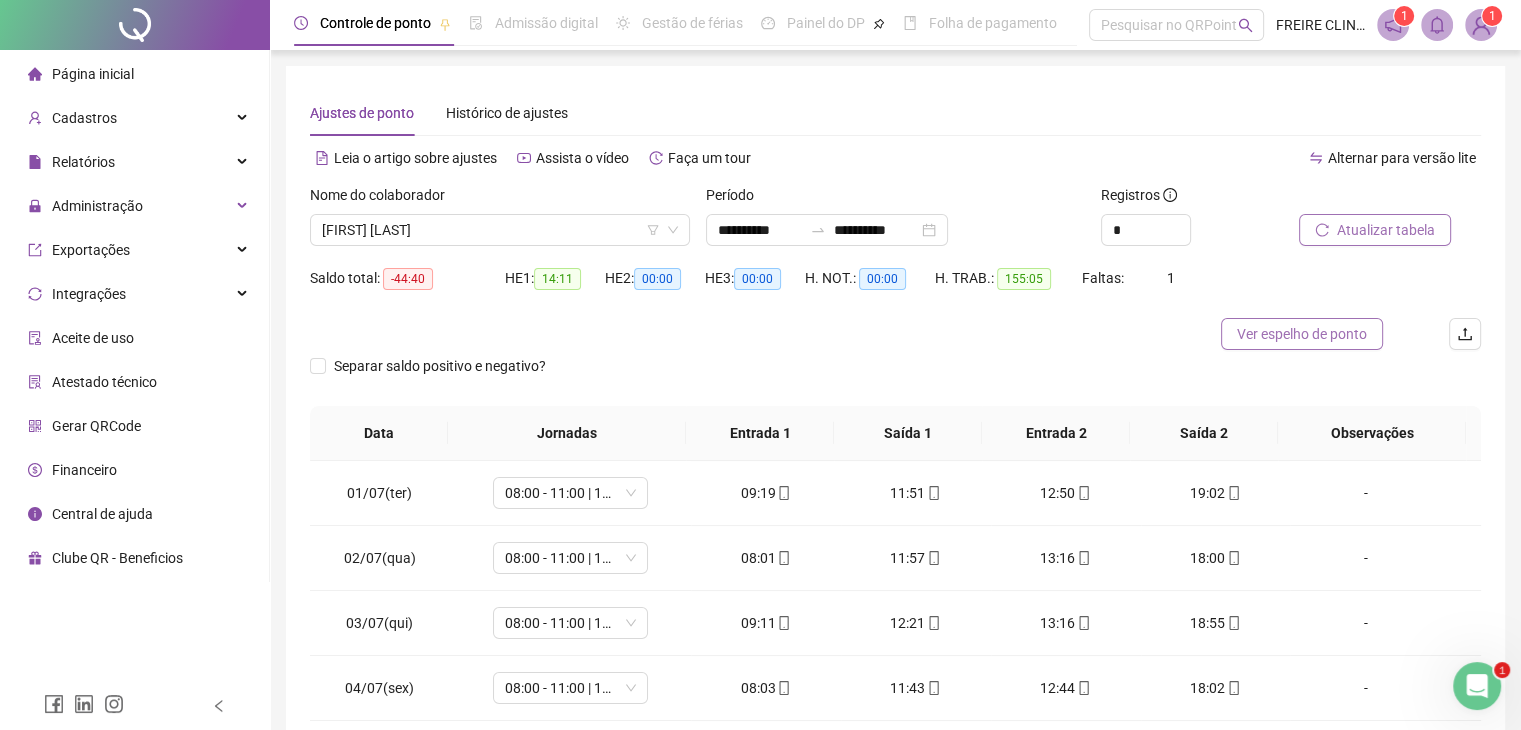 click on "Ver espelho de ponto" at bounding box center [1302, 334] 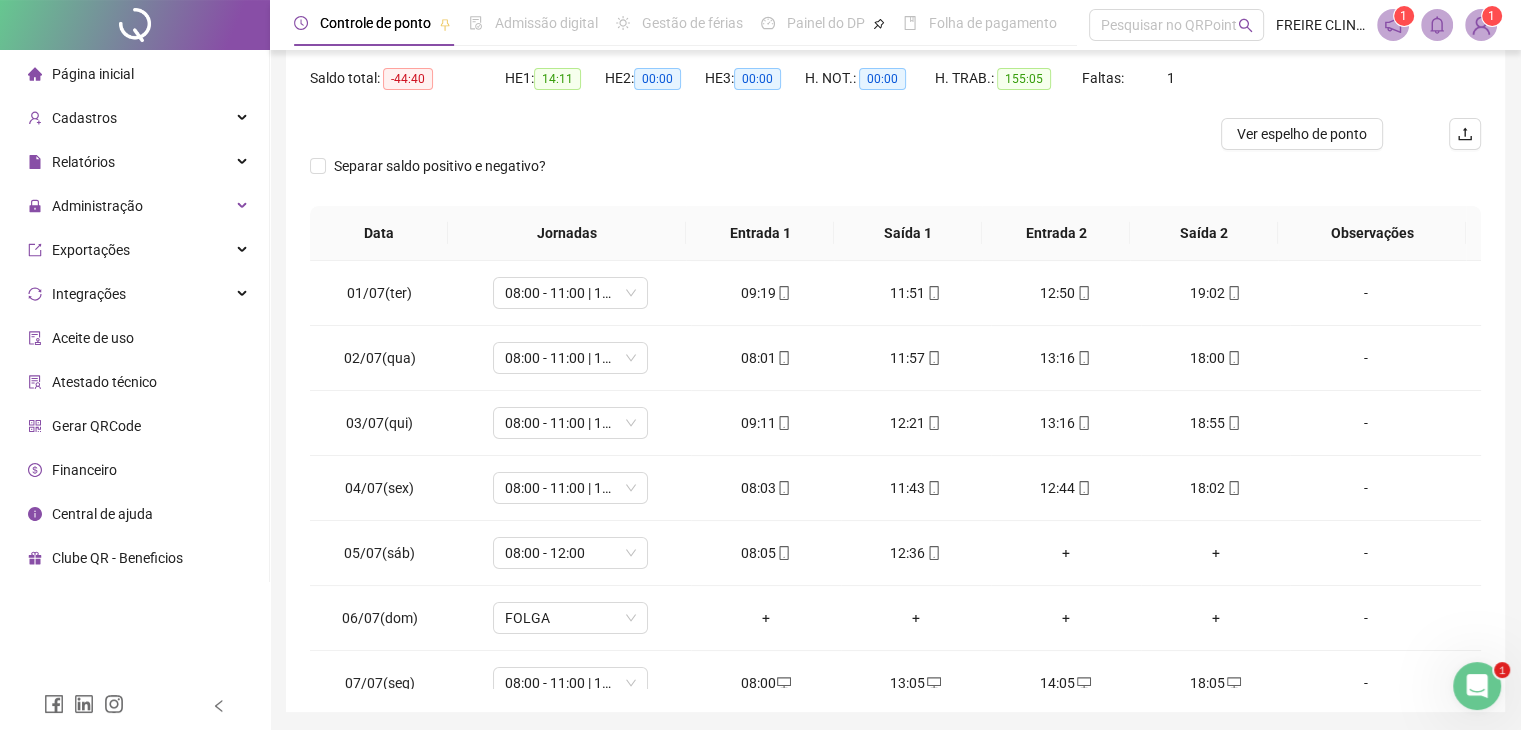 scroll, scrollTop: 268, scrollLeft: 0, axis: vertical 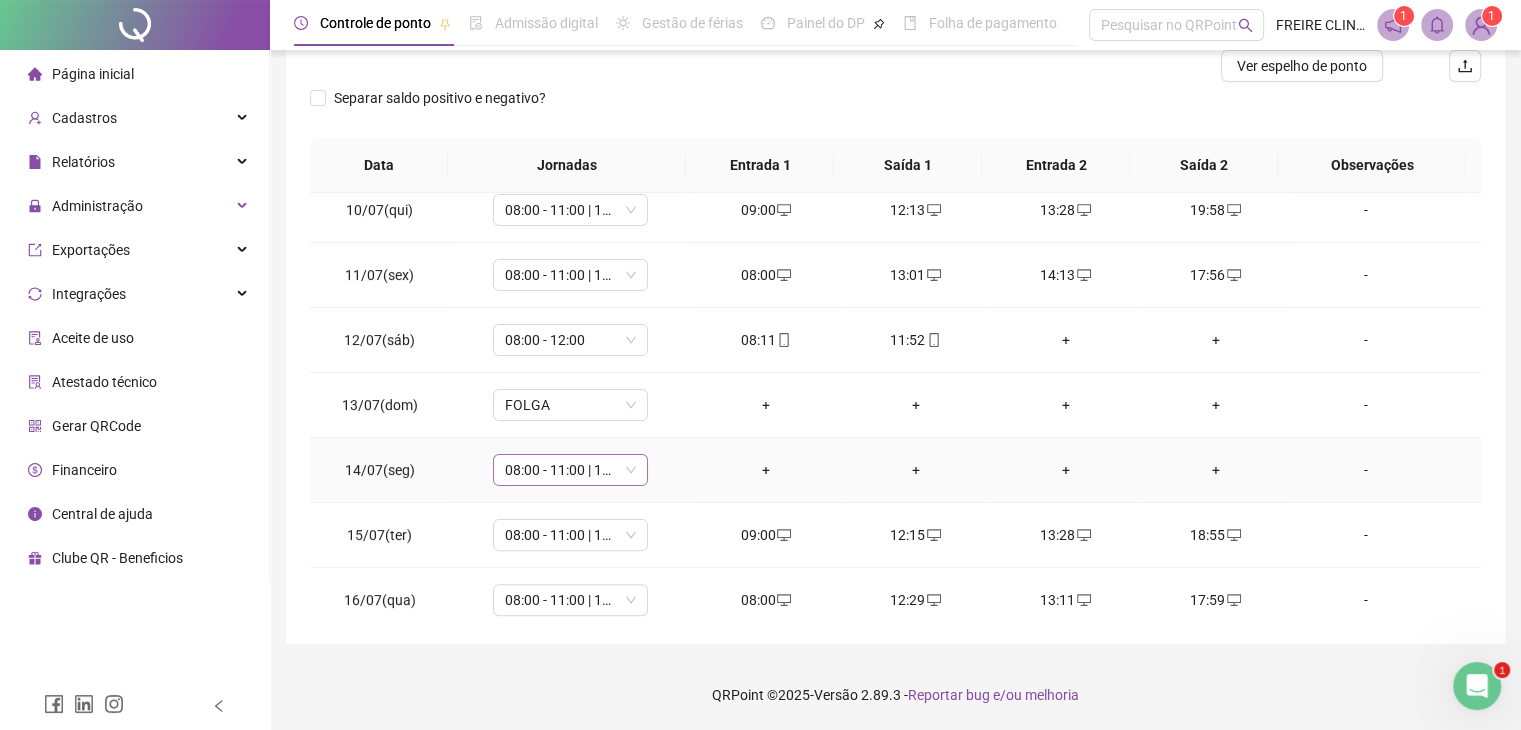 click on "08:00 - 11:00 | 13:00 - 18:00" at bounding box center (570, 470) 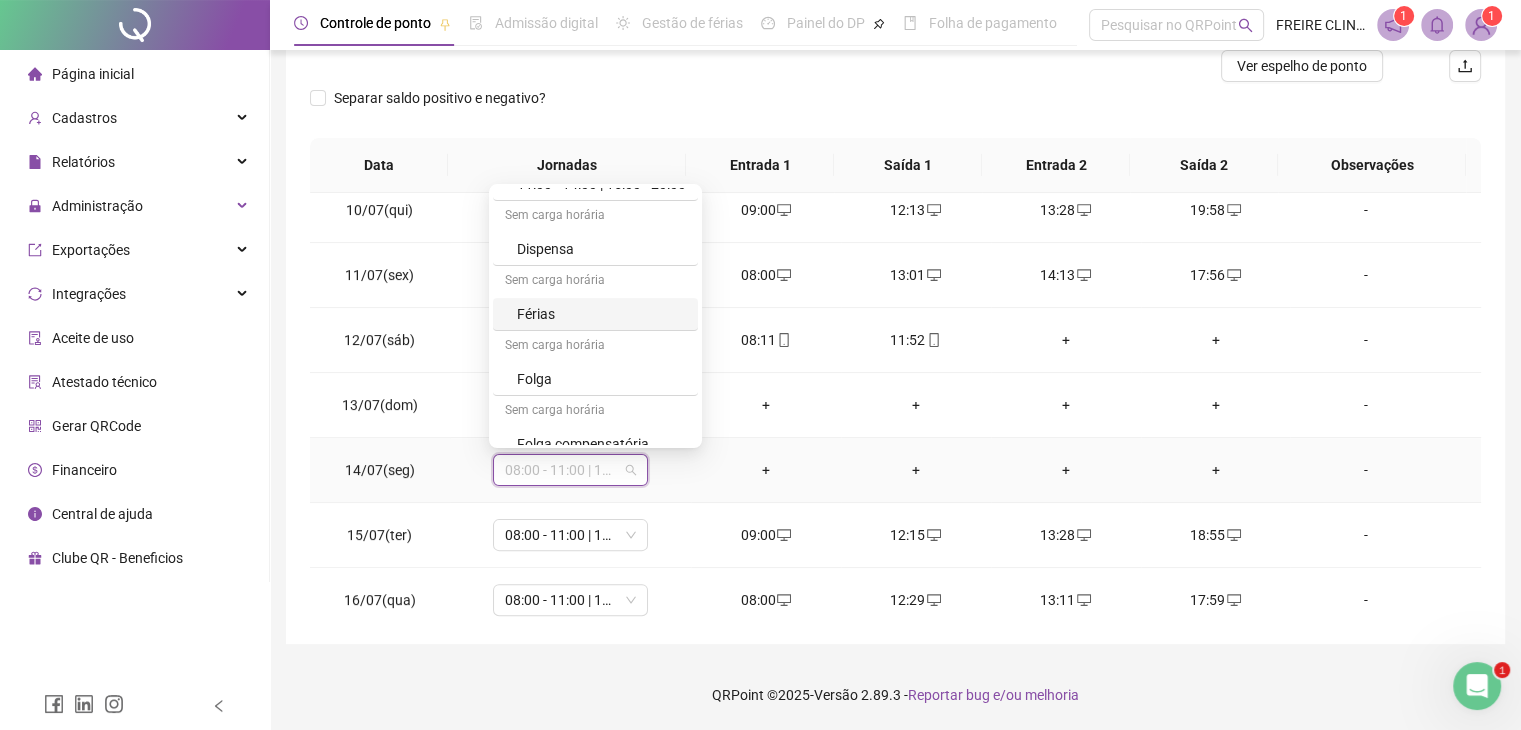 scroll, scrollTop: 651, scrollLeft: 0, axis: vertical 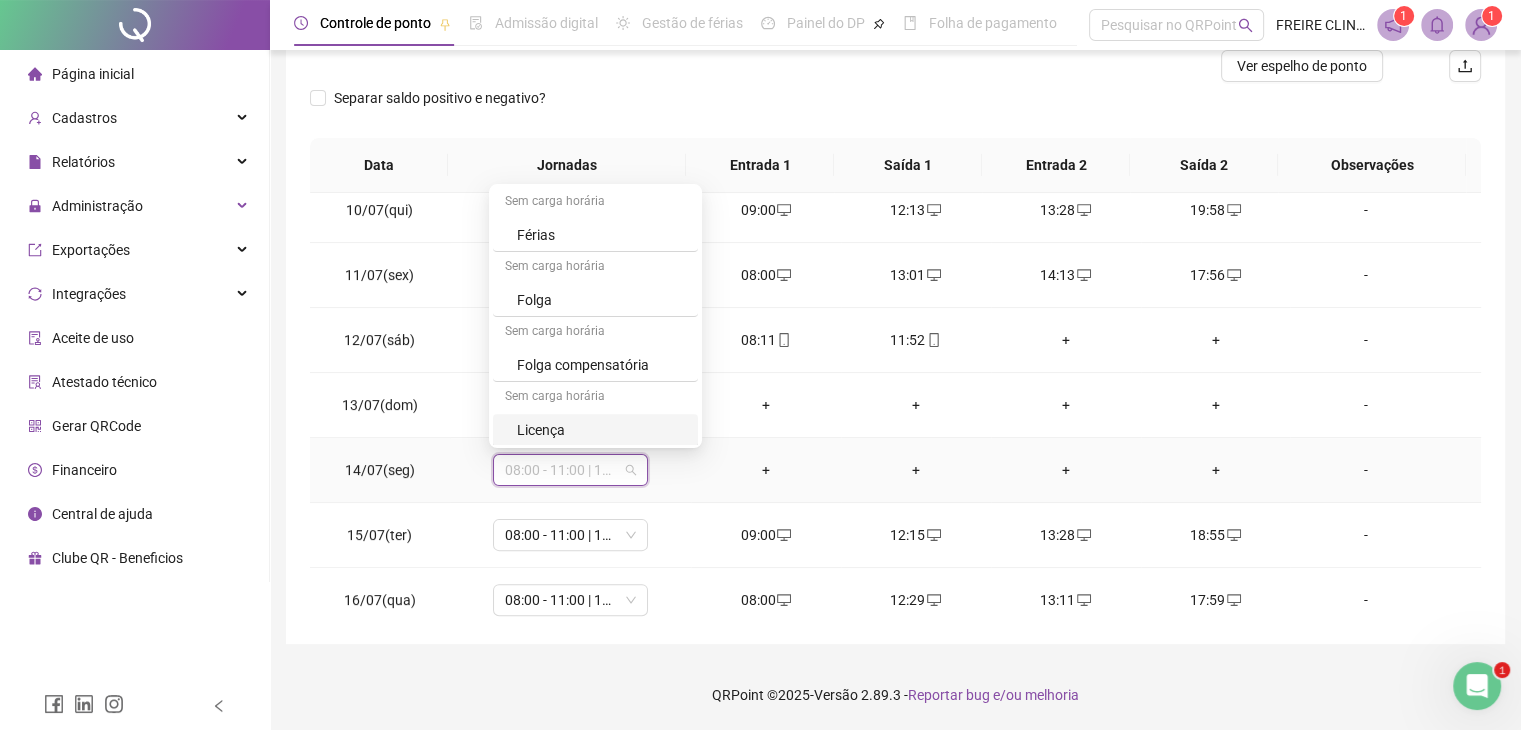click on "Licença" at bounding box center (601, 430) 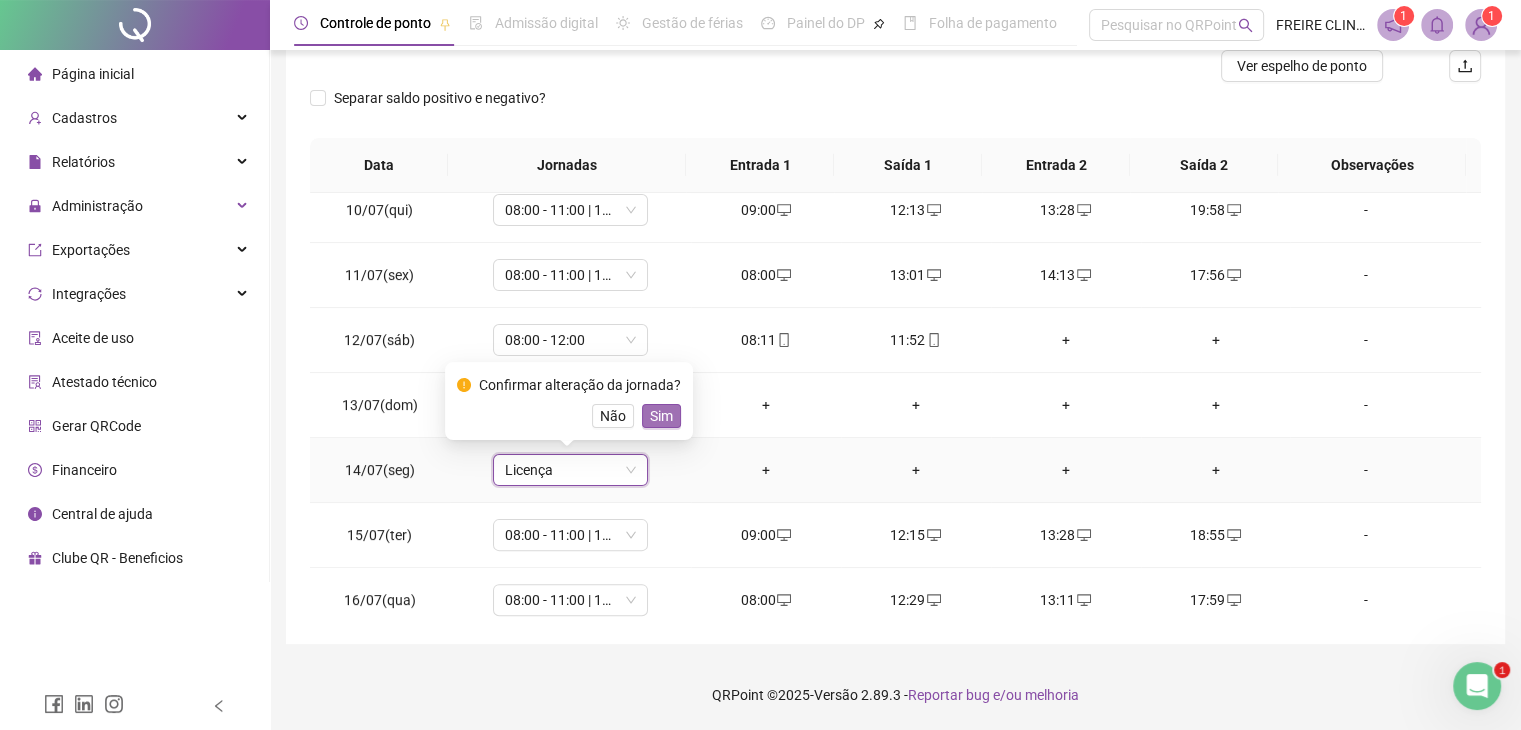click on "Sim" at bounding box center (661, 416) 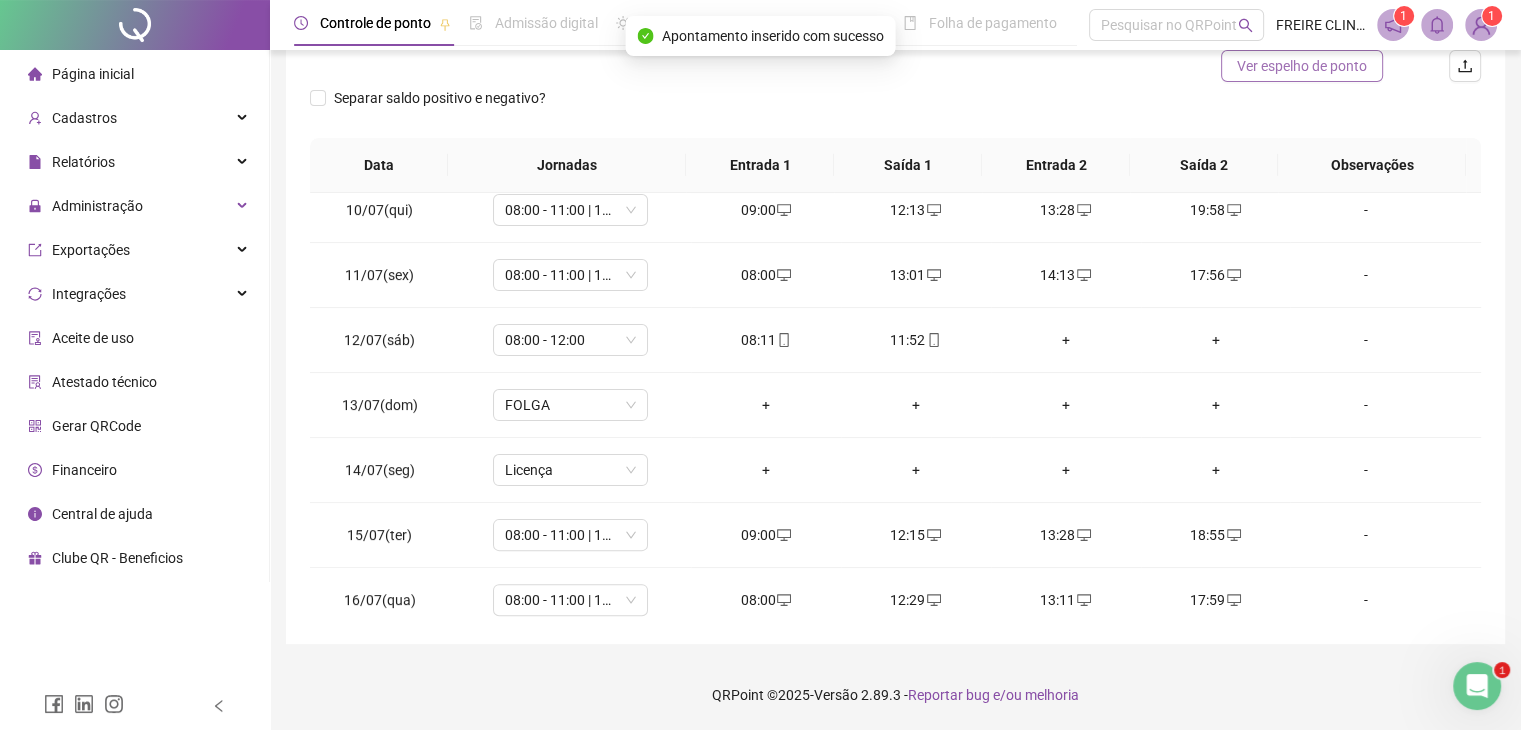 click on "Ver espelho de ponto" at bounding box center (1302, 66) 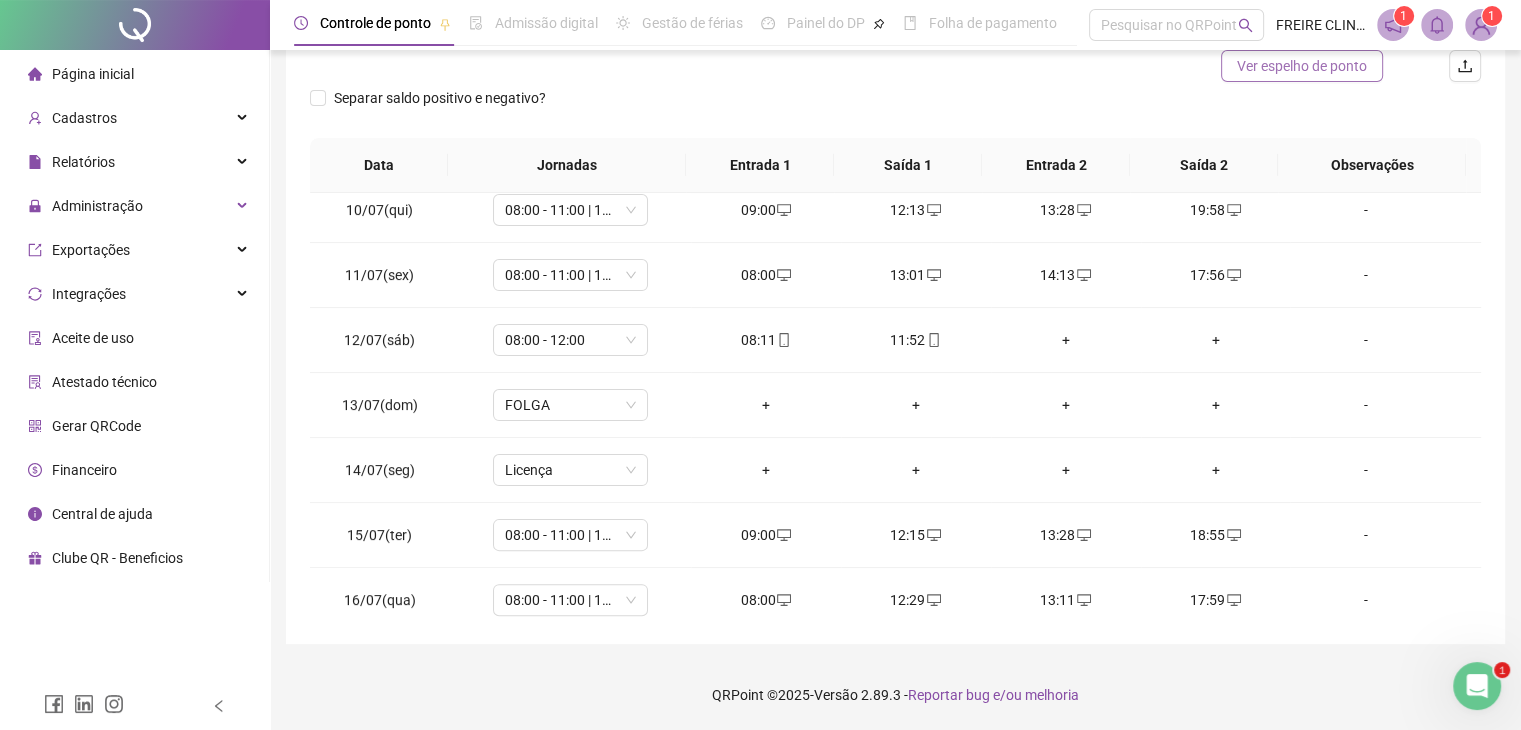 click on "Ver espelho de ponto" at bounding box center [1302, 66] 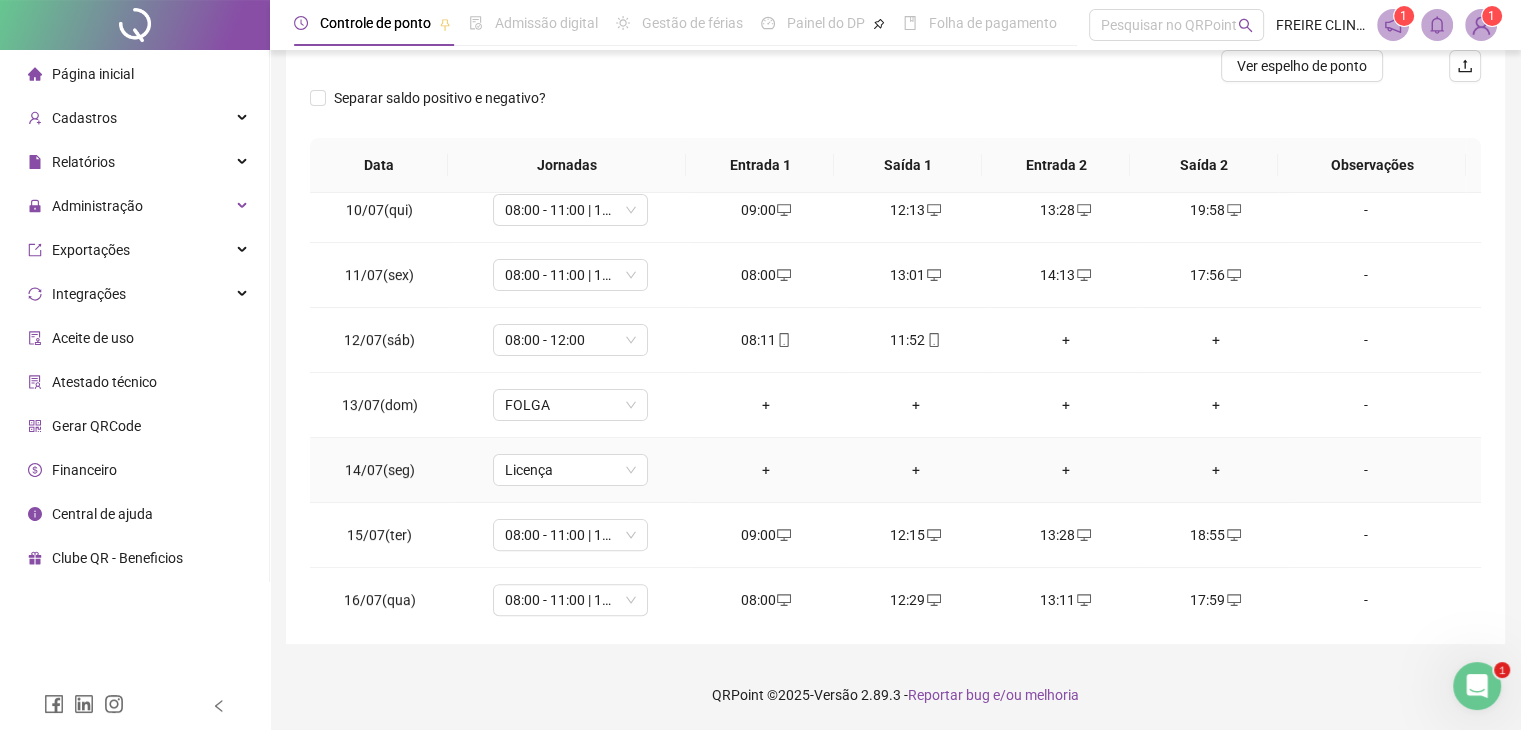 click on "-" at bounding box center [1365, 470] 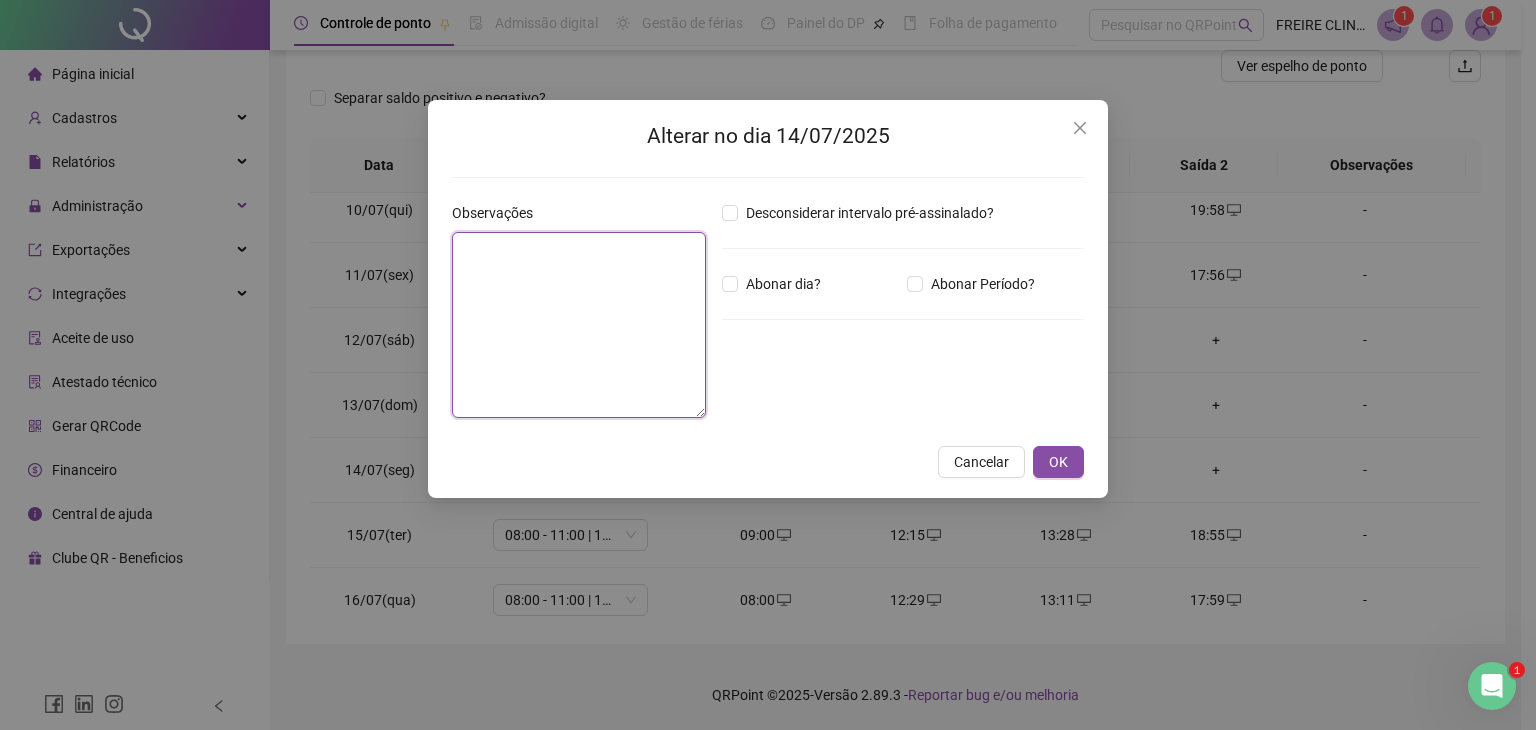 click at bounding box center [579, 325] 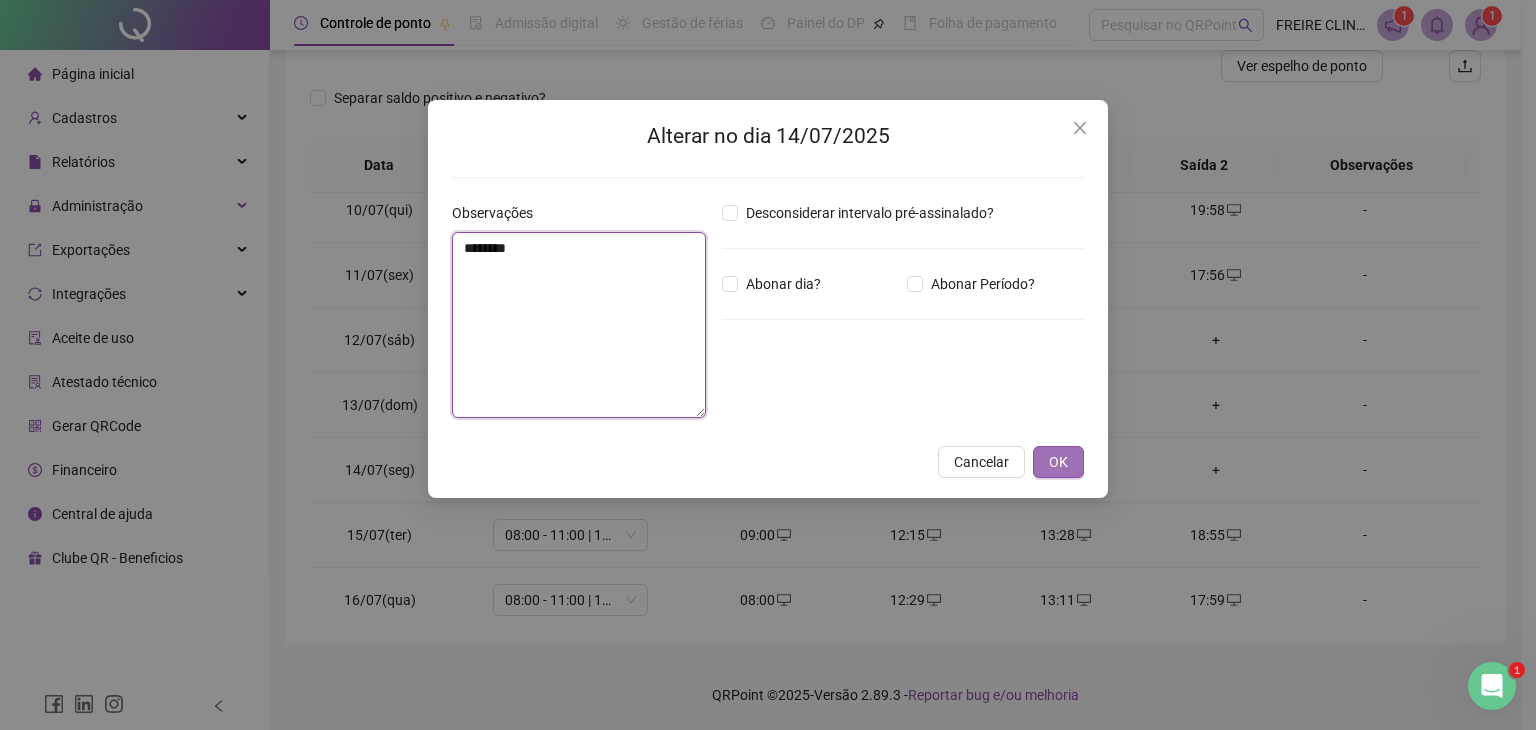 type on "********" 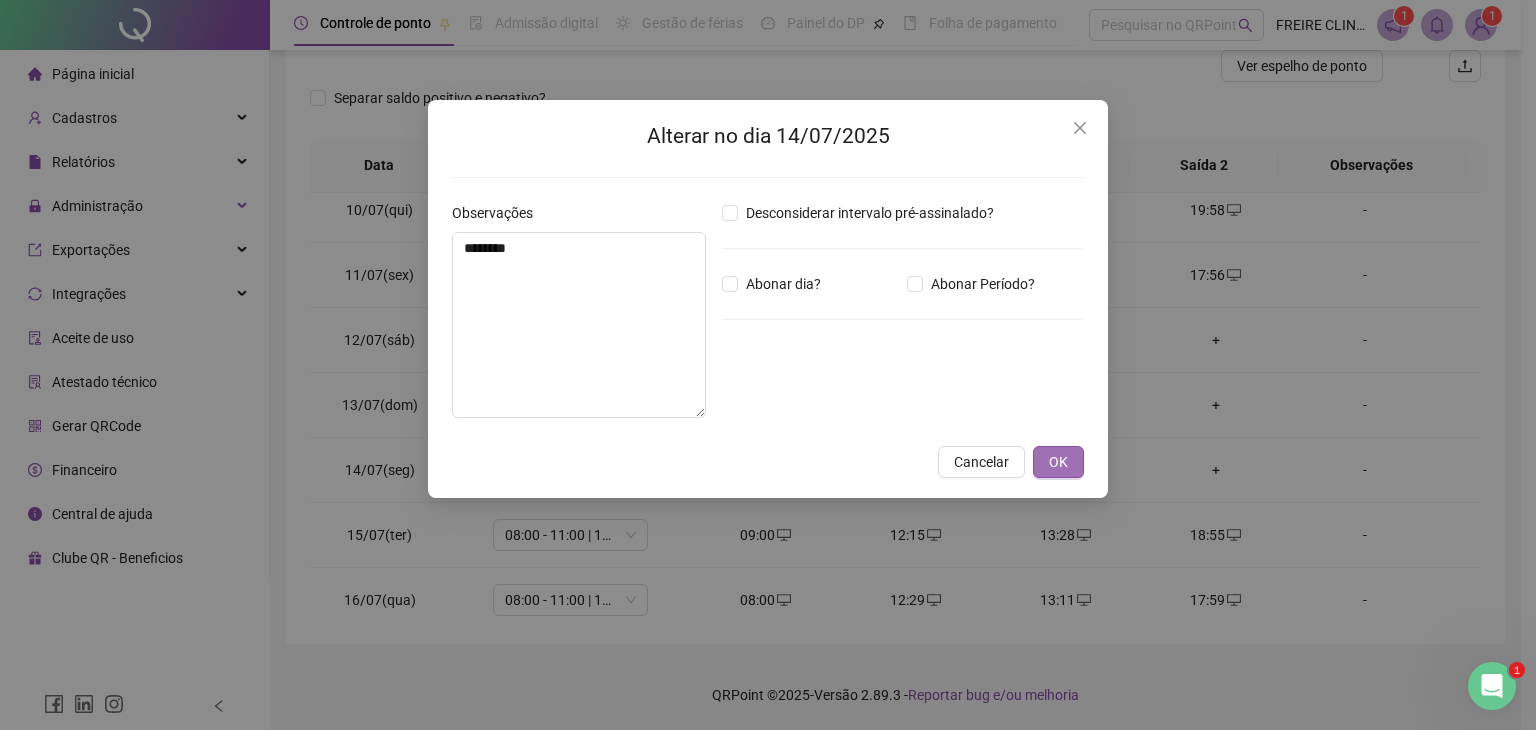 click on "OK" at bounding box center (1058, 462) 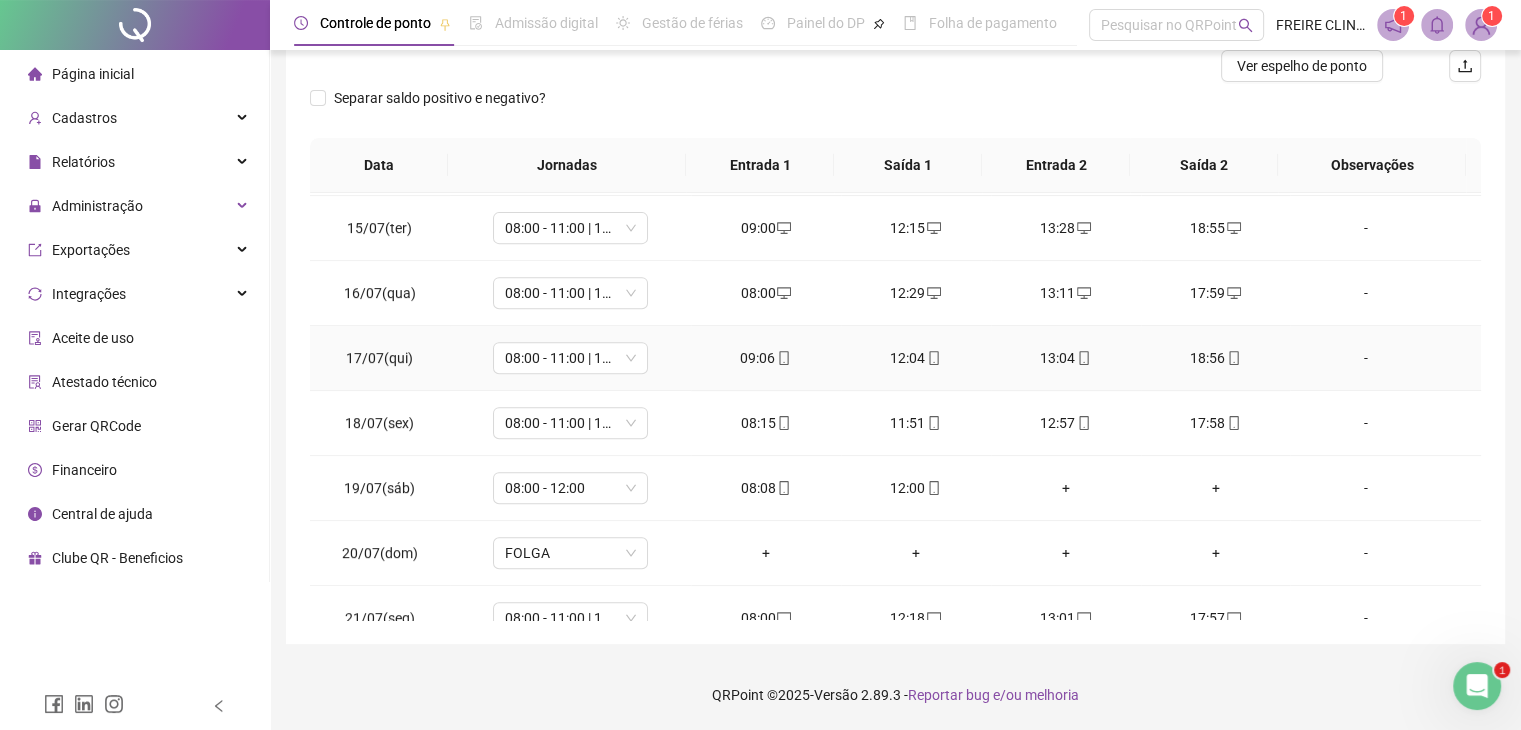 scroll, scrollTop: 1100, scrollLeft: 0, axis: vertical 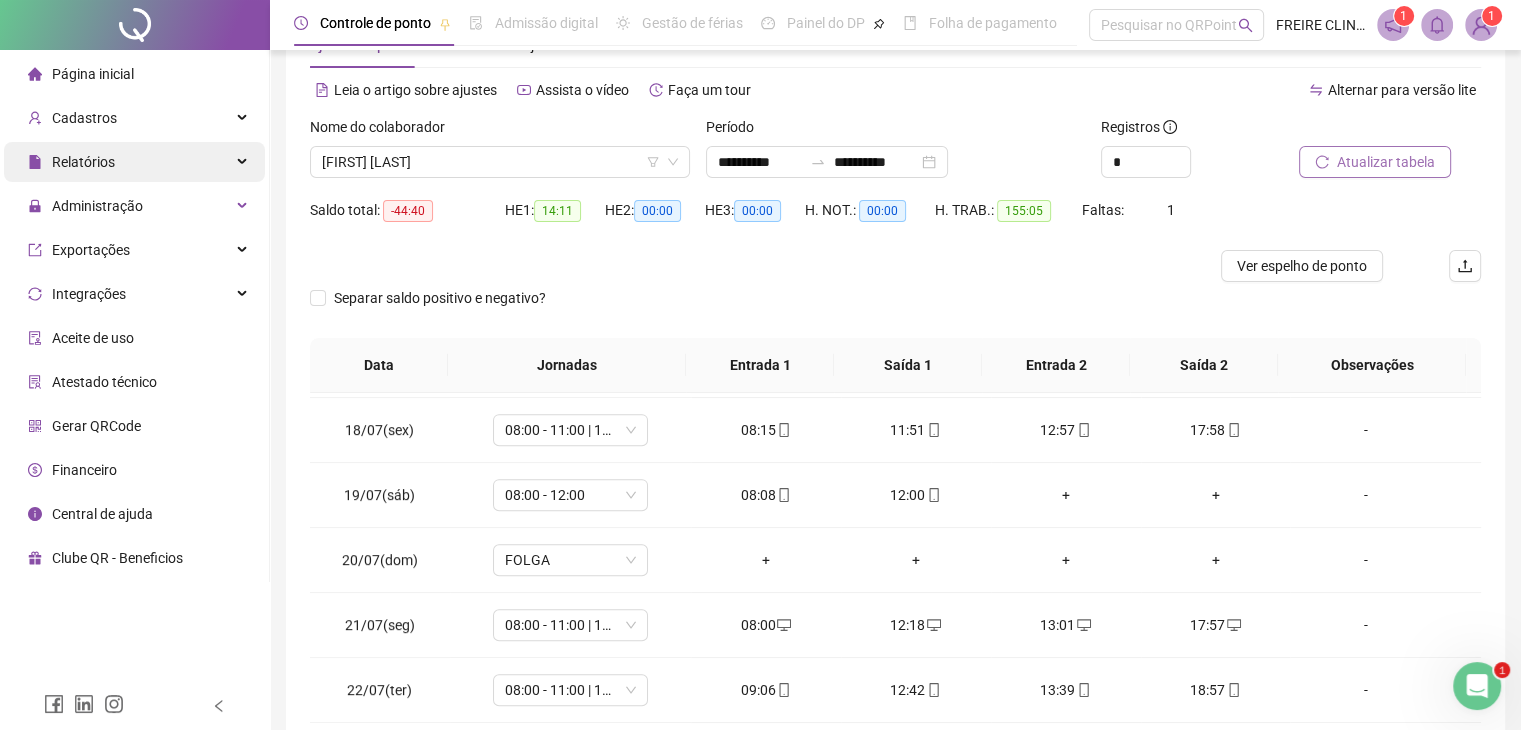 click on "Relatórios" at bounding box center (134, 162) 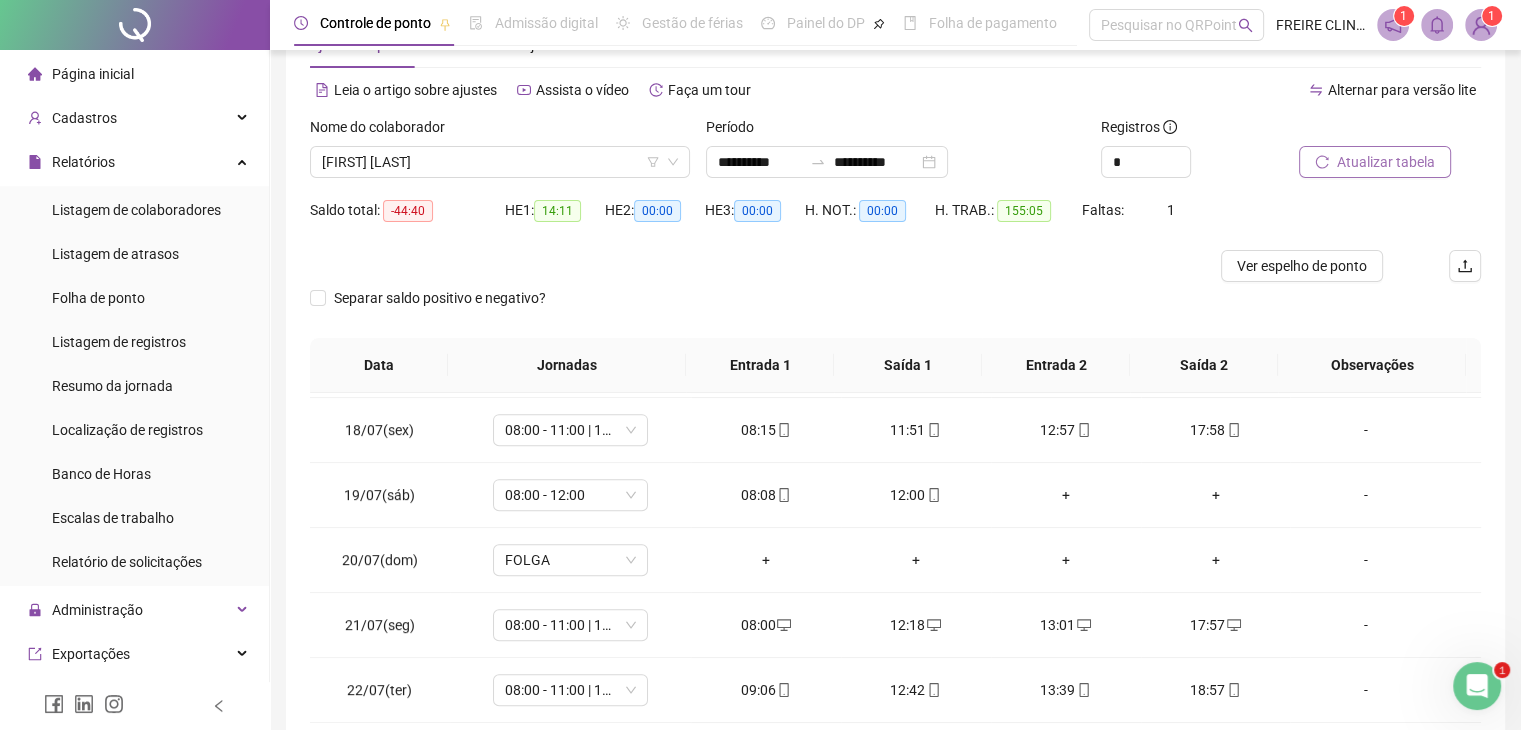 click on "Atualizar tabela" at bounding box center [1386, 162] 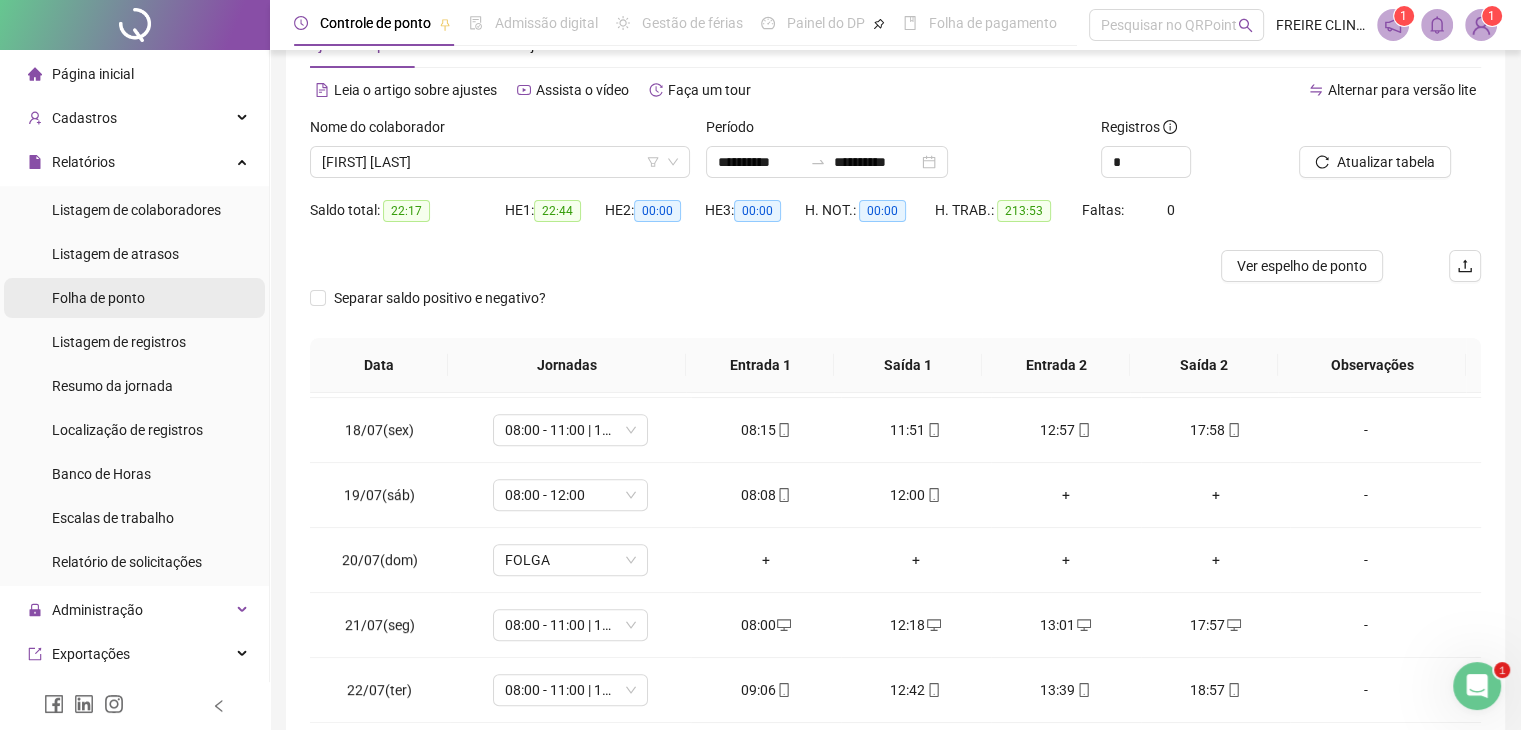 click on "Folha de ponto" at bounding box center [98, 298] 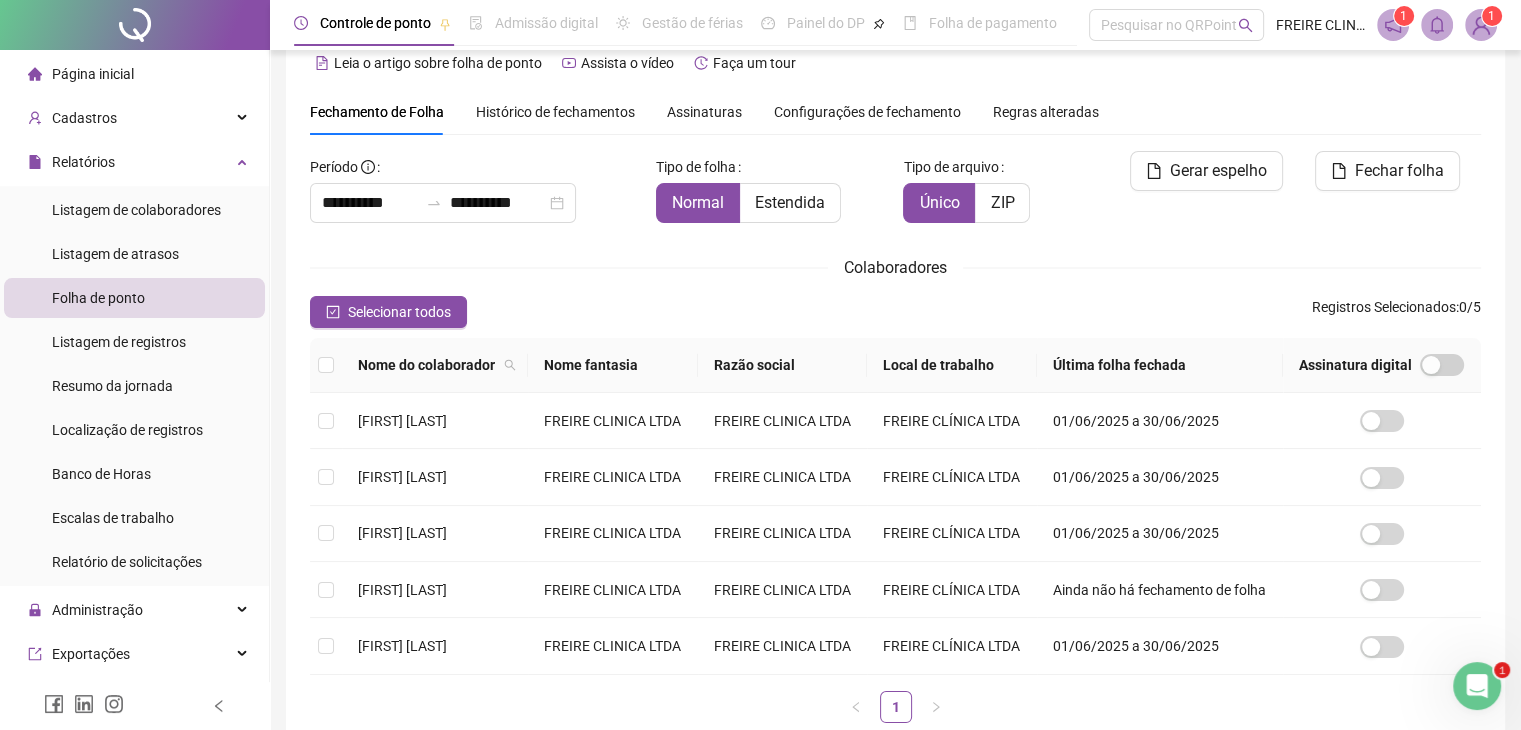 scroll, scrollTop: 44, scrollLeft: 0, axis: vertical 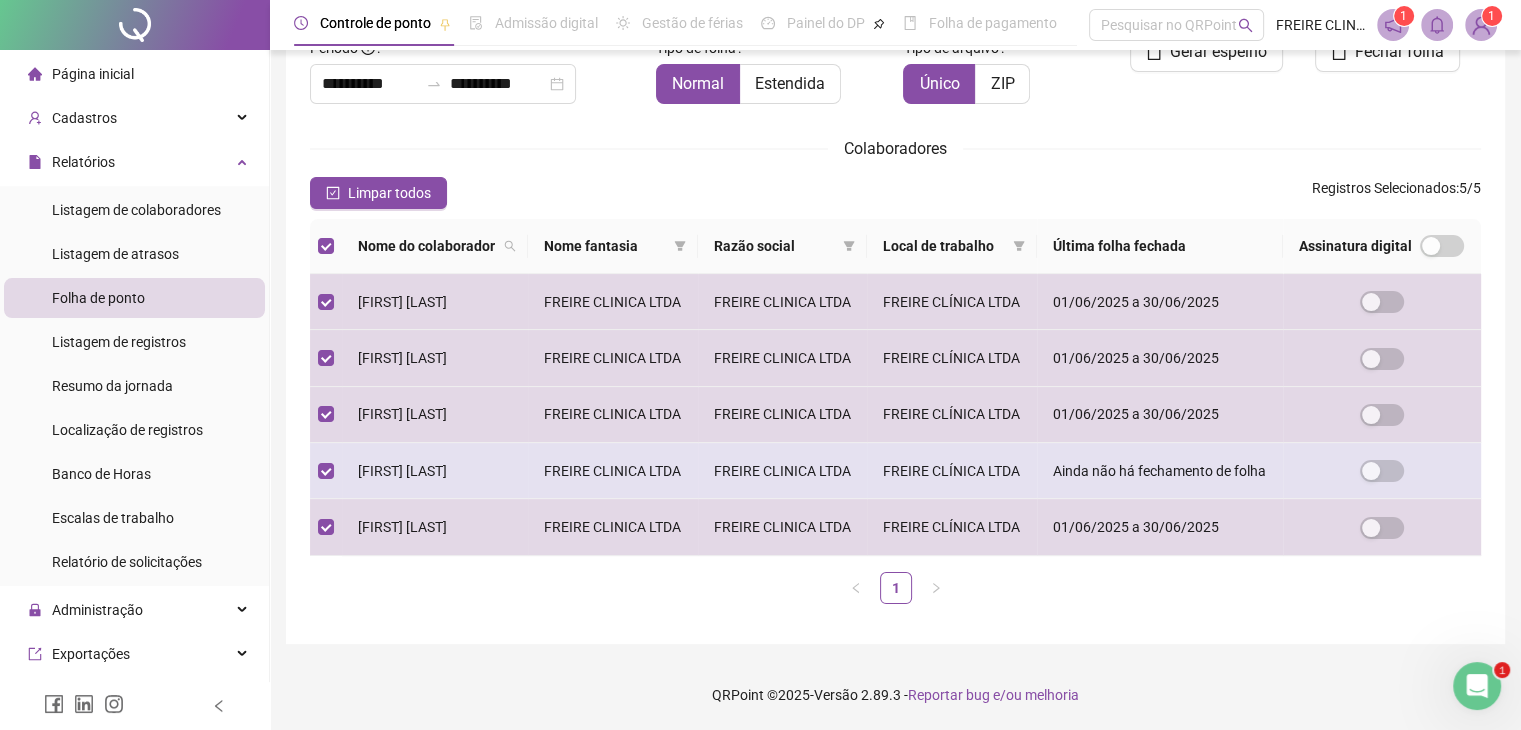 click at bounding box center [326, 471] 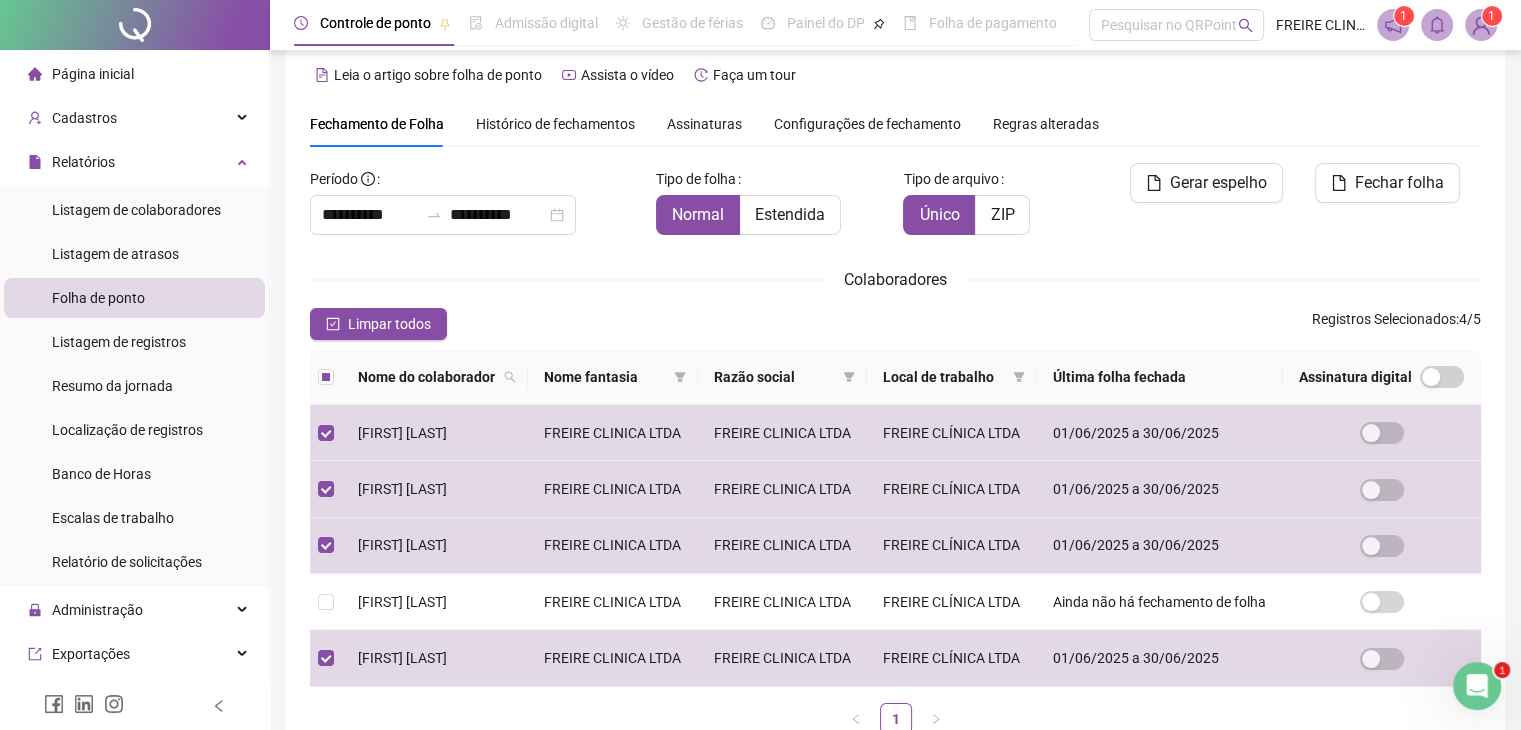 scroll, scrollTop: 0, scrollLeft: 0, axis: both 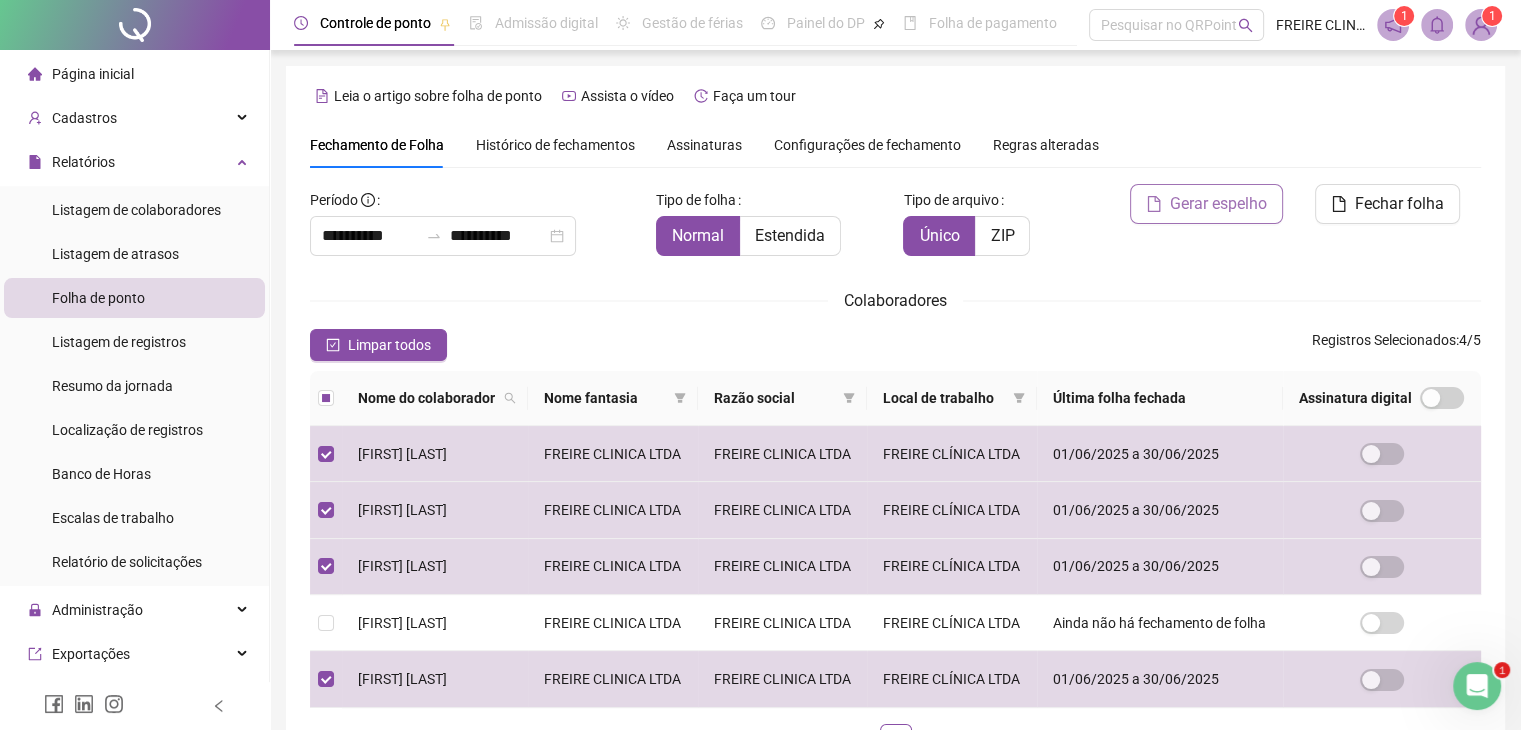 click on "Gerar espelho" at bounding box center (1218, 204) 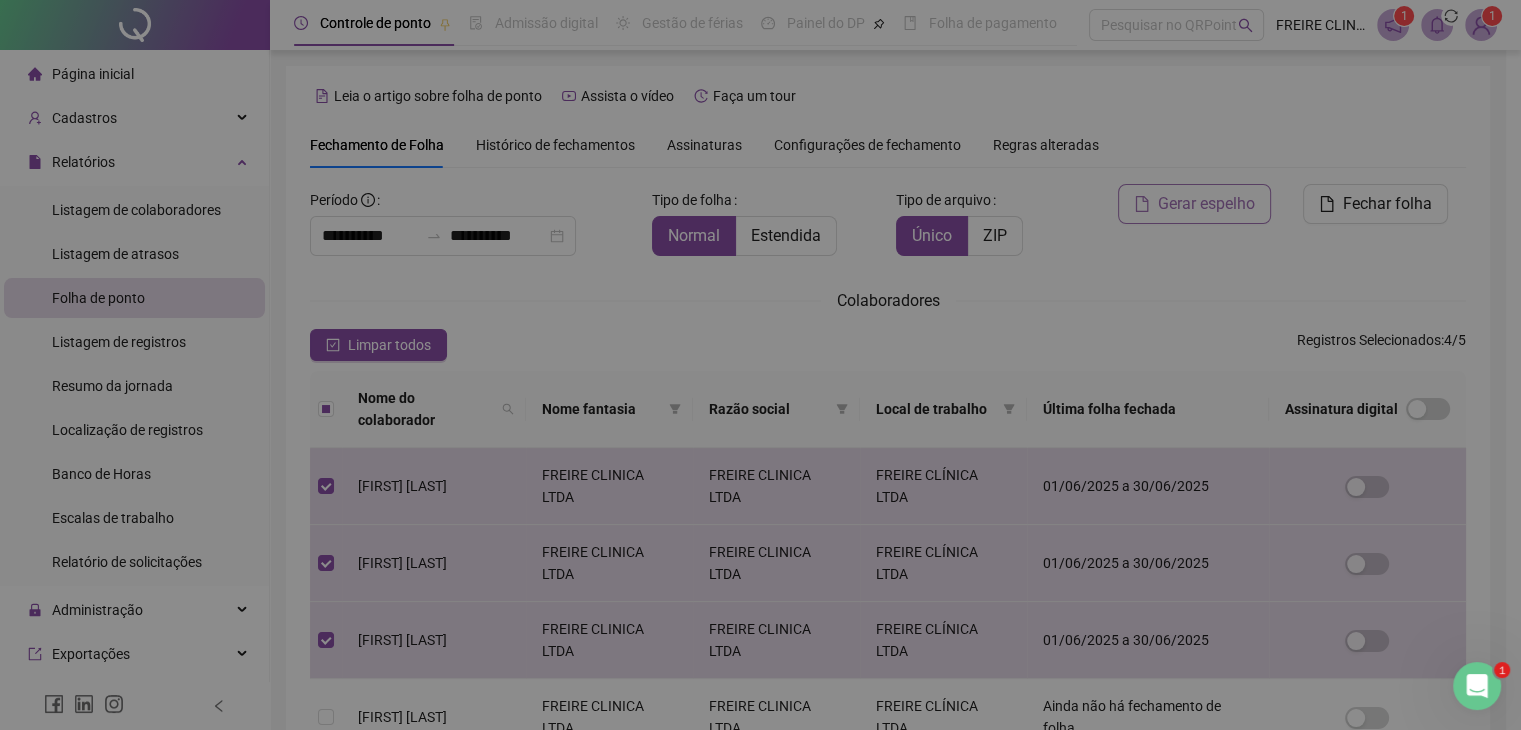 scroll, scrollTop: 44, scrollLeft: 0, axis: vertical 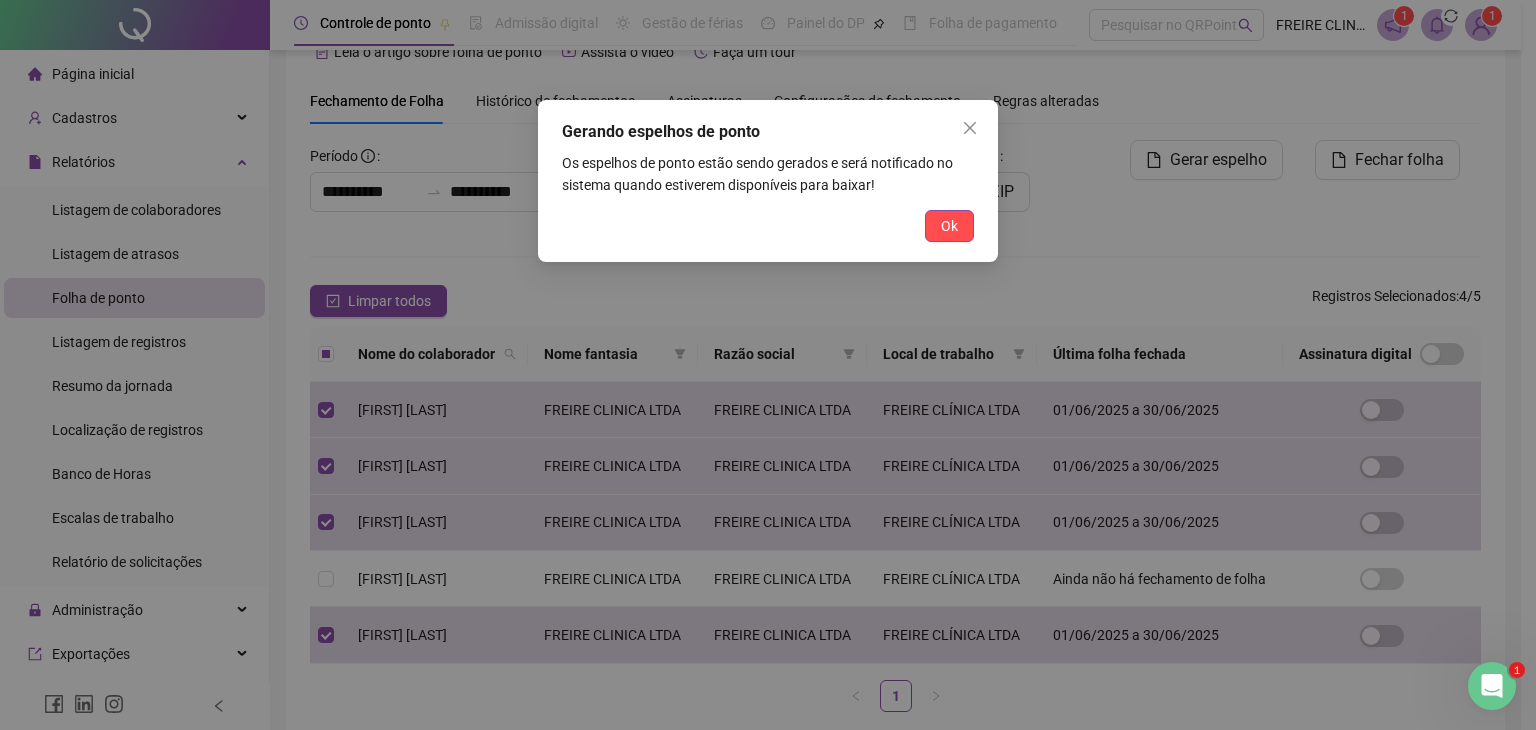 click on "Gerando espelhos de ponto Os espelhos de ponto estão sendo gerados e será notificado no
sistema quando estiverem disponíveis para baixar! Ok" at bounding box center (768, 181) 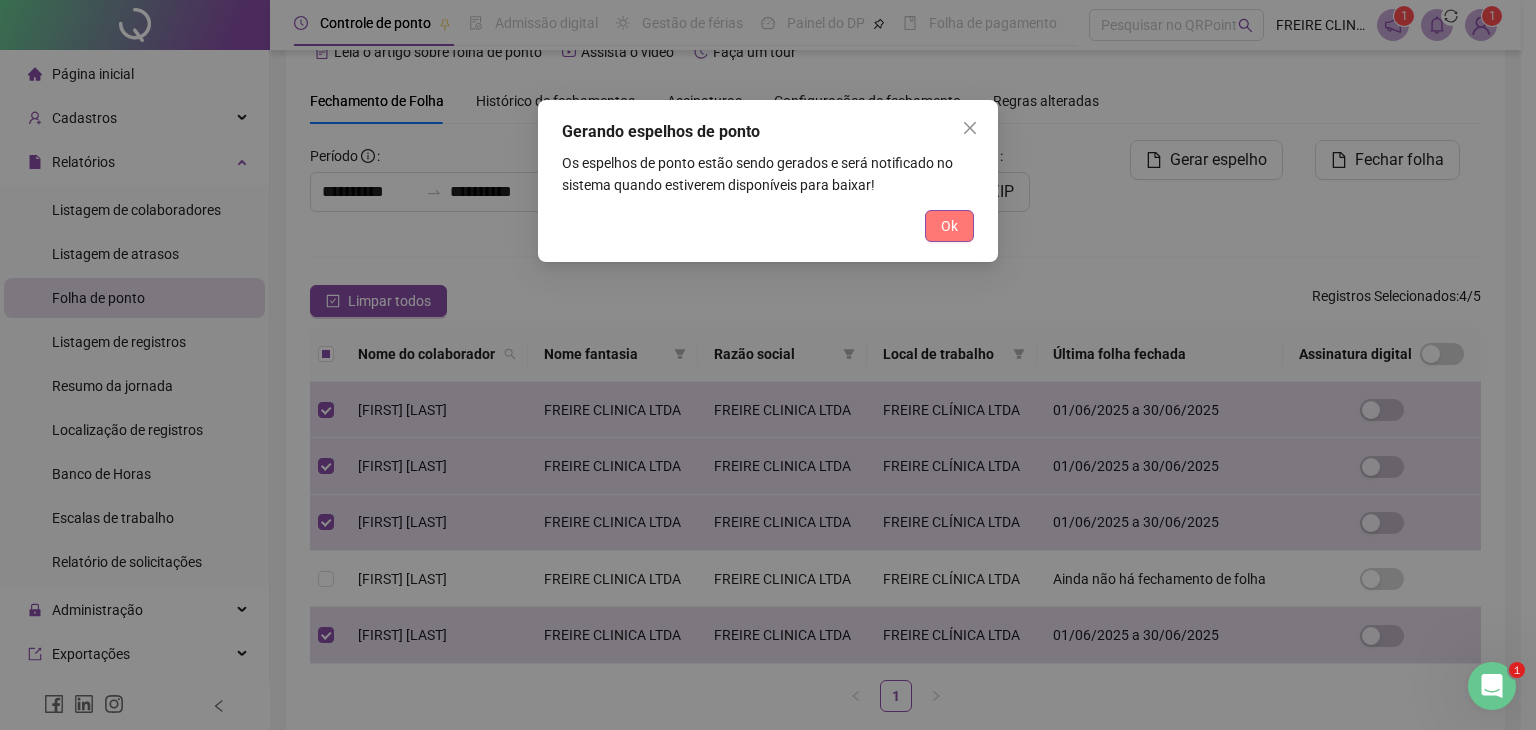 click on "Ok" at bounding box center (949, 226) 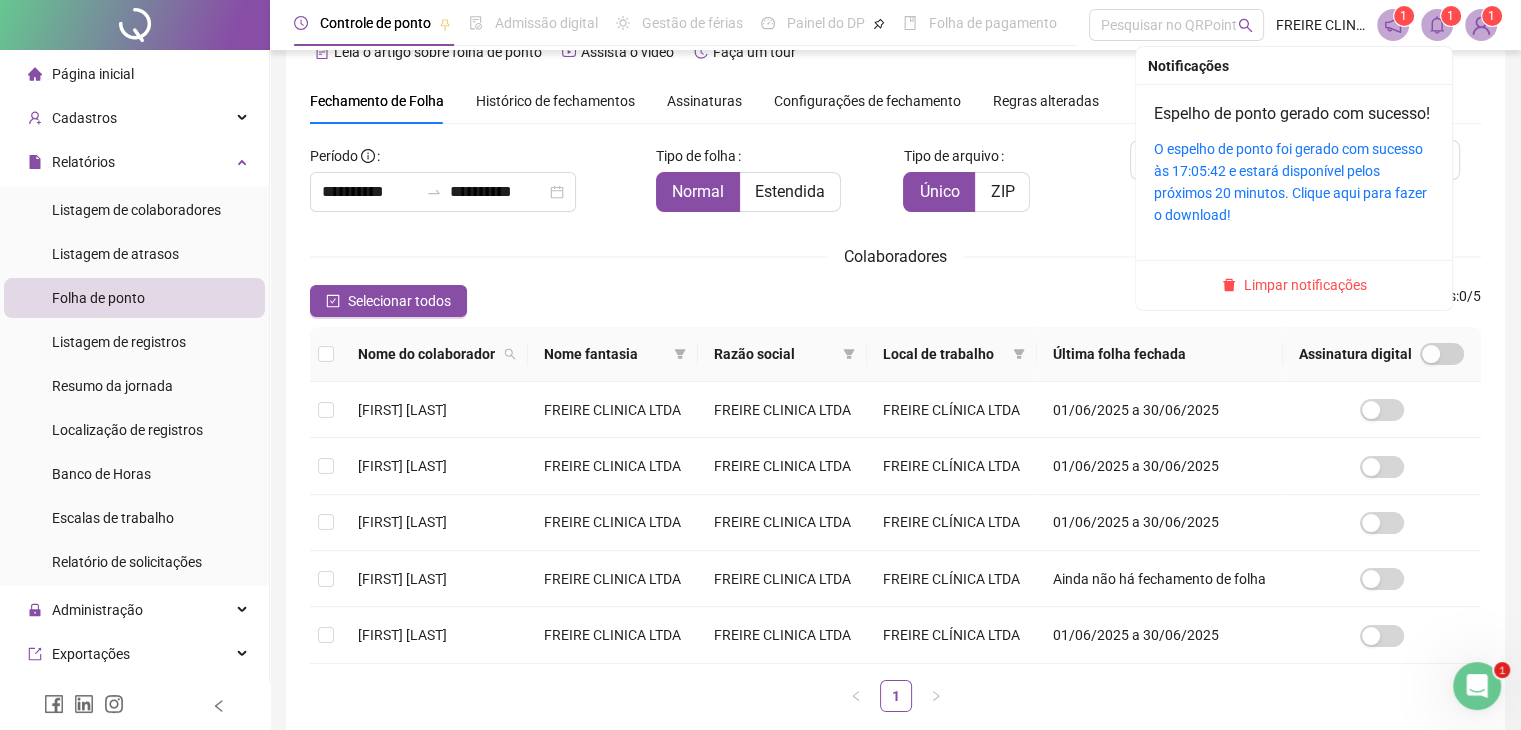 click at bounding box center [1437, 25] 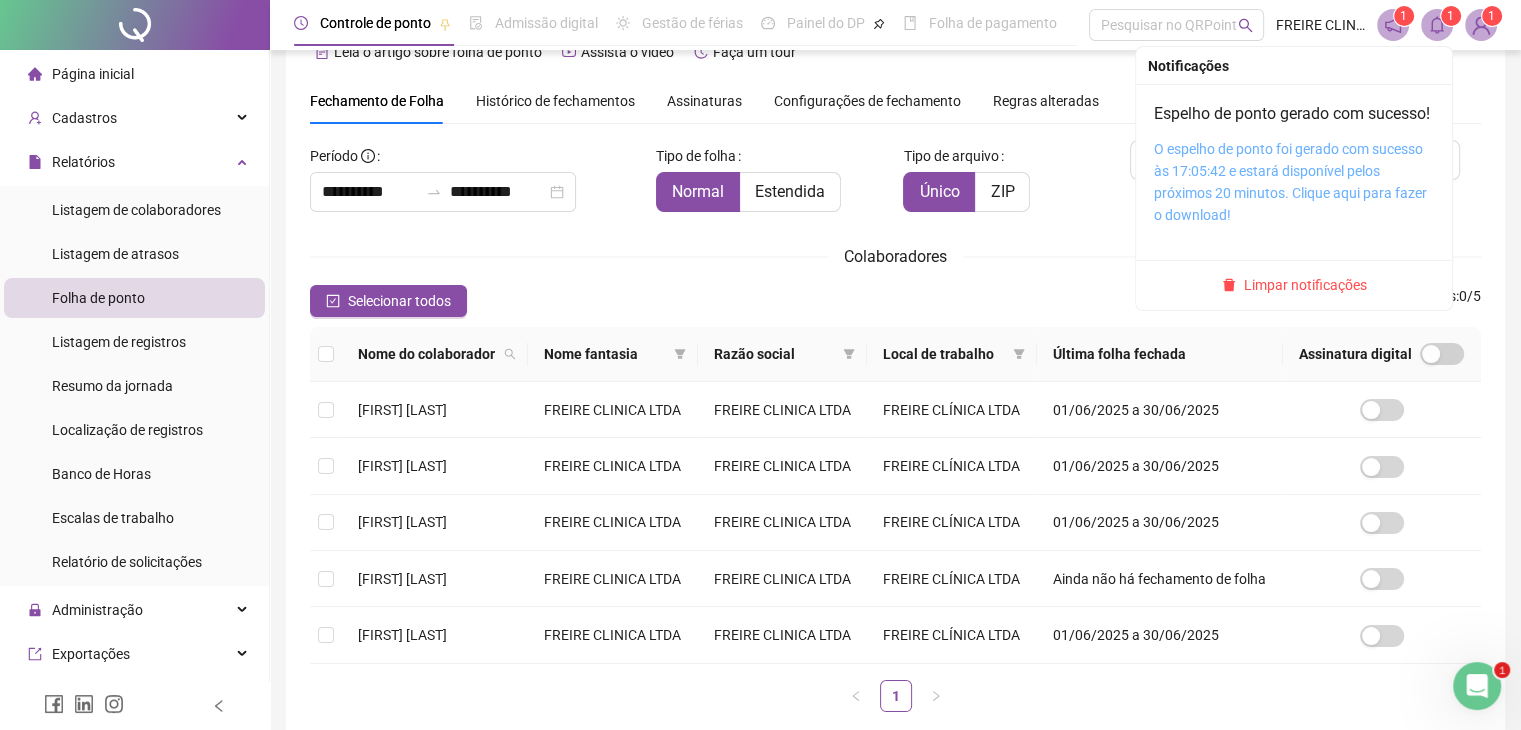 click on "O espelho de ponto foi gerado com sucesso às 17:05:42 e estará disponível pelos próximos 20 minutos.
Clique aqui para fazer o download!" at bounding box center [1290, 182] 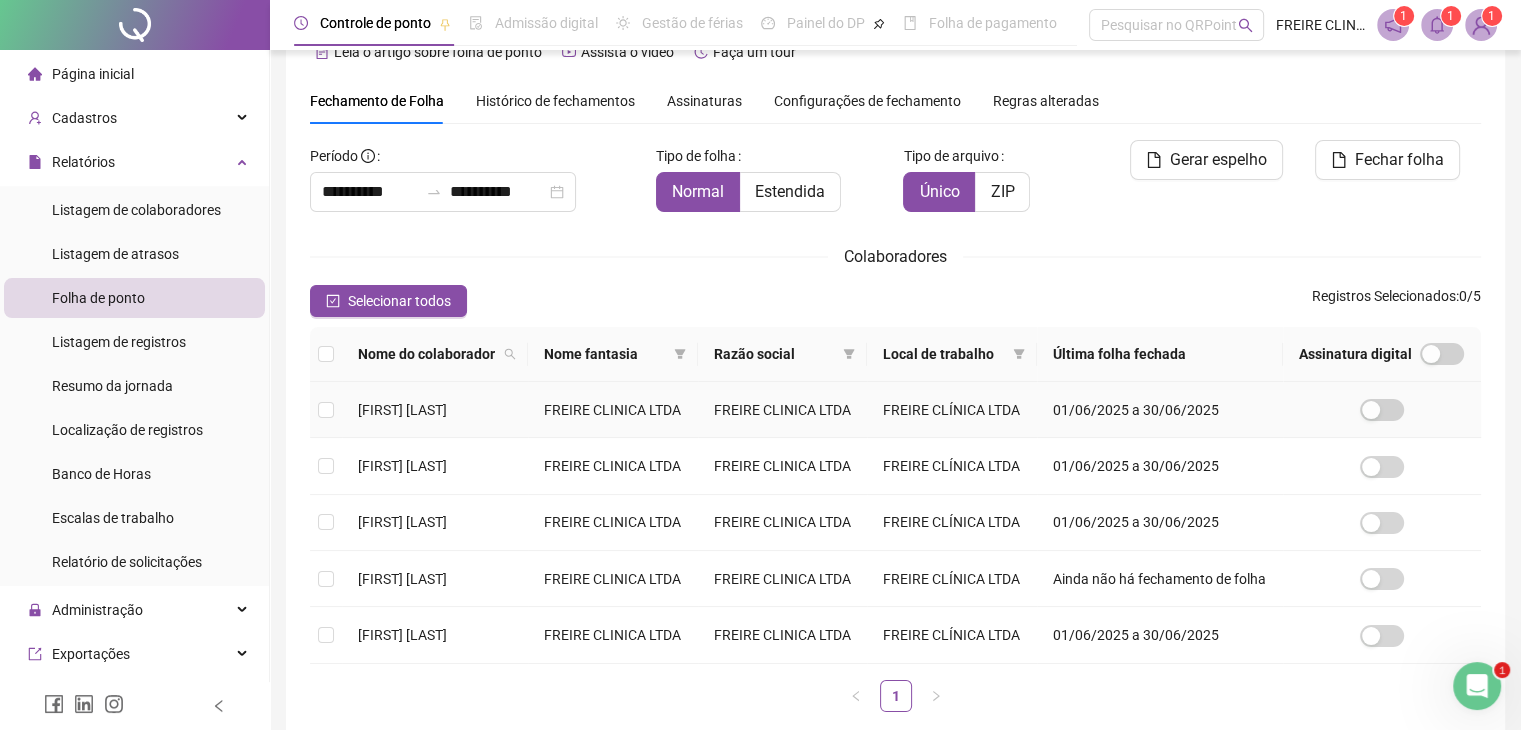 click on "[FIRST] [LAST]" at bounding box center (402, 410) 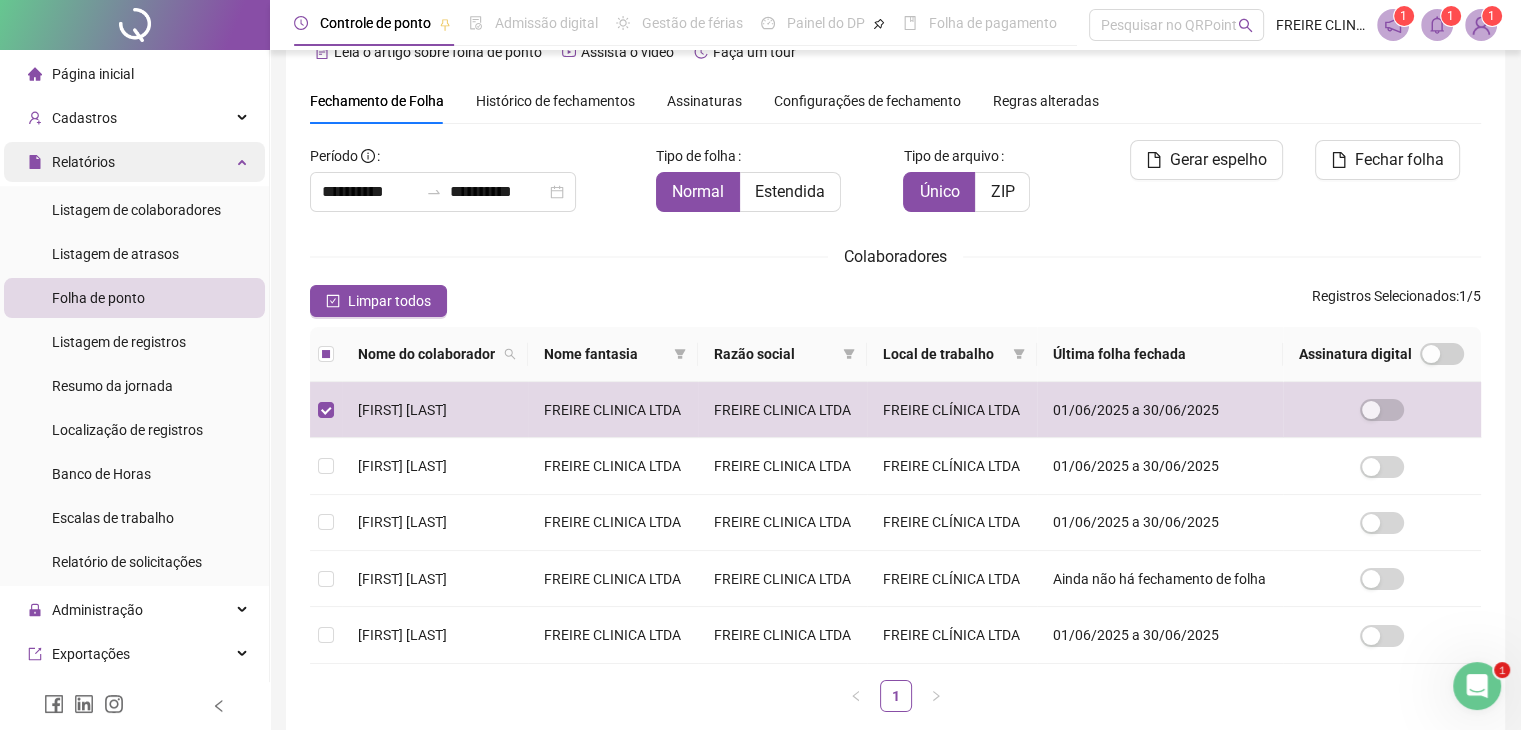 click on "Relatórios" at bounding box center (134, 162) 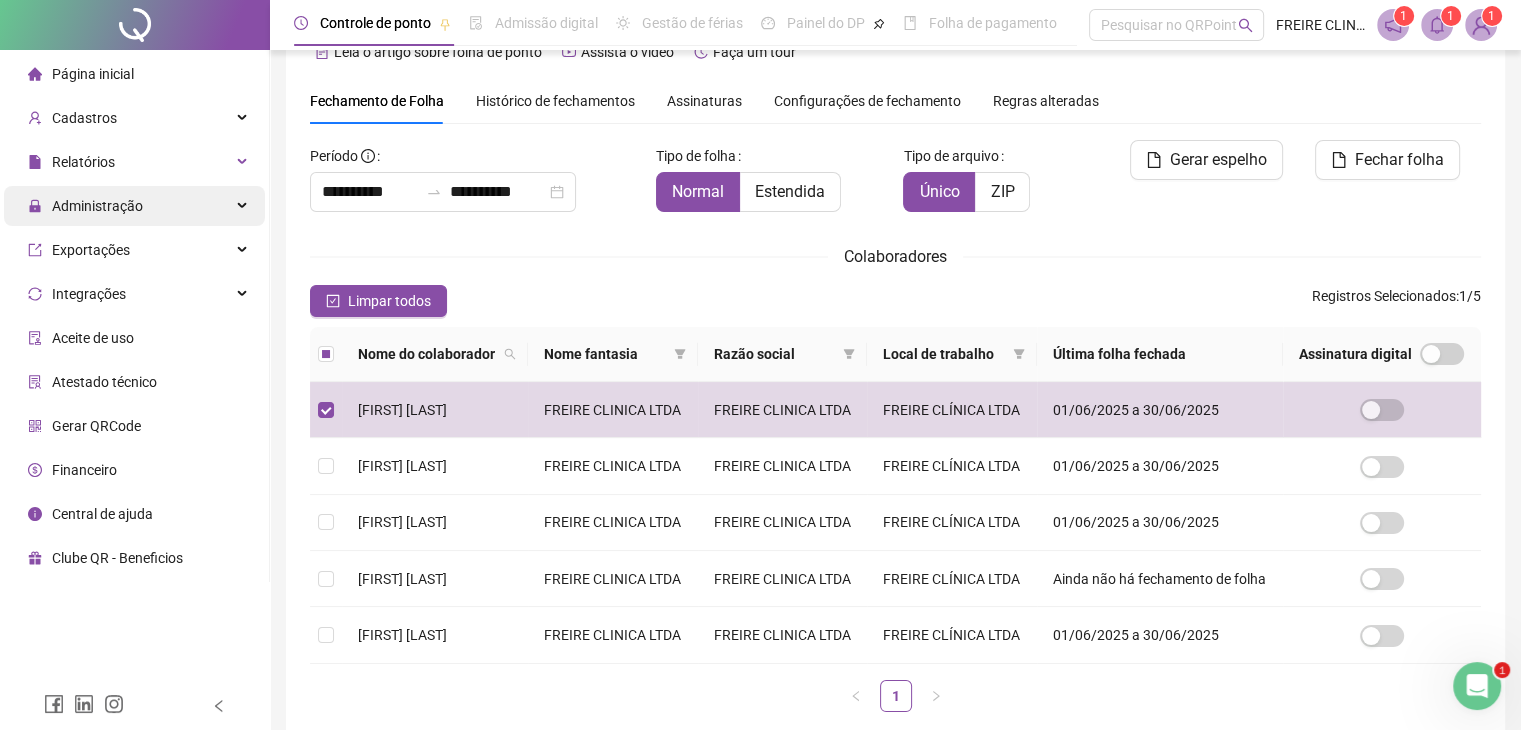 click on "Administração" at bounding box center (97, 206) 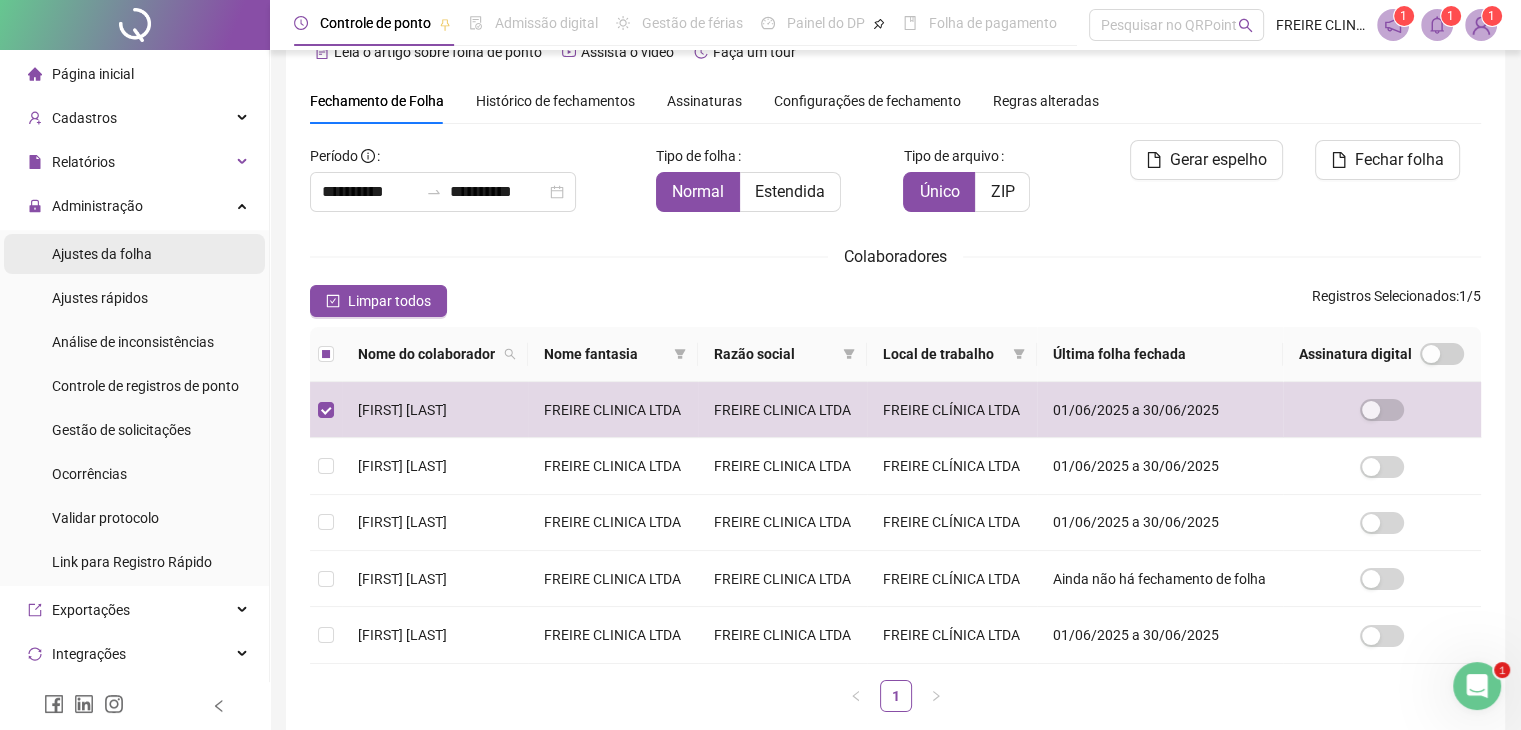 click on "Ajustes da folha" at bounding box center [102, 254] 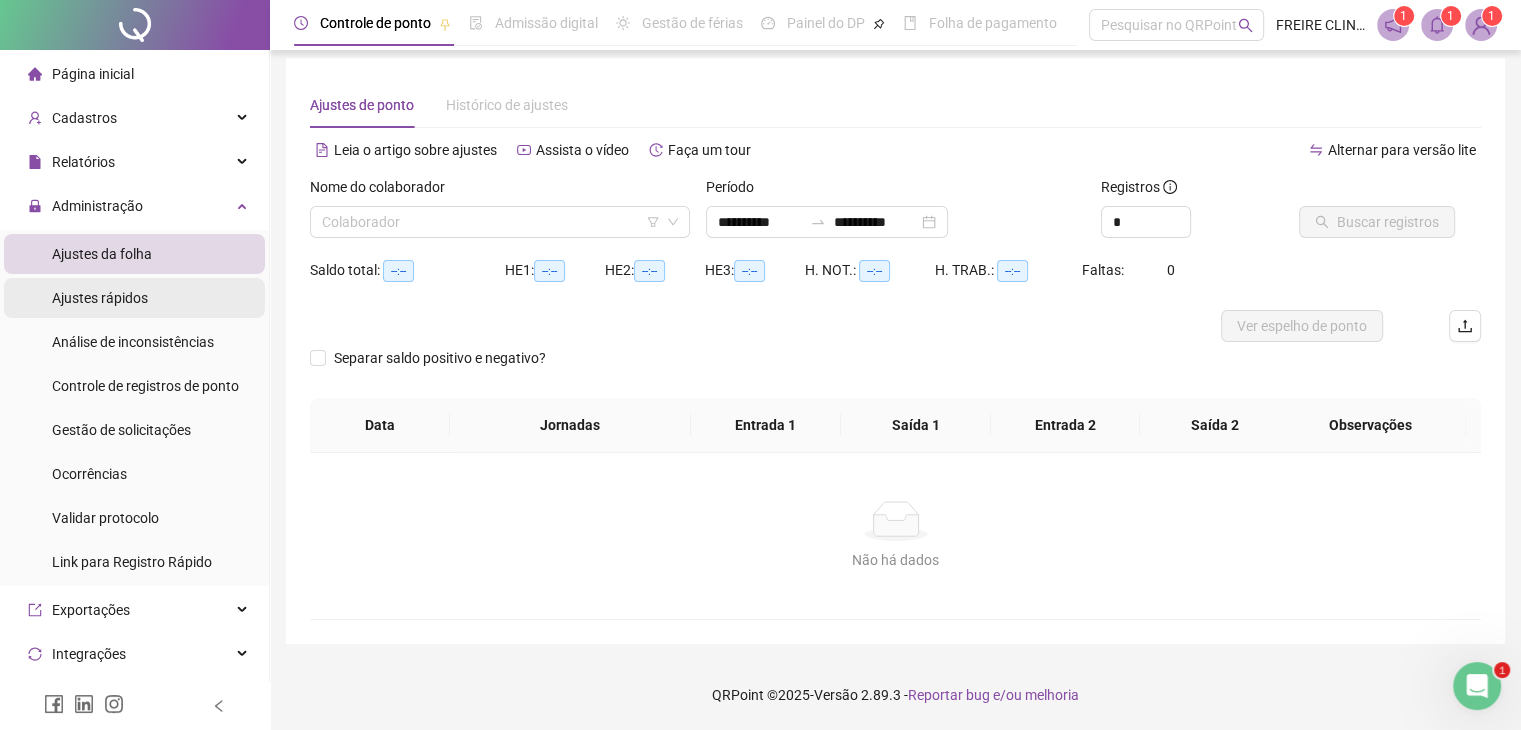 scroll, scrollTop: 8, scrollLeft: 0, axis: vertical 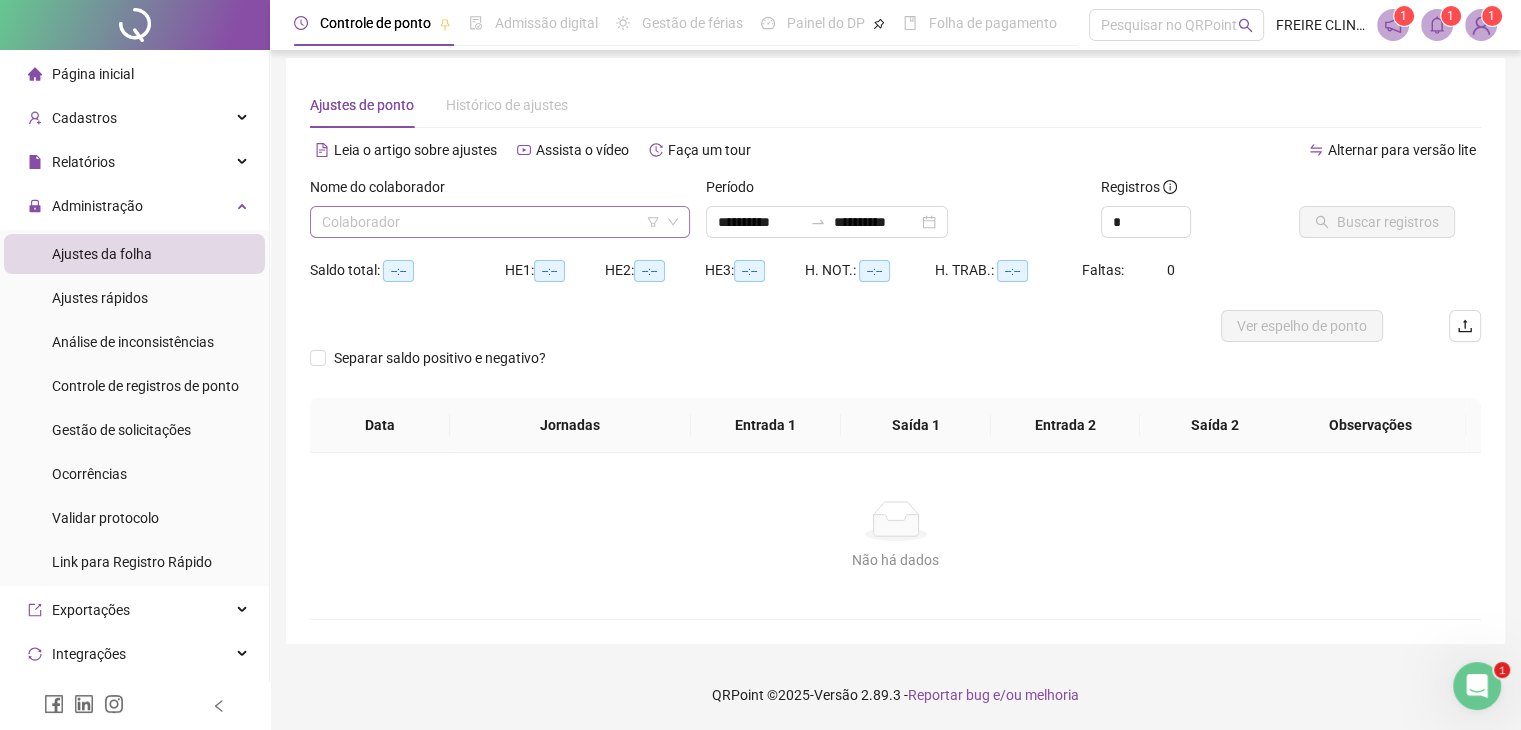 click at bounding box center [491, 222] 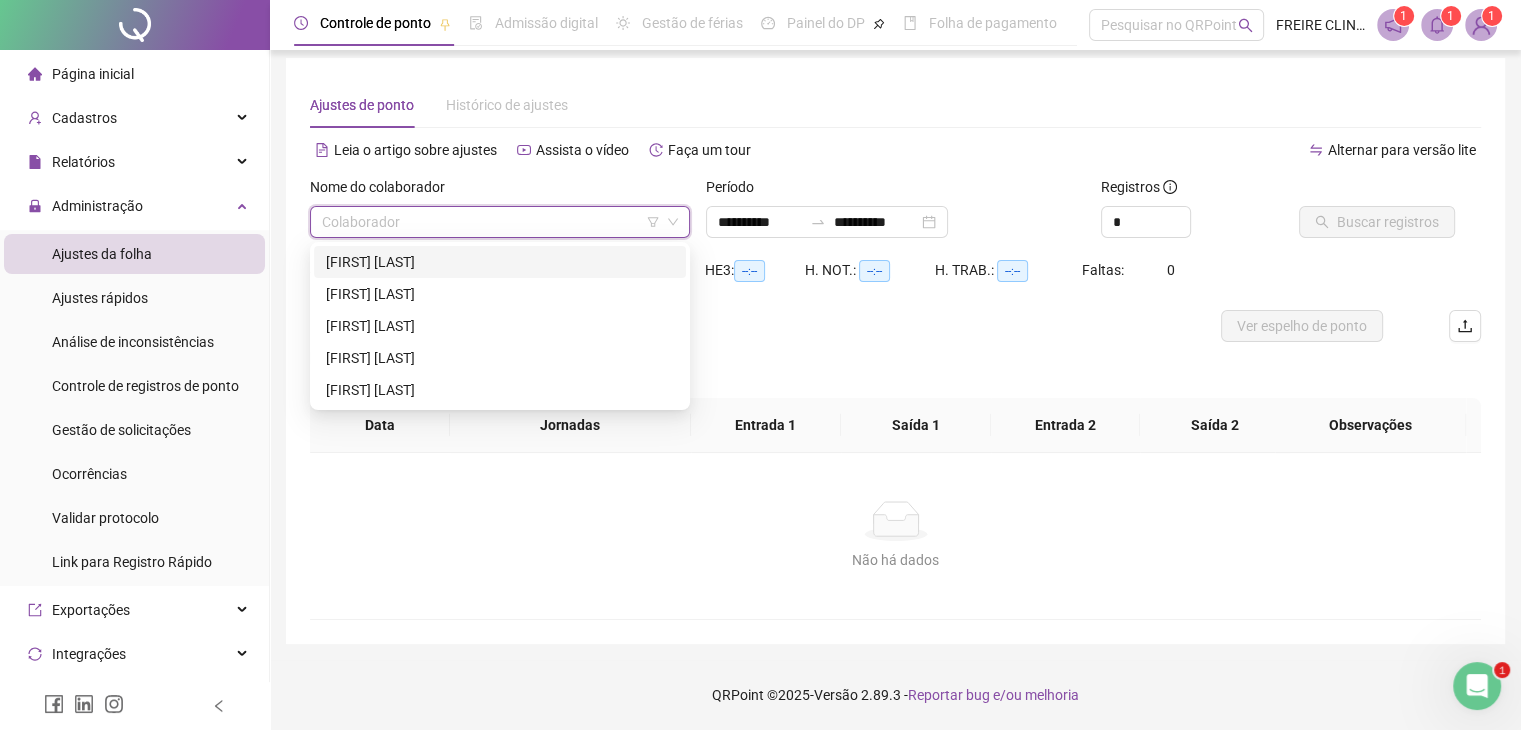 click on "[FIRST] [LAST]" at bounding box center [500, 262] 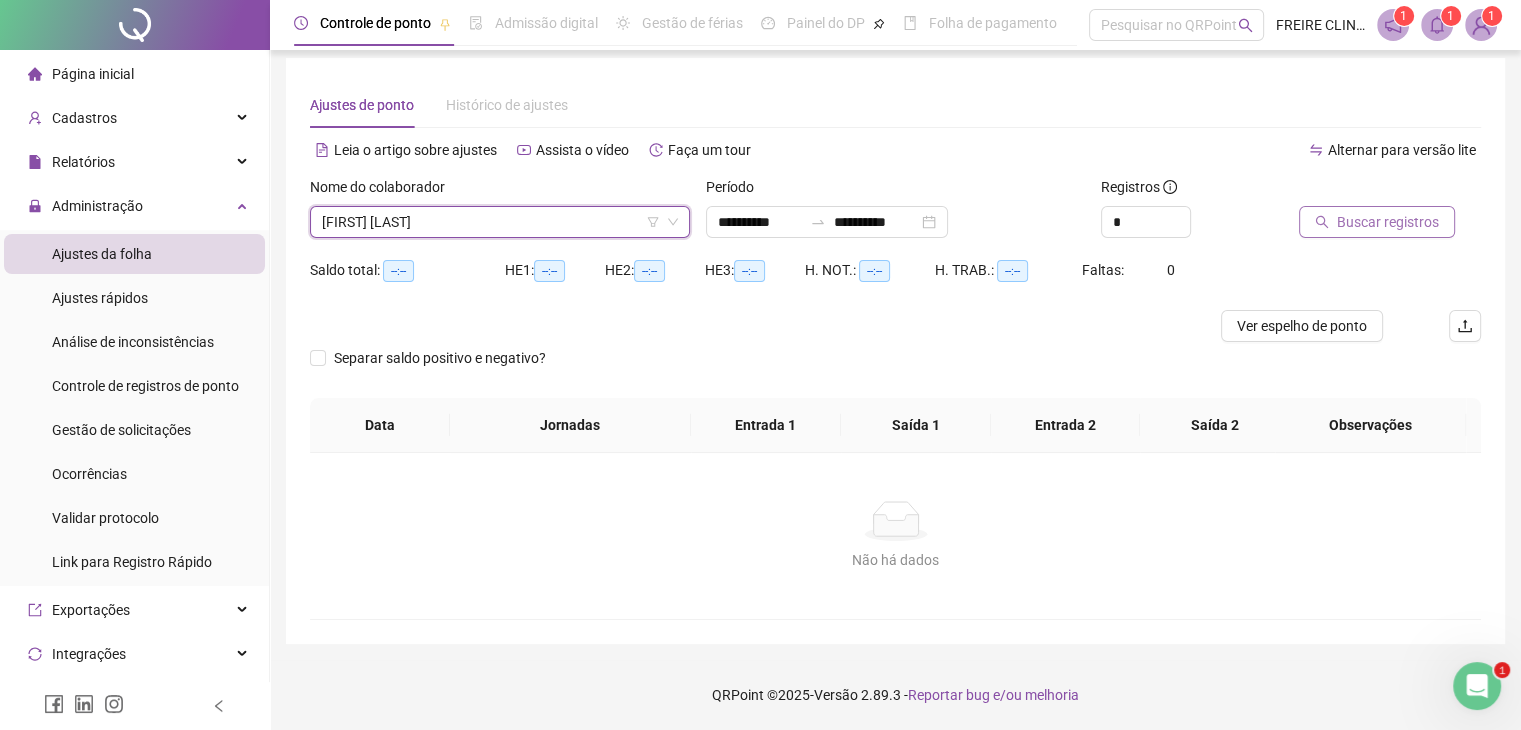 click on "Buscar registros" at bounding box center (1388, 222) 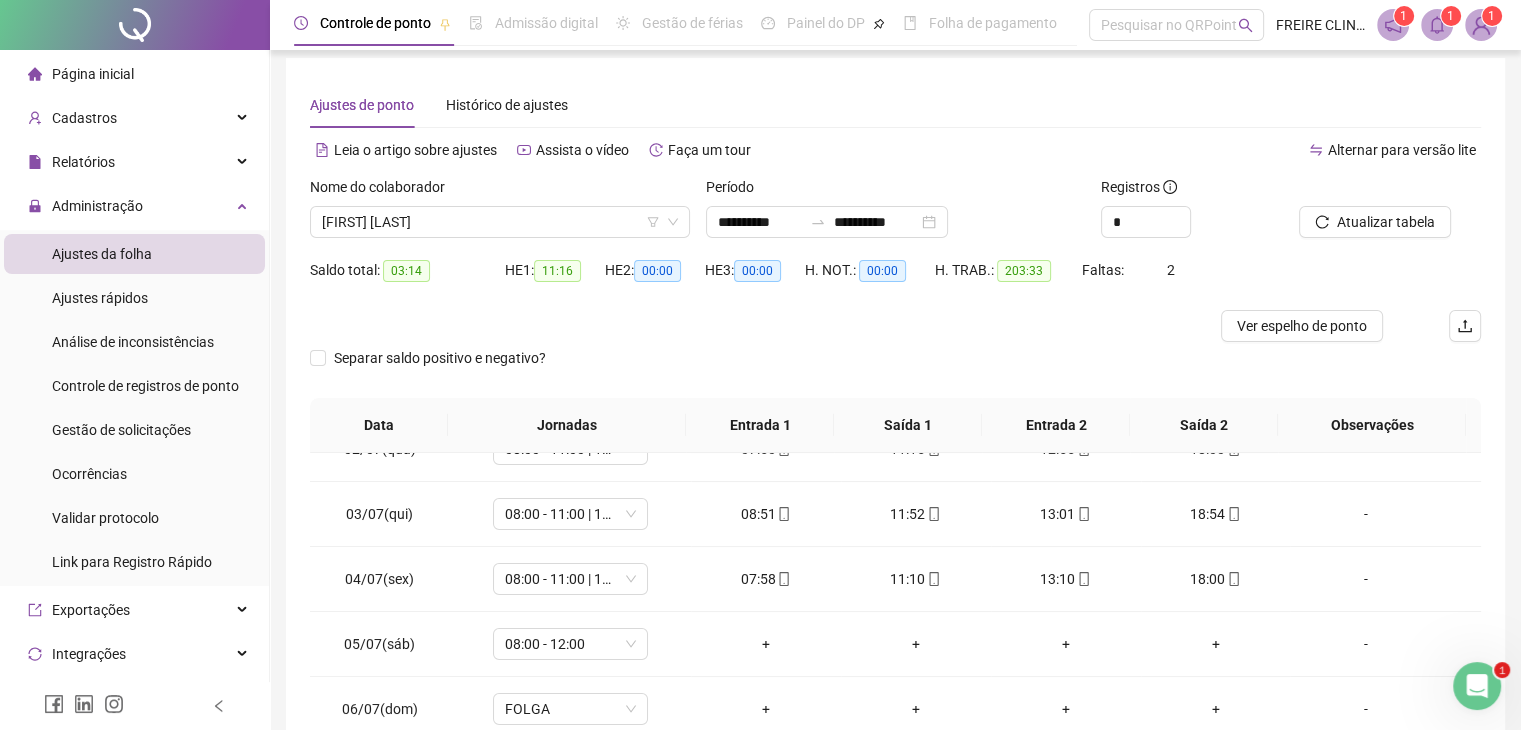 scroll, scrollTop: 200, scrollLeft: 0, axis: vertical 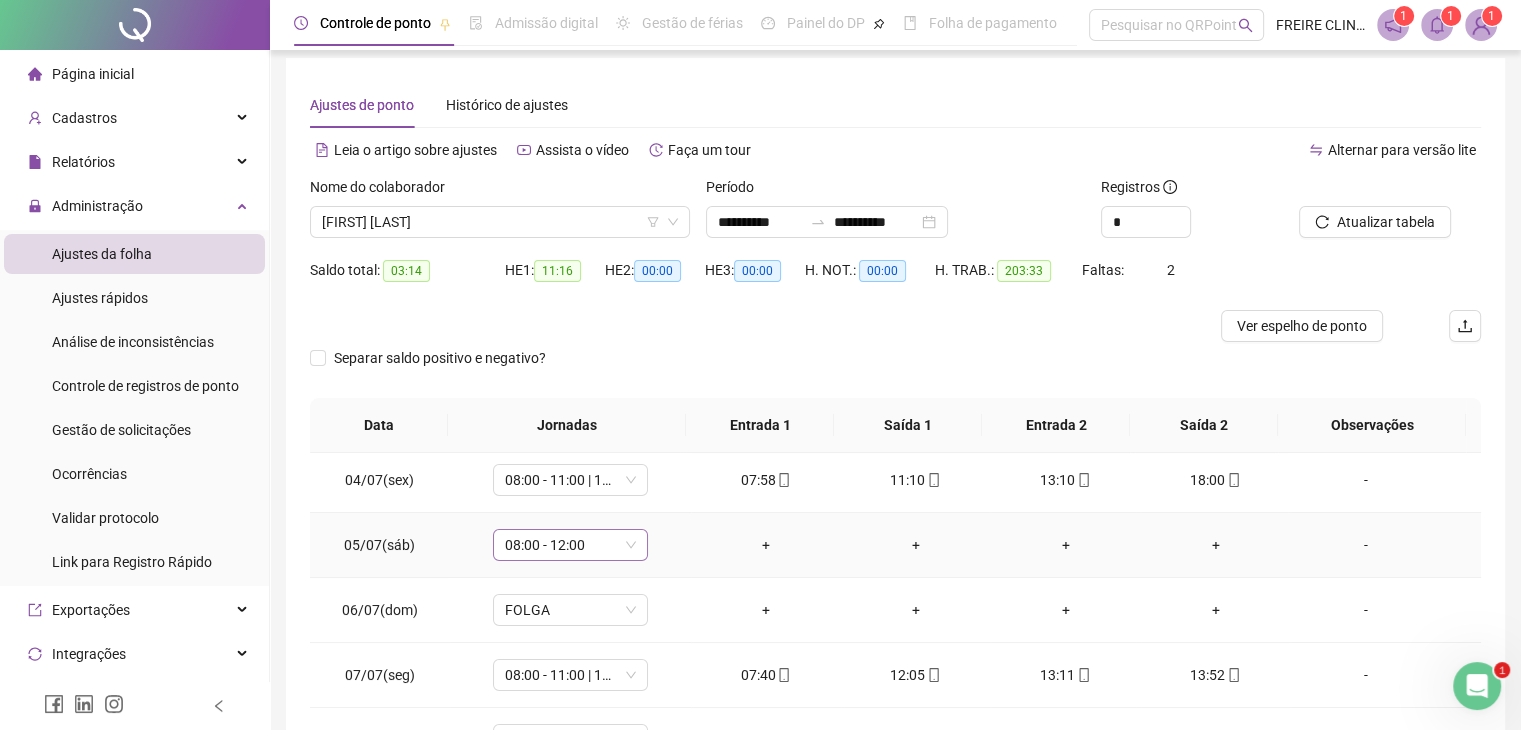 click on "08:00 - 12:00" at bounding box center [570, 545] 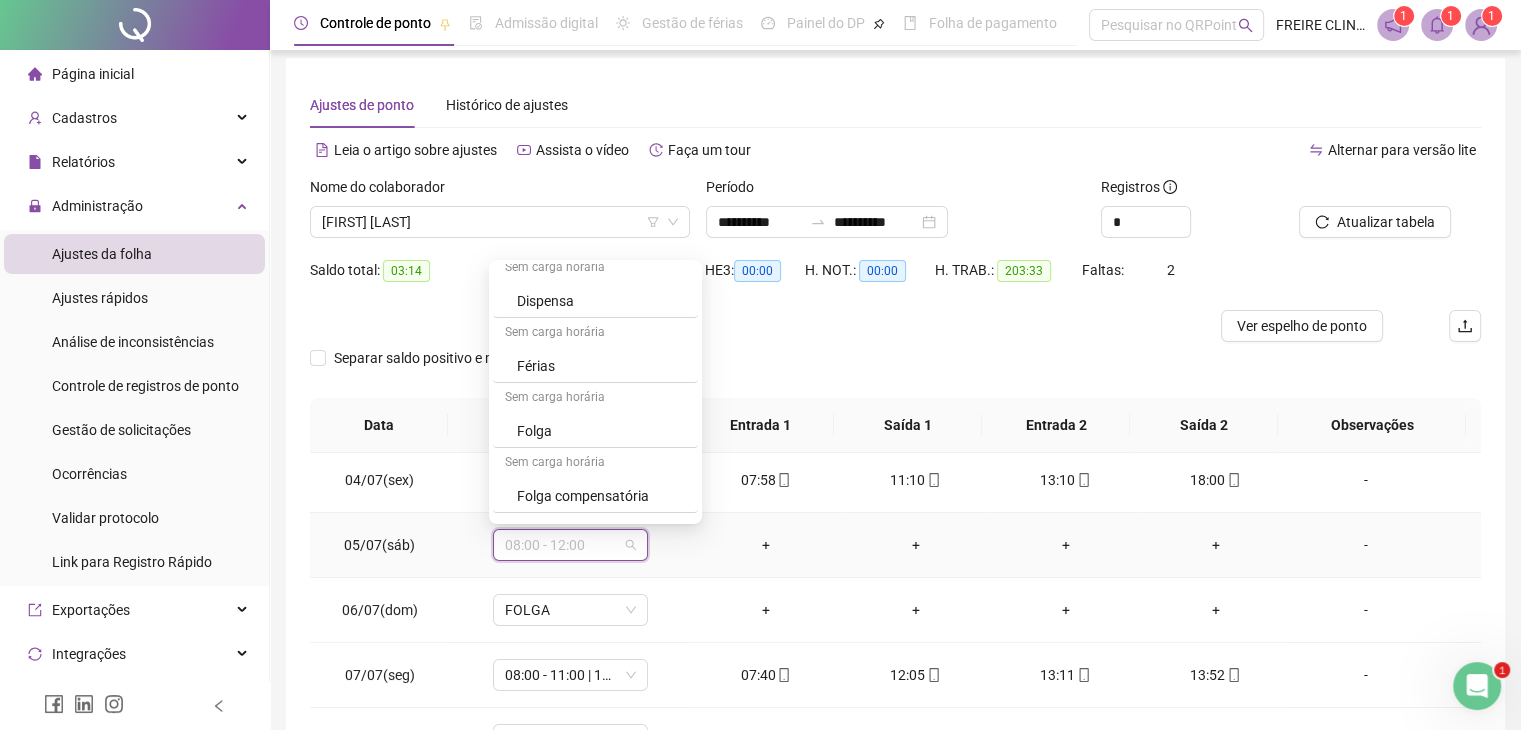 scroll, scrollTop: 600, scrollLeft: 0, axis: vertical 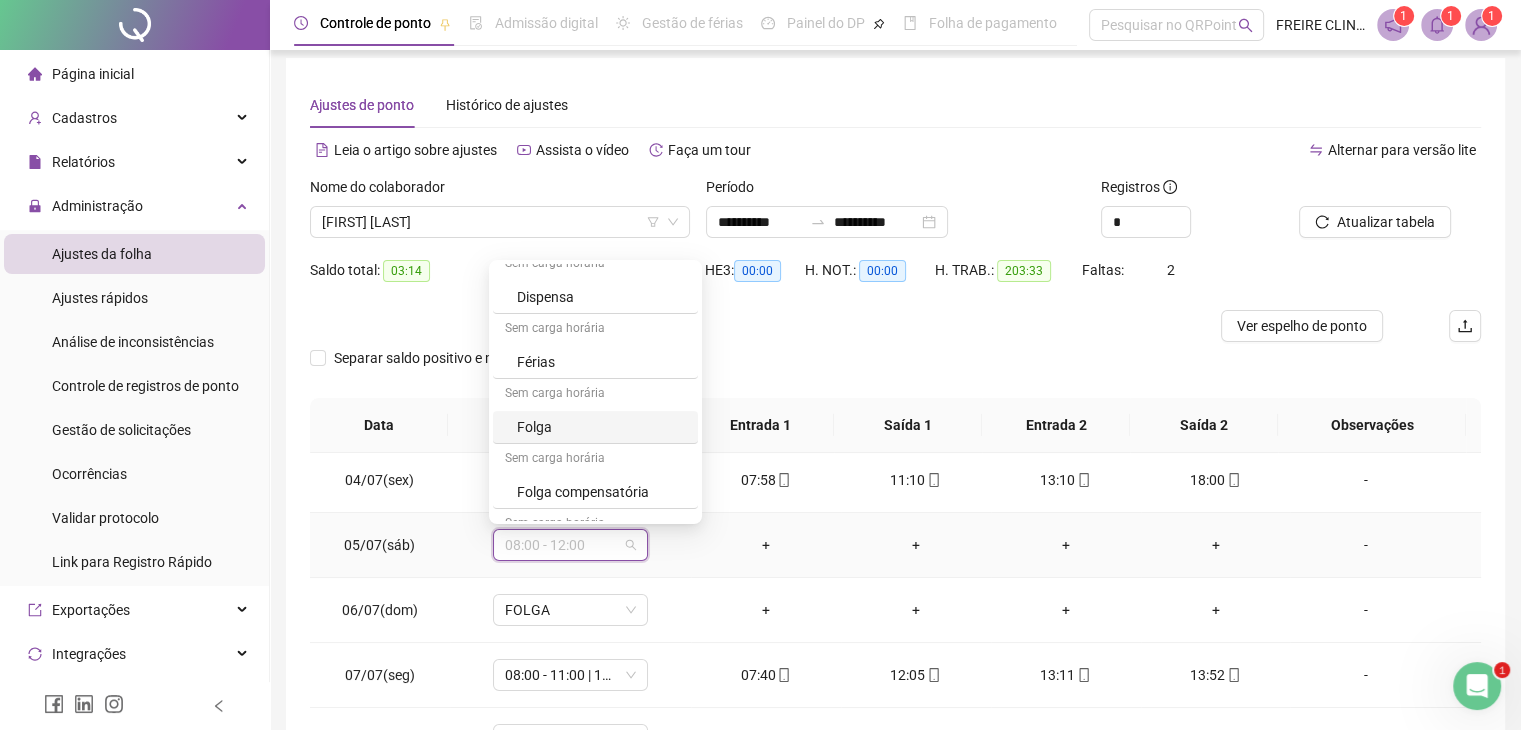 click on "Folga" at bounding box center [601, 427] 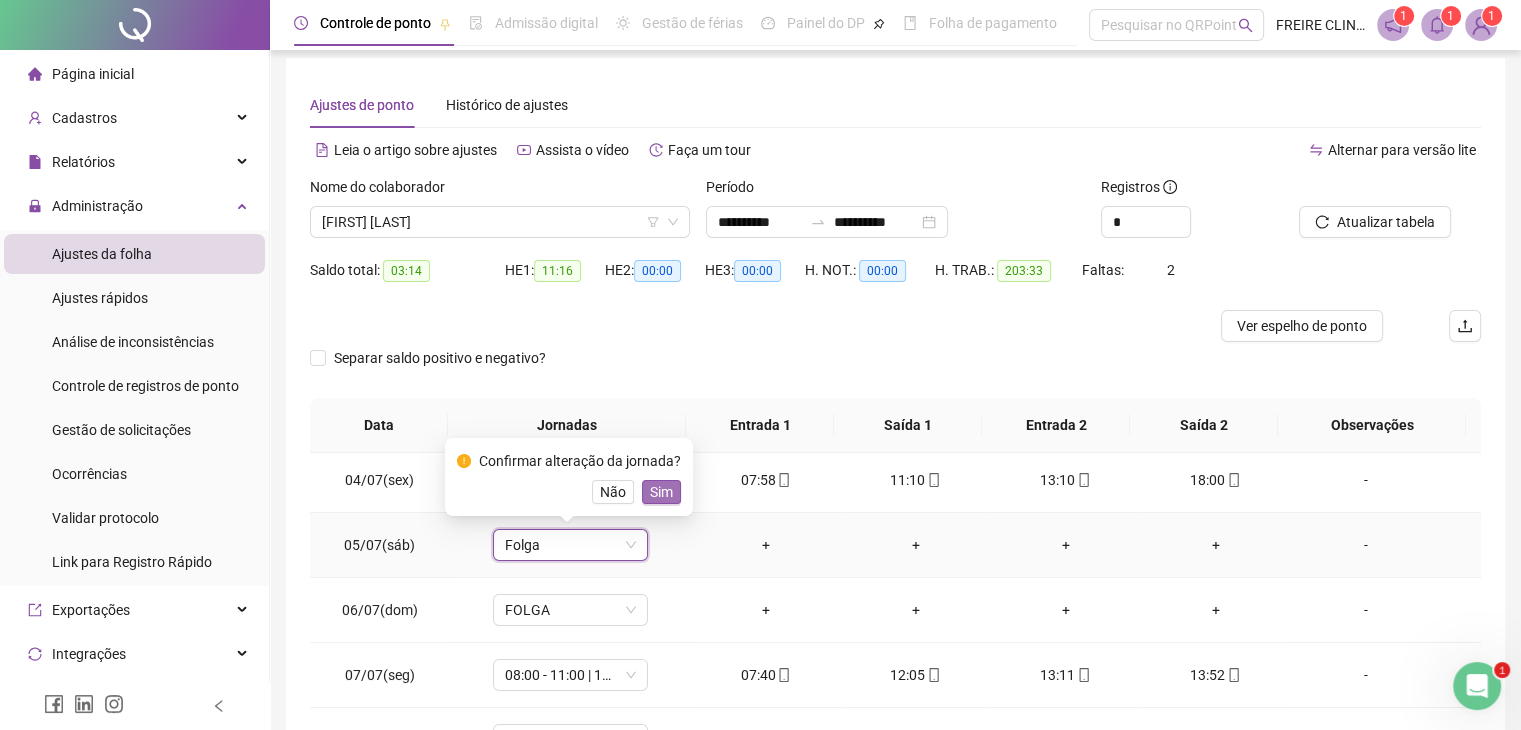 click on "Sim" at bounding box center [661, 492] 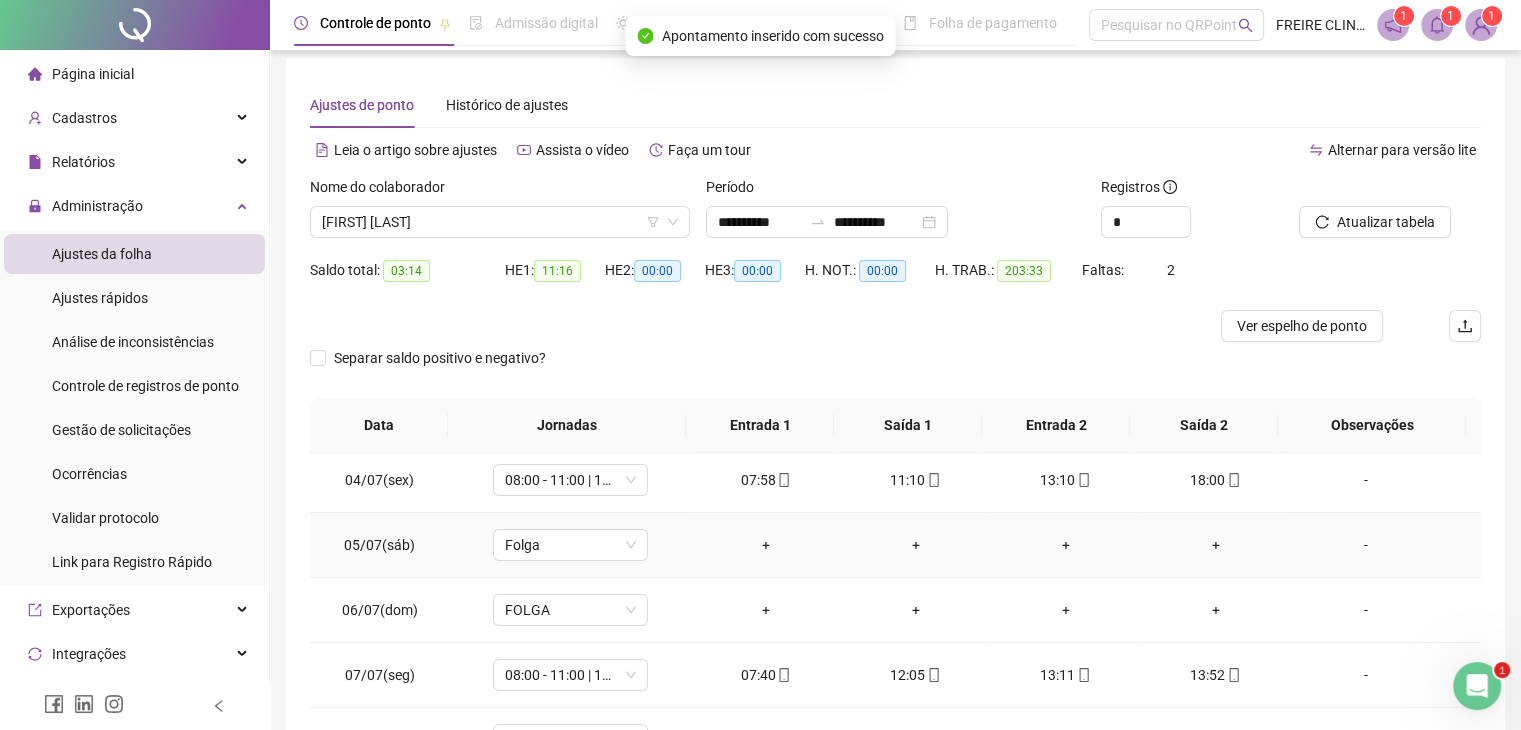 click on "-" at bounding box center (1365, 545) 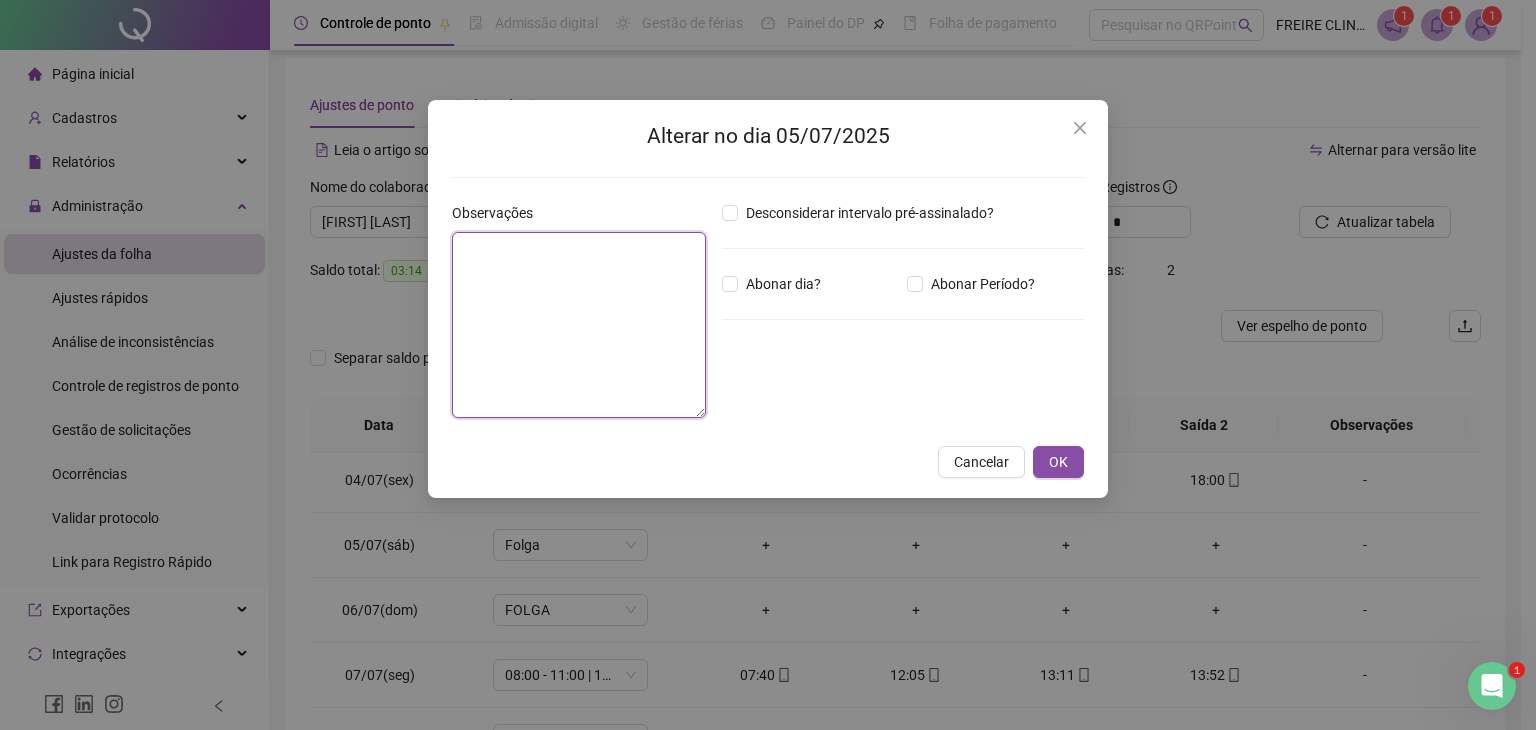 click at bounding box center (579, 325) 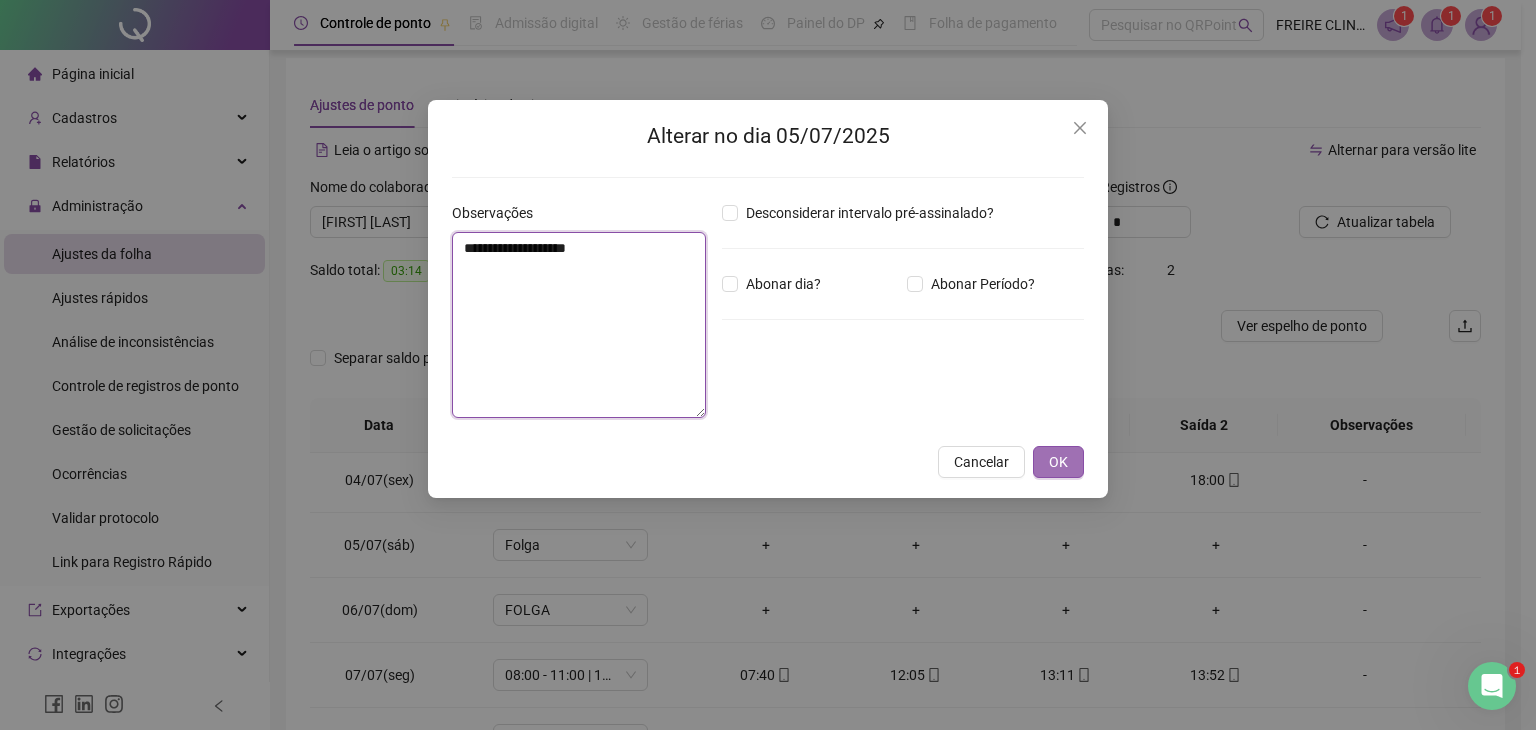 type on "**********" 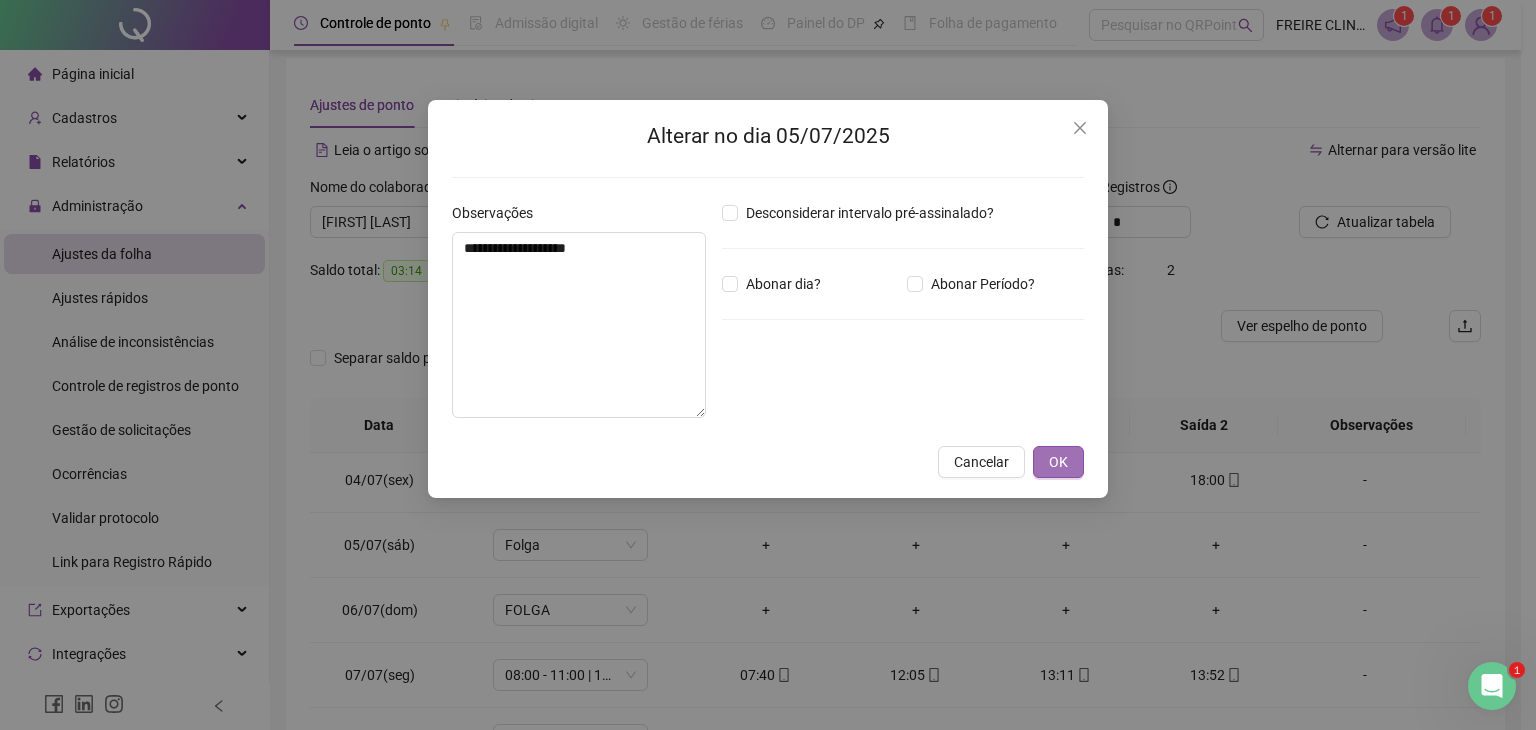 click on "OK" at bounding box center (1058, 462) 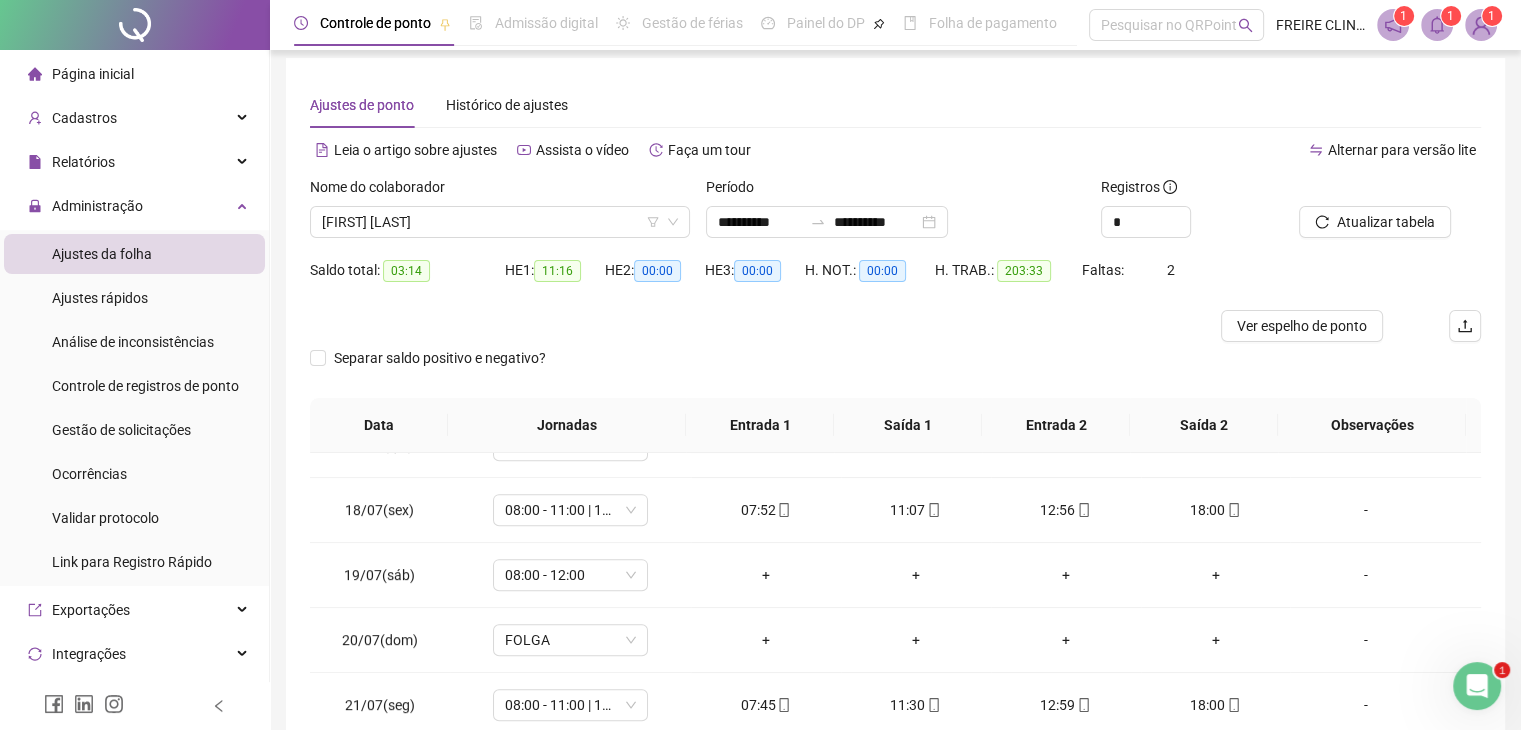scroll, scrollTop: 1100, scrollLeft: 0, axis: vertical 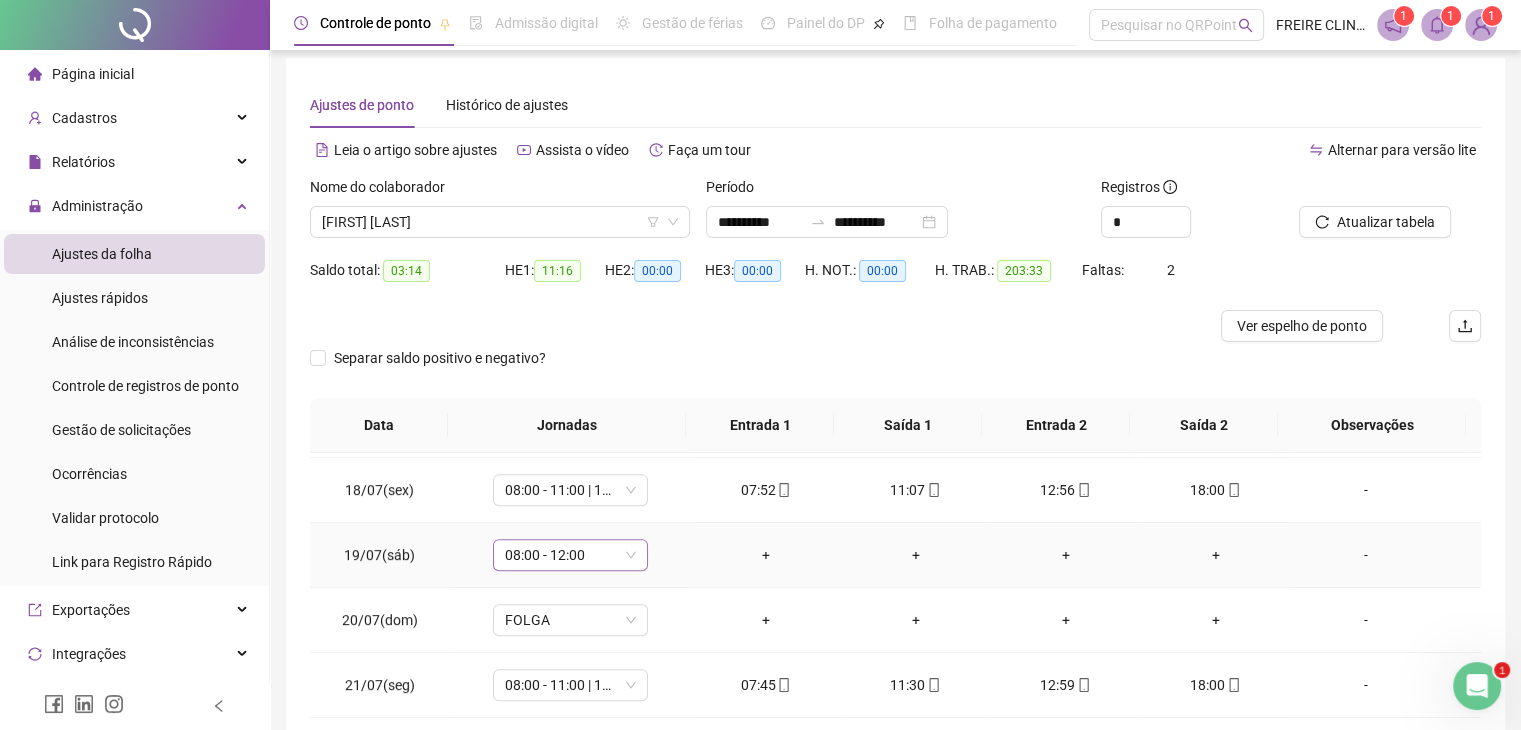 click on "08:00 - 12:00" at bounding box center (570, 555) 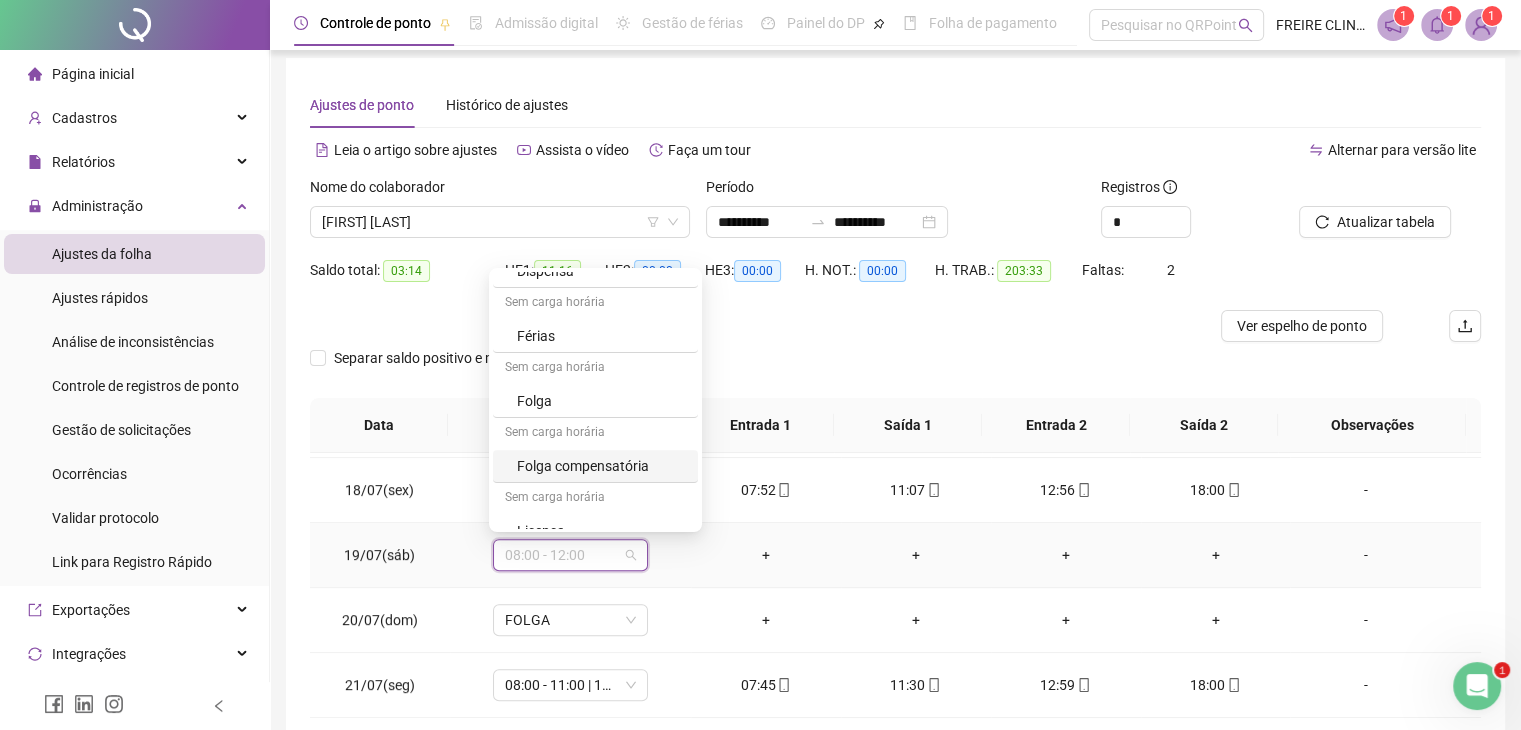 scroll, scrollTop: 651, scrollLeft: 0, axis: vertical 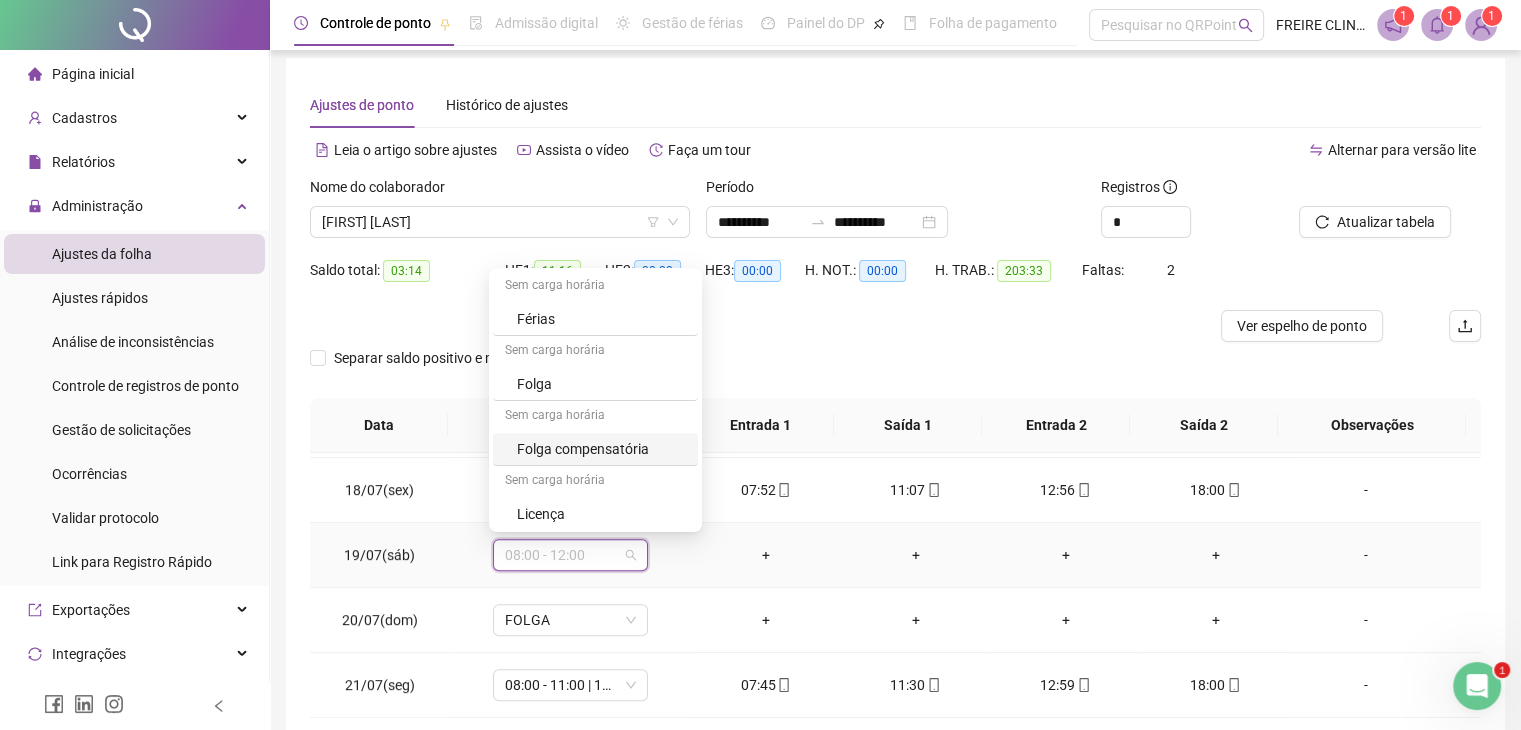 click on "Licença" at bounding box center (601, 514) 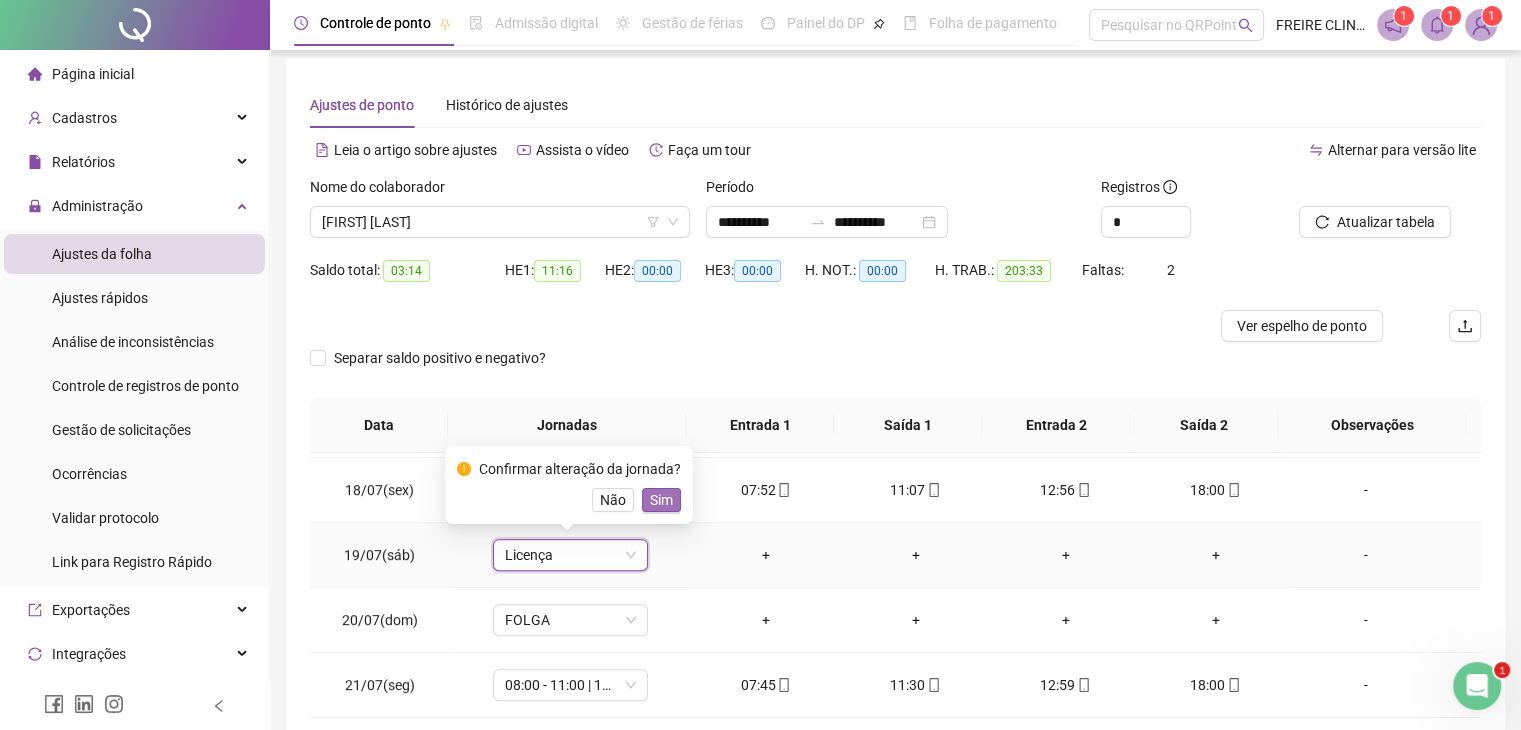 click on "Sim" at bounding box center [661, 500] 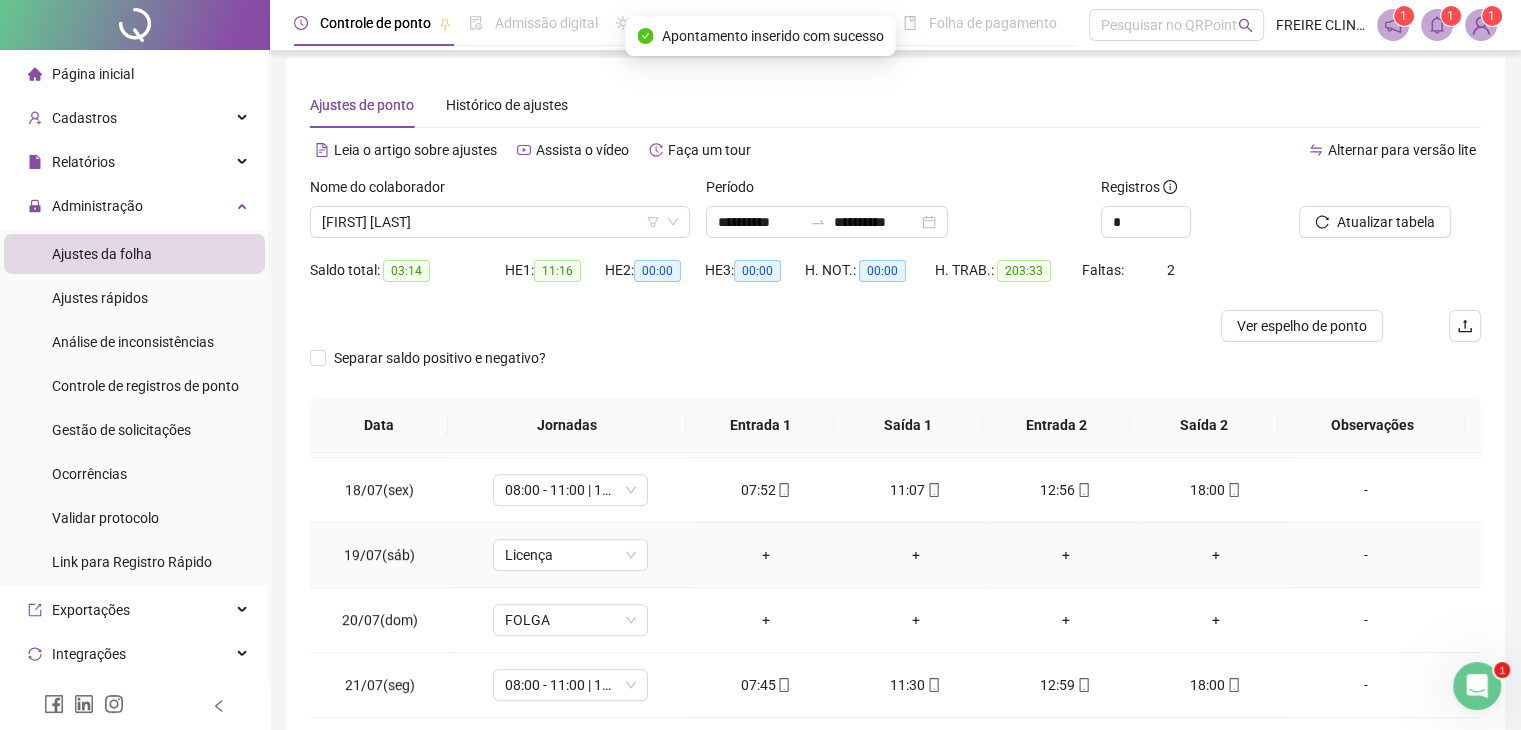 click on "-" at bounding box center [1365, 555] 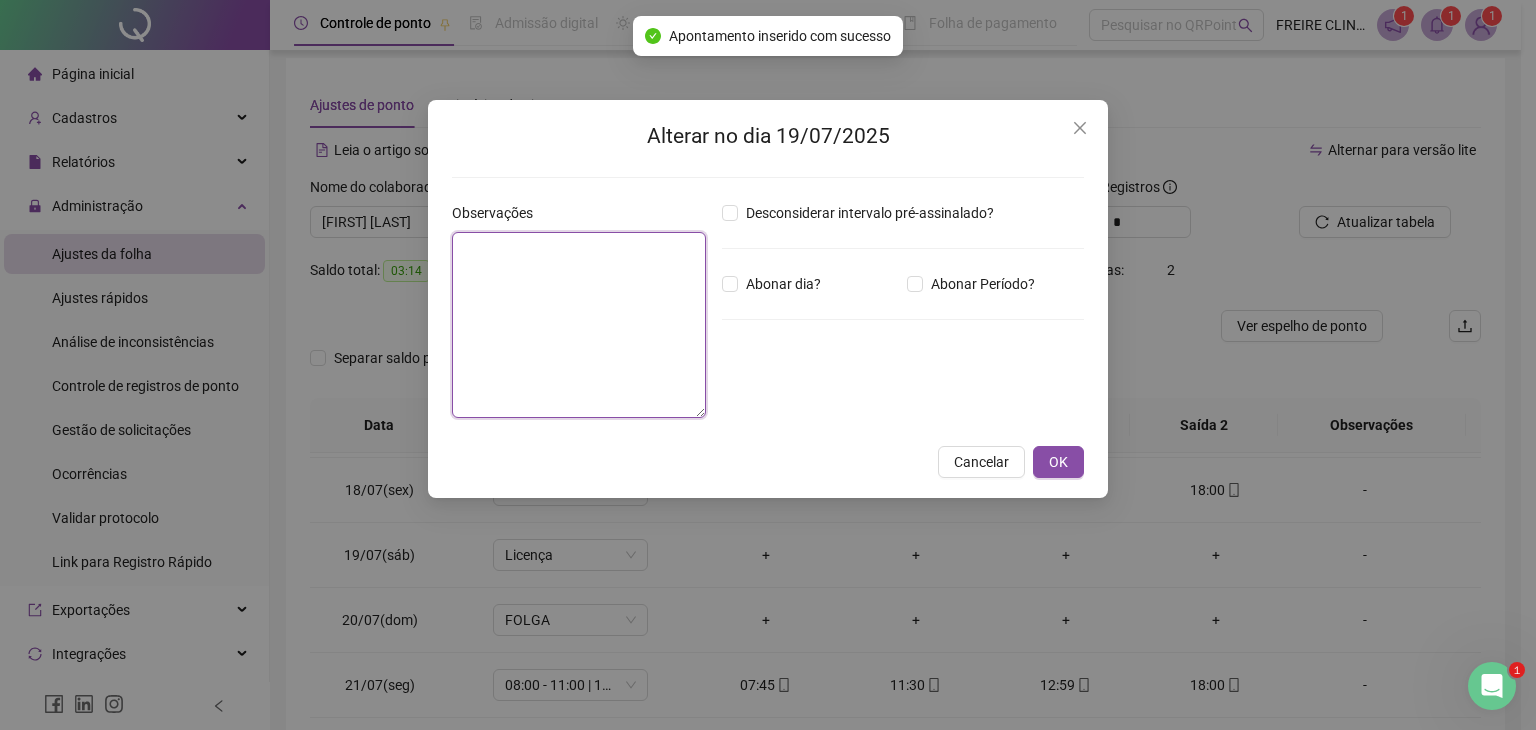 click at bounding box center (579, 325) 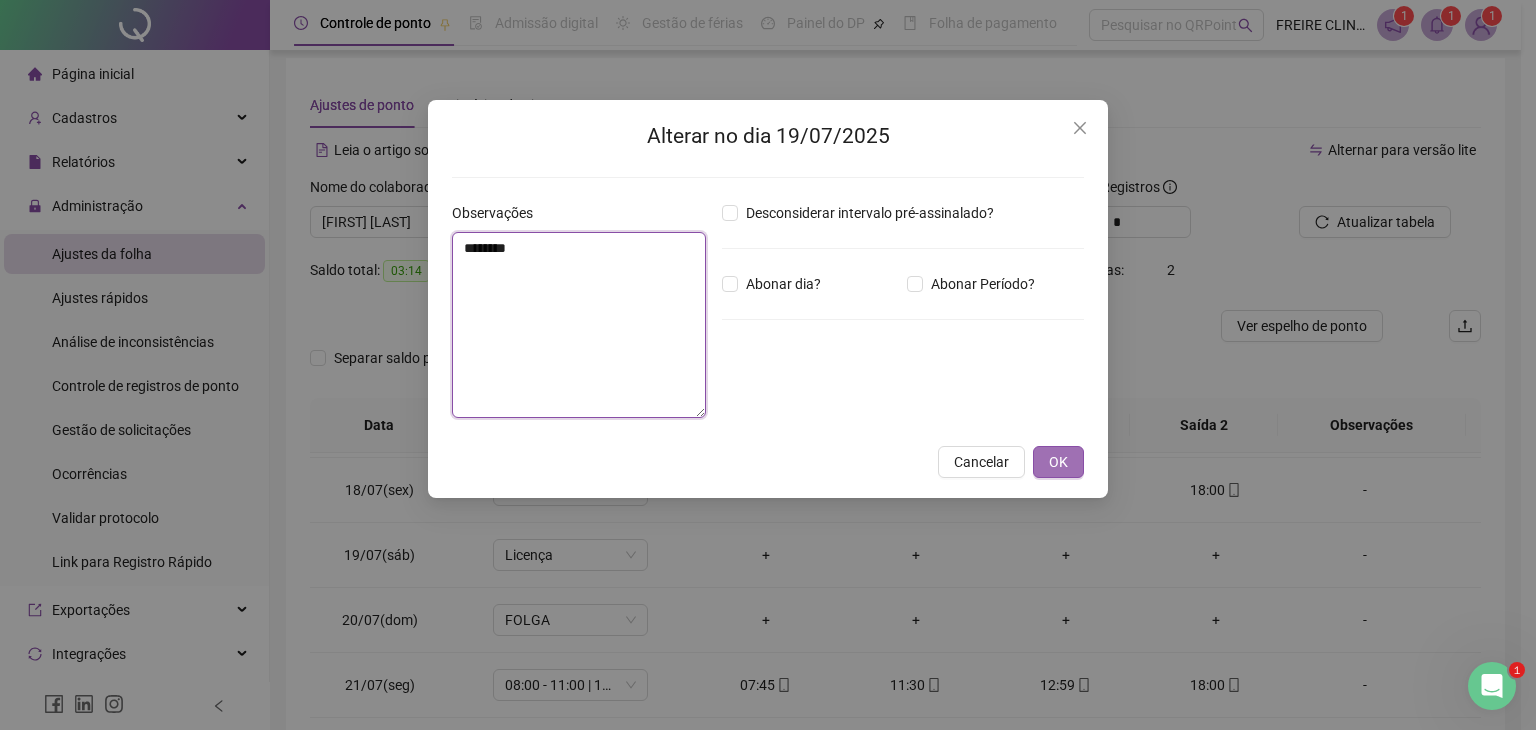 type on "********" 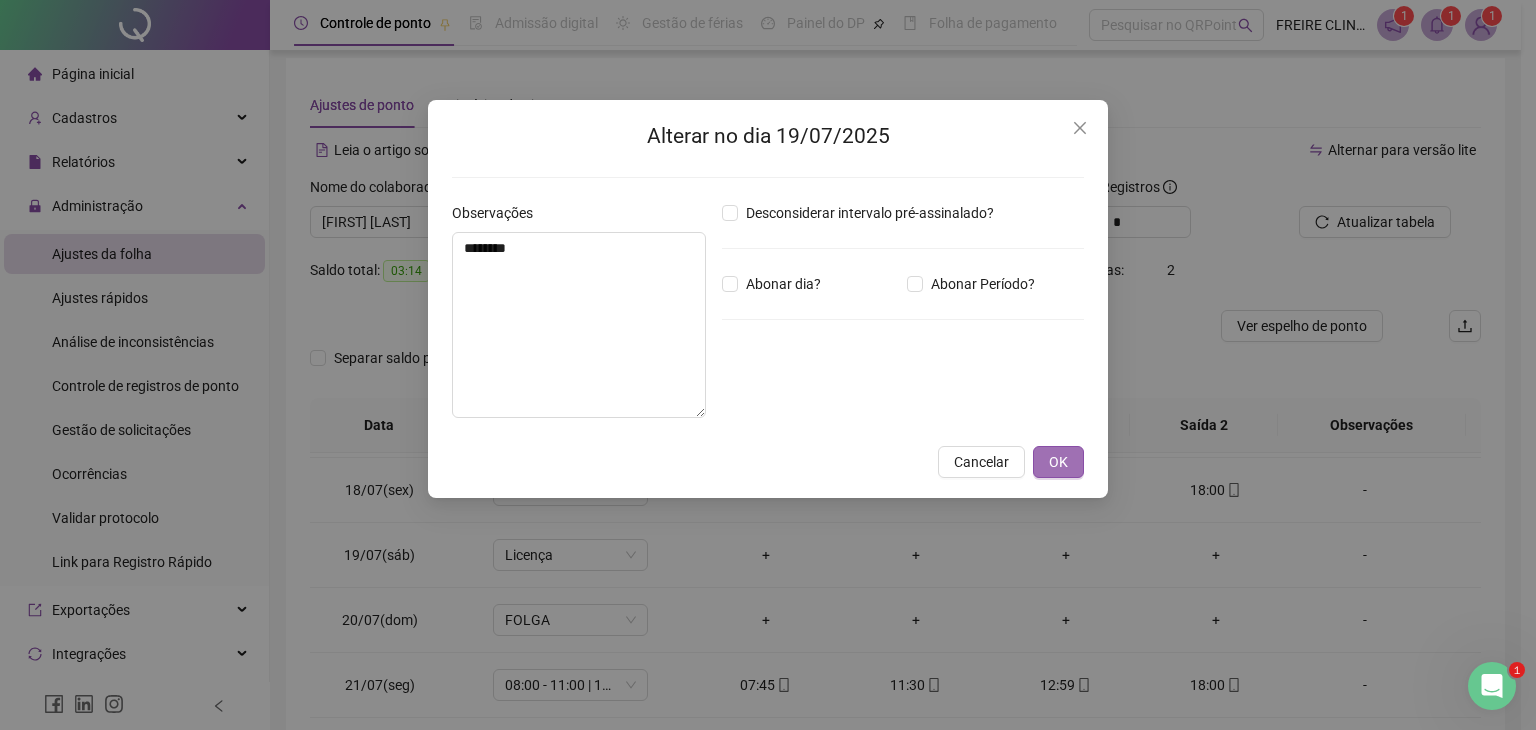 click on "OK" at bounding box center [1058, 462] 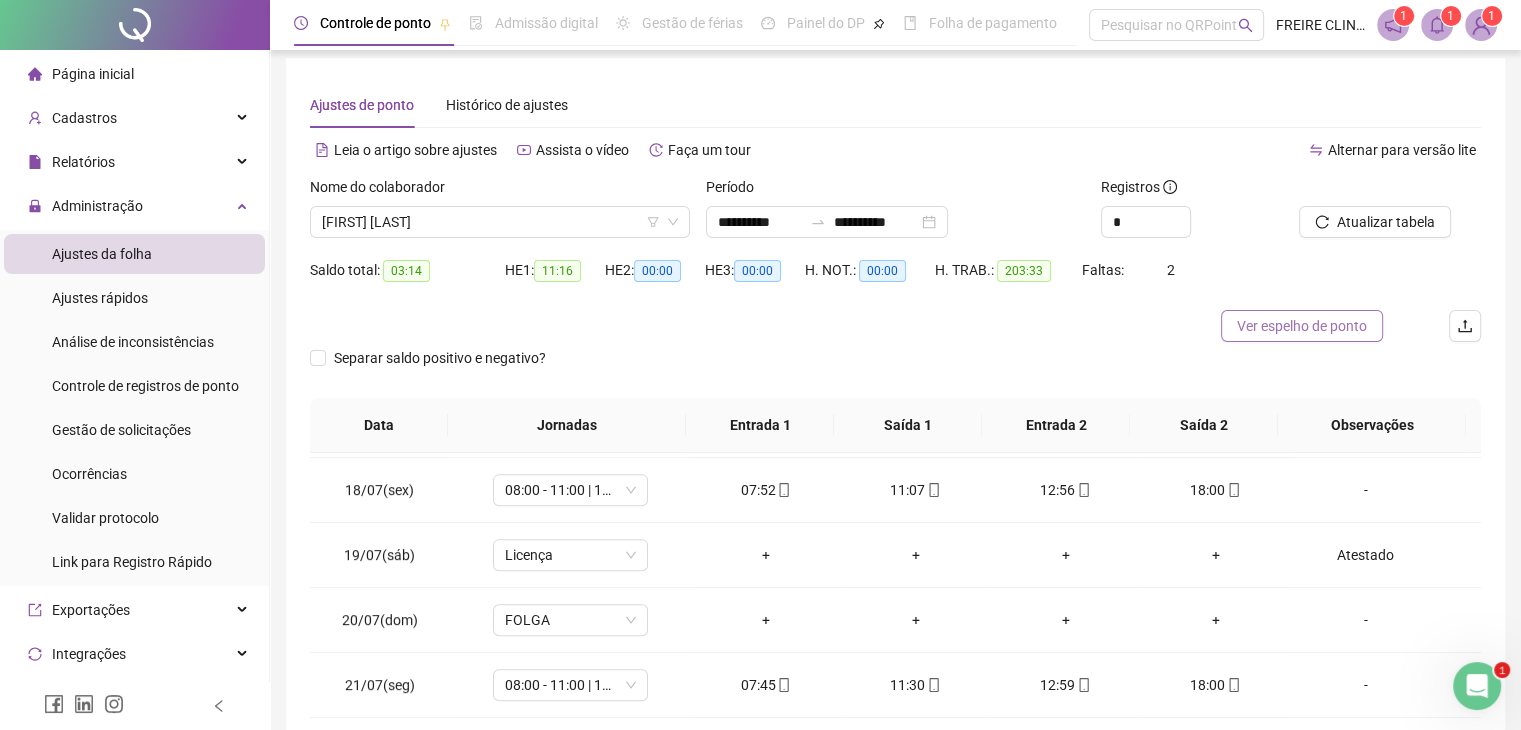 click on "Ver espelho de ponto" at bounding box center (1302, 326) 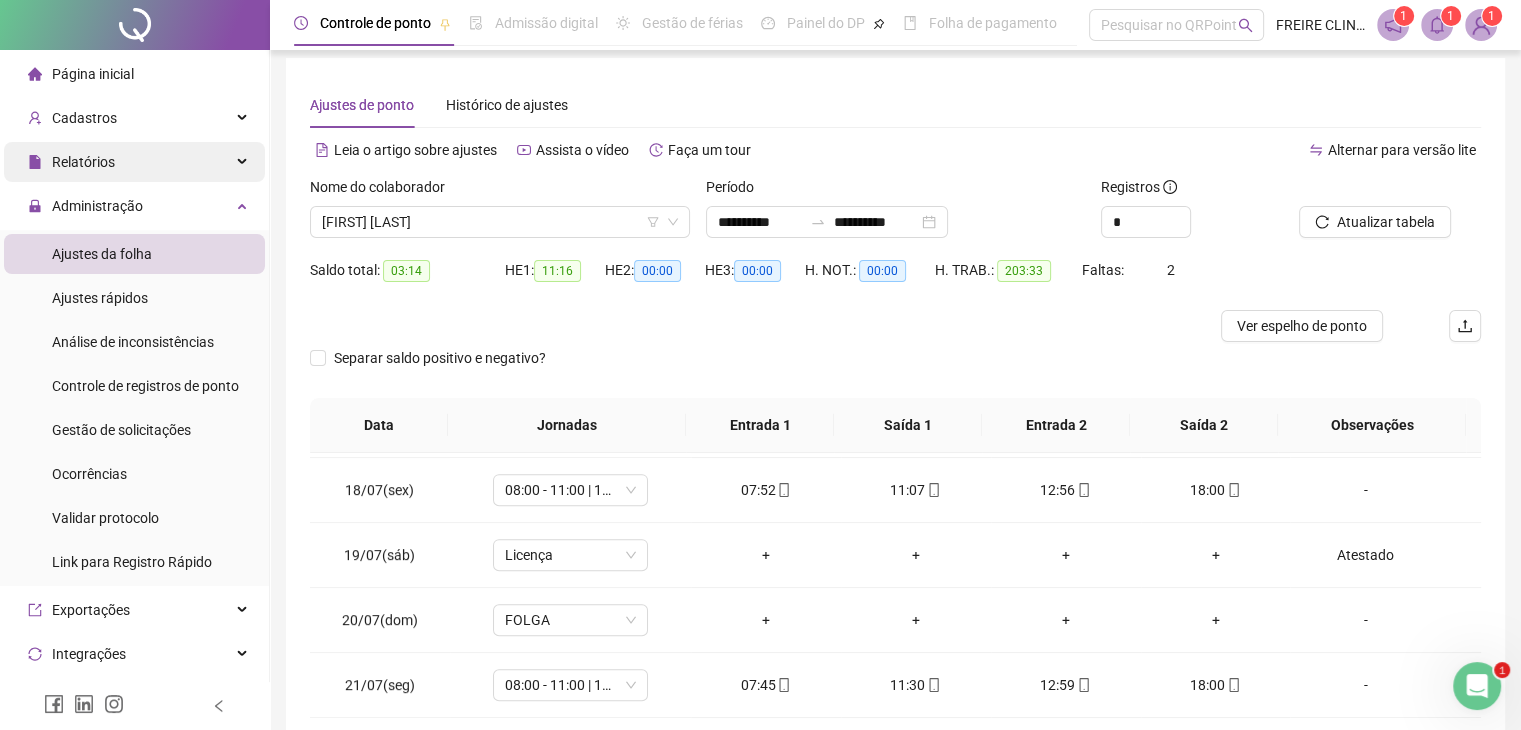 click on "Relatórios" at bounding box center [134, 162] 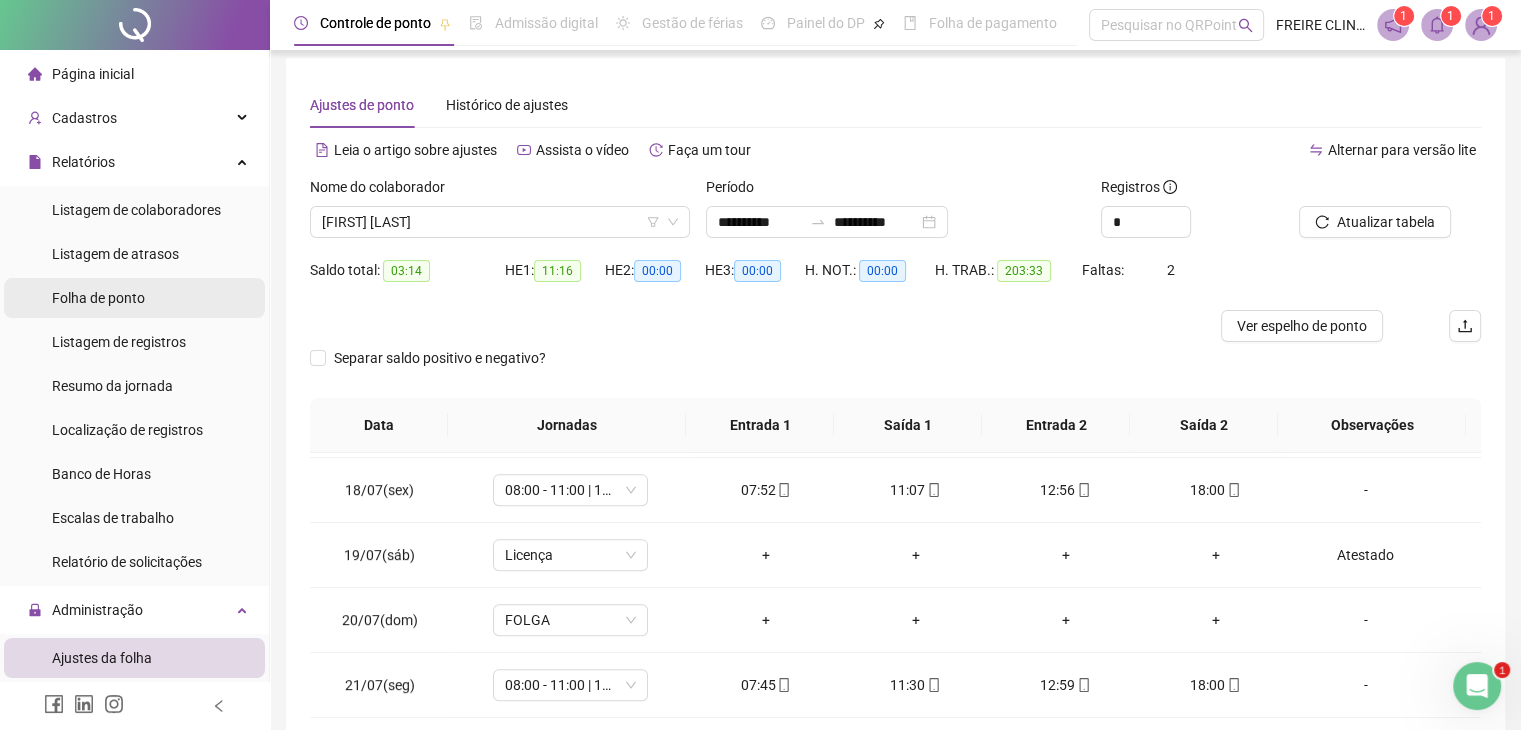 click on "Folha de ponto" at bounding box center (134, 298) 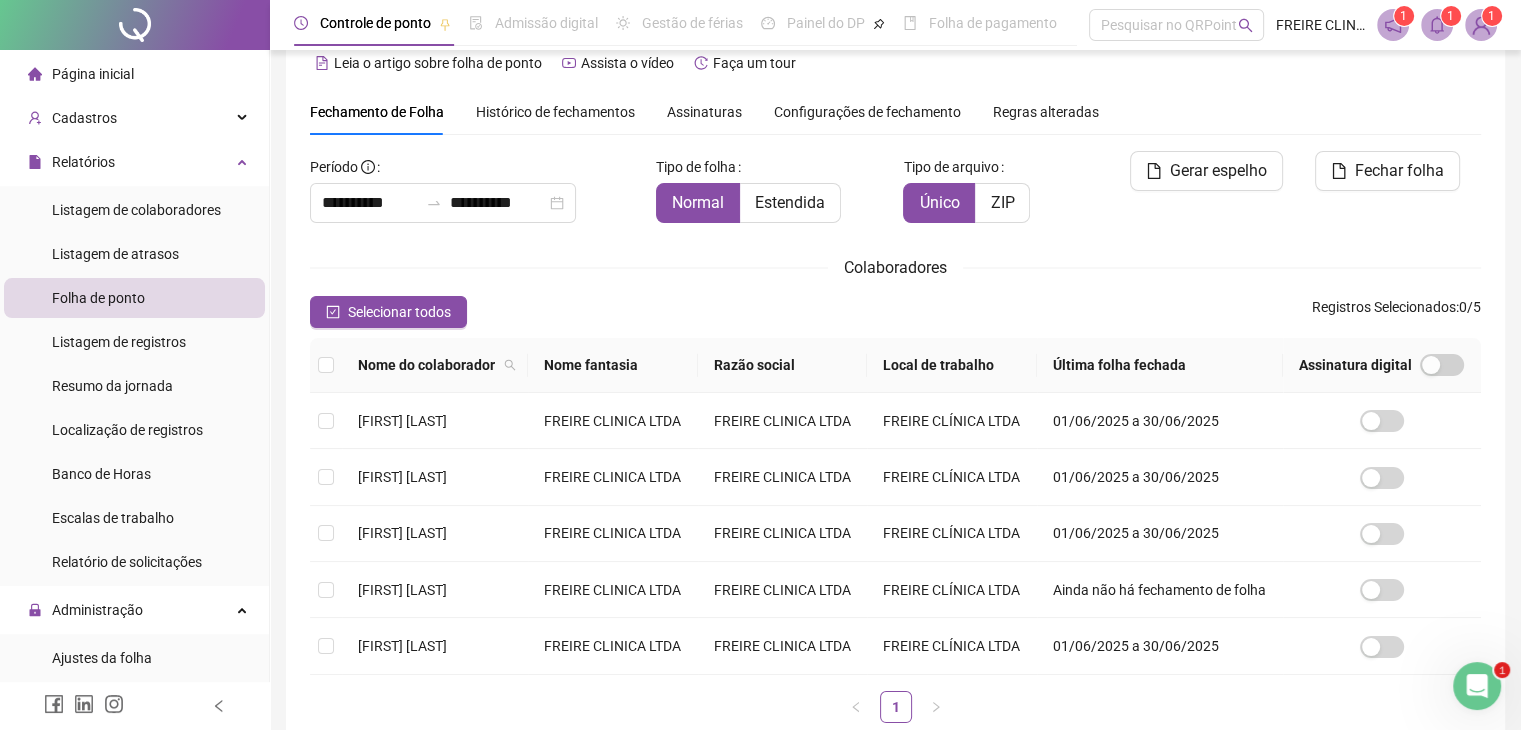 scroll, scrollTop: 44, scrollLeft: 0, axis: vertical 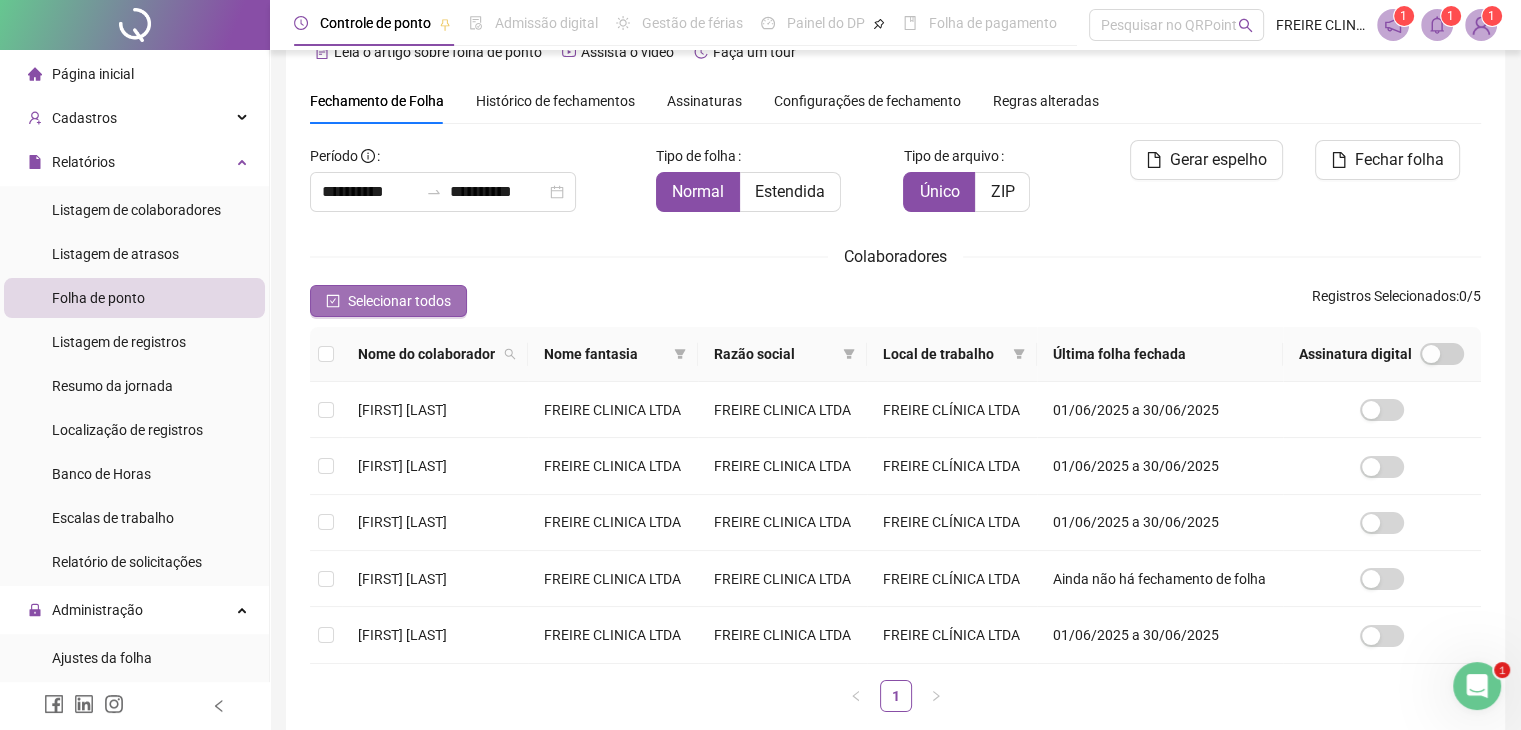 click 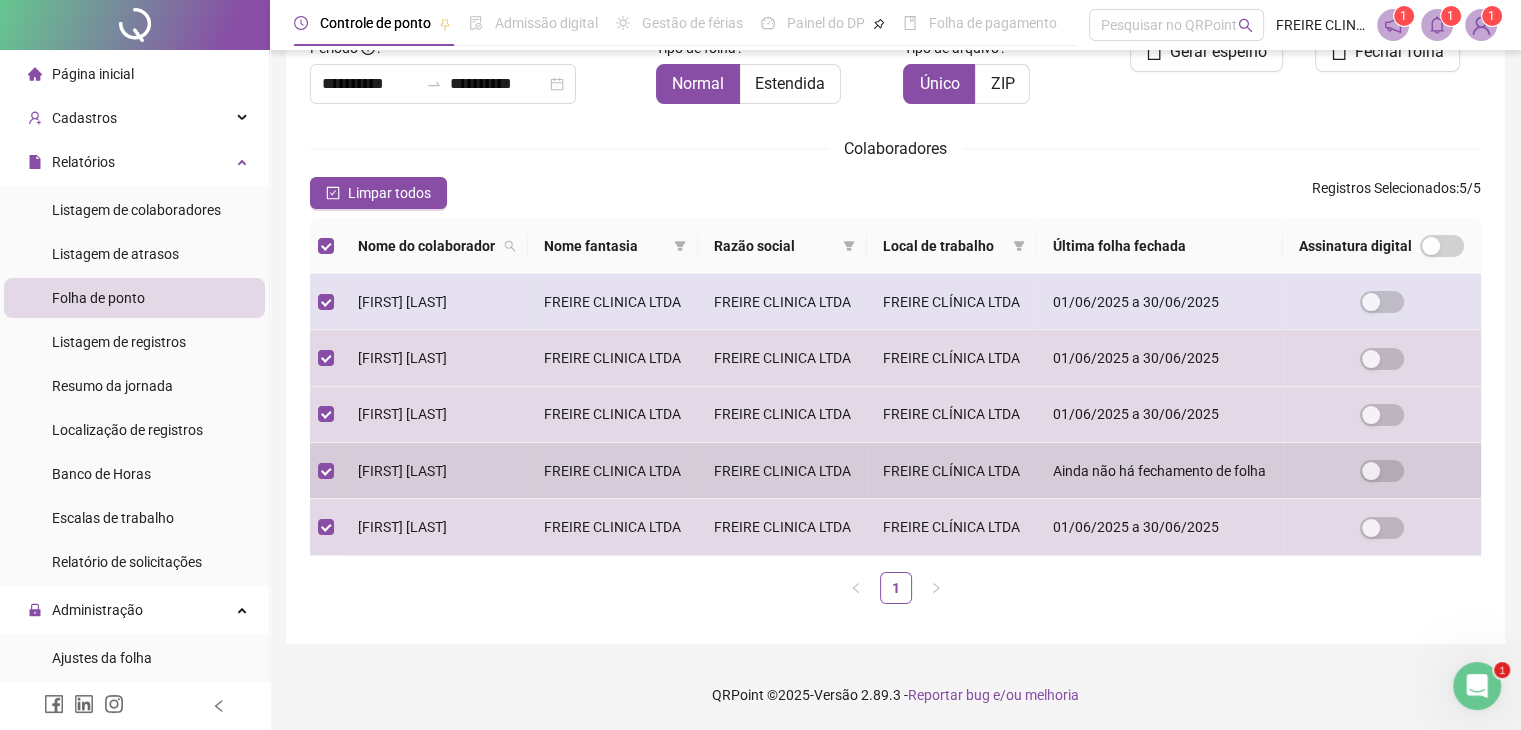 click at bounding box center [326, 471] 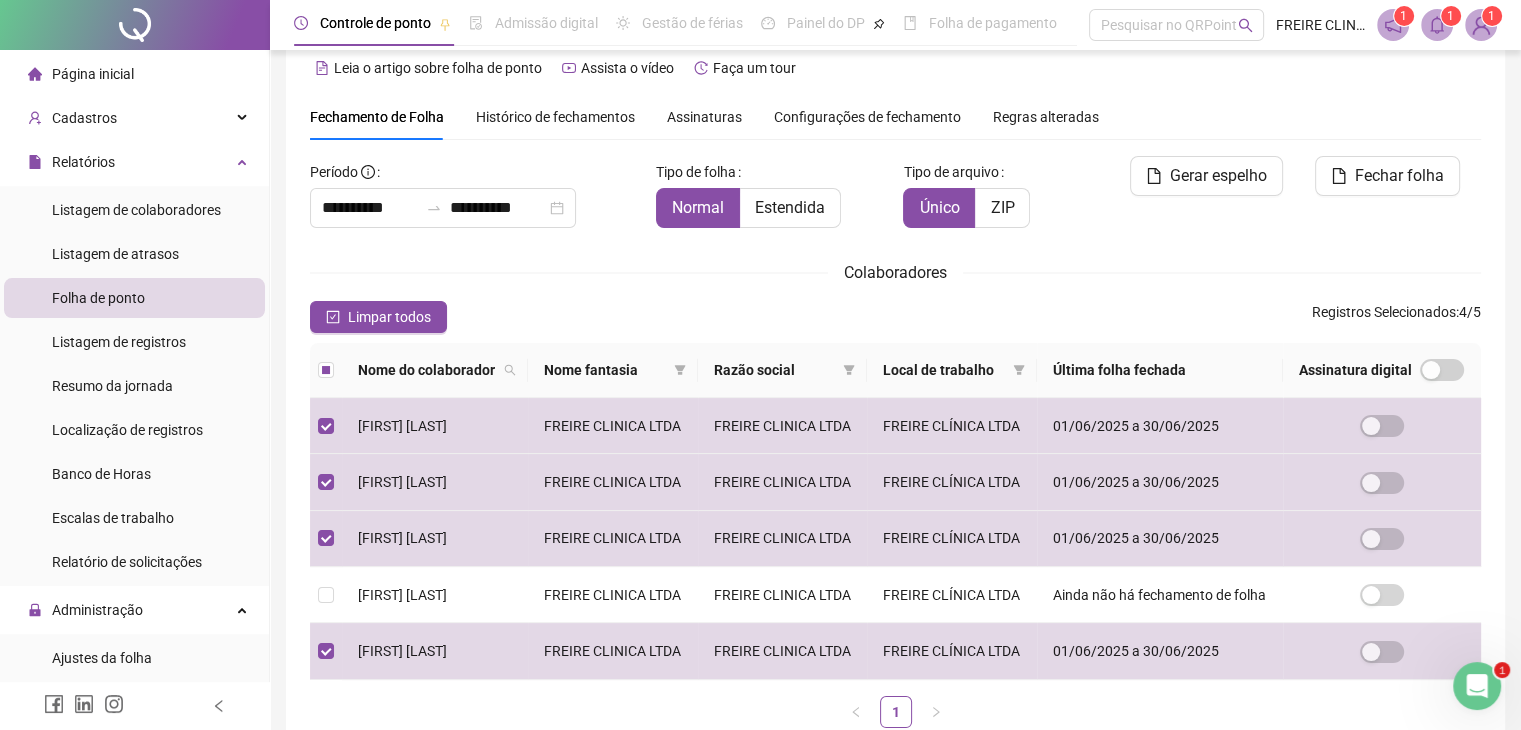 scroll, scrollTop: 0, scrollLeft: 0, axis: both 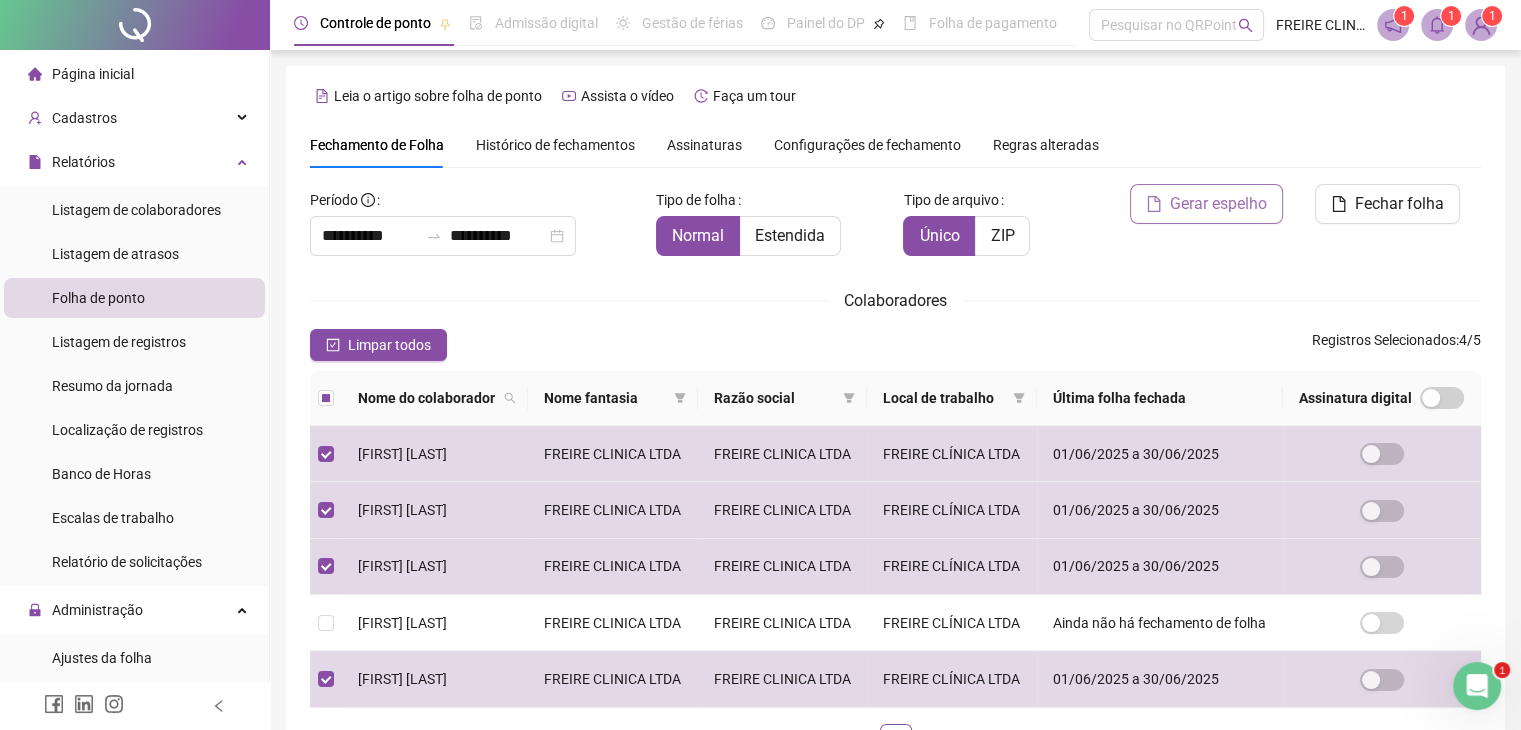 click on "Gerar espelho" at bounding box center [1218, 204] 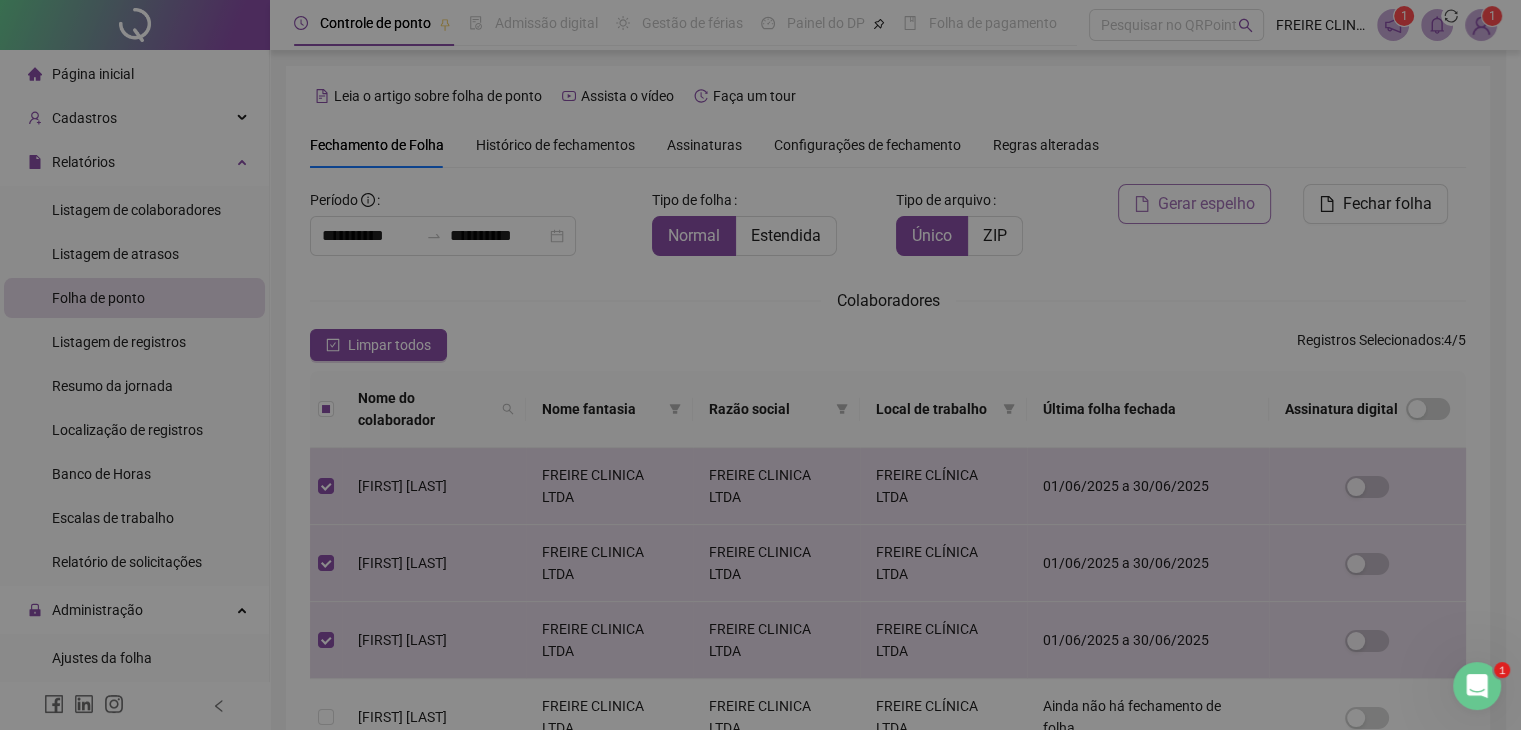 scroll, scrollTop: 44, scrollLeft: 0, axis: vertical 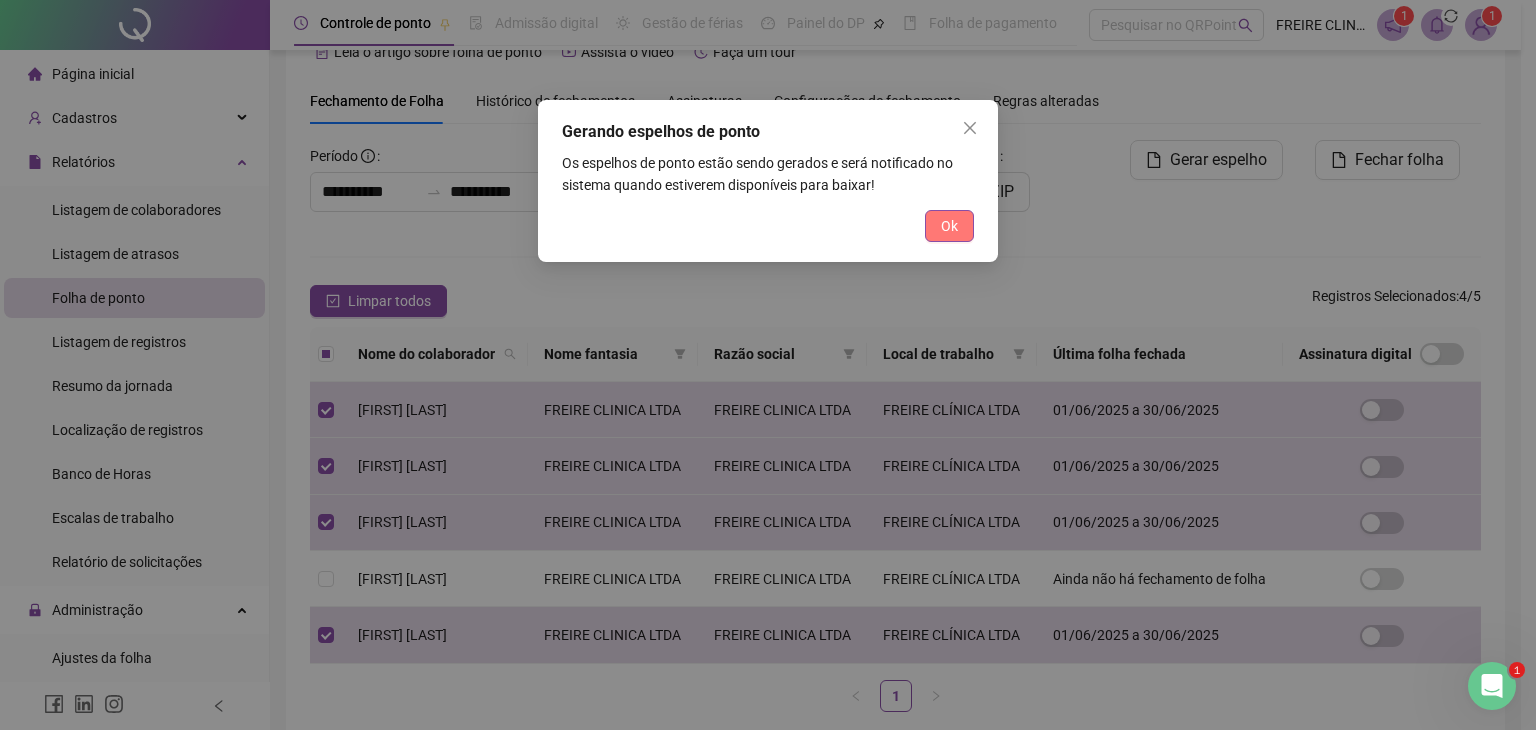 click on "Ok" at bounding box center (949, 226) 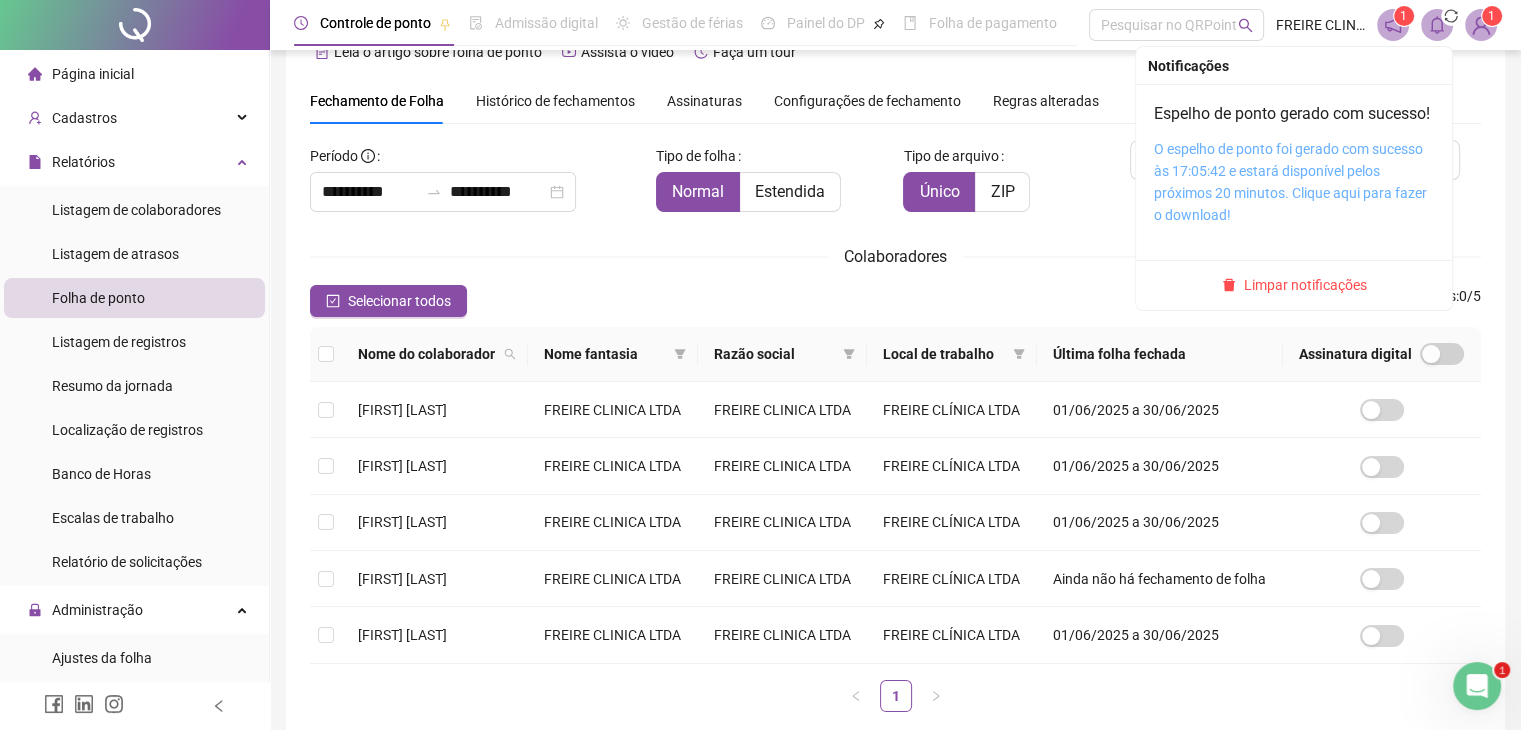 click on "O espelho de ponto foi gerado com sucesso às 17:05:42 e estará disponível pelos próximos 20 minutos.
Clique aqui para fazer o download!" at bounding box center (1290, 182) 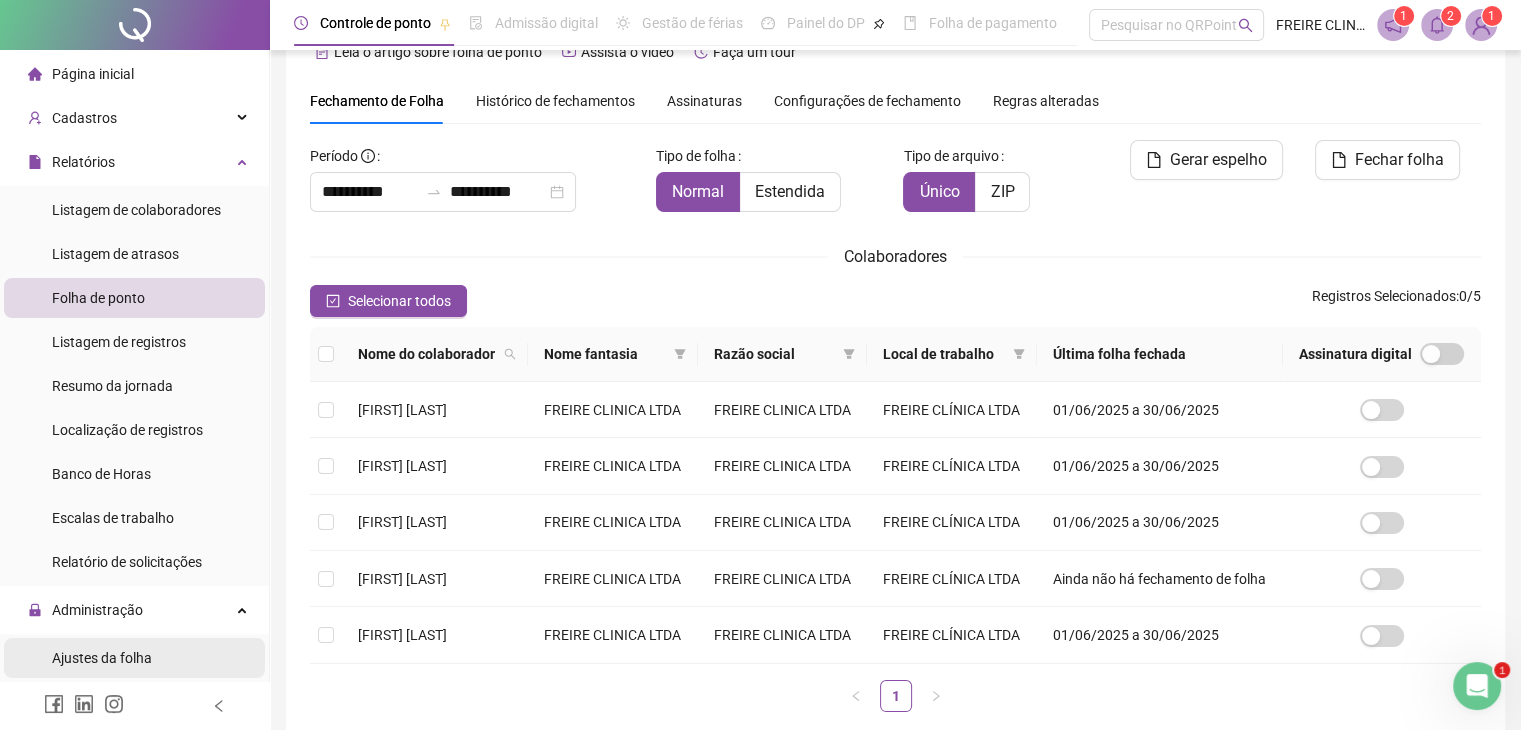 click on "Ajustes da folha" at bounding box center (102, 658) 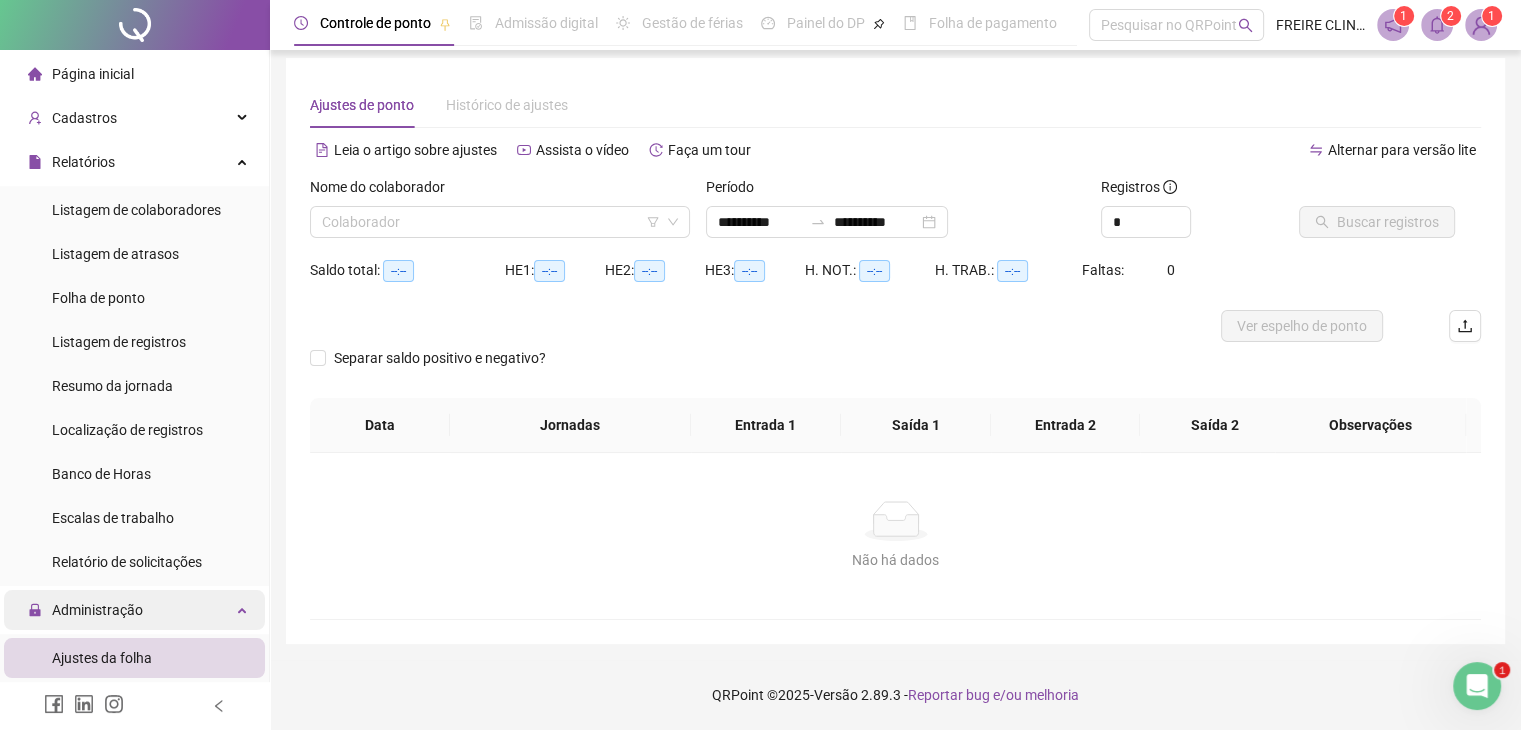 scroll, scrollTop: 8, scrollLeft: 0, axis: vertical 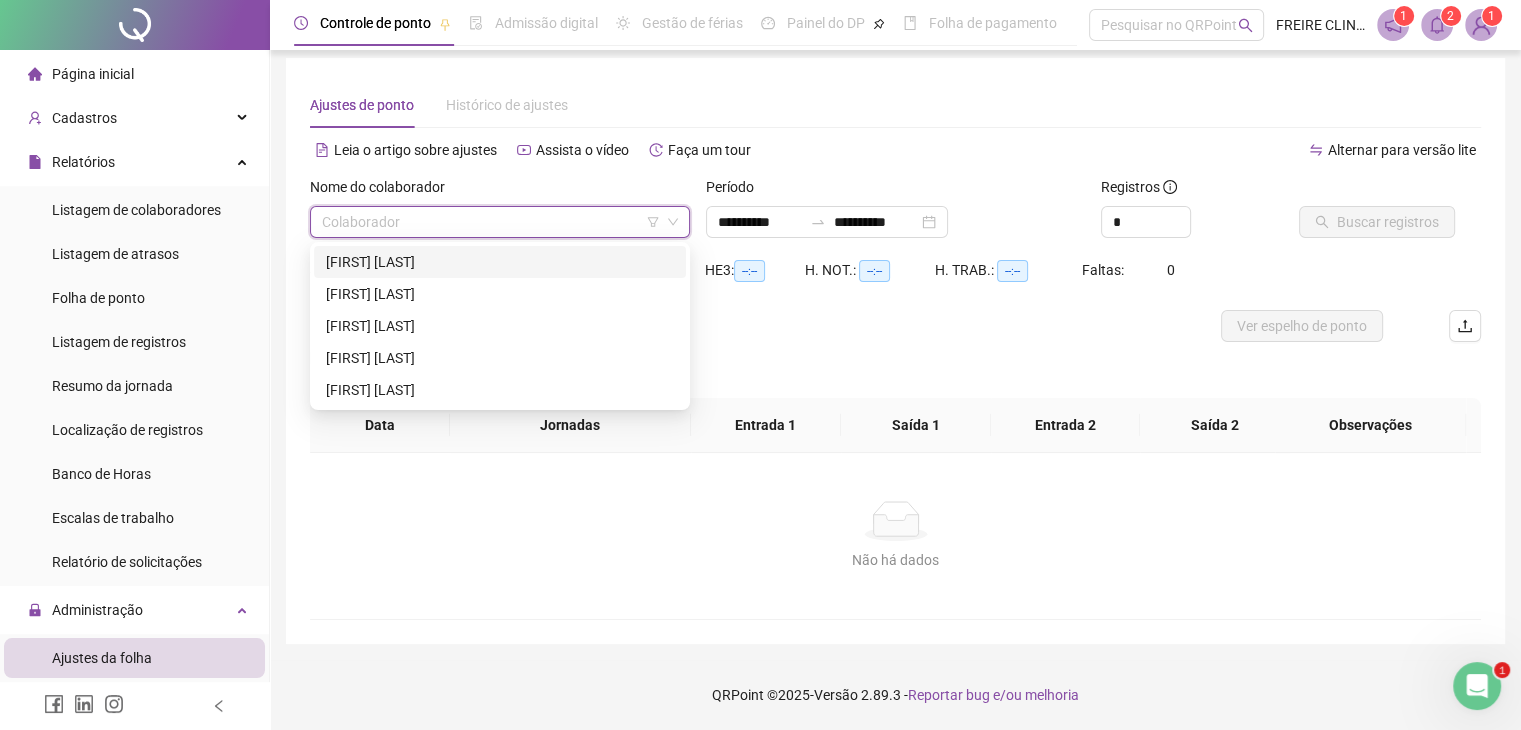 click at bounding box center [491, 222] 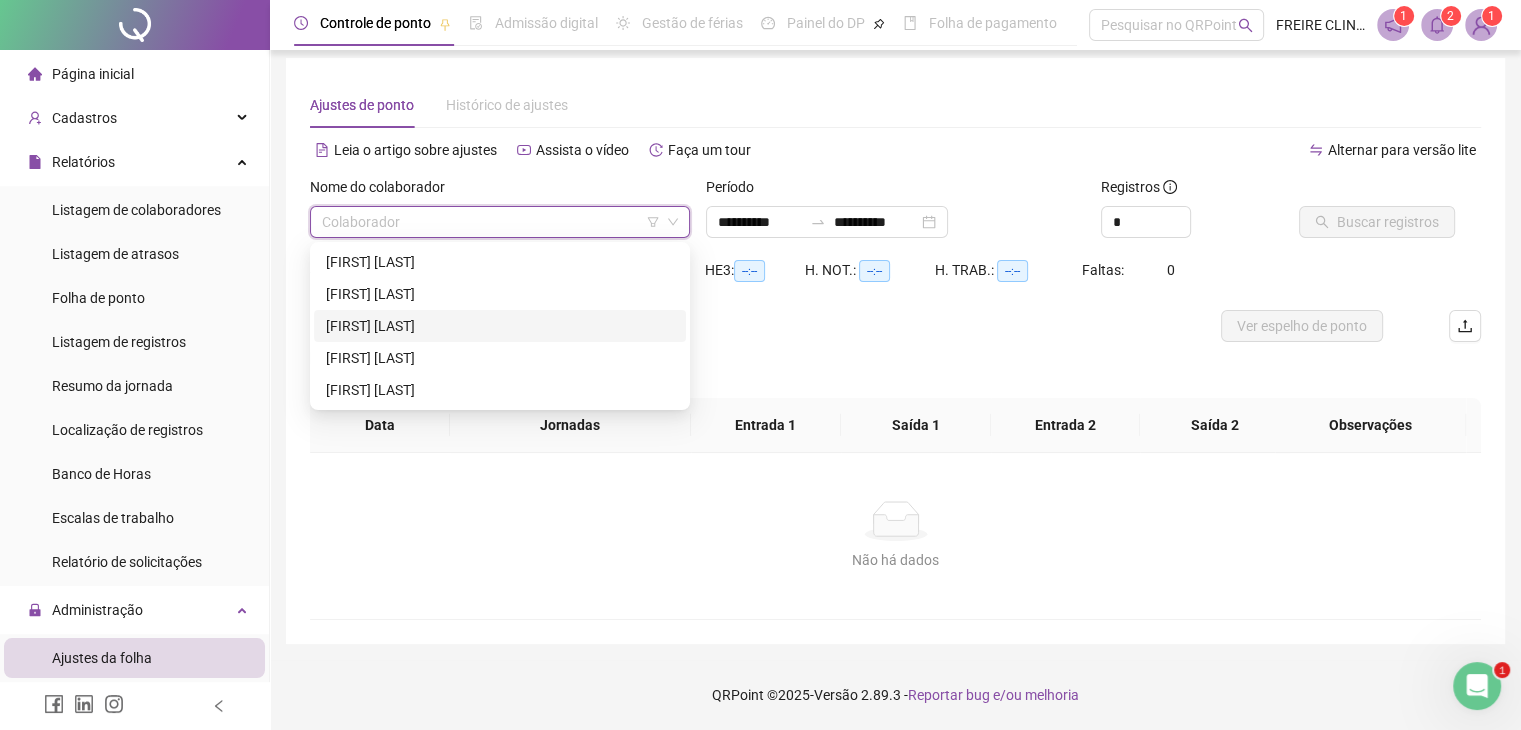 click on "[FIRST] [LAST]" at bounding box center [500, 326] 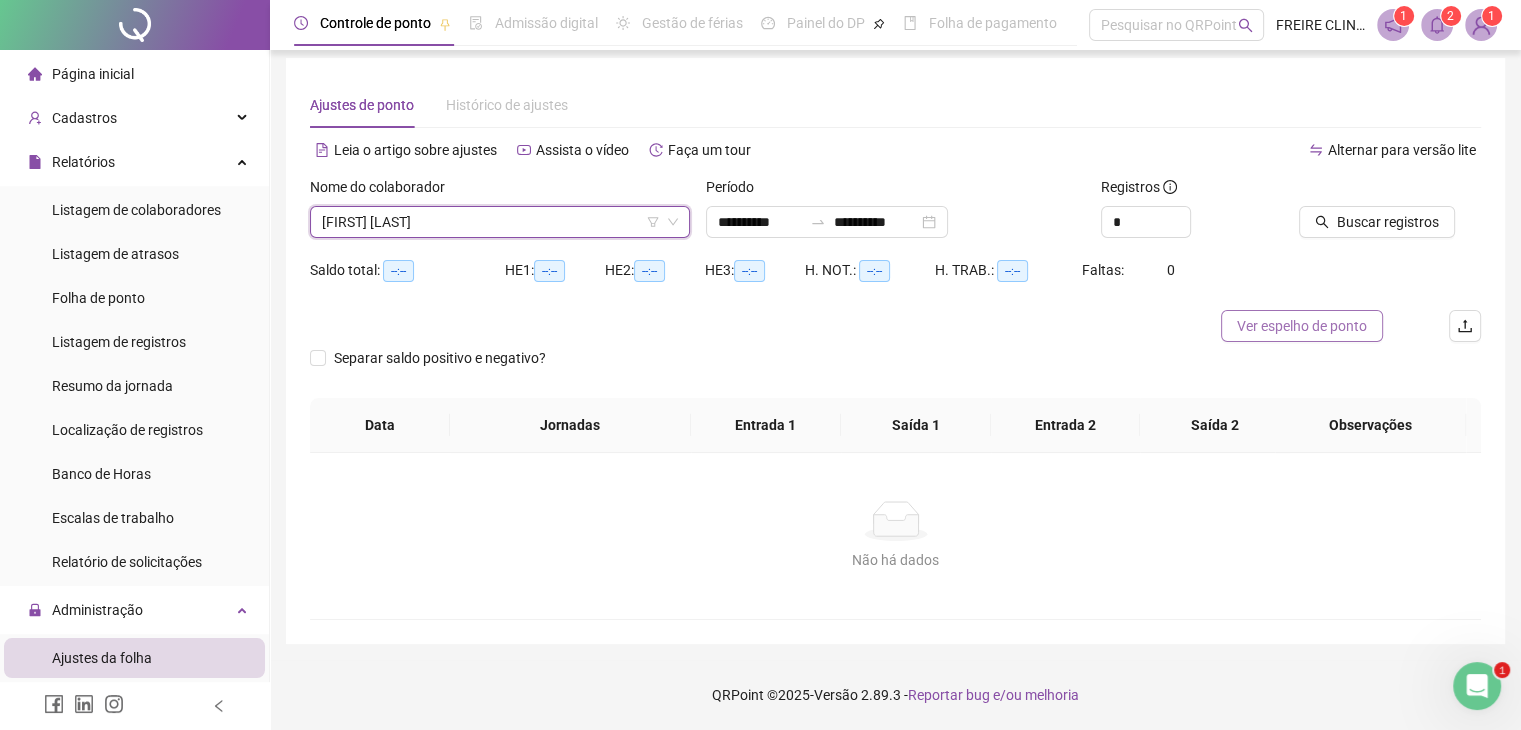 click on "Ver espelho de ponto" at bounding box center [1302, 326] 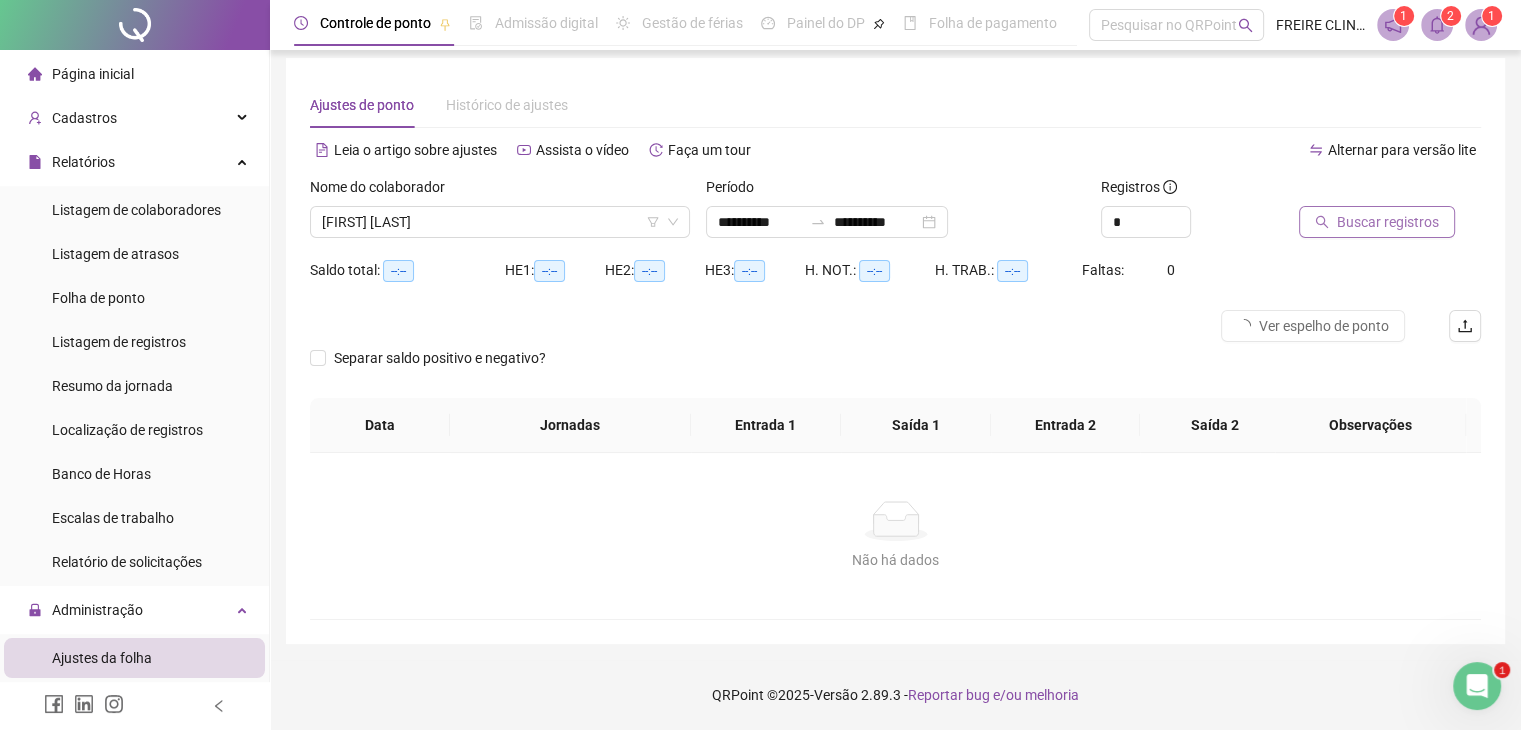 click on "Buscar registros" at bounding box center [1377, 222] 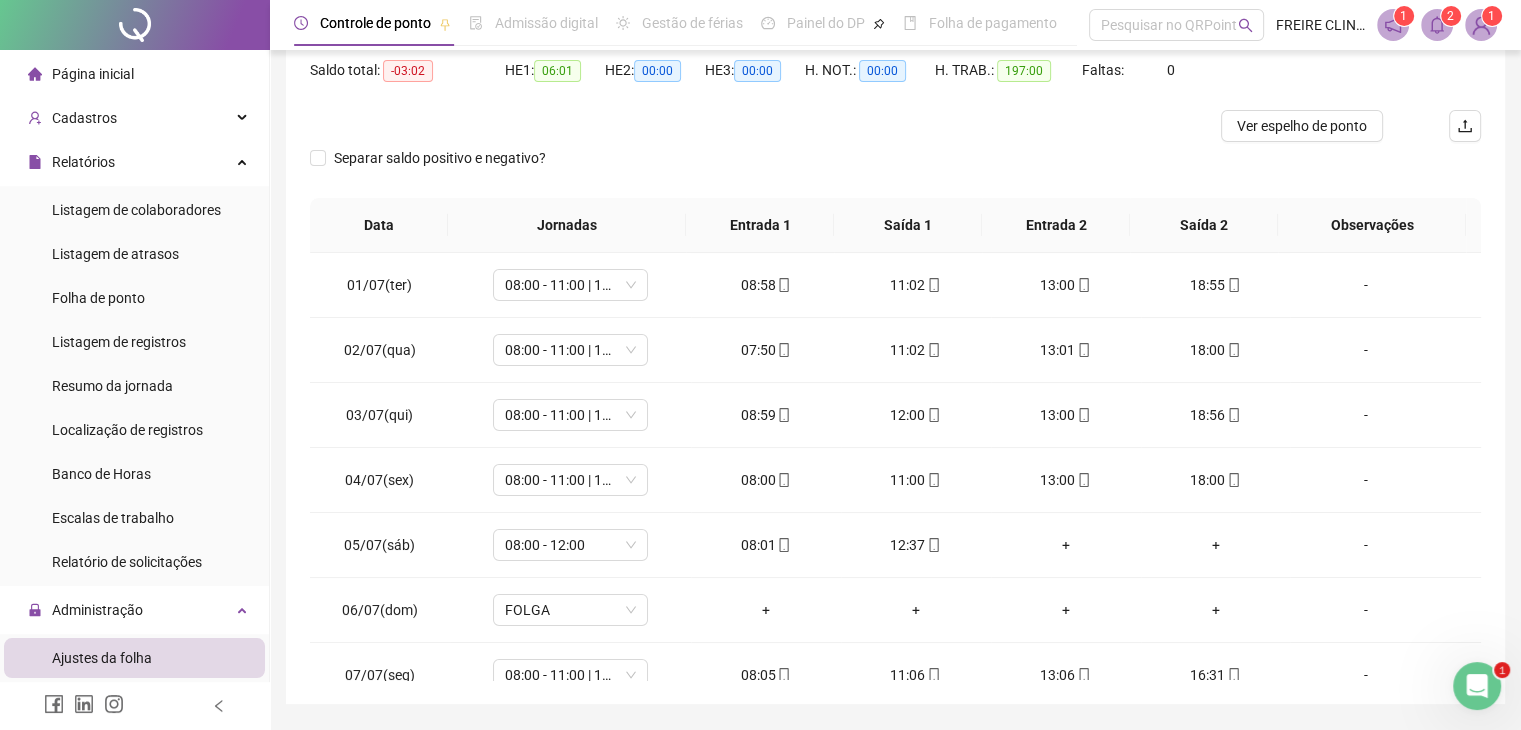 scroll, scrollTop: 268, scrollLeft: 0, axis: vertical 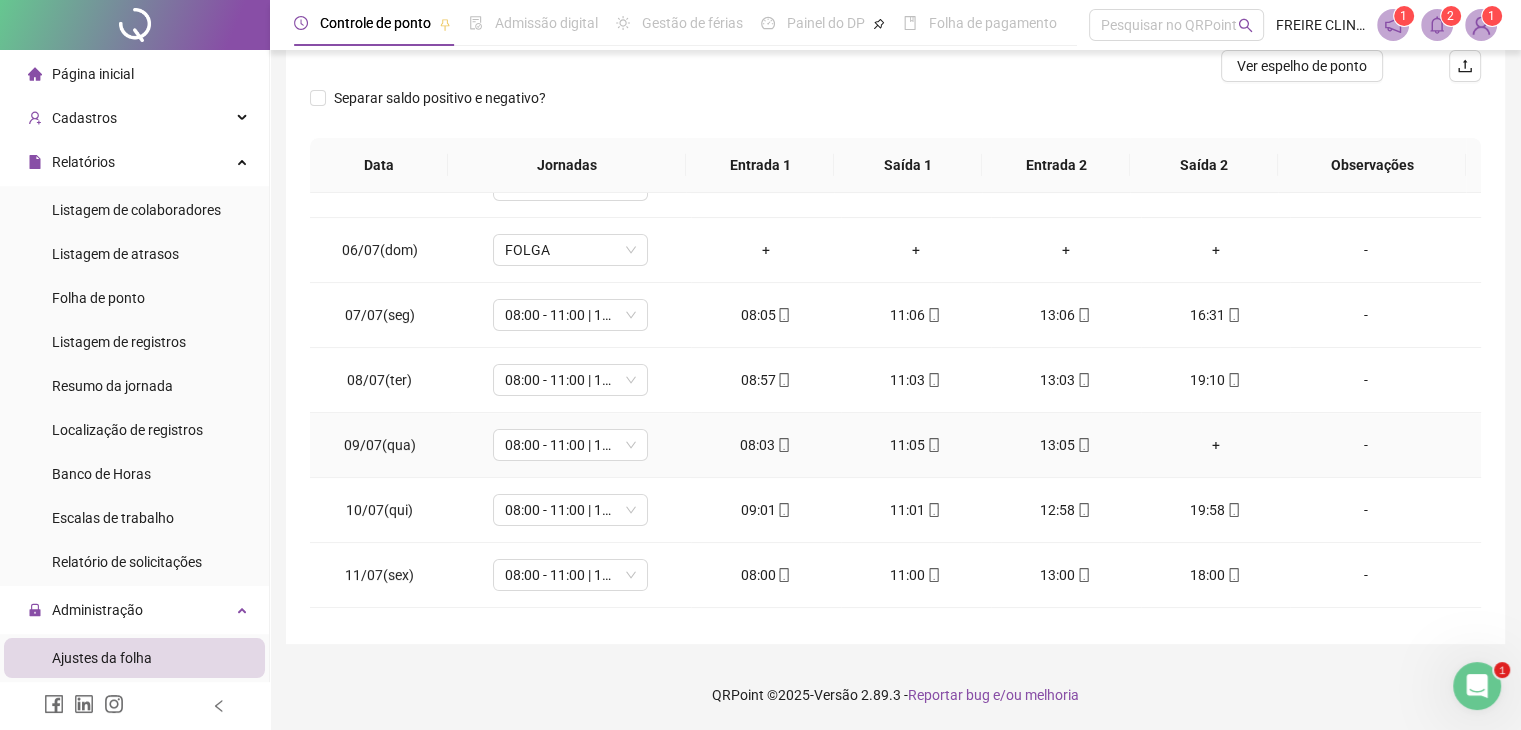 click on "+" at bounding box center [1216, 445] 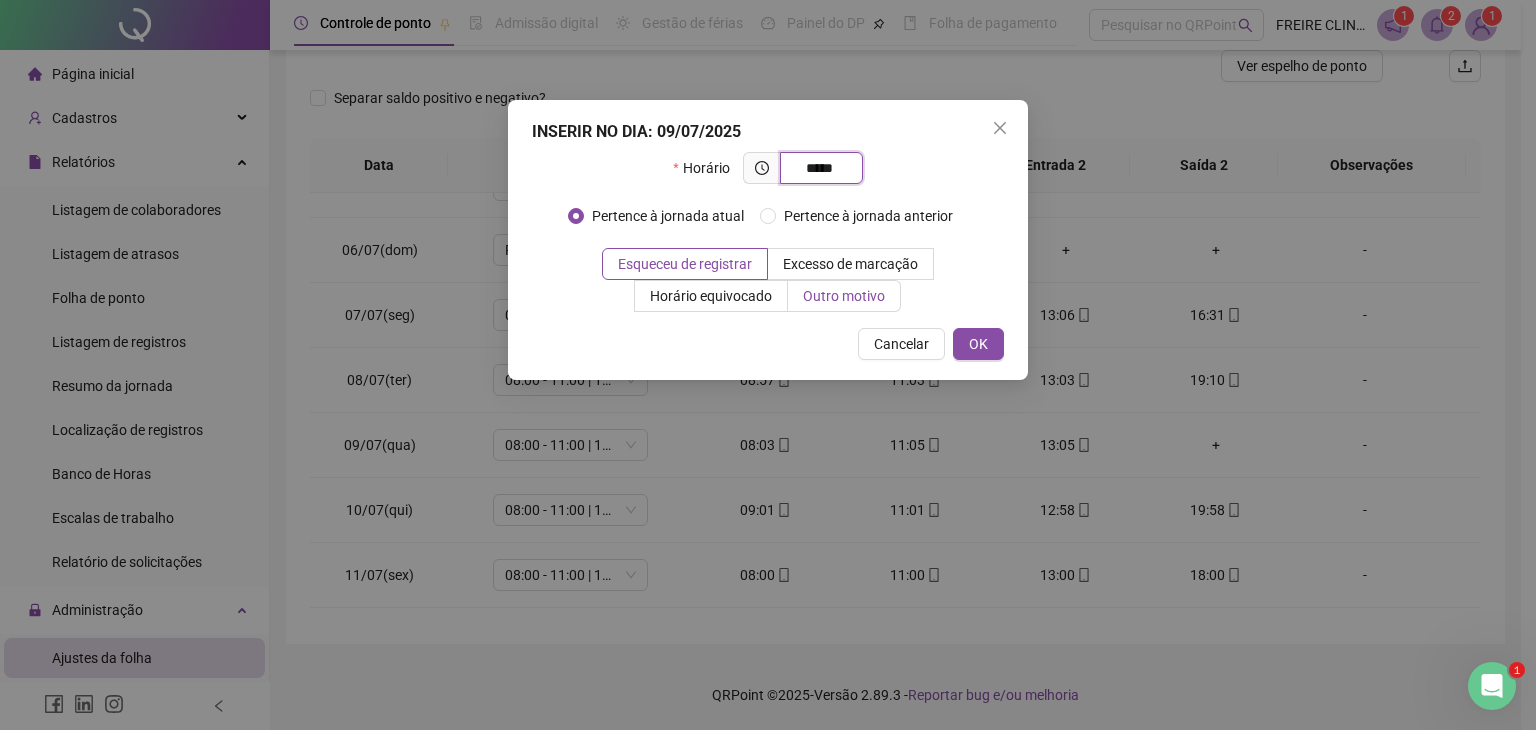 type on "*****" 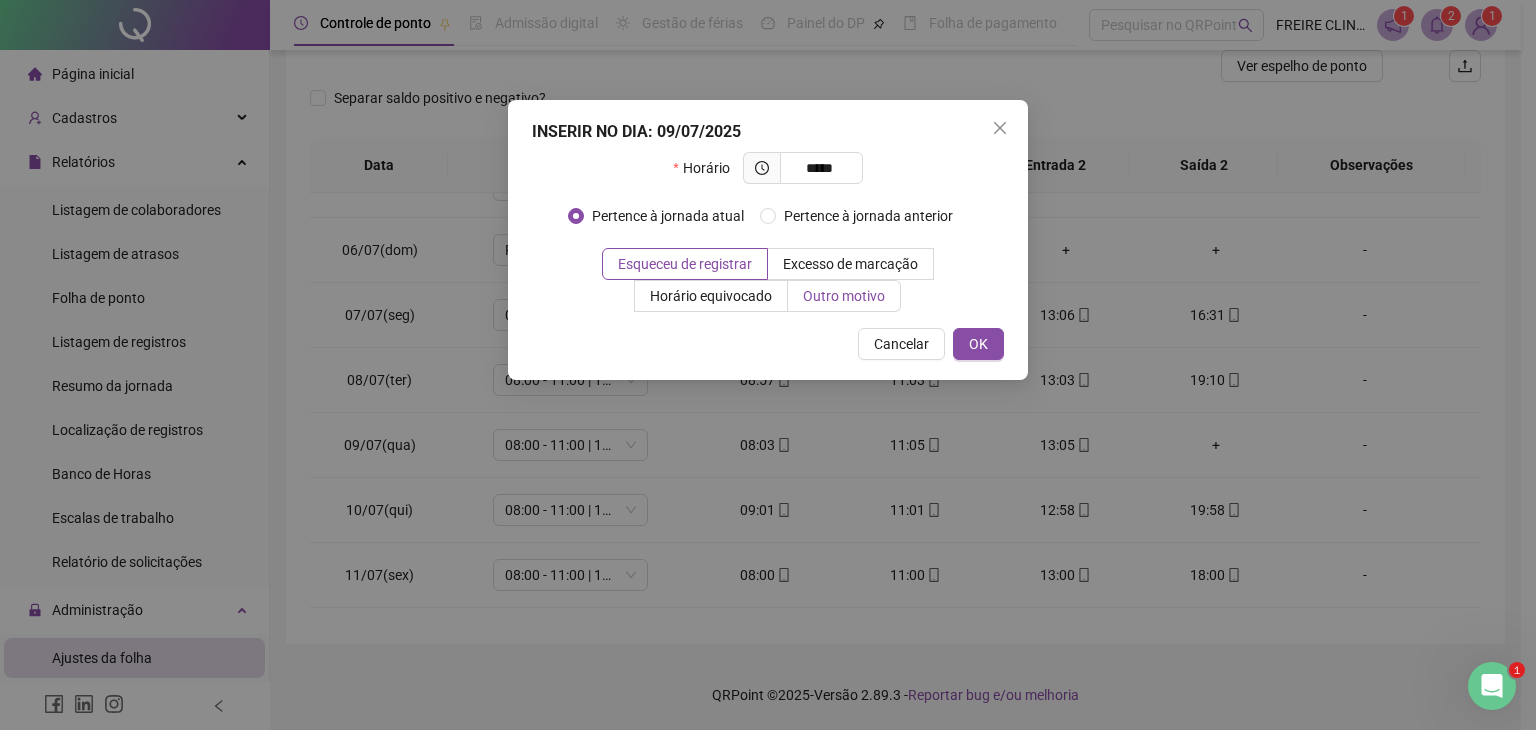 click on "Outro motivo" at bounding box center [844, 296] 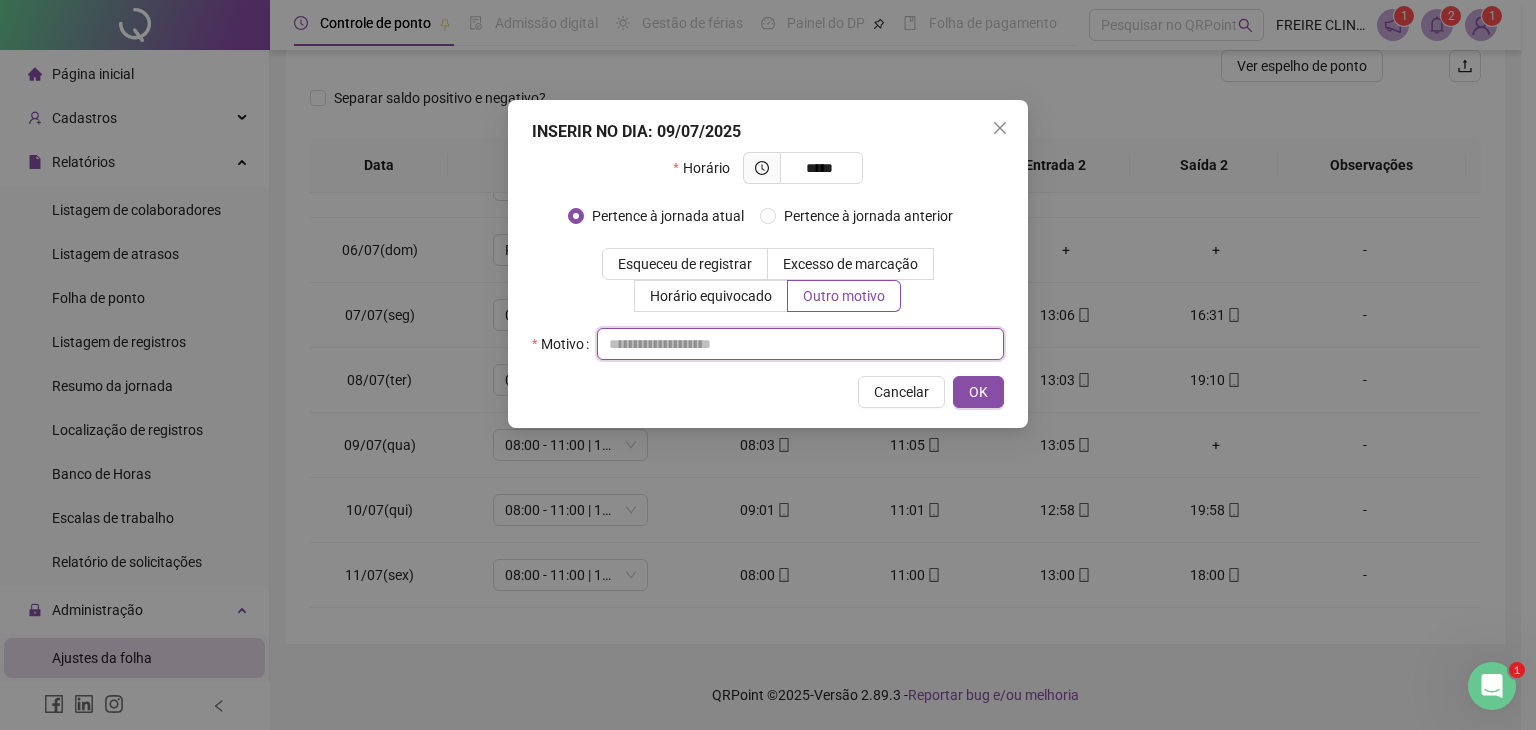 click at bounding box center (800, 344) 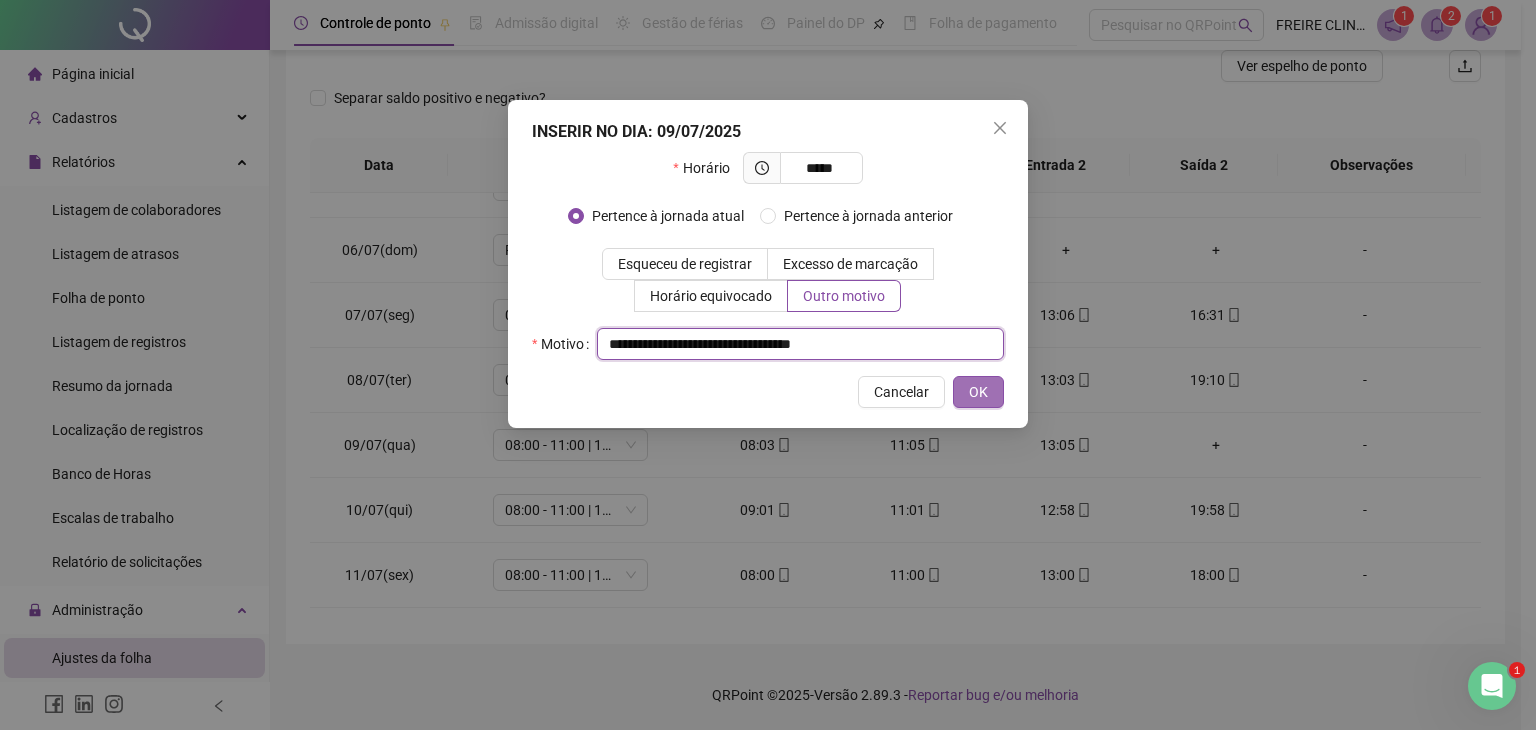 type on "**********" 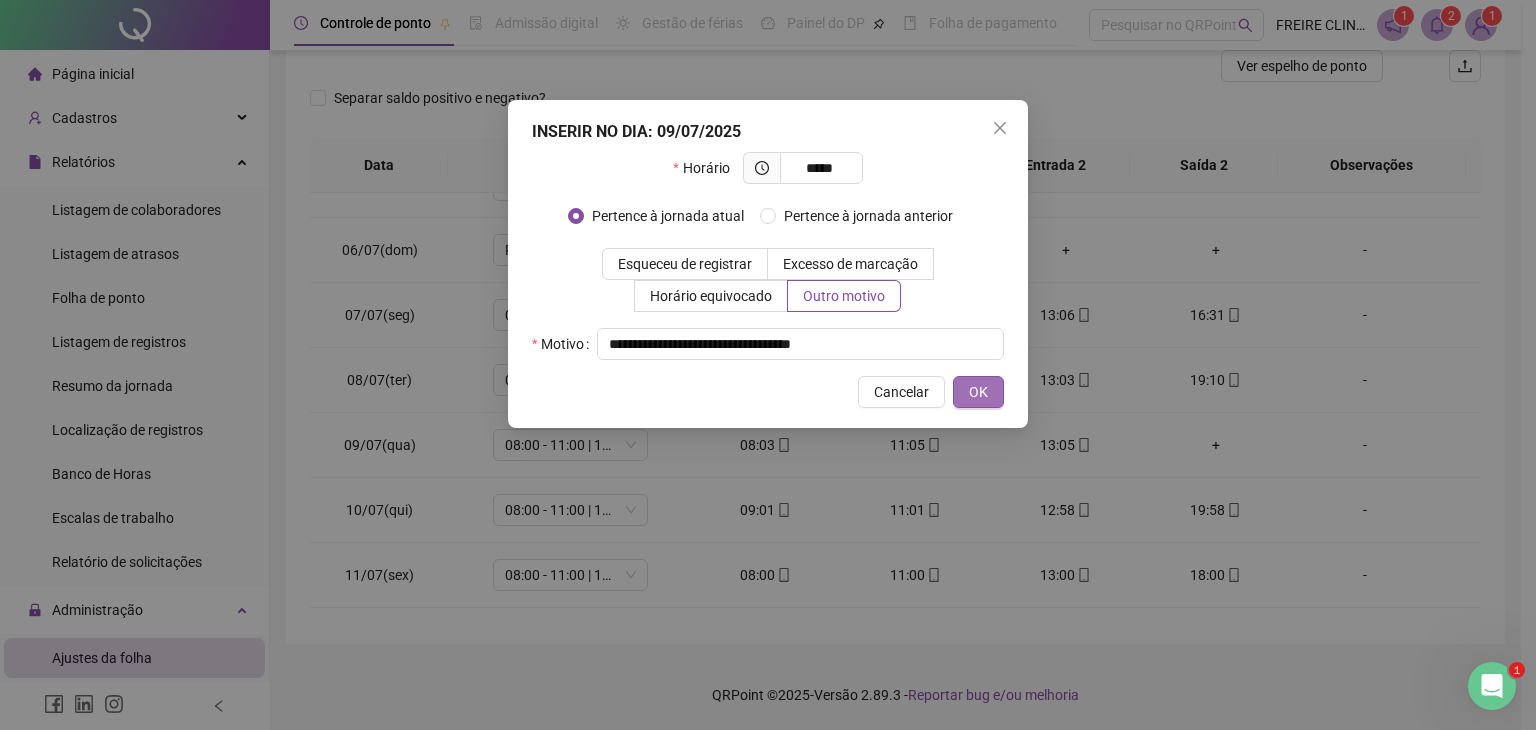 click on "OK" at bounding box center [978, 392] 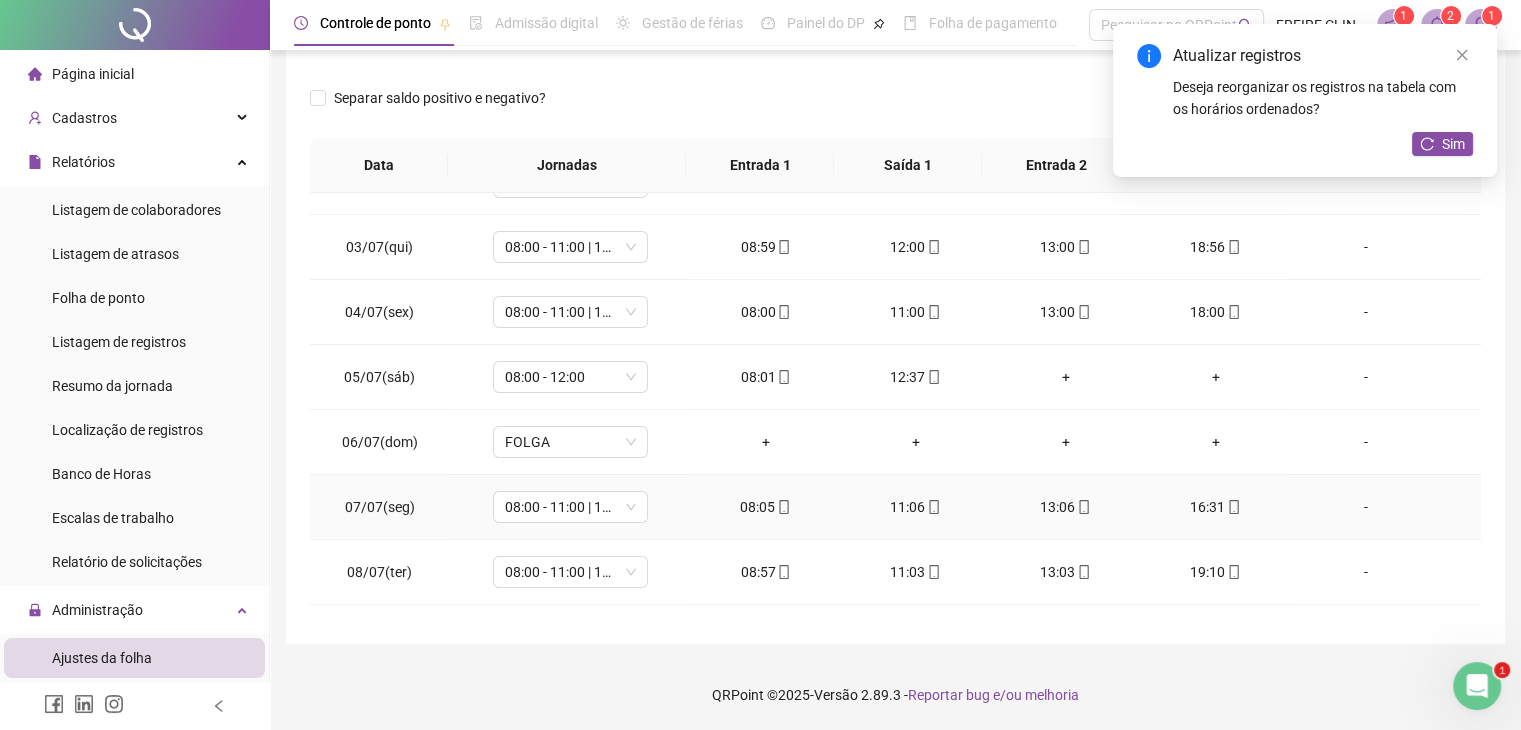 scroll, scrollTop: 100, scrollLeft: 0, axis: vertical 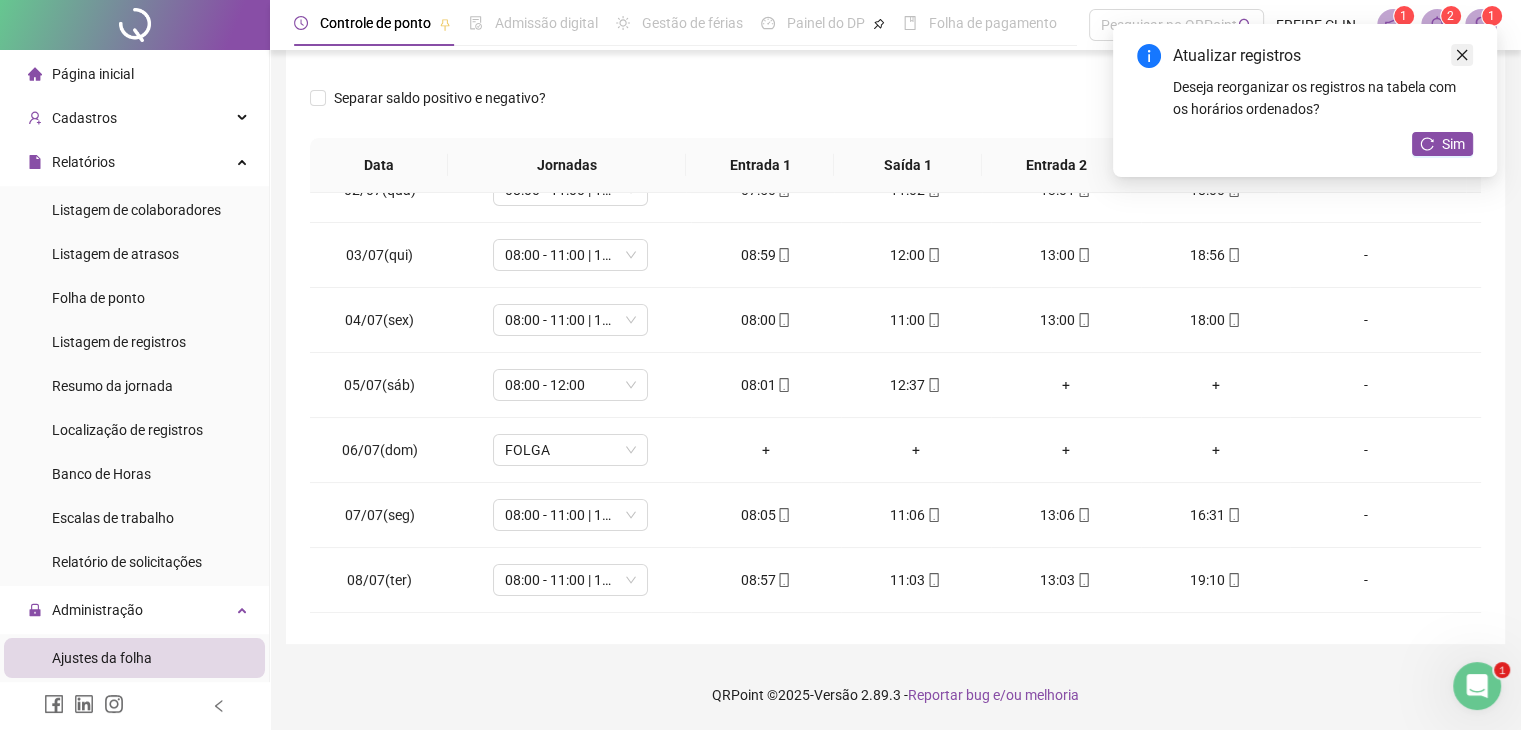 click 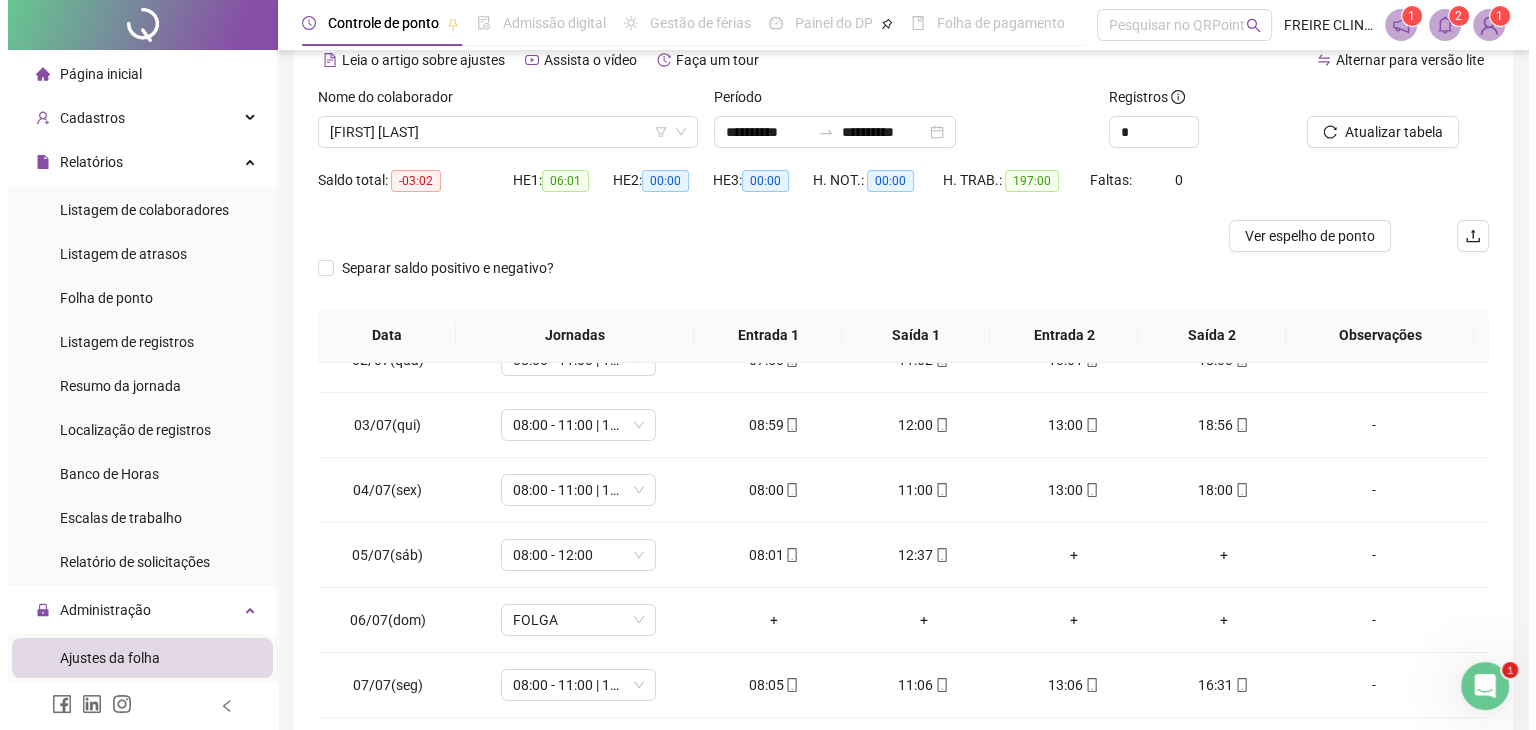 scroll, scrollTop: 0, scrollLeft: 0, axis: both 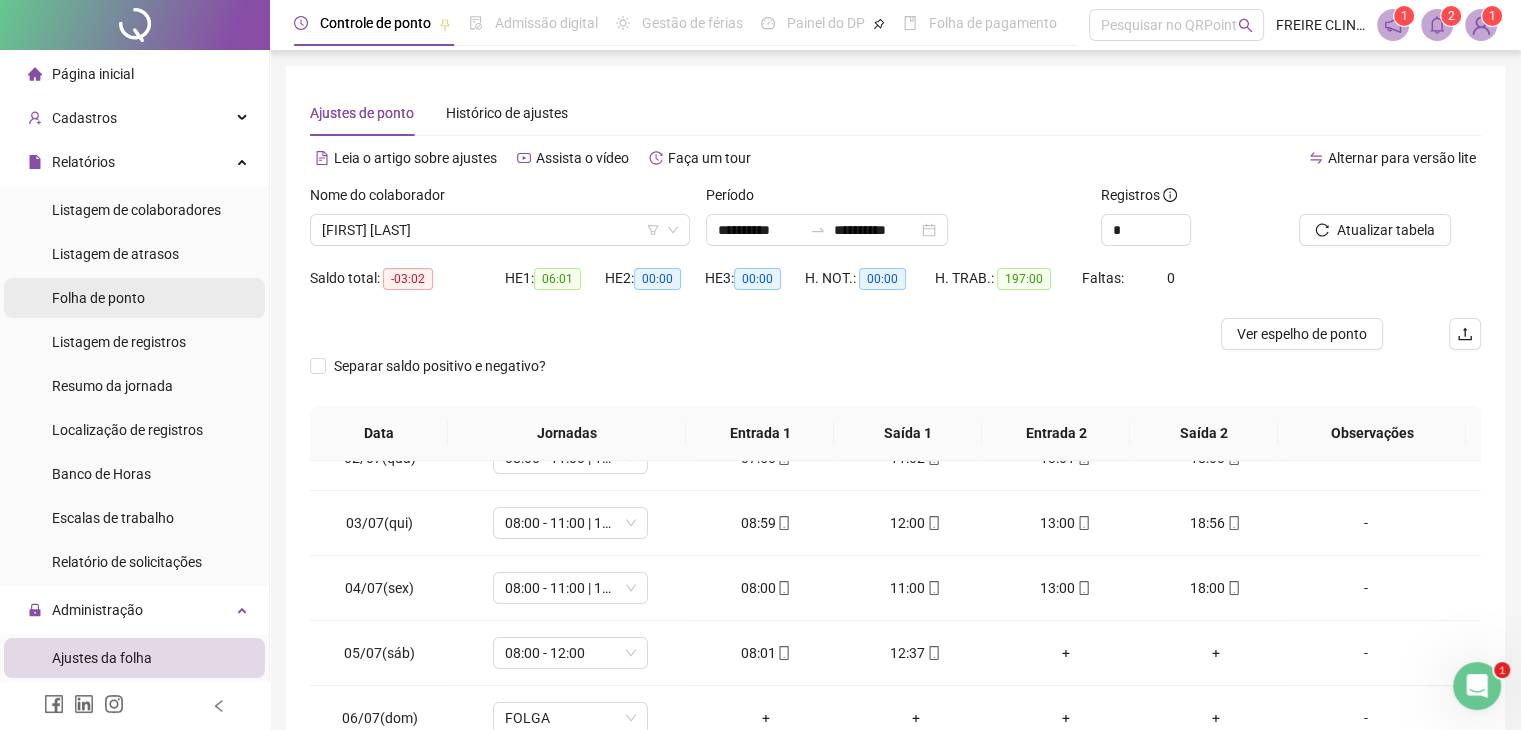 click on "Folha de ponto" at bounding box center [98, 298] 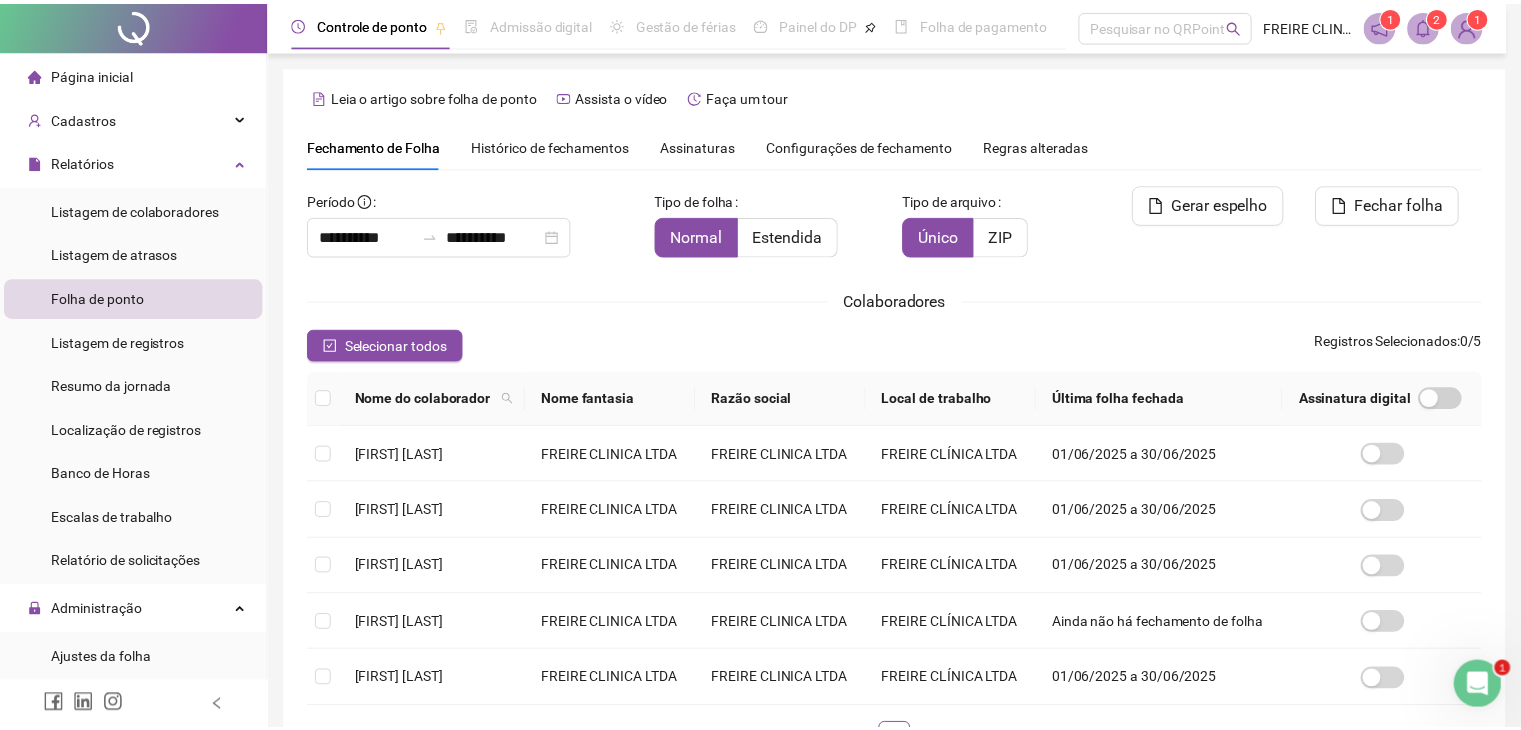 scroll, scrollTop: 33, scrollLeft: 0, axis: vertical 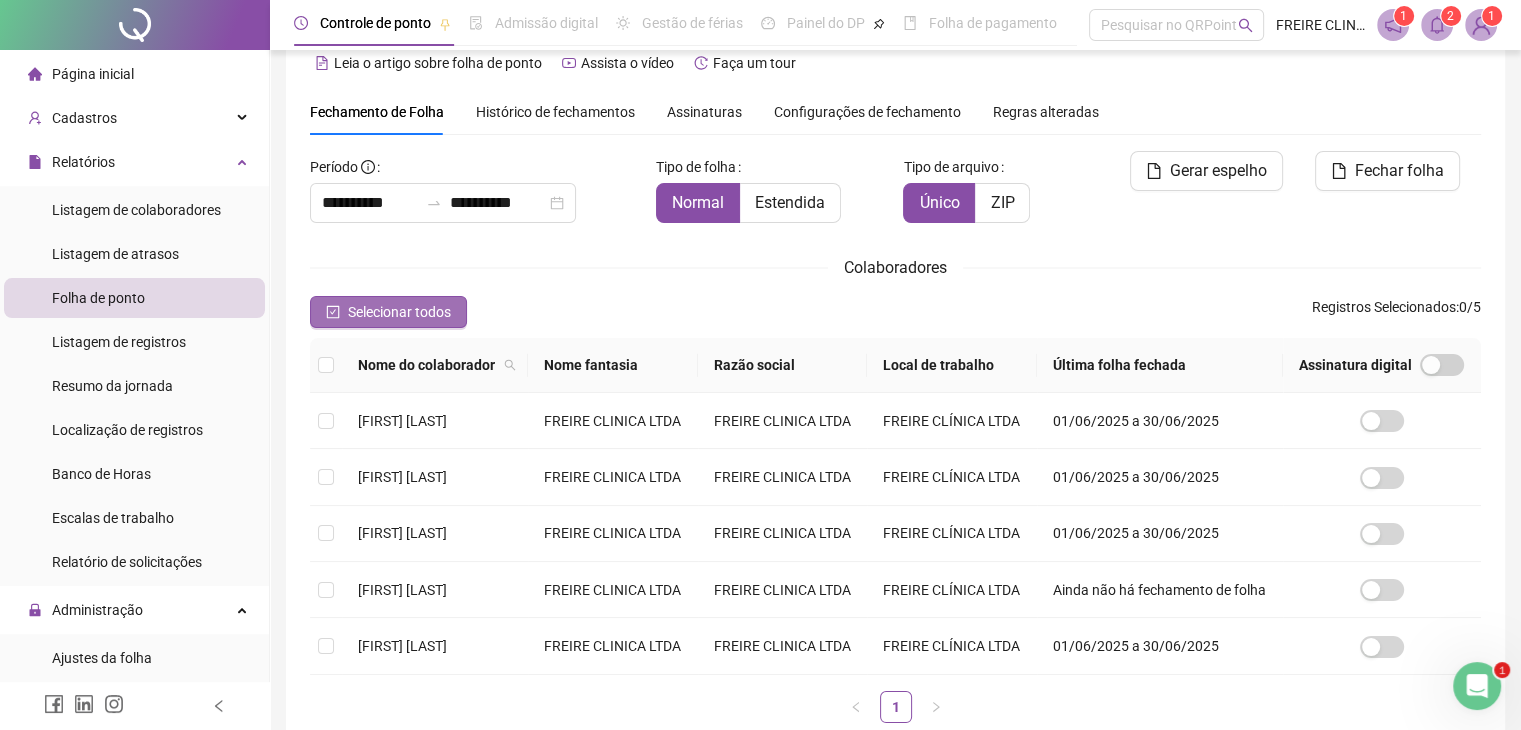 click on "Selecionar todos" at bounding box center (399, 312) 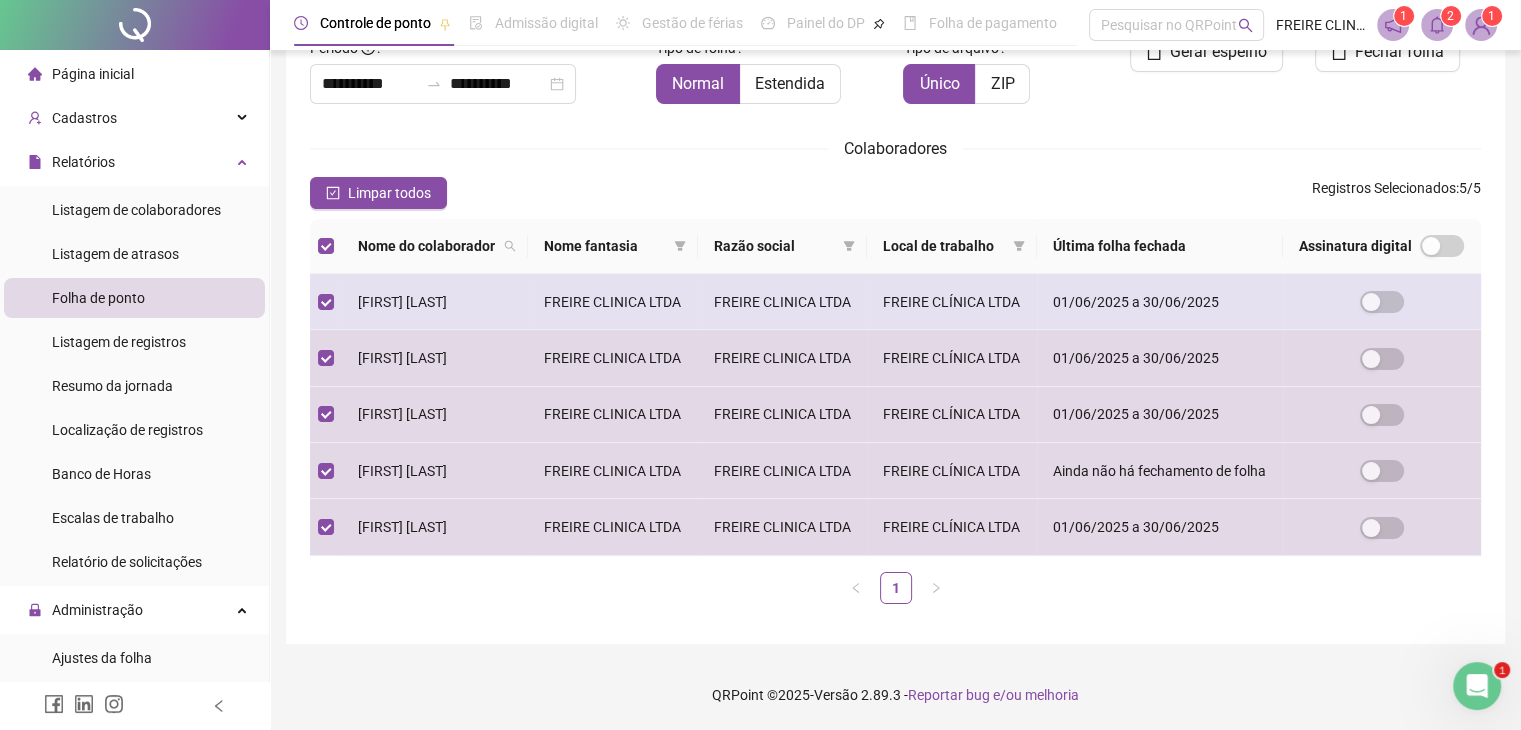 scroll, scrollTop: 244, scrollLeft: 0, axis: vertical 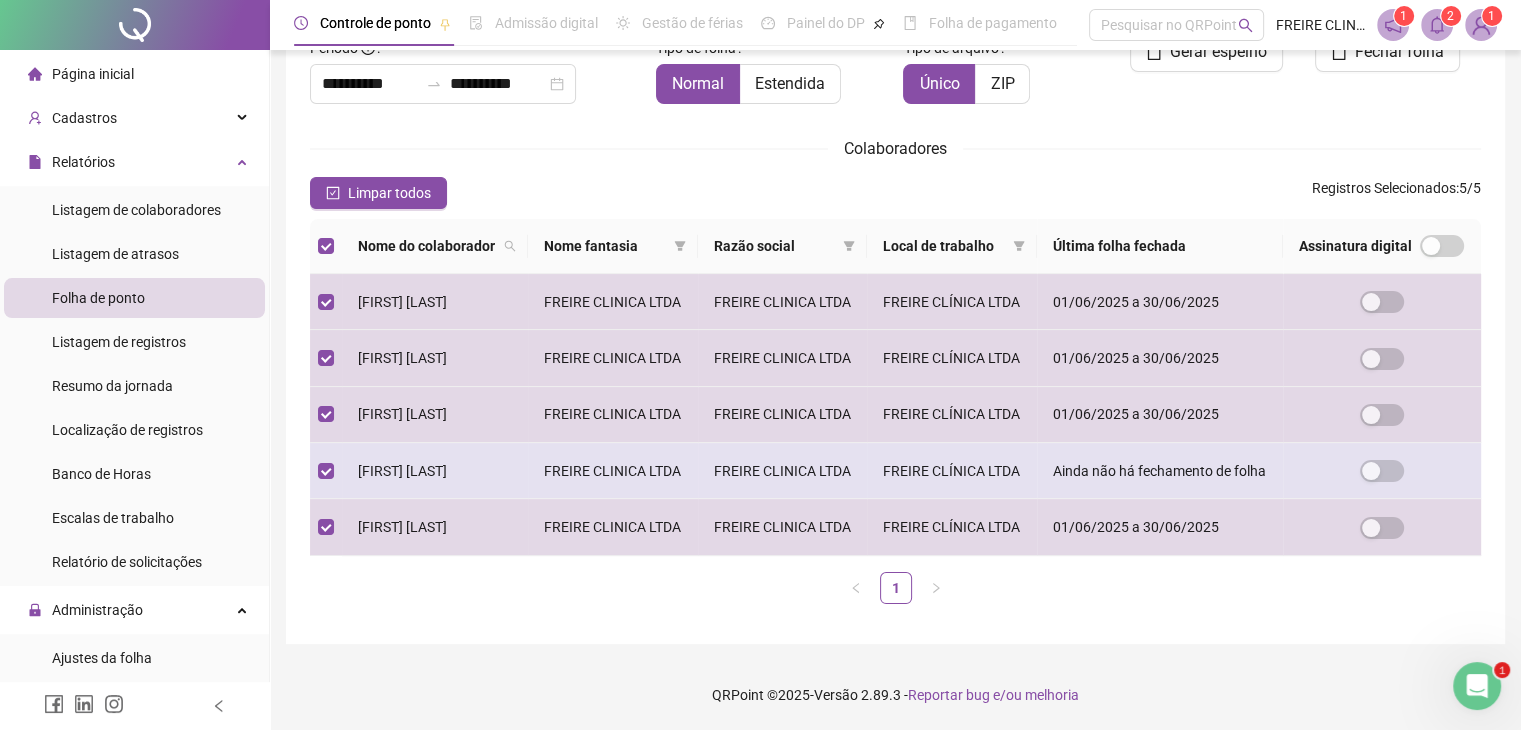 click on "[FIRST] [LAST]" at bounding box center (402, 471) 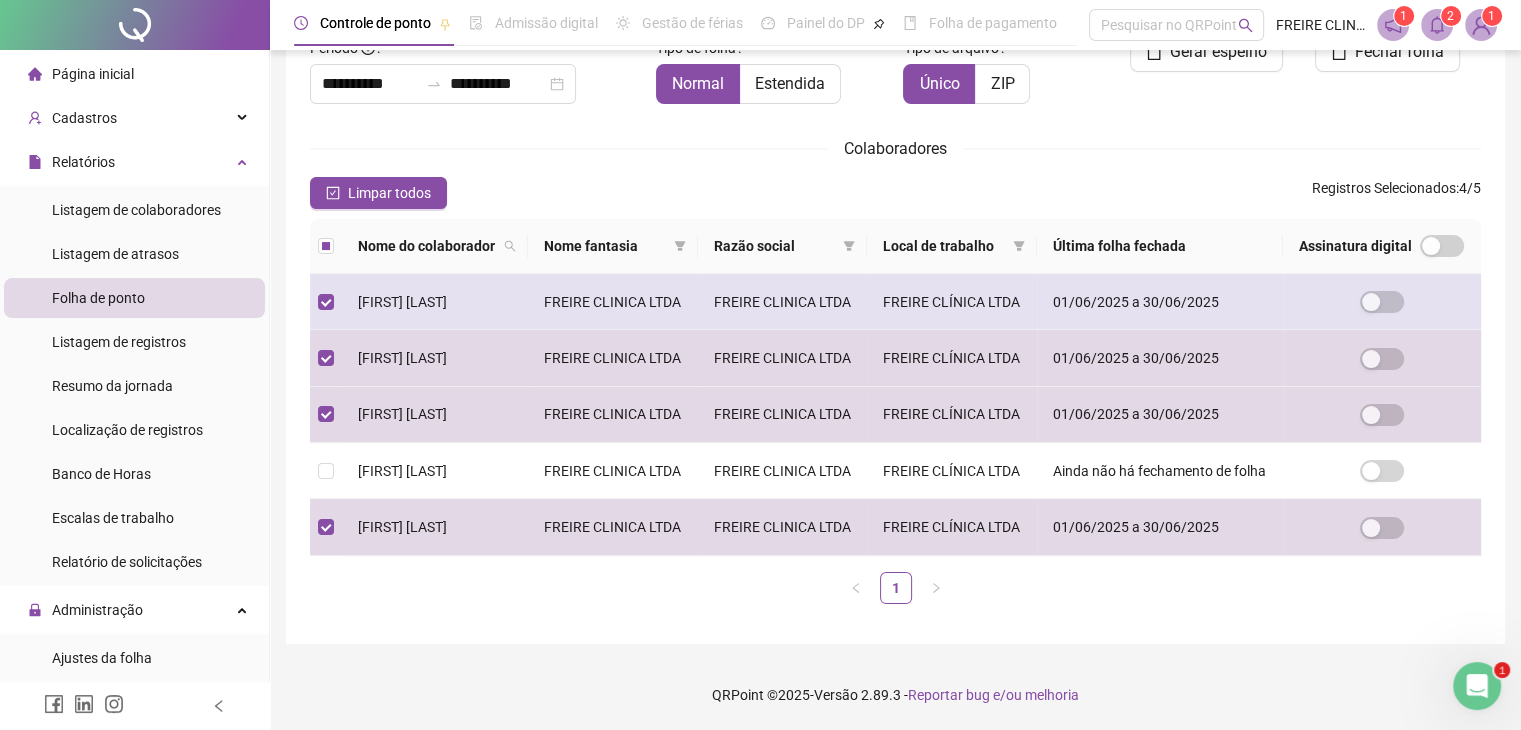 scroll, scrollTop: 44, scrollLeft: 0, axis: vertical 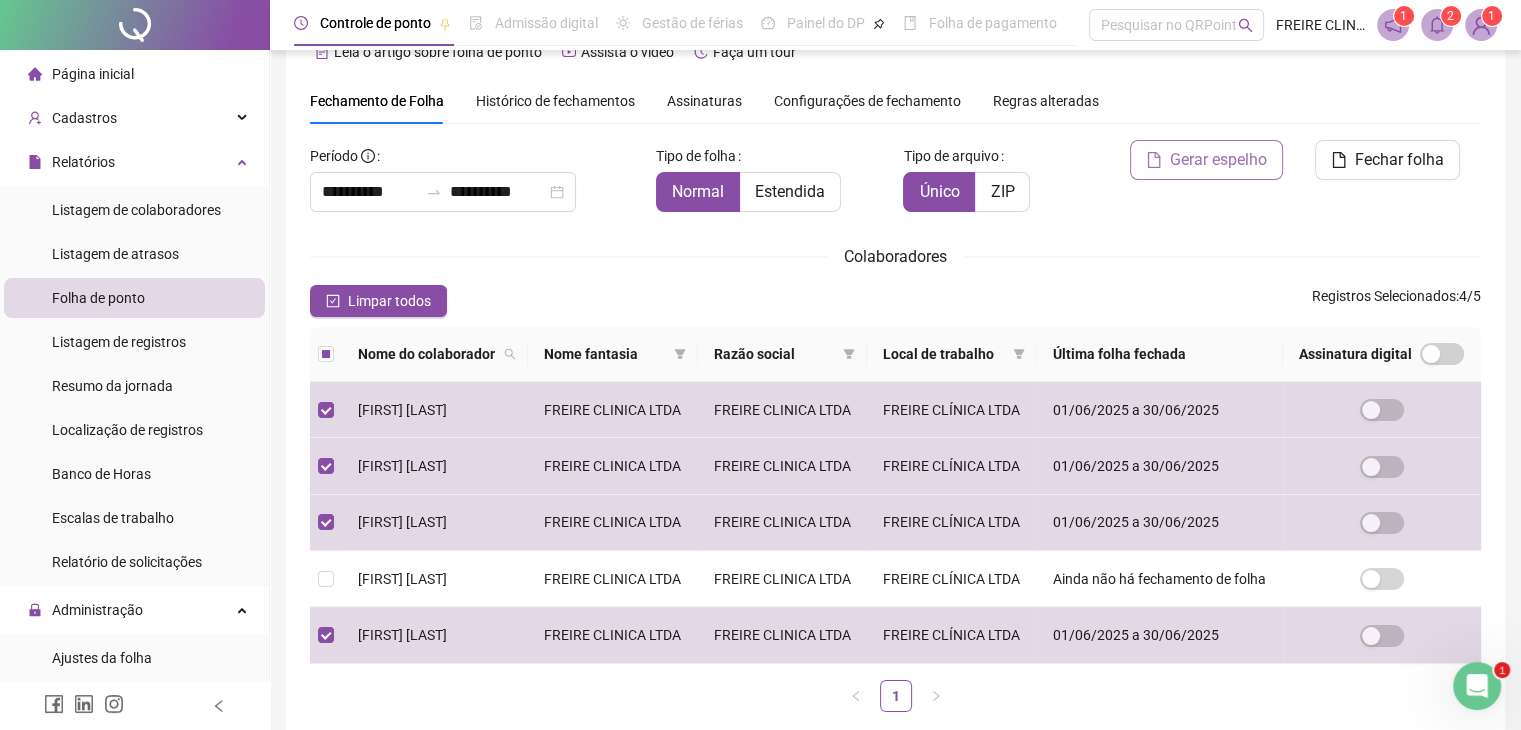 click on "Gerar espelho" at bounding box center (1218, 160) 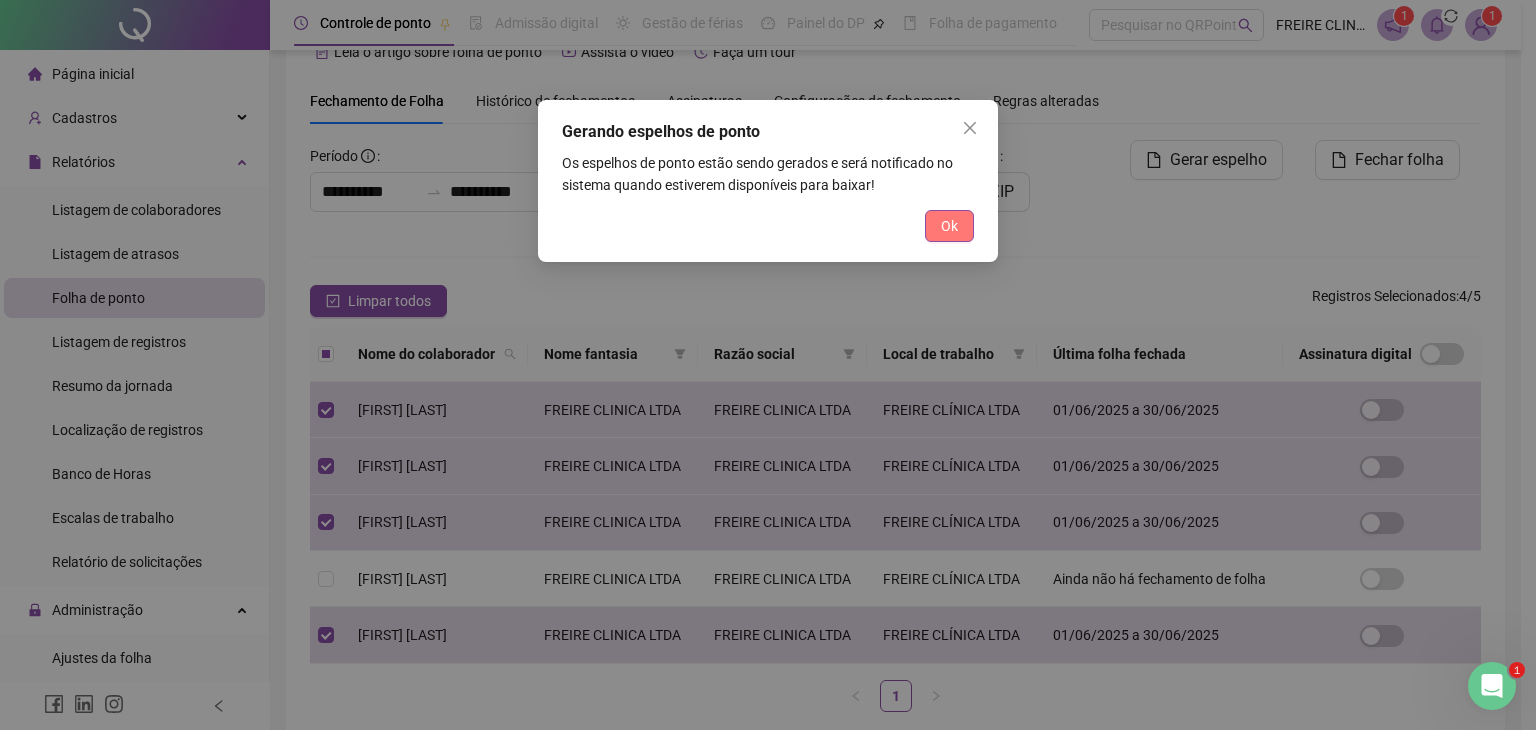 click on "Ok" at bounding box center (949, 226) 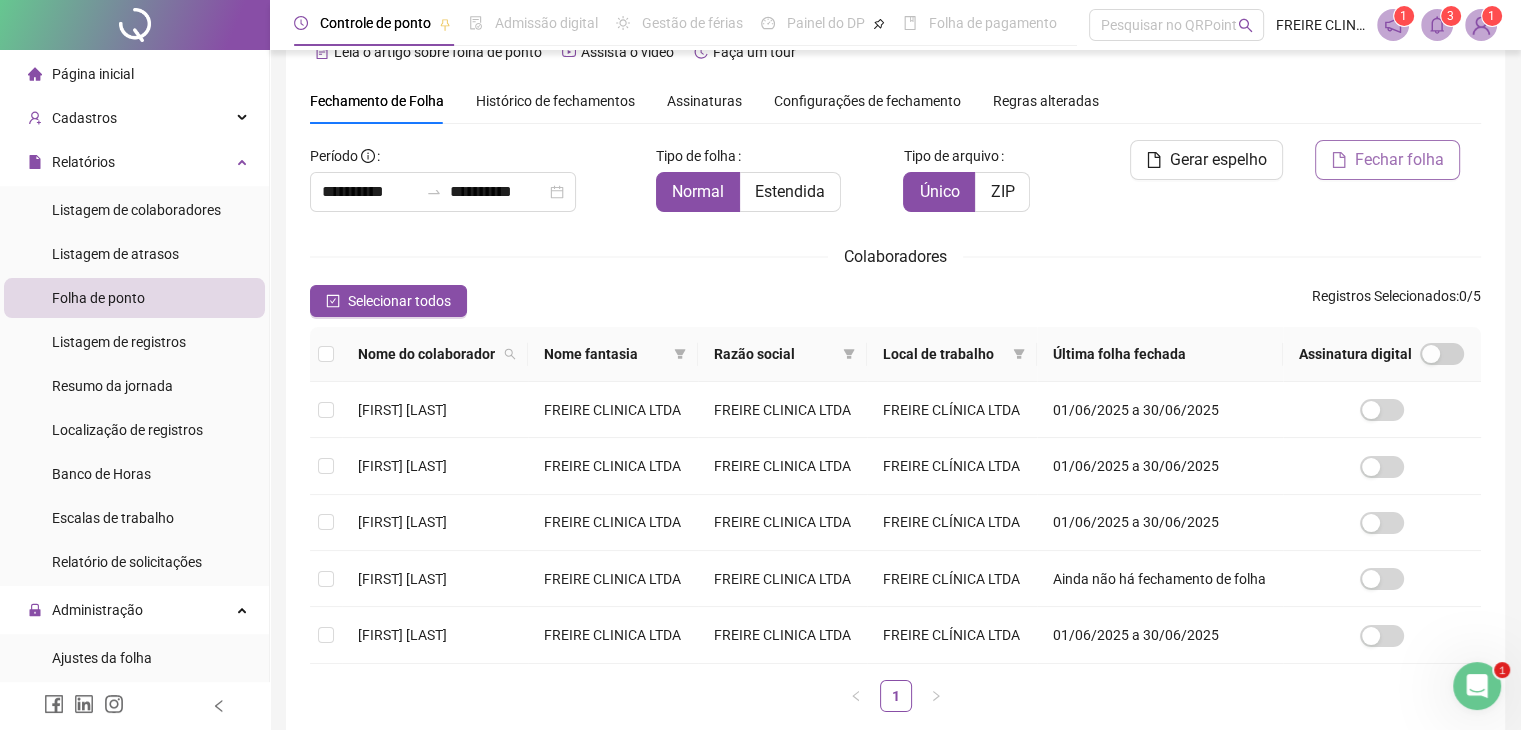 click on "Fechar folha" at bounding box center (1399, 160) 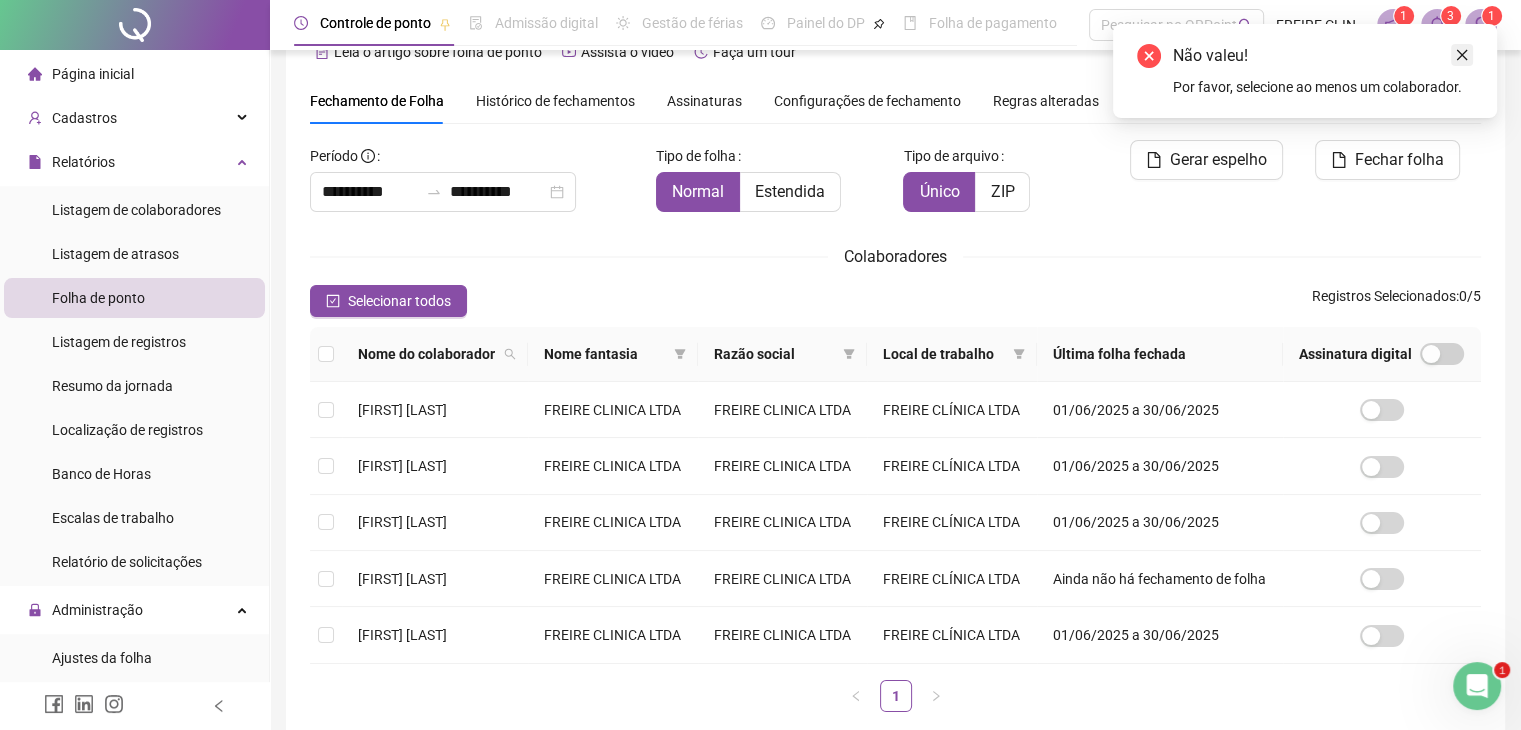 click 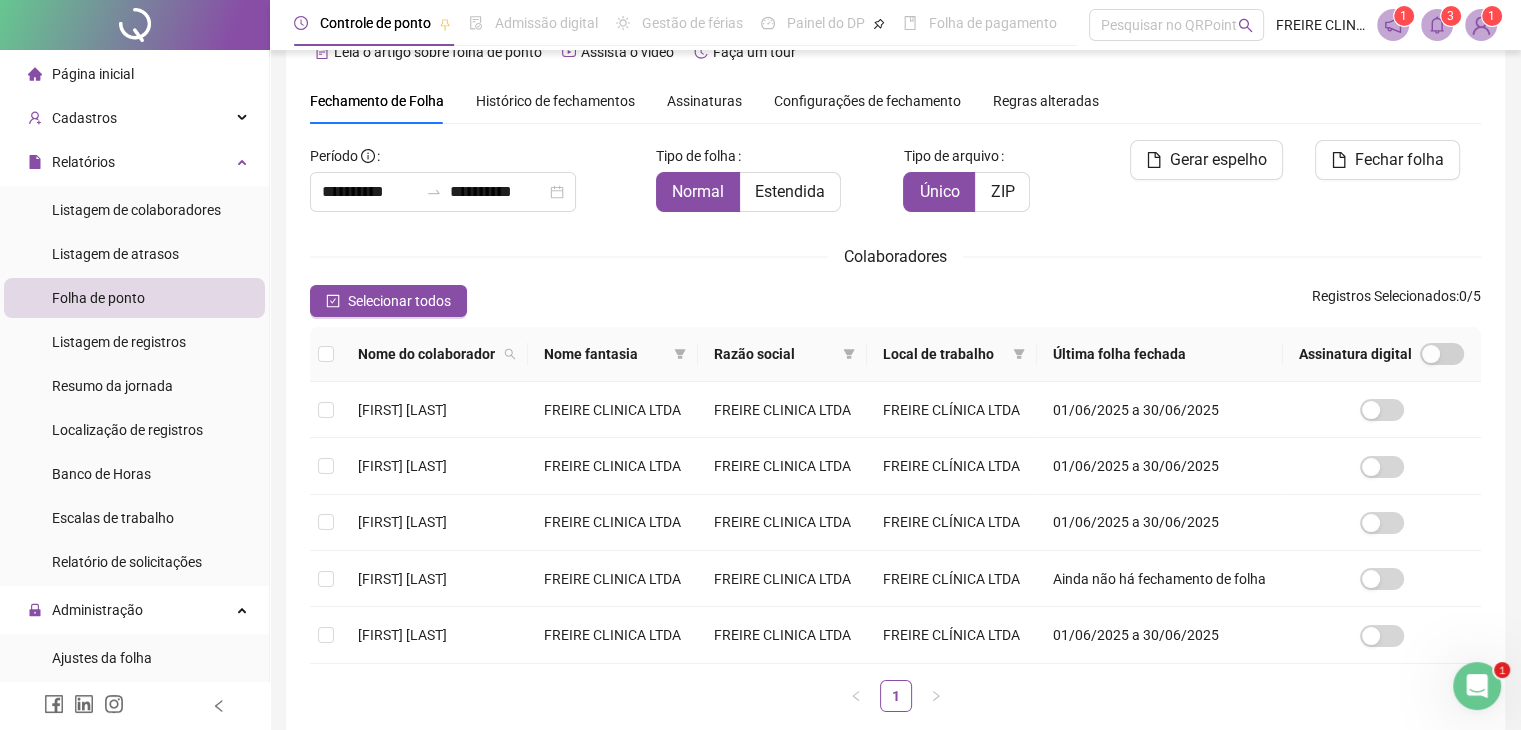 click on "Selecionar todos Registros Selecionados :  0 / 5" at bounding box center (895, 301) 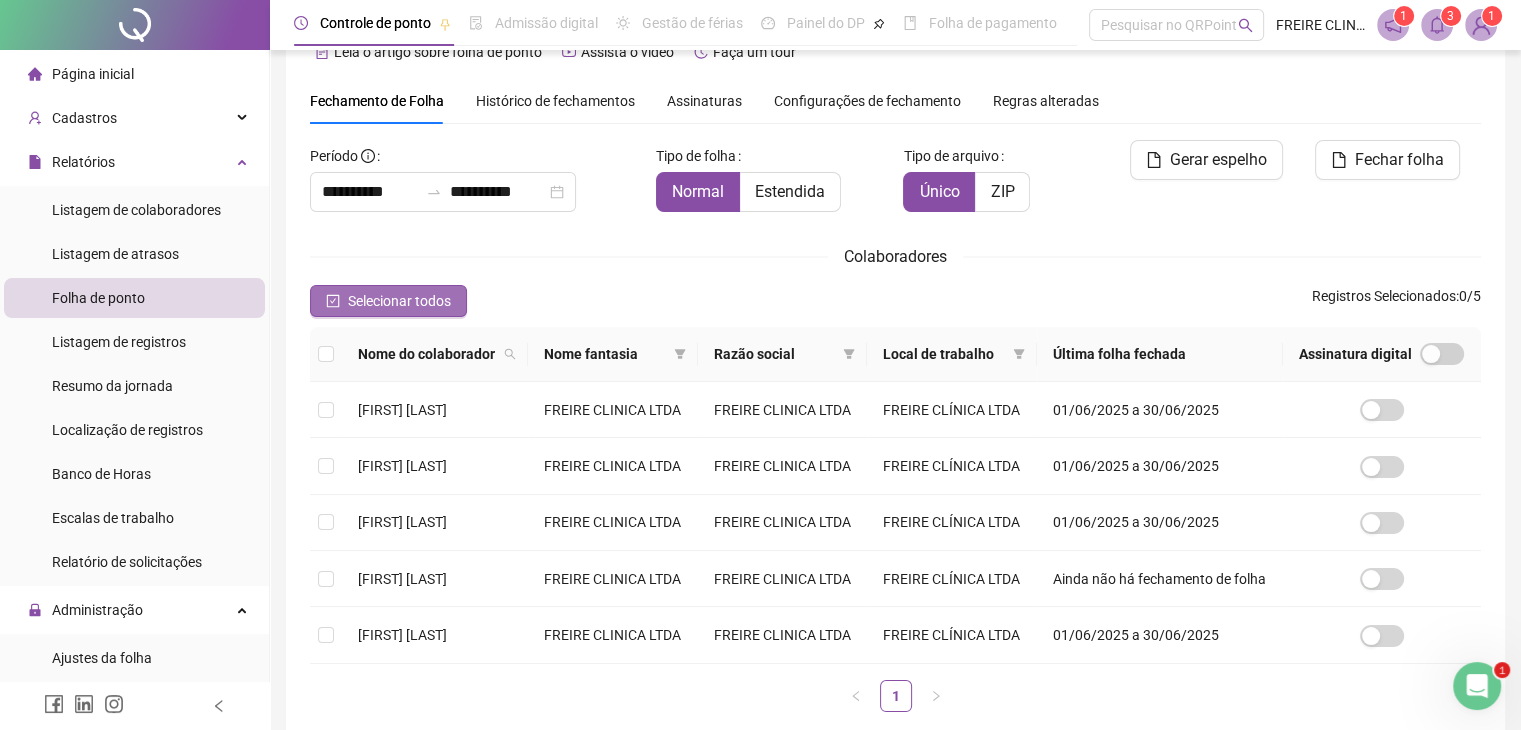 click on "Selecionar todos" at bounding box center (399, 301) 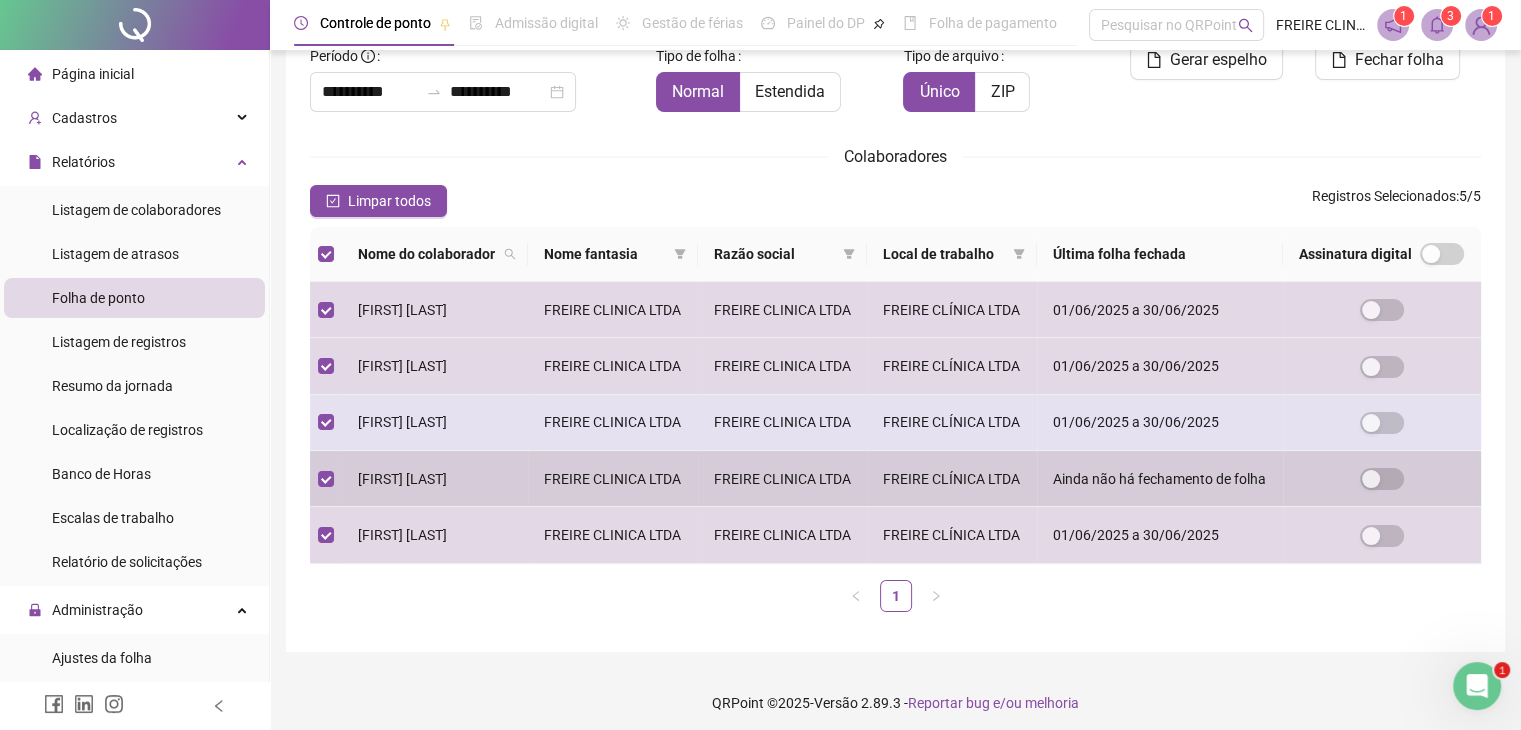scroll, scrollTop: 44, scrollLeft: 0, axis: vertical 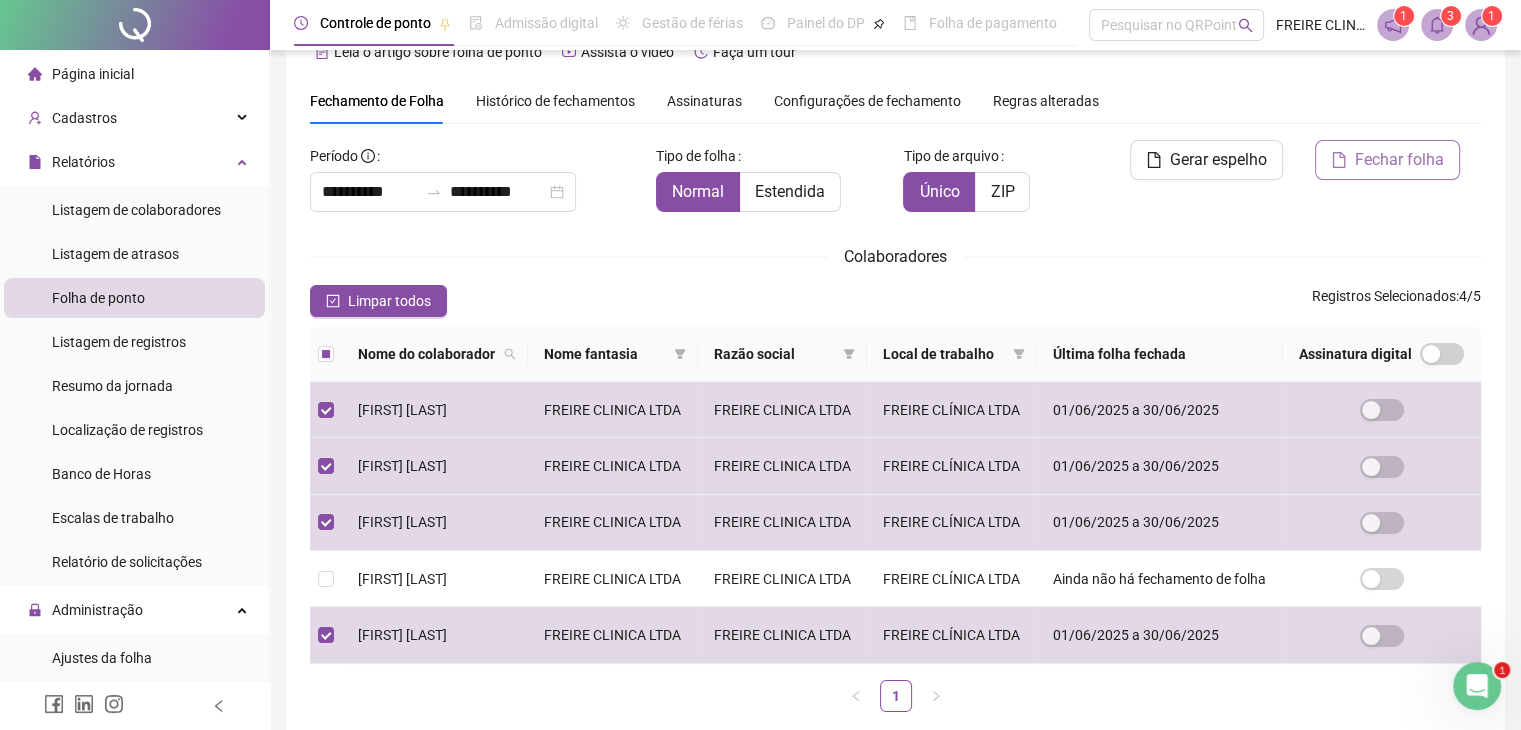 click on "Fechar folha" at bounding box center (1399, 160) 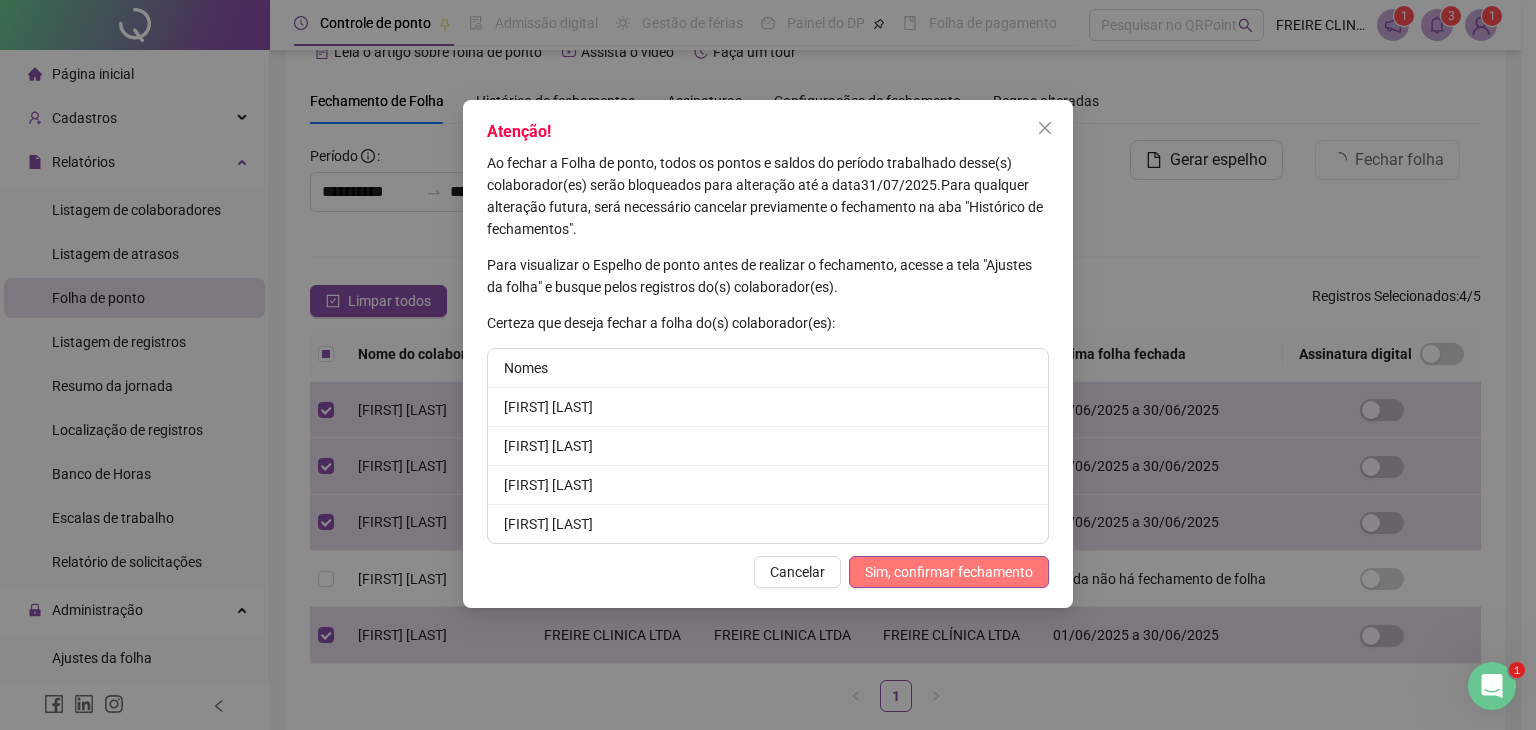 click on "Sim, confirmar fechamento" at bounding box center (949, 572) 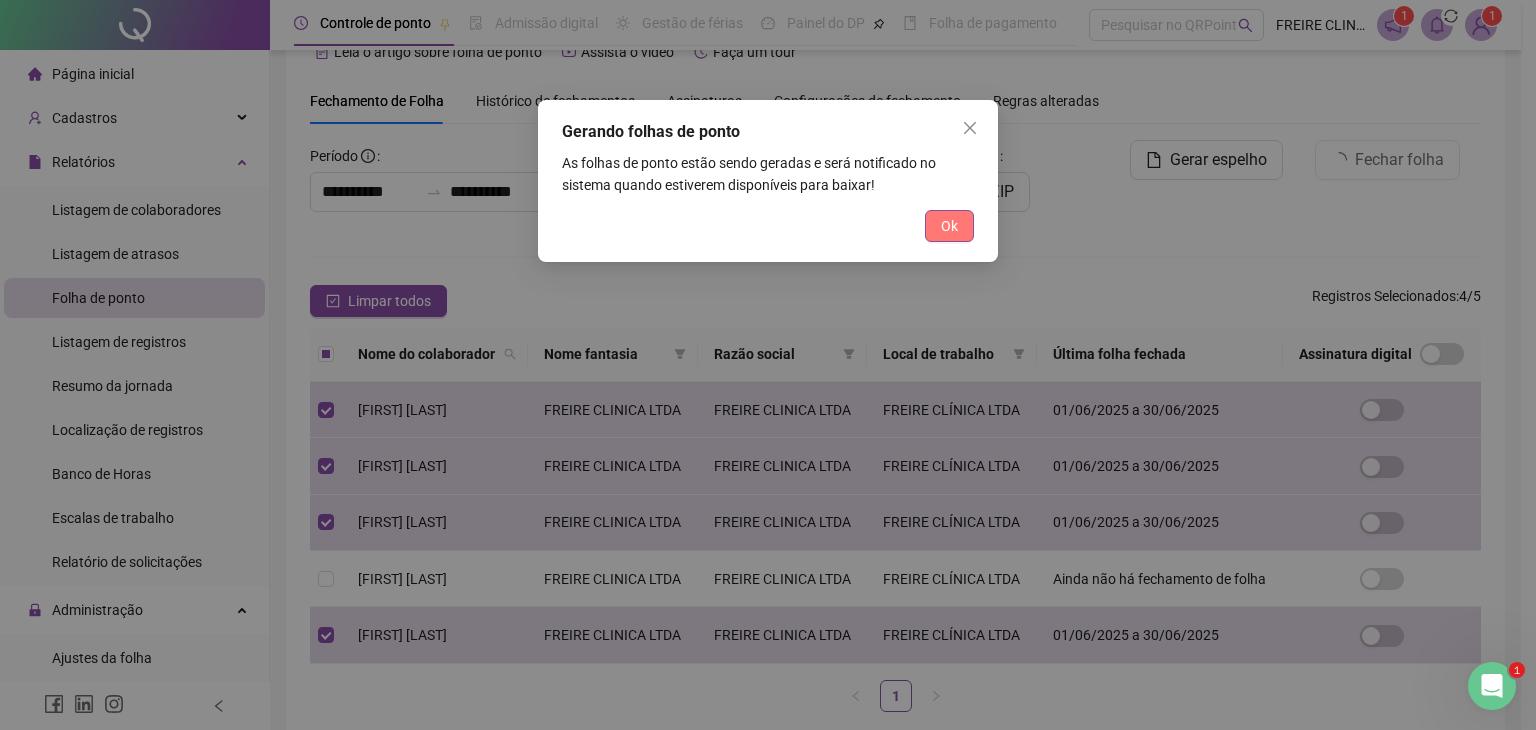 click on "Ok" at bounding box center [949, 226] 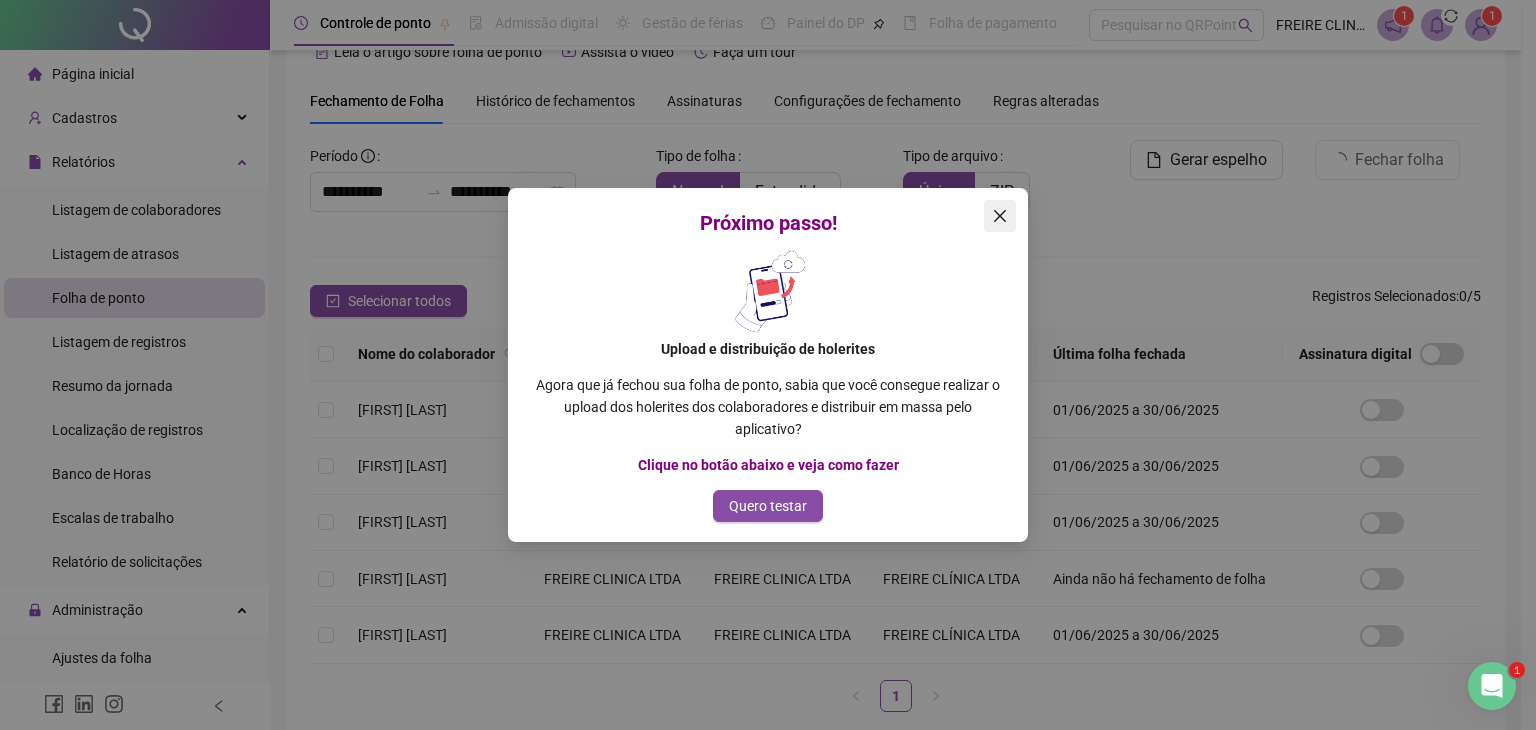 click 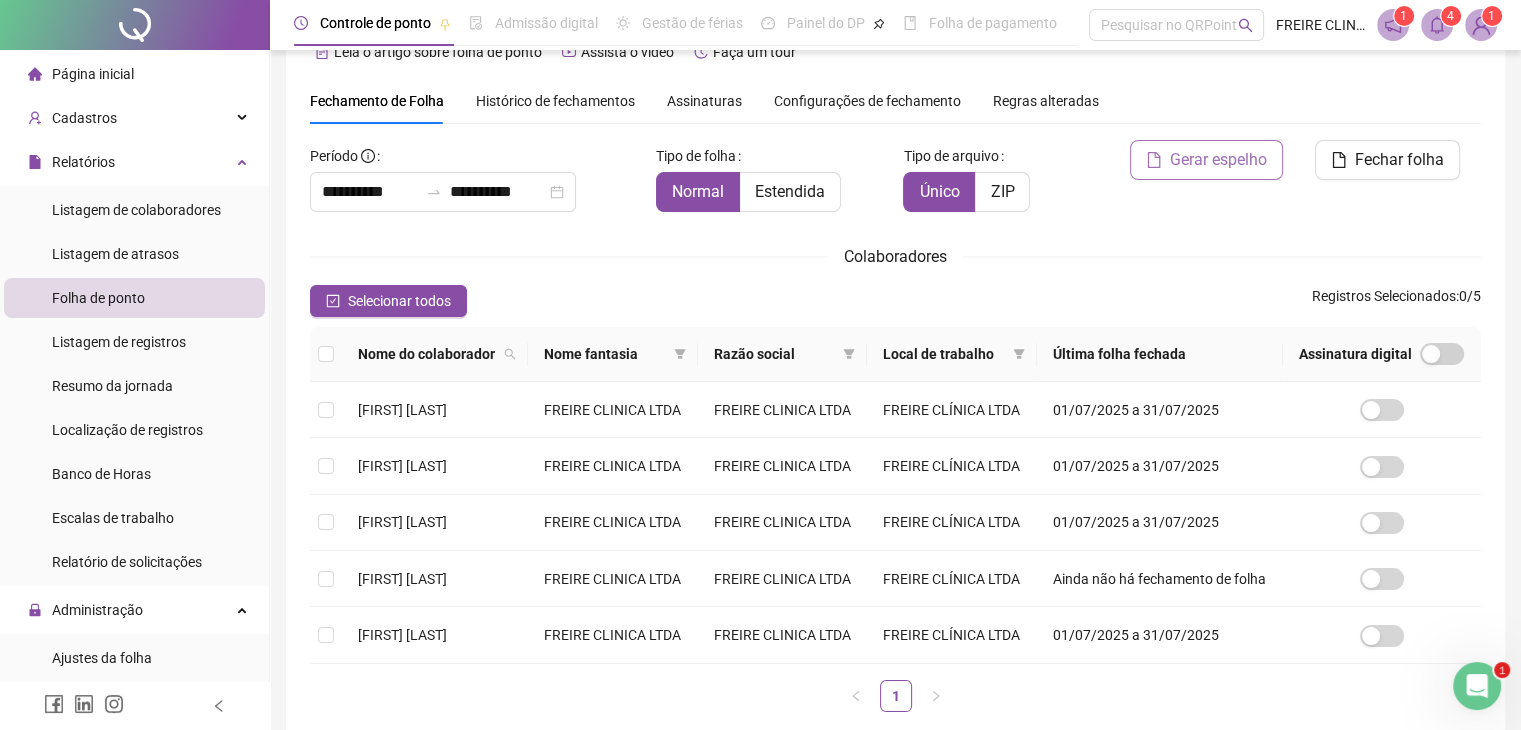 click on "Gerar espelho" at bounding box center (1218, 160) 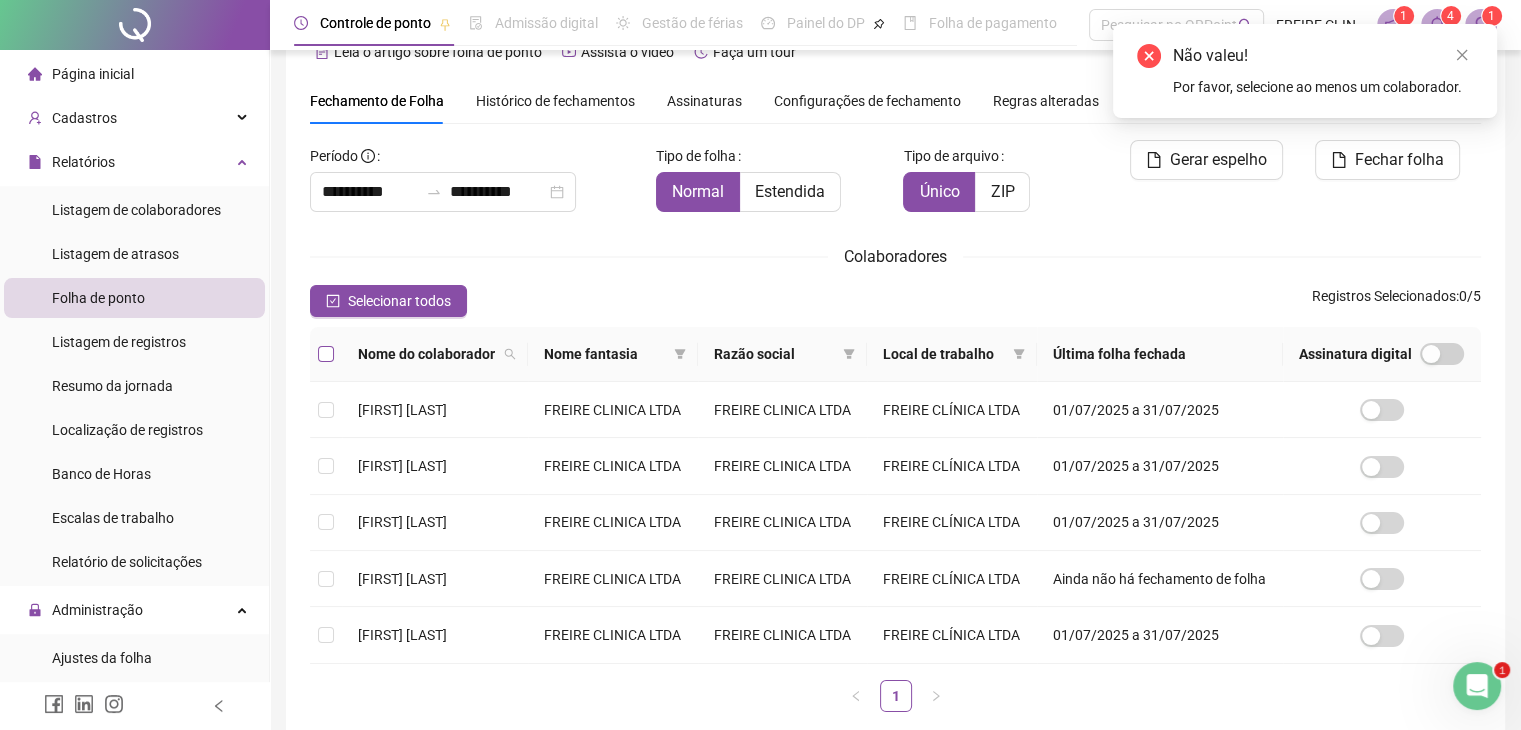 click at bounding box center [326, 354] 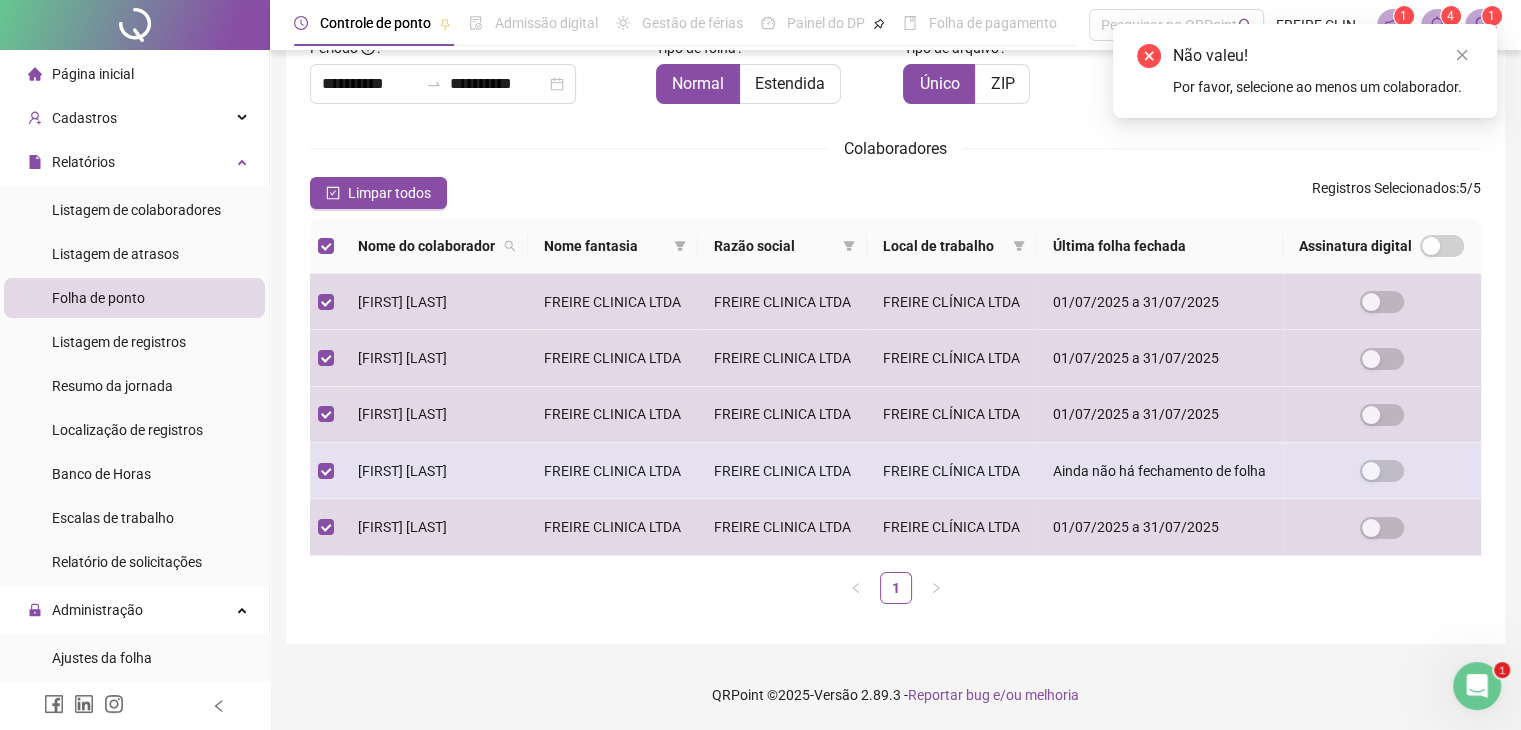 click at bounding box center (326, 471) 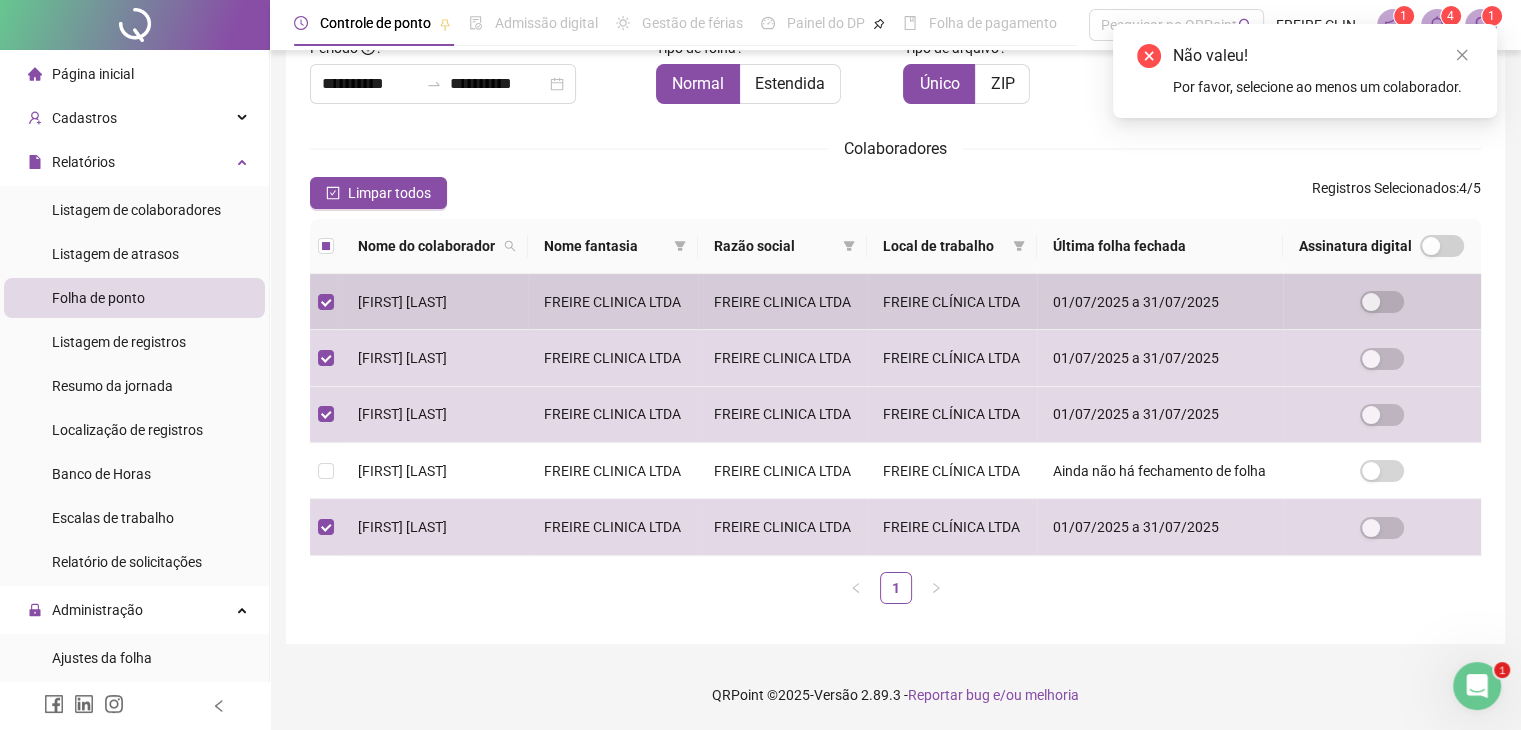 scroll, scrollTop: 44, scrollLeft: 0, axis: vertical 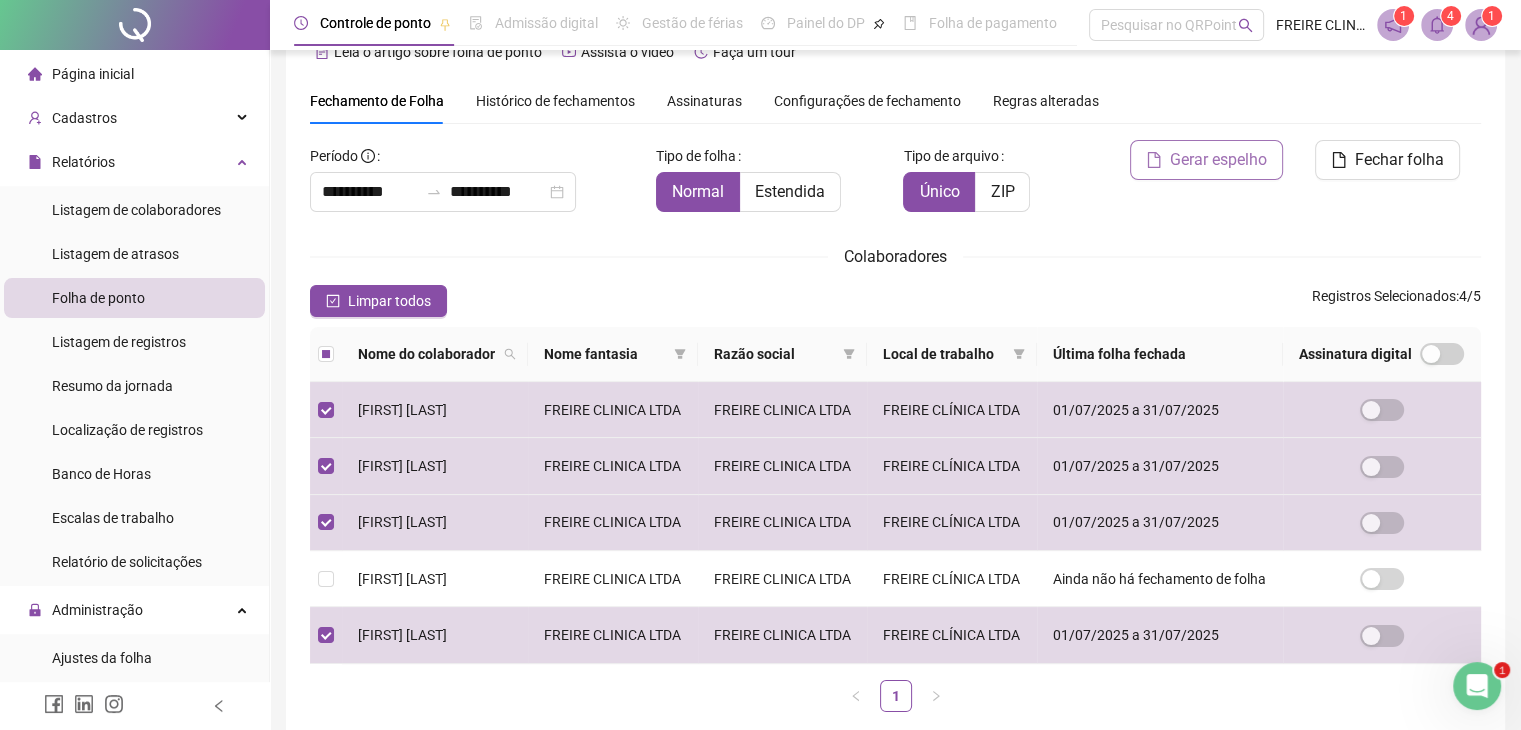 click on "Gerar espelho" at bounding box center (1218, 160) 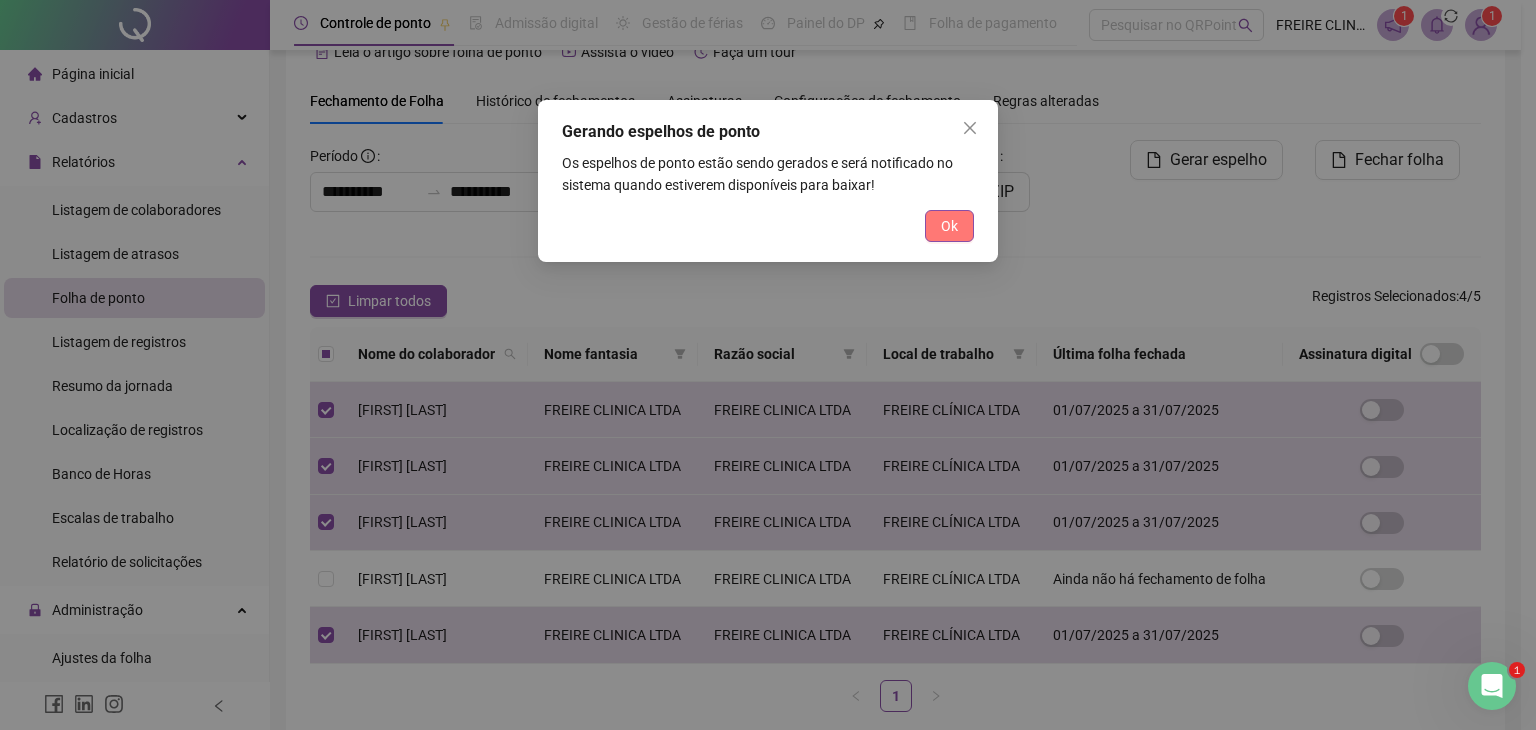 click on "Ok" at bounding box center [949, 226] 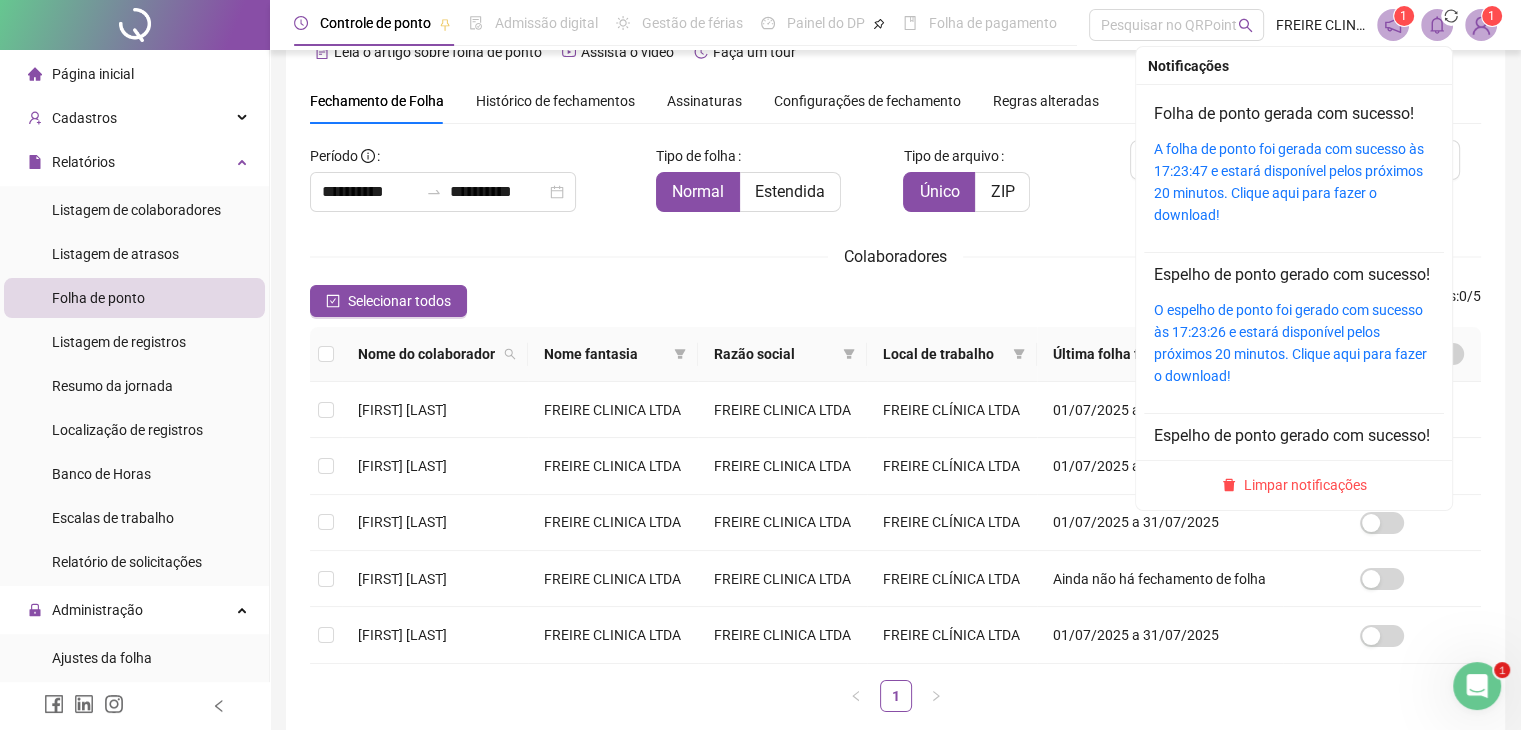 click at bounding box center [1451, 16] 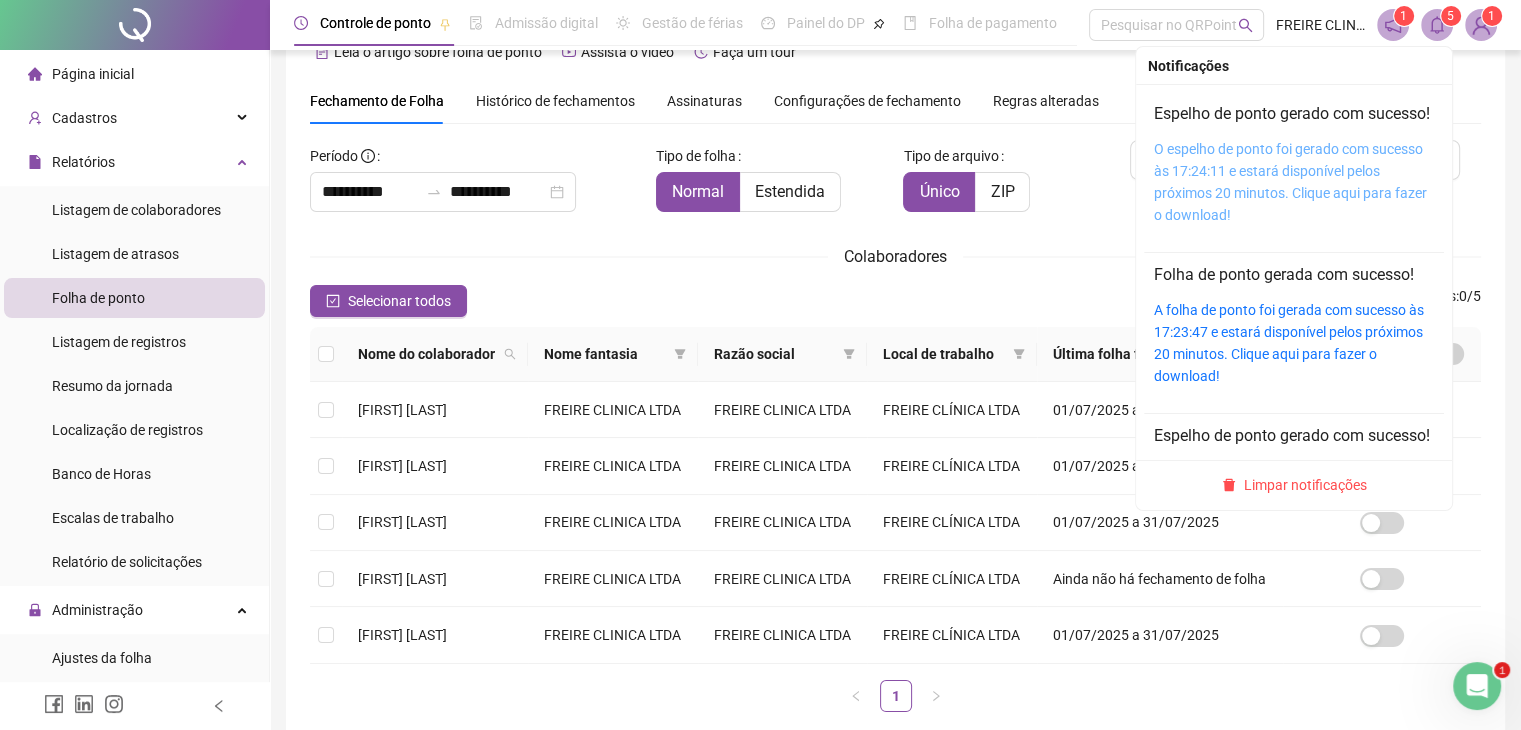 click on "O espelho de ponto foi gerado com sucesso às 17:24:11 e estará disponível pelos próximos 20 minutos.
Clique aqui para fazer o download!" at bounding box center [1290, 182] 